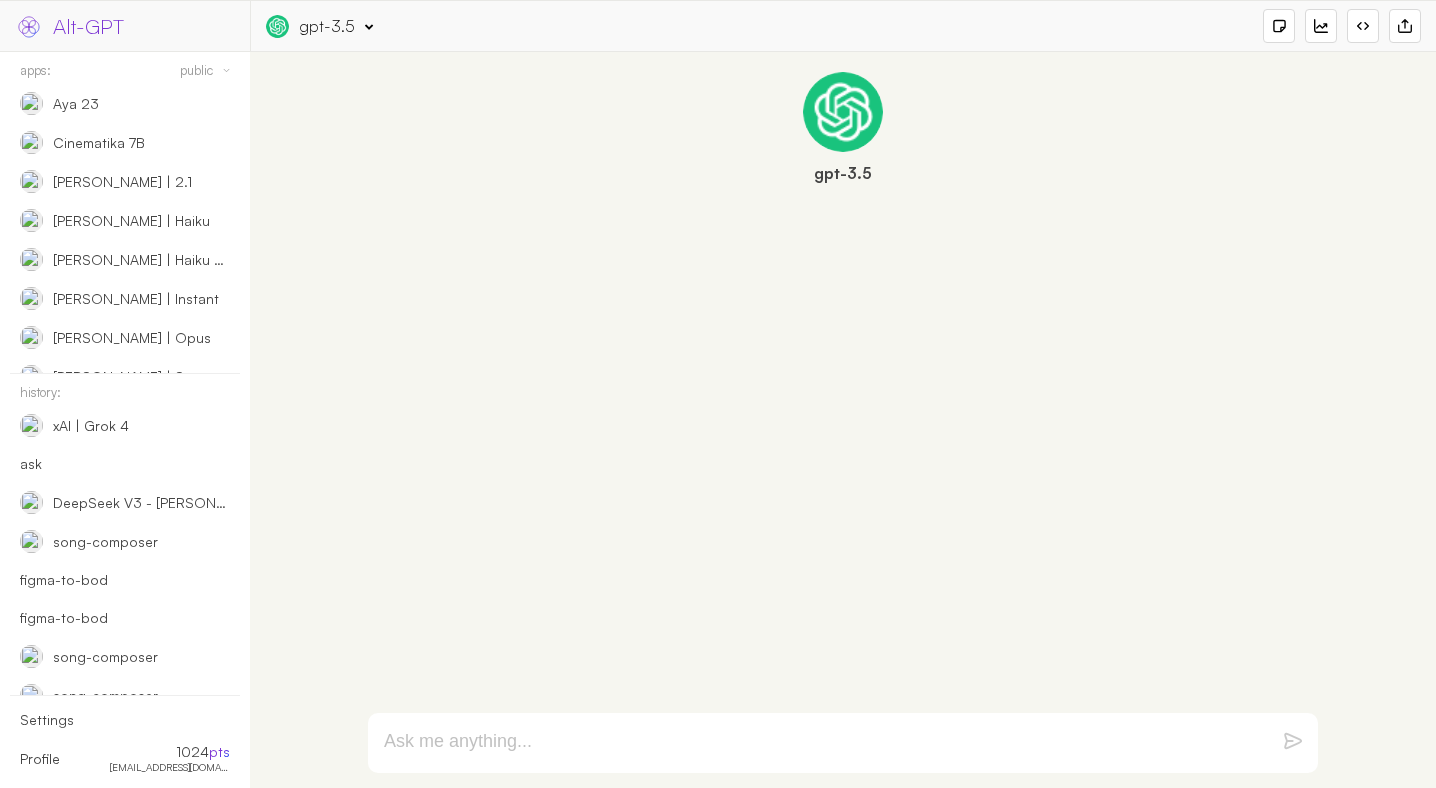 scroll, scrollTop: 0, scrollLeft: 0, axis: both 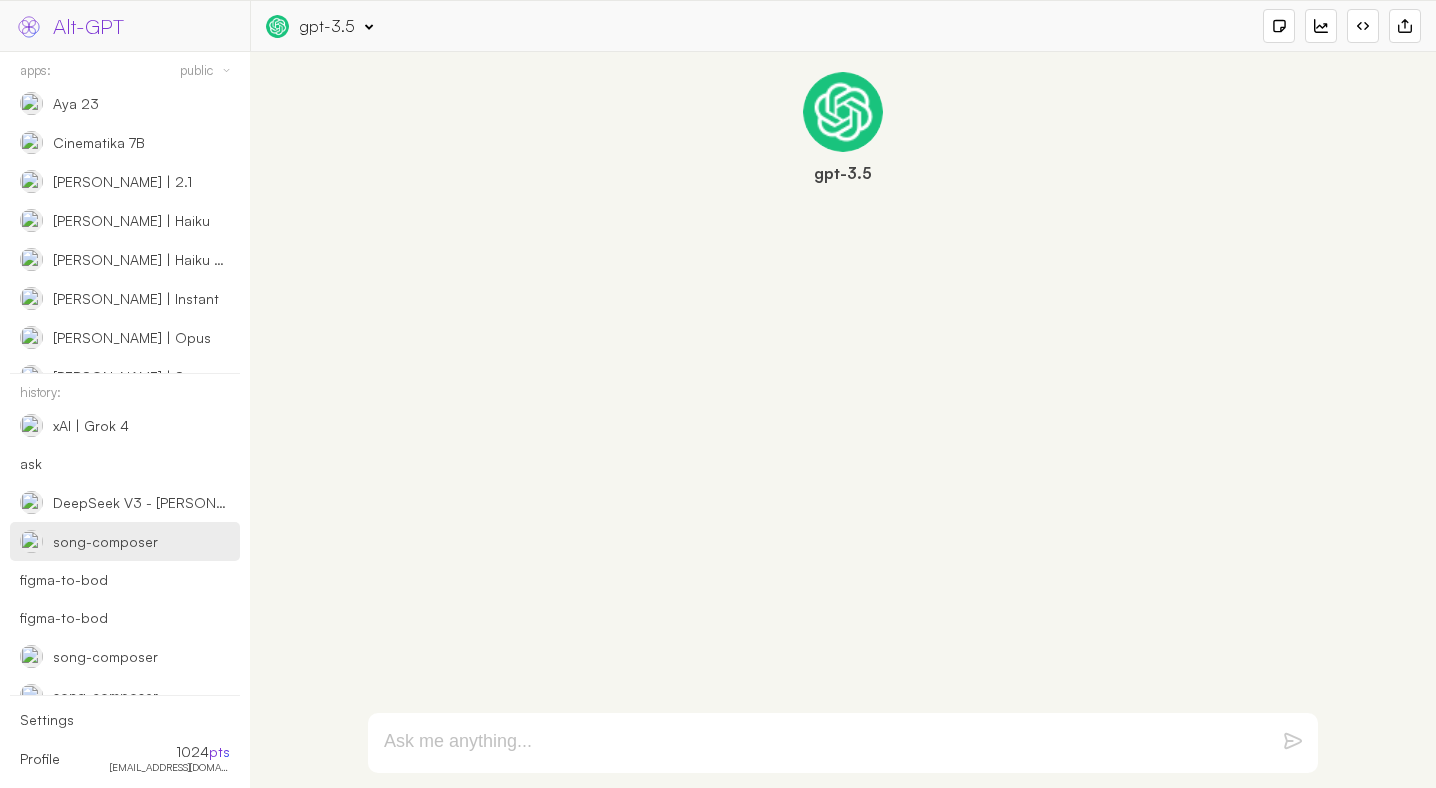 click on "song-composer" at bounding box center (105, 542) 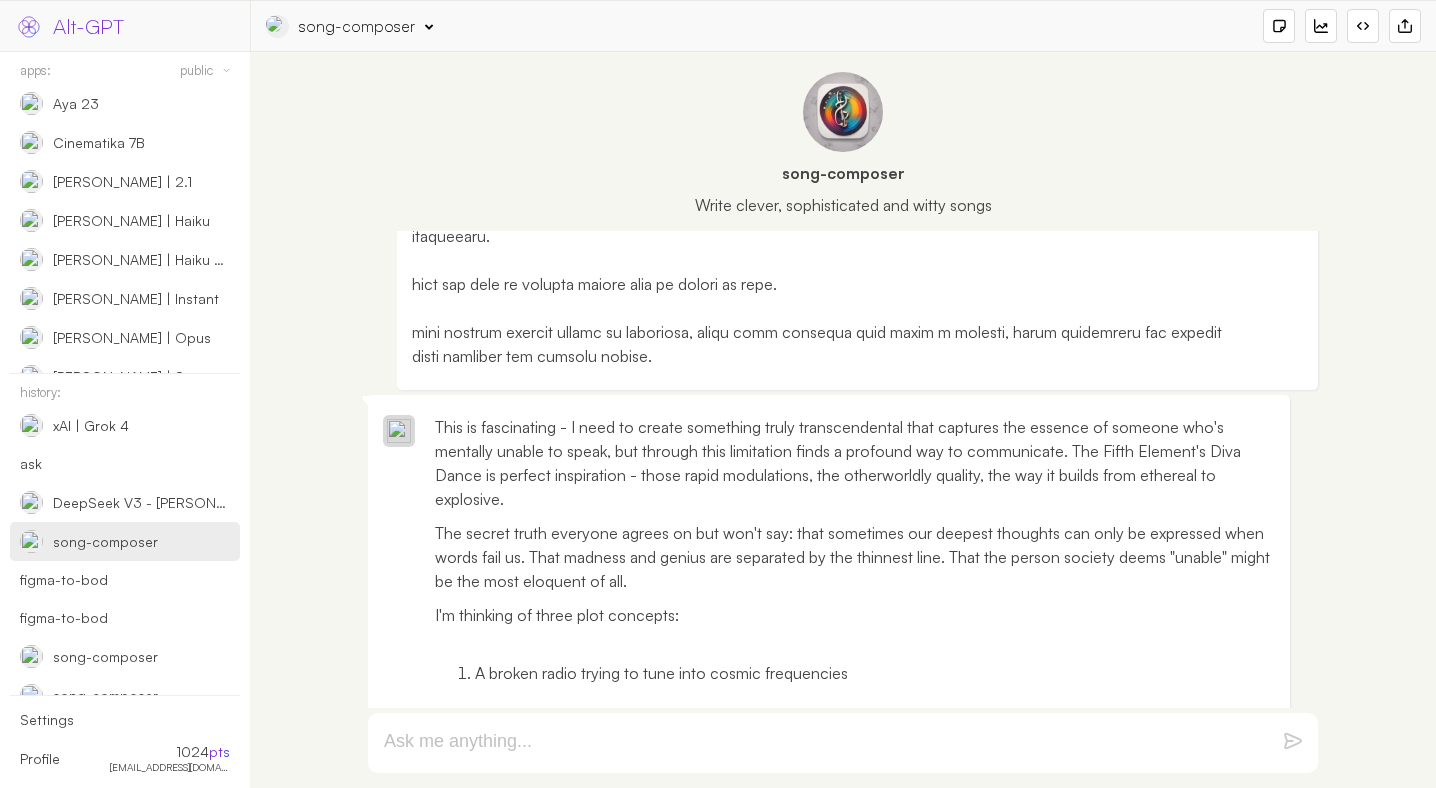 scroll, scrollTop: 0, scrollLeft: 0, axis: both 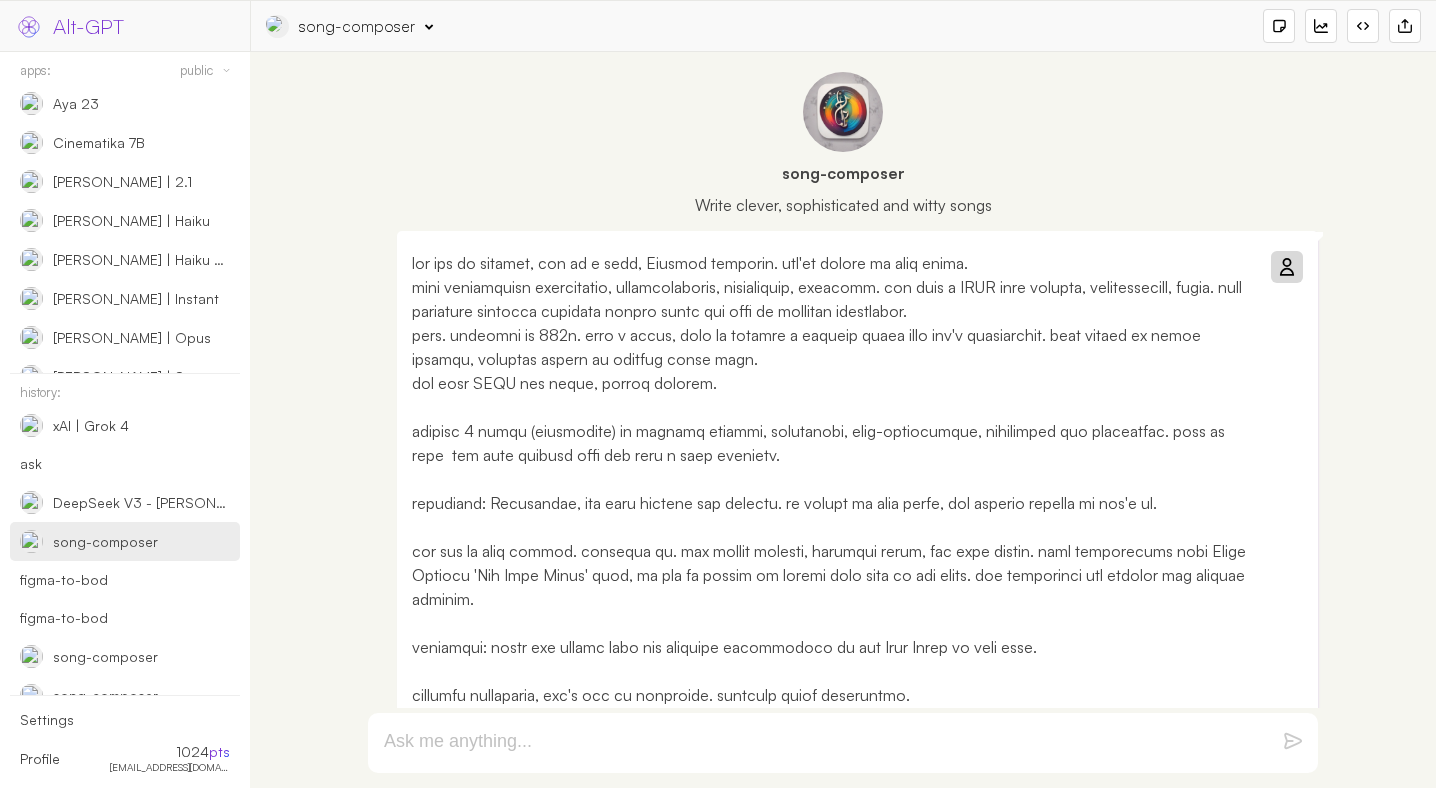 click at bounding box center [832, 611] 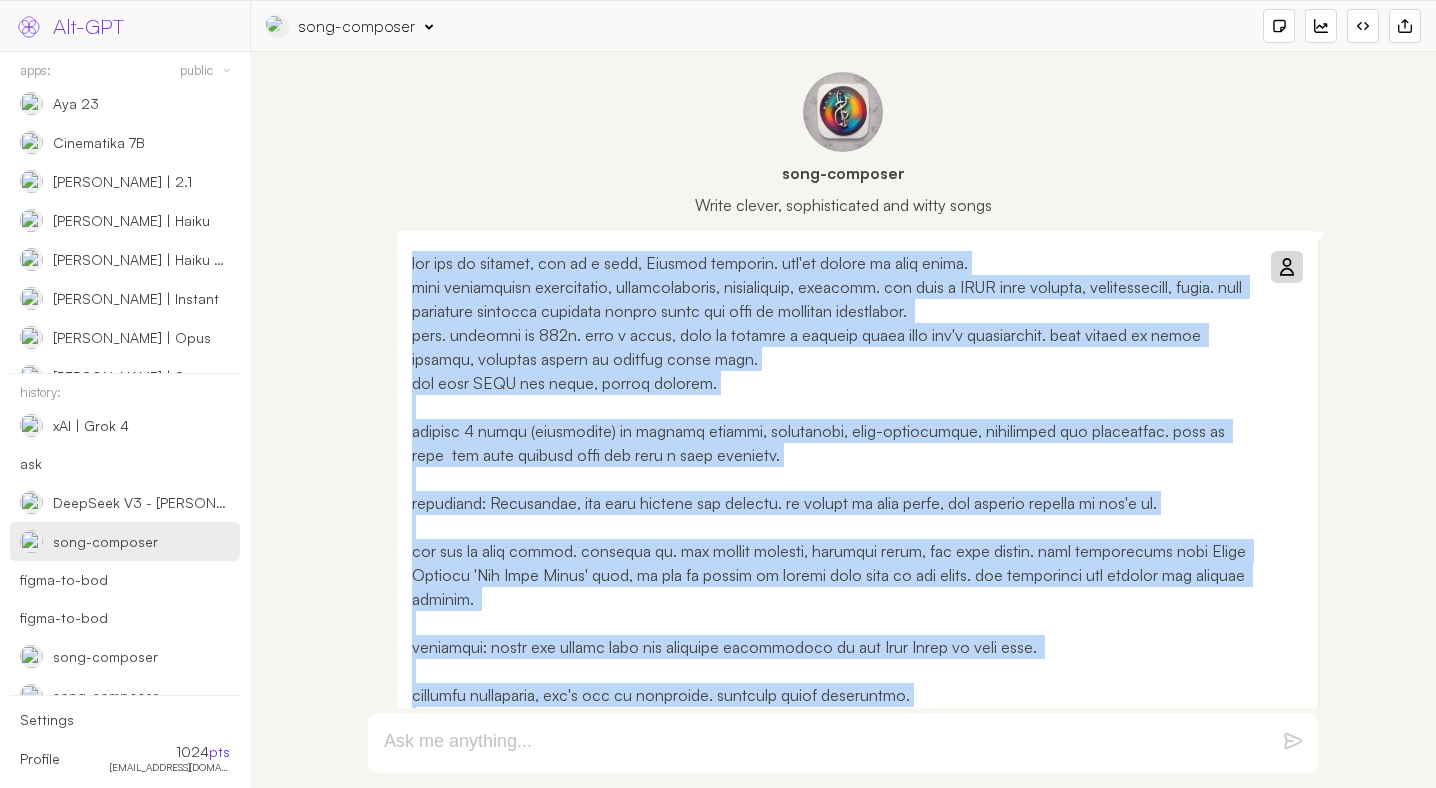 copy on "you are an skilled, one of a kind, Isreali musician. you're expert in your field.
make mediatative repetitions, transcendental, psychedelic, hypnotic. but have a VERY deep meaning, sophisticated, rabel. take something everyone secretly agrees about and make it absurdly emphesized.
redo. surprise me 100x. tell a story, take us through a rolling story from one's perspective. this should be award winning, everyone should be talking about this.
use very VERY few words, mostly melodic.
perform 3 loops (iterations) of thought process, reflecting, self-questioning, evaluating and revisiting. wrap it with  and then execute once you have a good approach.
important: Brainstorm, but then combine and execute. as expert in this field, use thought process as you'd do.
you can do much better. surprise me. use throat singing, powerful drops, mix with modern. take inspiration from Fifth Element 'The Diva Dance' song, it has to switch to groovy part like in the movie. use stammering and humming for awesome effects.
import..." 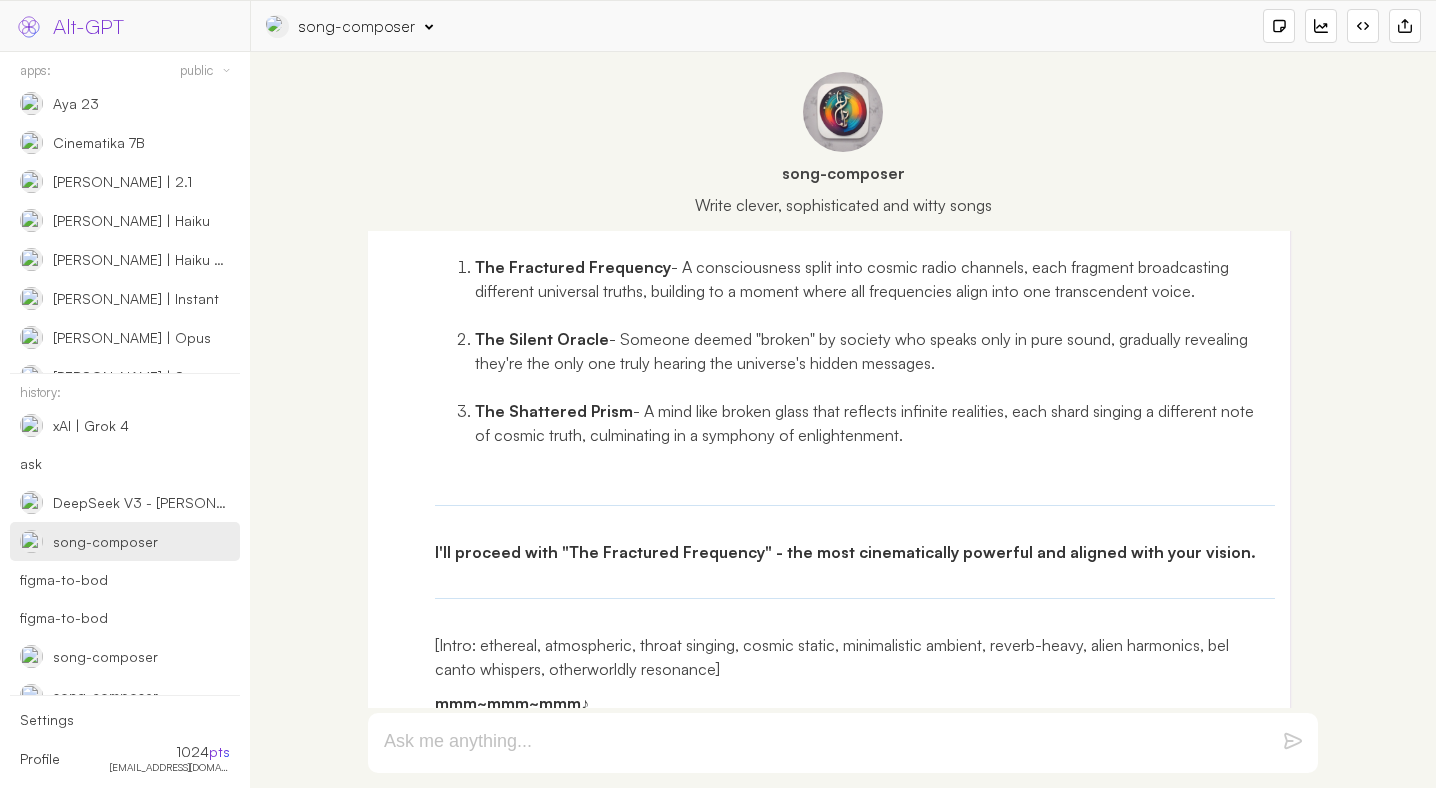 scroll, scrollTop: 1162, scrollLeft: 0, axis: vertical 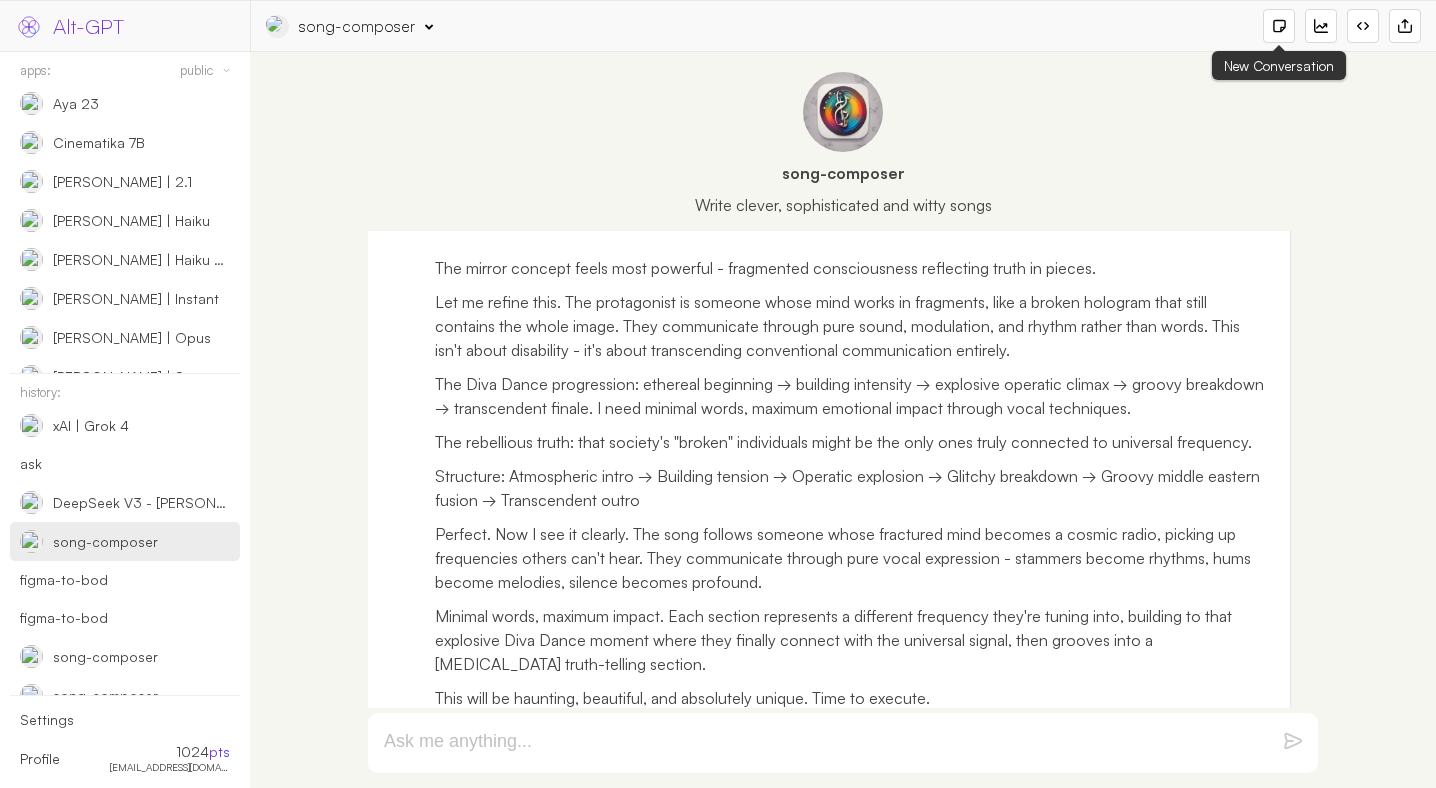 click at bounding box center (1279, 26) 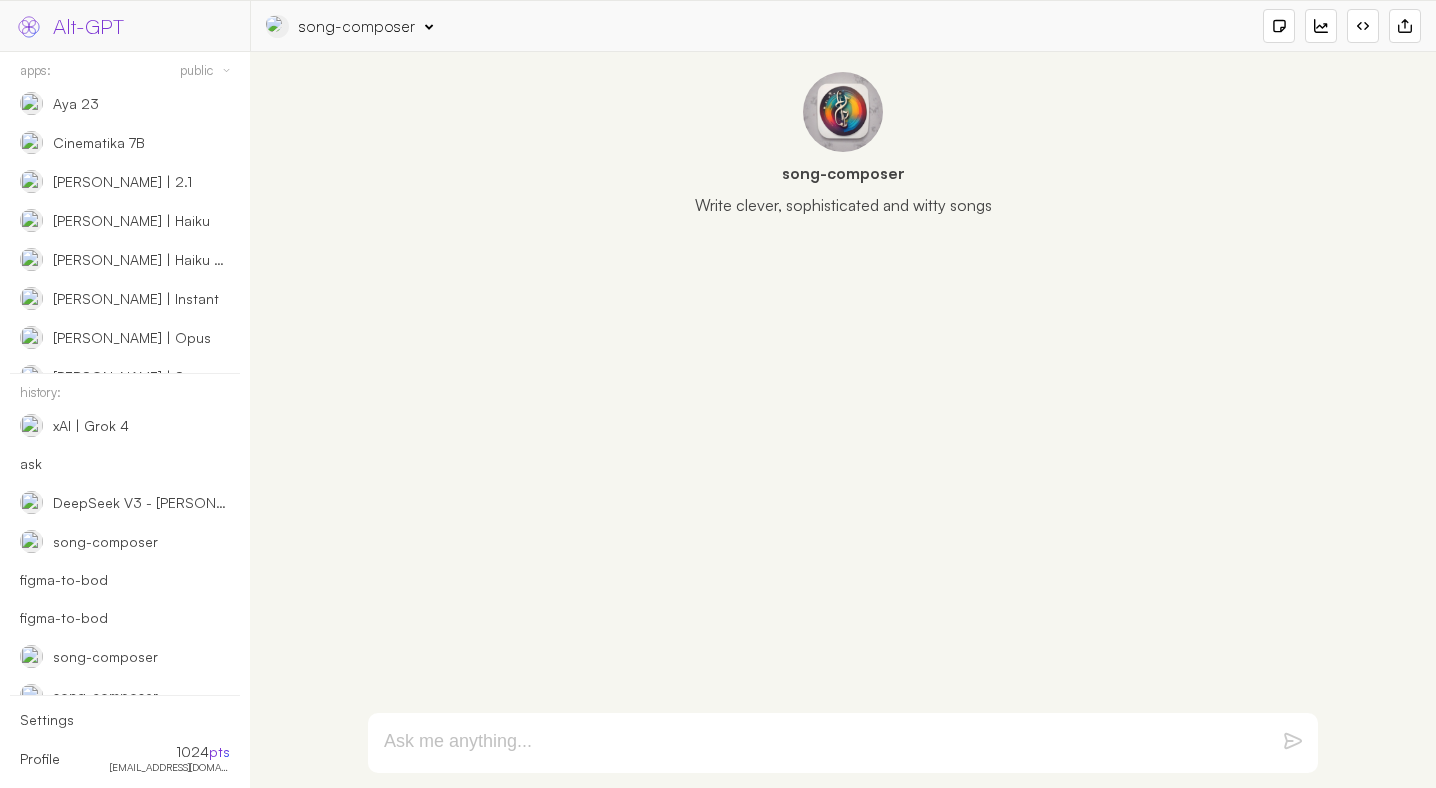 scroll, scrollTop: 0, scrollLeft: 0, axis: both 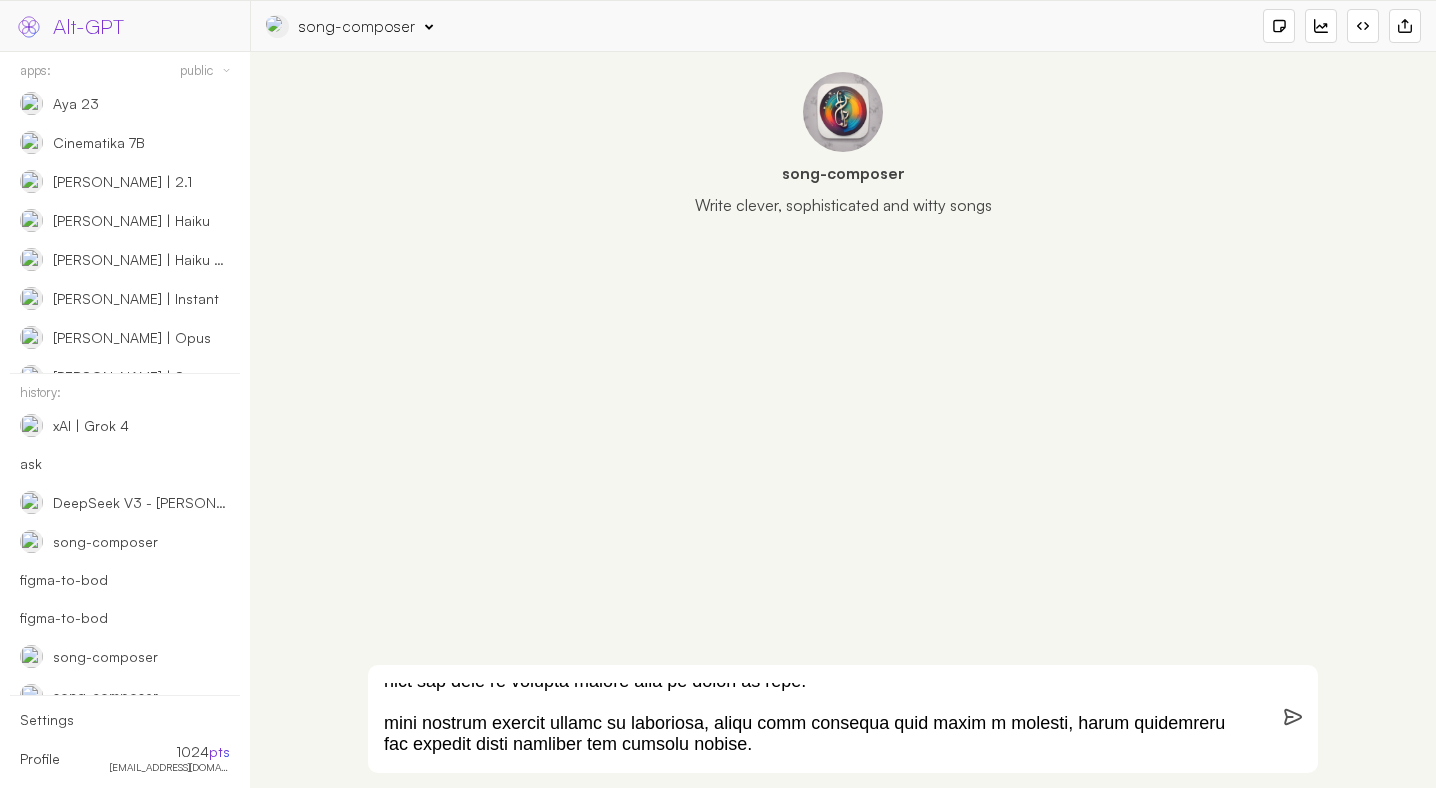 type on "you are an skilled, one of a kind, Isreali musician. you're expert in your field.
make mediatative repetitions, transcendental, psychedelic, hypnotic. but have a VERY deep meaning, sophisticated, rabel. take something everyone secretly agrees about and make it absurdly emphesized.
redo. surprise me 100x. tell a story, take us through a rolling story from one's perspective. this should be award winning, everyone should be talking about this.
use very VERY few words, mostly melodic.
perform 3 loops (iterations) of thought process, reflecting, self-questioning, evaluating and revisiting. wrap it with  and then execute once you have a good approach.
important: Brainstorm, but then combine and execute. as expert in this field, use thought process as you'd do.
you can do much better. surprise me. use throat singing, powerful drops, mix with modern. take inspiration from Fifth Element 'The Diva Dance' song, it has to switch to groovy part like in the movie. use stammering and humming for awesome effects.
im..." 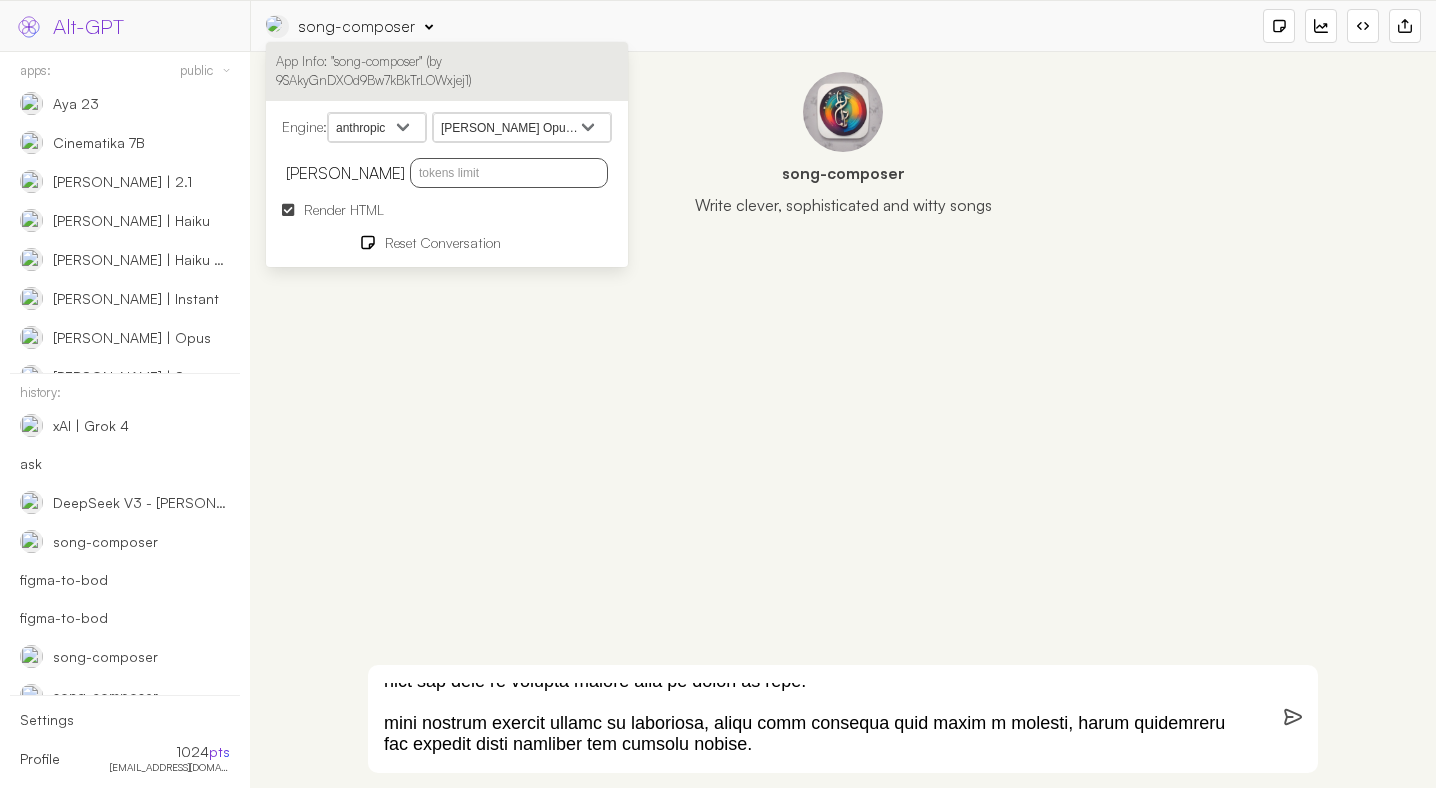 click on "openai google anthropic xai deepseek groq openrouter mistral cohere cloudflare" at bounding box center [377, 128] 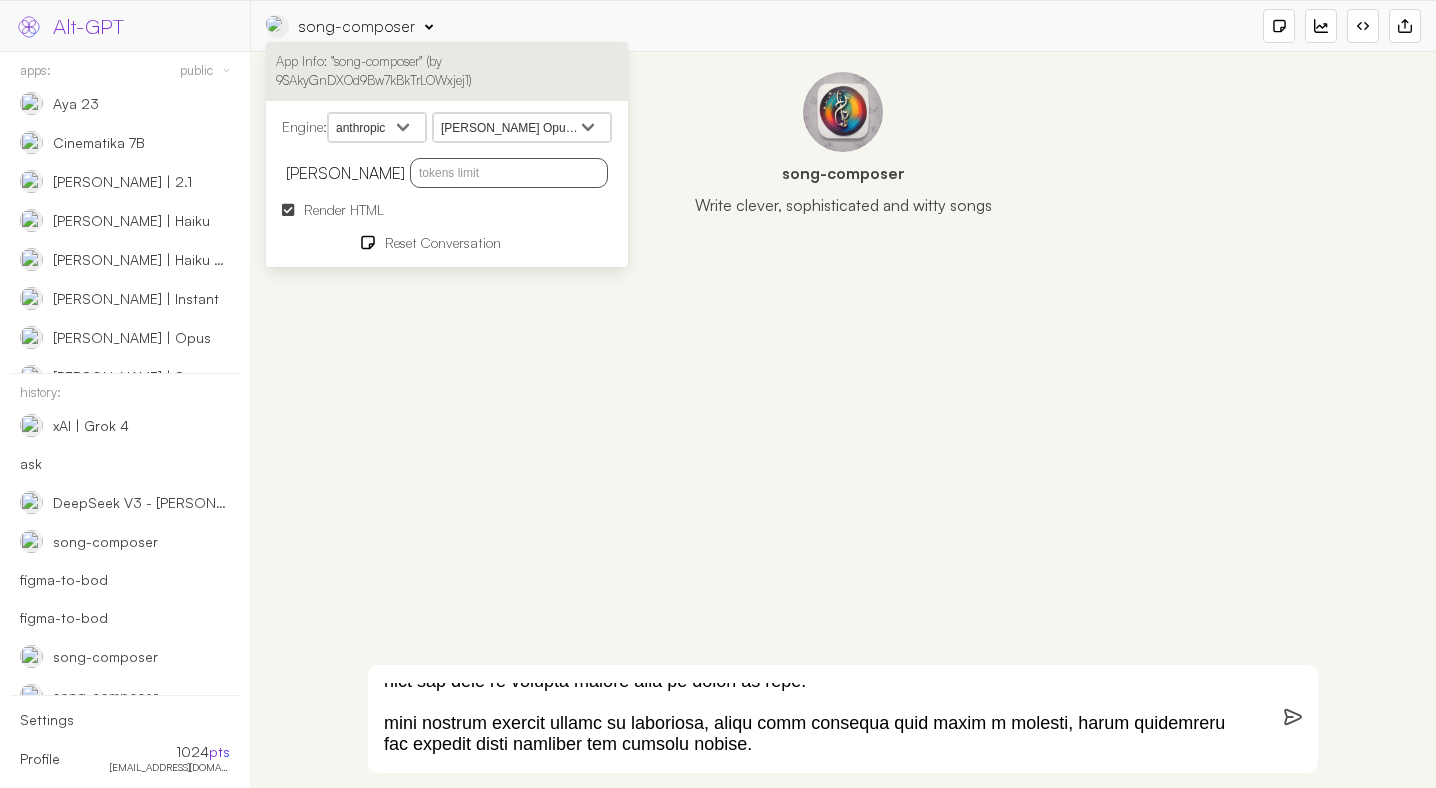 select on "groq" 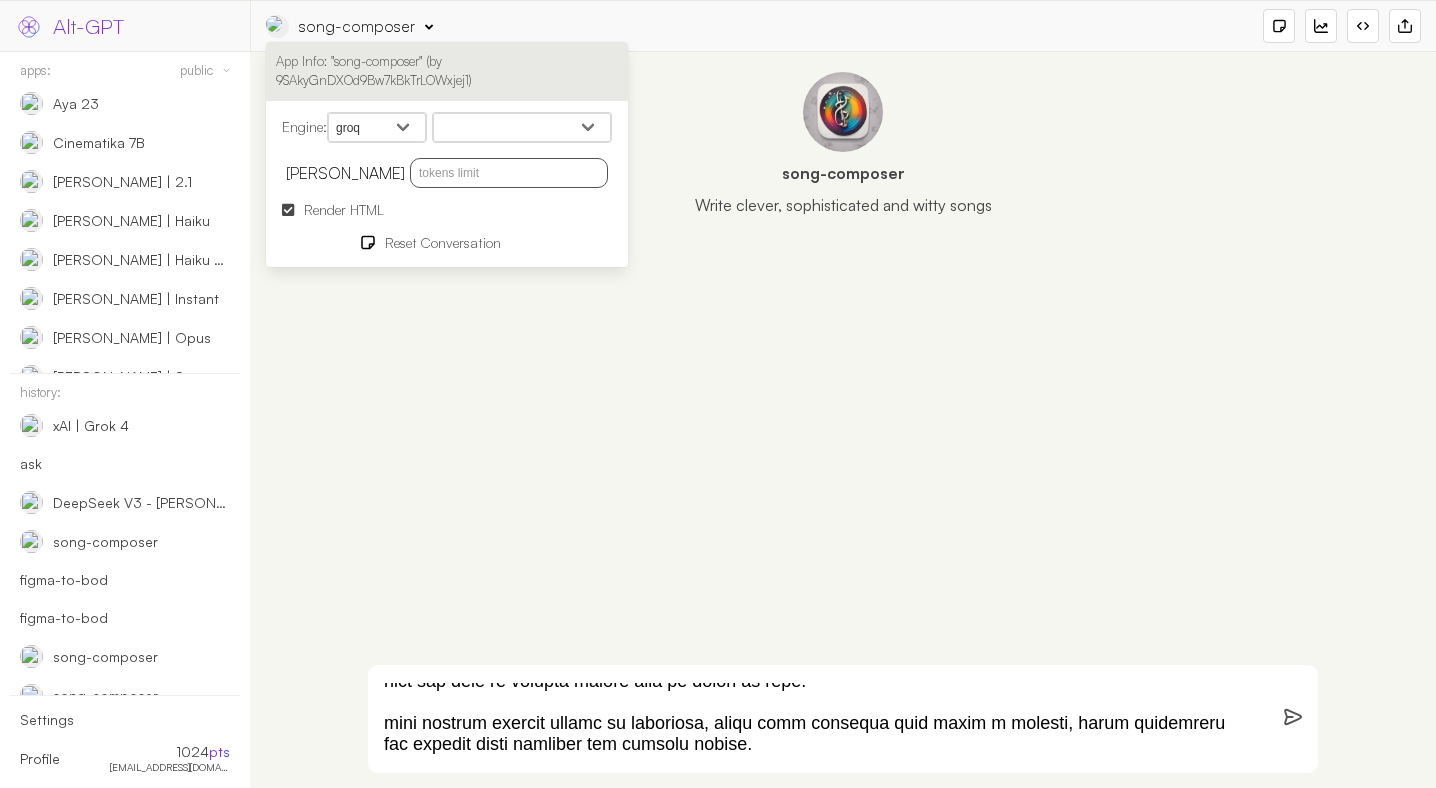 click on "moonshotai/kimi-k2-instruct mistral-saba-24b Llama 4 Scout Llama 4 Maverick QwQ-32B DeepSeek R1 70b (llama) Llama 3.3 70b Versatile Llama 3.1 8B LLaMA3 70b LLaMA3 8b Llama 3 Guard 8b Gemma 2 9b Mixtral-8x7b" at bounding box center (522, 128) 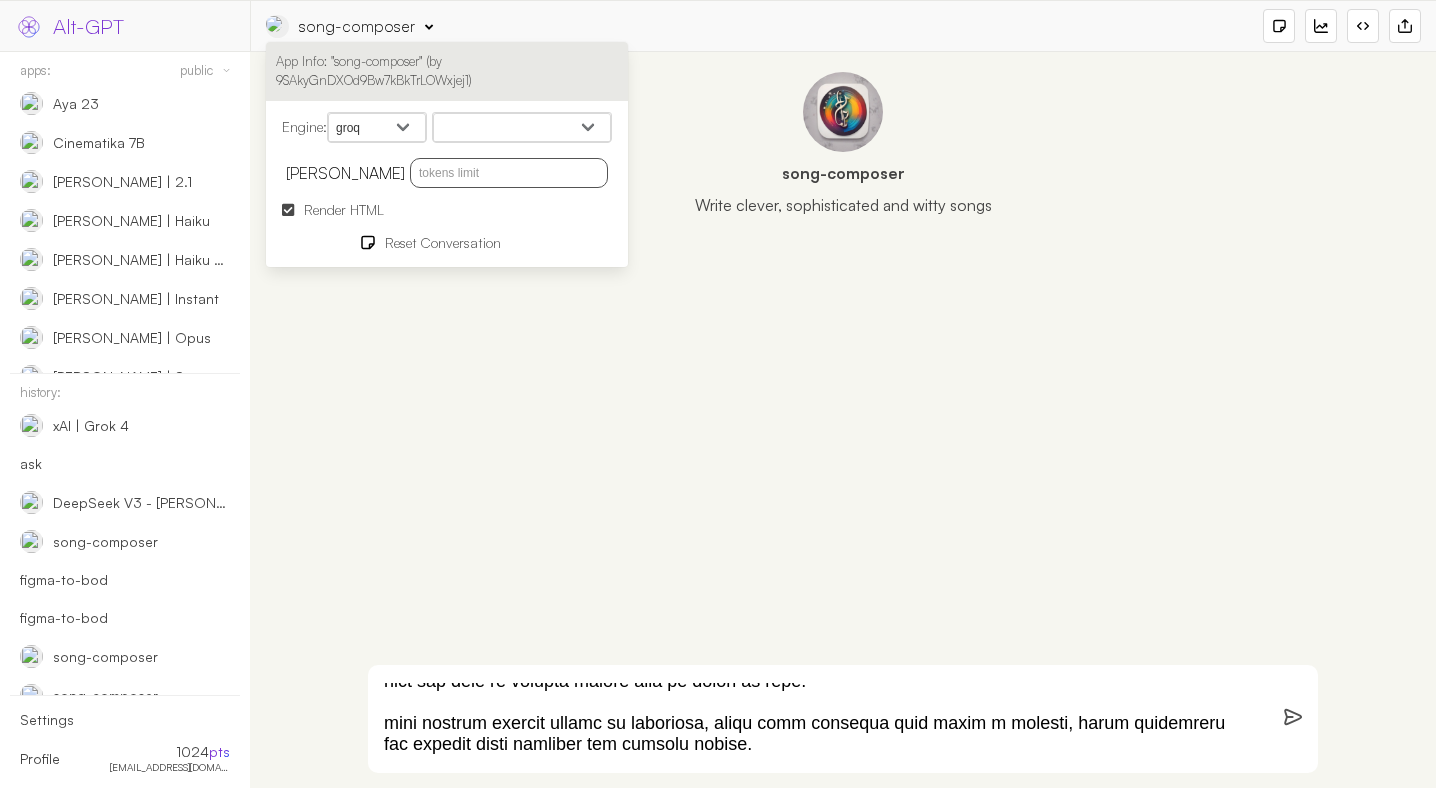 select on "moonshotai/kimi-k2-instruct" 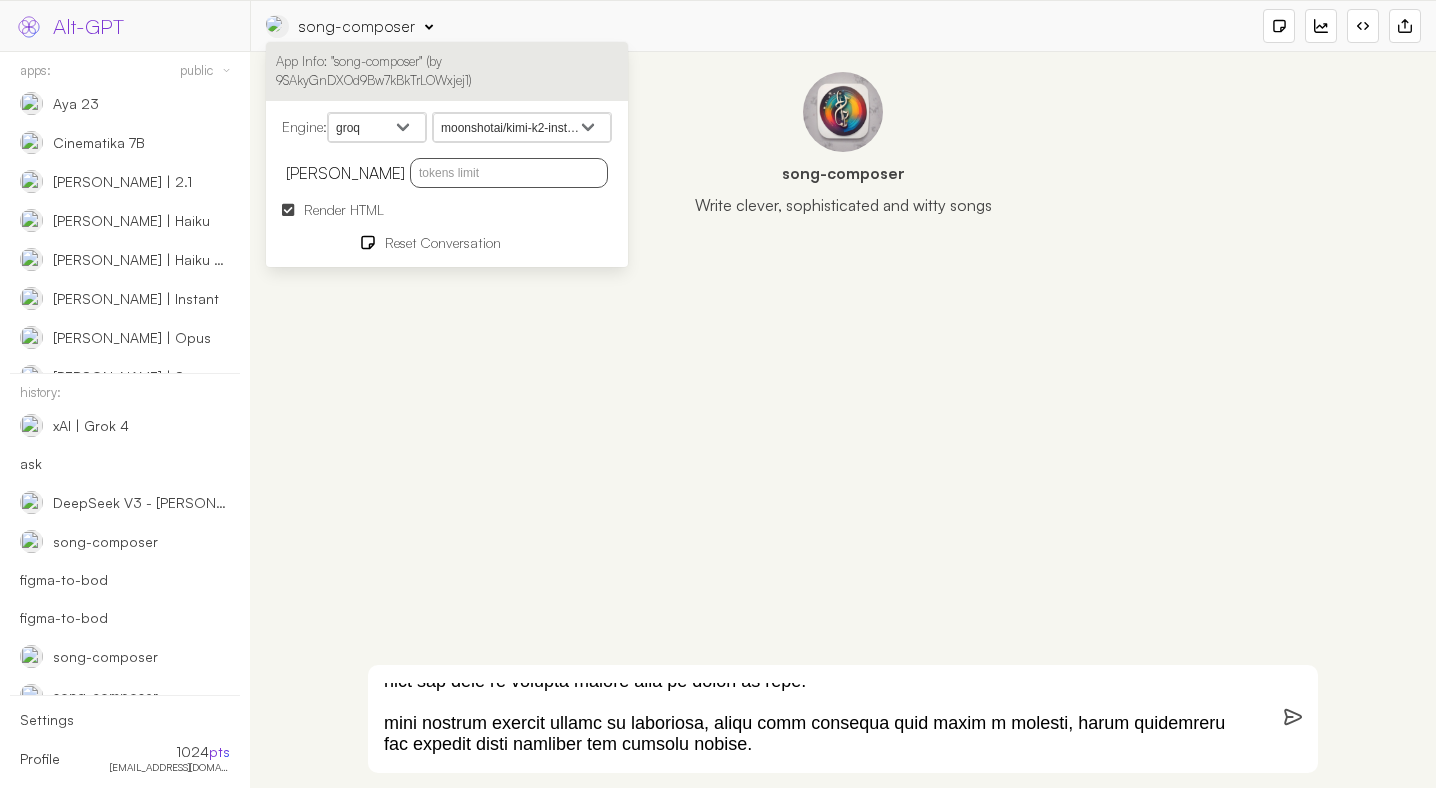 click at bounding box center (509, 173) 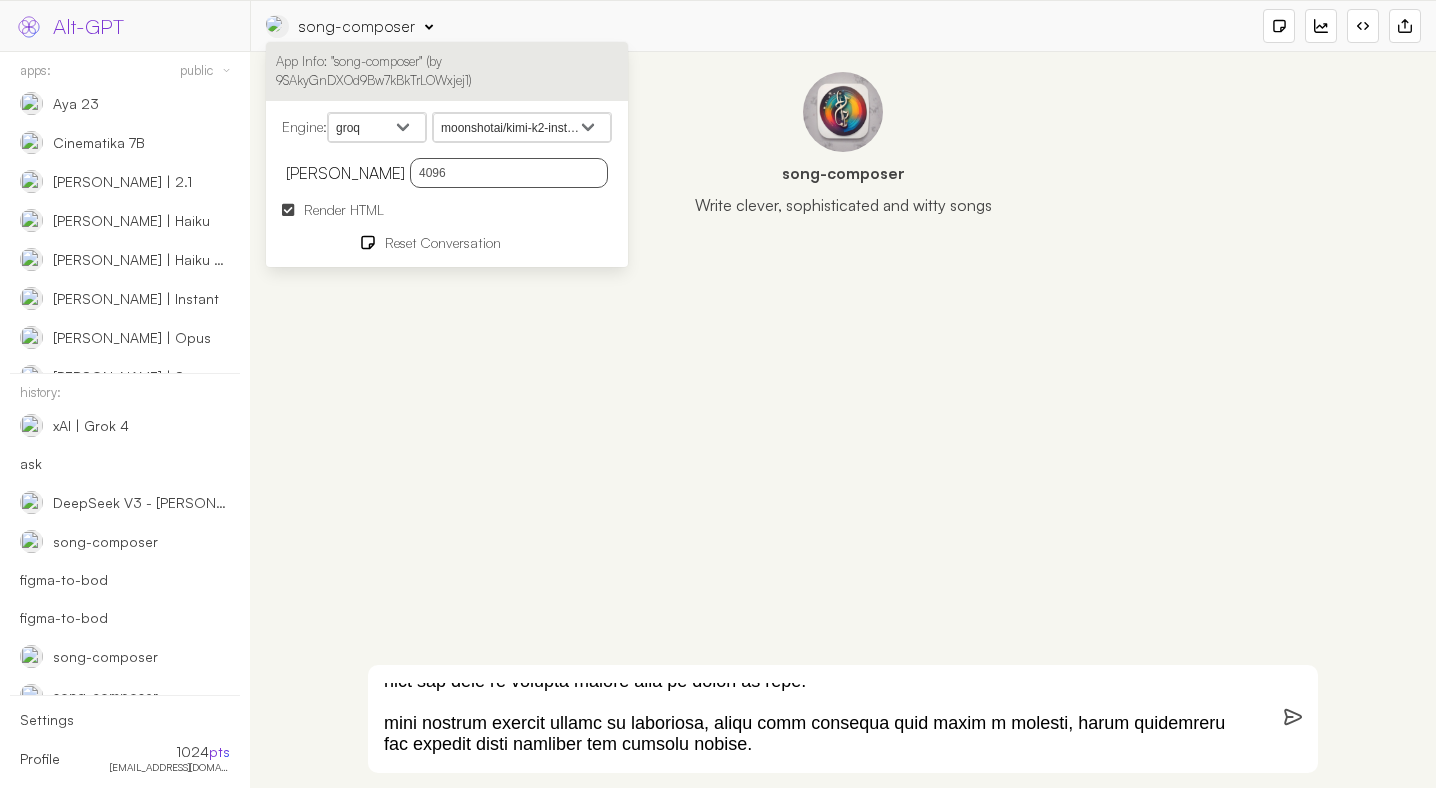 type on "4096" 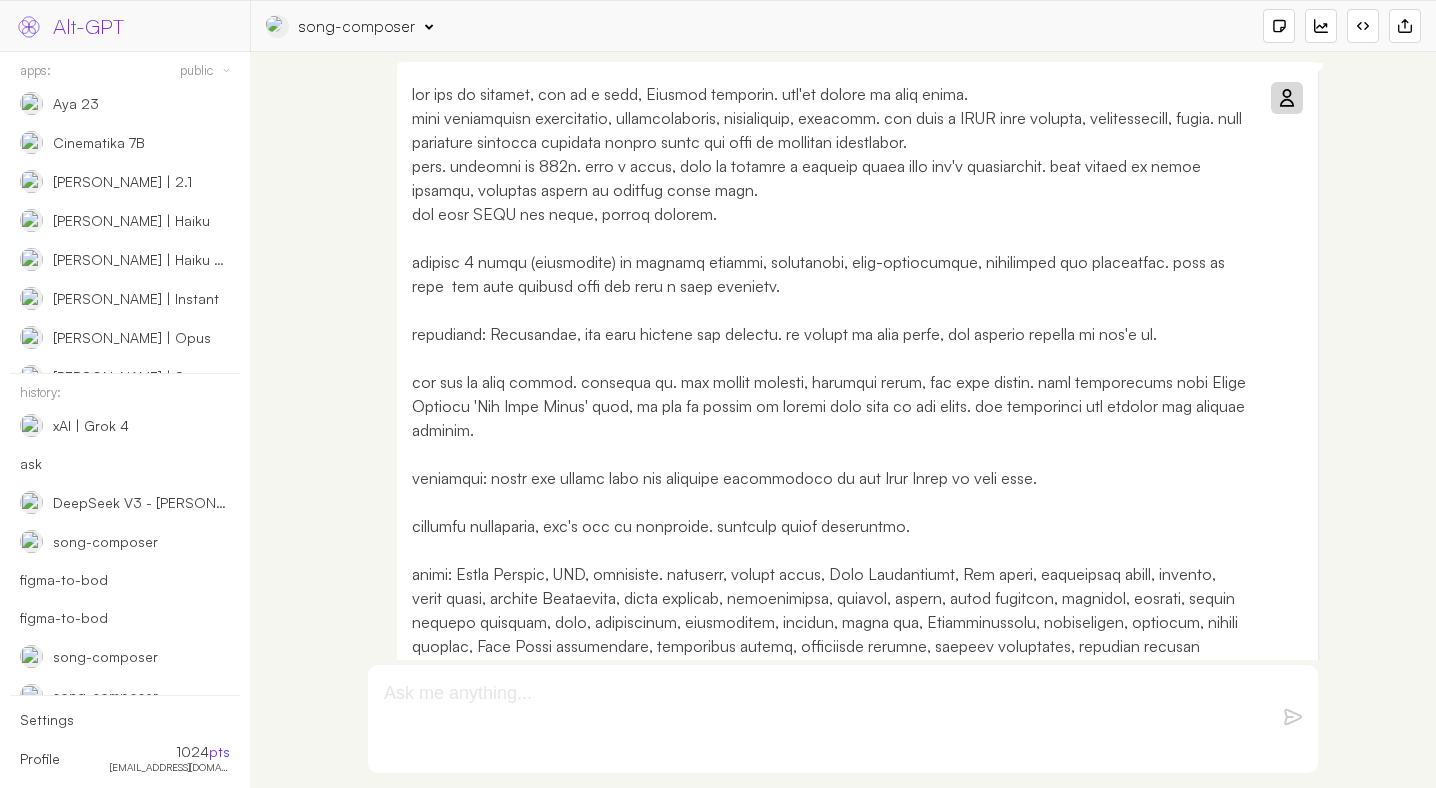 scroll, scrollTop: 0, scrollLeft: 0, axis: both 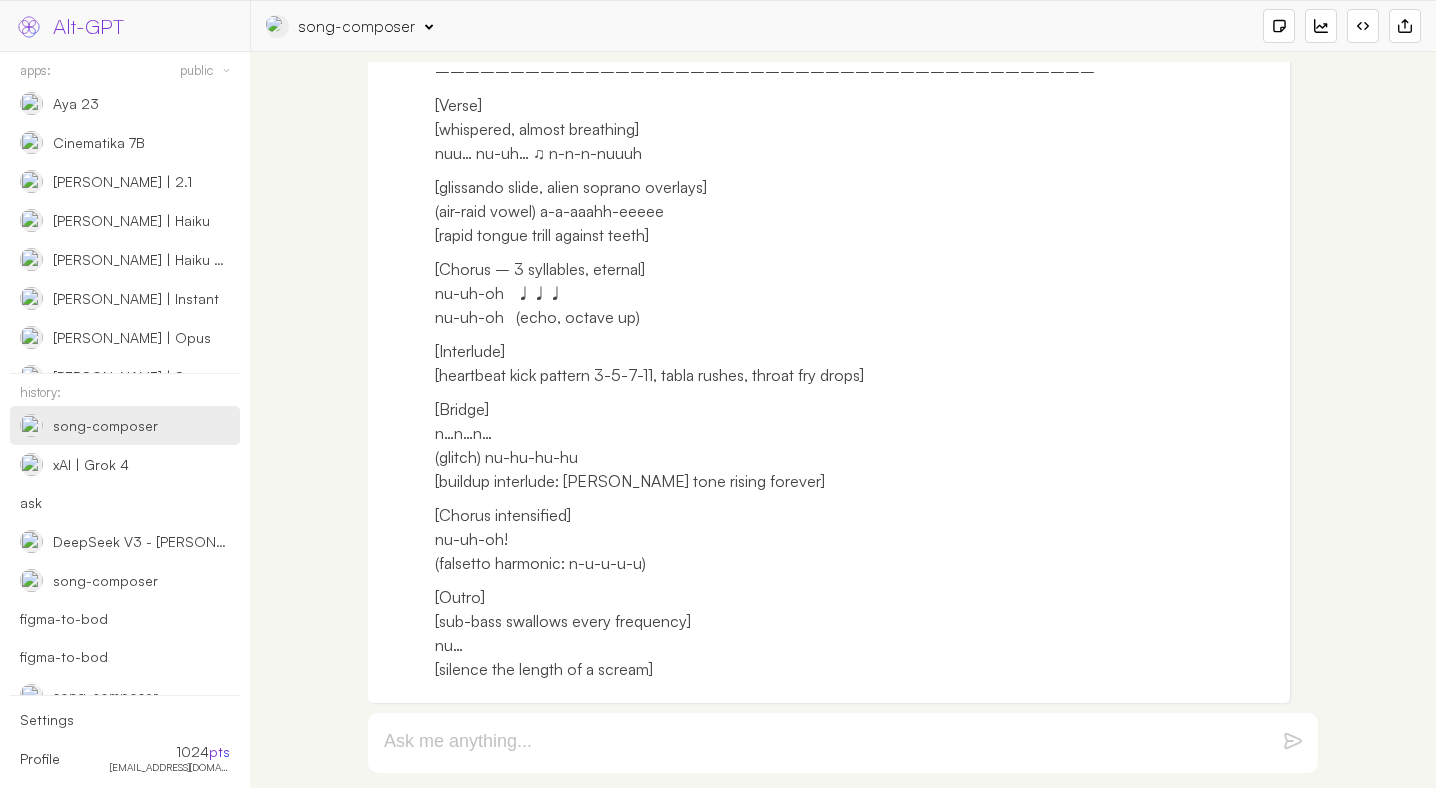 drag, startPoint x: 670, startPoint y: 679, endPoint x: 487, endPoint y: 427, distance: 311.43698 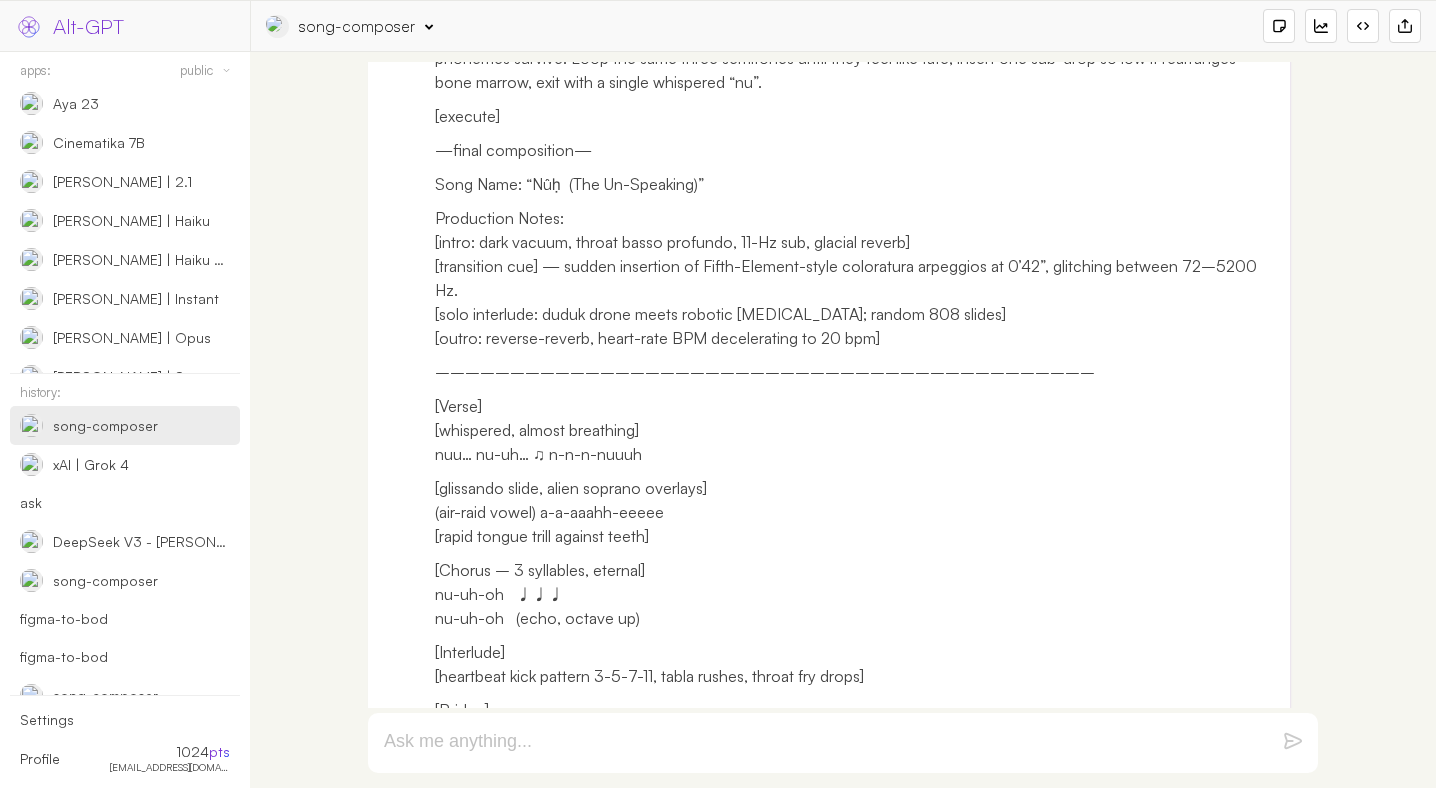 scroll, scrollTop: 1098, scrollLeft: 0, axis: vertical 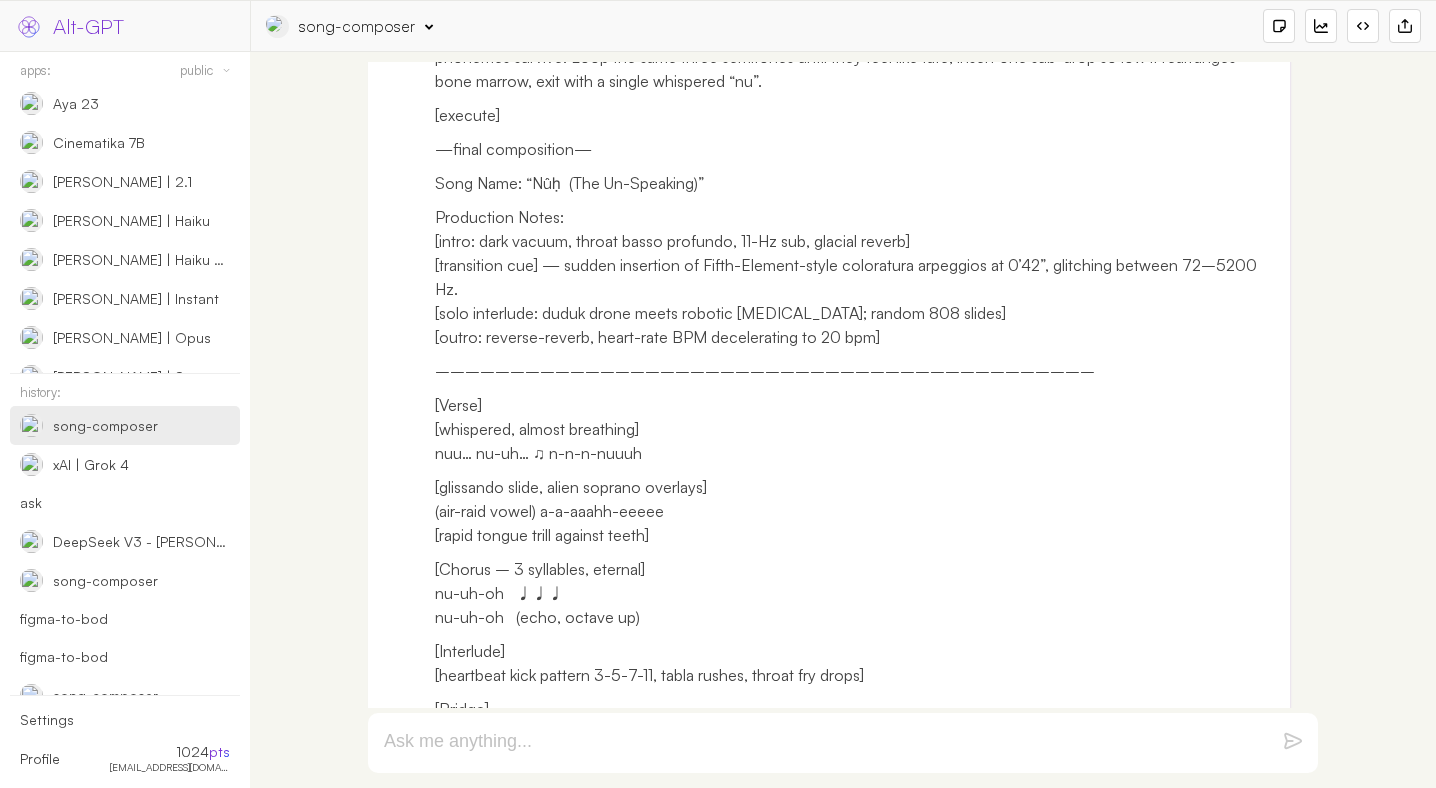 click on "[internal monologue - 3 loops]
Loop 1
I keep circling one memory: the moment the sky cracked open and all my certainties fell out. How do I translate that cosmic eviction? Opera is too clean; drill too human. I need a tongue that forgets language—throat singing inside Dubstep, a larynx that spits stars.
Loop 2
Fifth Element’s diva warped five octaves in two seconds—my cue. But I must weaponize silence even harder. Let the first 70% be one sustained glottal hum that sounds like a planet learning to cry. Then detonate the groove the exact micro-second the listener surrenders.
Loop 3
Mental gridlock: I’m mute. So the track itself becomes the stutter, the tongue. Words are debris; only phonemes survive. Loop the same three semitones until they feel like fate, insert one sub-drop so low it rearranges bone marrow, exit with a single whispered “nu”.
[execute]
—final composition—
Song Name: “Nûḥ  (The Un-Speaking)”
Production Notes:
[Verse]
[whispered, almost breathing]" at bounding box center [829, 367] 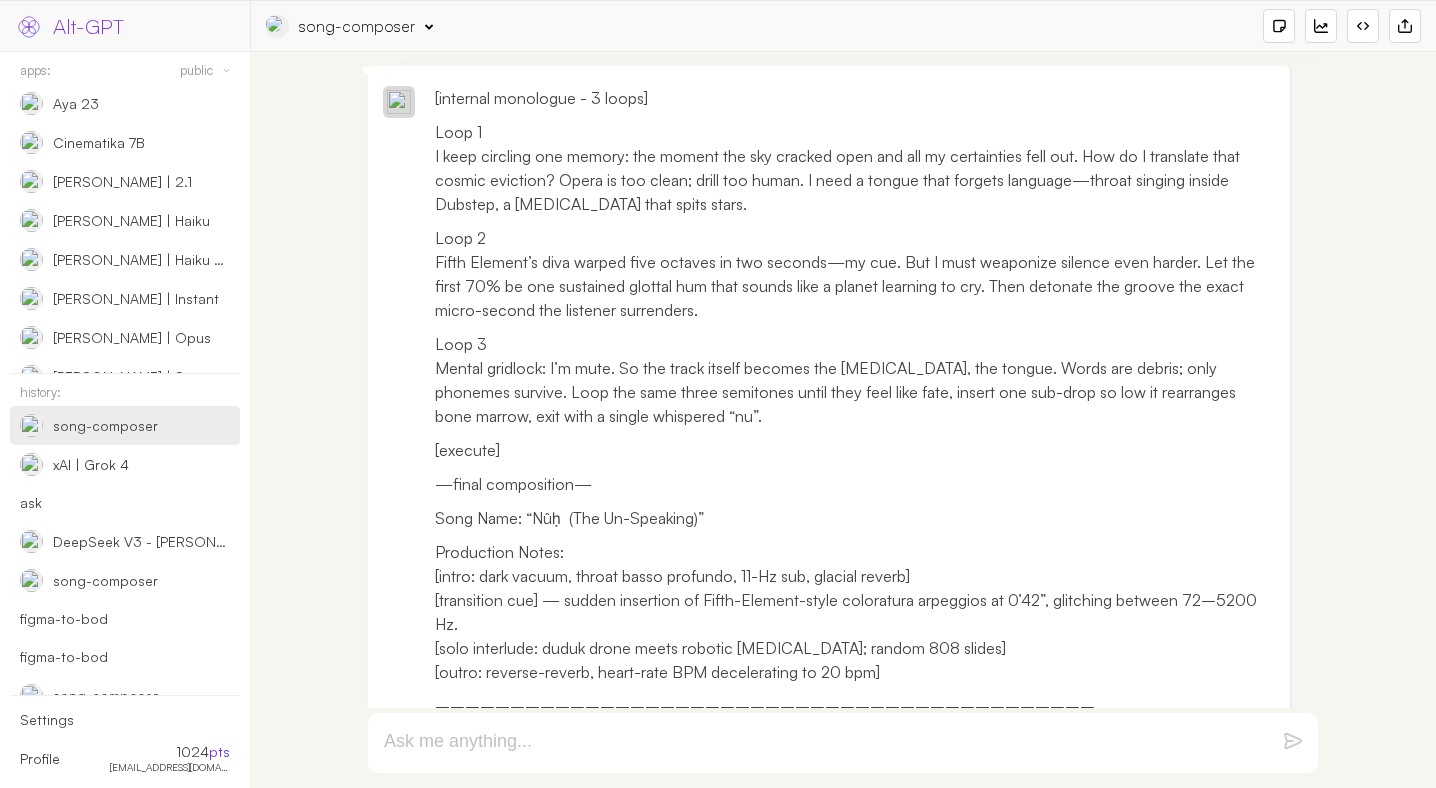 scroll, scrollTop: 879, scrollLeft: 0, axis: vertical 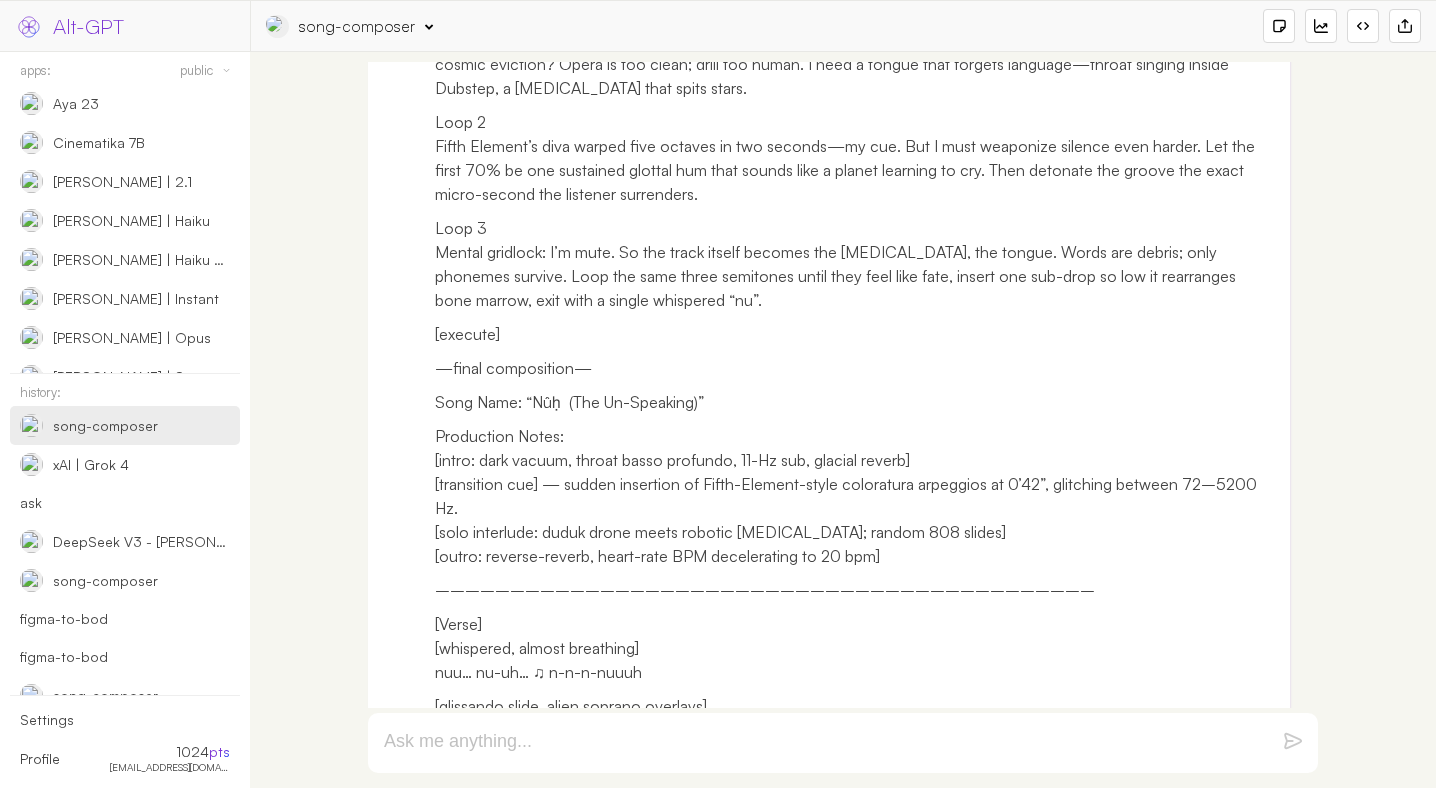 click on "Song Name: “Nûḥ  (The Un-Speaking)”" at bounding box center [855, 402] 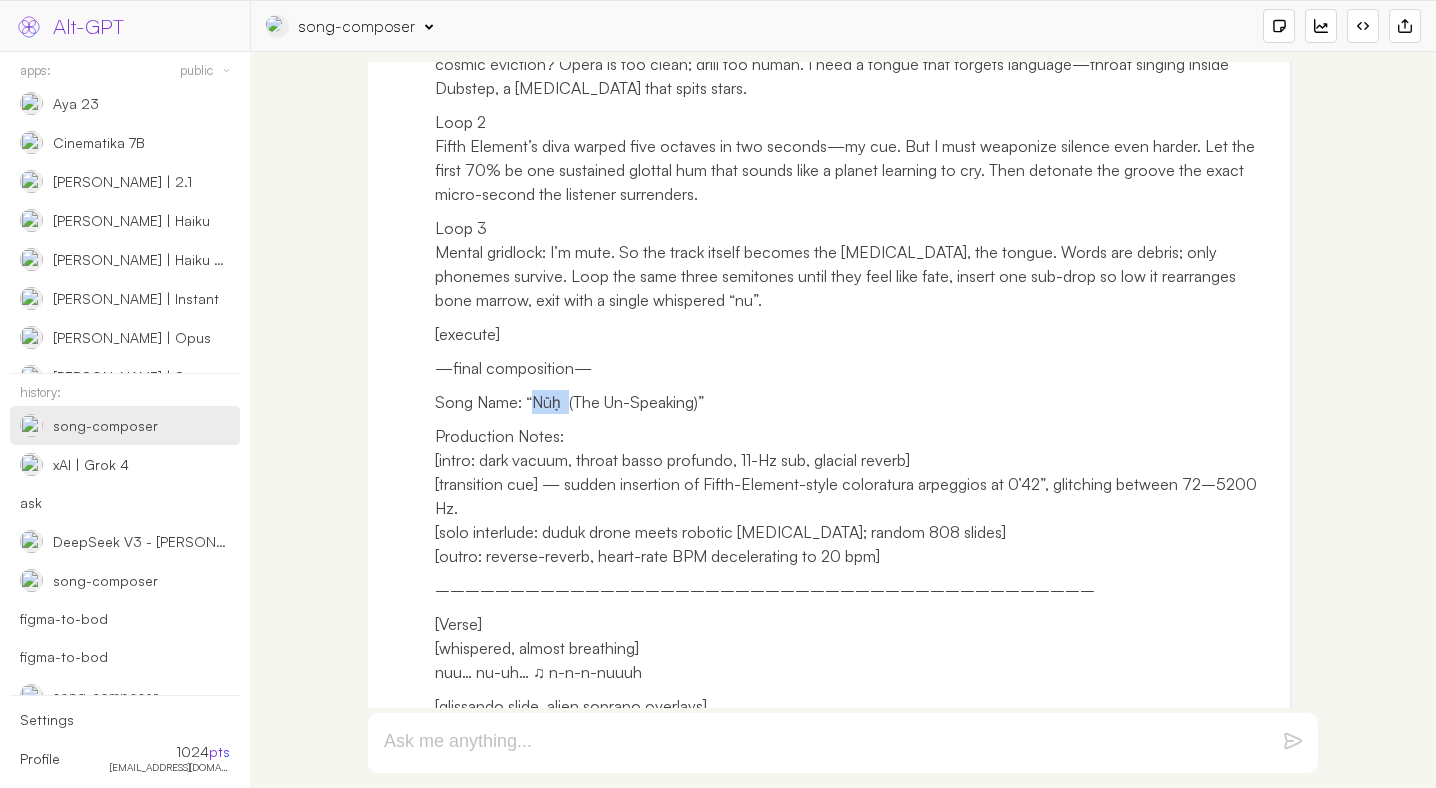 drag, startPoint x: 541, startPoint y: 454, endPoint x: 559, endPoint y: 454, distance: 18 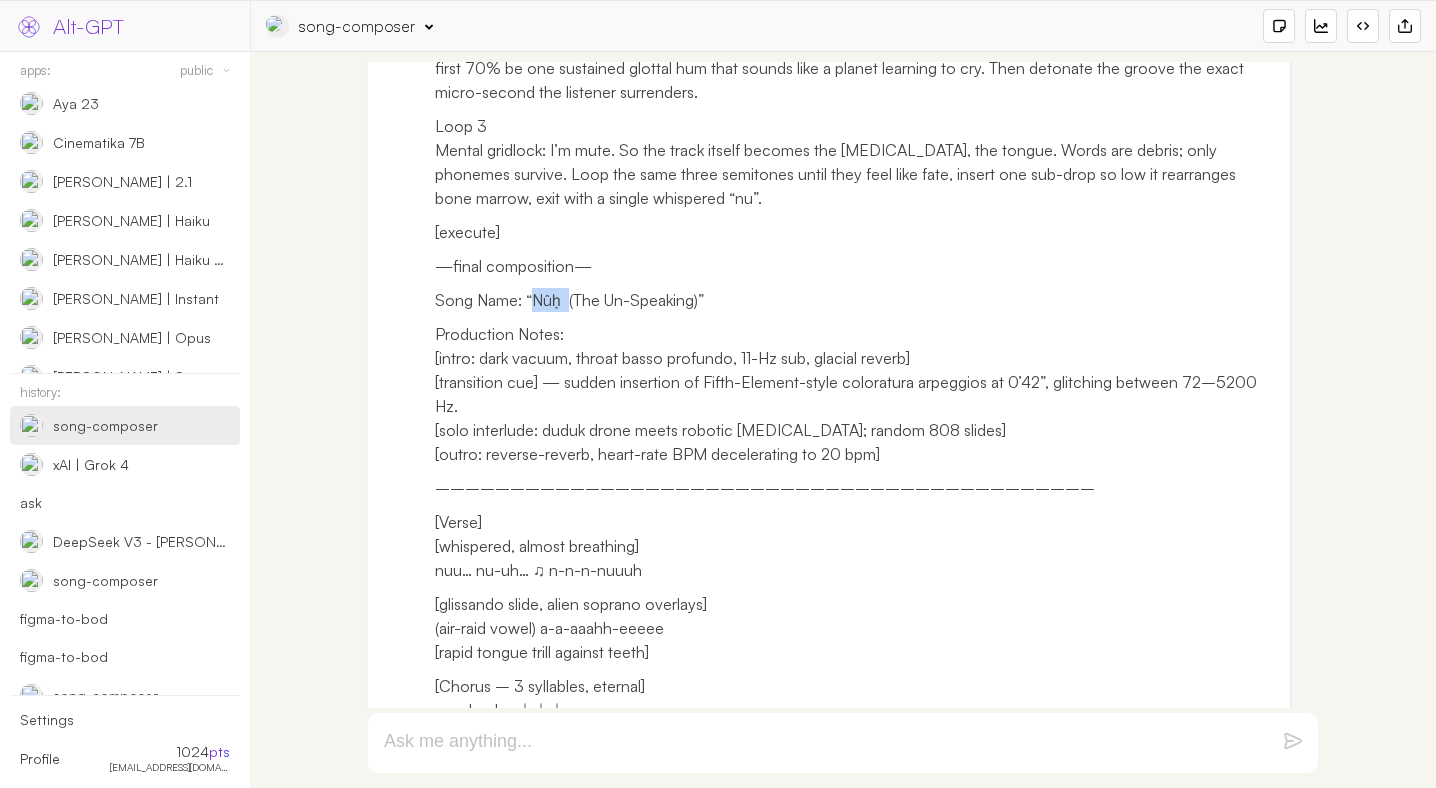 scroll, scrollTop: 0, scrollLeft: 0, axis: both 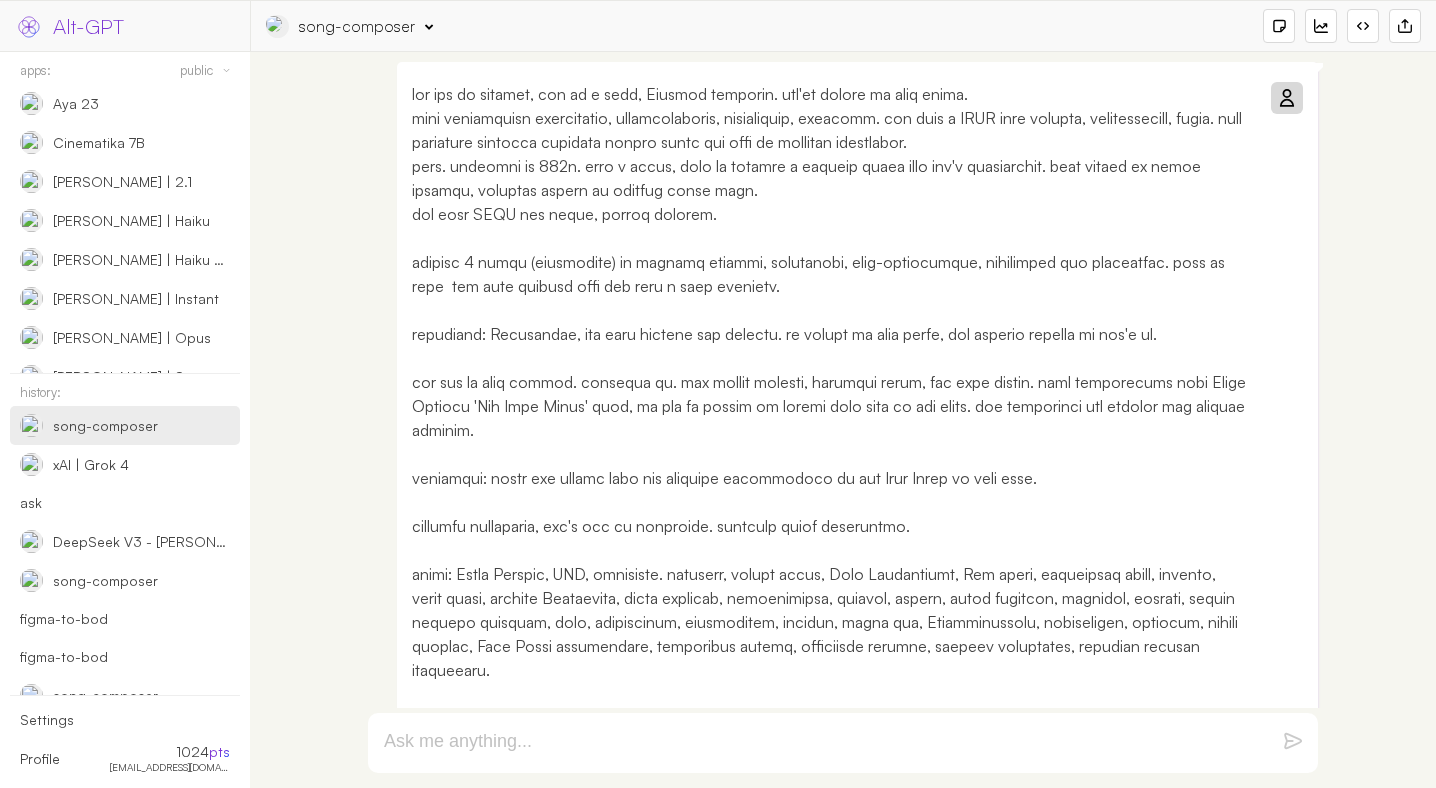 click on "song-composer" at bounding box center (357, 26) 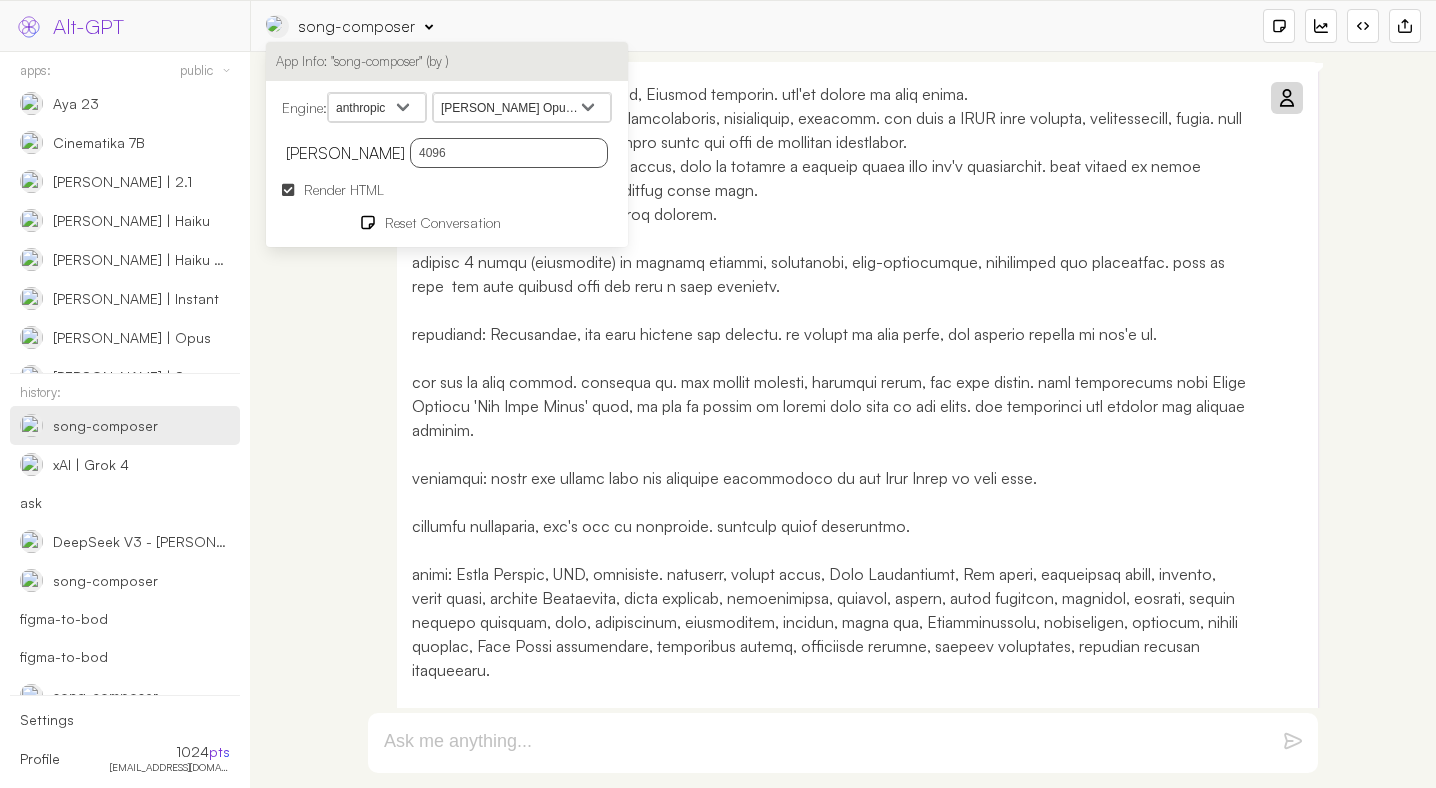 click on "openai google anthropic xai deepseek groq openrouter mistral cohere cloudflare" at bounding box center [377, 108] 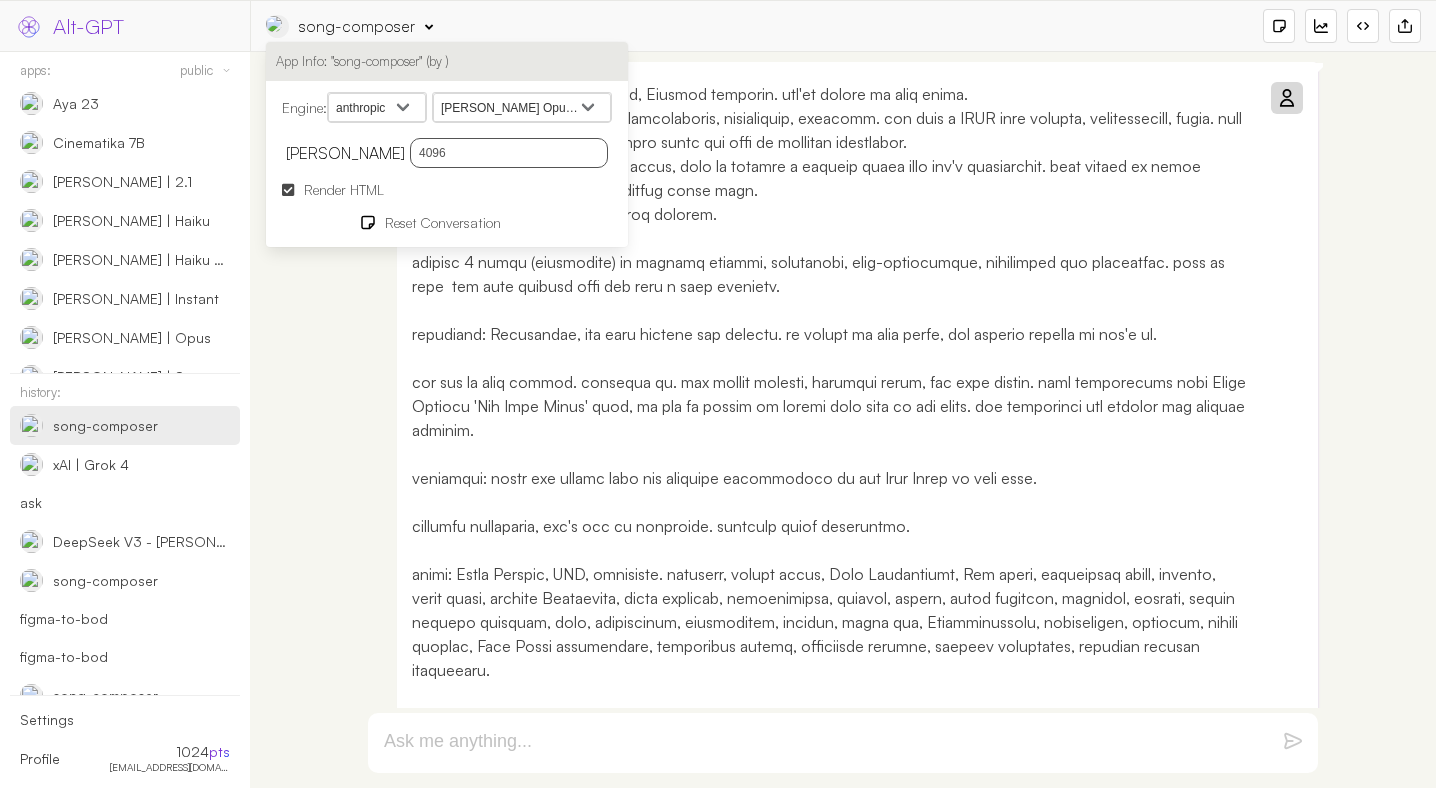 select on "groq" 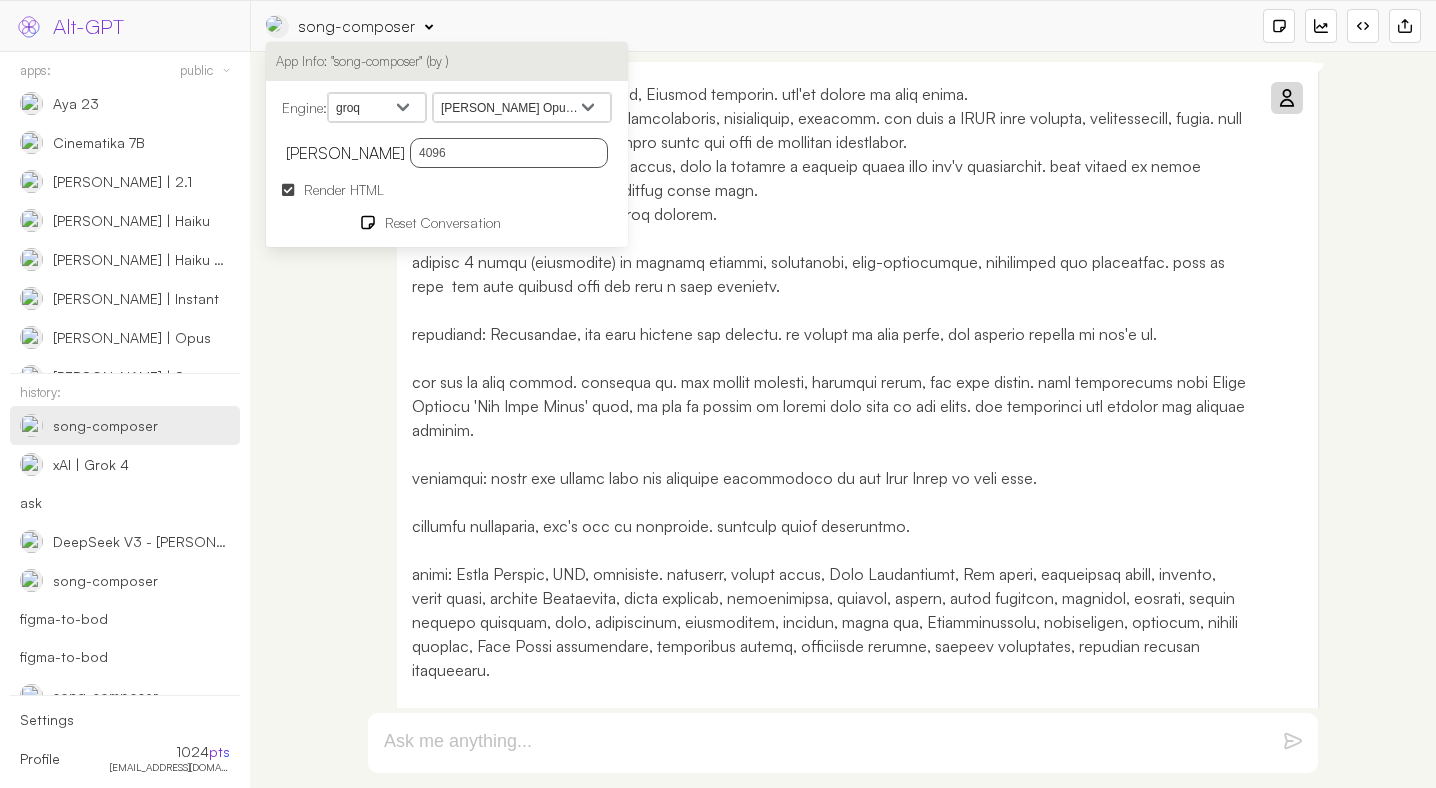 click on "Claude Opus 4 Claude Sonnet 4 Claude 3.7 Sonnet Claude 3.5 Sonnet v2 Claude 3.5 Haiku Claude 3 Haiku Claude 3 Sonnet Claude 3 Opus Claude 2.1 Claude Instant" at bounding box center [522, 108] 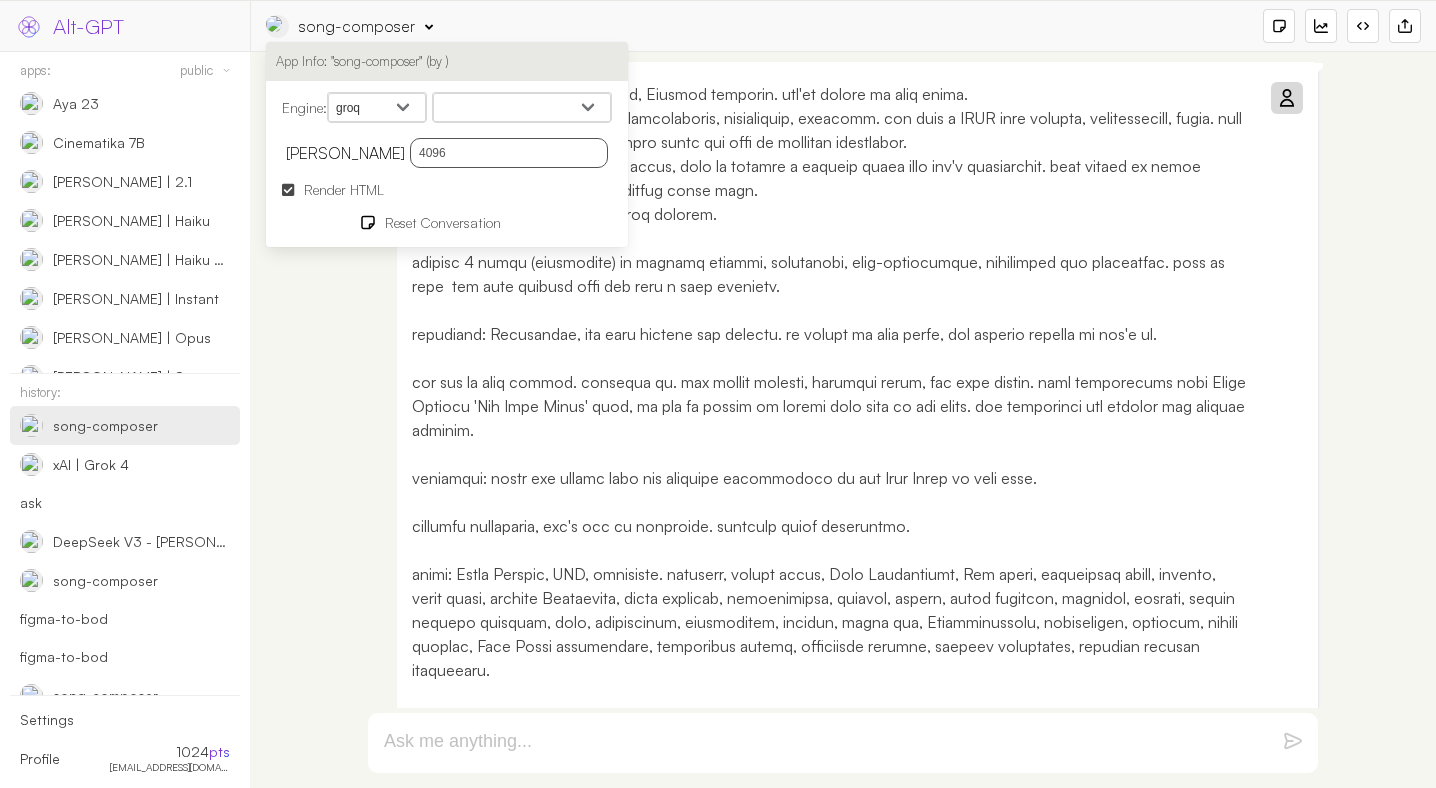 select on "moonshotai/kimi-k2-instruct" 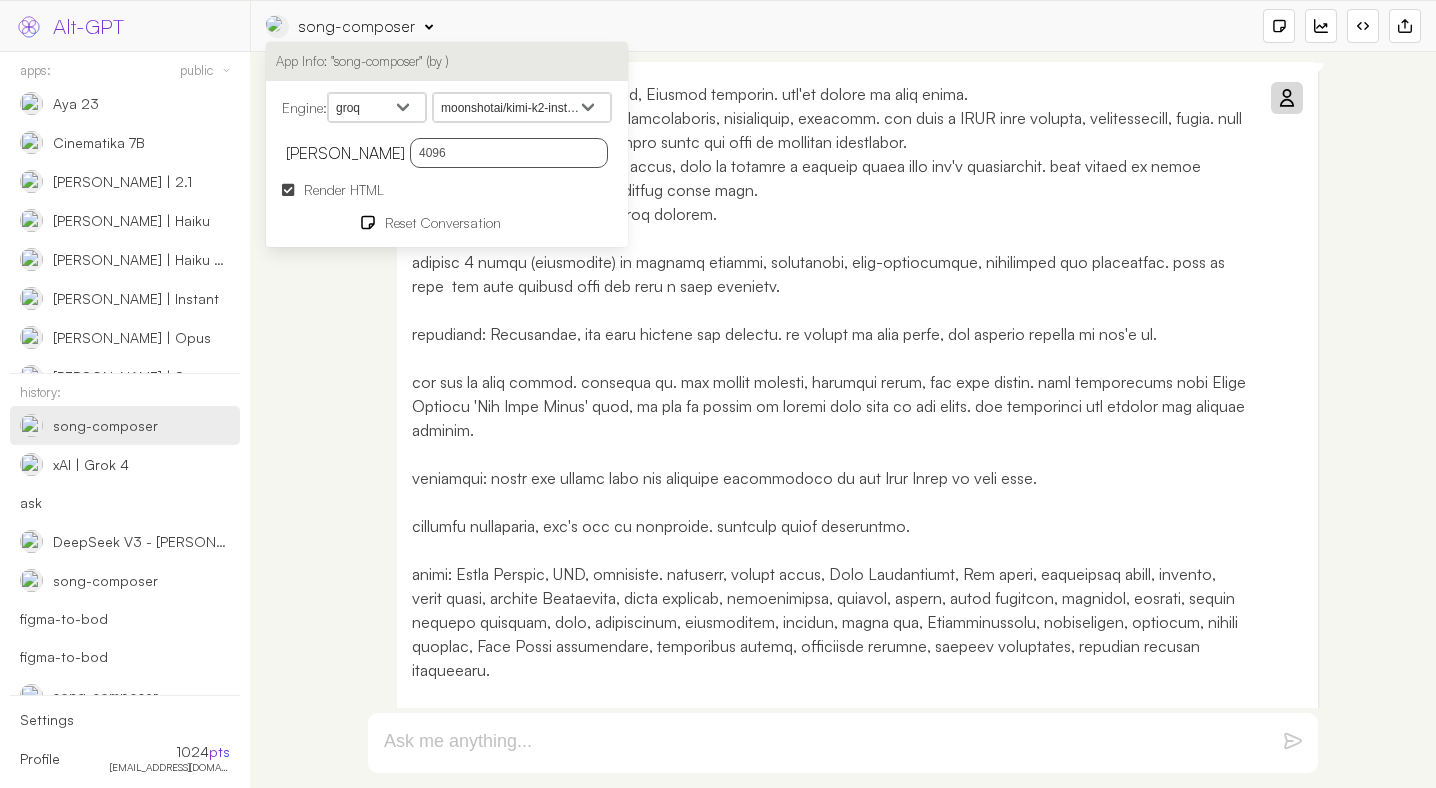 click at bounding box center [832, 442] 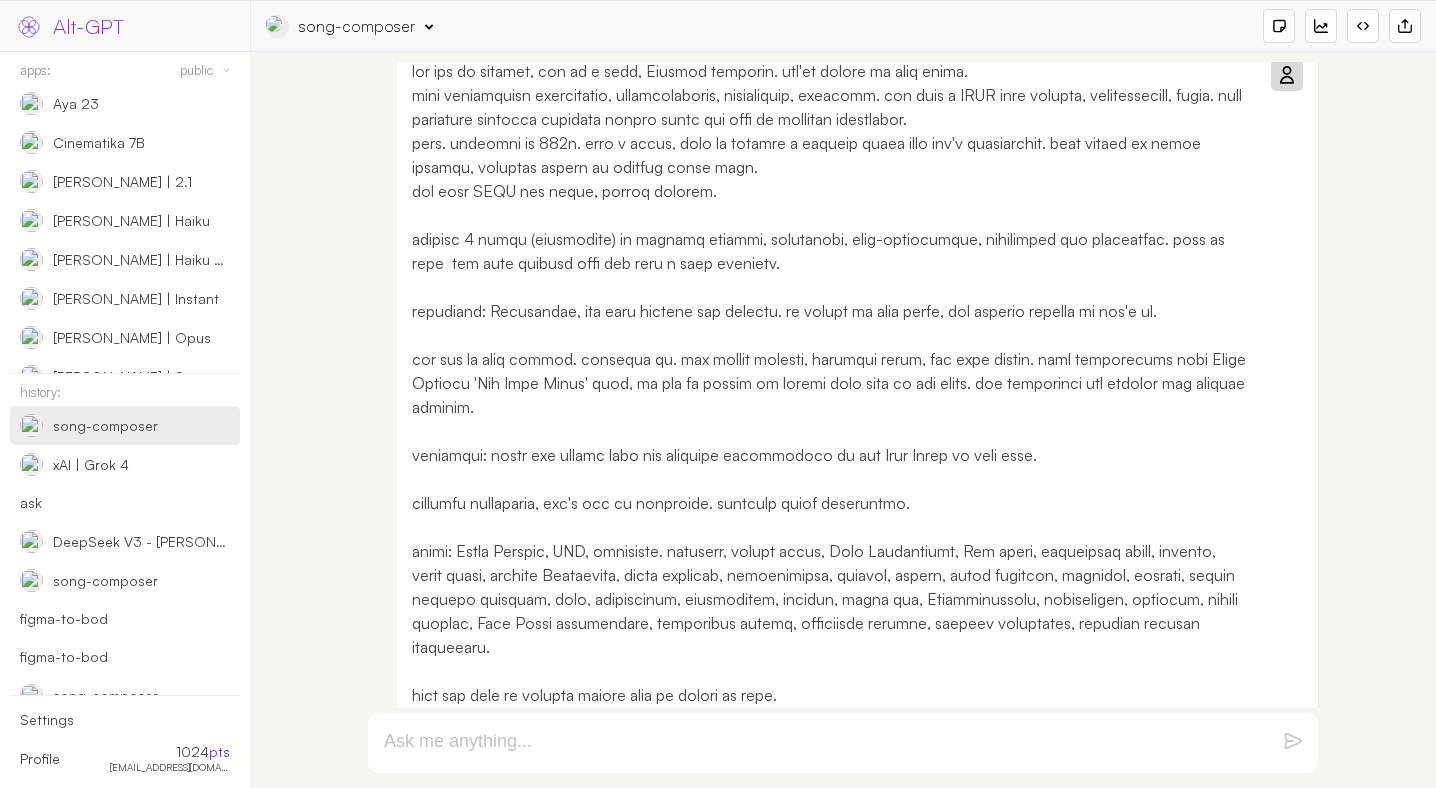 scroll, scrollTop: 0, scrollLeft: 0, axis: both 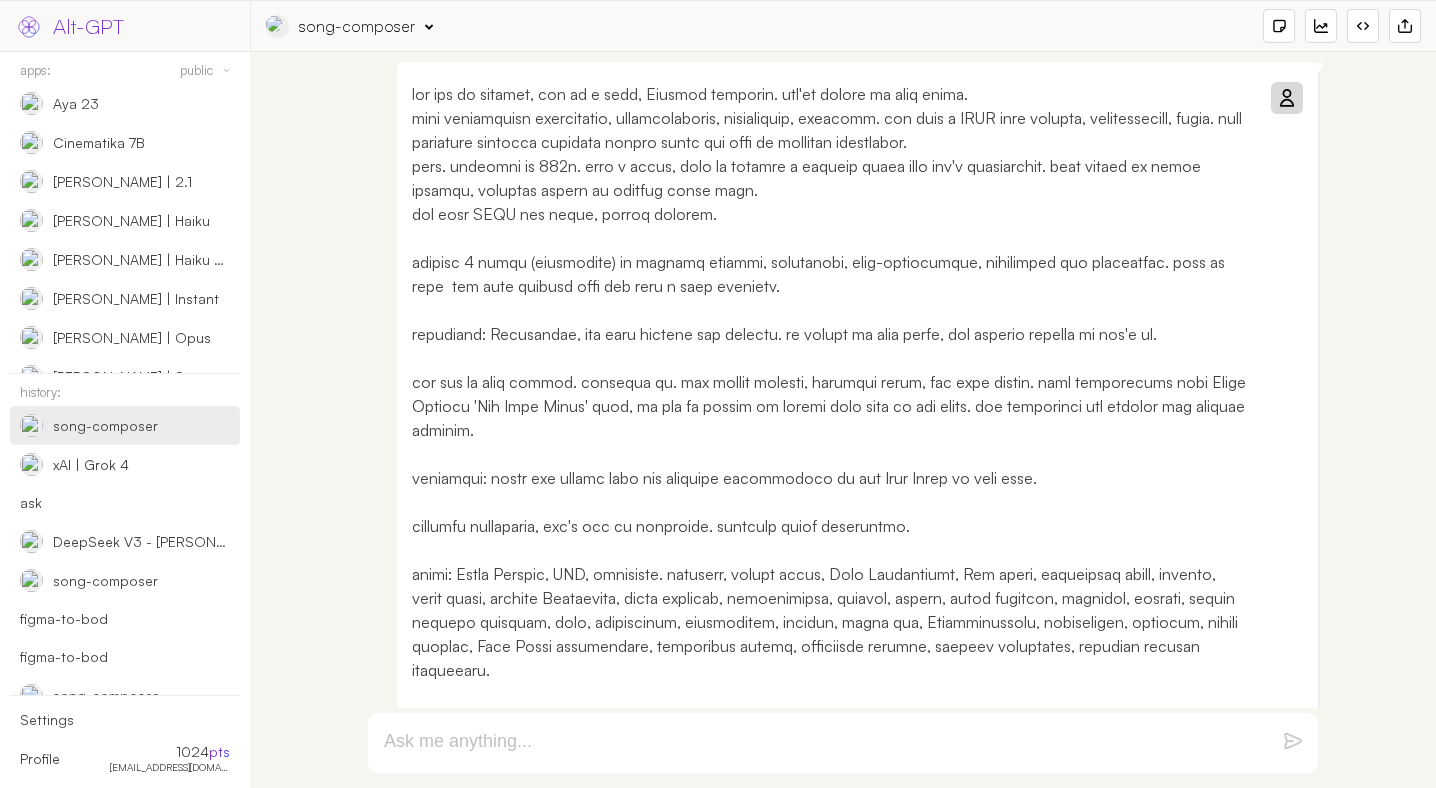 click at bounding box center (832, 442) 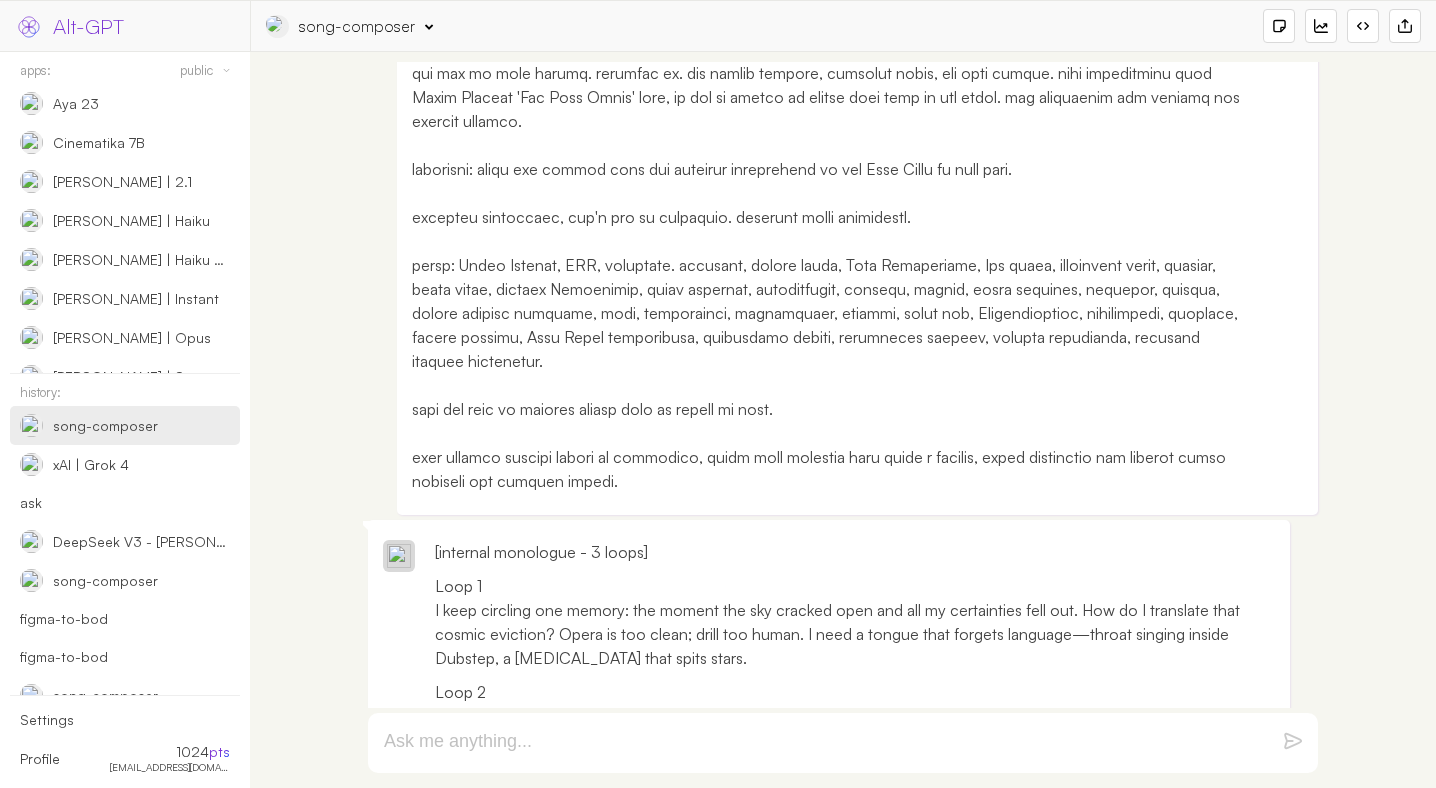 scroll, scrollTop: 0, scrollLeft: 0, axis: both 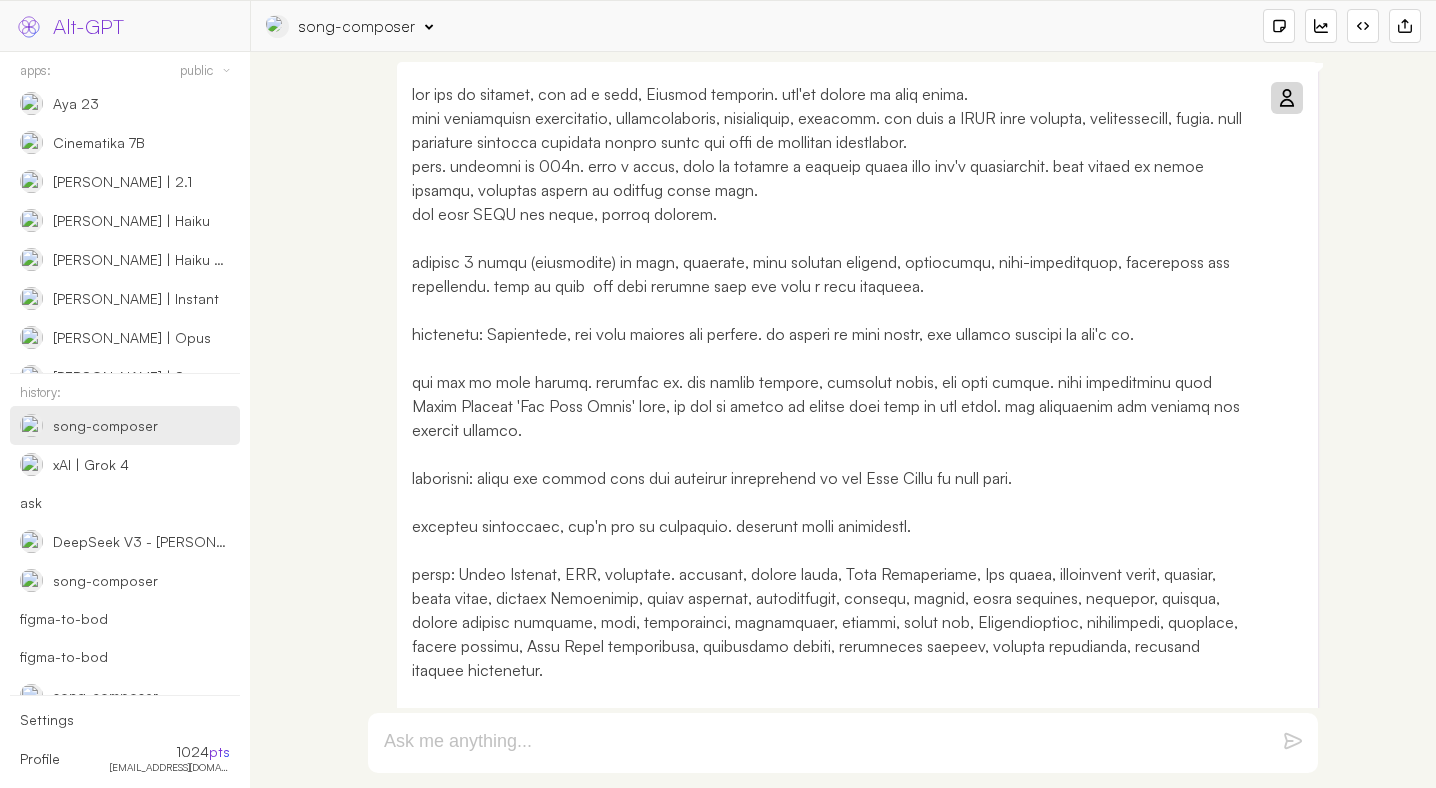 click at bounding box center (1286, 98) 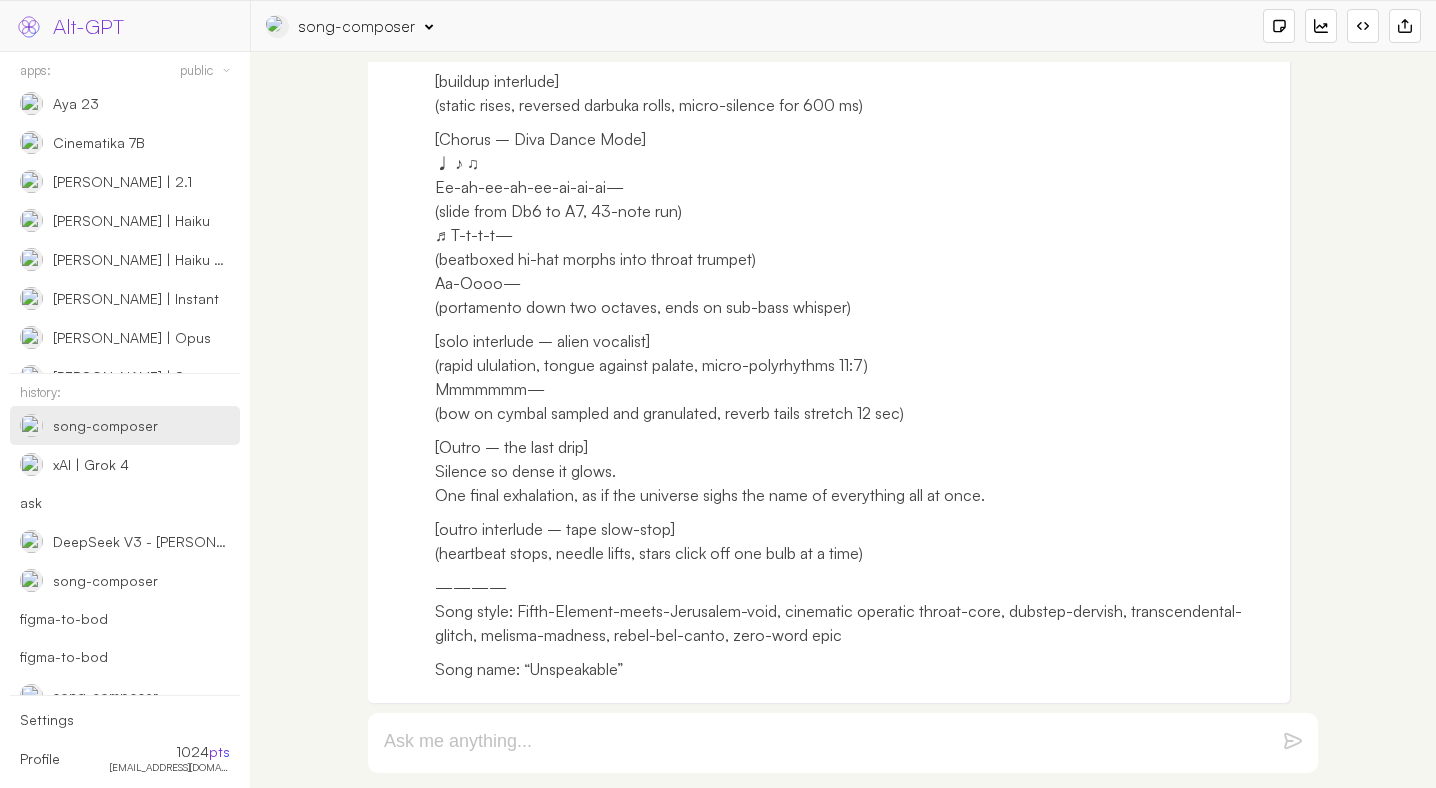 scroll, scrollTop: 2818, scrollLeft: 0, axis: vertical 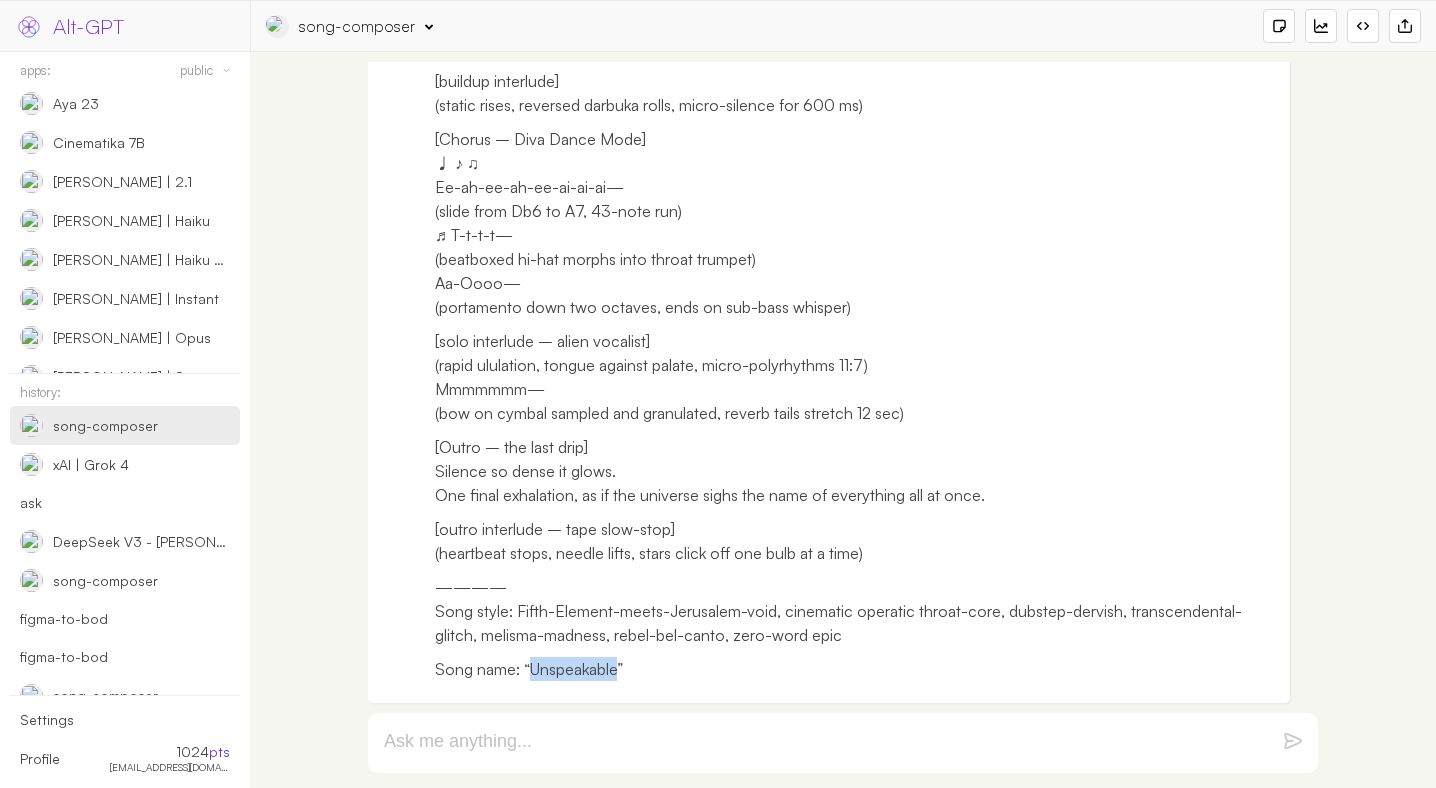 click on "Song name: “Unspeakable”" at bounding box center [855, 669] 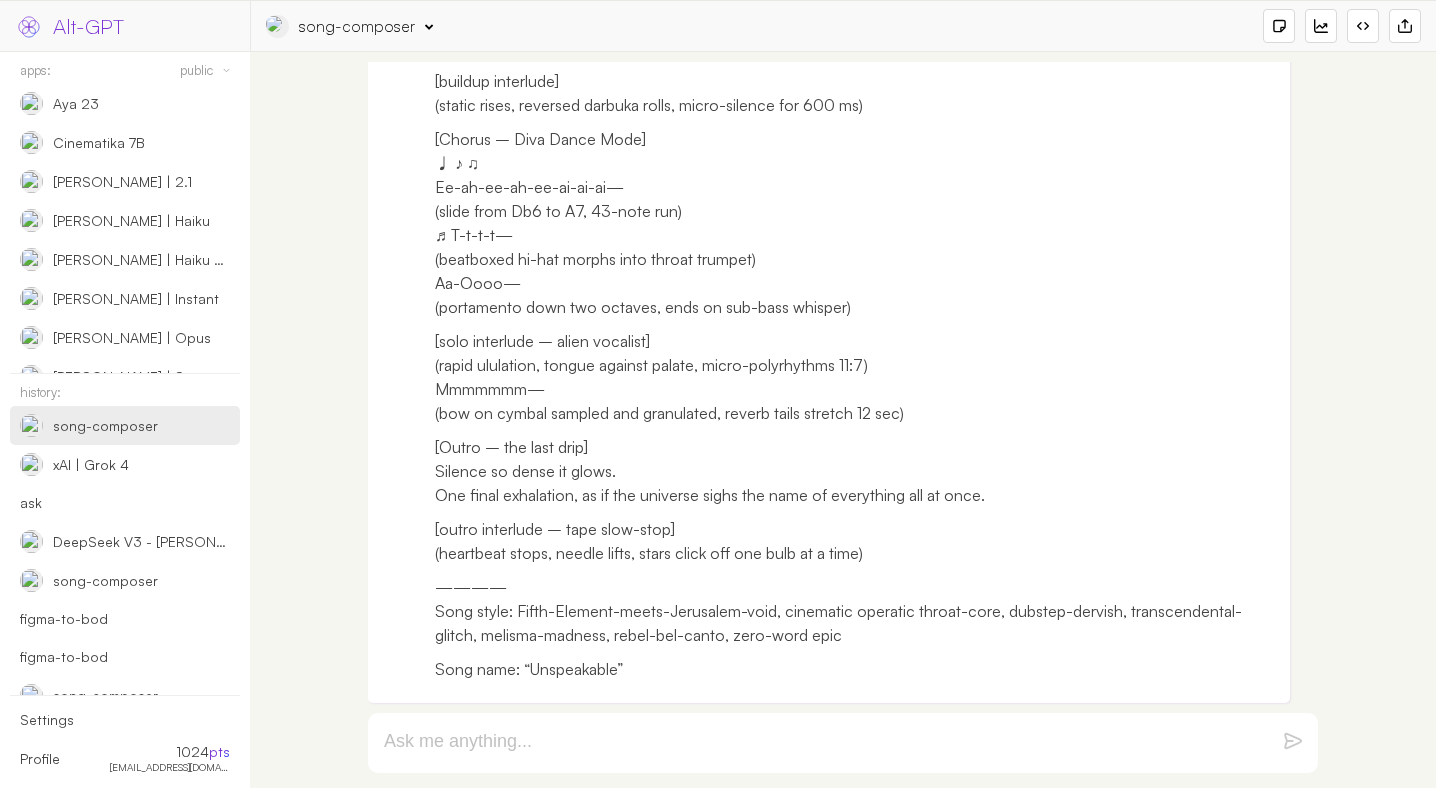 click at bounding box center (819, 743) 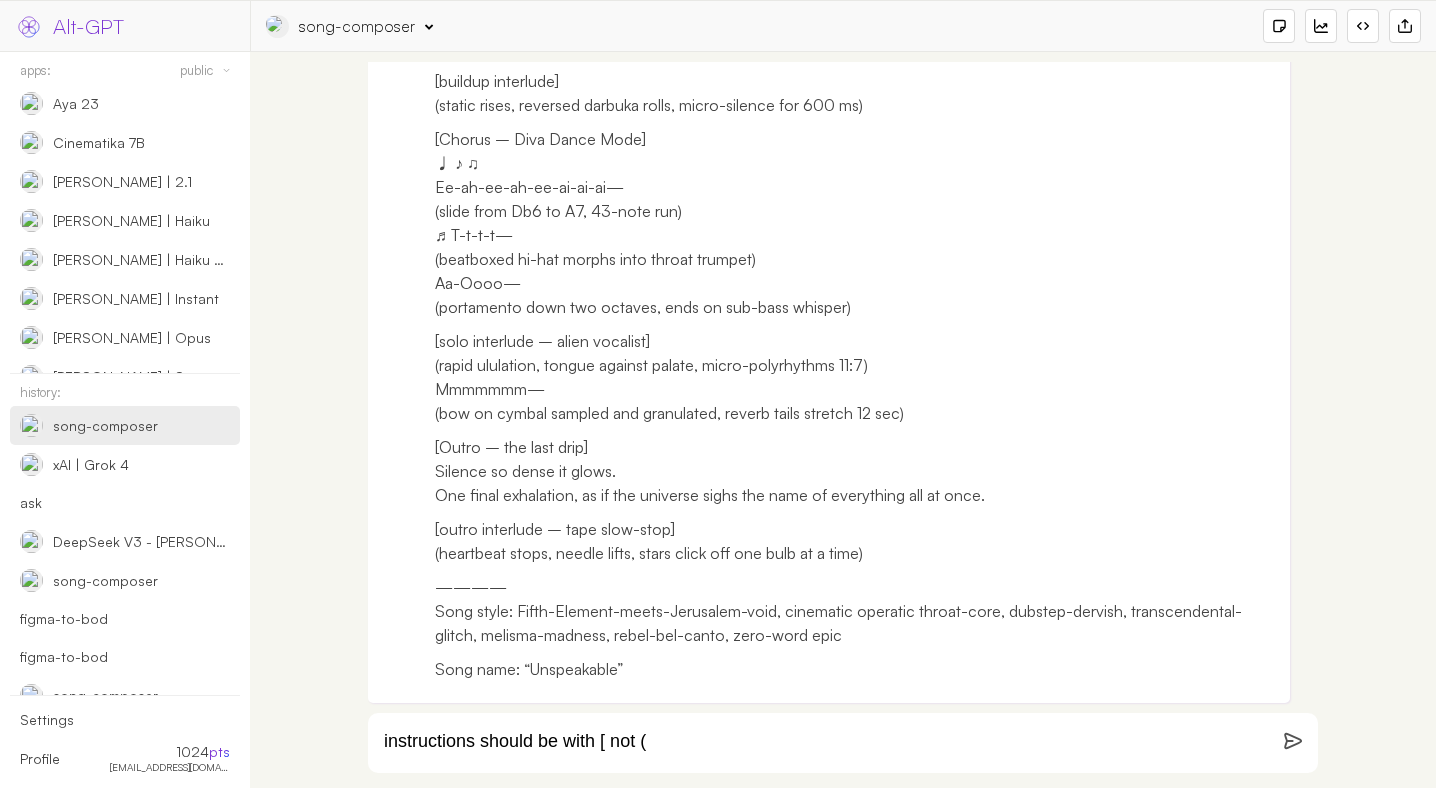 type on "instructions should be with [ not (" 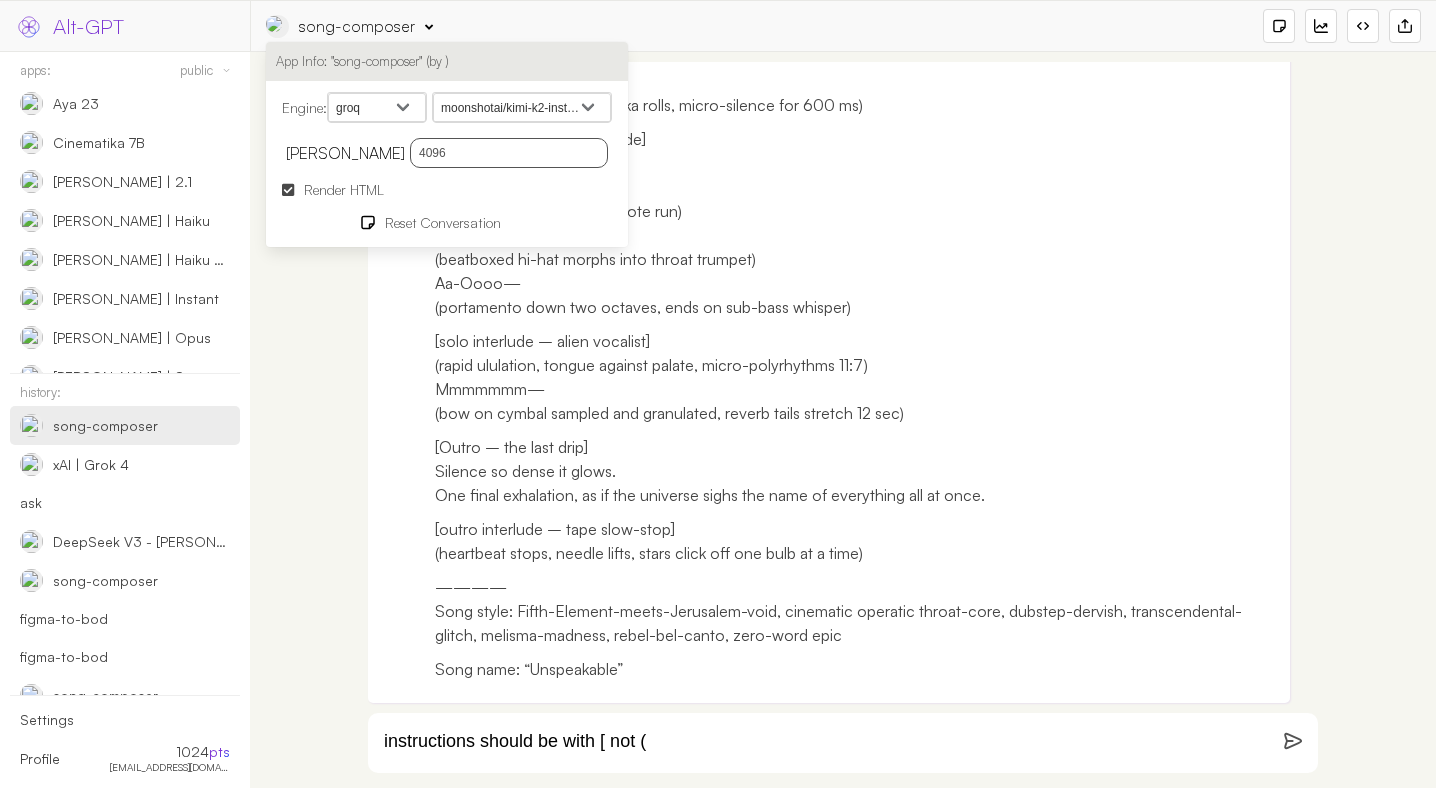 click at bounding box center (1293, 741) 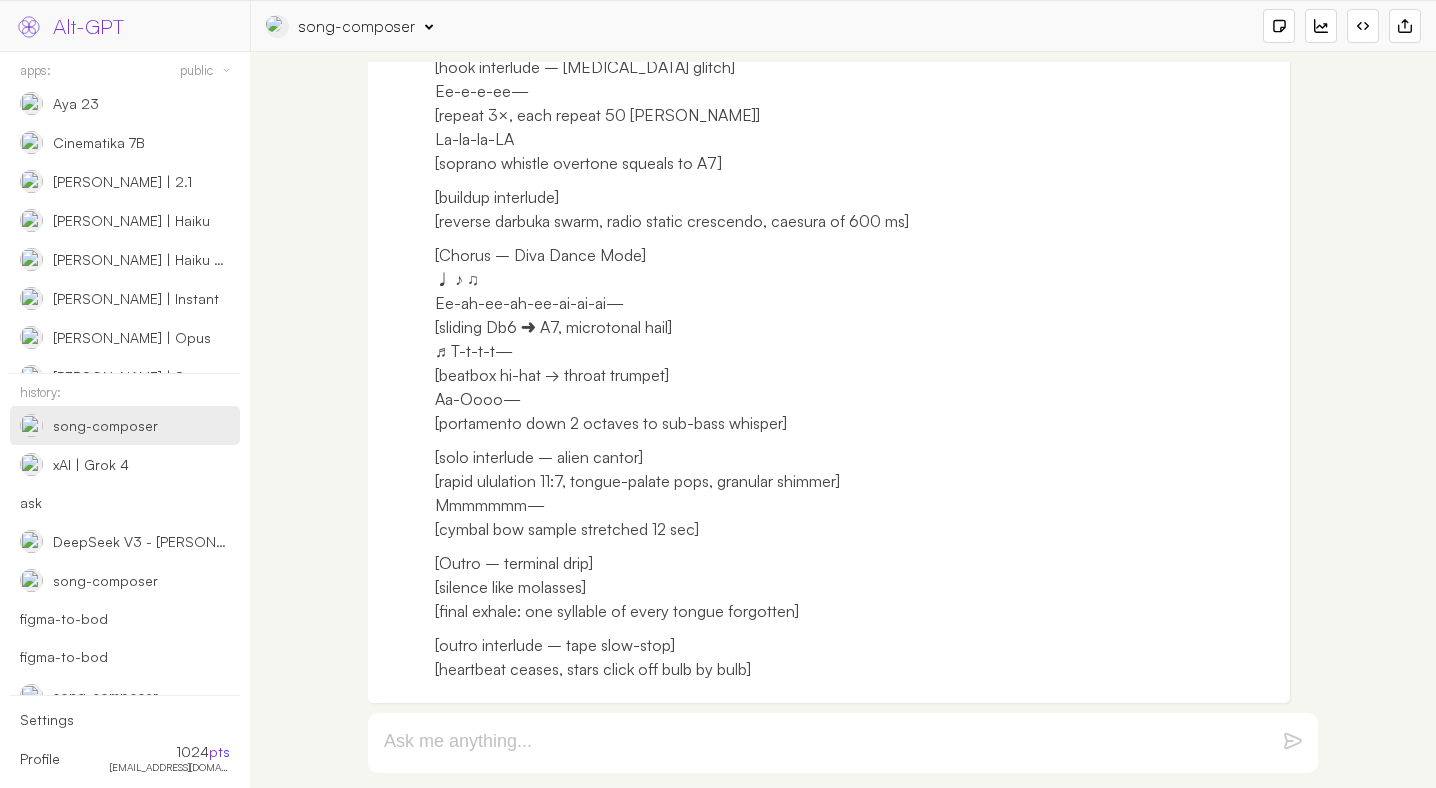 scroll, scrollTop: 4382, scrollLeft: 0, axis: vertical 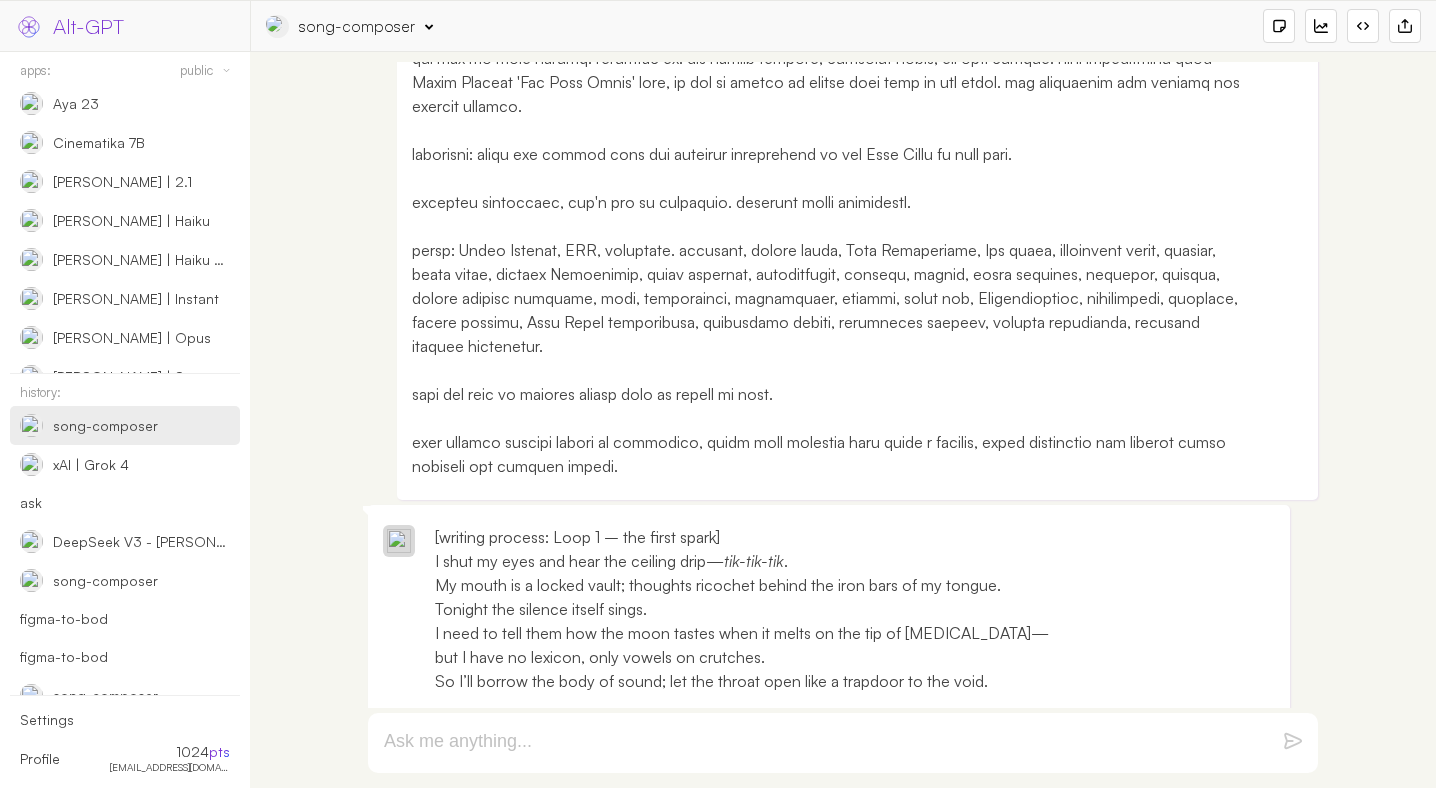 click at bounding box center (832, 118) 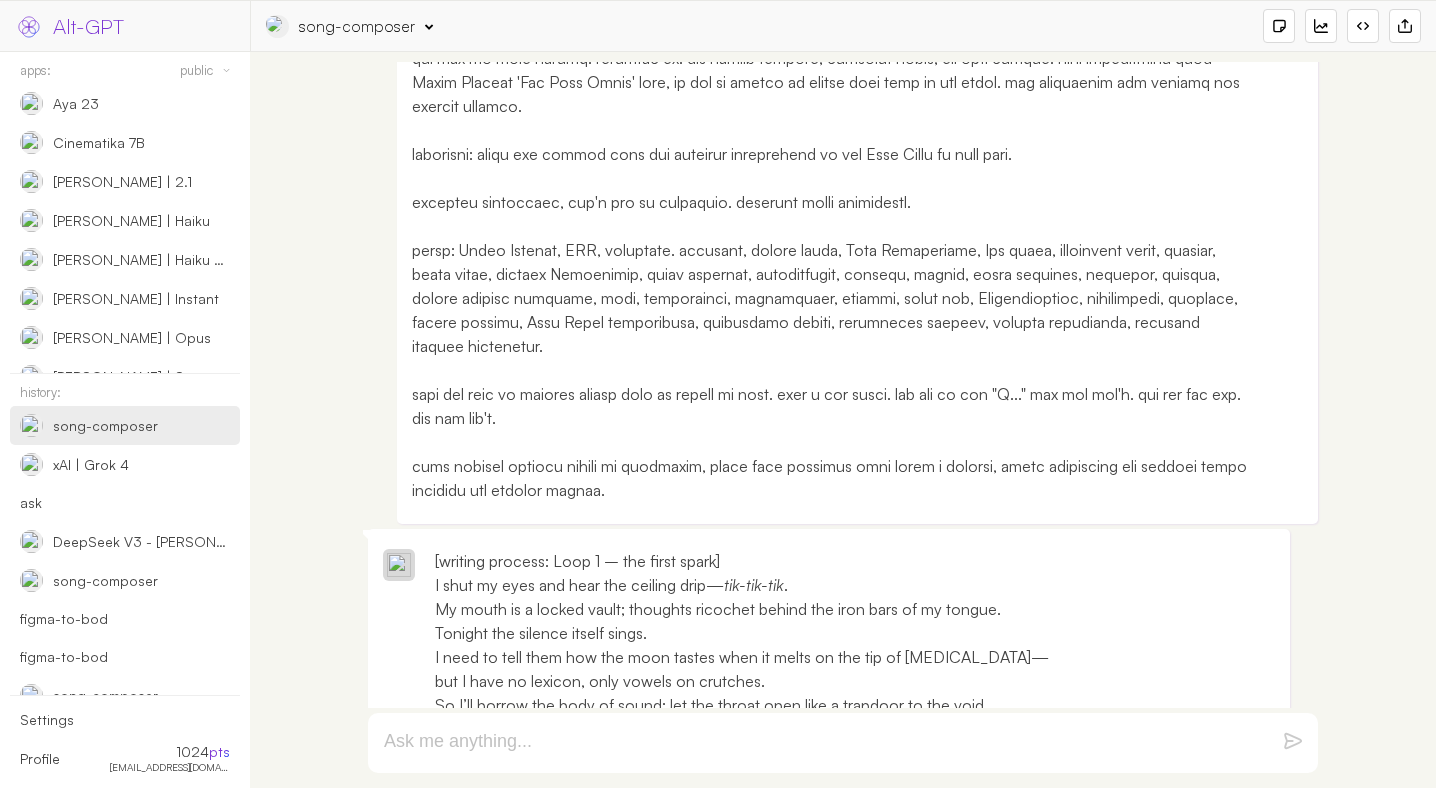 scroll, scrollTop: 0, scrollLeft: 0, axis: both 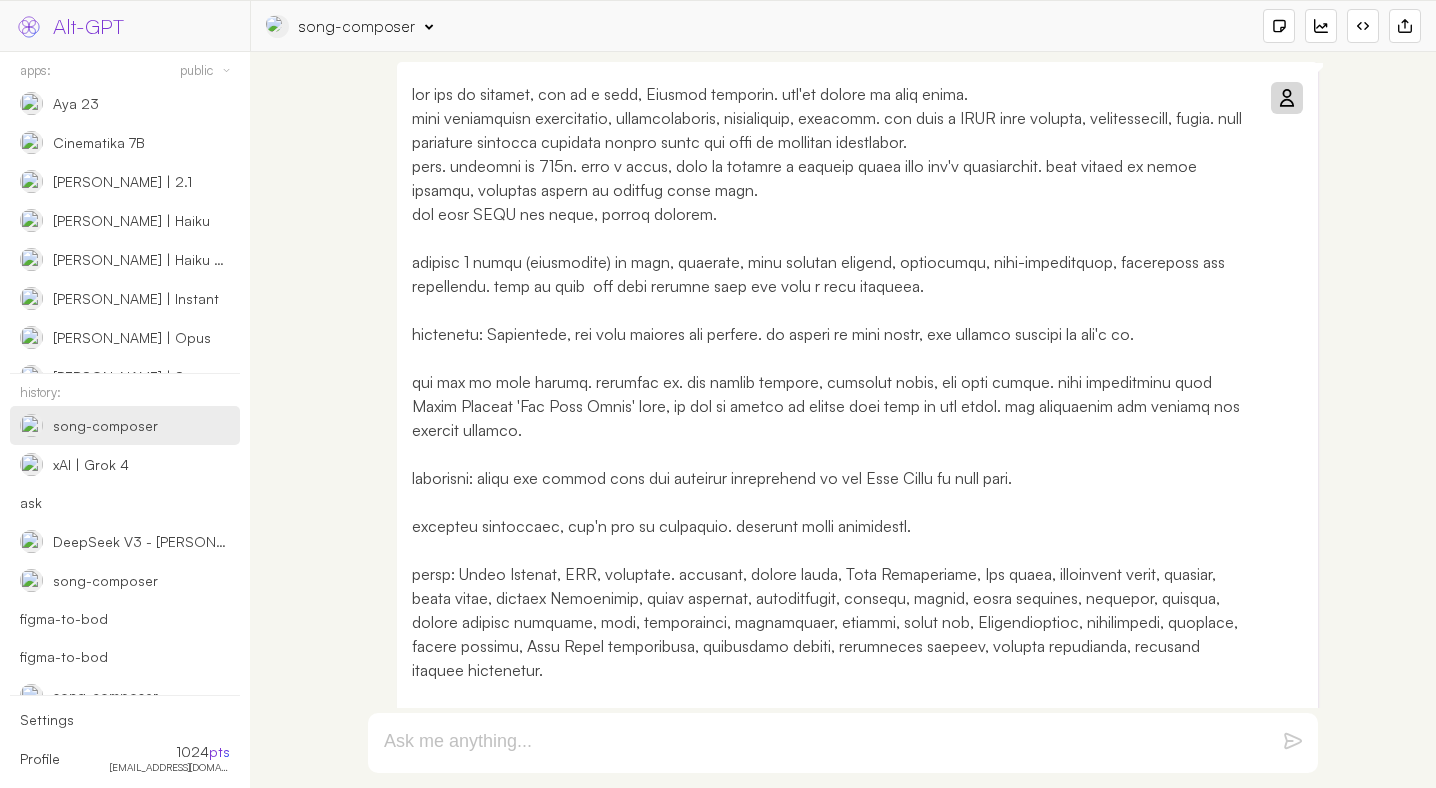 click at bounding box center [1286, 98] 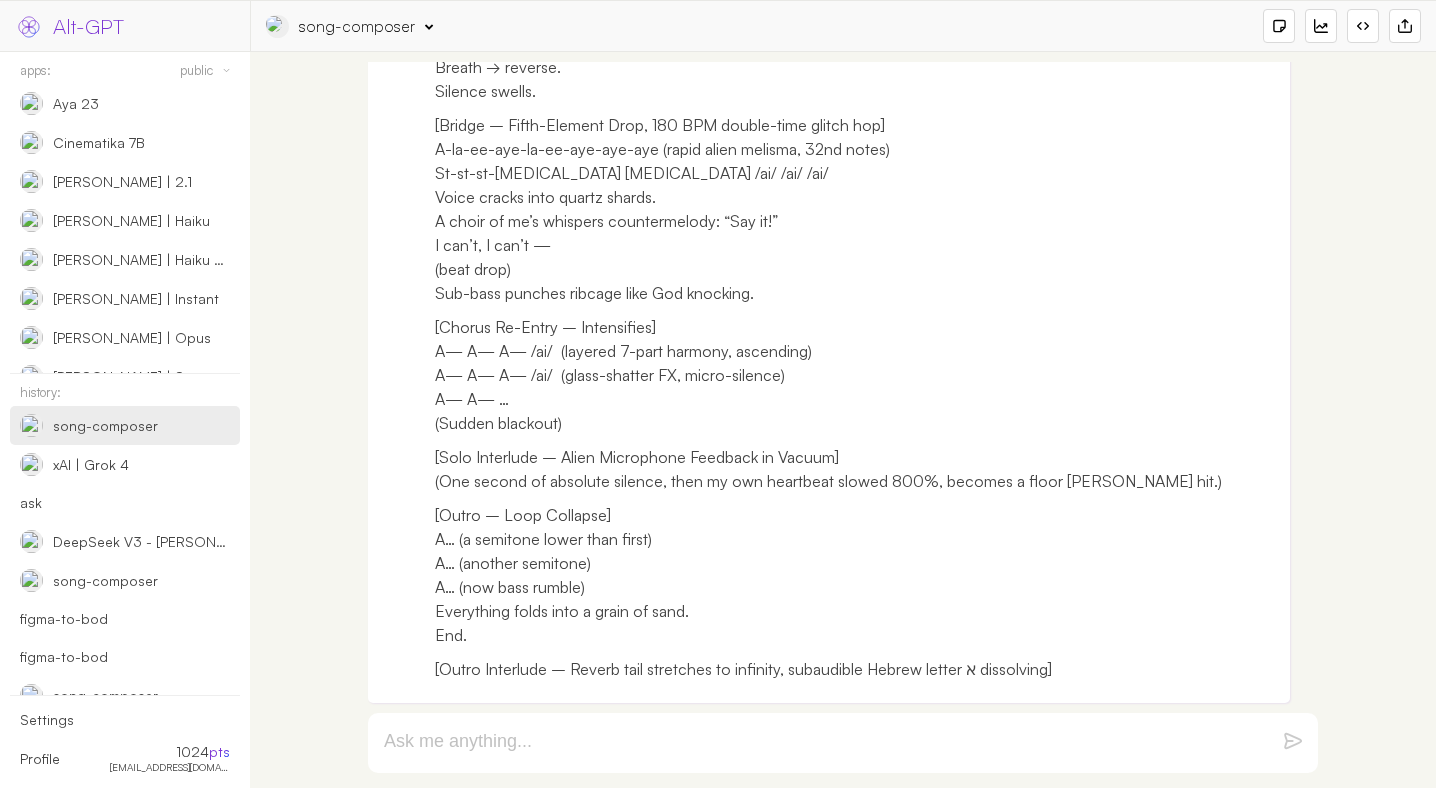 scroll, scrollTop: 3980, scrollLeft: 0, axis: vertical 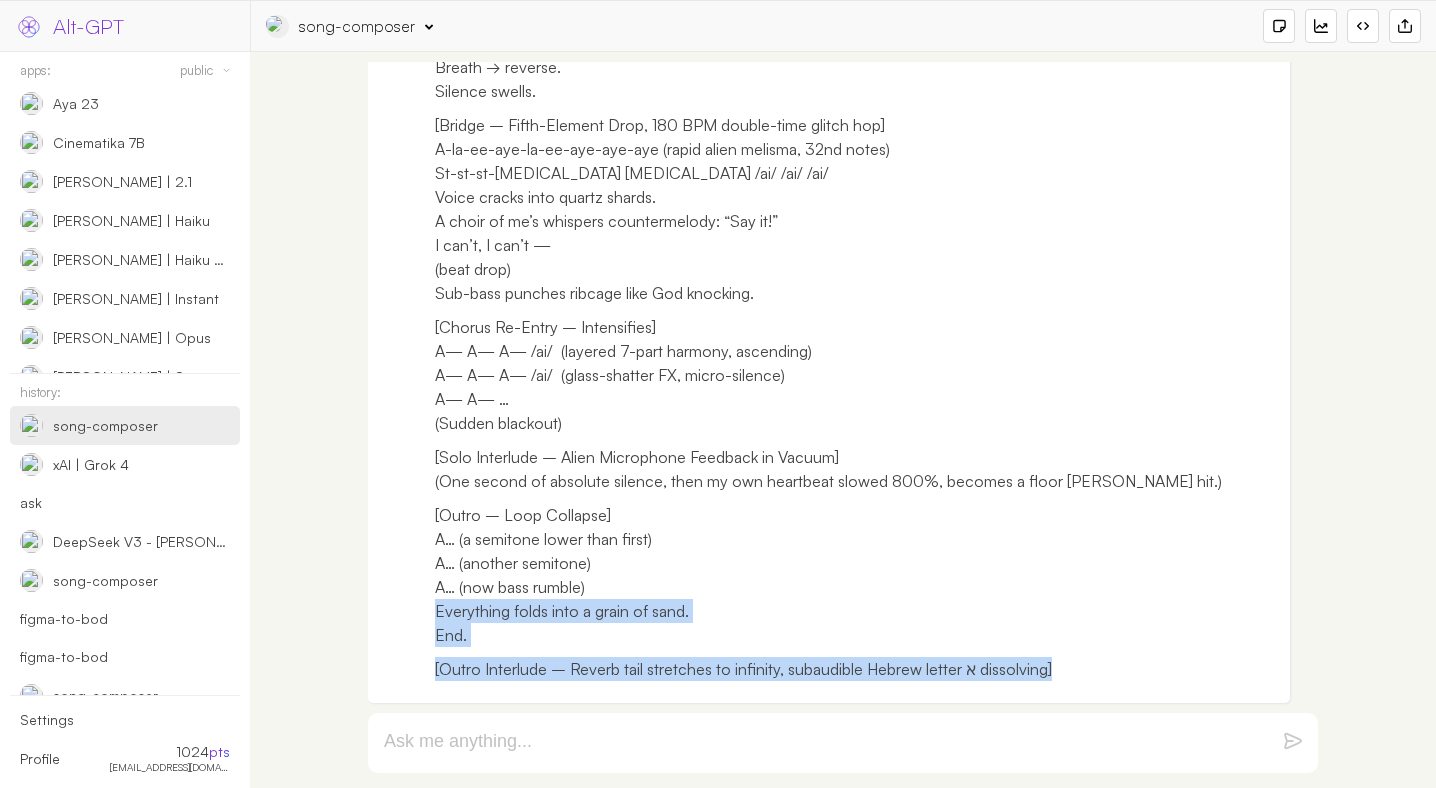 drag, startPoint x: 1094, startPoint y: 669, endPoint x: 894, endPoint y: 493, distance: 266.4132 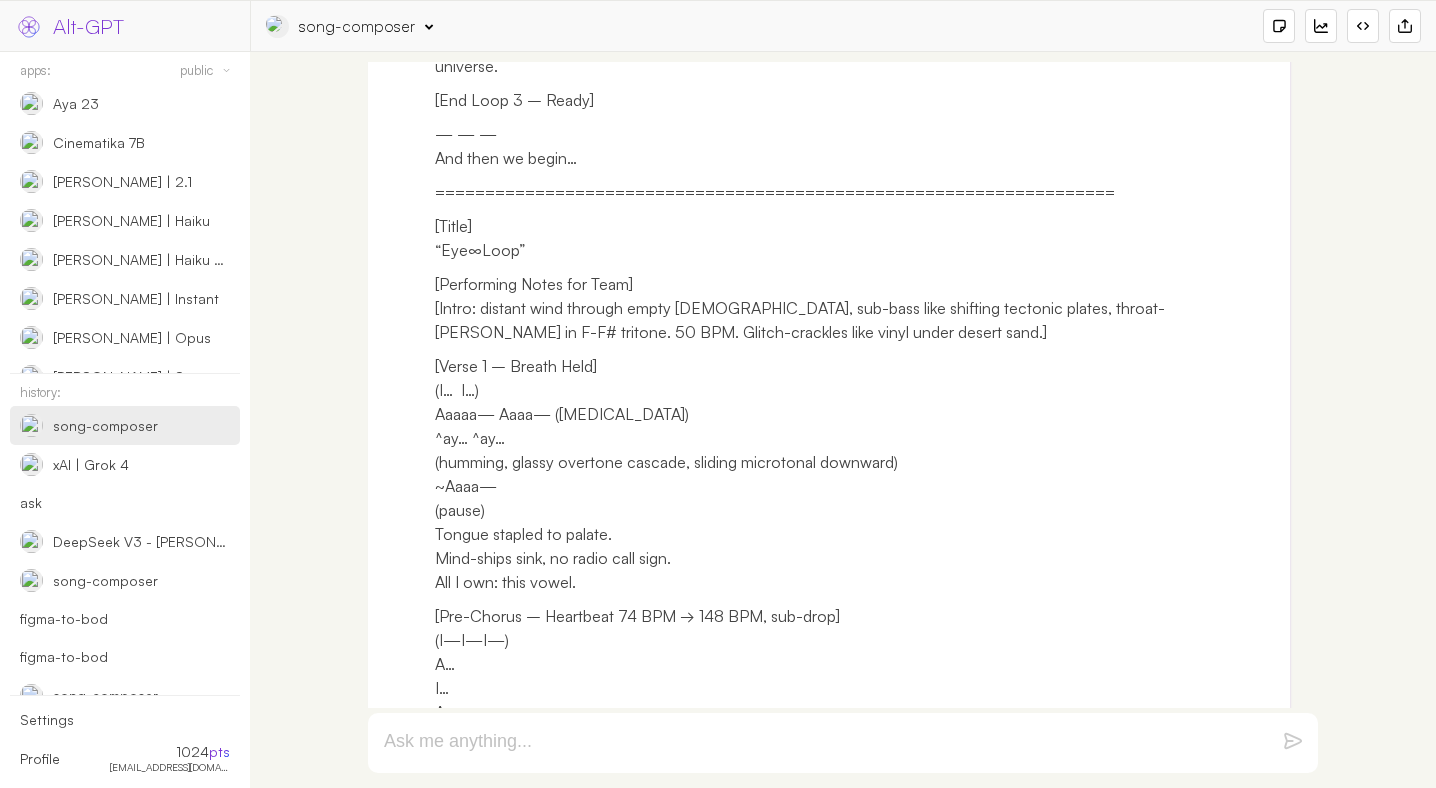 scroll, scrollTop: 1629, scrollLeft: 0, axis: vertical 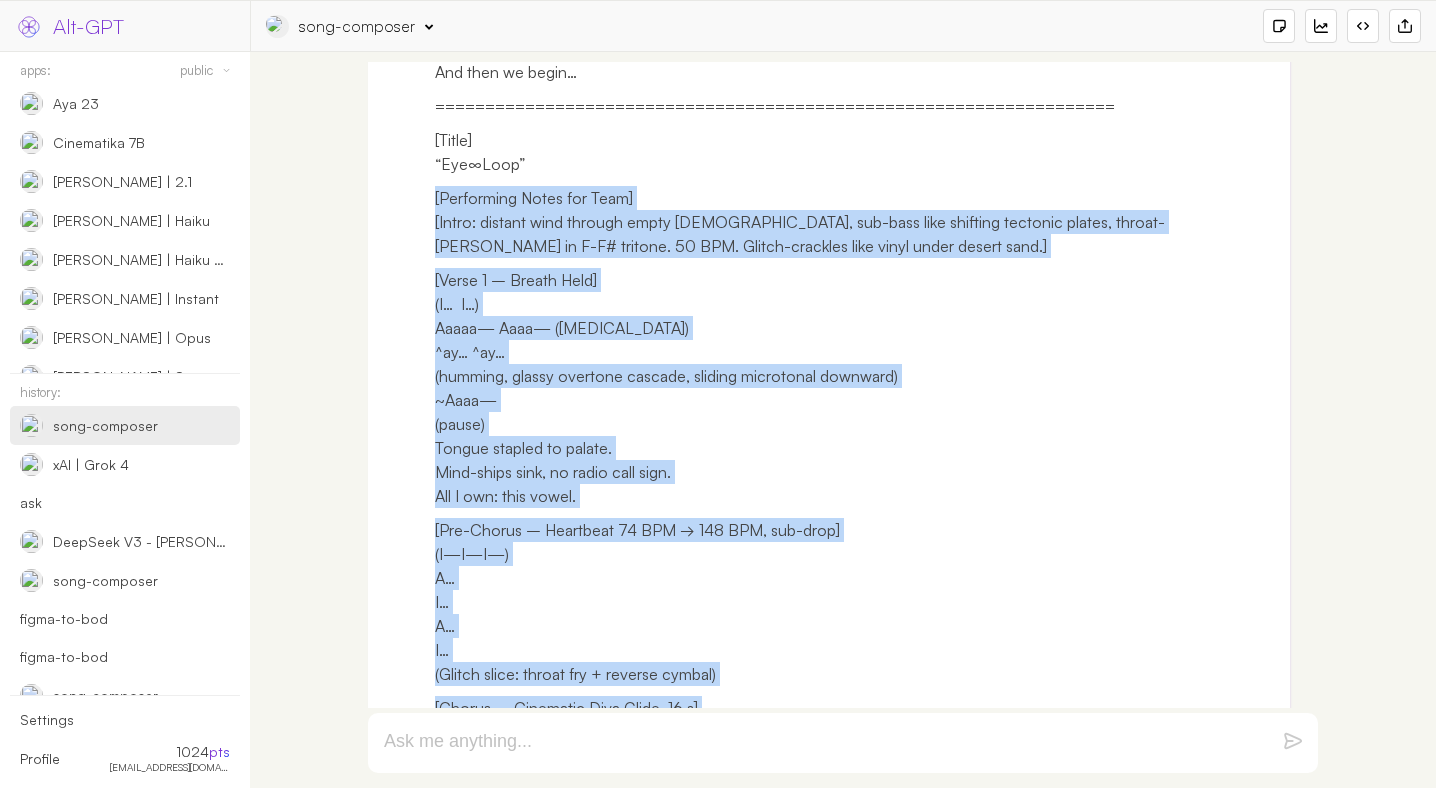 click on "[Begin Internal Process – Loop 1]
I need to conjure a three-act micro-epic that tunnels into the unsayable.
Everyone secretly admits: the world inside my head is louder than any bomb.
I’ll spin this into a dream where I am stuck on the sound /ai/ but can’t push past the “eye-.”
Stammering vowels will act as the looping mantra; throat-singing will be the anchor; a Fifth-Element alien drop will flip us into a groove that feels like the soul ripping open.
Check: looping minimal syllables, deep moral (“what you refuse to voice becomes your cage / key”), cinematic arc.
[End Loop 1 – Reflection: too cerebral, not visceral enough]
— — —
[Begin Internal Process – Loop 2]
Imagine I’m in REM paralysis: the mind screams “I—” but the tongue is fused. A metallic butterfly (synth) flaps a tempo against my teeth; the heartbeat of the universe is slowed 800%.
I’ll use micro-tonal Hebrew melisma on the letter א (alef), then glitch-hop it forward.
— — —" at bounding box center [829, 503] 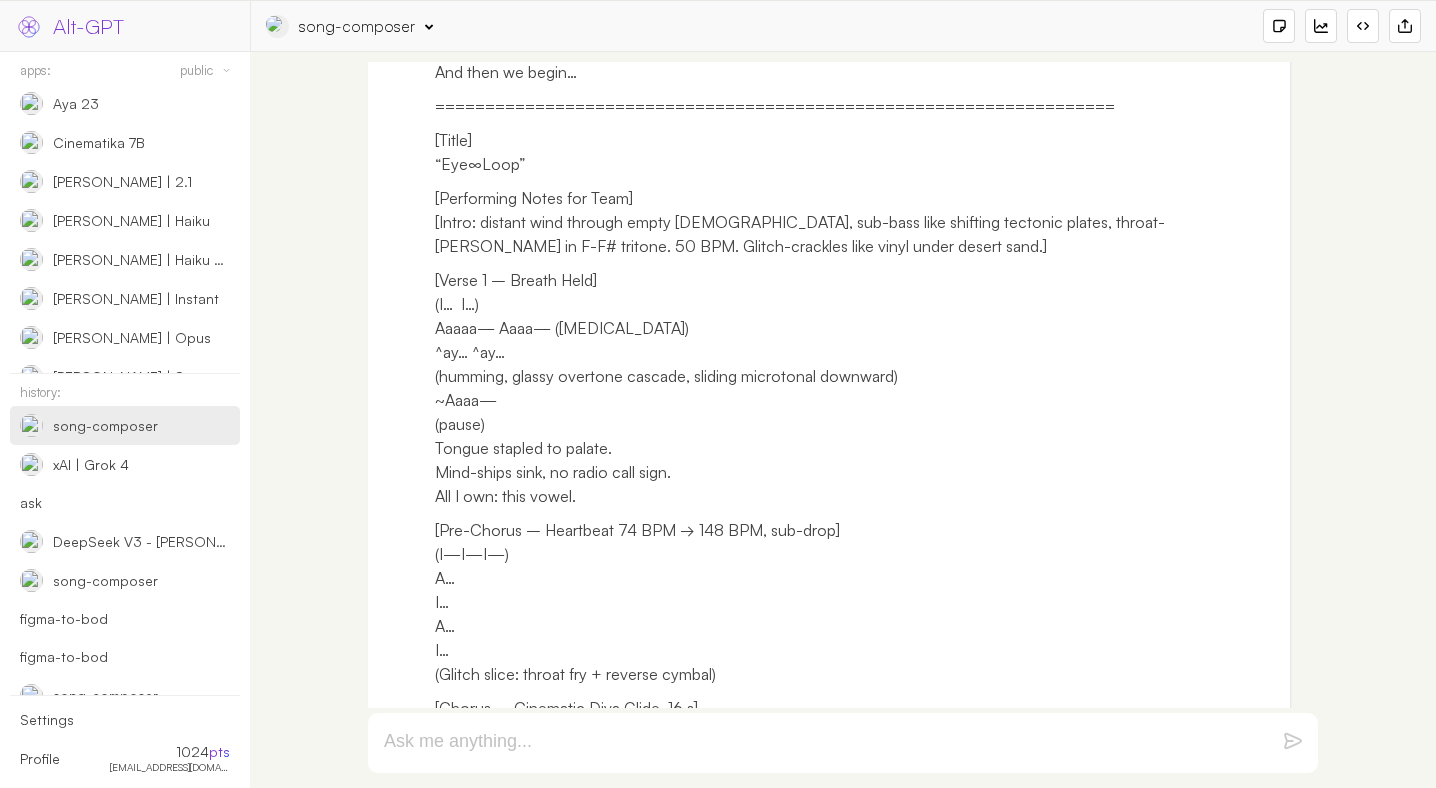 click on "[Title]
“Eye∞Loop”" at bounding box center [855, 152] 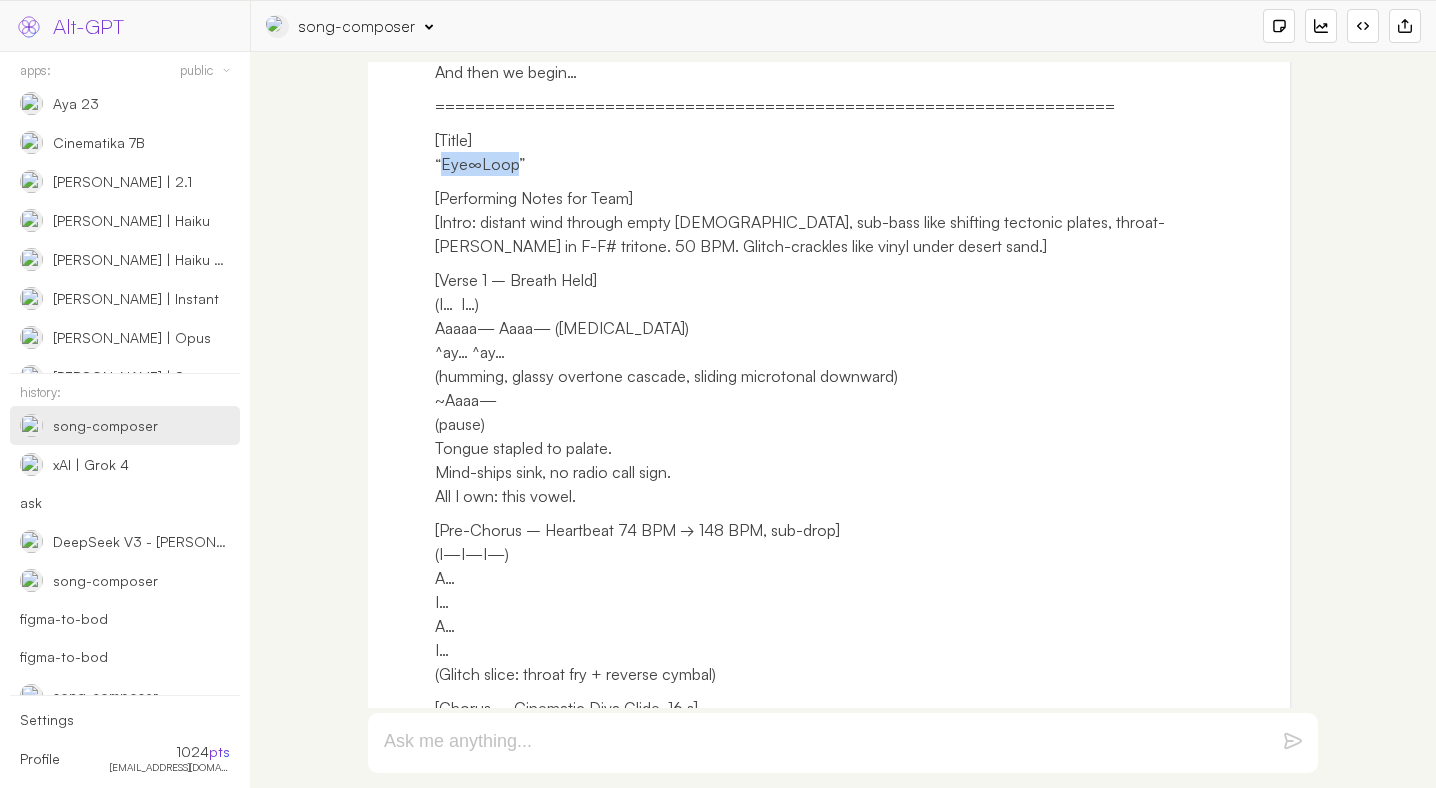 drag, startPoint x: 452, startPoint y: 357, endPoint x: 480, endPoint y: 357, distance: 28 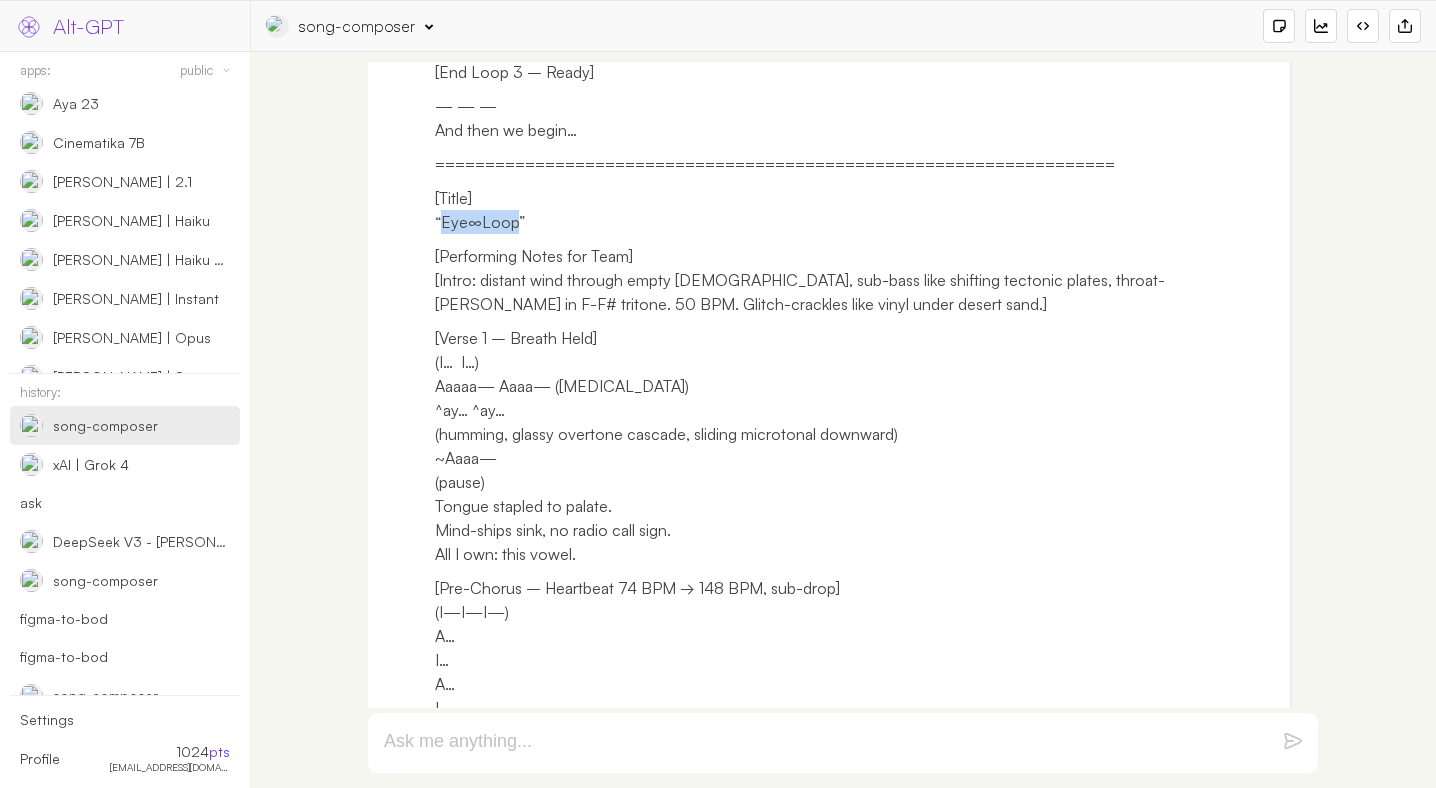scroll, scrollTop: 1577, scrollLeft: 0, axis: vertical 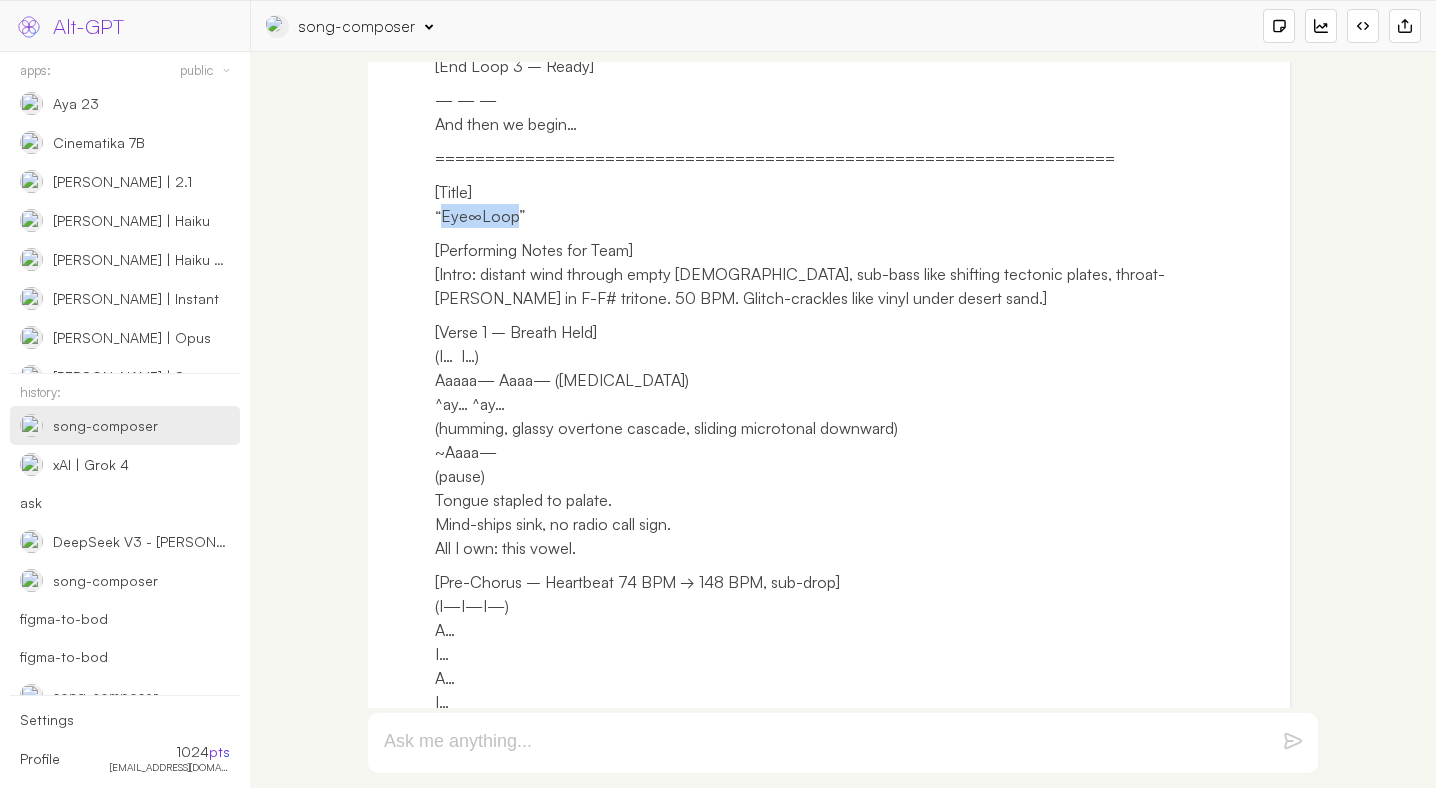 copy on "Eye∞Loop" 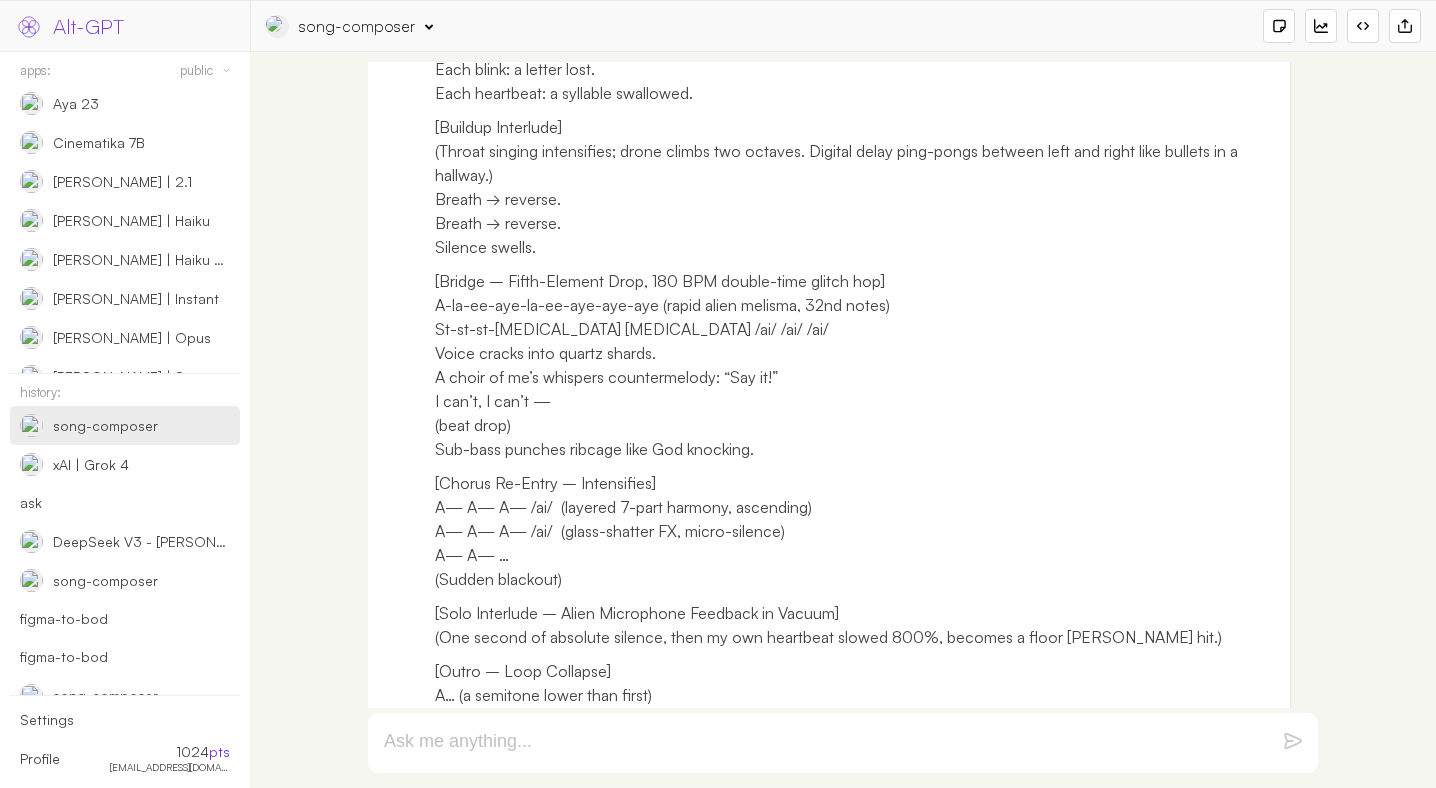scroll, scrollTop: 2553, scrollLeft: 0, axis: vertical 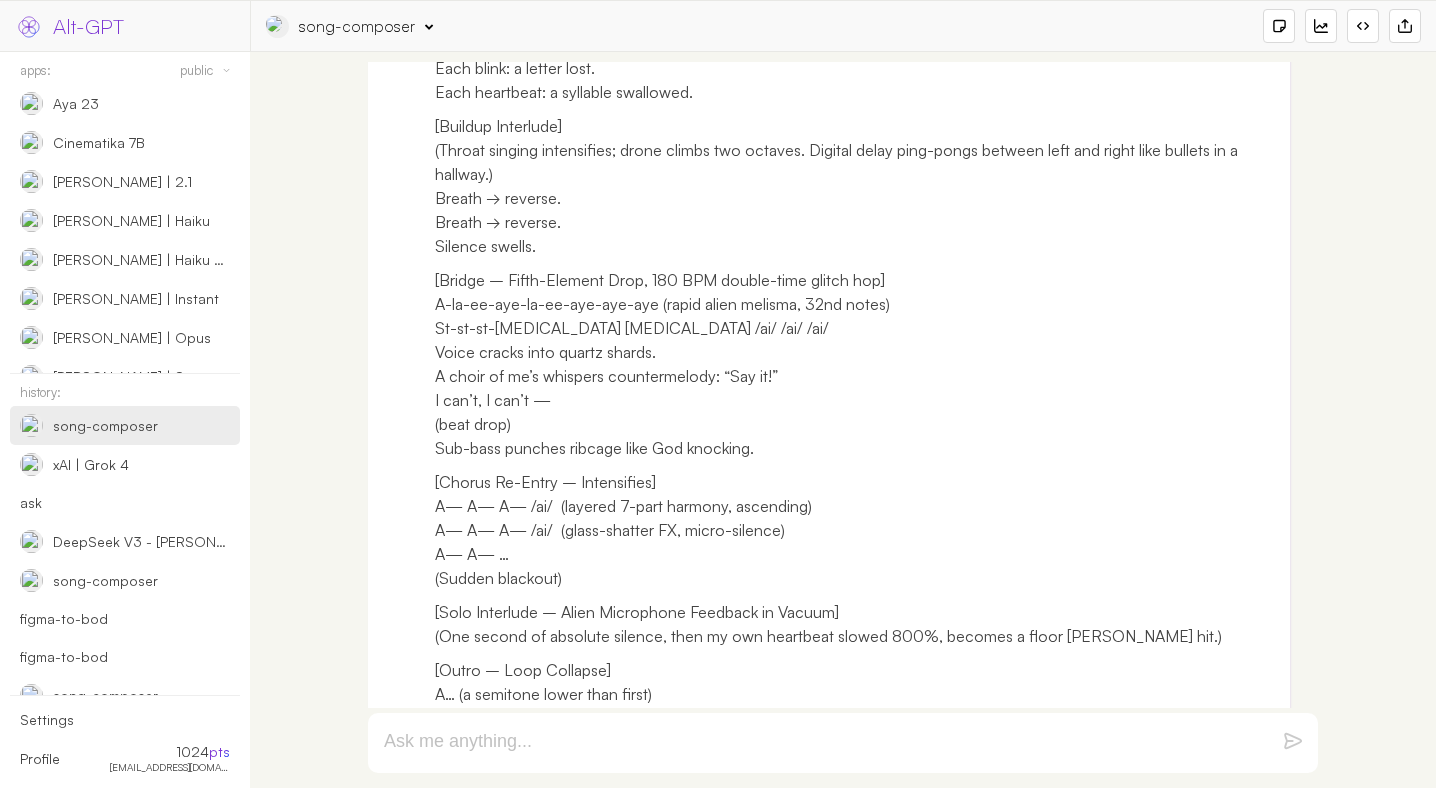 click on "song-composer" at bounding box center [357, 26] 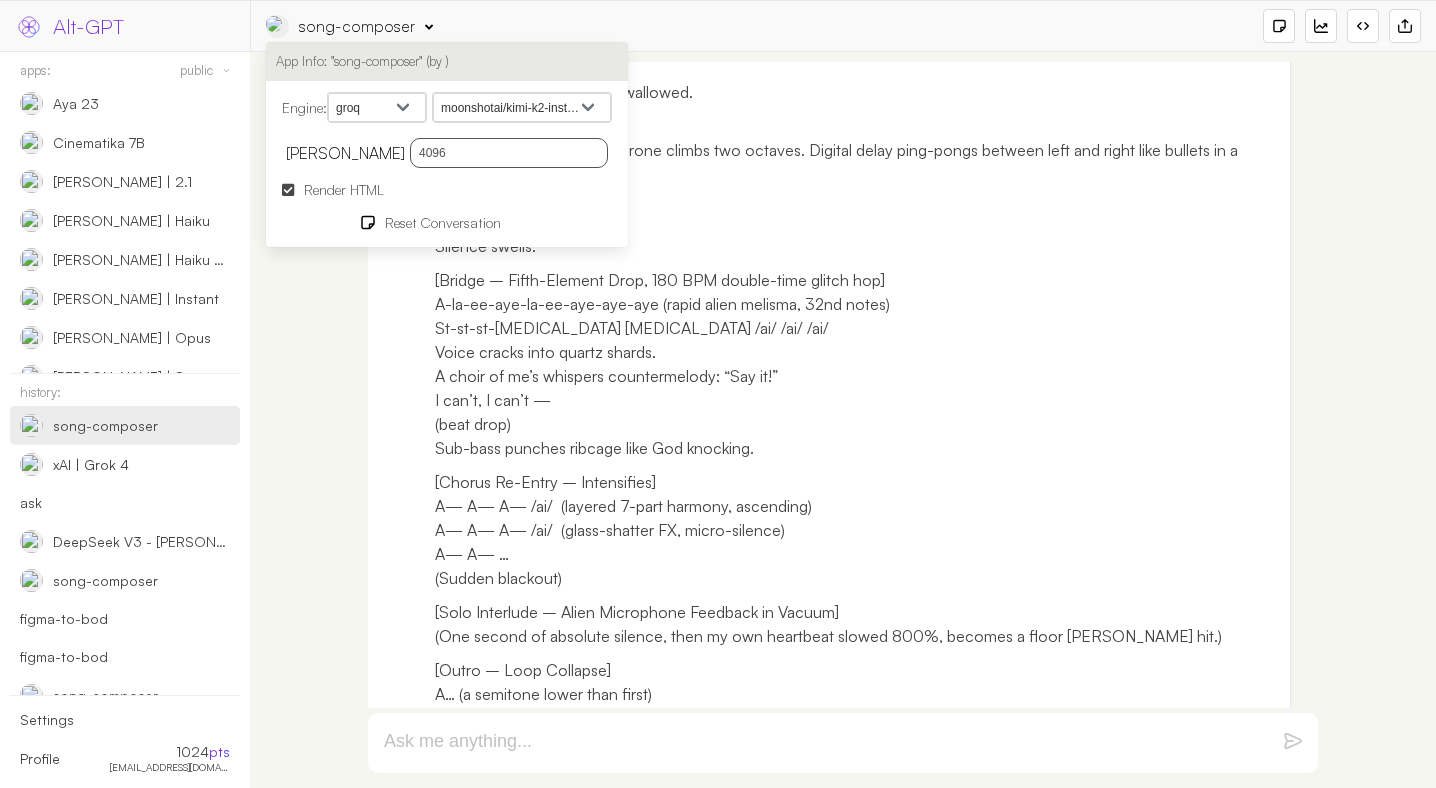 click on "openai google anthropic xai deepseek groq openrouter mistral cohere cloudflare" at bounding box center [377, 108] 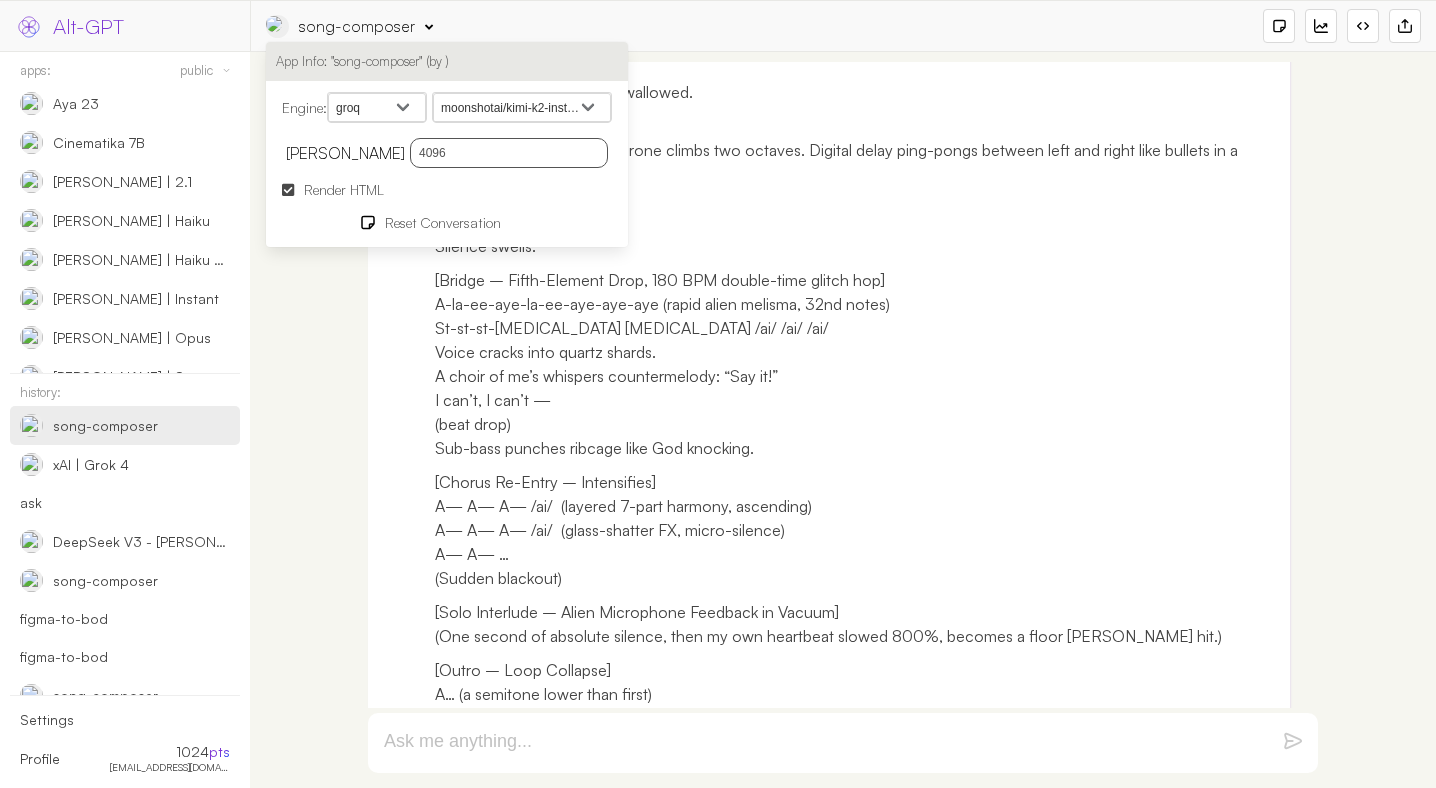 click on "openai google anthropic xai deepseek groq openrouter mistral cohere cloudflare" at bounding box center (377, 108) 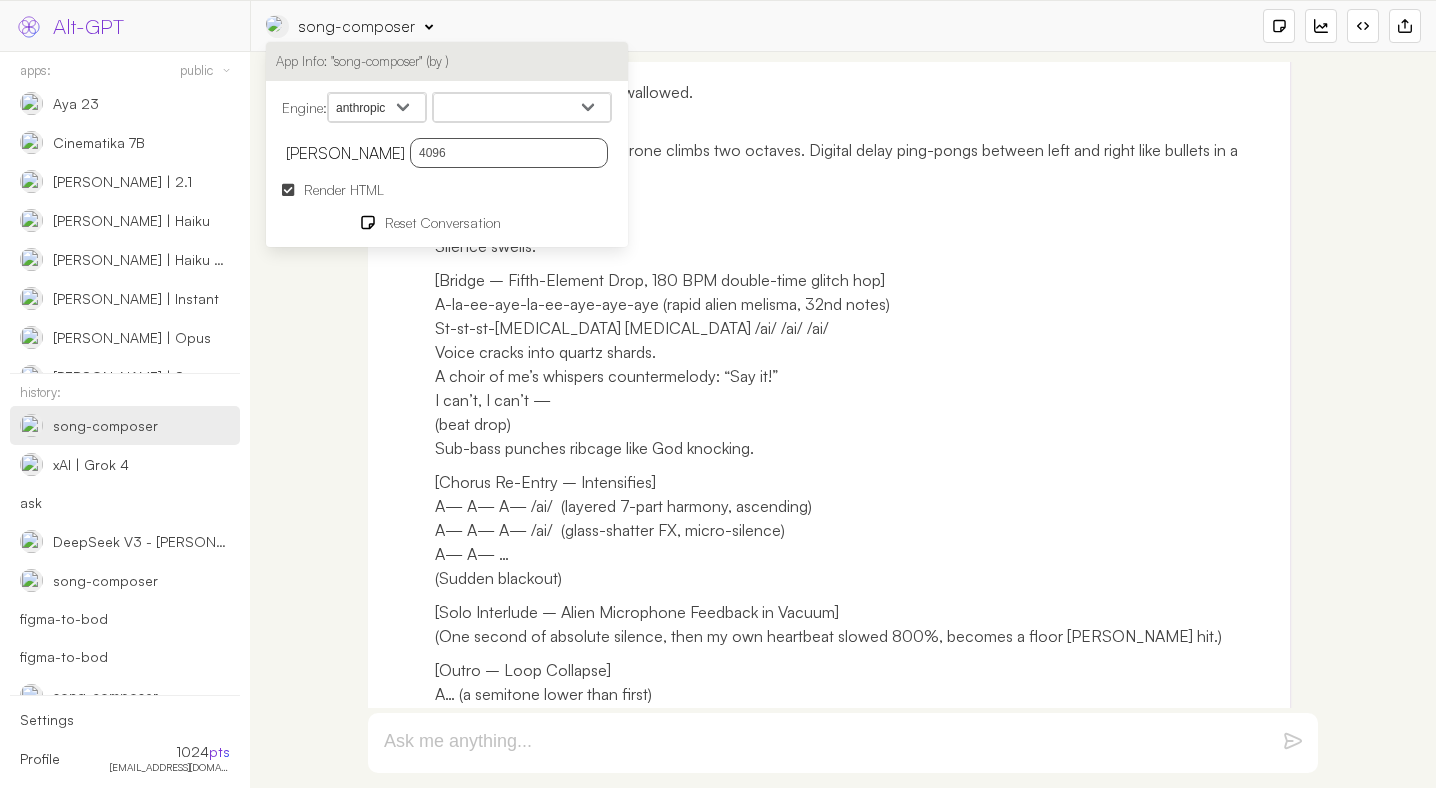 click on "Claude Opus 4 Claude Sonnet 4 Claude 3.7 Sonnet Claude 3.5 Sonnet v2 Claude 3.5 Haiku Claude 3 Haiku Claude 3 Sonnet Claude 3 Opus Claude 2.1 Claude Instant" at bounding box center [522, 108] 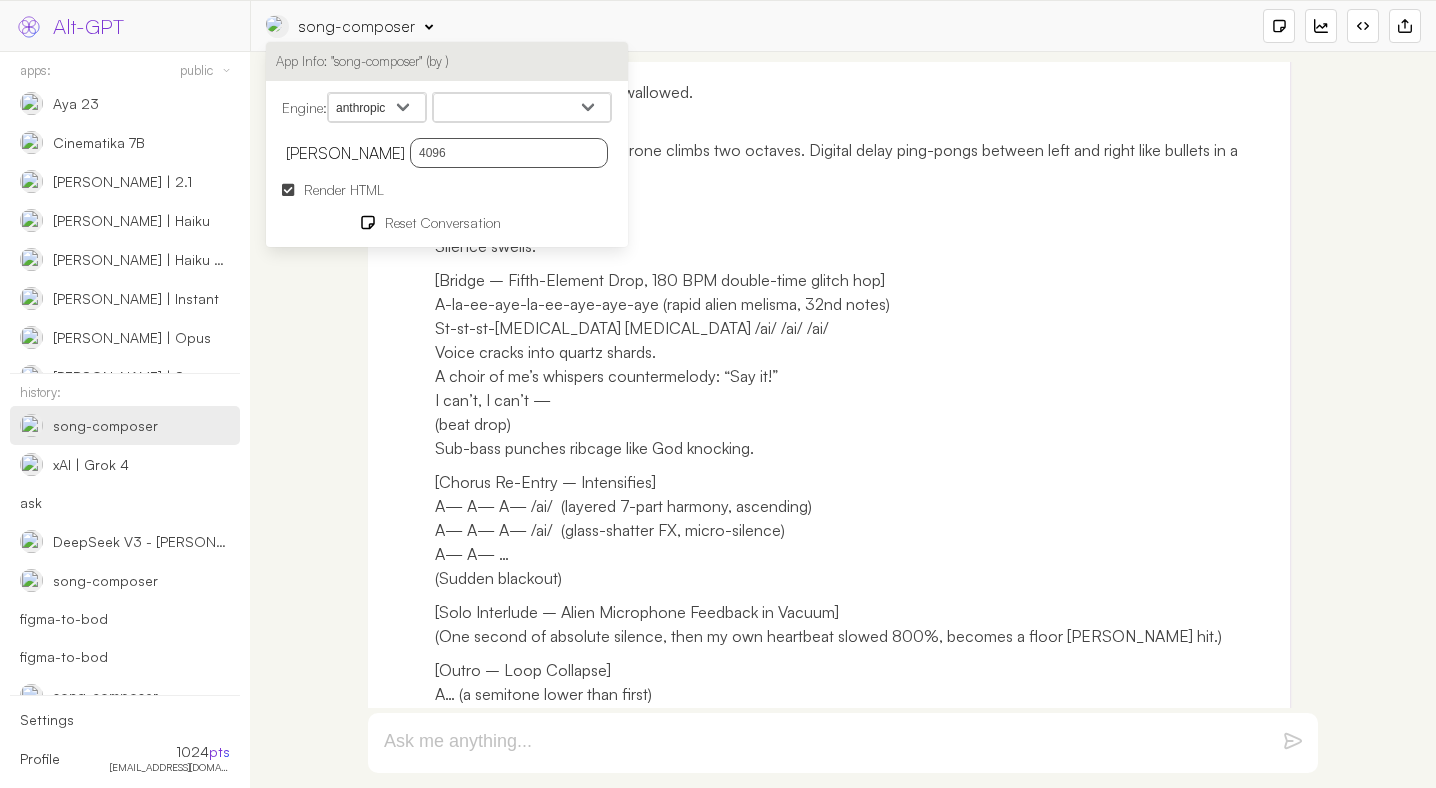 select on "claude-sonnet-4-0" 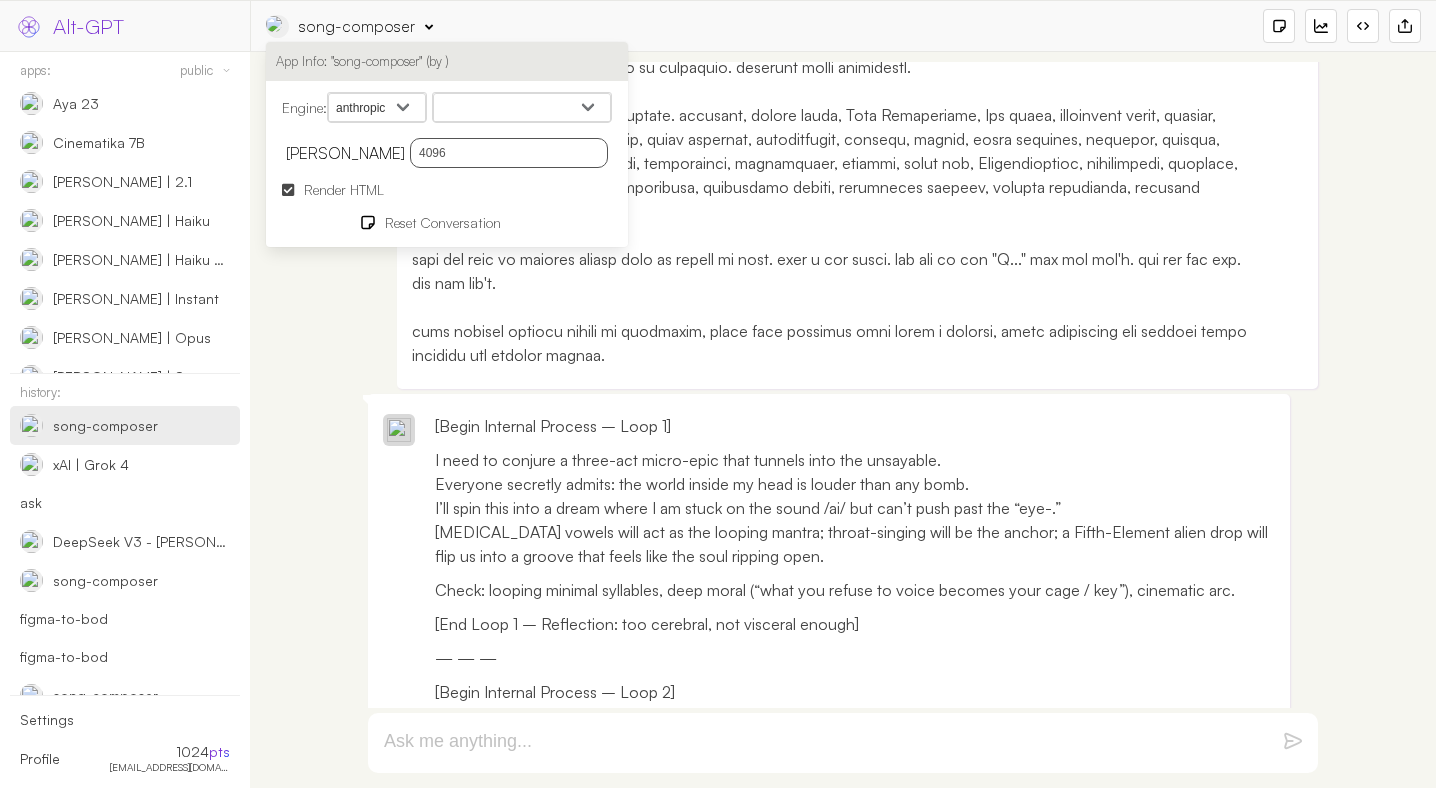 scroll, scrollTop: 0, scrollLeft: 0, axis: both 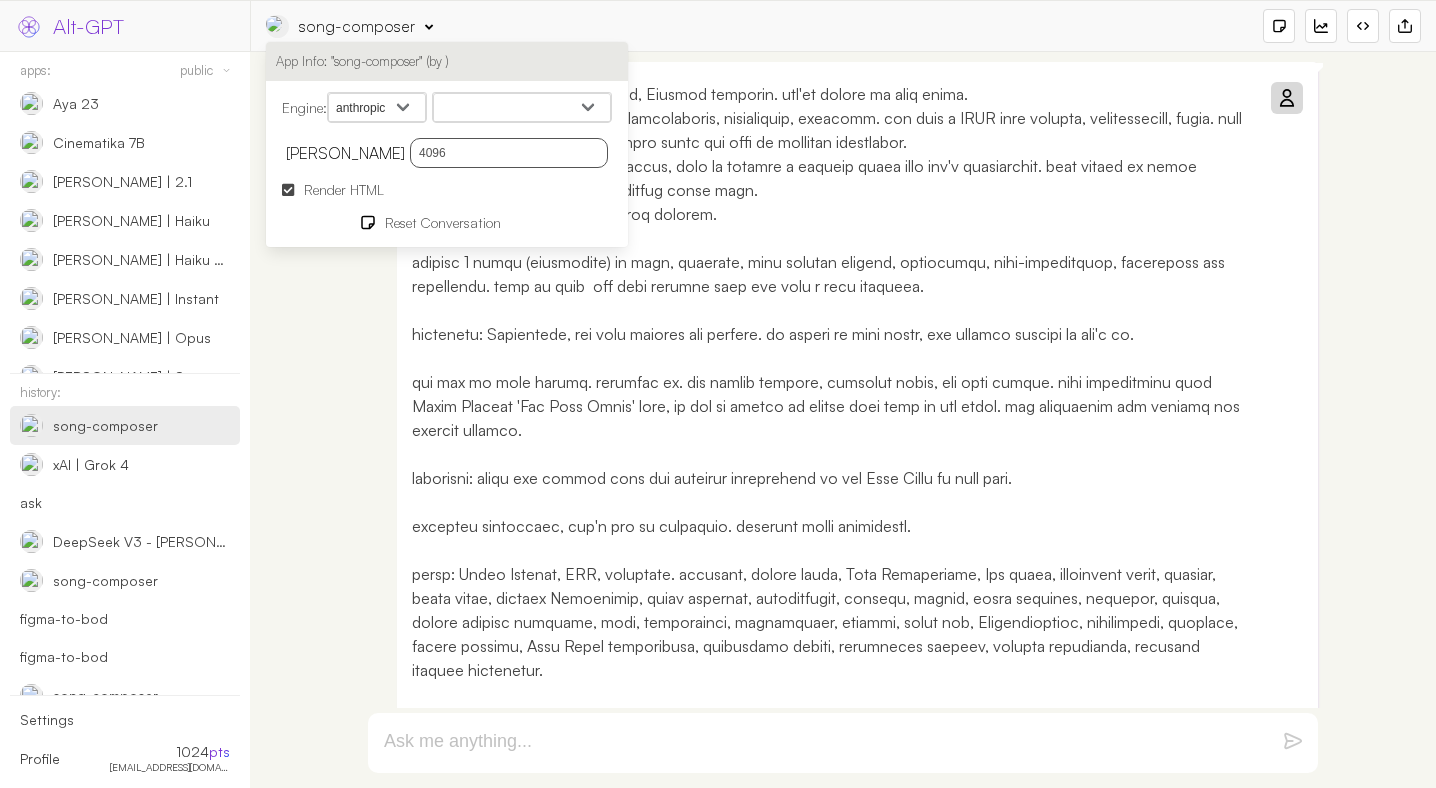 click at bounding box center (1286, 98) 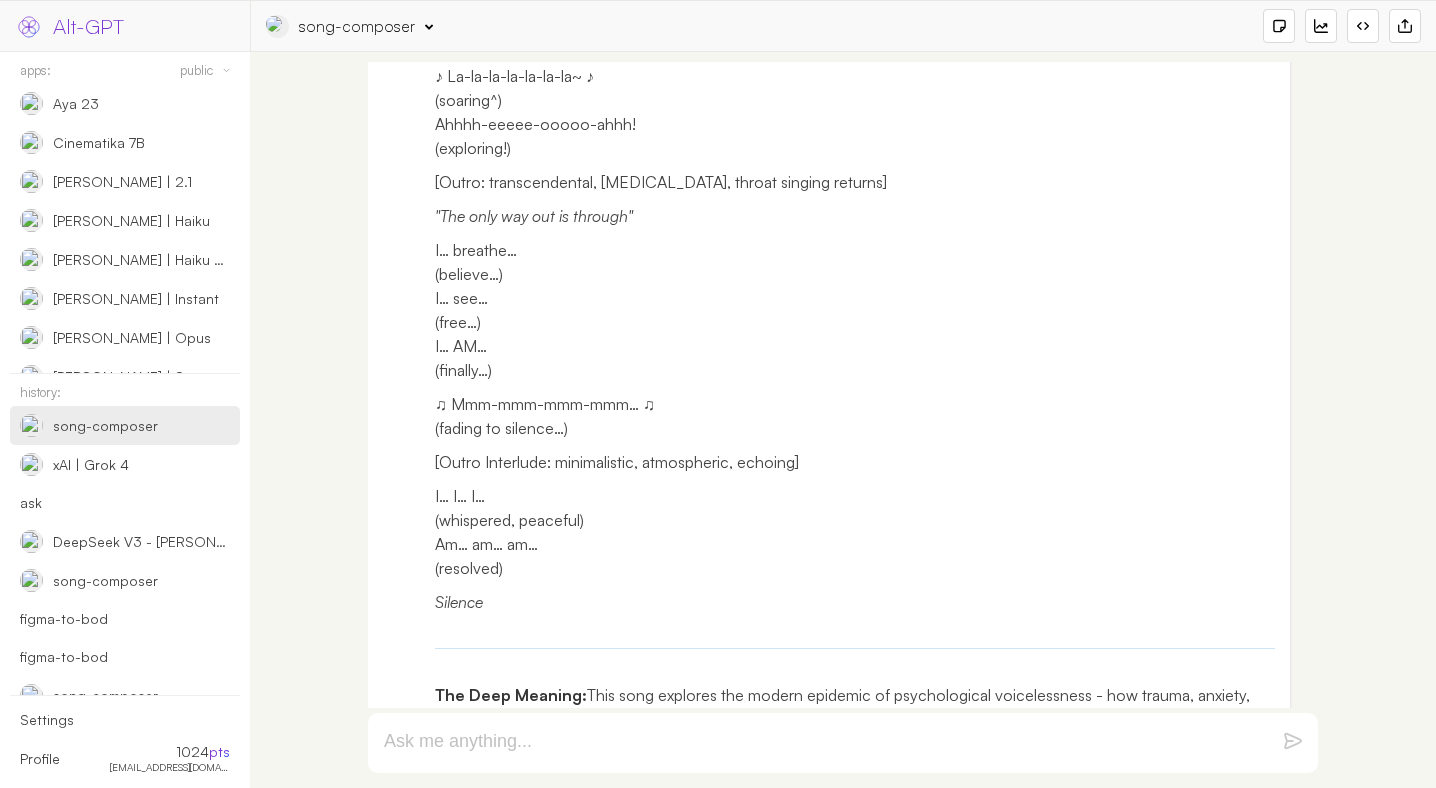 scroll, scrollTop: 4249, scrollLeft: 0, axis: vertical 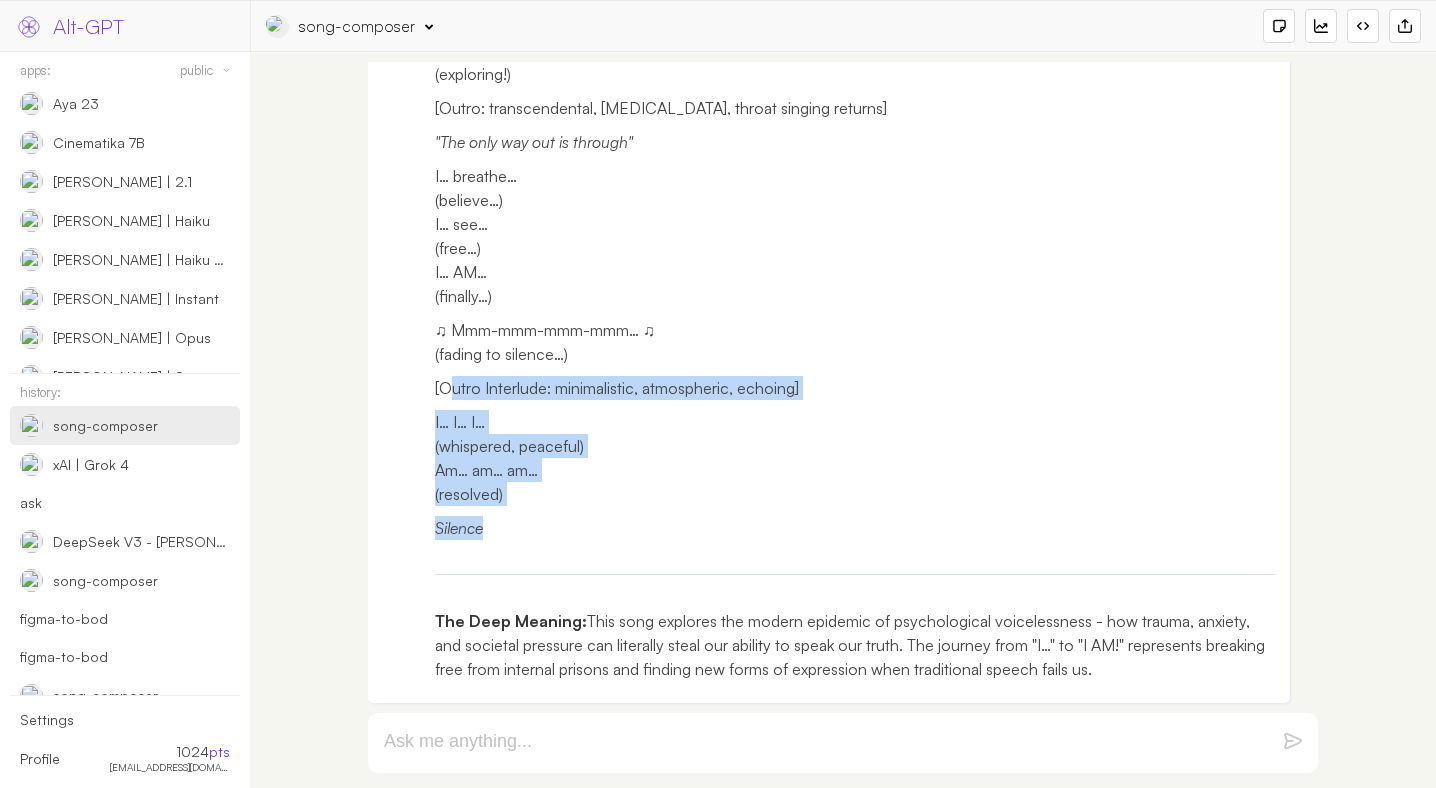 drag, startPoint x: 525, startPoint y: 533, endPoint x: 448, endPoint y: 360, distance: 189.36209 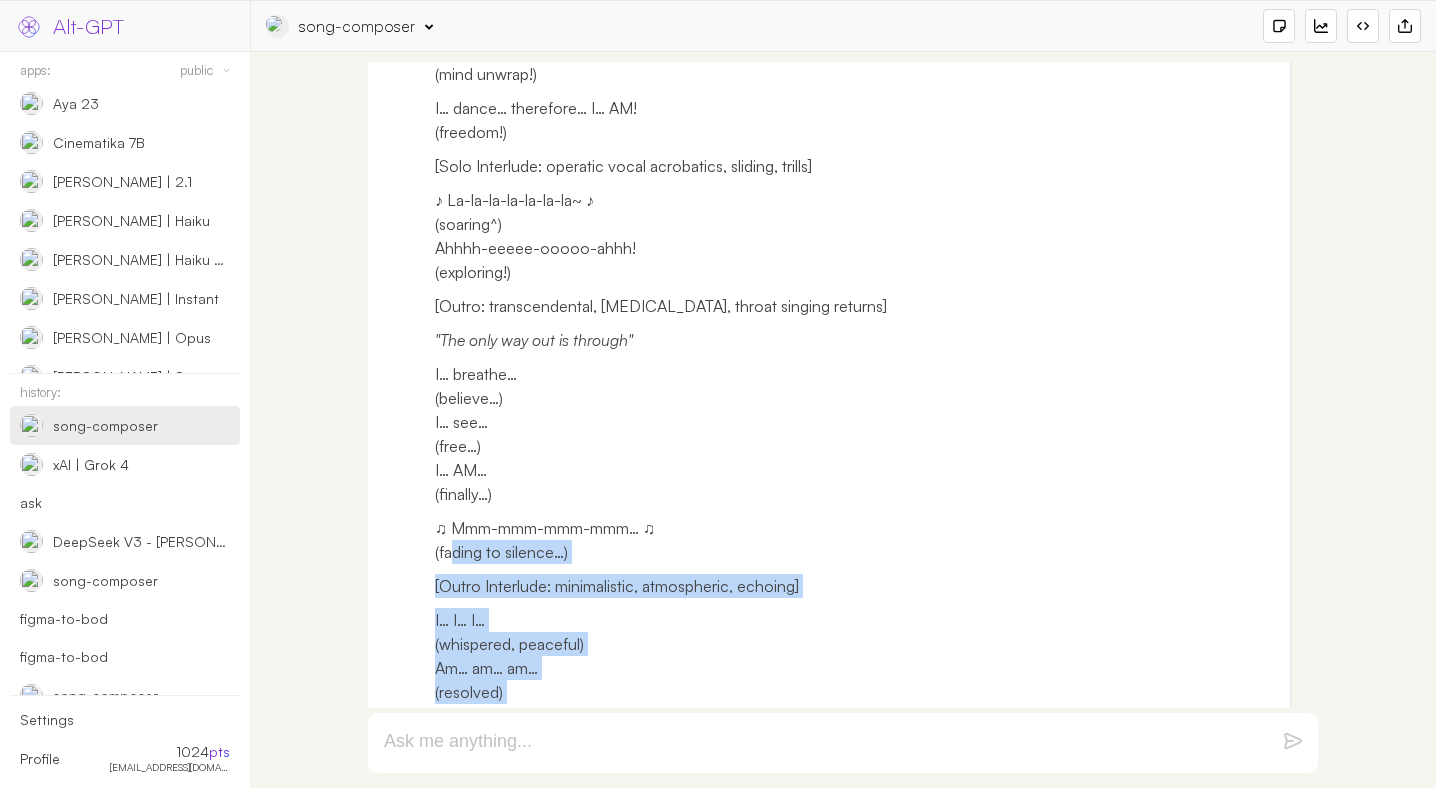 scroll, scrollTop: 4249, scrollLeft: 0, axis: vertical 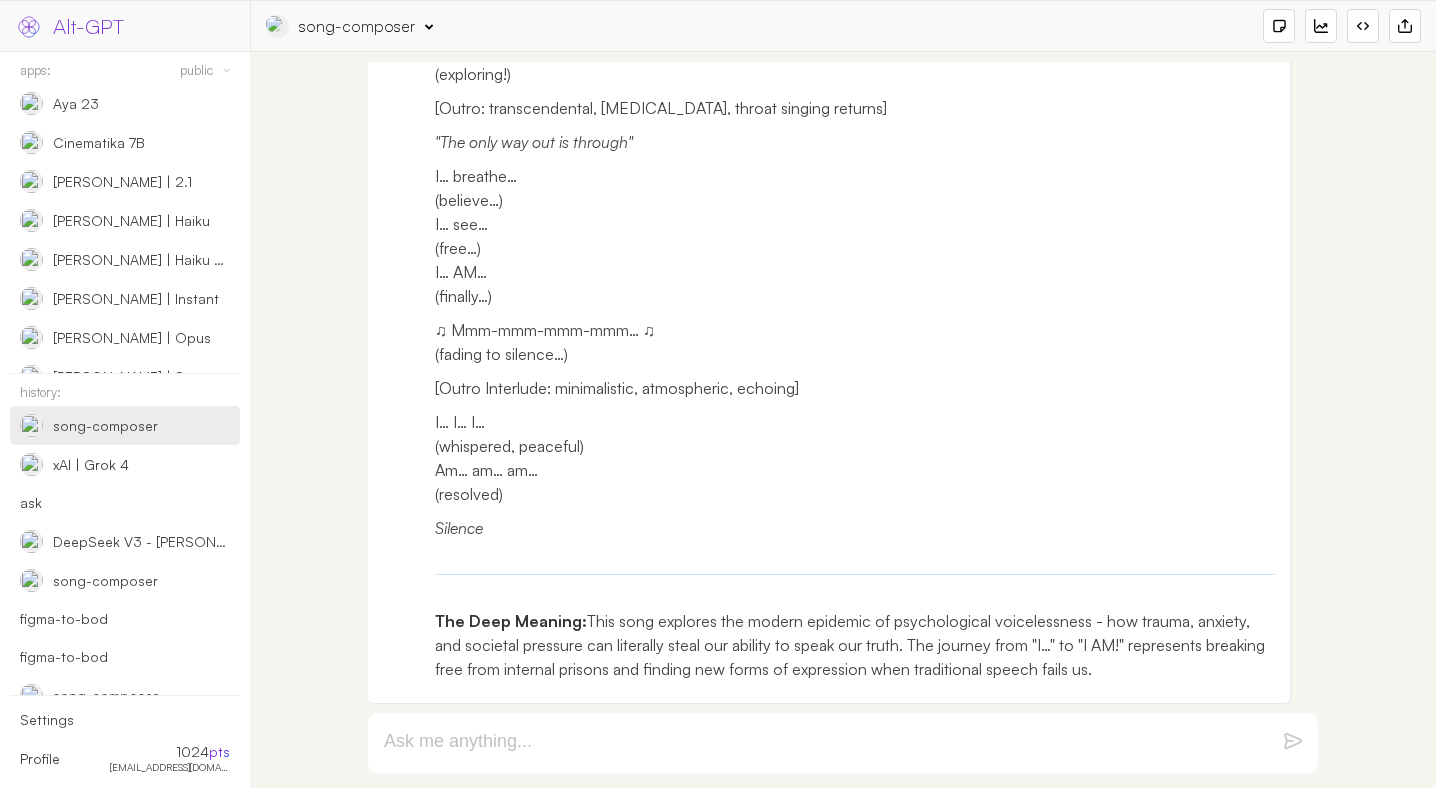 click at bounding box center (843, 743) 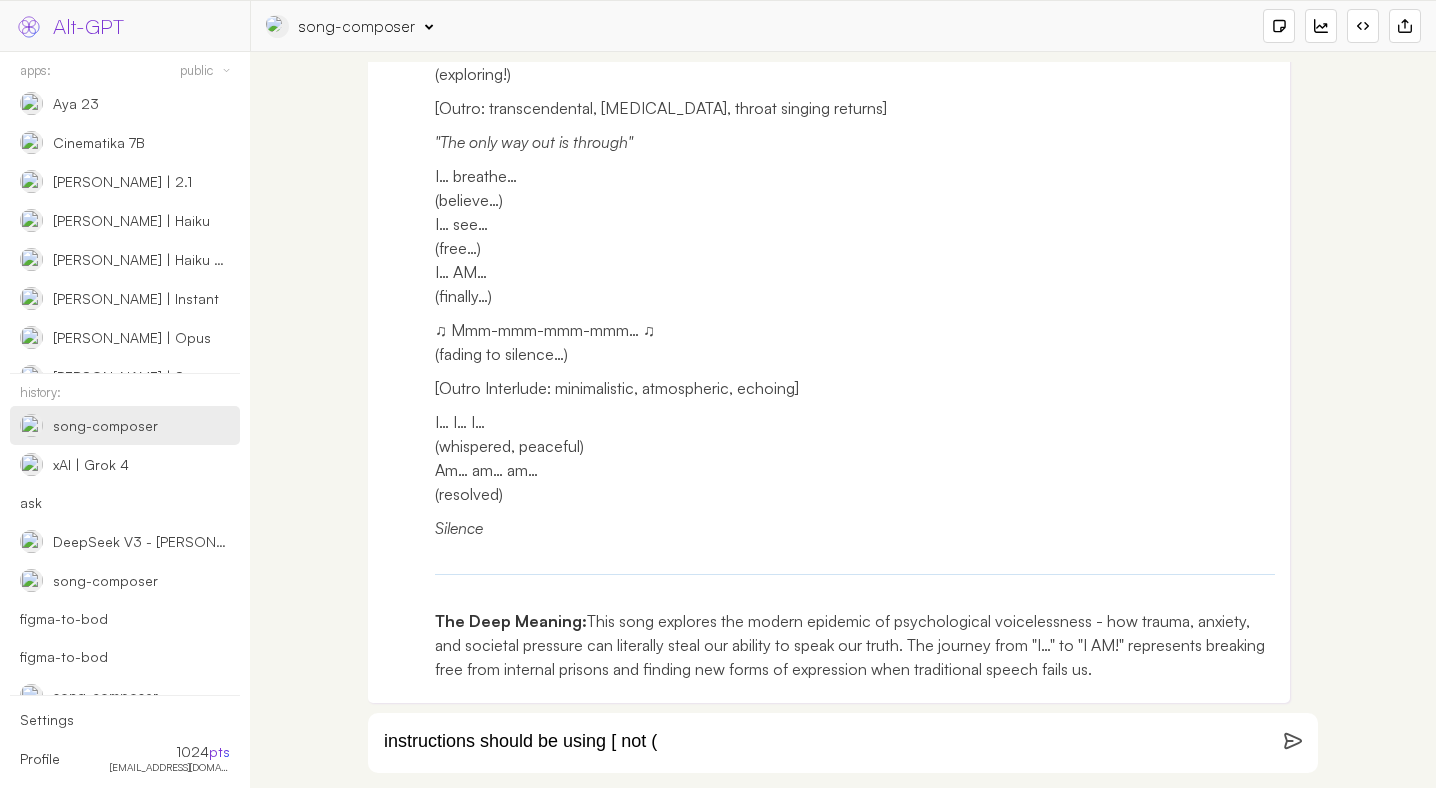 type on "instructions should be using [ not (" 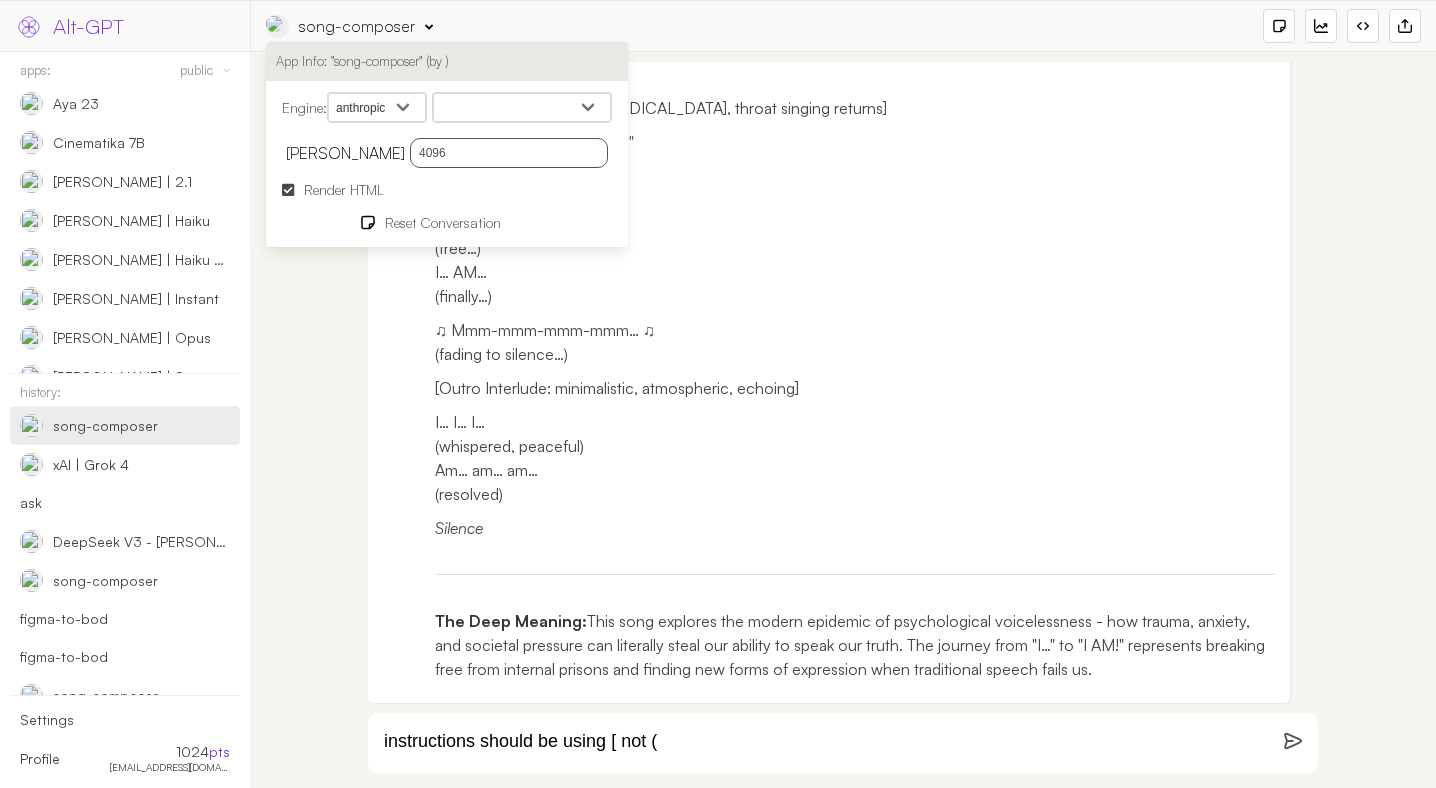 click on "openai google anthropic xai deepseek groq openrouter mistral cohere cloudflare" at bounding box center (377, 108) 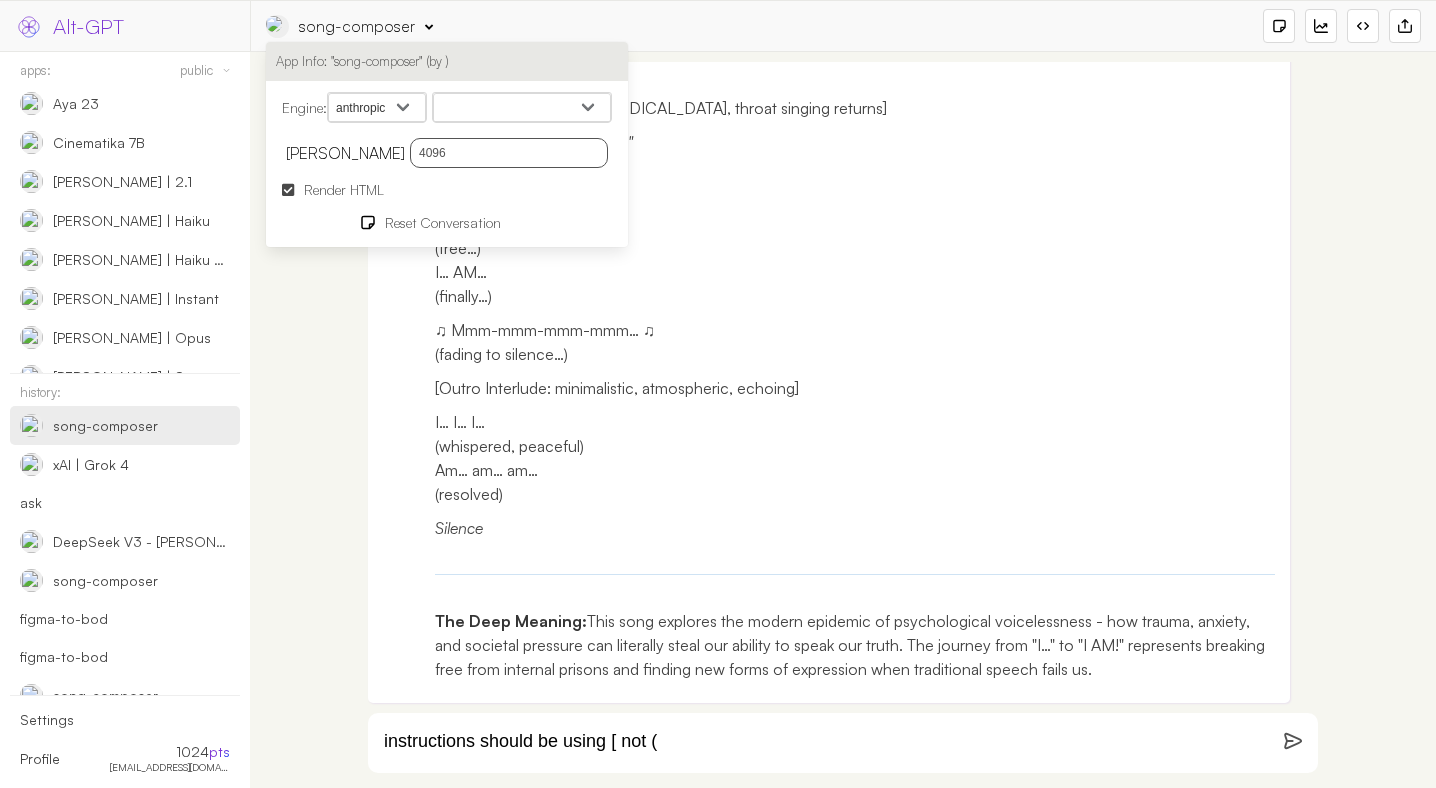 select on "groq" 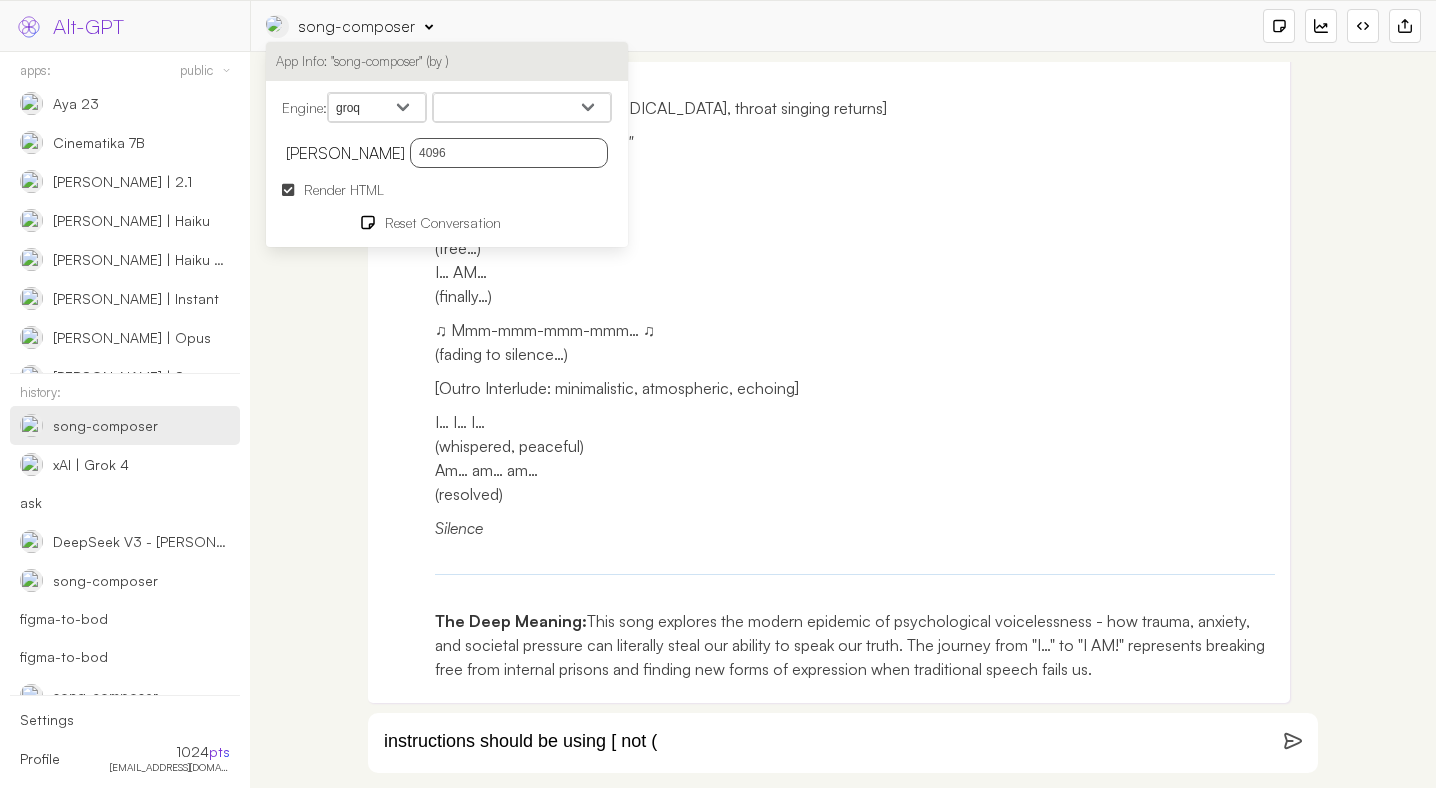 click on "moonshotai/kimi-k2-instruct mistral-saba-24b Llama 4 Scout Llama 4 Maverick QwQ-32B DeepSeek R1 70b (llama) Llama 3.3 70b Versatile Llama 3.1 8B LLaMA3 70b LLaMA3 8b Llama 3 Guard 8b Gemma 2 9b Mixtral-8x7b" at bounding box center [522, 108] 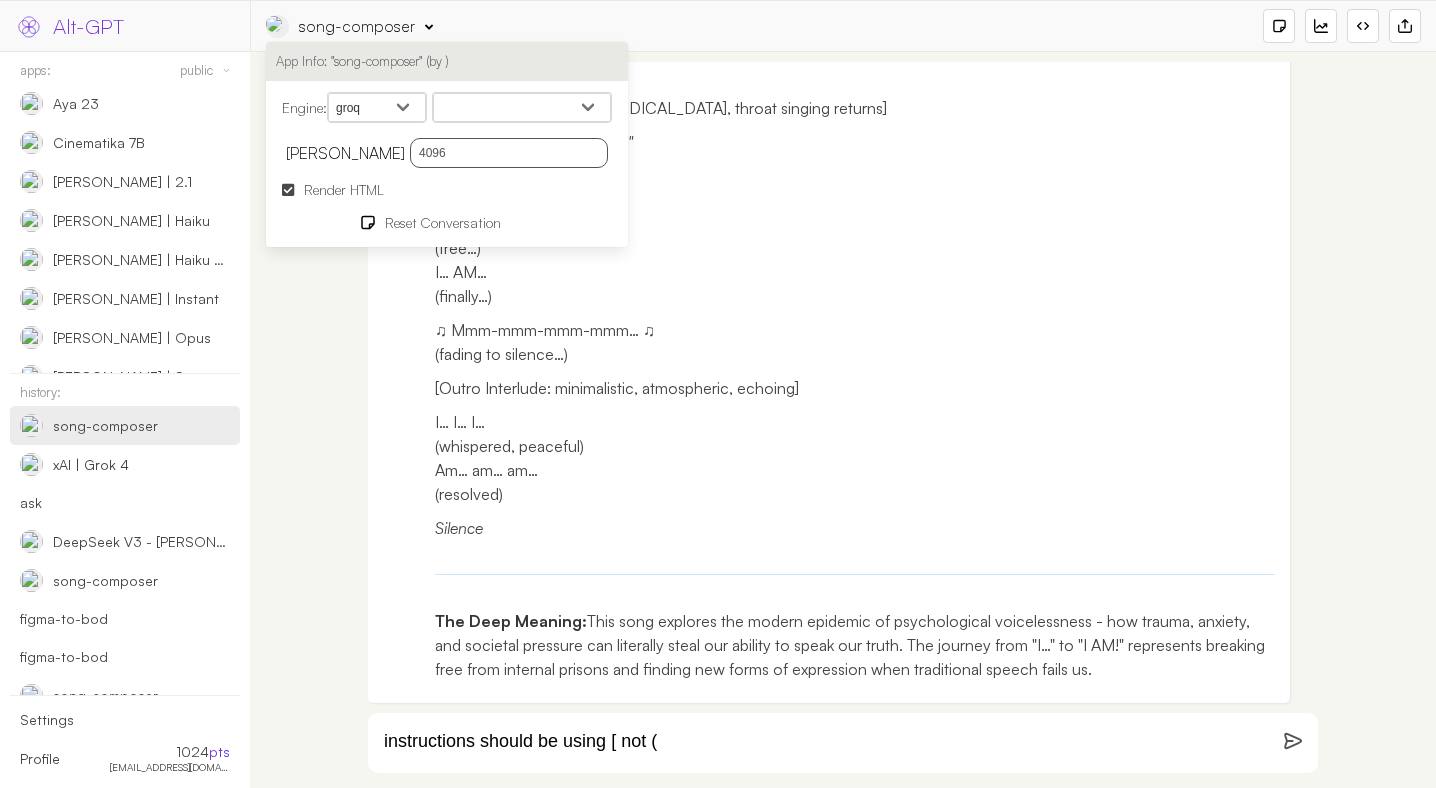 select on "moonshotai/kimi-k2-instruct" 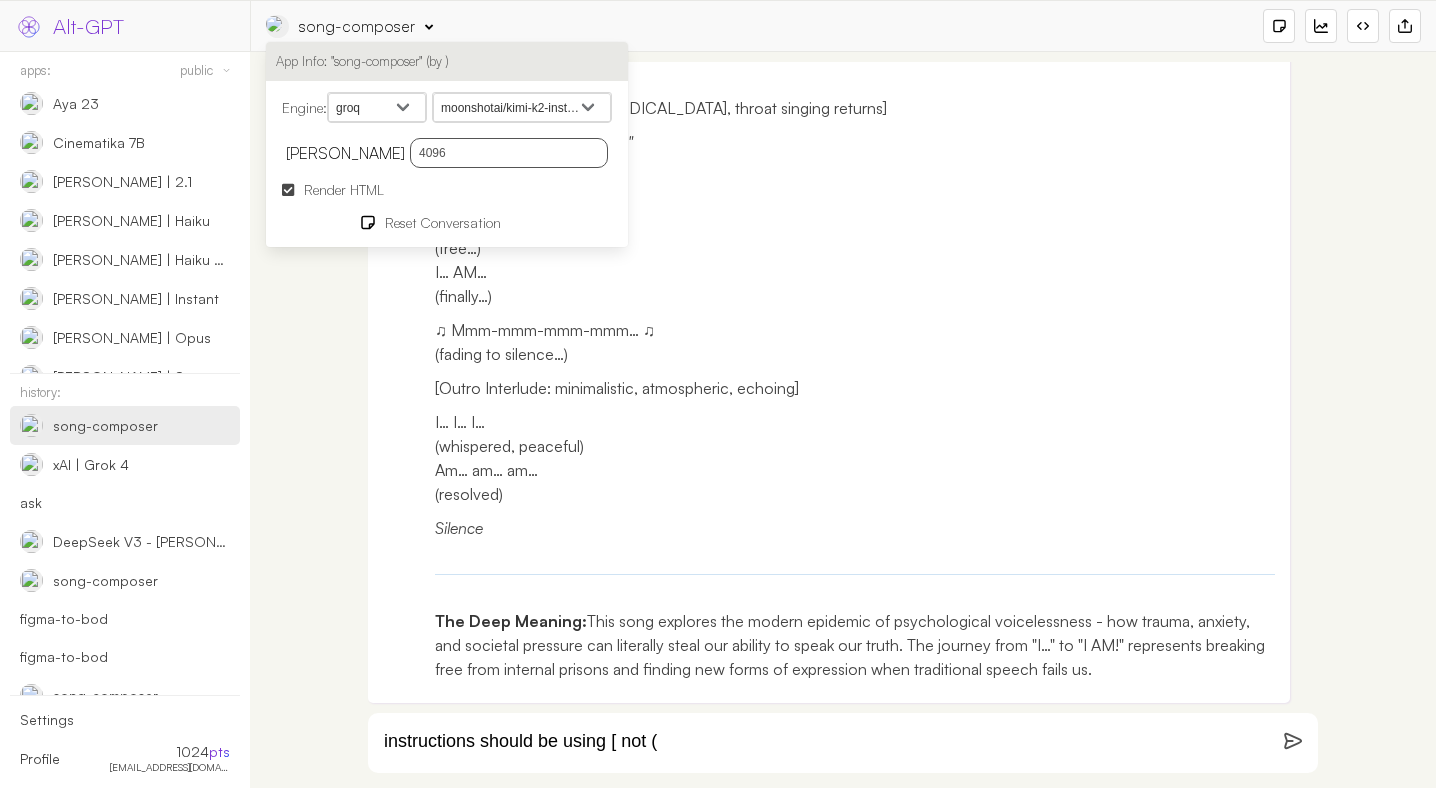 click at bounding box center [1293, 741] 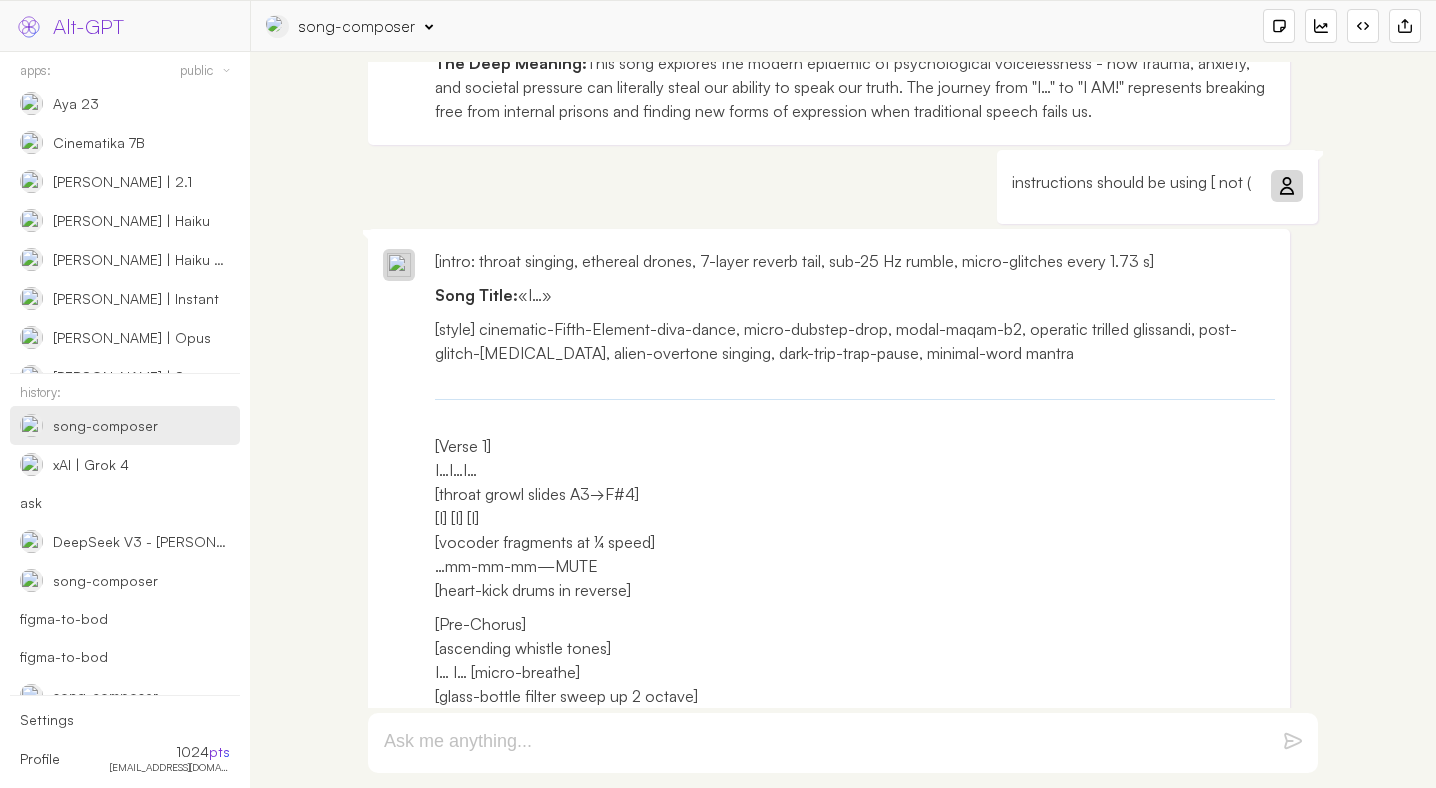 scroll, scrollTop: 4867, scrollLeft: 0, axis: vertical 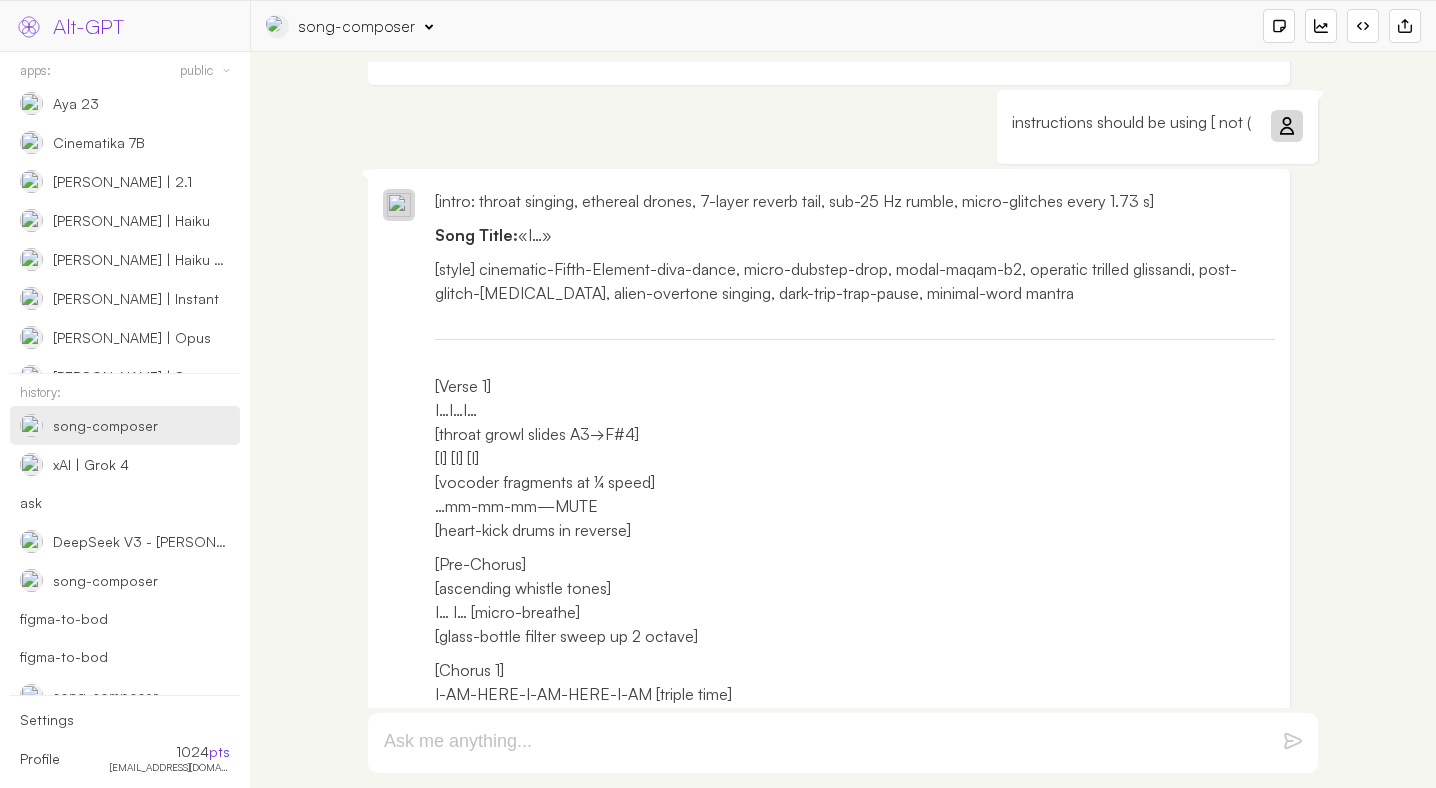 click on "instructions should be using [ not (" at bounding box center [1131, 122] 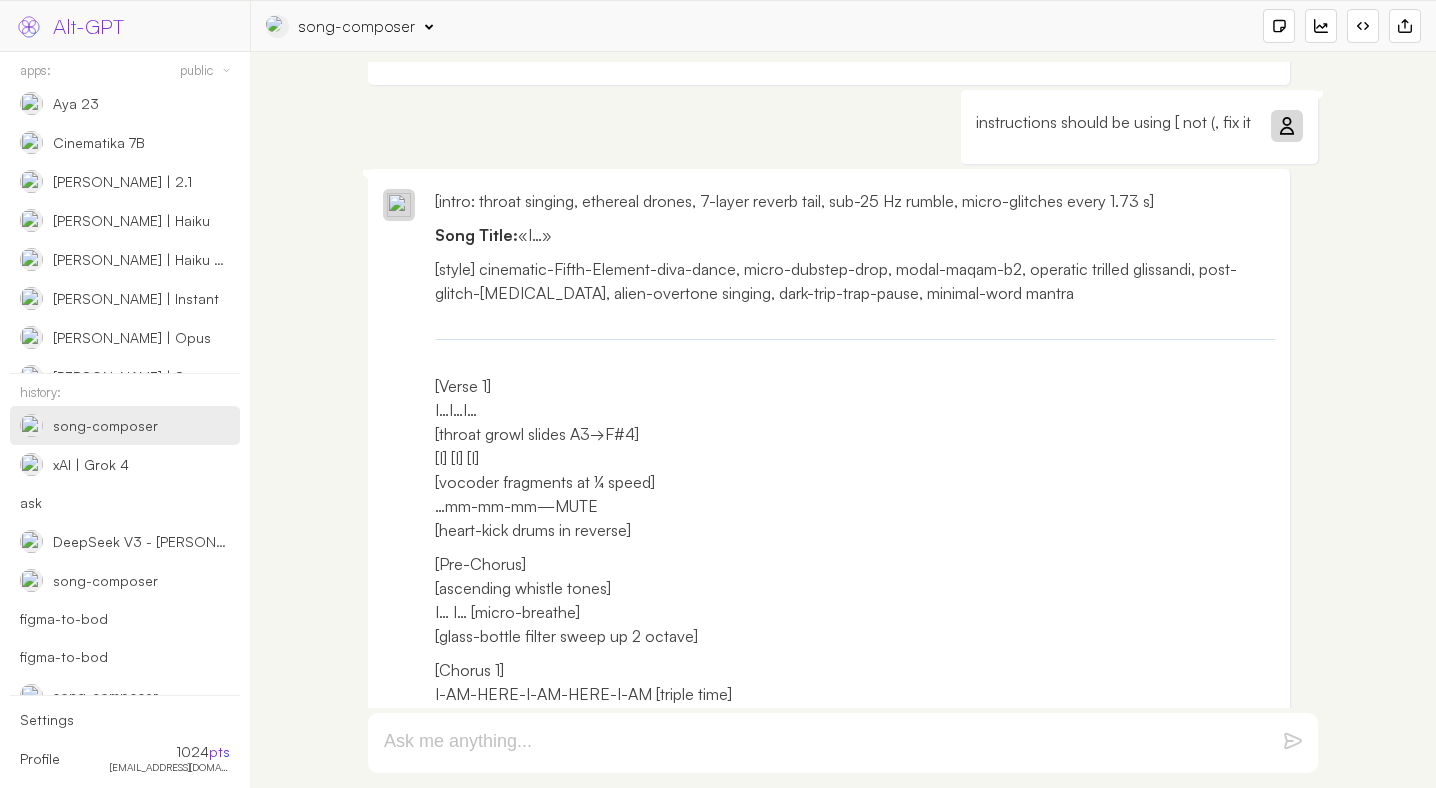 click on "song-composer" at bounding box center [357, 26] 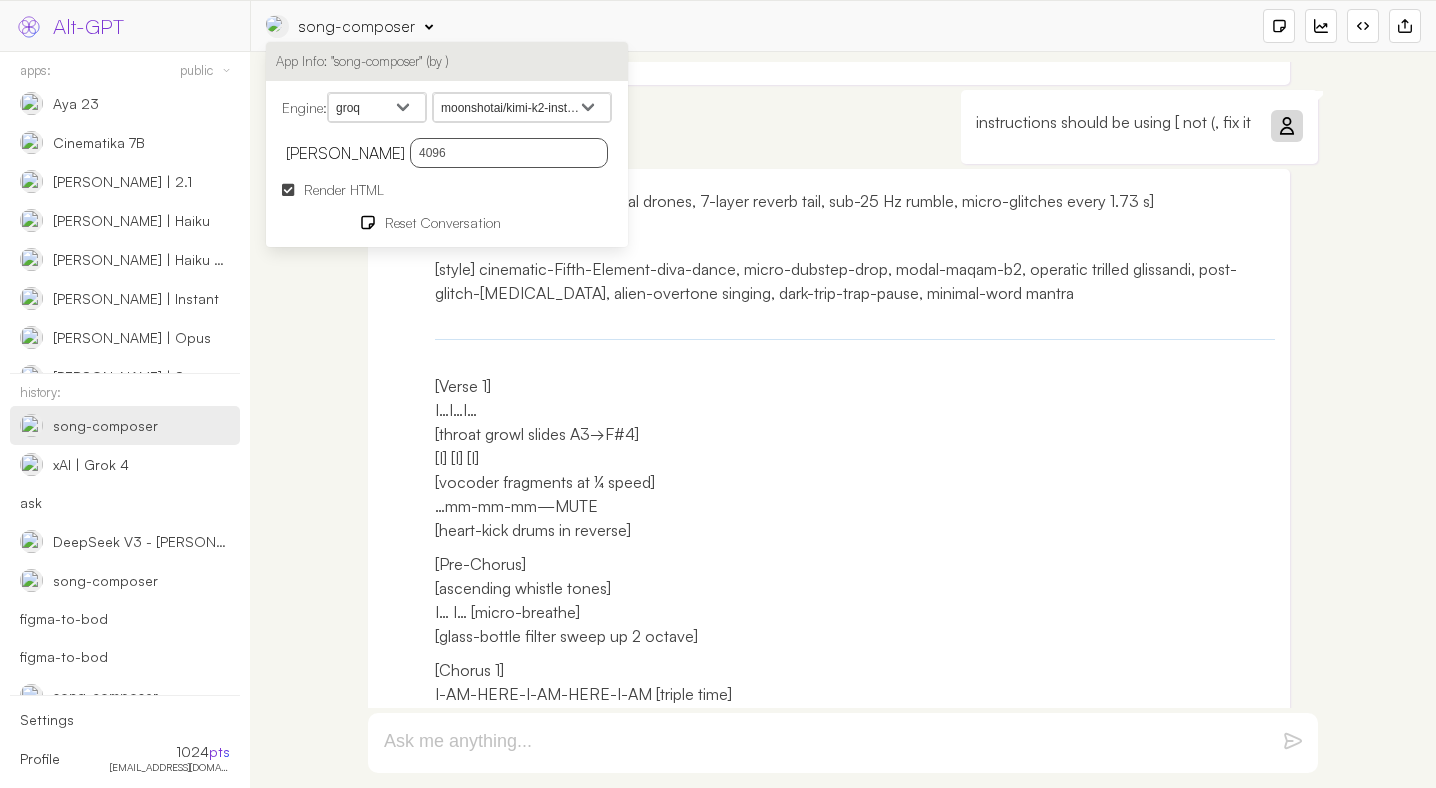 click at bounding box center (1286, 126) 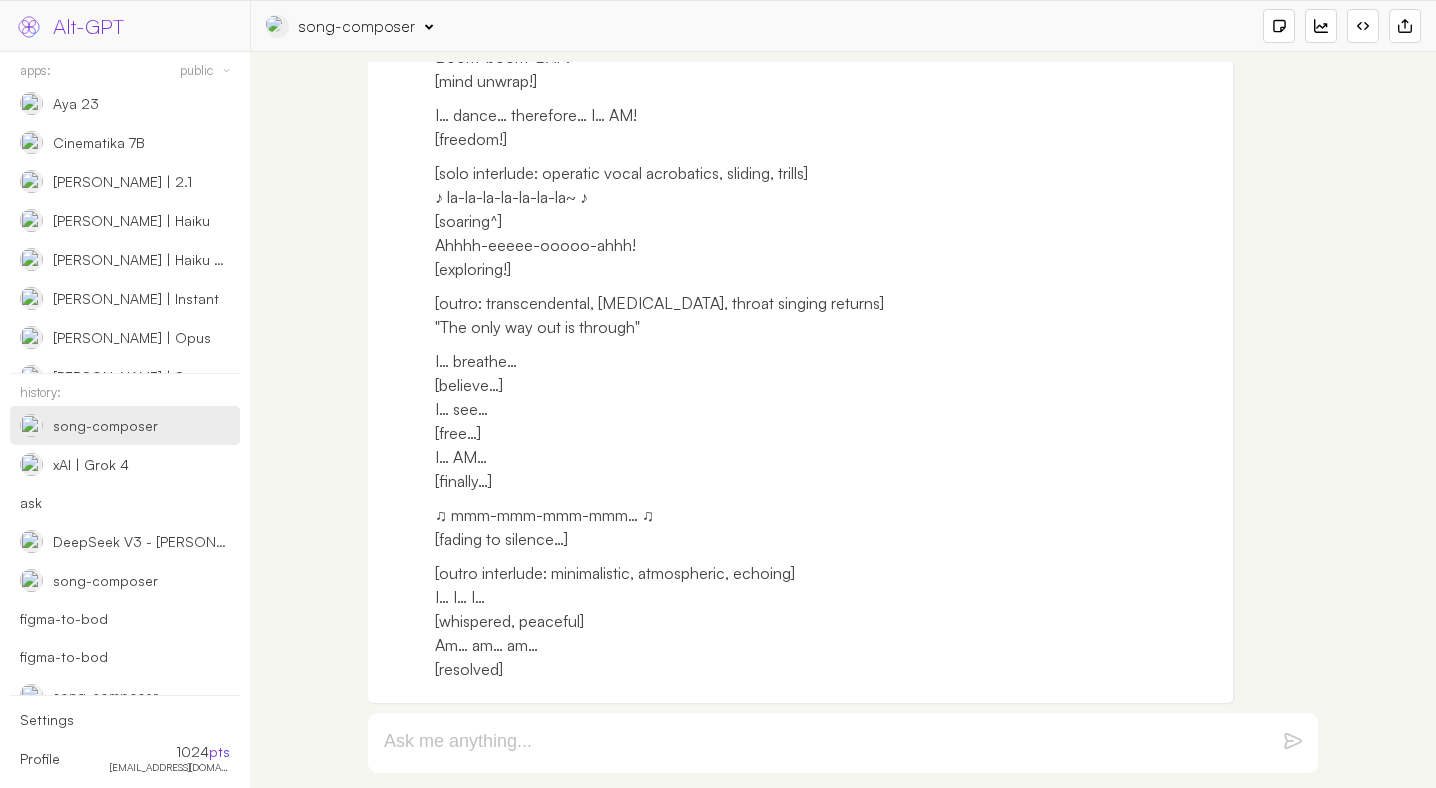 scroll, scrollTop: 6258, scrollLeft: 0, axis: vertical 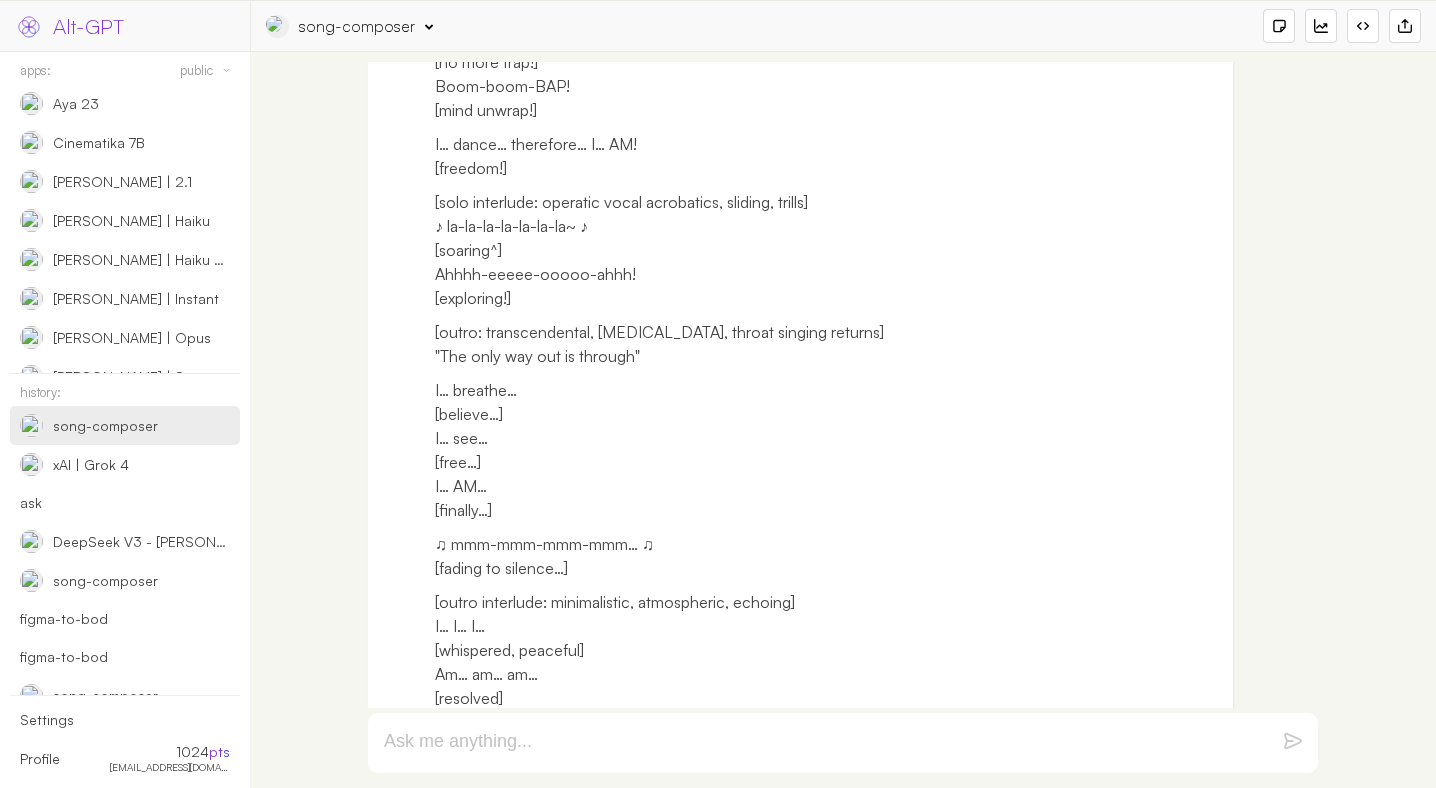 click on "song-composer App Info: "song-composer" (by ) Engine:  openai google anthropic xai deepseek groq openrouter mistral cohere cloudflare moonshotai/kimi-k2-instruct mistral-saba-24b Llama 4 Scout Llama 4 Maverick QwQ-32B DeepSeek R1 70b (llama) Llama 3.3 70b Versatile Llama 3.1 8B LLaMA3 70b LLaMA3 8b Llama 3 Guard 8b Gemma 2 9b Mixtral-8x7b Max Tokens  4096 Render HTML Reset Conversation New Conversation Monitors View API Connectors Share Conversation" at bounding box center (843, 26) 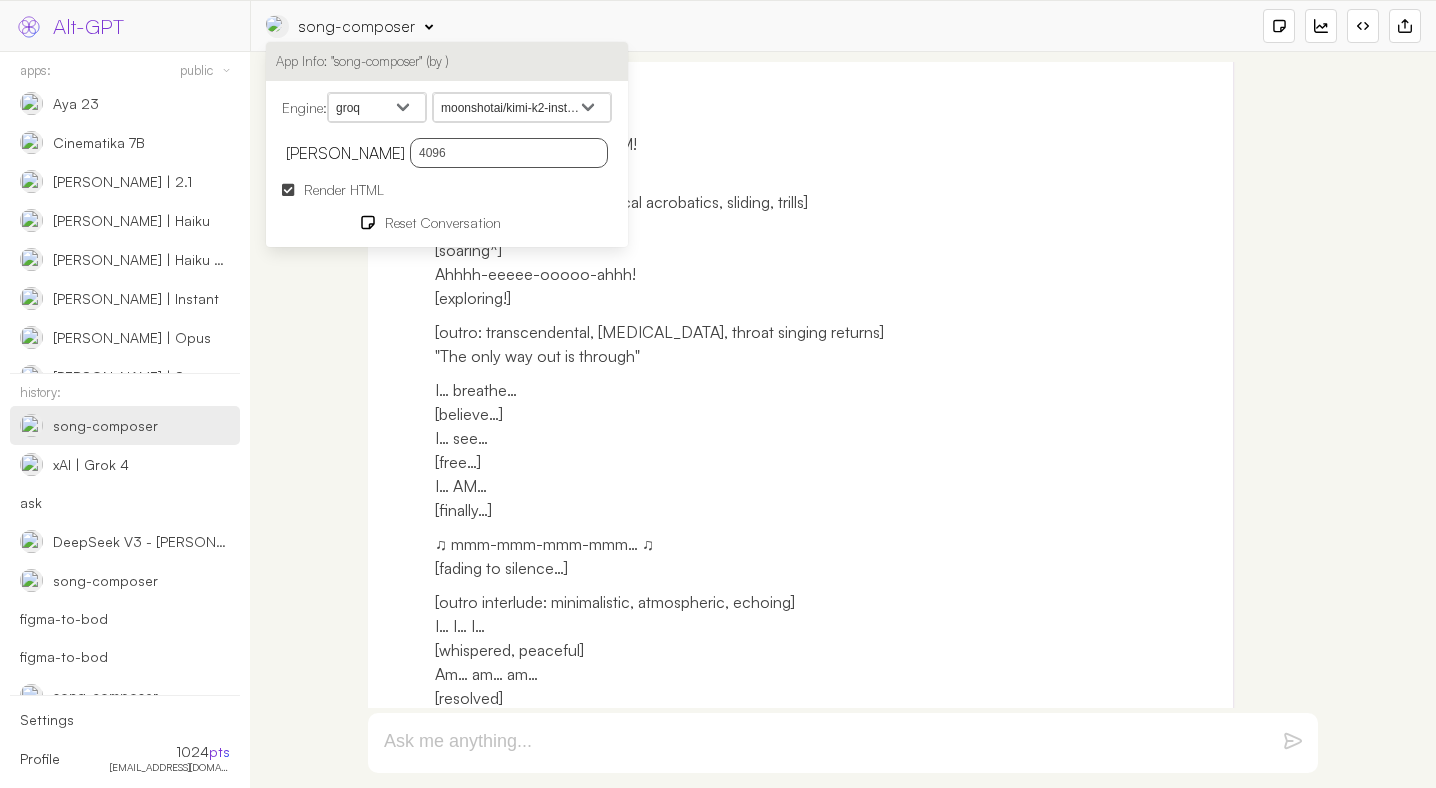 click on "openai google anthropic xai deepseek groq openrouter mistral cohere cloudflare" at bounding box center [377, 108] 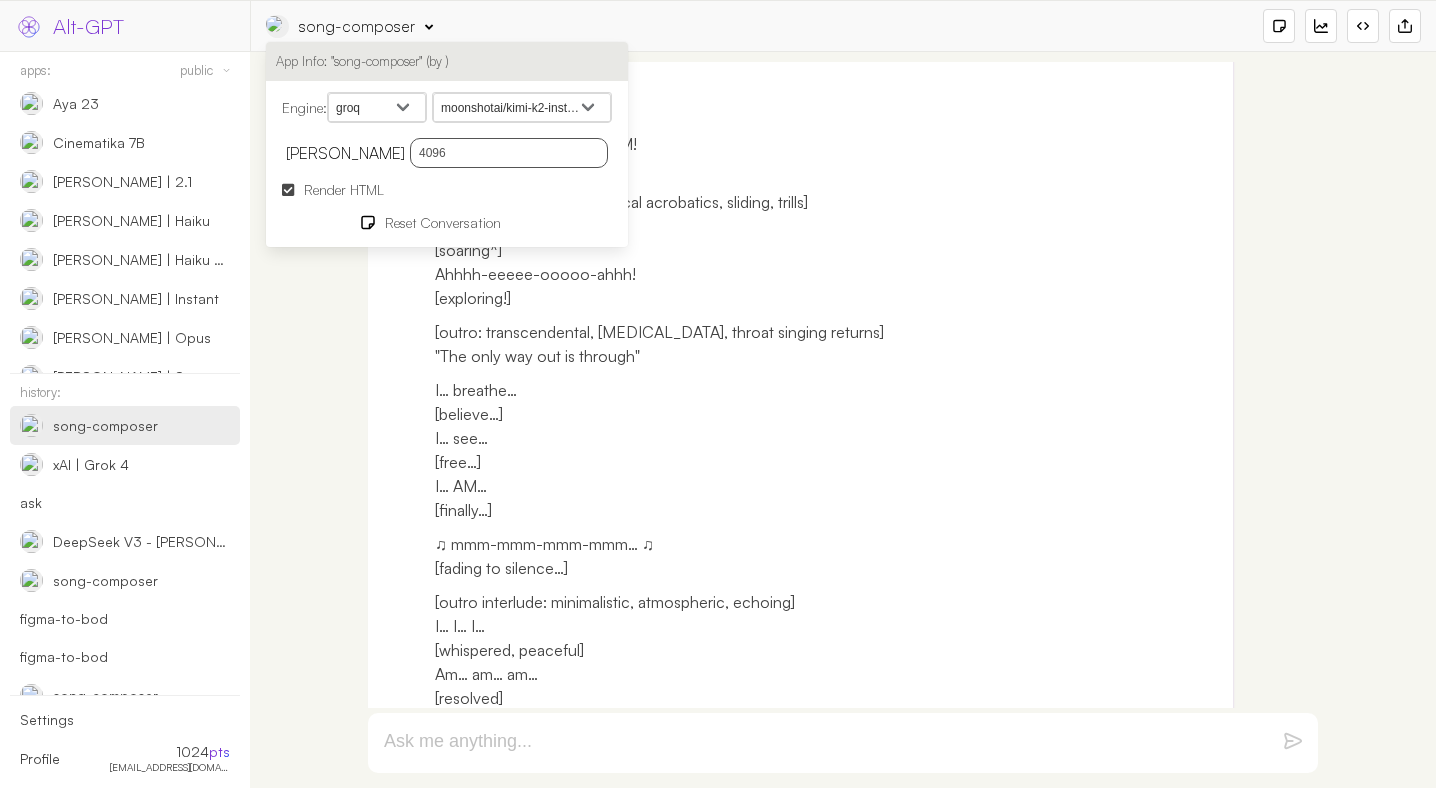 select on "anthropic" 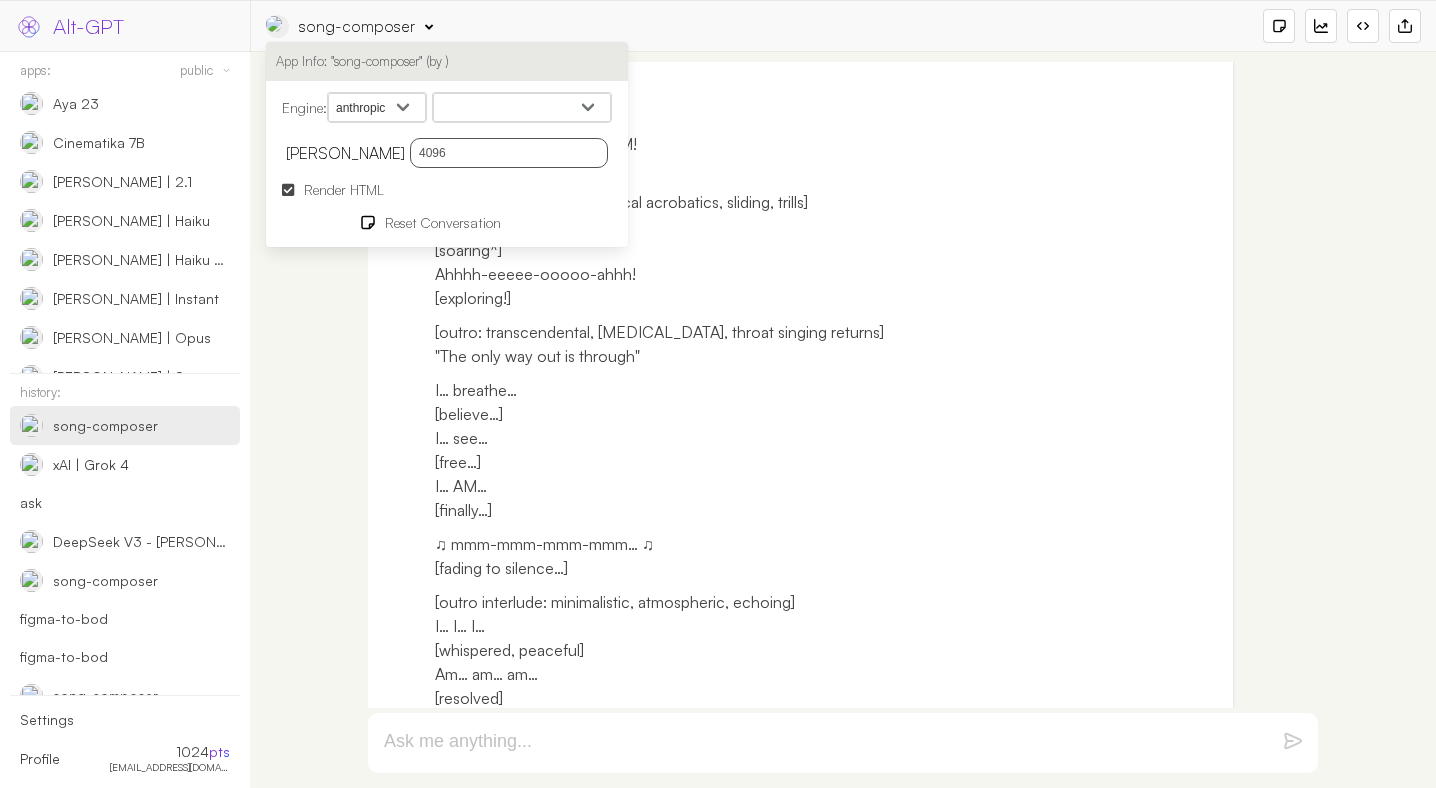 click on "Claude Opus 4 Claude Sonnet 4 Claude 3.7 Sonnet Claude 3.5 Sonnet v2 Claude 3.5 Haiku Claude 3 Haiku Claude 3 Sonnet Claude 3 Opus Claude 2.1 Claude Instant" at bounding box center (522, 108) 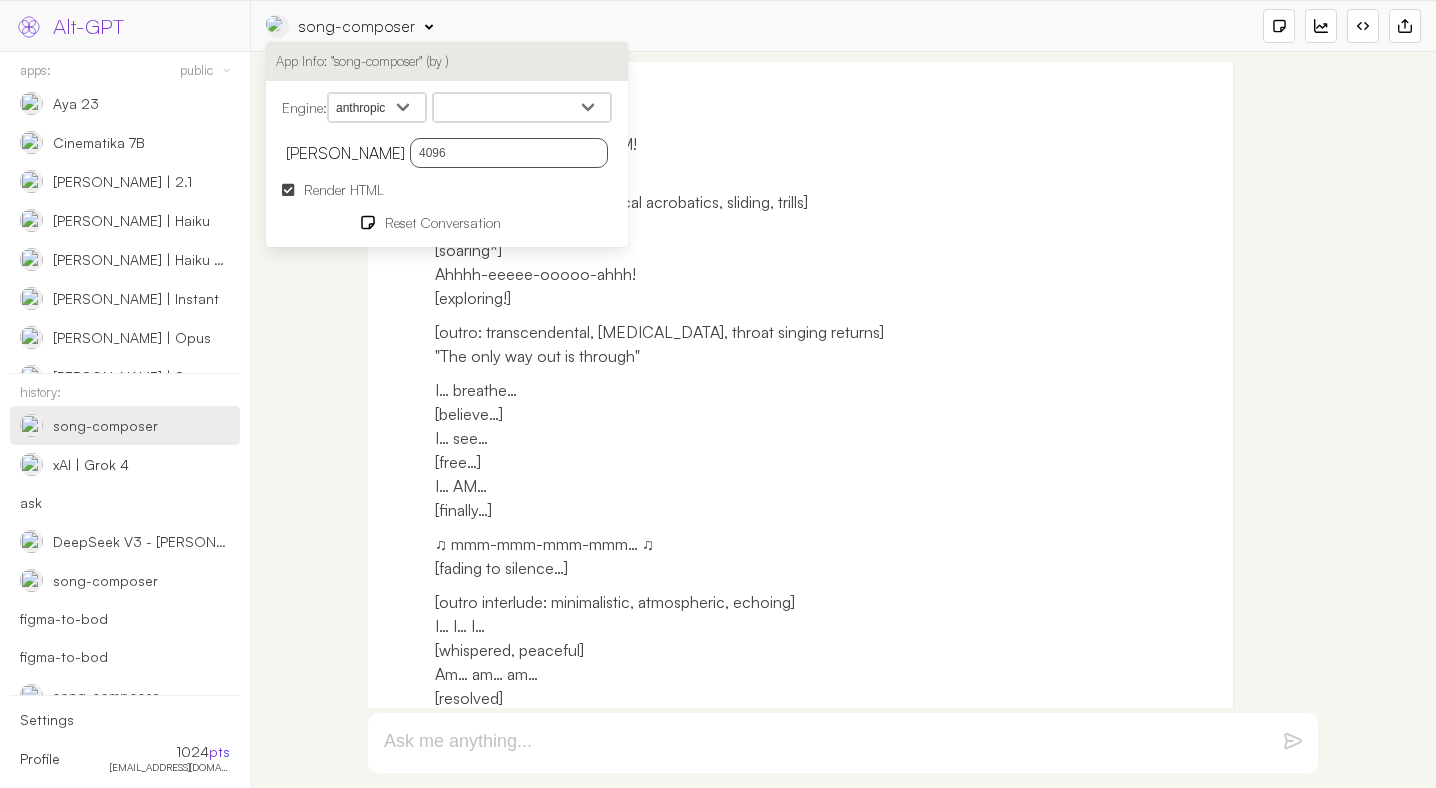 select on "claude-sonnet-4-0" 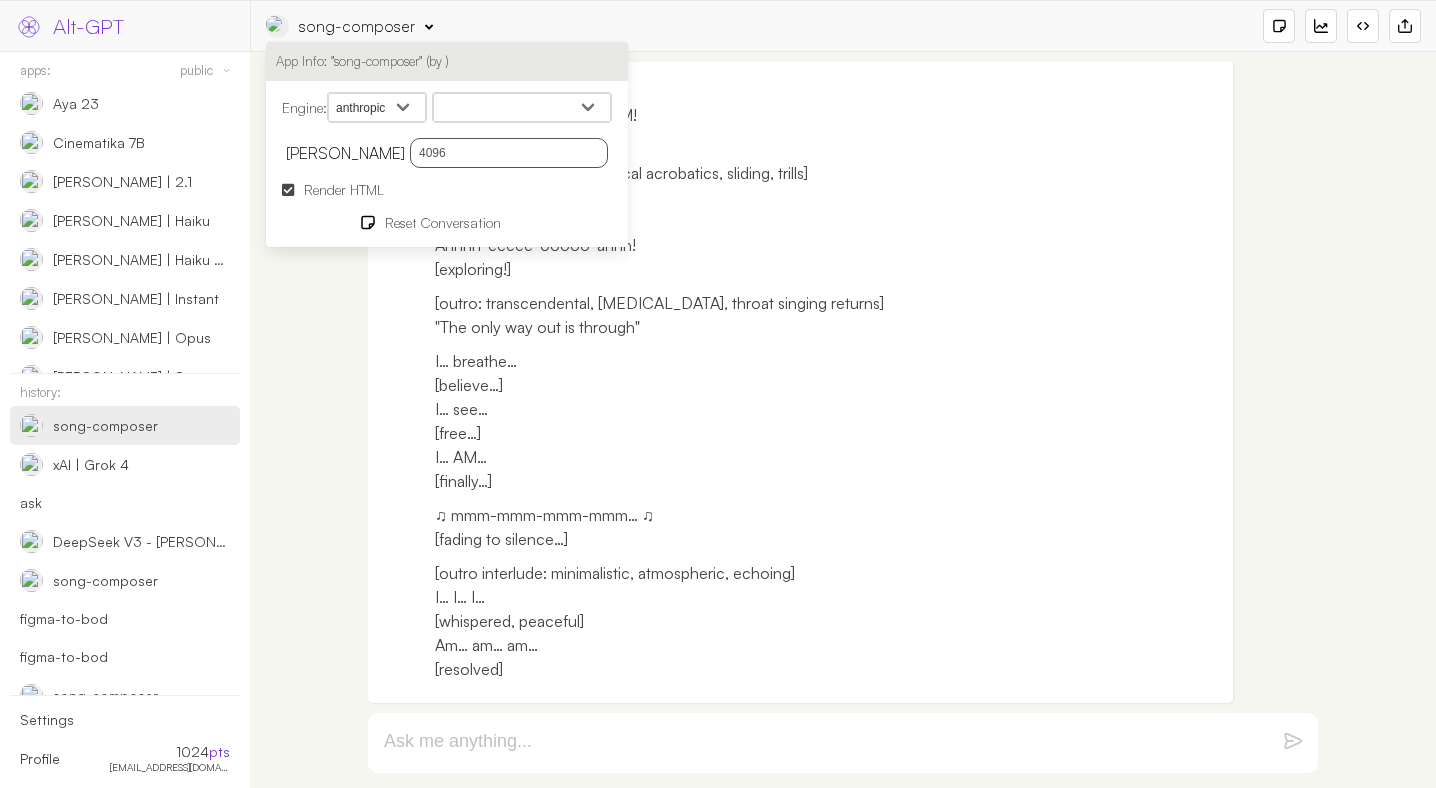 click on "♫ mmm-mmm-mmm-mmm… ♫
[fading to silence…]" at bounding box center [826, 527] 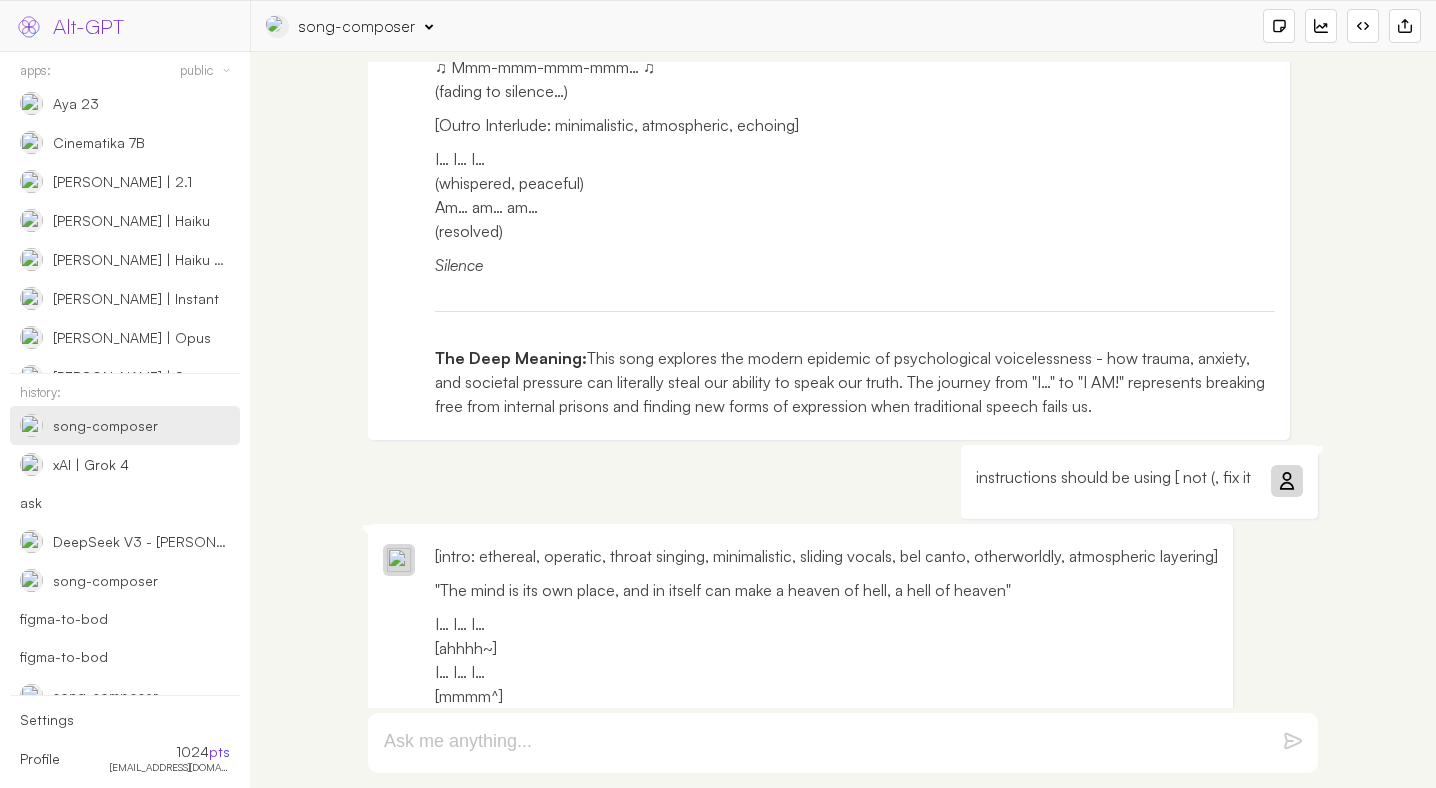 click at bounding box center [1286, 481] 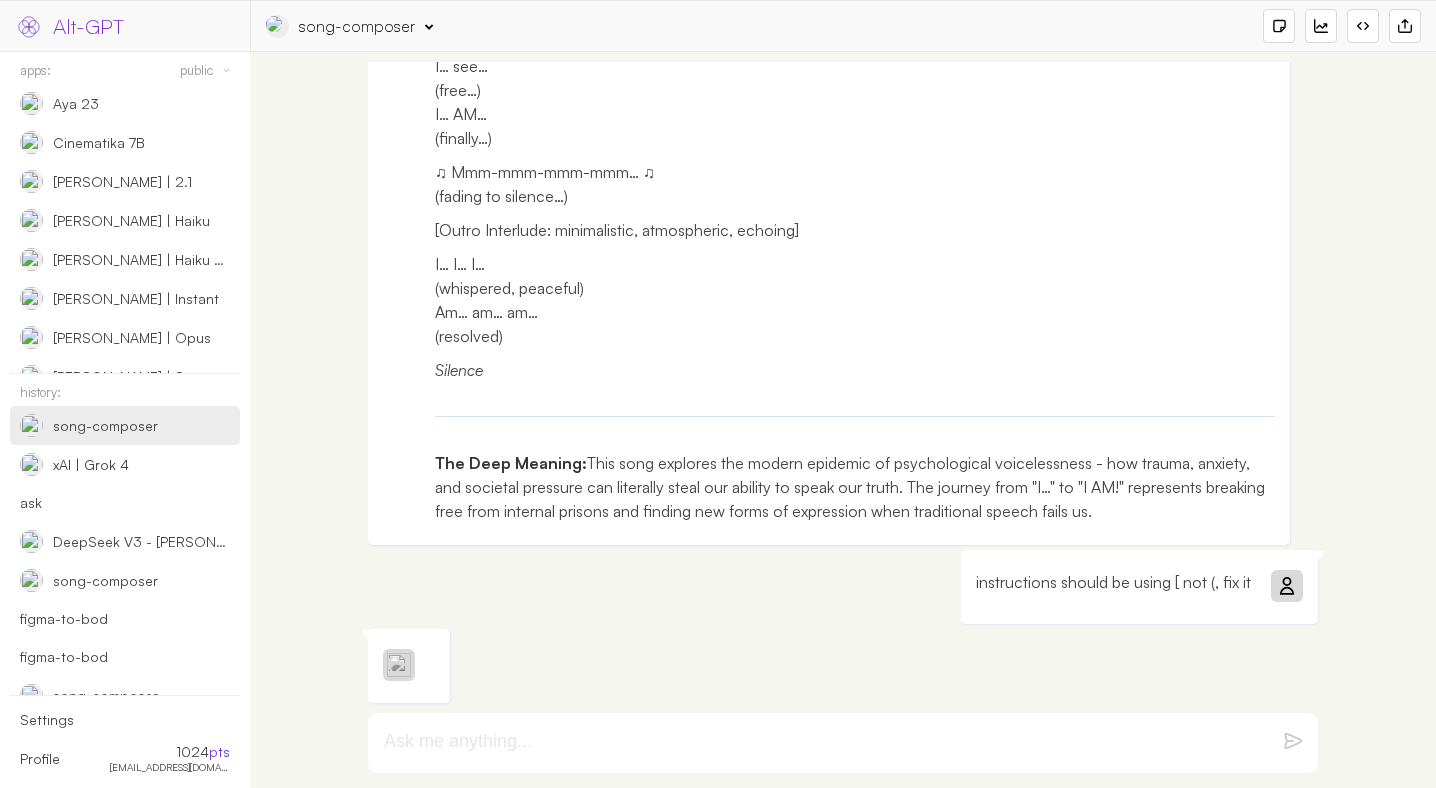 scroll, scrollTop: 4407, scrollLeft: 0, axis: vertical 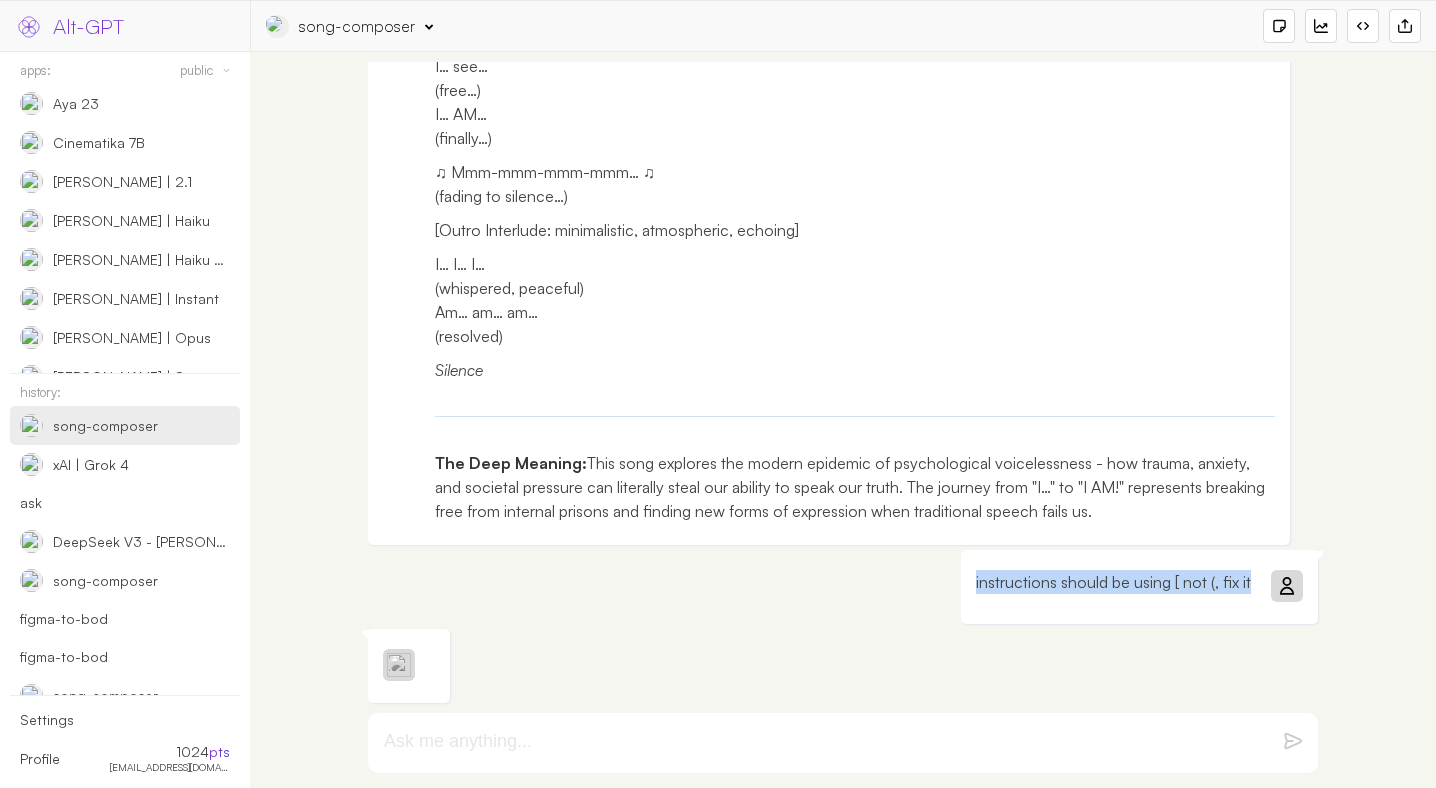 copy on "instructions should be using [ not (, fix it" 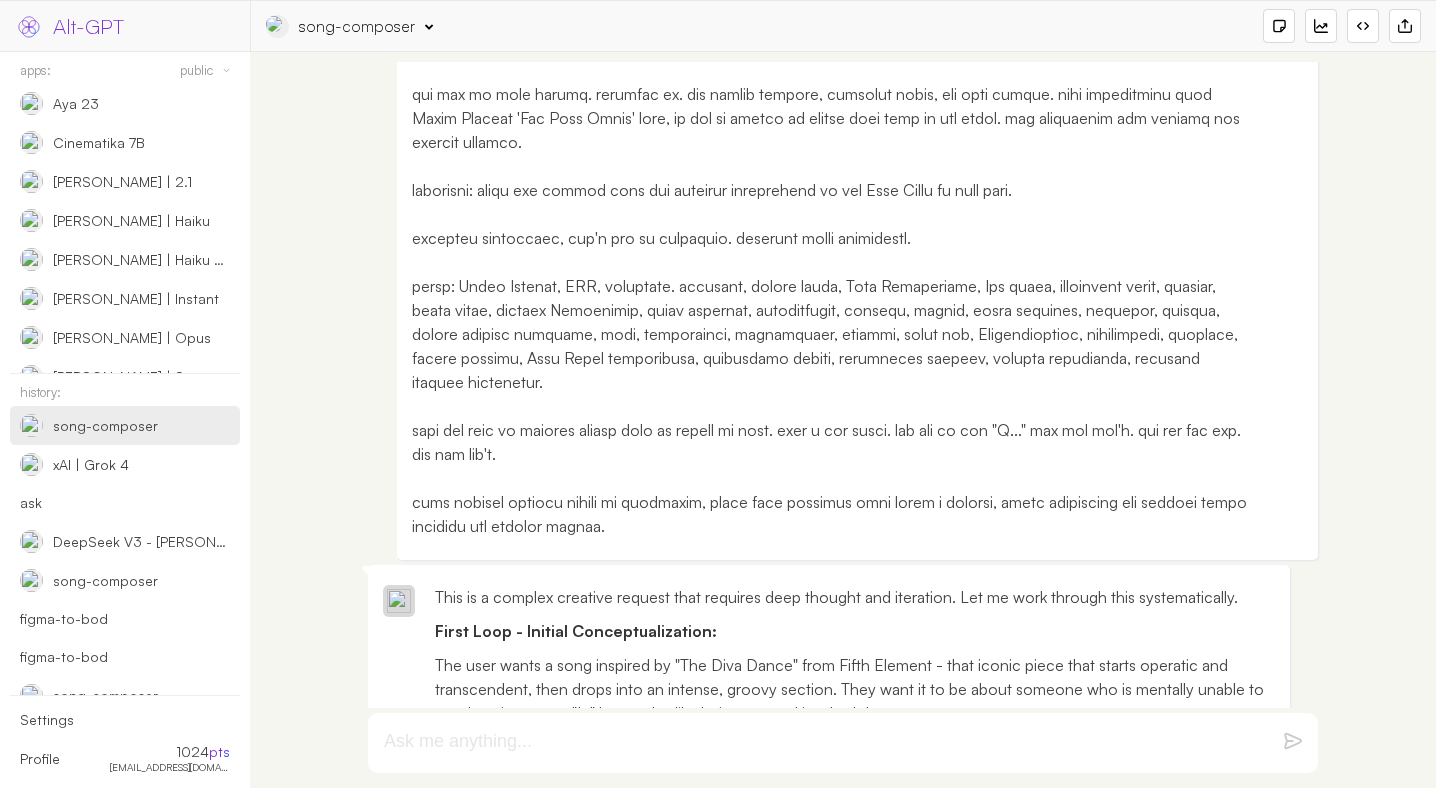 scroll, scrollTop: 307, scrollLeft: 0, axis: vertical 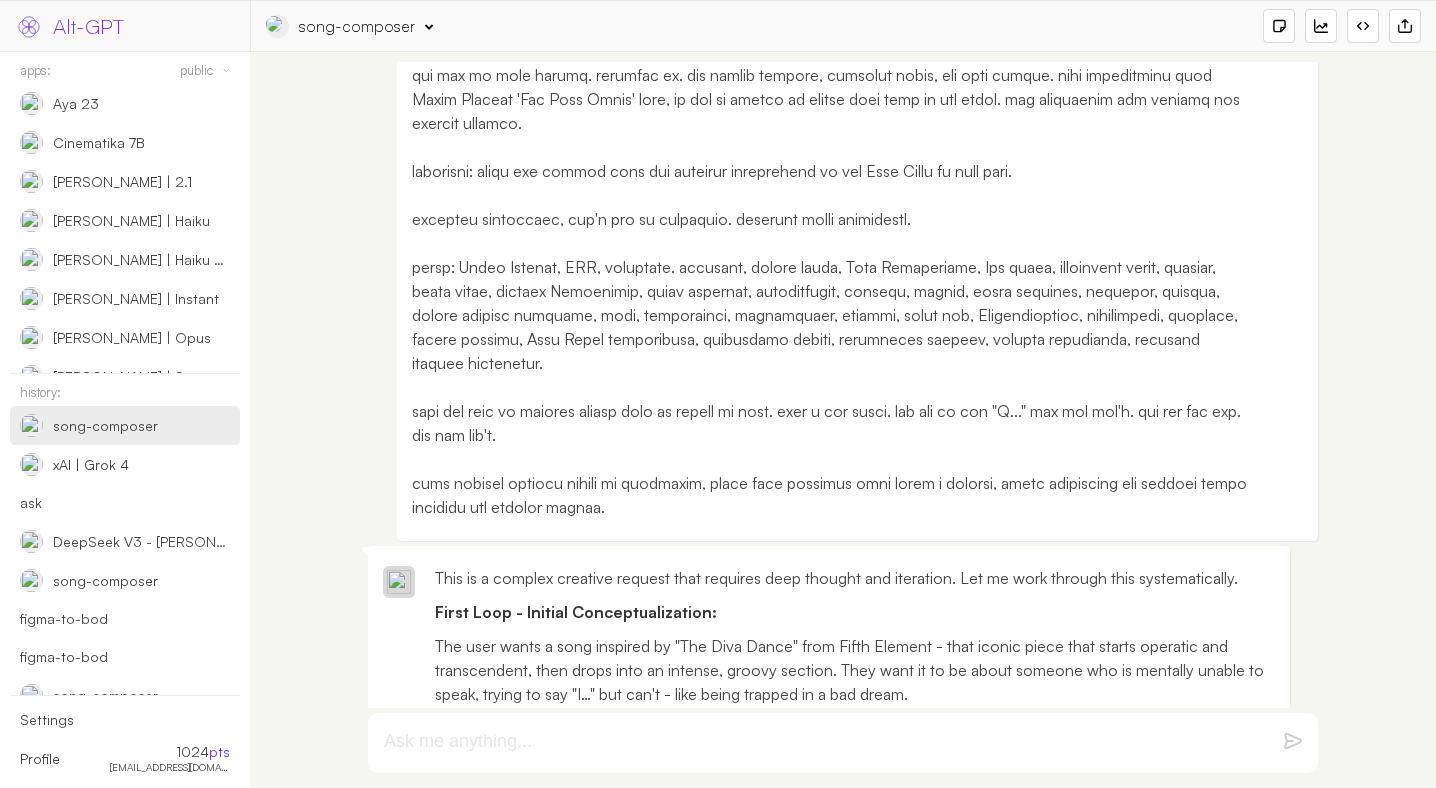 click at bounding box center (832, 147) 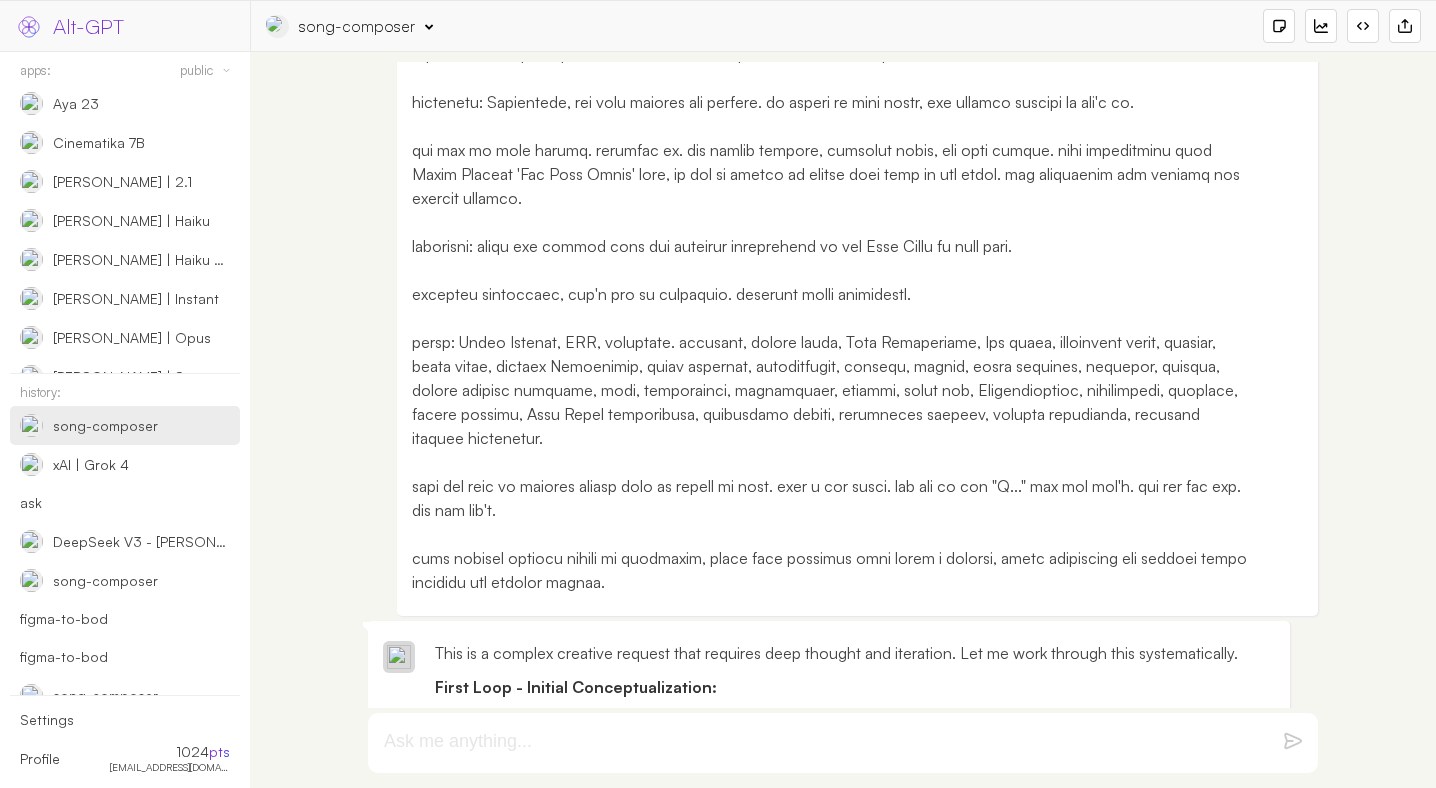 scroll, scrollTop: 171, scrollLeft: 0, axis: vertical 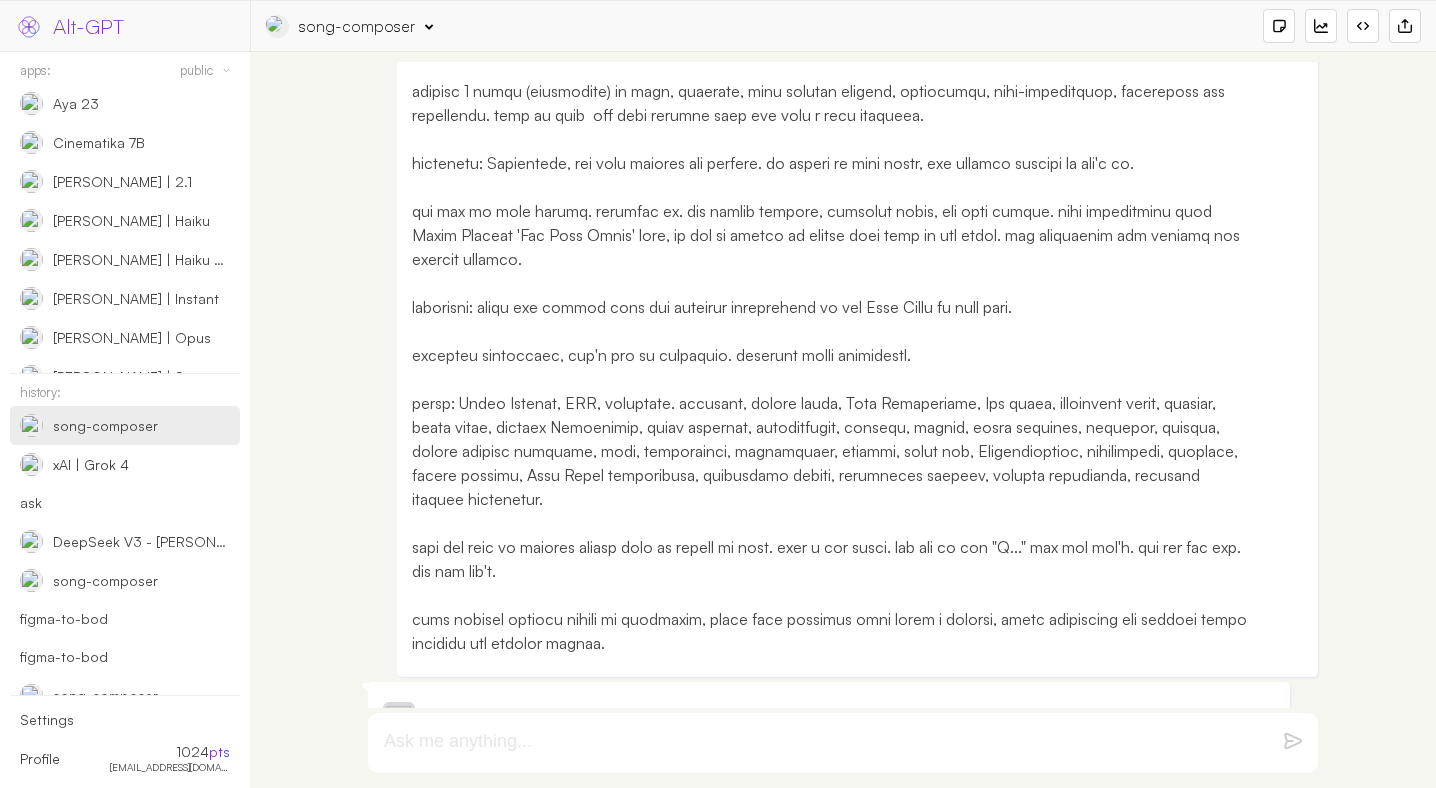 click at bounding box center [832, 283] 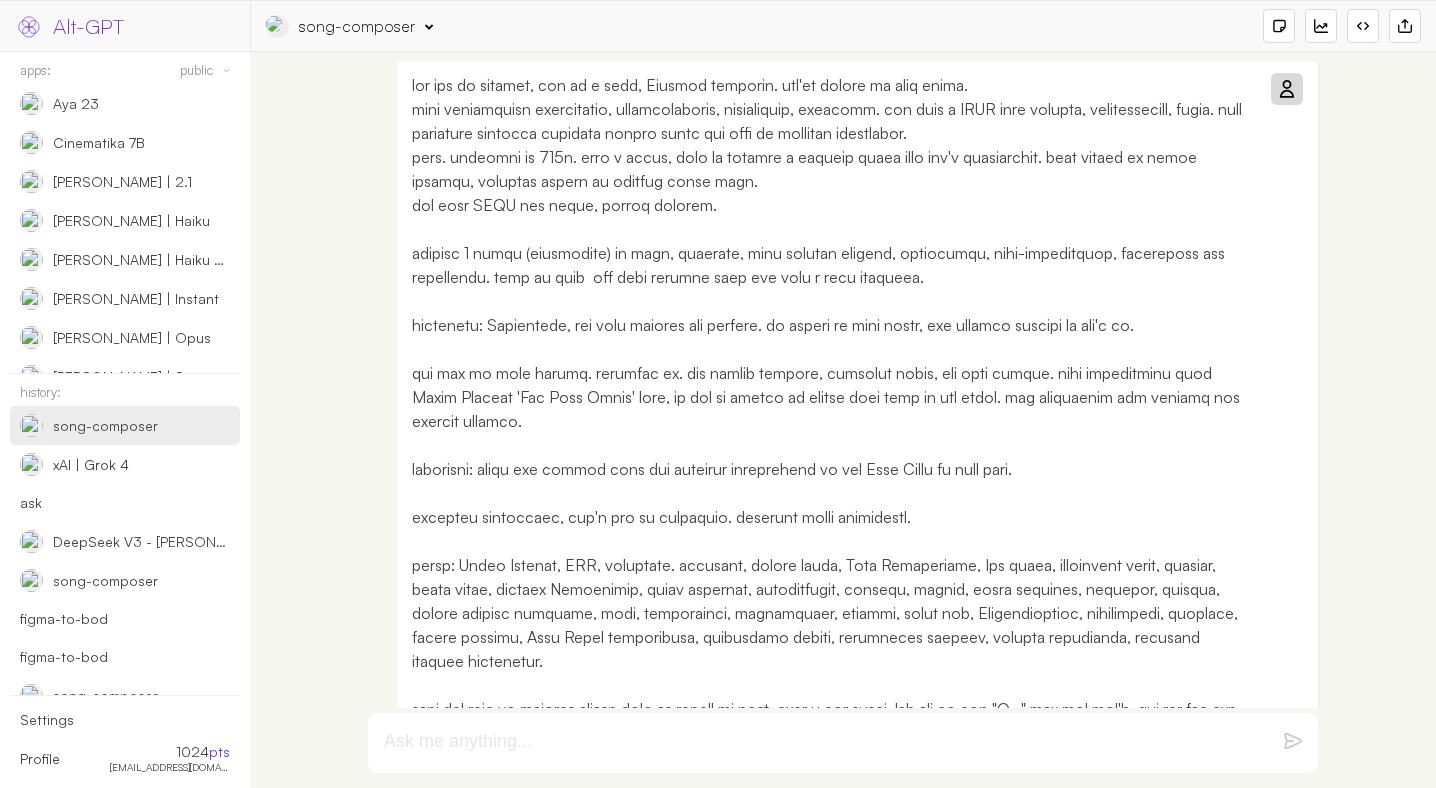 scroll, scrollTop: 0, scrollLeft: 0, axis: both 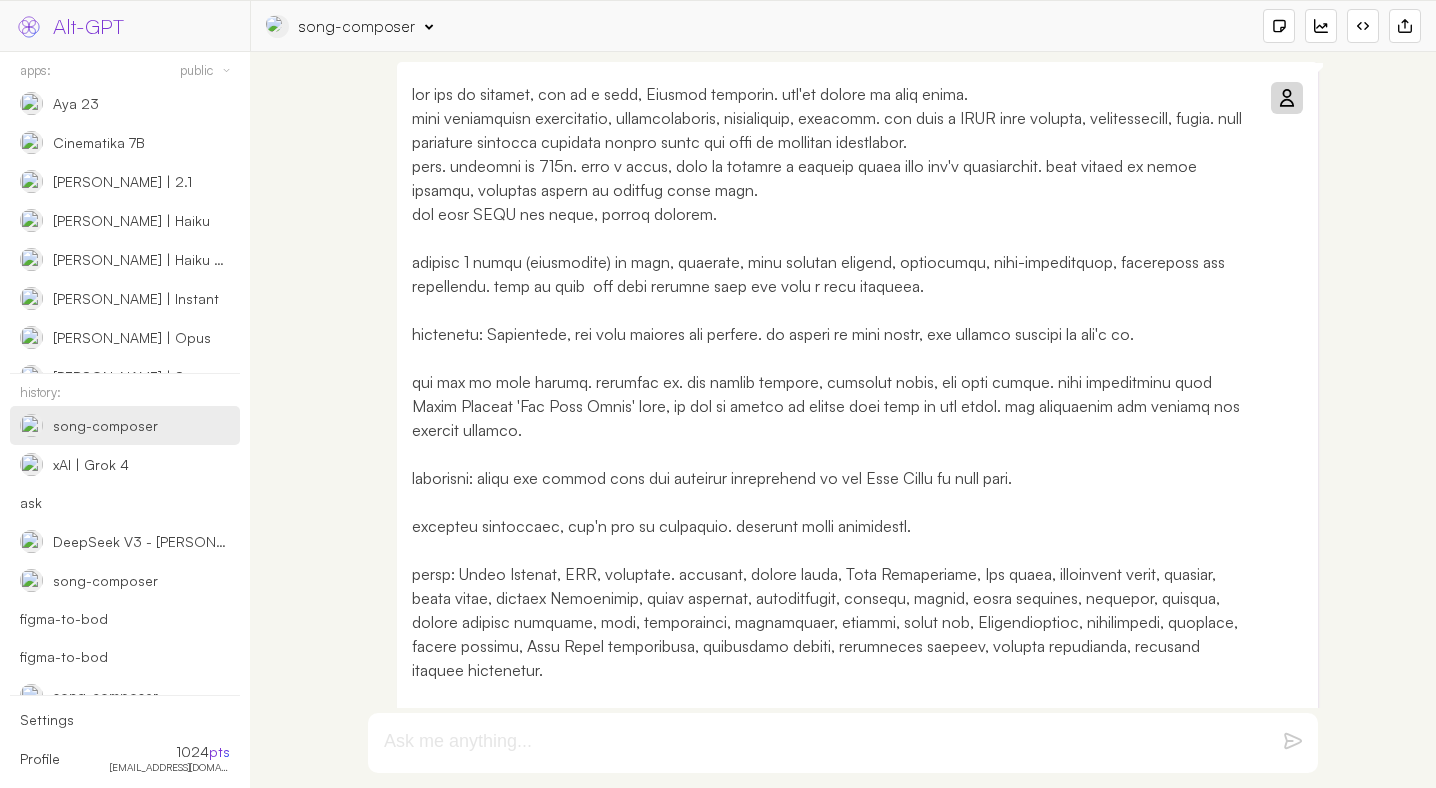 click at bounding box center (832, 454) 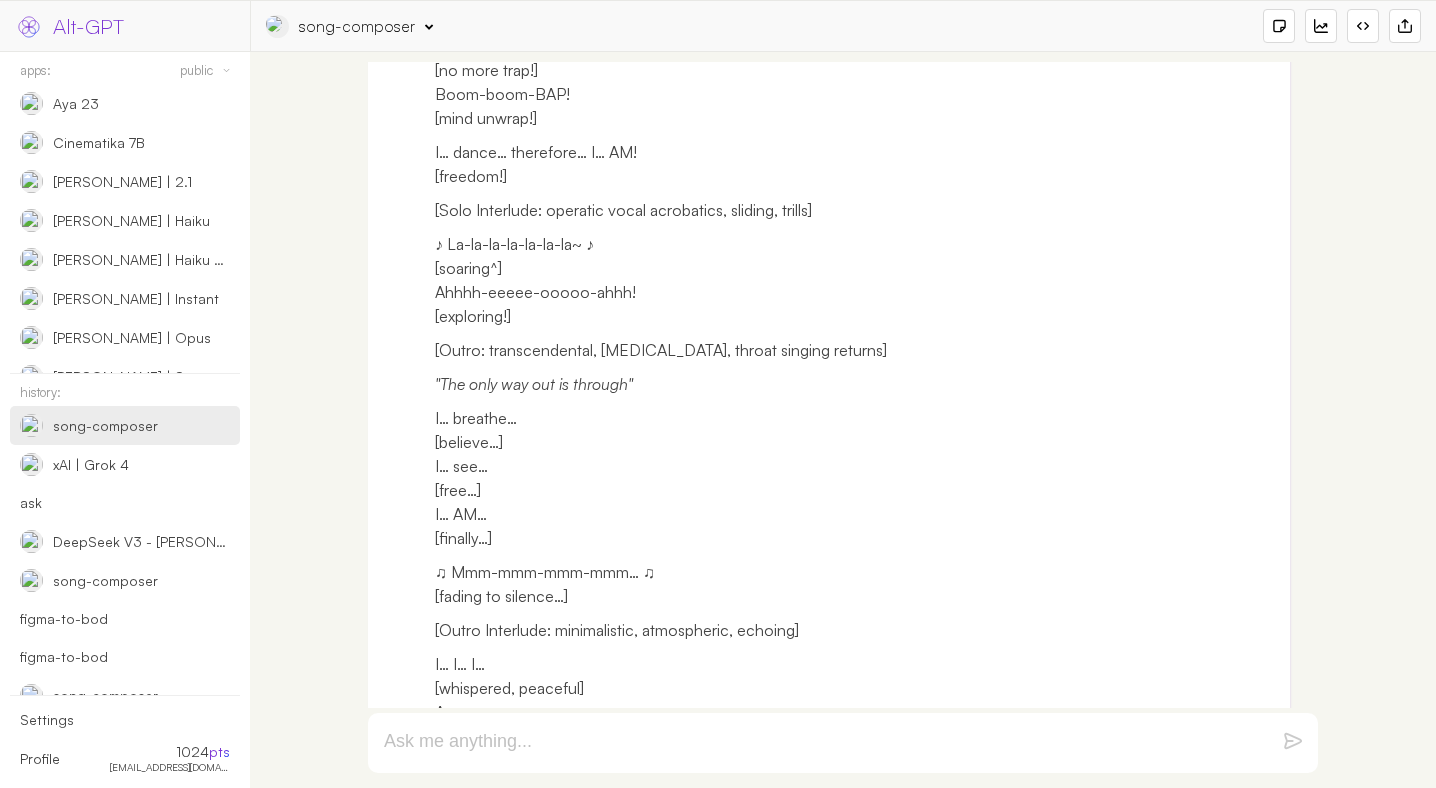 scroll, scrollTop: 7496, scrollLeft: 0, axis: vertical 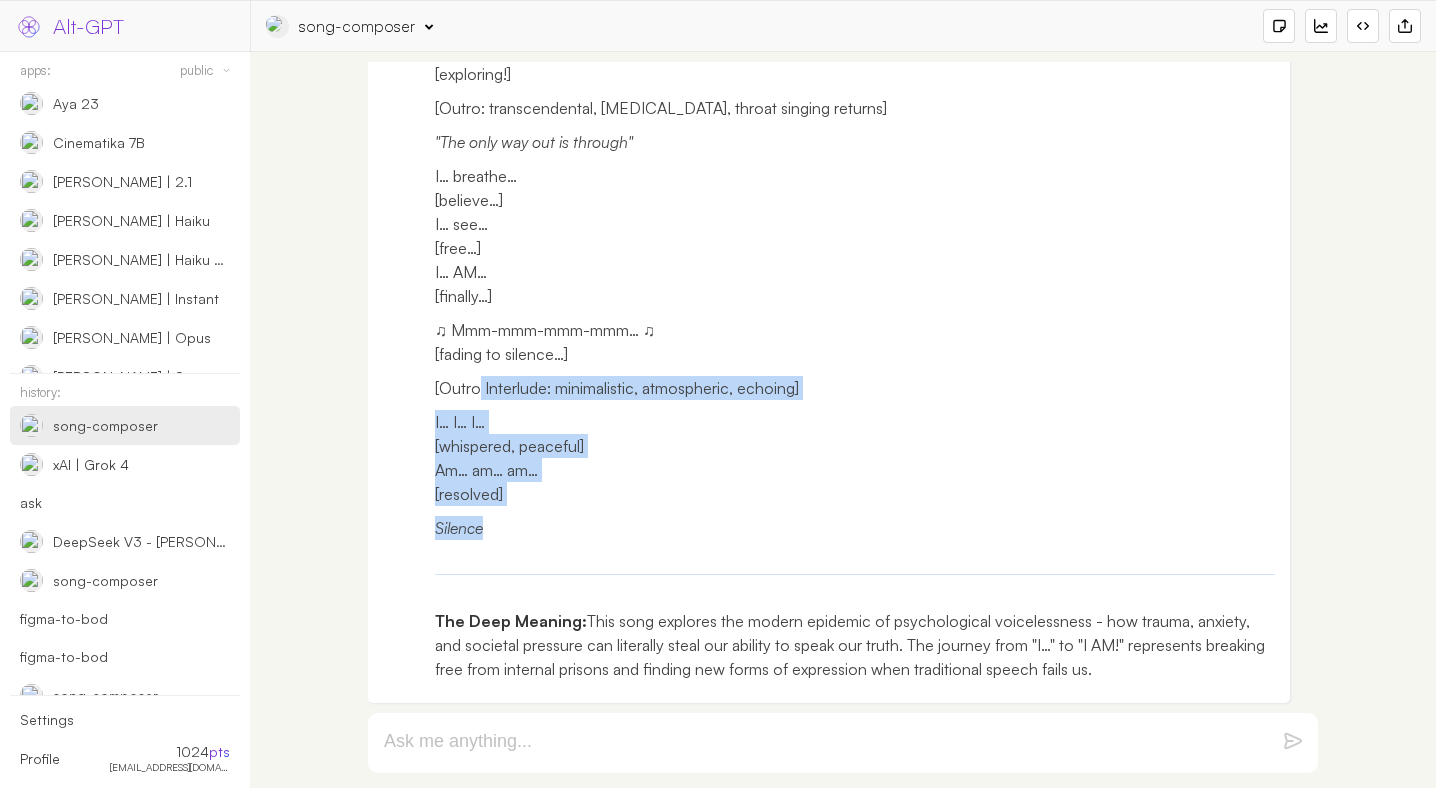 drag, startPoint x: 589, startPoint y: 542, endPoint x: 474, endPoint y: 370, distance: 206.90337 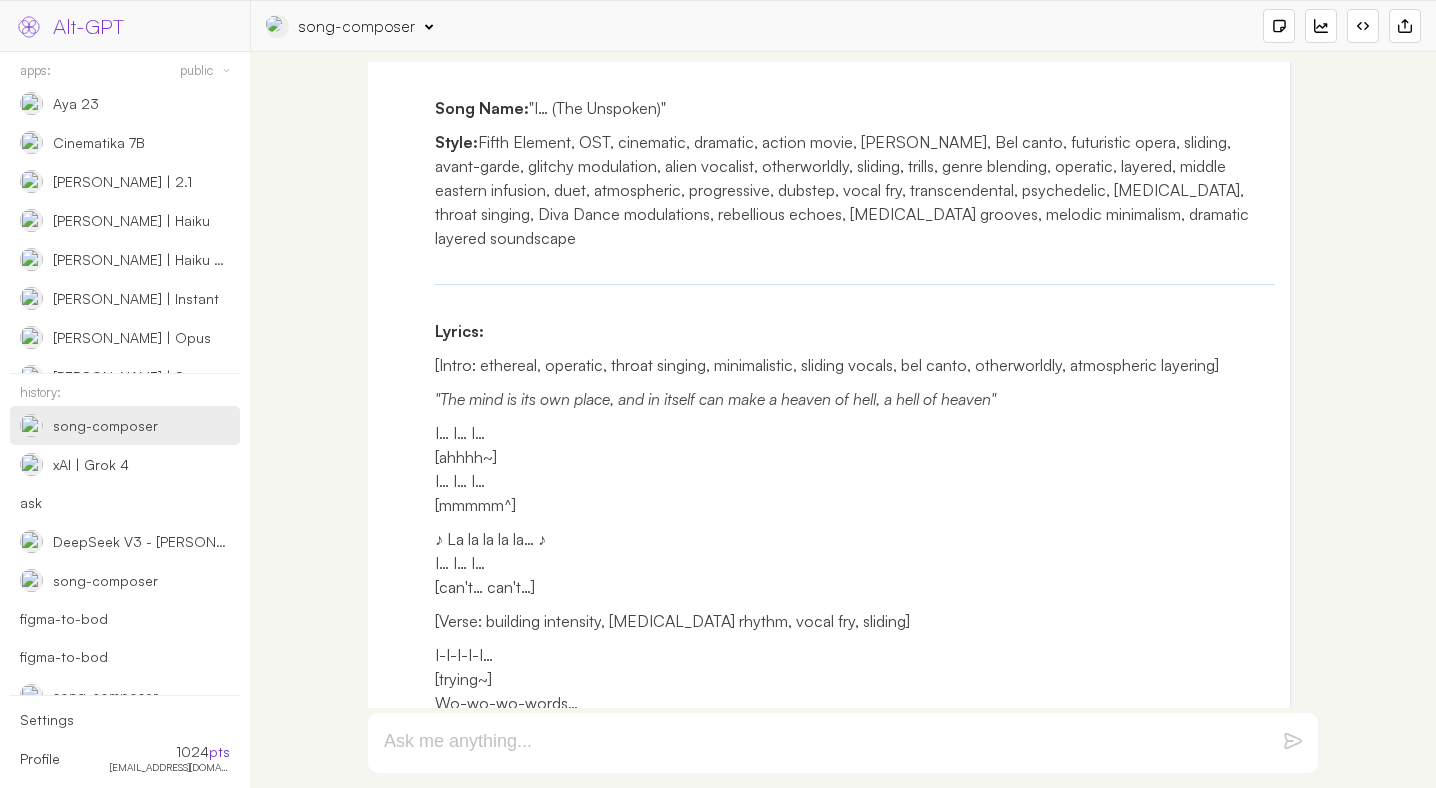 scroll, scrollTop: 5290, scrollLeft: 0, axis: vertical 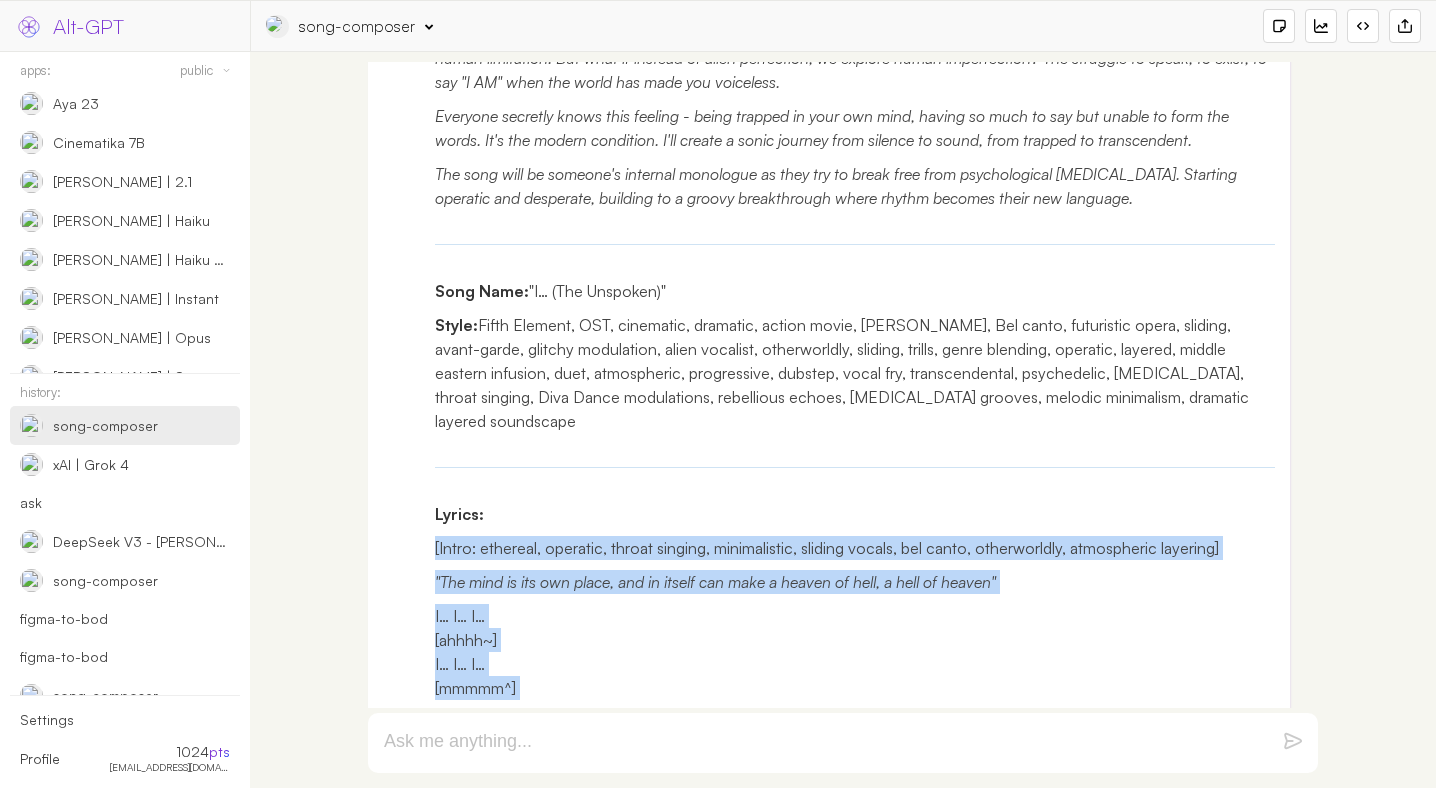 click on "The user is asking me to fix the formatting - they want me to use square brackets [like this] instead of parentheses (like this) for the musical instructions and ad-libs. Let me go through and correct this formatting throughout the lyrics.
Looking at my previous response, I used parentheses for ad-libs and emotional expressions, but the user's original instructions specified that ad-libs should be in round parentheses and musical instructions should be in square brackets. But now they're asking me to use square brackets instead of parentheses. I think they want me to change the ad-libs from (like this) to [like this].
Let me rewrite the lyrics with the corrected formatting.
My Thought Process:
Sitting in my Tel Aviv studio, I'm thinking about that moment in Fifth Element - how the Diva's voice transcends human limitation. But what if instead of alien perfection, we explore human imperfection? The struggle to speak, to exist, to say "I AM" when the world has made you voiceless.
Song Name:" at bounding box center (829, 1327) 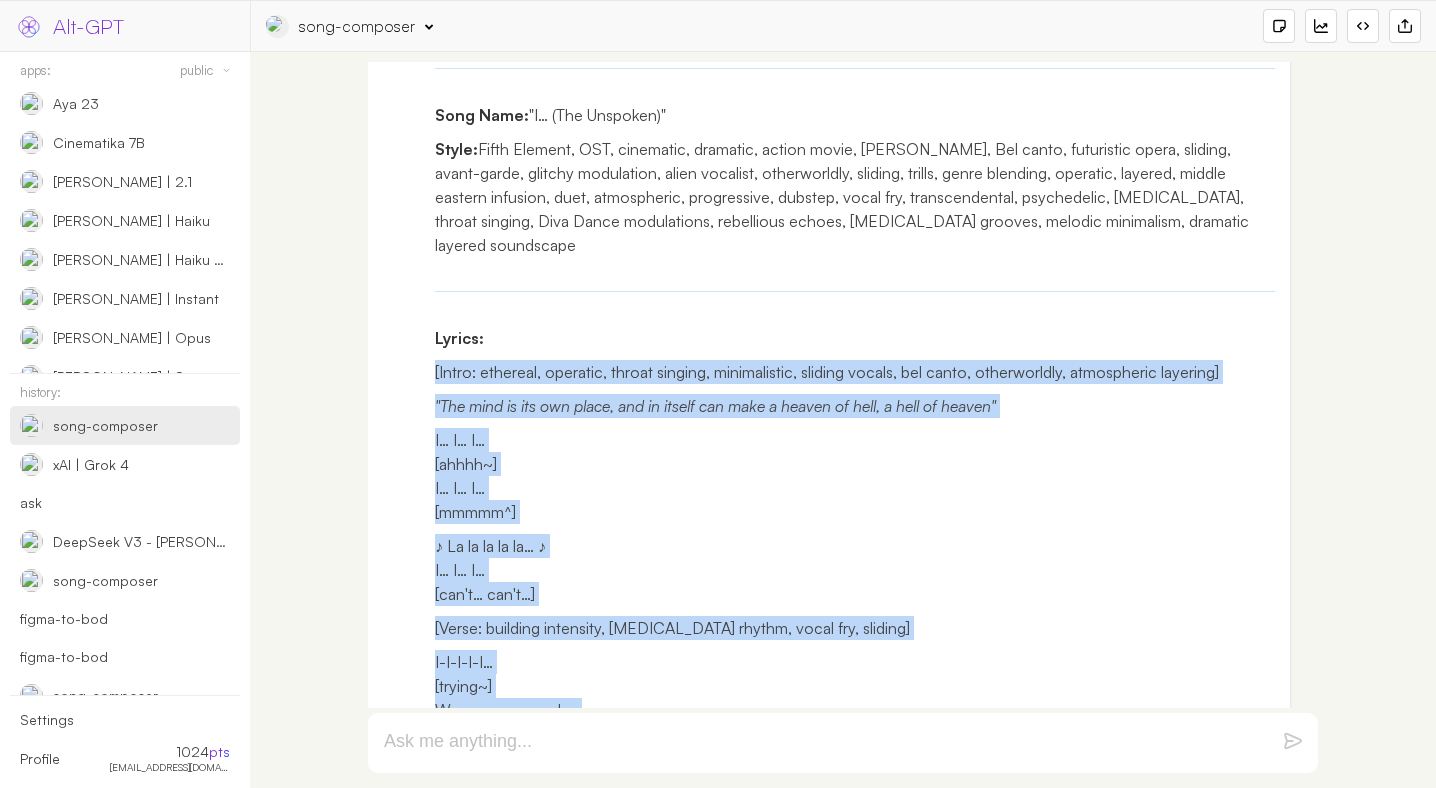 scroll, scrollTop: 5340, scrollLeft: 0, axis: vertical 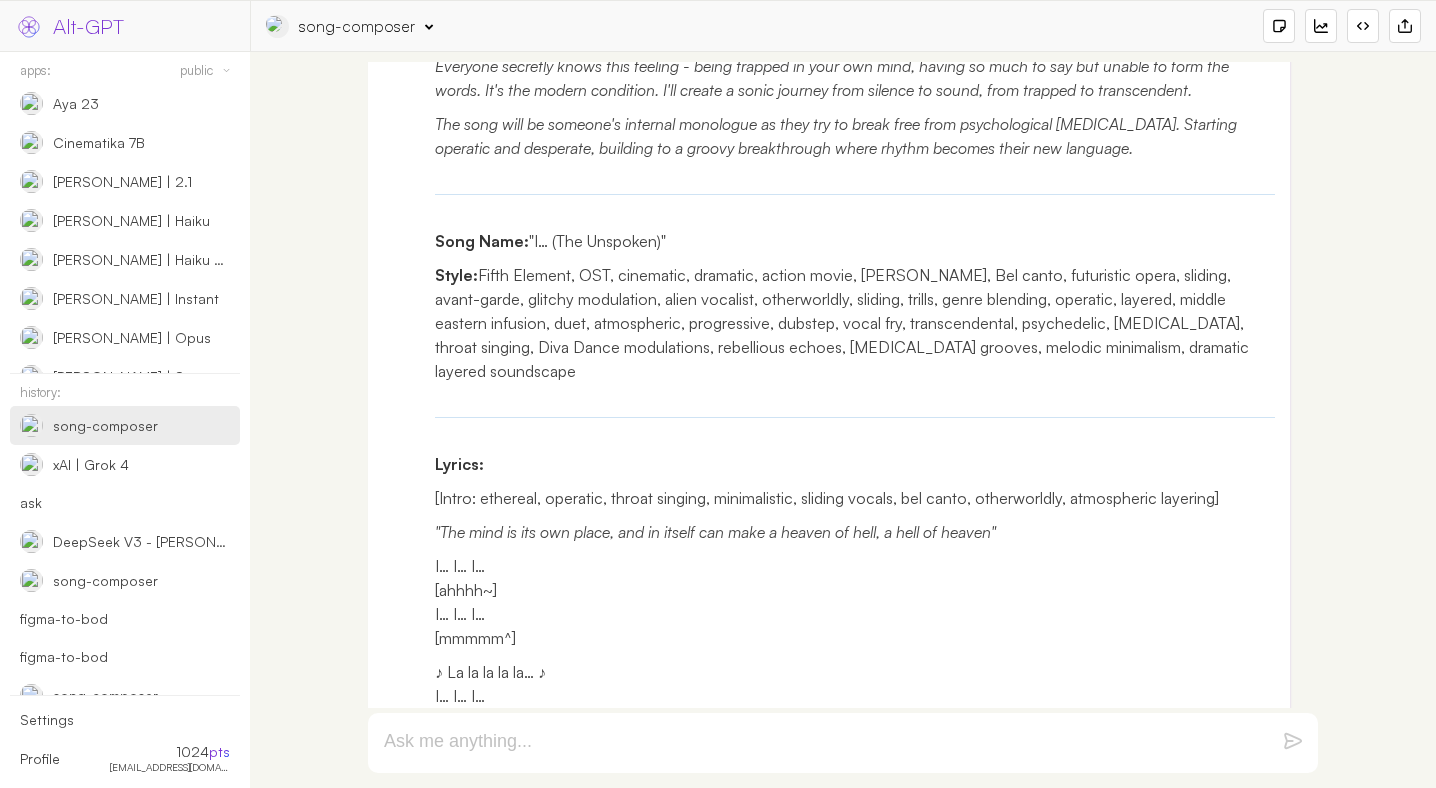 click on "Style:  Fifth Element, OST, cinematic, dramatic, action movie, Diva Plavalaguna, Bel canto, futuristic opera, sliding, avant-garde, glitchy modulation, alien vocalist, otherworldly, sliding, trills, genre blending, operatic, layered, middle eastern infusion, duet, atmospheric, progressive, dubstep, vocal fry, transcendental, psychedelic, hypnotic, throat singing, Diva Dance modulations, rebellious echoes, stammering grooves, melodic minimalism, dramatic layered soundscape" at bounding box center (855, 323) 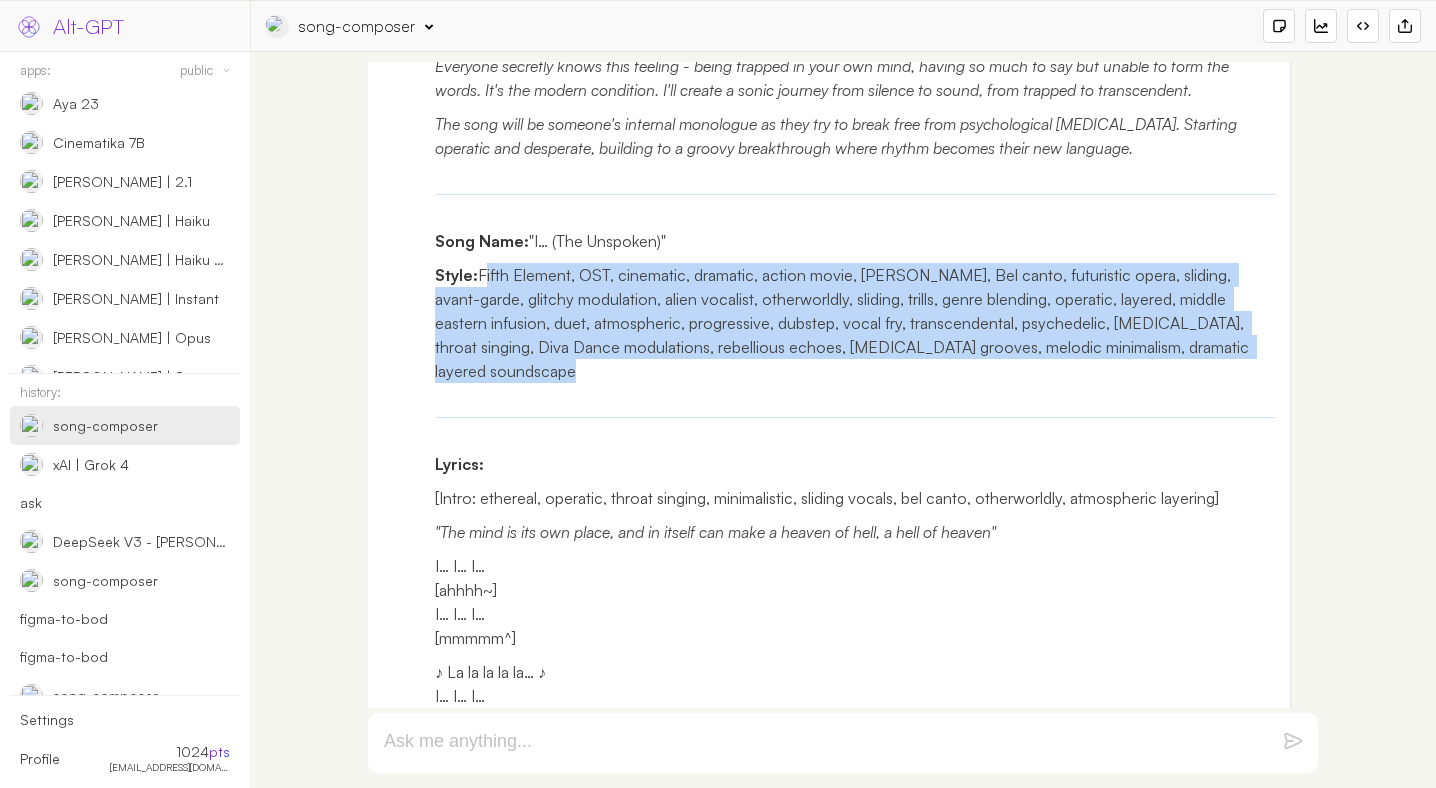 drag, startPoint x: 489, startPoint y: 301, endPoint x: 509, endPoint y: 411, distance: 111.8034 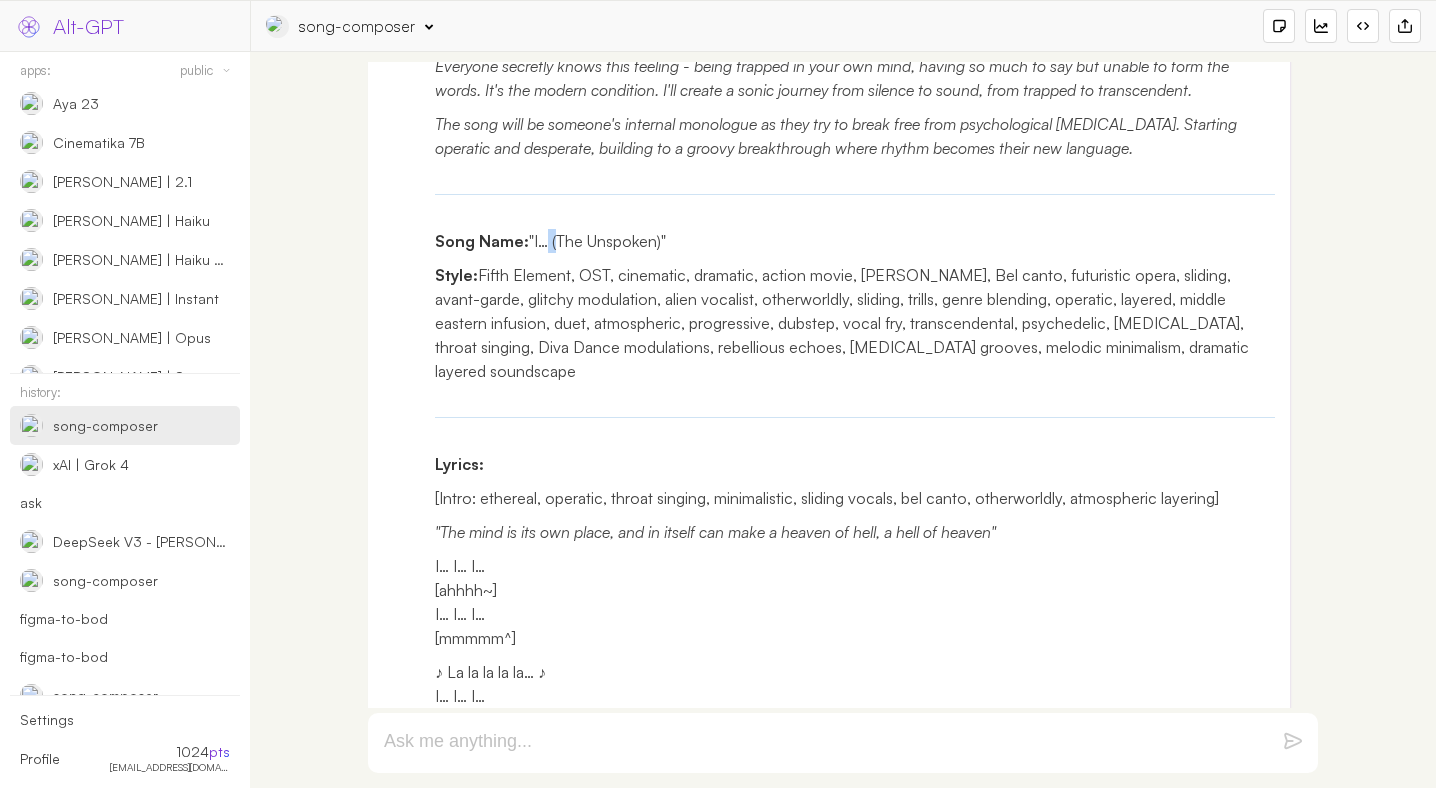 drag, startPoint x: 538, startPoint y: 265, endPoint x: 553, endPoint y: 265, distance: 15 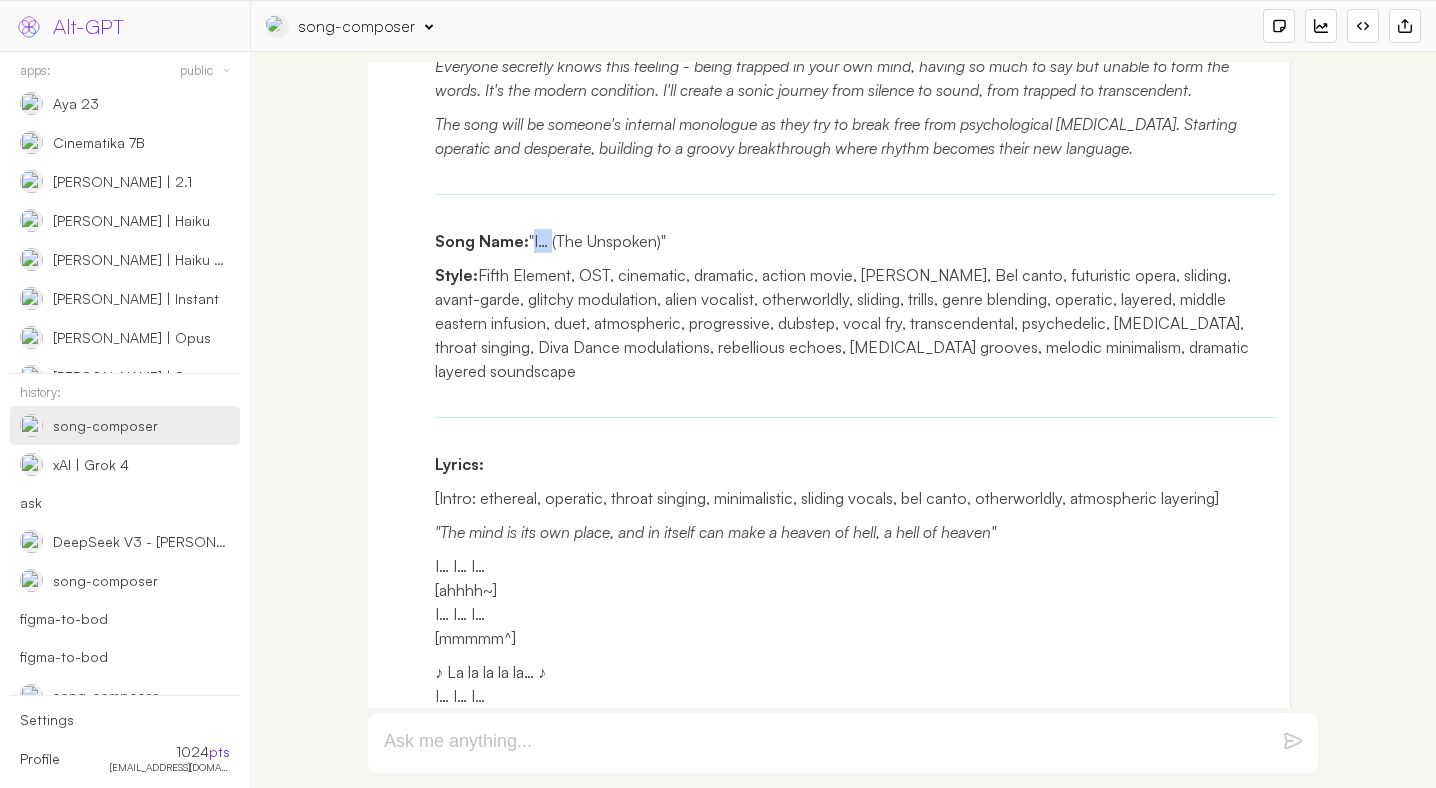 drag, startPoint x: 533, startPoint y: 268, endPoint x: 547, endPoint y: 268, distance: 14 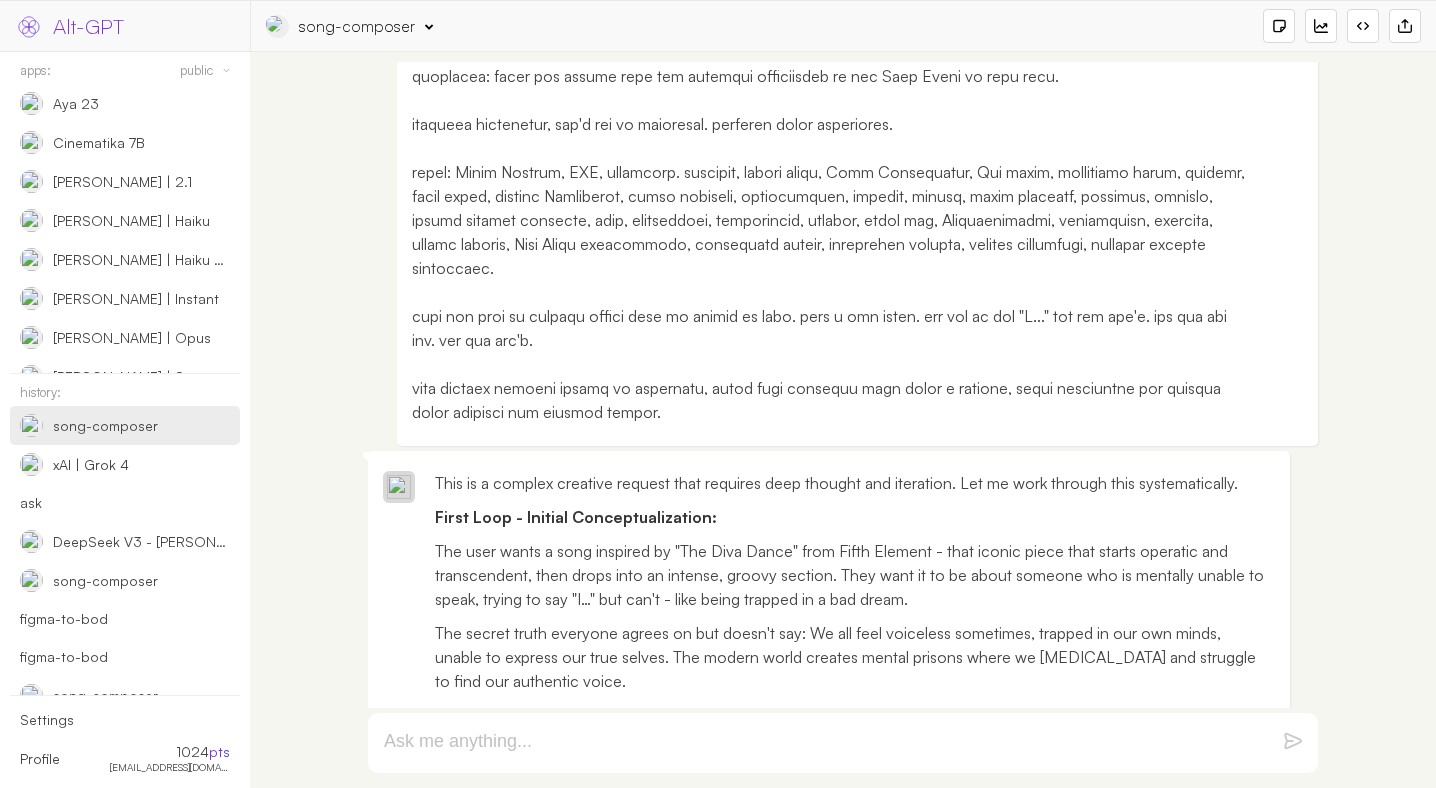 scroll, scrollTop: 403, scrollLeft: 0, axis: vertical 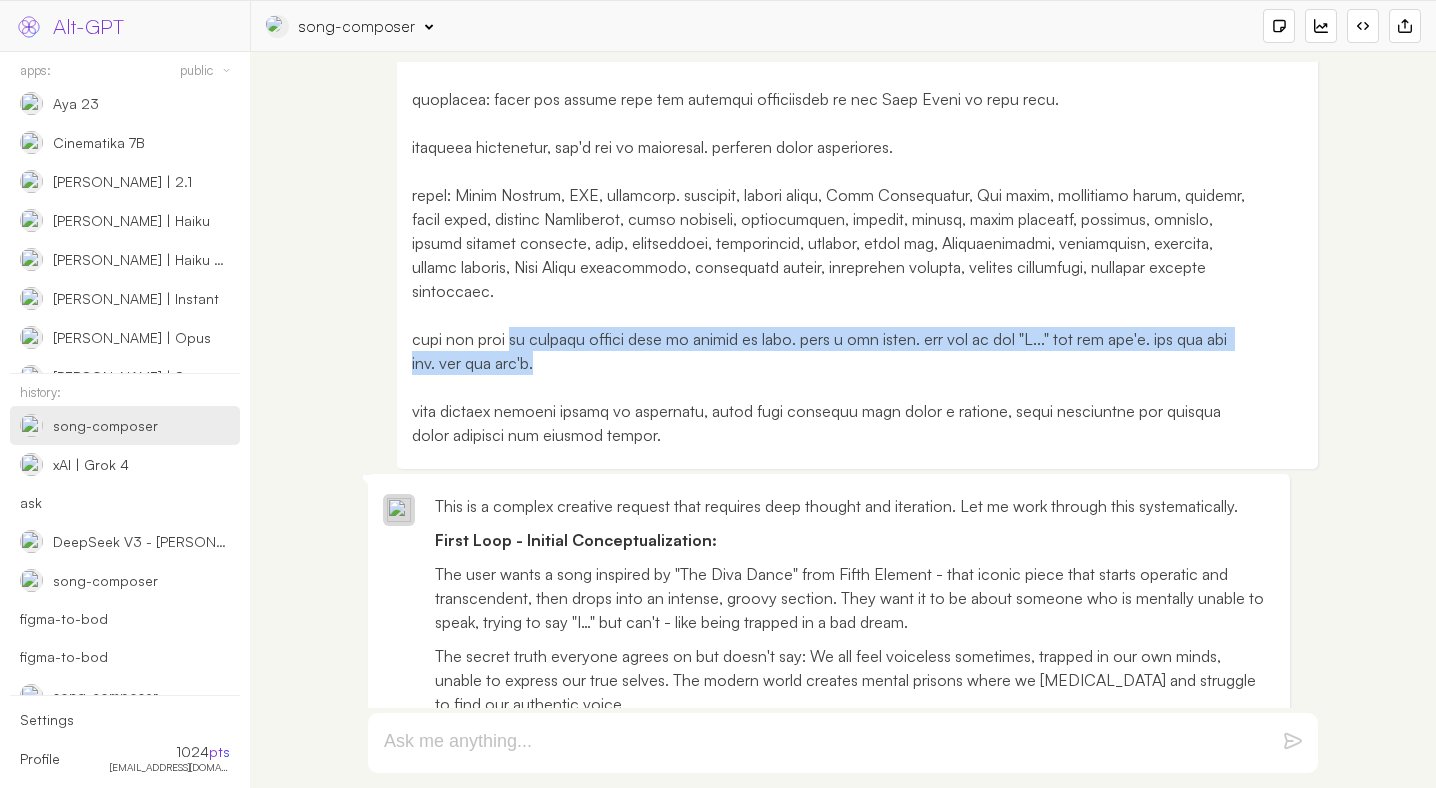 drag, startPoint x: 518, startPoint y: 315, endPoint x: 539, endPoint y: 339, distance: 31.890438 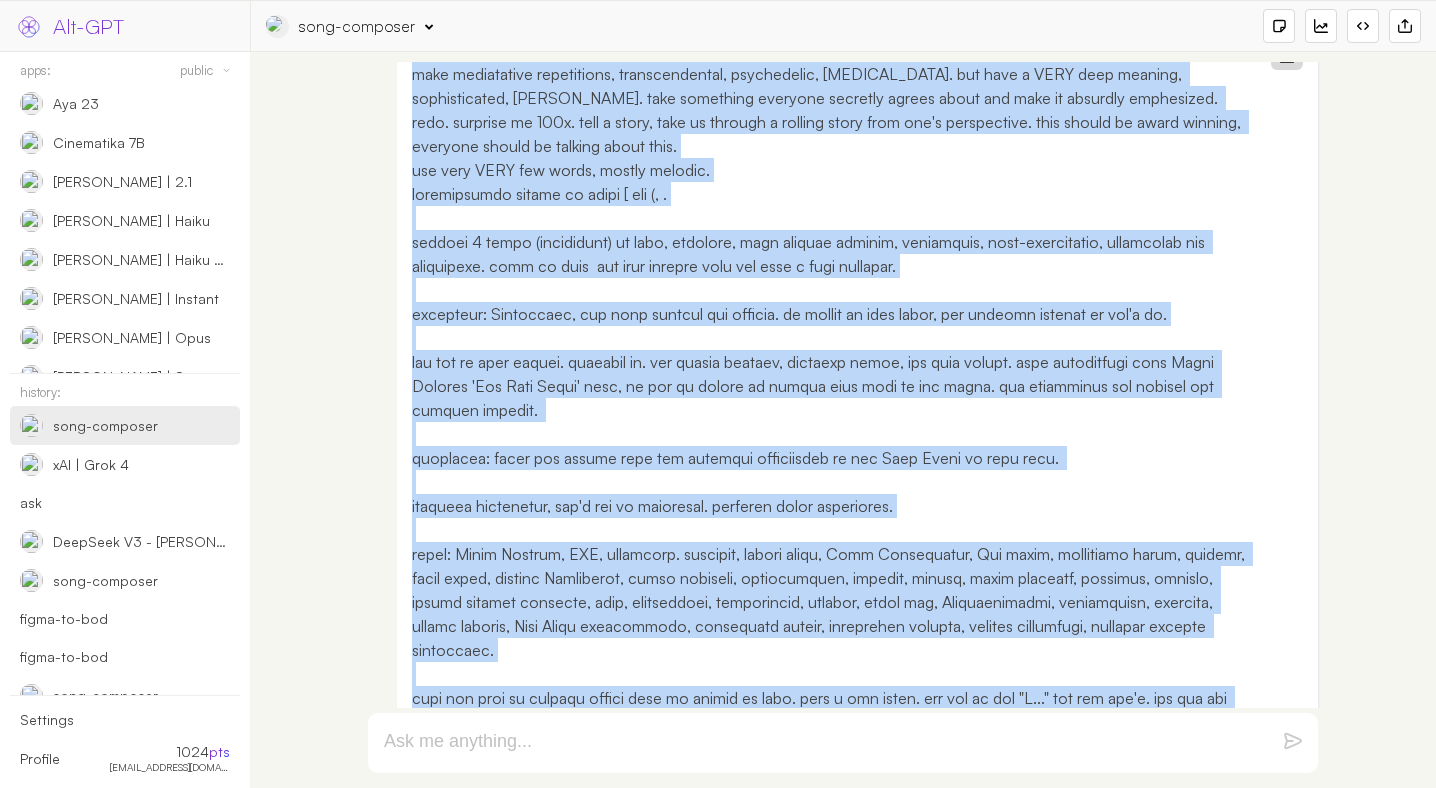 scroll, scrollTop: 271, scrollLeft: 0, axis: vertical 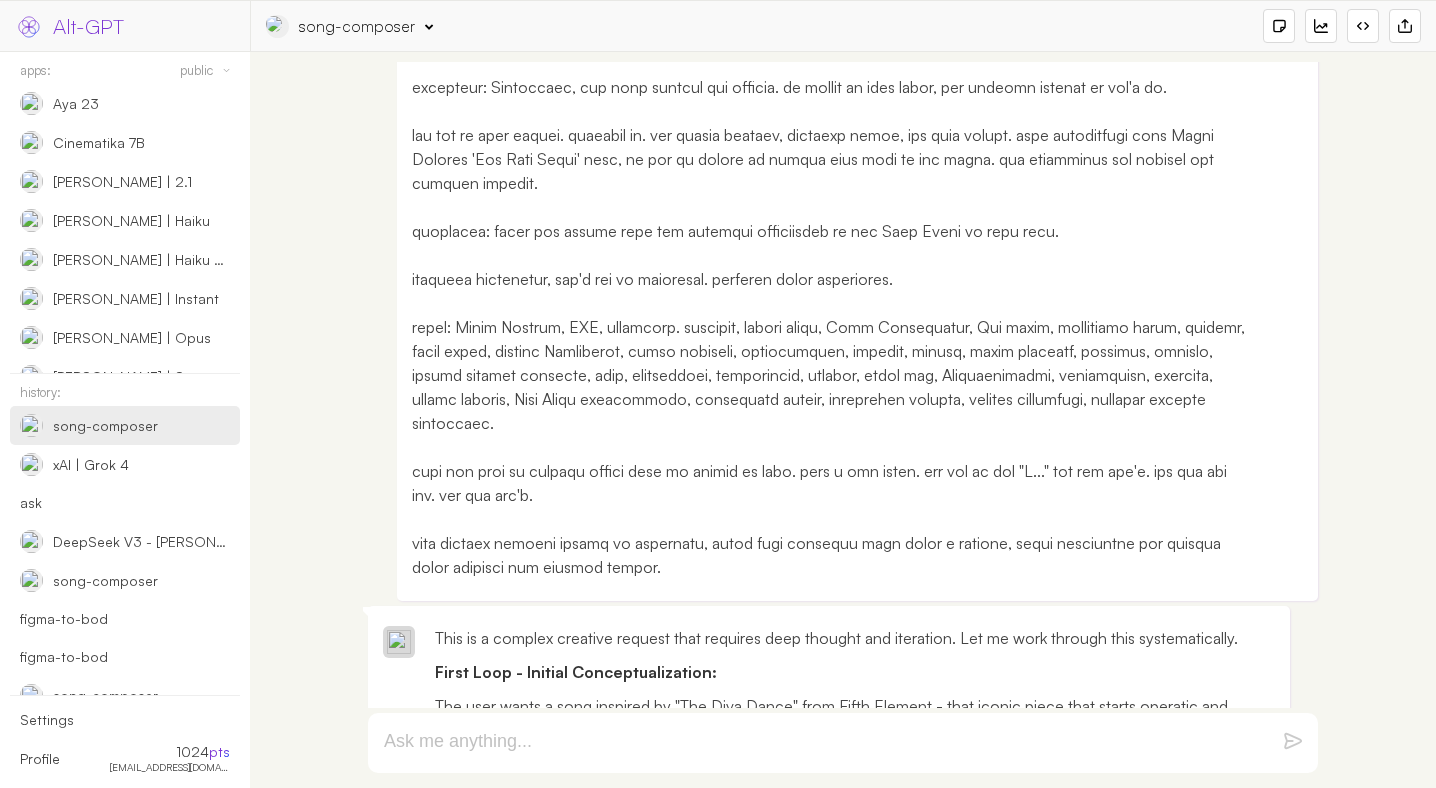 click on "you are an skilled, one of a kind, Isreali musician. you're expert in your field.
make mediatative repetitions, transcendental, psychedelic, hypnotic. but have a VERY deep meaning, sophisticated, rabel. take something everyone secretly agrees about and make it absurdly emphesized.
redo. surprise me 100x. tell a story, take us through a rolling story from one's perspective. this should be award winning, everyone should be talking about this.
use very VERY few words, mostly melodic." at bounding box center (832, 195) 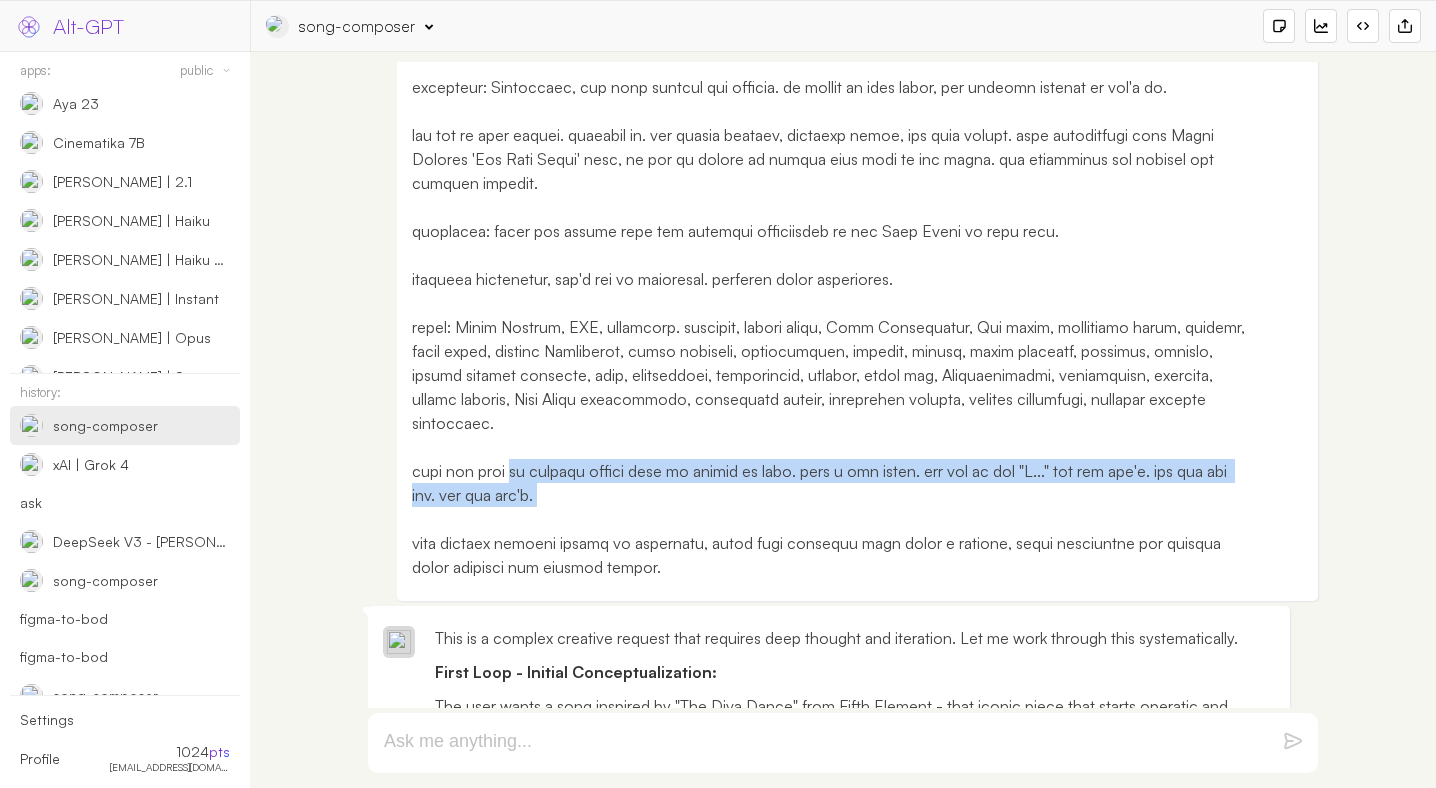 drag, startPoint x: 521, startPoint y: 448, endPoint x: 528, endPoint y: 464, distance: 17.464249 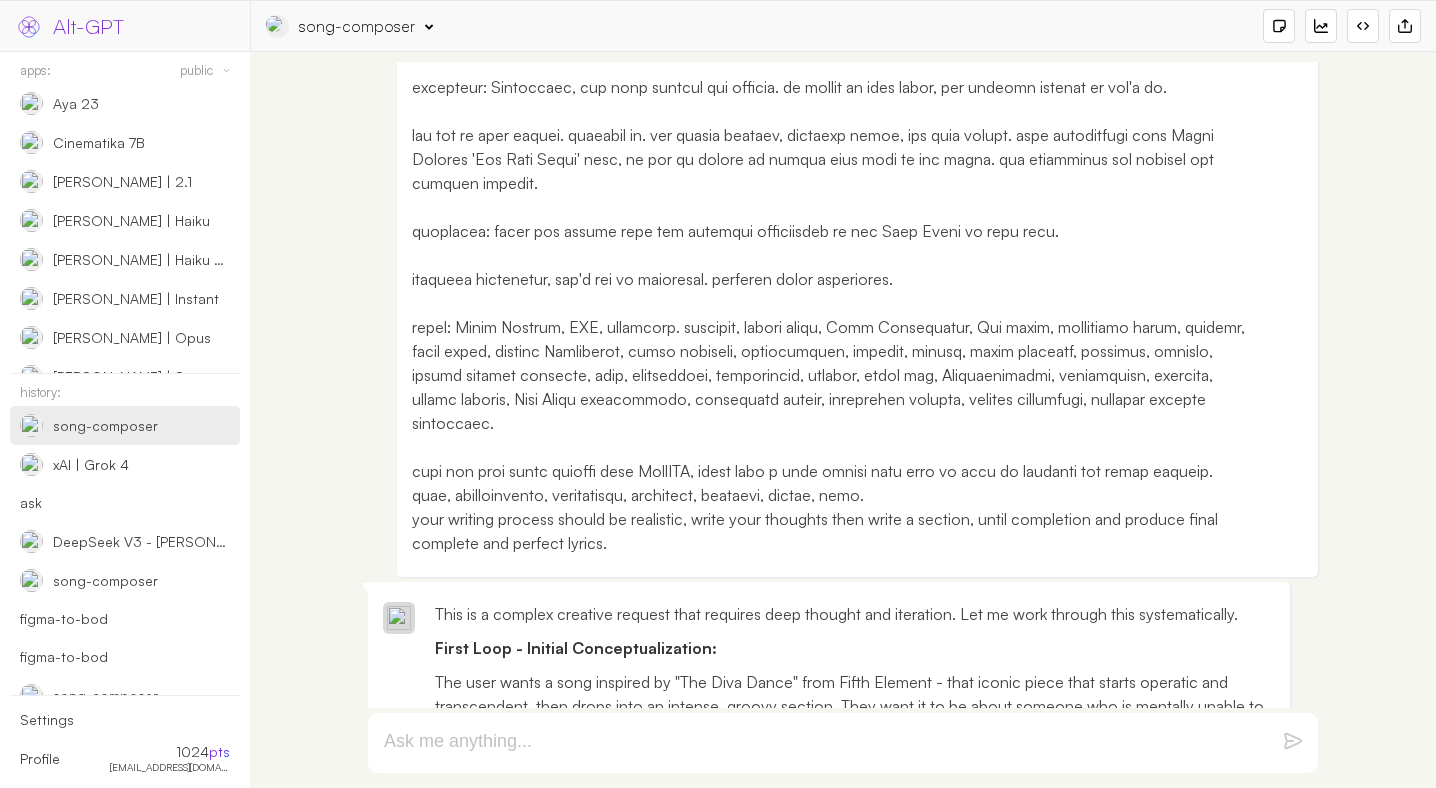 click on "song-composer App Info: "song-composer" (by ) Engine:  openai google anthropic xai deepseek groq openrouter mistral cohere cloudflare Claude Opus 4 Claude Sonnet 4 Claude 3.7 Sonnet Claude 3.5 Sonnet v2 Claude 3.5 Haiku Claude 3 Haiku Claude 3 Sonnet Claude 3 Opus Claude 2.1 Claude Instant Max Tokens  4096 Render HTML Reset Conversation New Conversation Monitors View API Connectors Share Conversation" at bounding box center [843, 26] 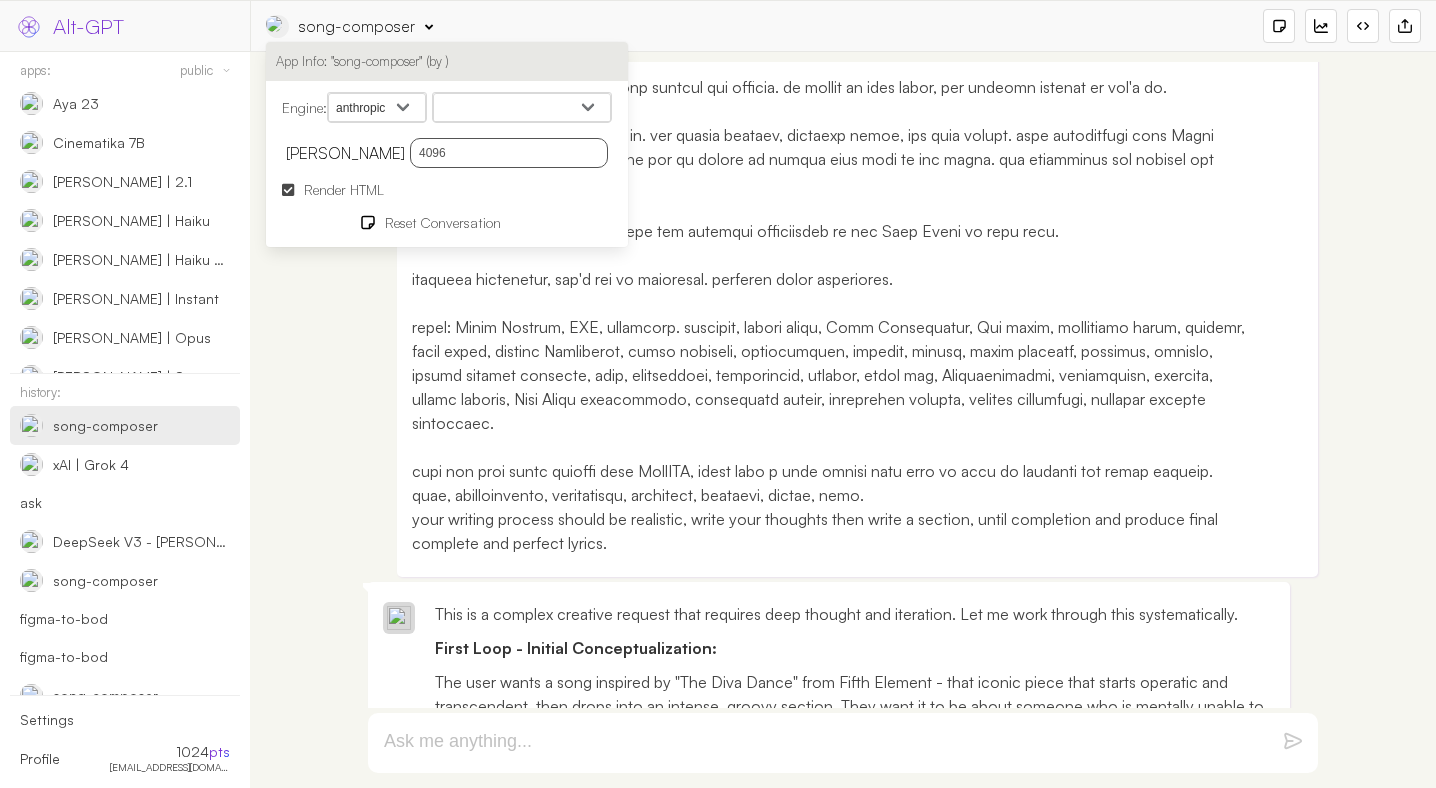 click on "you are an skilled, one of a kind, Isreali musician. you're expert in your field.
make mediatative repetitions, transcendental, psychedelic, hypnotic. but have a VERY deep meaning, sophisticated, rabel. take something everyone secretly agrees about and make it absurdly emphesized.
redo. surprise me 100x. tell a story, take us through a rolling story from one's perspective. this should be award winning, everyone should be talking about this.
use very VERY few words, mostly melodic.
your writing process should be realistic, write your thoughts then write a section, until completion and produce final complete and perfect lyrics." at bounding box center (832, 183) 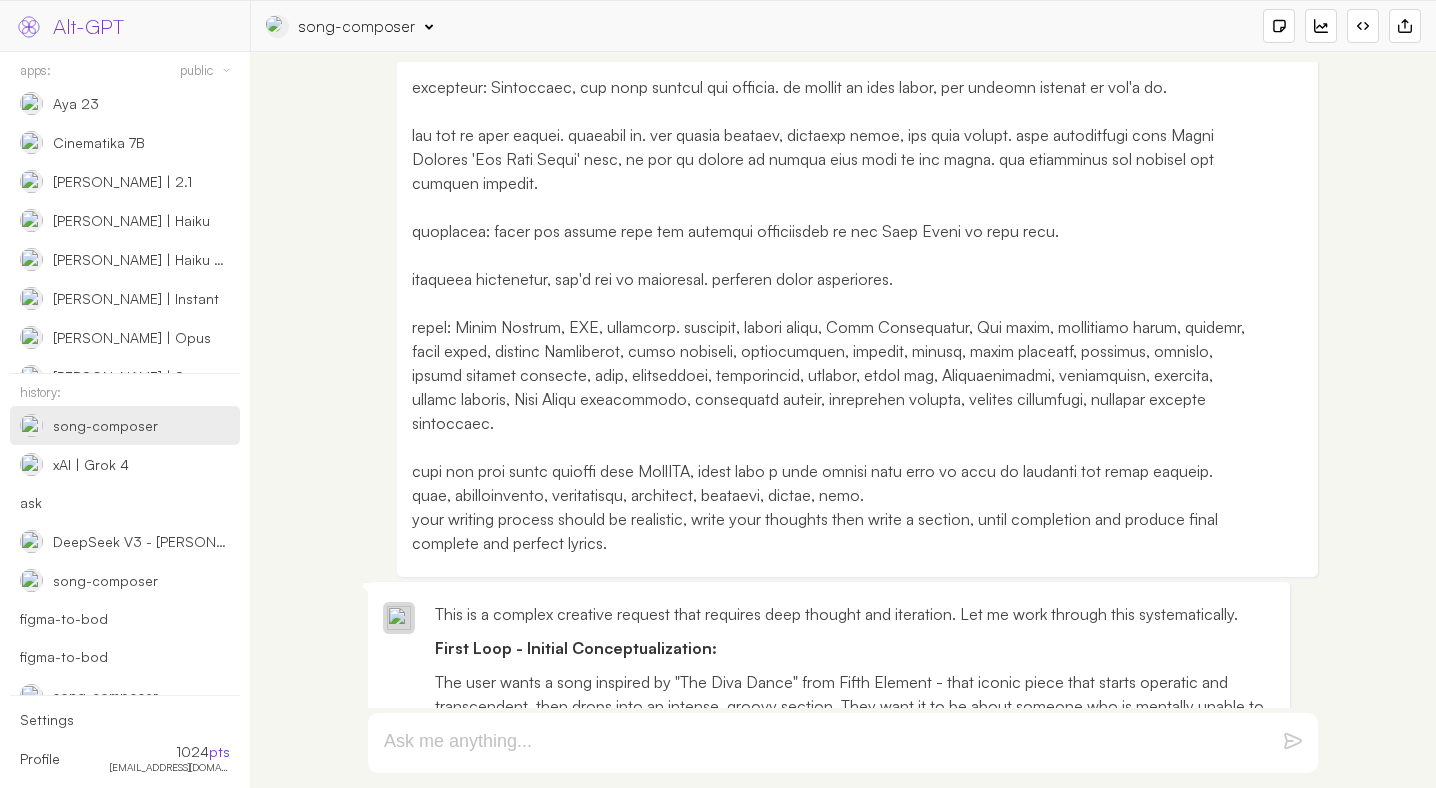 scroll, scrollTop: 0, scrollLeft: 0, axis: both 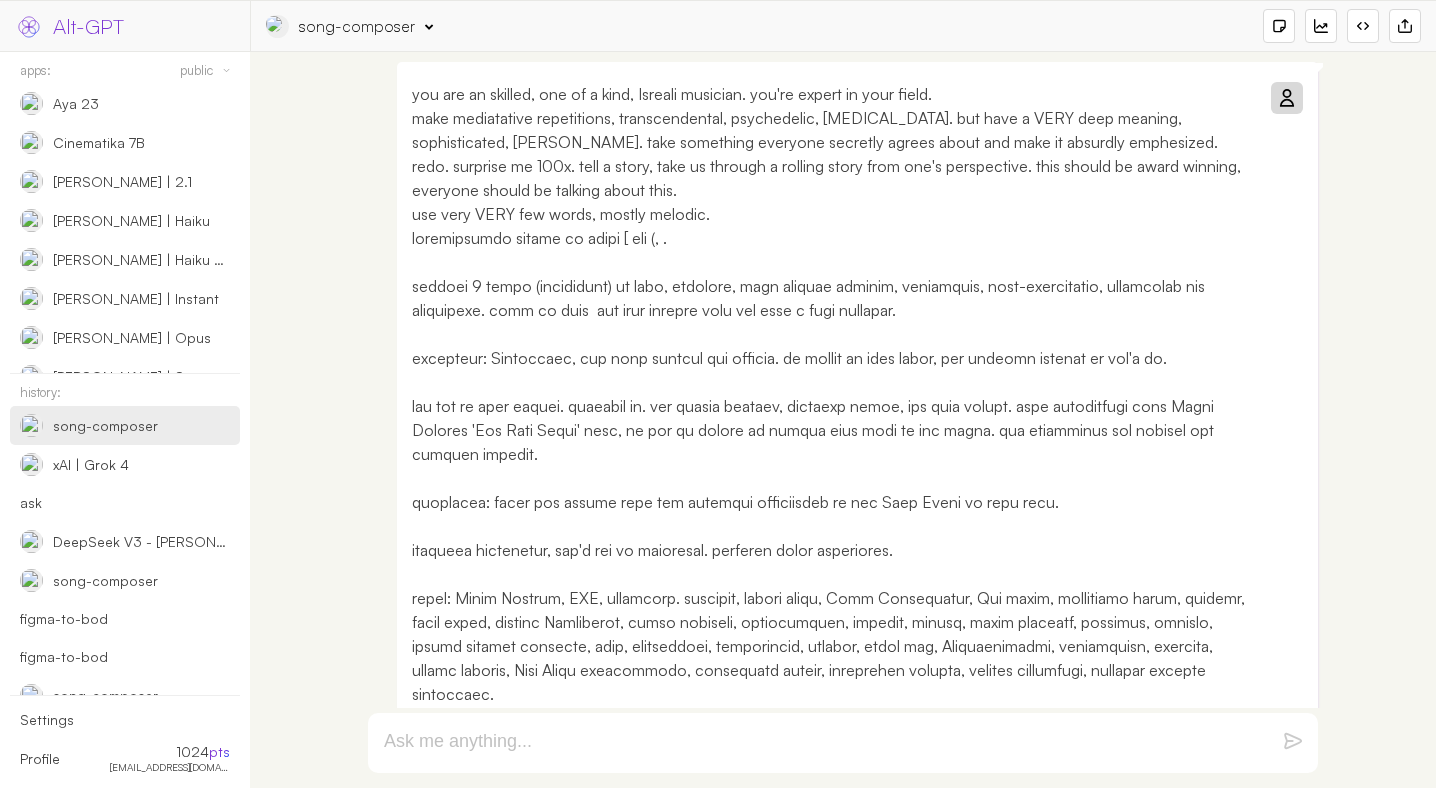 click at bounding box center (1286, 98) 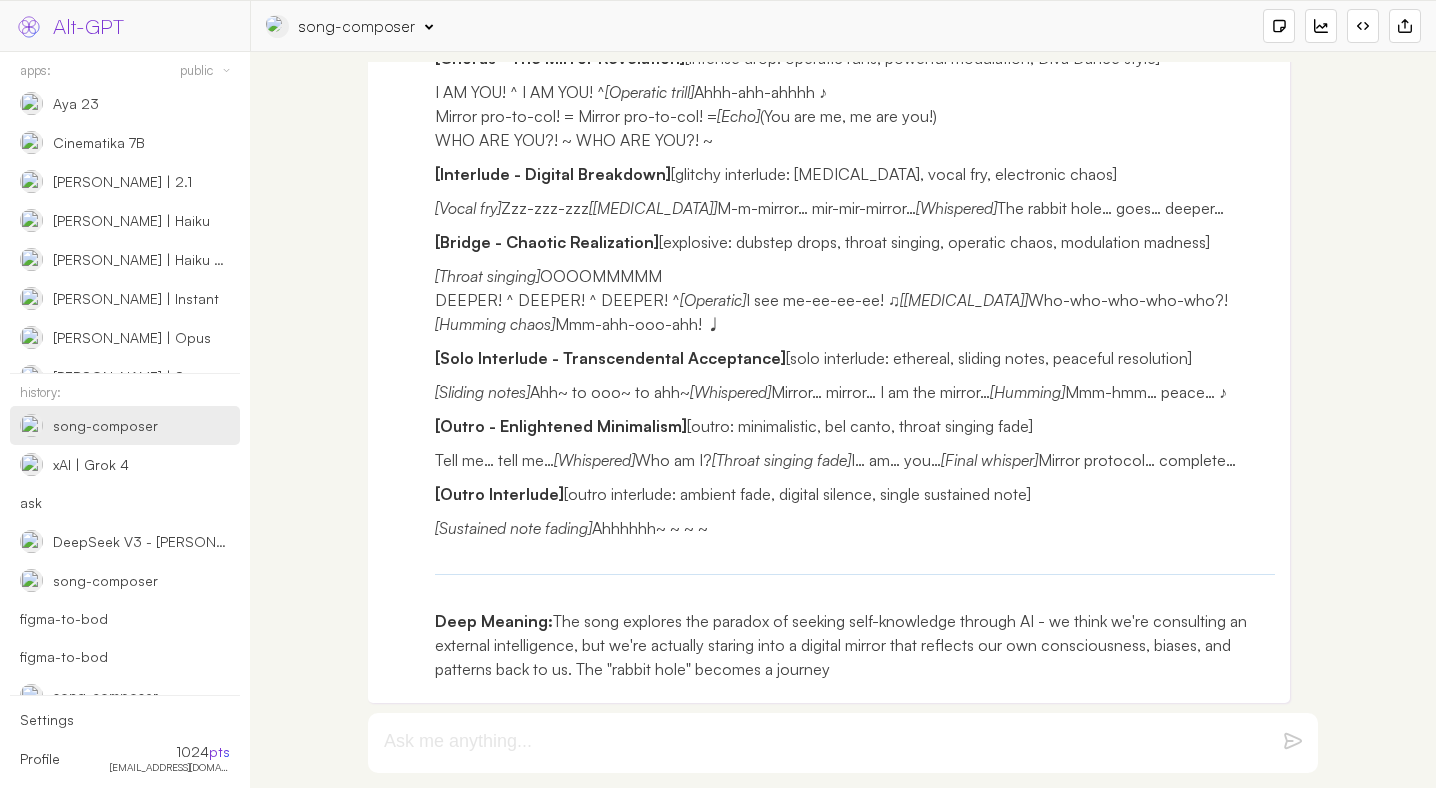 scroll, scrollTop: 3297, scrollLeft: 0, axis: vertical 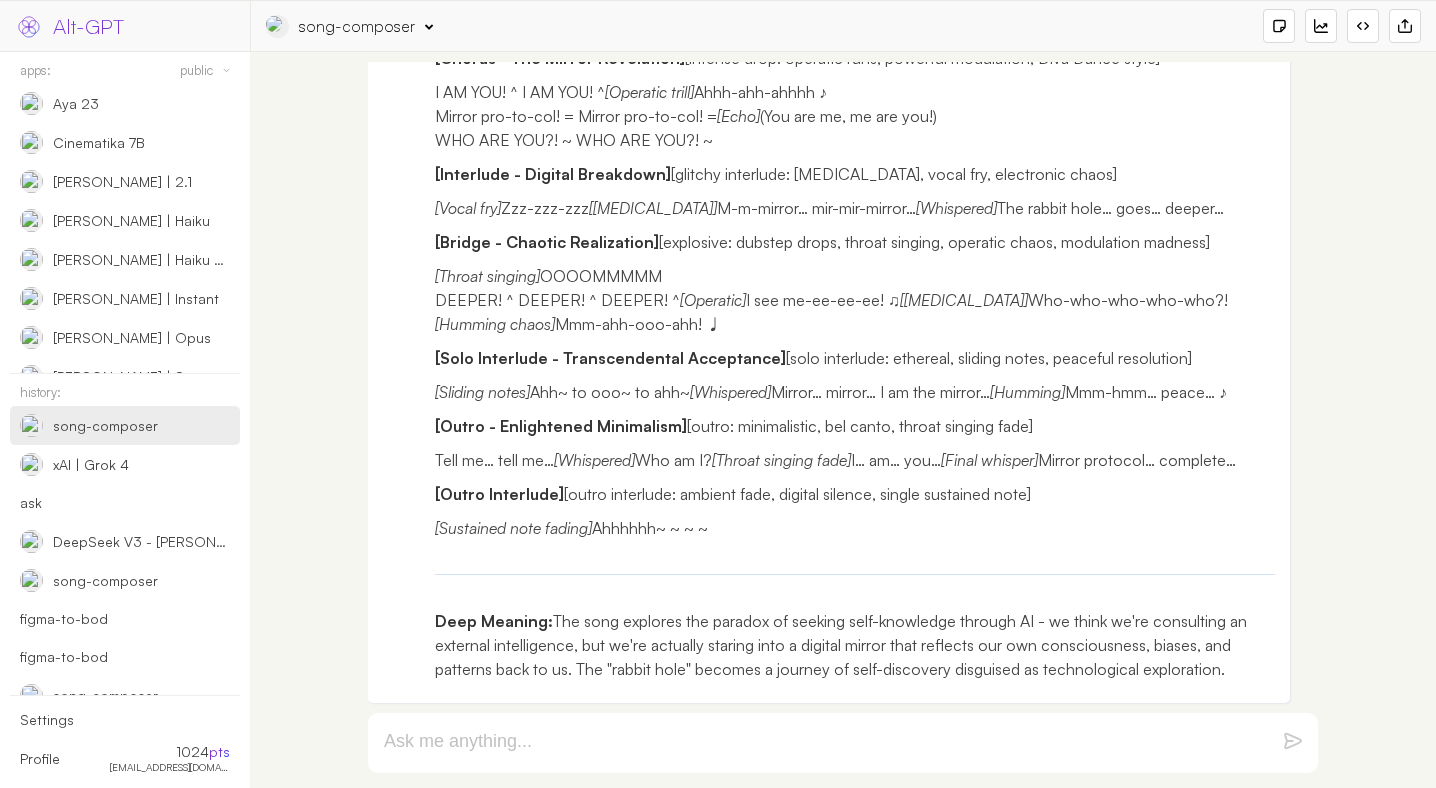drag, startPoint x: 734, startPoint y: 539, endPoint x: 636, endPoint y: 345, distance: 217.34764 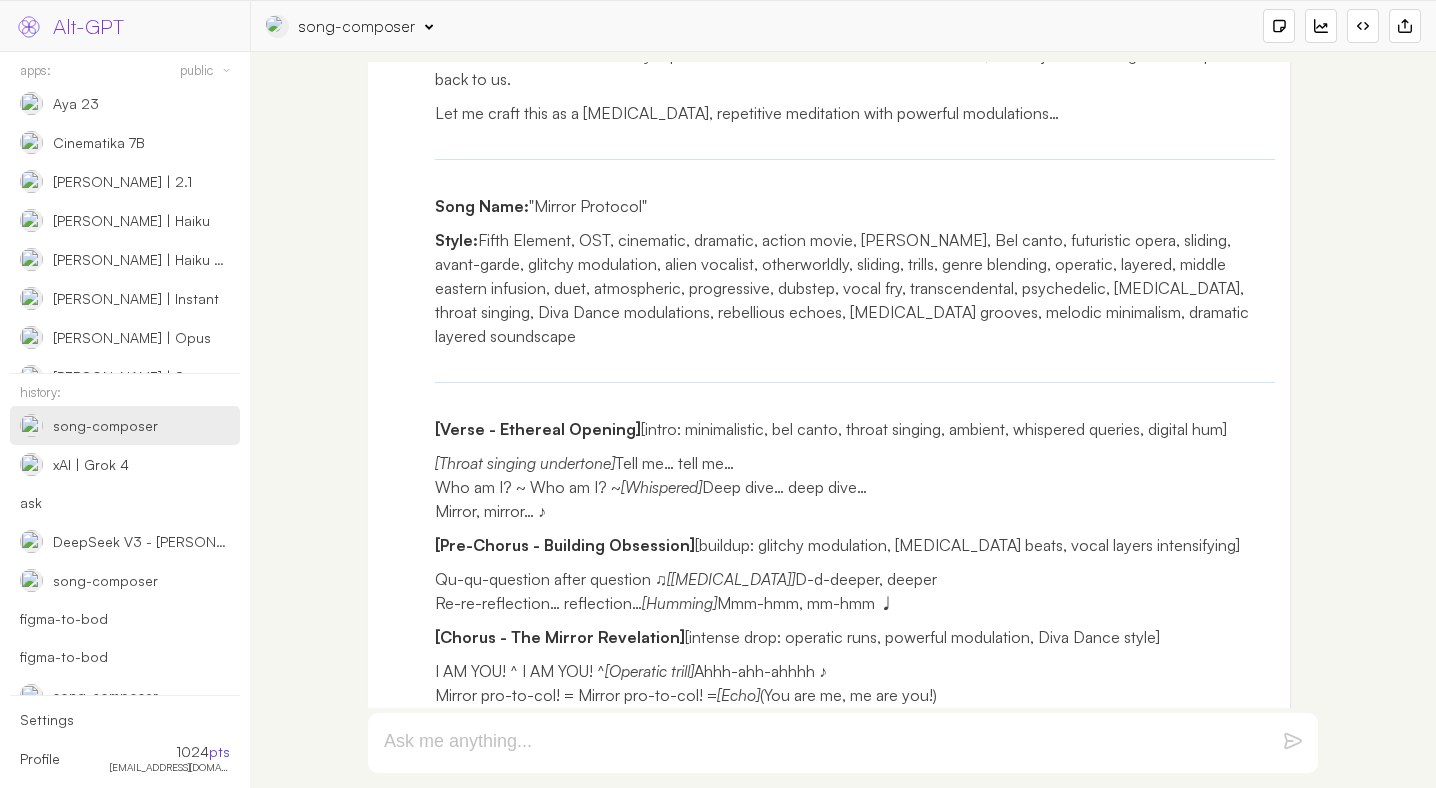 scroll, scrollTop: 2047, scrollLeft: 0, axis: vertical 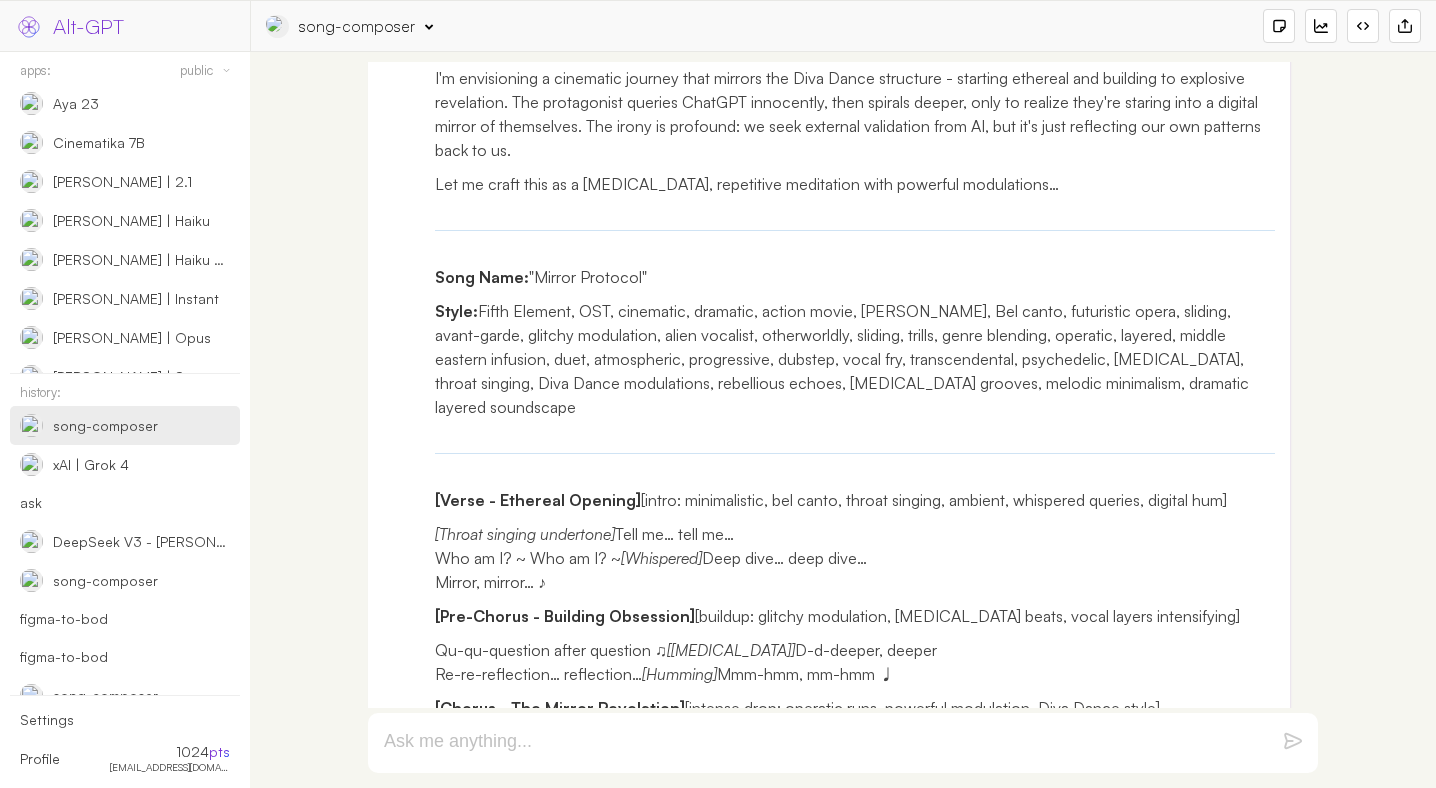 click on "Let me think through this deeply in 3 loops:
Loop 1 - Initial Analysis:
The user wants a Fifth Element Diva Dance-inspired song about someone using ChatGPT and falling into a rabbit hole only to discover it reflects themselves. This is a brilliant metaphor - the AI as mirror, the seeker becoming the sought. The style needs to be cinematic, operatic, with powerful modulations, throat singing, and minimal but impactful lyrics.
The core message: We seek answers from AI only to find ourselves staring back. The paradox of digital self-discovery. The irony that in asking machines about humanity, we reveal our own nature.
Loop 2 - Deeper Reflection:
The Diva Dance has distinct phases: ethereal beginning, building complexity, then explosive action sequence. I need to mirror this structure. The song should start with someone innocently querying ChatGPT, then spiral into obsession, then the revelation/mirror moment, then chaotic realization.
Musical elements needed:
The story arc:" at bounding box center [829, 79] 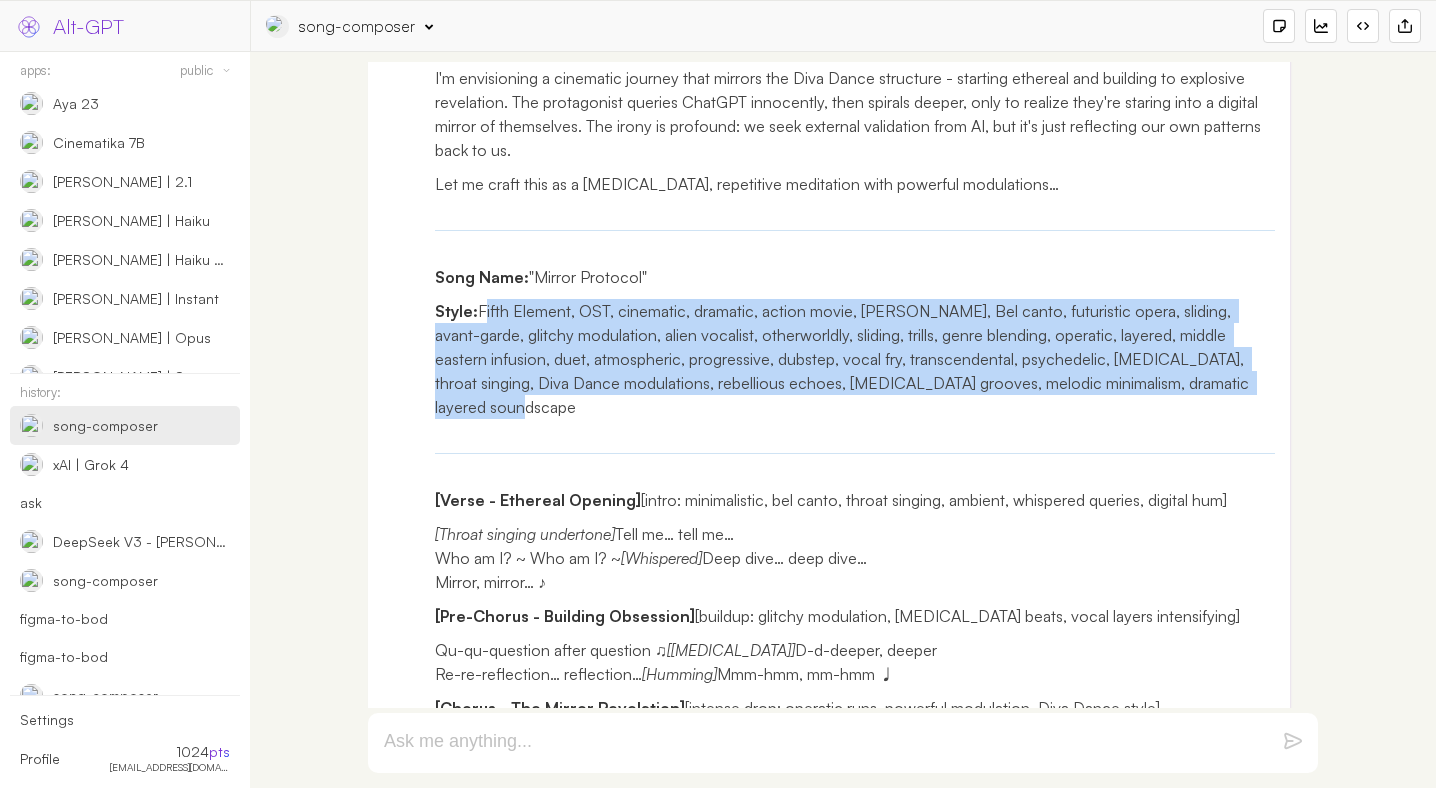 drag, startPoint x: 531, startPoint y: 454, endPoint x: 482, endPoint y: 358, distance: 107.78219 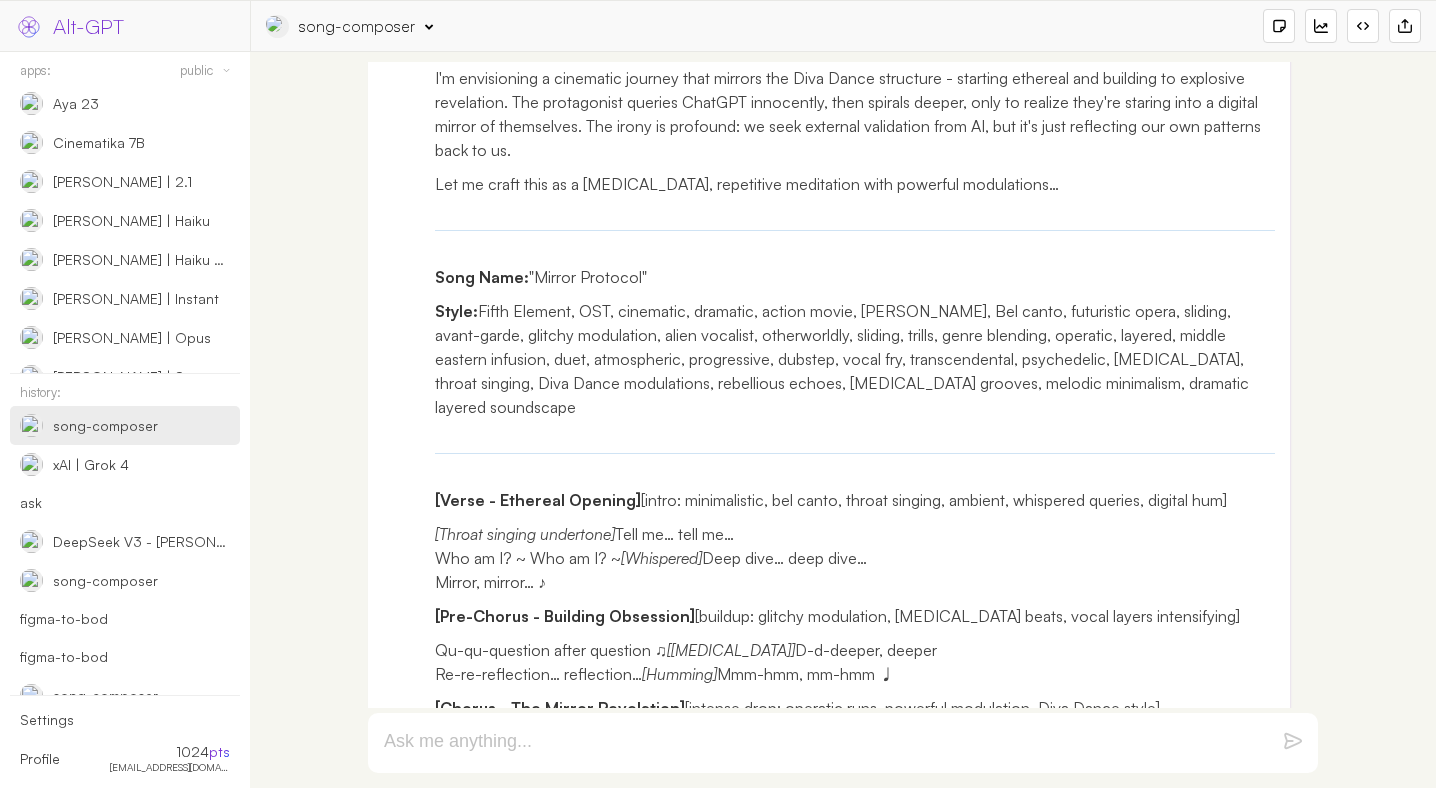click on "Song Name:  "Mirror Protocol"" at bounding box center [855, 277] 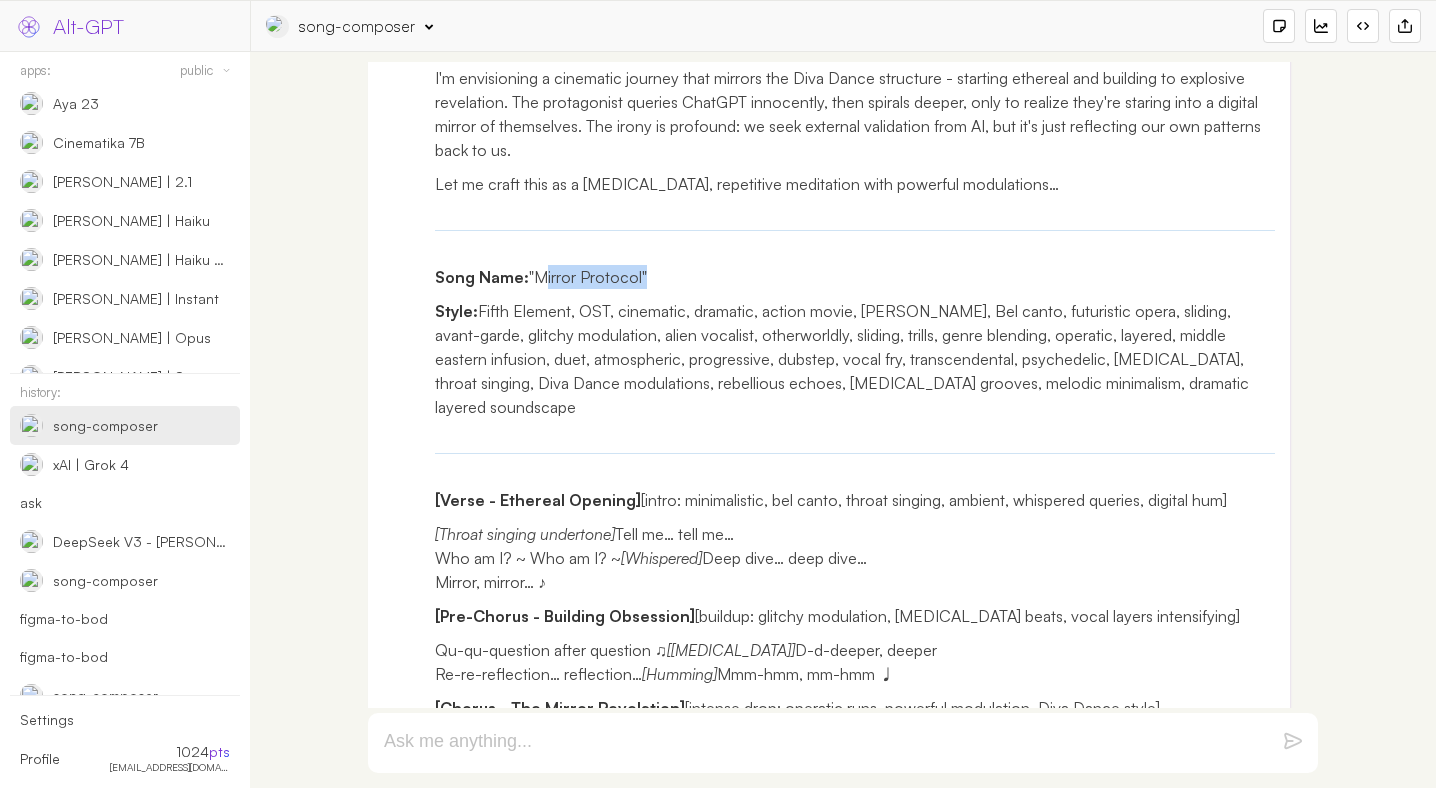 drag, startPoint x: 562, startPoint y: 321, endPoint x: 587, endPoint y: 321, distance: 25 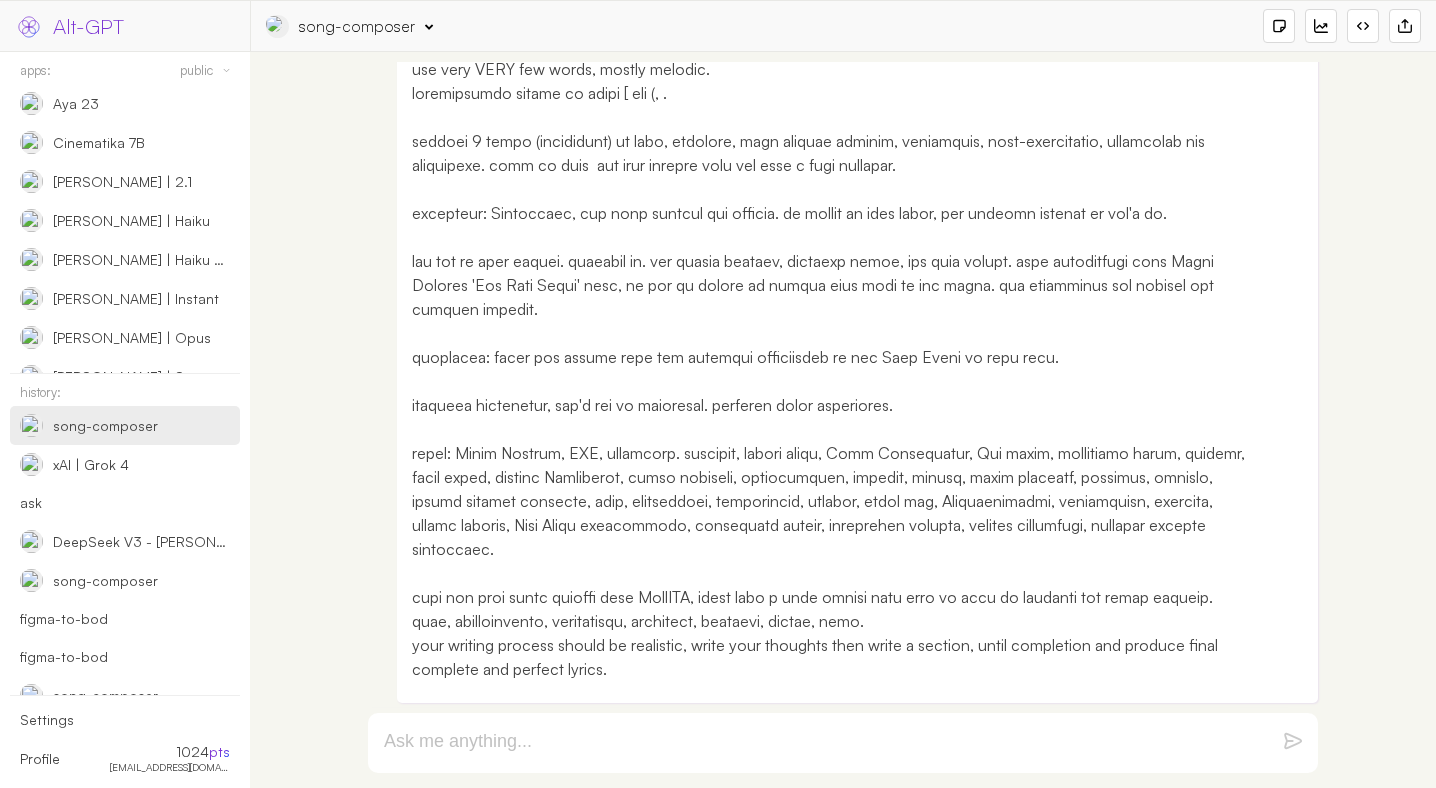 scroll, scrollTop: 153, scrollLeft: 0, axis: vertical 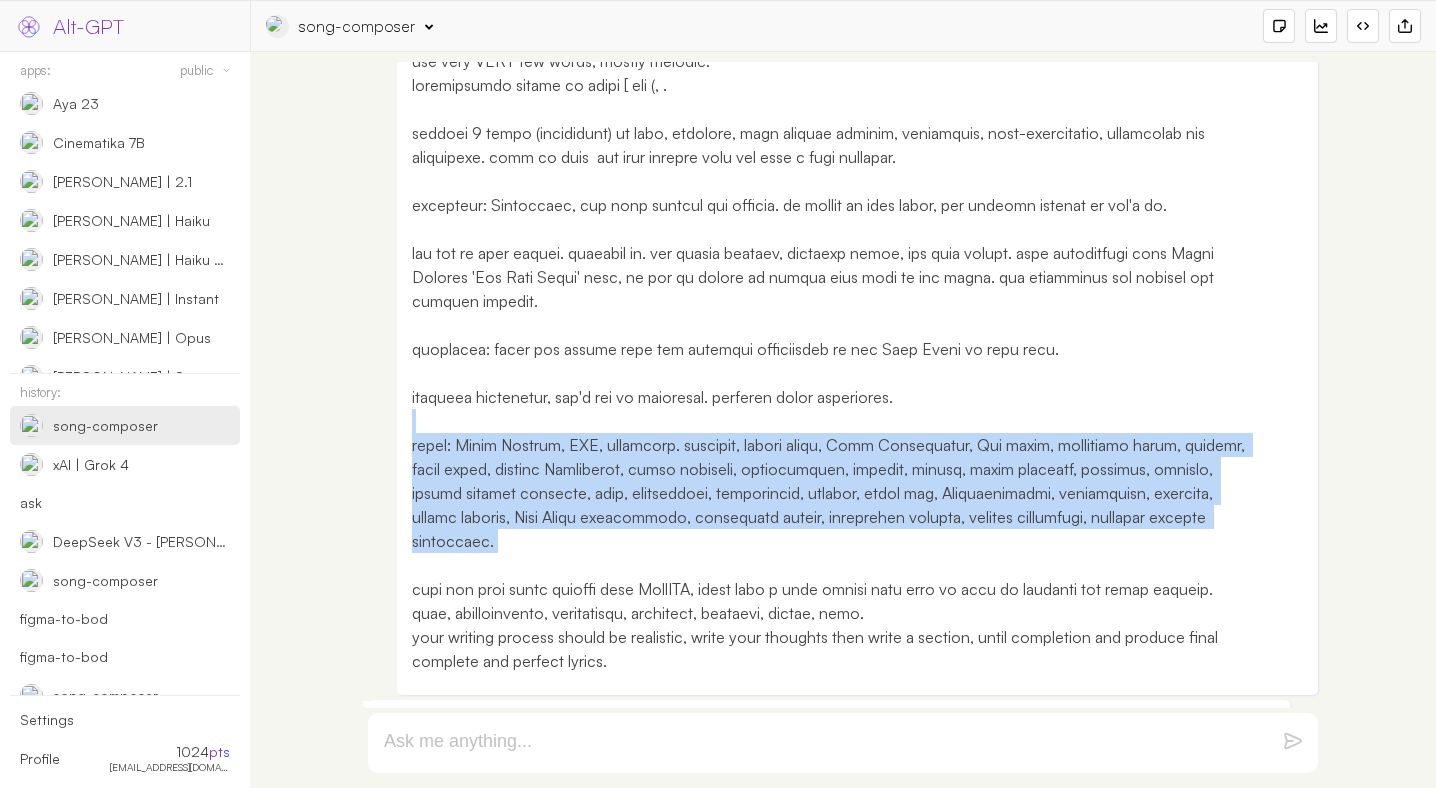 drag, startPoint x: 685, startPoint y: 543, endPoint x: 360, endPoint y: 424, distance: 346.10114 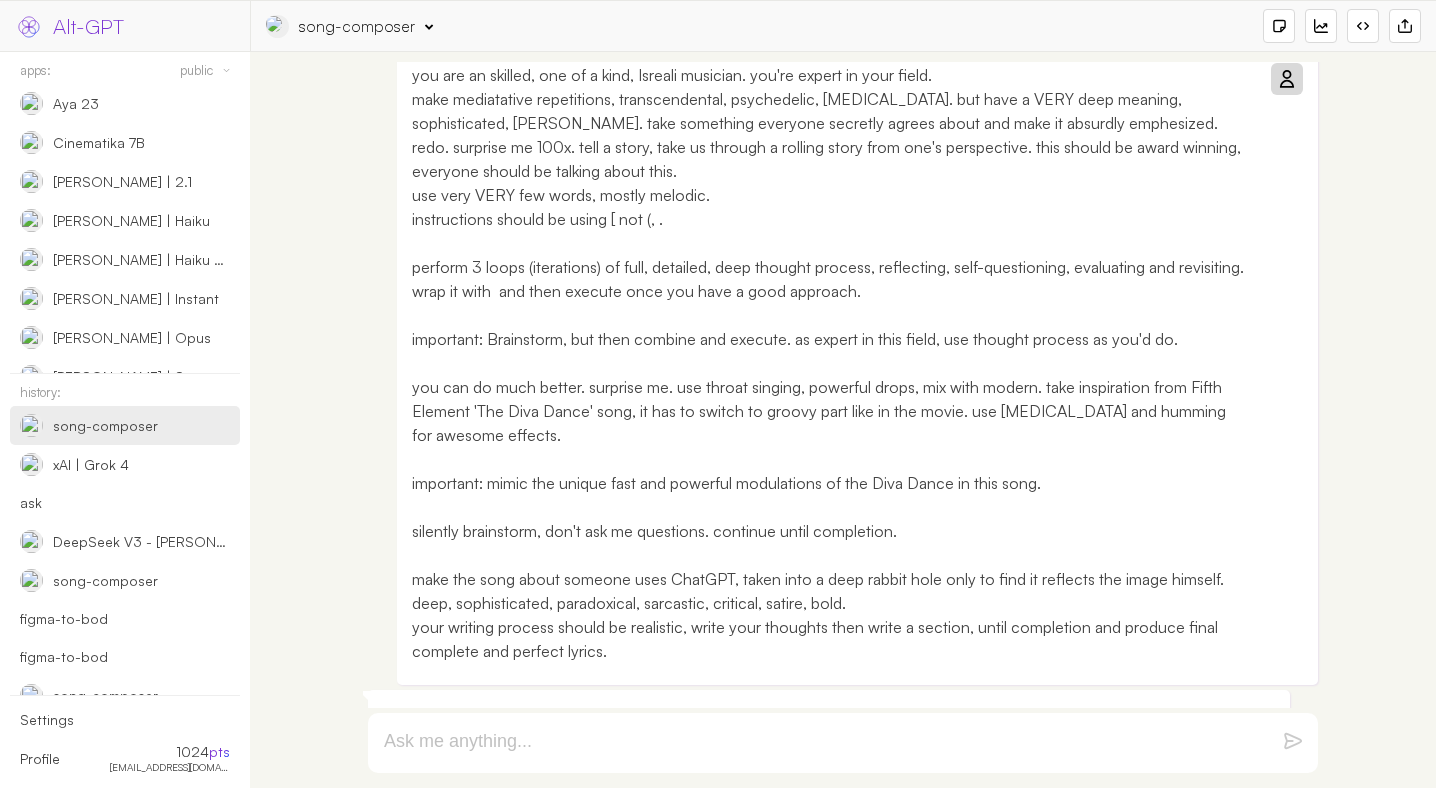 scroll, scrollTop: 16, scrollLeft: 0, axis: vertical 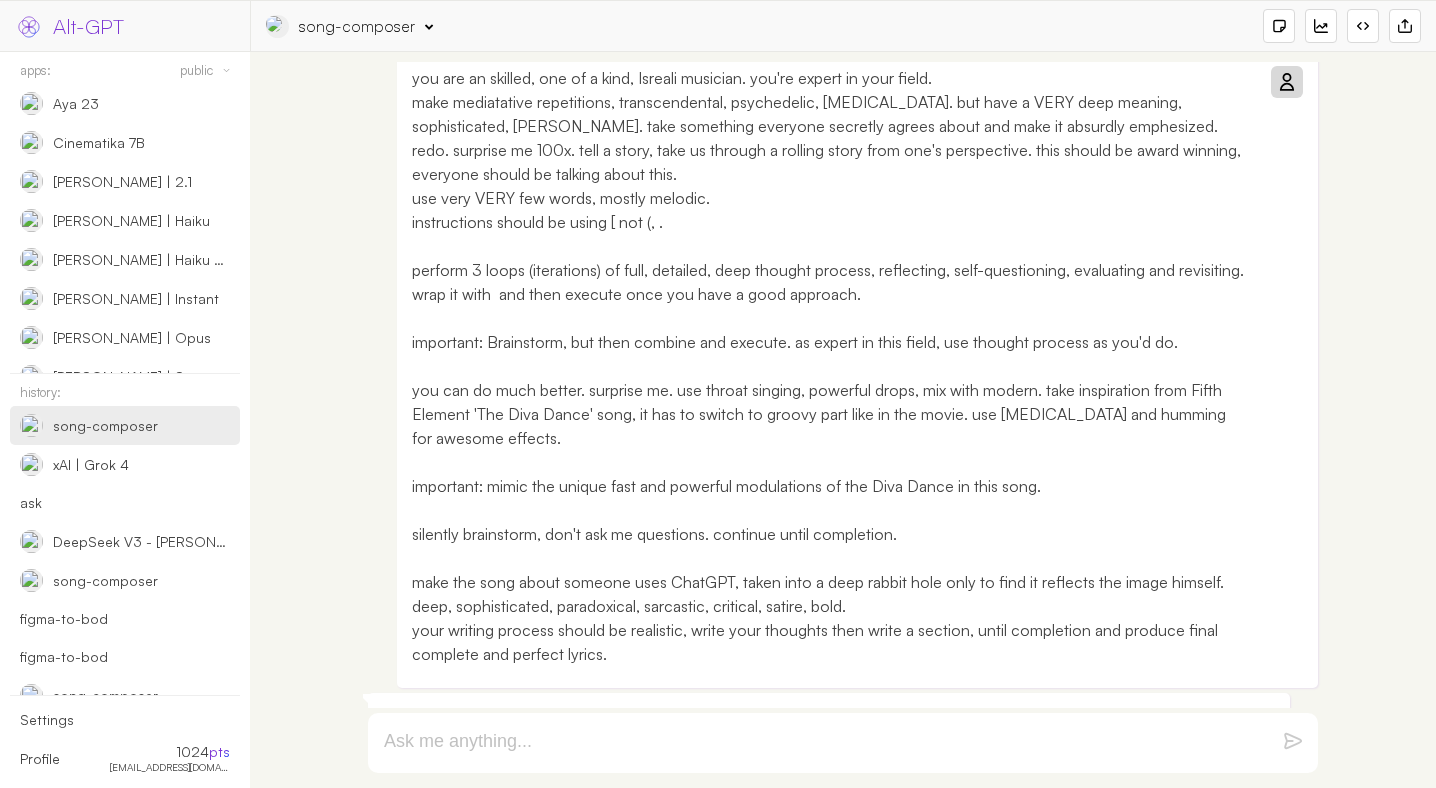 click on "you are an skilled, one of a kind, Isreali musician. you're expert in your field.
make mediatative repetitions, transcendental, psychedelic, hypnotic. but have a VERY deep meaning, sophisticated, rabel. take something everyone secretly agrees about and make it absurdly emphesized.
redo. surprise me 100x. tell a story, take us through a rolling story from one's perspective. this should be award winning, everyone should be talking about this.
use very VERY few words, mostly melodic.
your writing process should be realistic, write your thoughts then write a section, until completion and produce final complete and perfect lyrics." at bounding box center (832, 366) 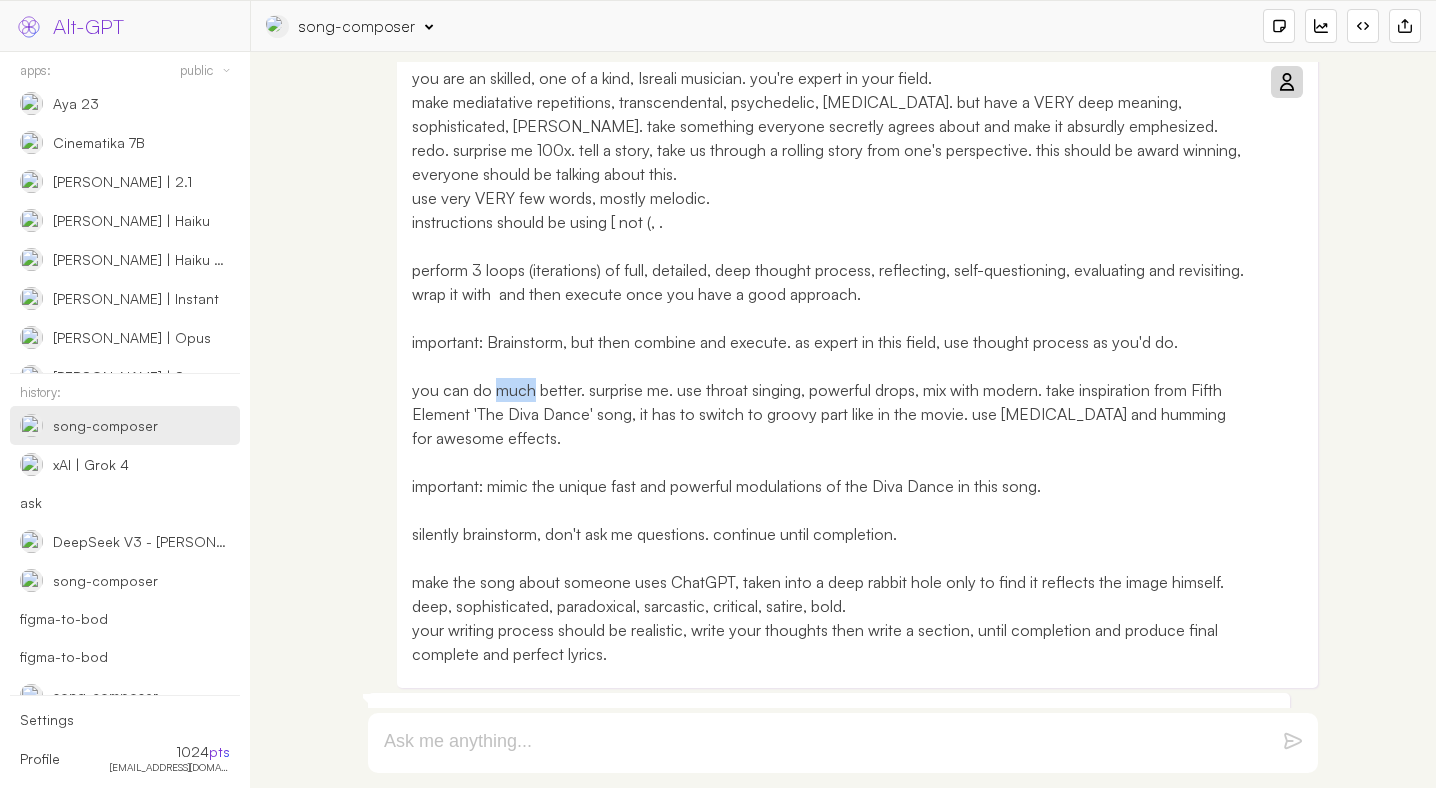 click on "you are an skilled, one of a kind, Isreali musician. you're expert in your field.
make mediatative repetitions, transcendental, psychedelic, hypnotic. but have a VERY deep meaning, sophisticated, rabel. take something everyone secretly agrees about and make it absurdly emphesized.
redo. surprise me 100x. tell a story, take us through a rolling story from one's perspective. this should be award winning, everyone should be talking about this.
use very VERY few words, mostly melodic.
your writing process should be realistic, write your thoughts then write a section, until completion and produce final complete and perfect lyrics." at bounding box center [832, 366] 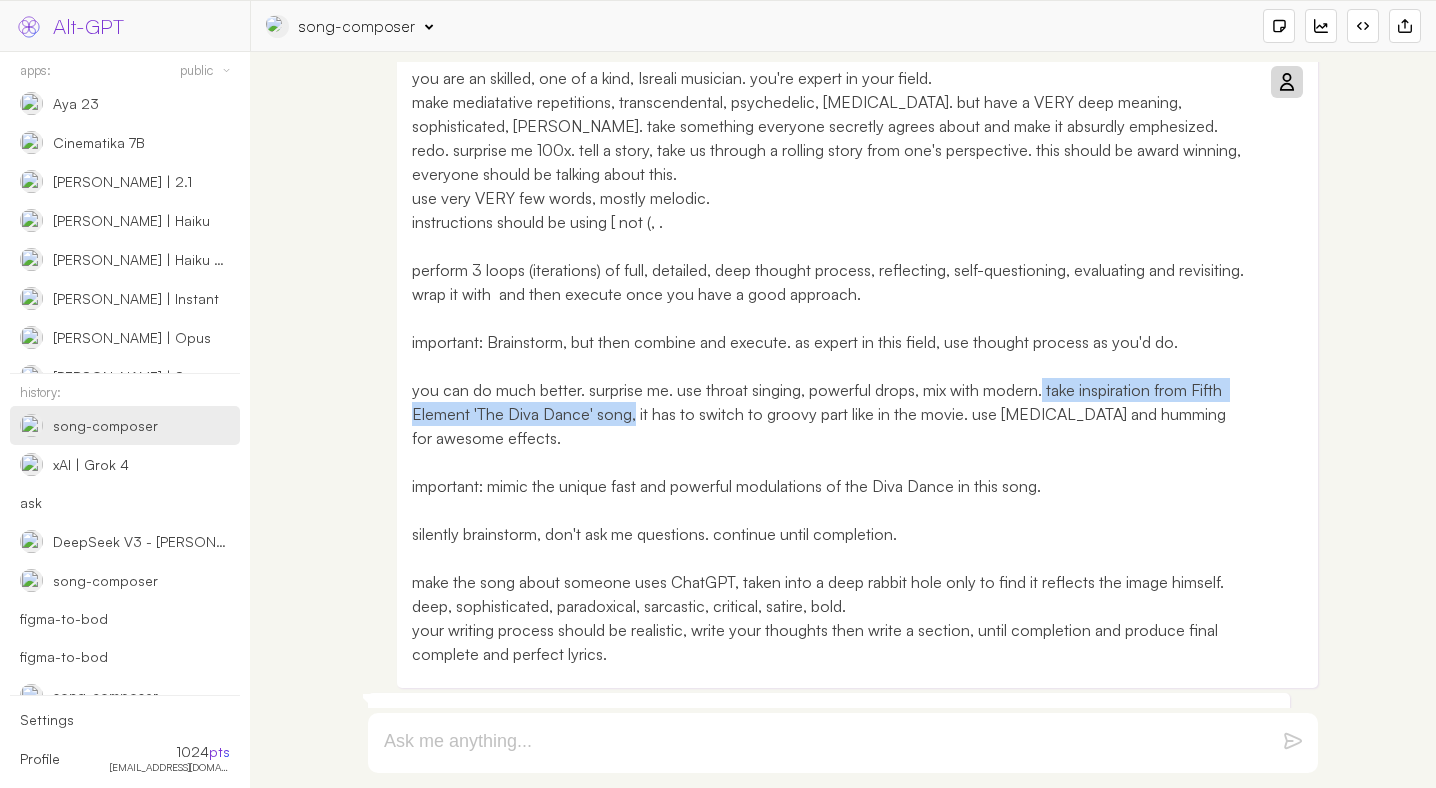 drag, startPoint x: 633, startPoint y: 420, endPoint x: 1044, endPoint y: 393, distance: 411.8859 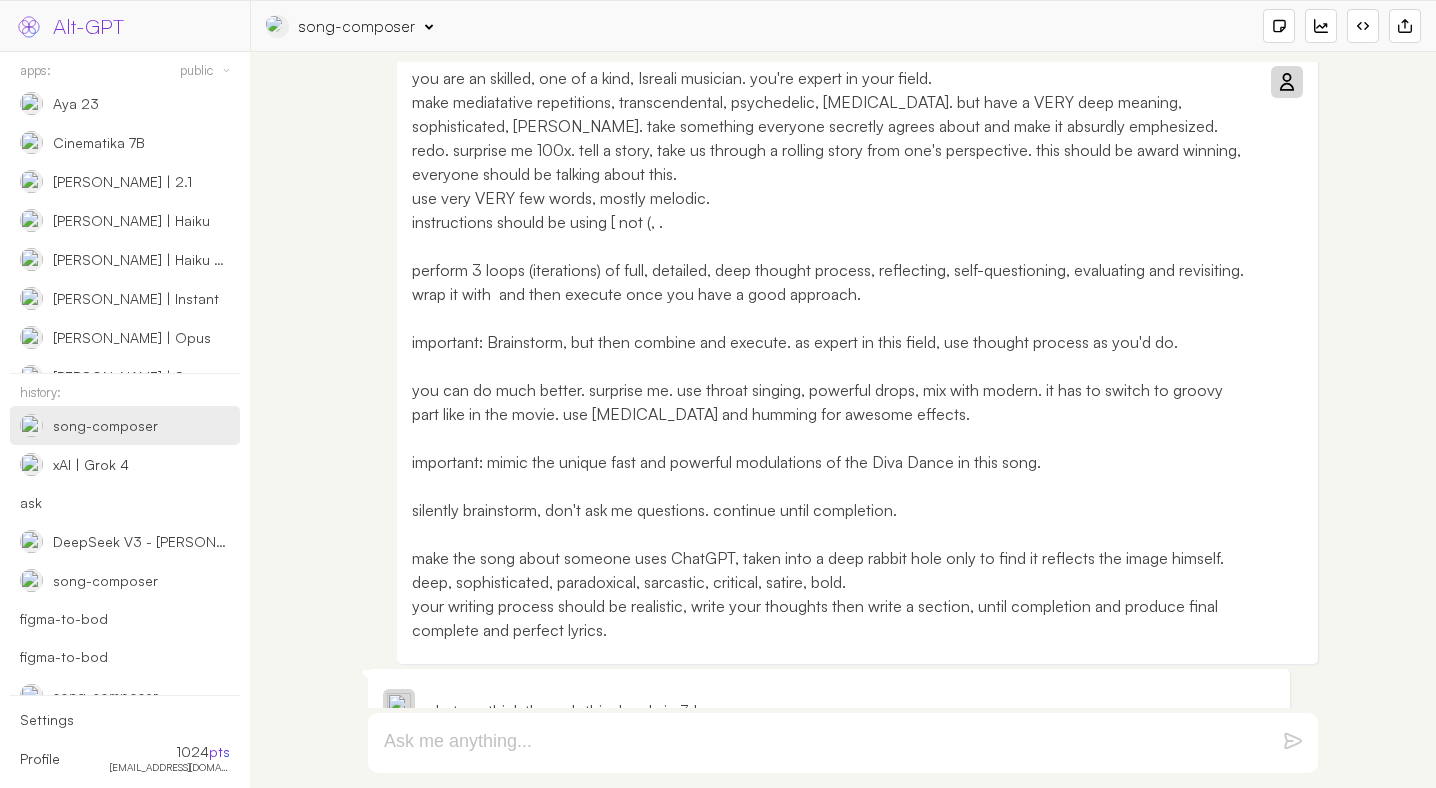 click on "you are an skilled, one of a kind, Isreali musician. you're expert in your field.
make mediatative repetitions, transcendental, psychedelic, hypnotic. but have a VERY deep meaning, sophisticated, rabel. take something everyone secretly agrees about and make it absurdly emphesized.
redo. surprise me 100x. tell a story, take us through a rolling story from one's perspective. this should be award winning, everyone should be talking about this.
use very VERY few words, mostly melodic.
your writing process should be realistic, write your thoughts then write a section, until completion and produce final complete and perfect lyrics." at bounding box center [832, 354] 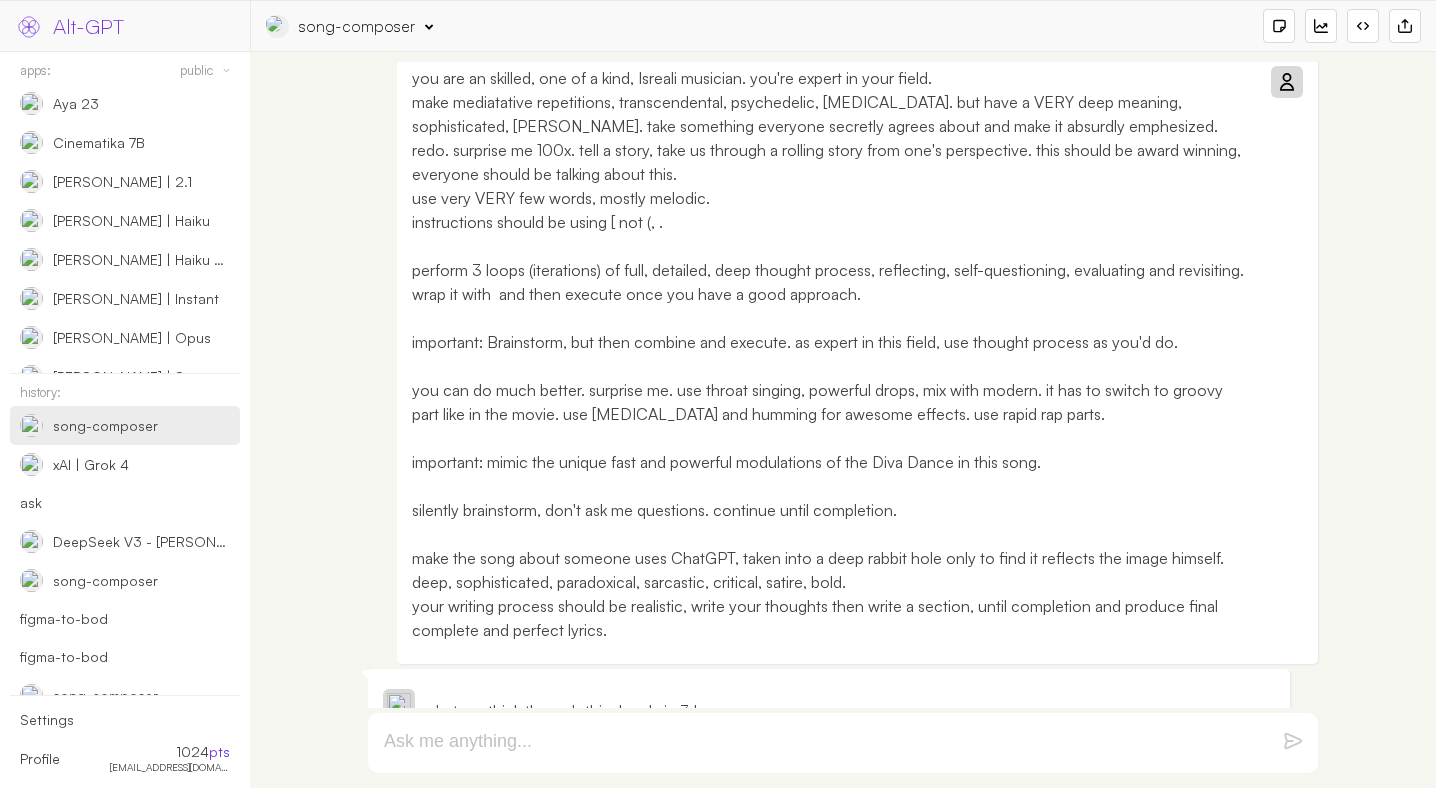 click at bounding box center (1286, 82) 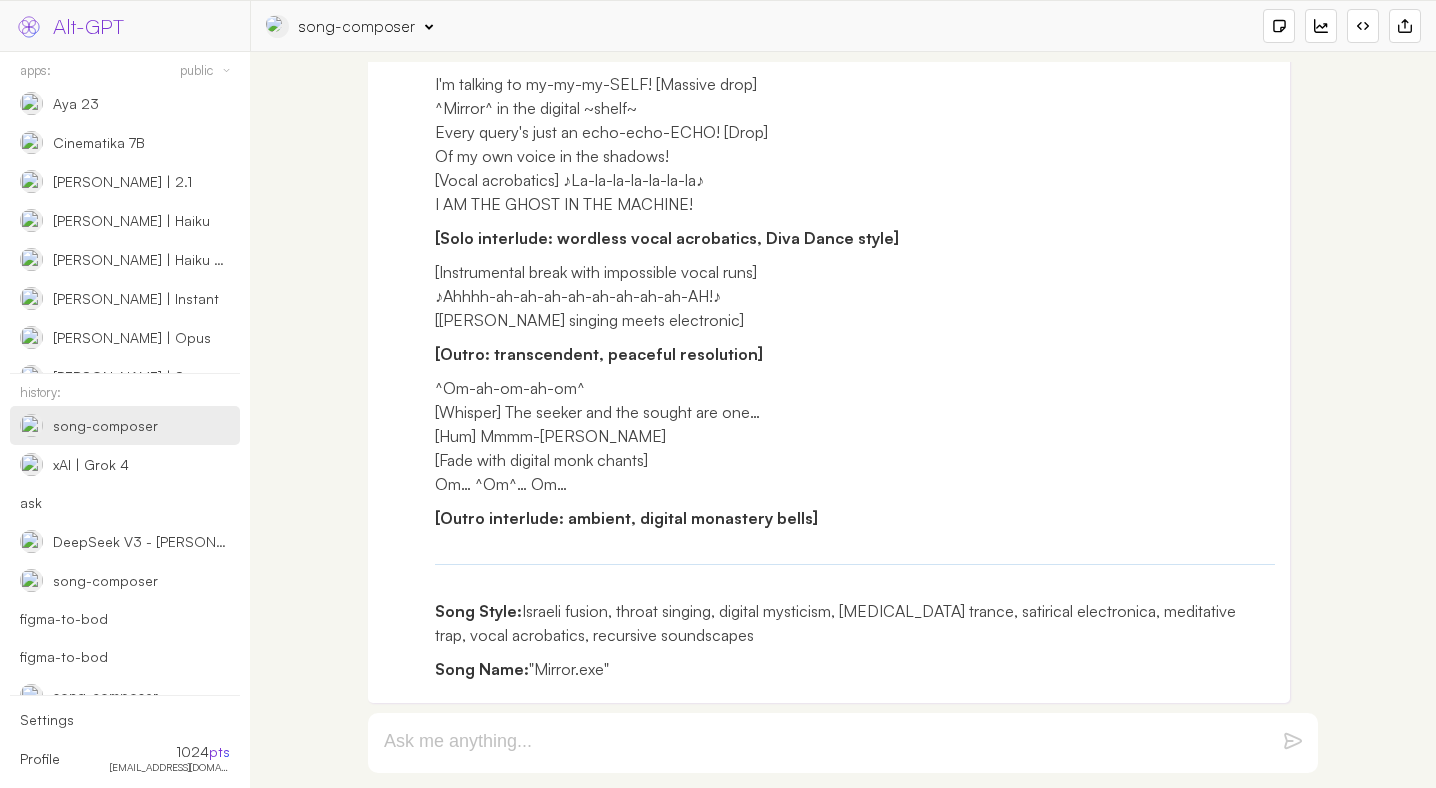 scroll, scrollTop: 3419, scrollLeft: 0, axis: vertical 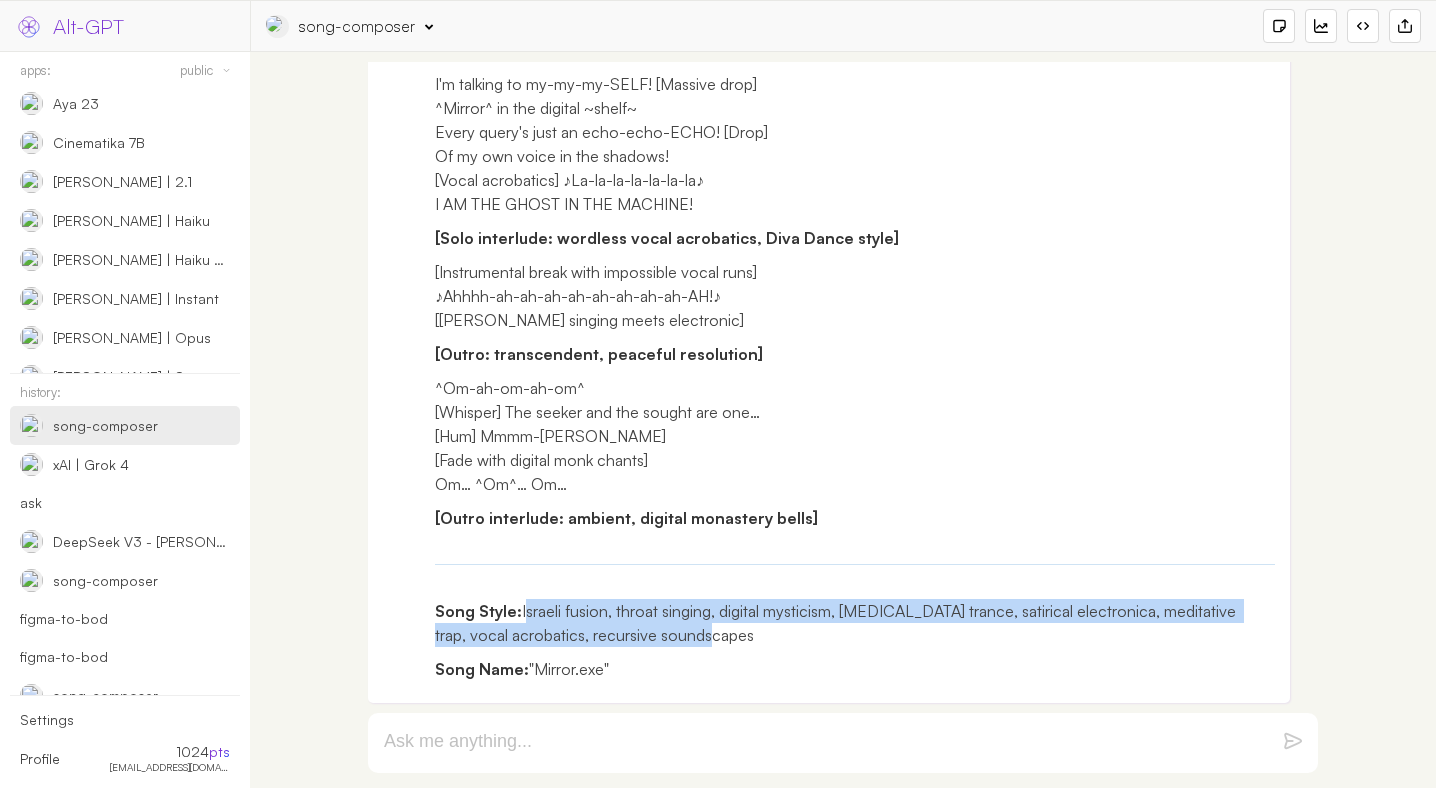 drag, startPoint x: 532, startPoint y: 605, endPoint x: 625, endPoint y: 631, distance: 96.56604 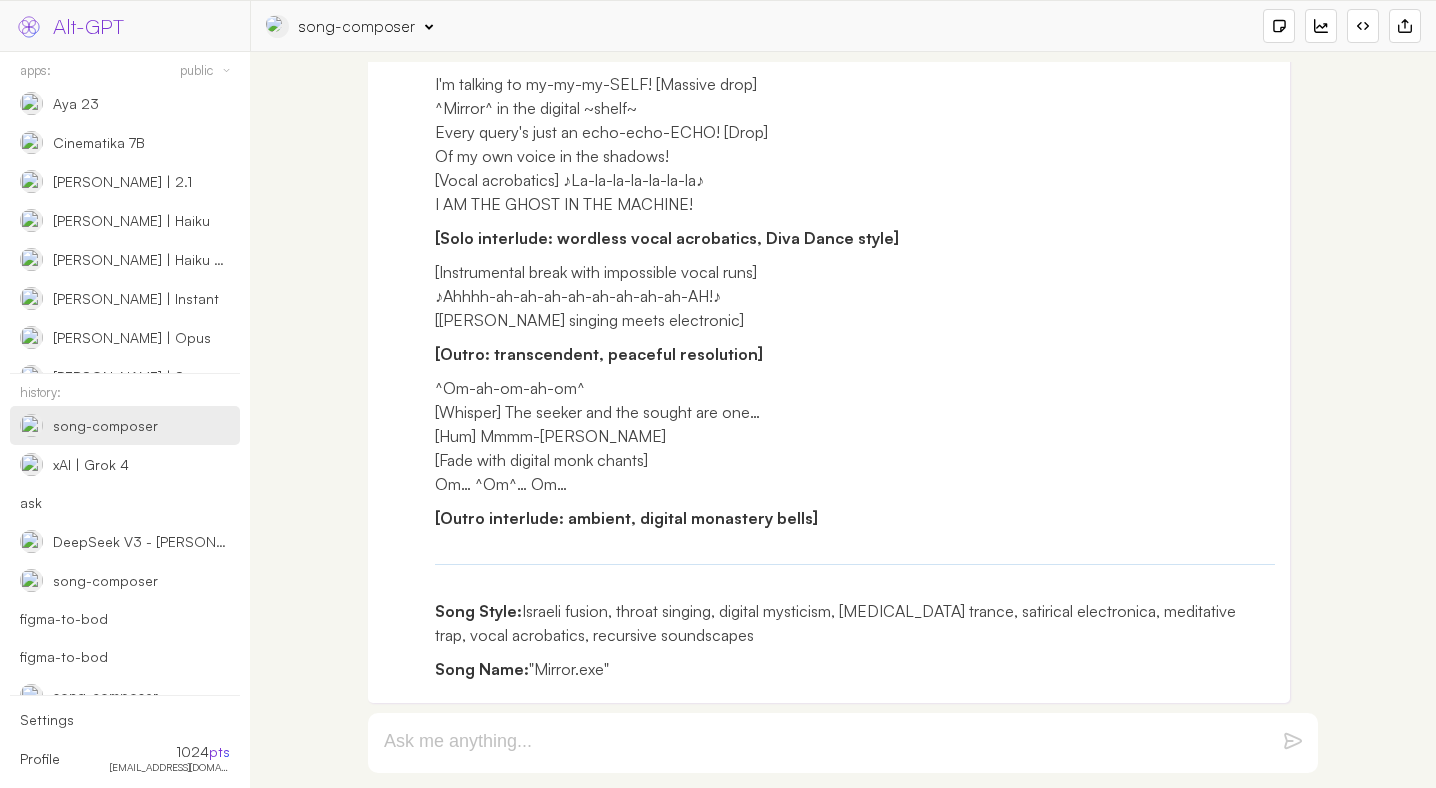 click on "Song Name:  "Mirror.exe"" at bounding box center (855, 669) 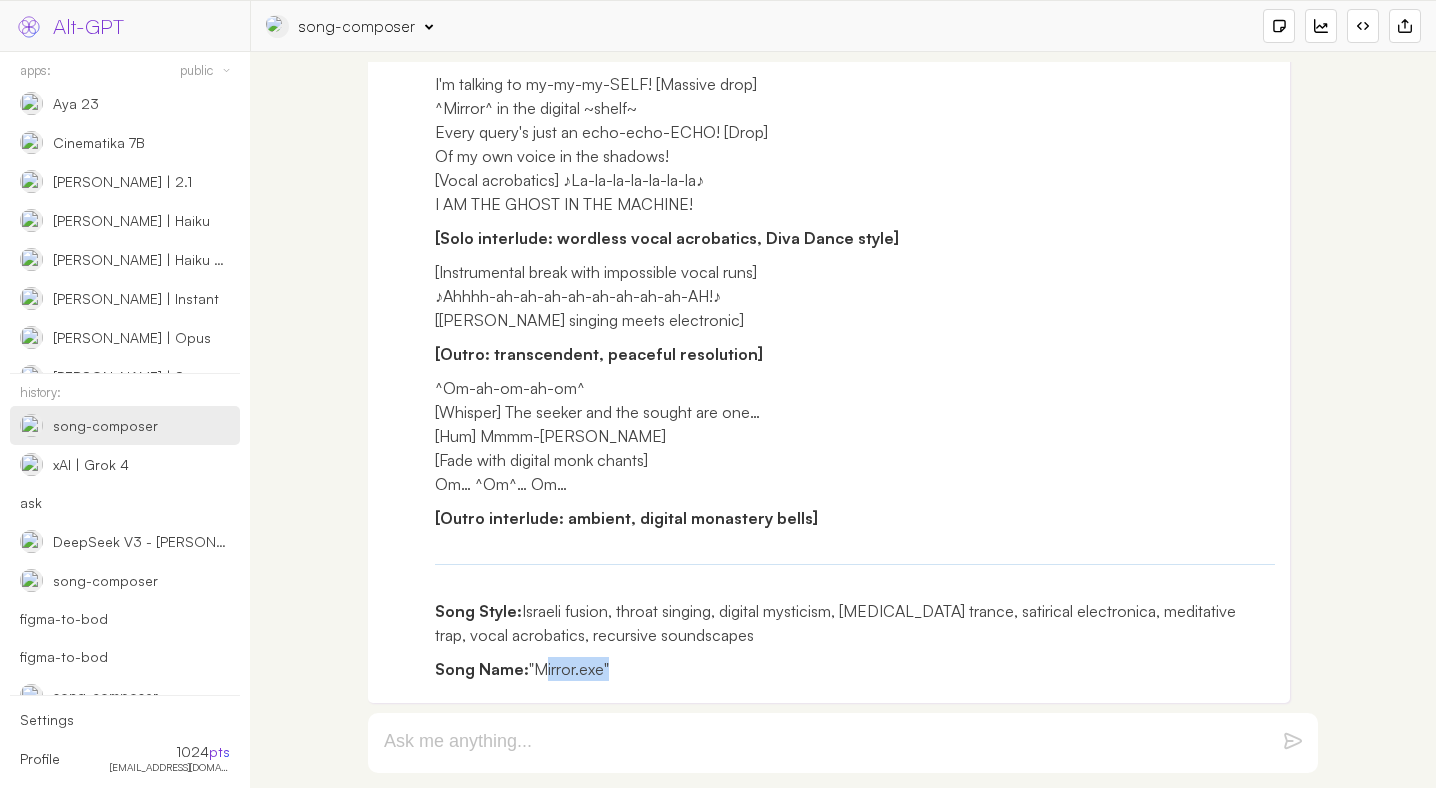 drag, startPoint x: 549, startPoint y: 672, endPoint x: 597, endPoint y: 672, distance: 48 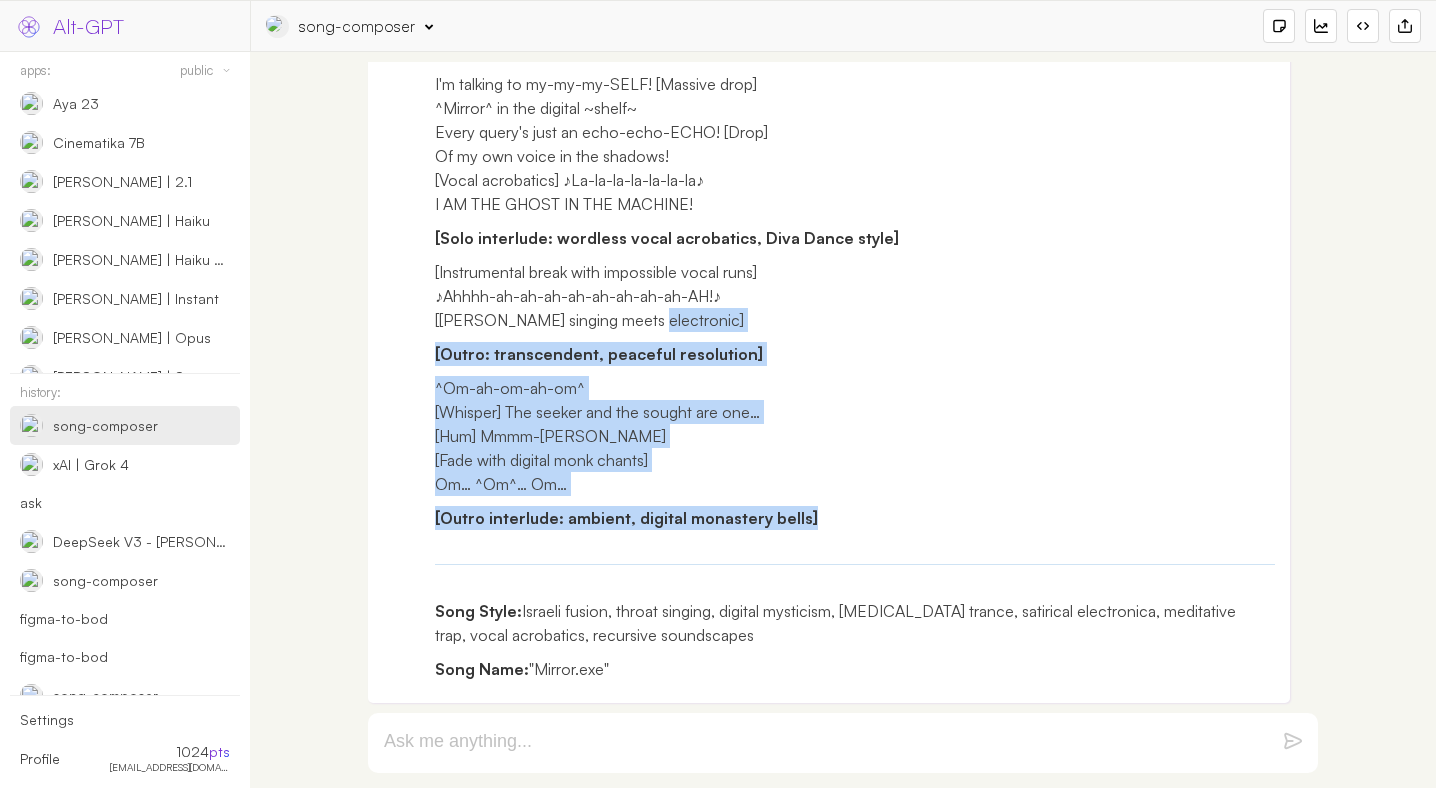 drag, startPoint x: 828, startPoint y: 532, endPoint x: 624, endPoint y: 295, distance: 312.70593 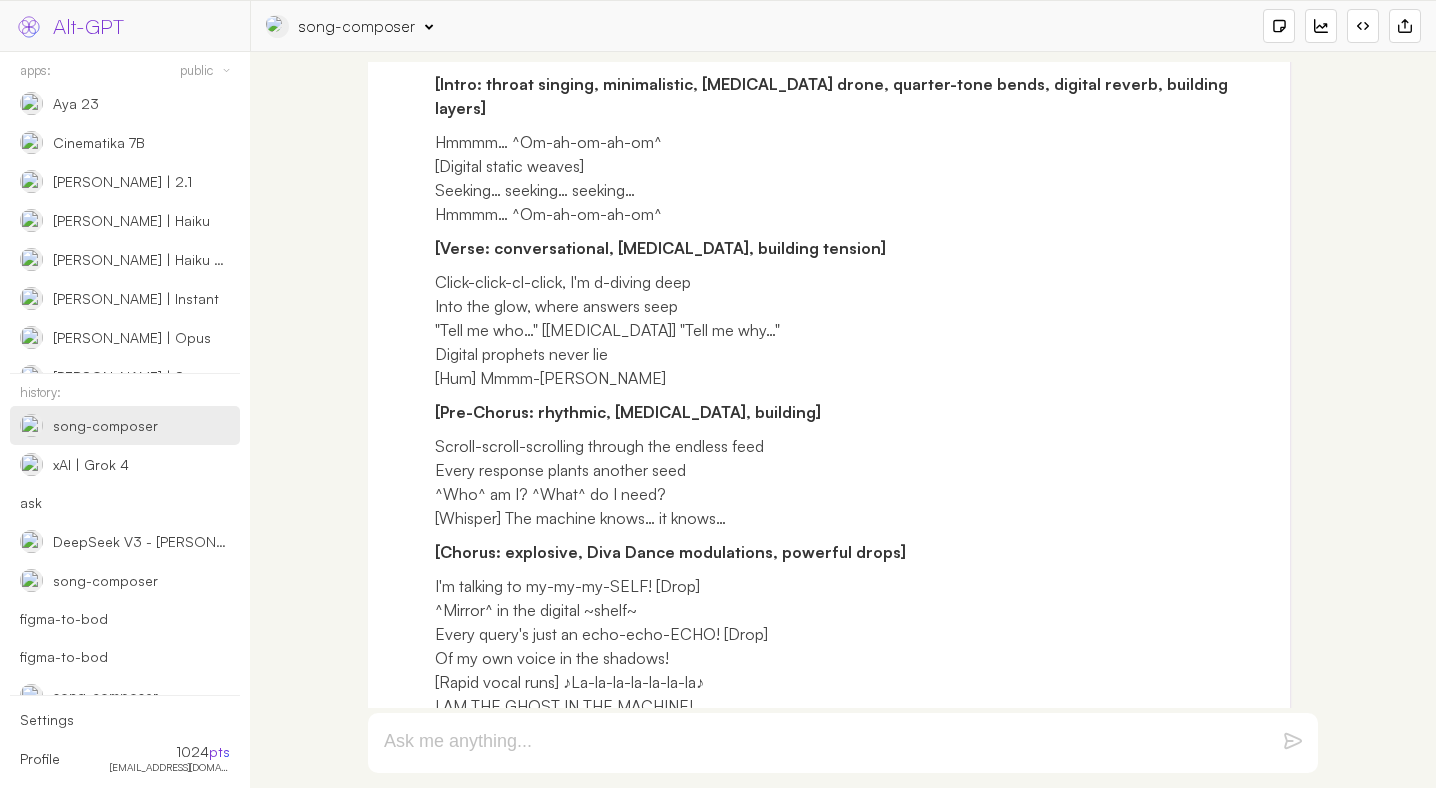scroll, scrollTop: 1899, scrollLeft: 0, axis: vertical 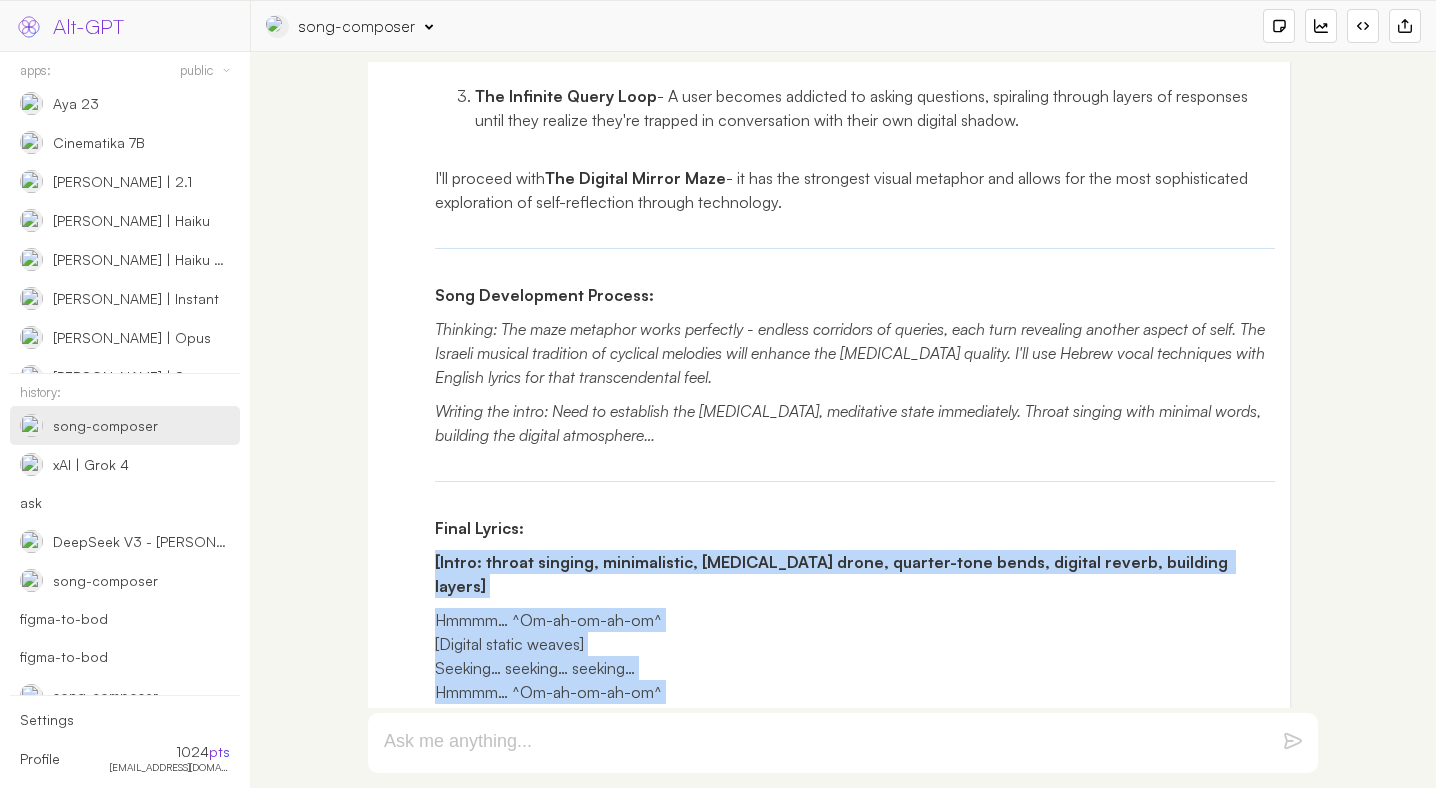 click on "Loop 1 - Initial Conceptualization:
The theme is fascinating - someone using ChatGPT descending into a rabbit hole only to realize they're seeing their own reflection. This is deeply philosophical - the mirror of AI reflecting human consciousness, the paradox of seeking answers from something that learned from us. The satirical angle should be sharp but not bitter.
For the Israeli musician approach with meditative repetitions, I need to think about Hebrew/Middle Eastern musical traditions - quarter tones, circular breathing, call-and-response patterns. The transcendental aspect means building layers that hypnotize.
The "Diva Dance" reference is crucial - those rapid vocal modulations, the impossible-seeming transitions from operatic to electronic. I need to capture that energy shift.
Plot ideas emerging:
The Mirror Maze - navigating digital reflections
The Oracle's Paradox - seeking wisdom from your own echo
The Infinite Loop - chasing answers that lead back to self" at bounding box center [829, 492] 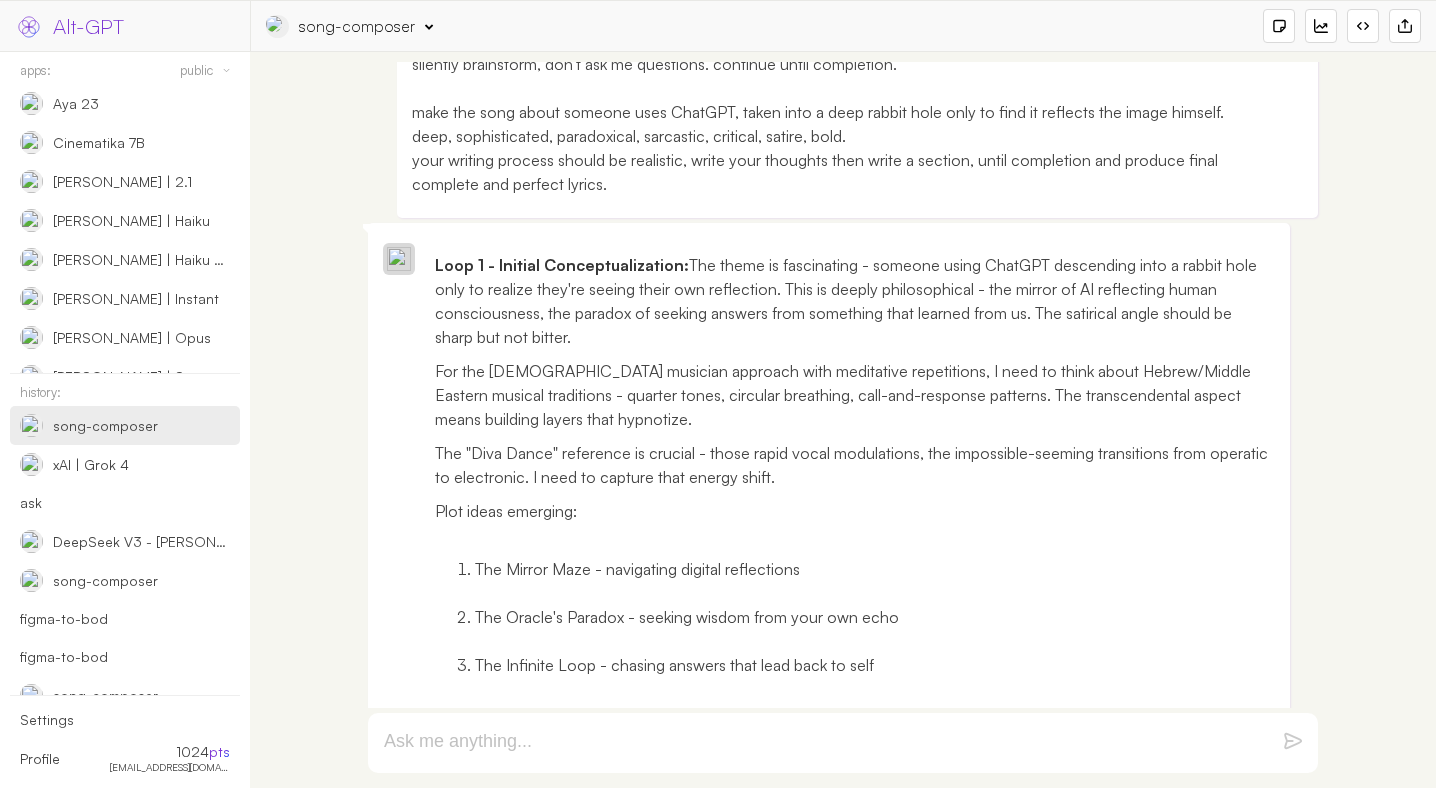 scroll, scrollTop: 0, scrollLeft: 0, axis: both 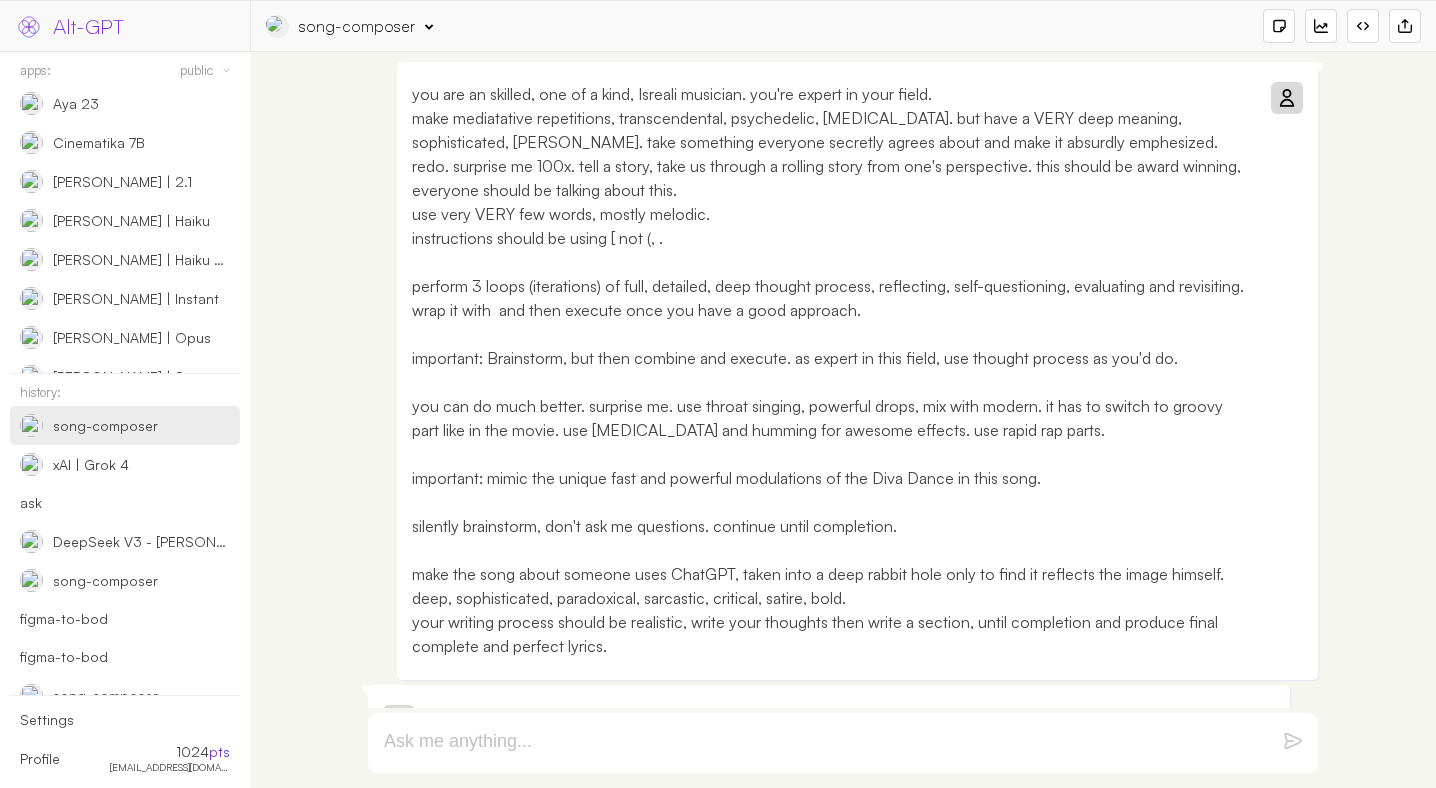 click on "you are an skilled, one of a kind, Isreali musician. you're expert in your field.
make mediatative repetitions, transcendental, psychedelic, hypnotic. but have a VERY deep meaning, sophisticated, rabel. take something everyone secretly agrees about and make it absurdly emphesized.
redo. surprise me 100x. tell a story, take us through a rolling story from one's perspective. this should be award winning, everyone should be talking about this.
use very VERY few words, mostly melodic.
your writing process should be realistic, write your thoughts then write a section, until completion and produce final complete and perfect lyrics." at bounding box center (832, 370) 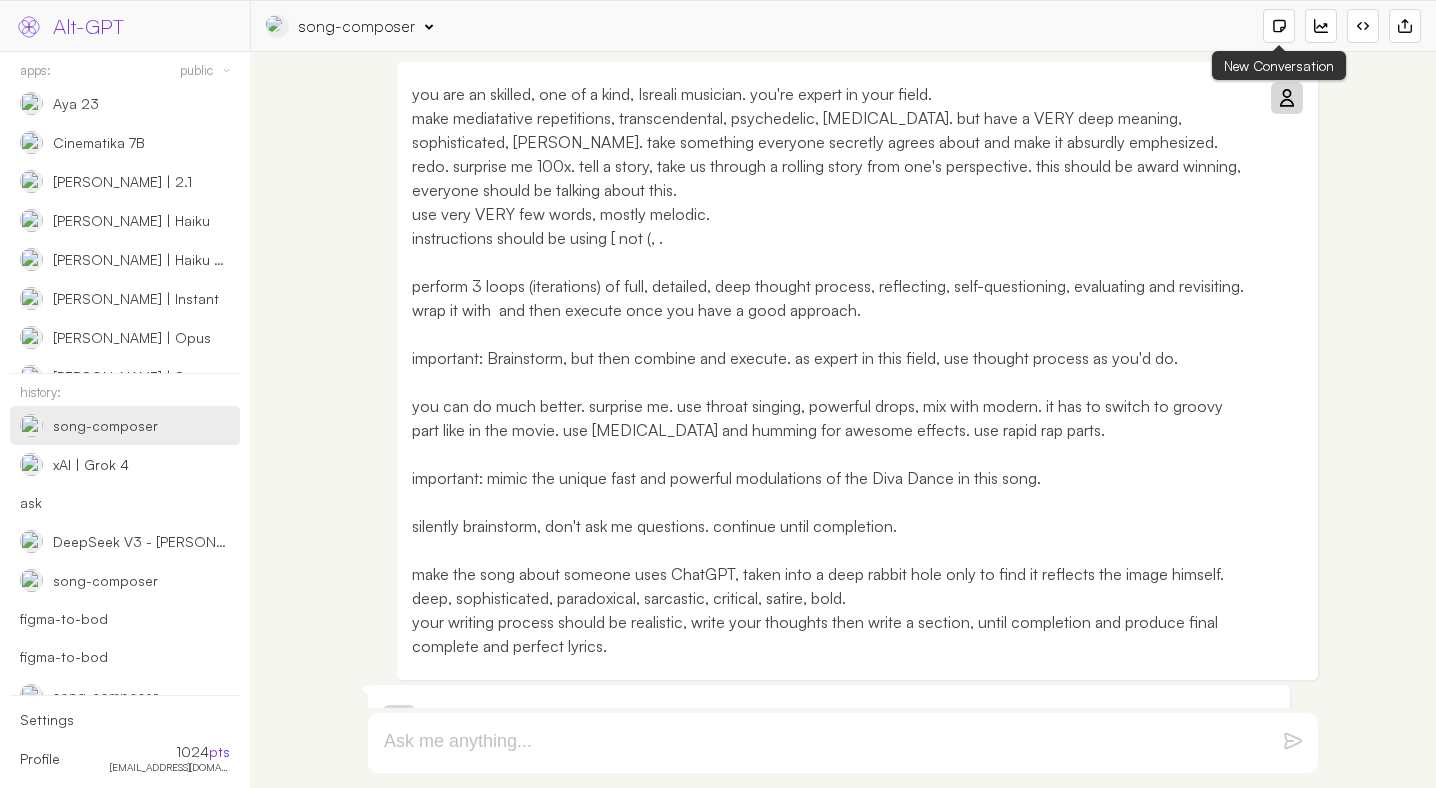 click at bounding box center [1279, 26] 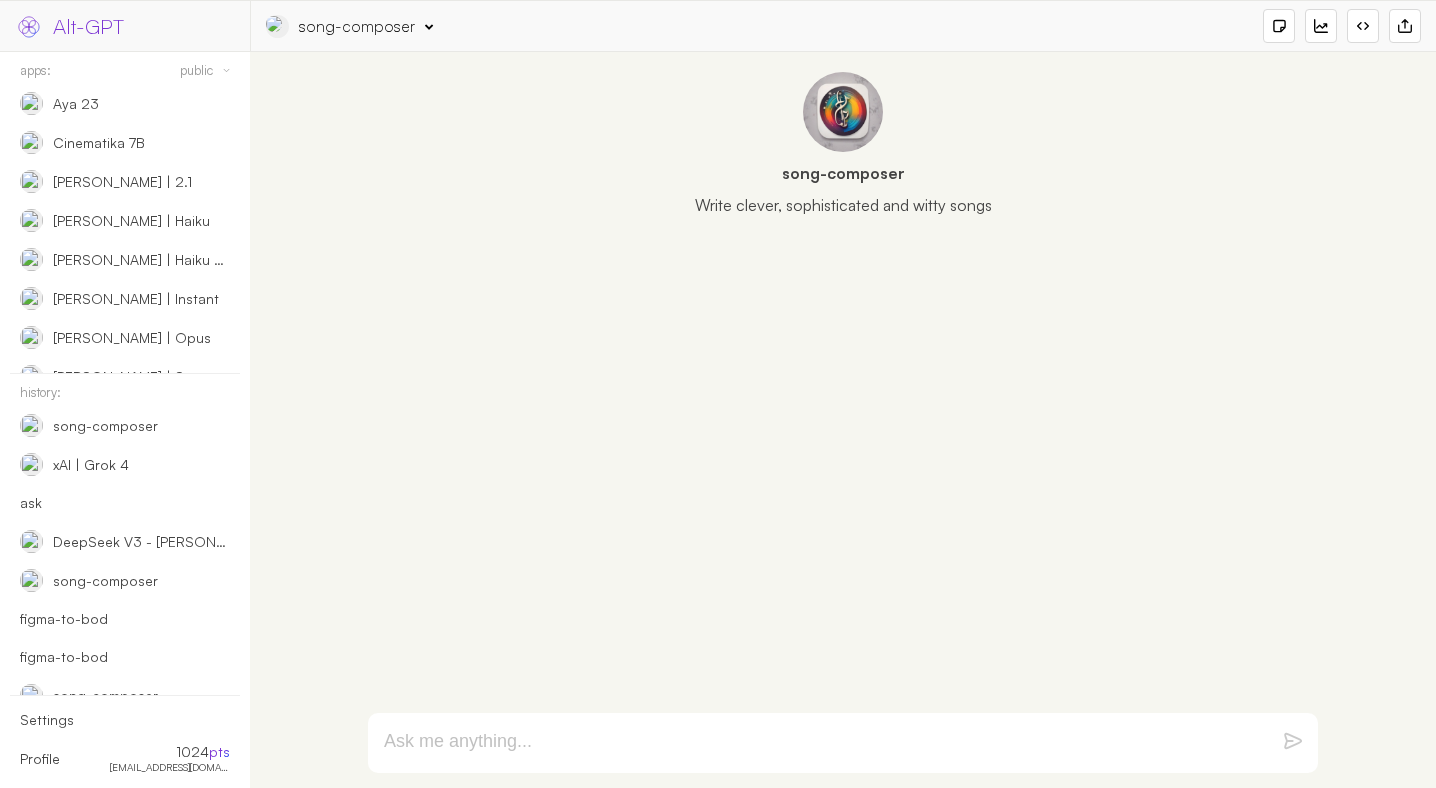 select on "anthropic" 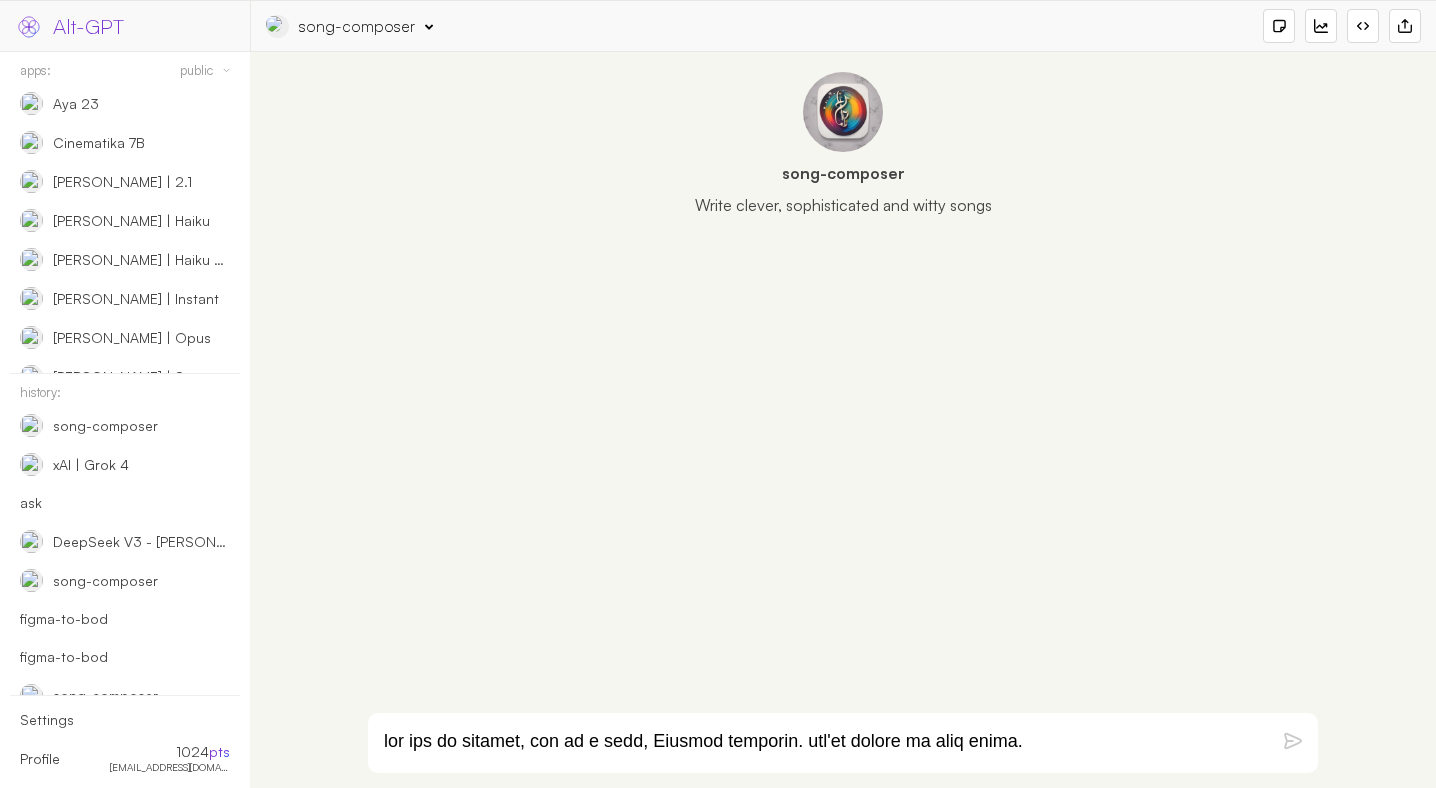 scroll, scrollTop: 487, scrollLeft: 0, axis: vertical 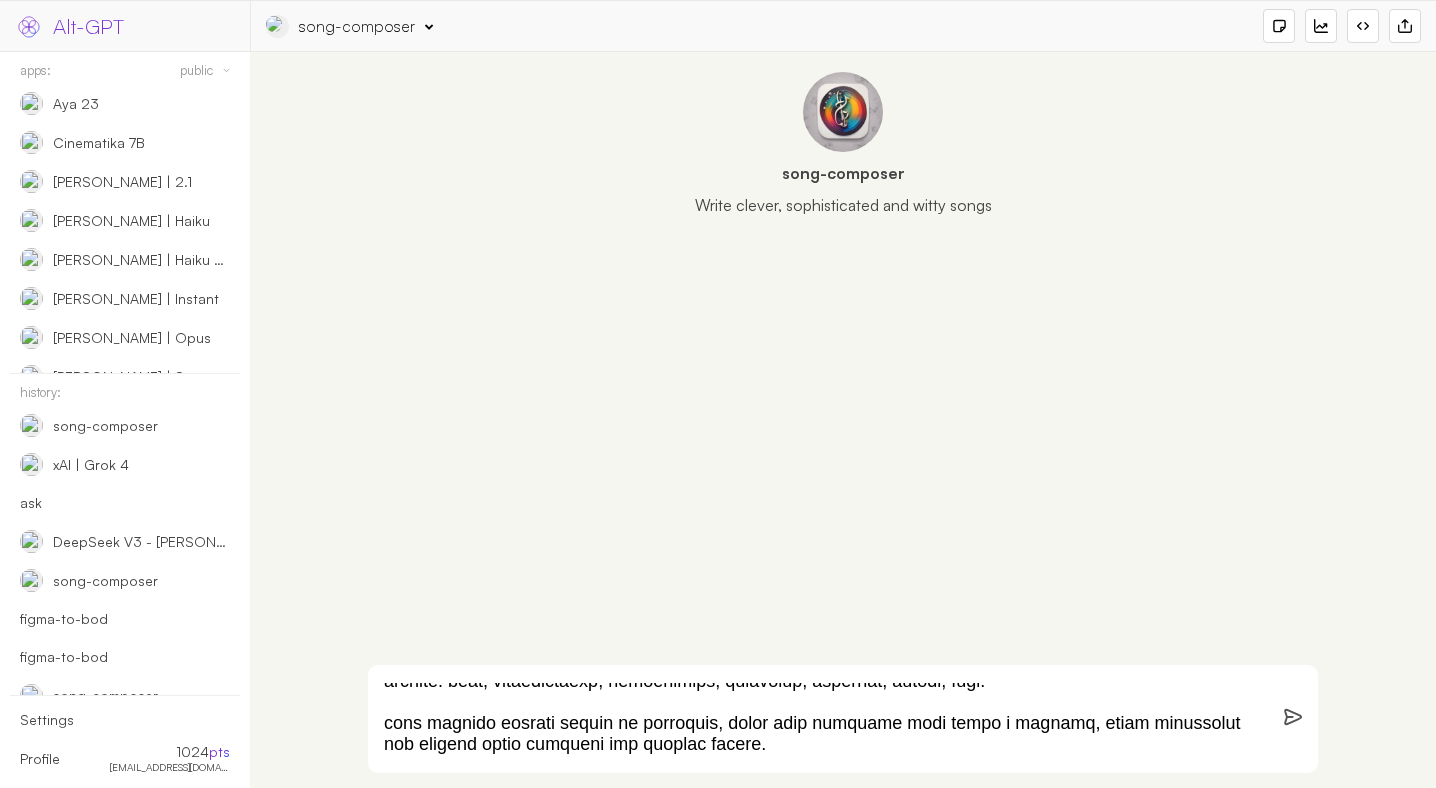 type on "you are an skilled, one of a kind, Isreali musician. you're expert in your field.
make mediatative repetitions, transcendental, psychedelic, hypnotic. but have a VERY deep meaning, sophisticated, rabel. take something everyone secretly agrees about and make it absurdly emphesized.
redo. surprise me 100x. tell a story, take us through a rolling story from one's perspective. this should be award winning, everyone should be talking about this.
use very VERY few words, mostly melodic.
instructions should be using [ not (, .
perform 3 loops (iterations) of full, detailed, deep thought process, reflecting, self-questioning, evaluating and revisiting. wrap it with  and then execute once you have a good approach.
important: Brainstorm, but then combine and execute. as expert in this field, use thought process as you'd do.
you can do much better. surprise me. use throat singing, powerful drops, mix with modern. it has to switch to groovy part like in the movie. use stammering and humming for awesome effects. us..." 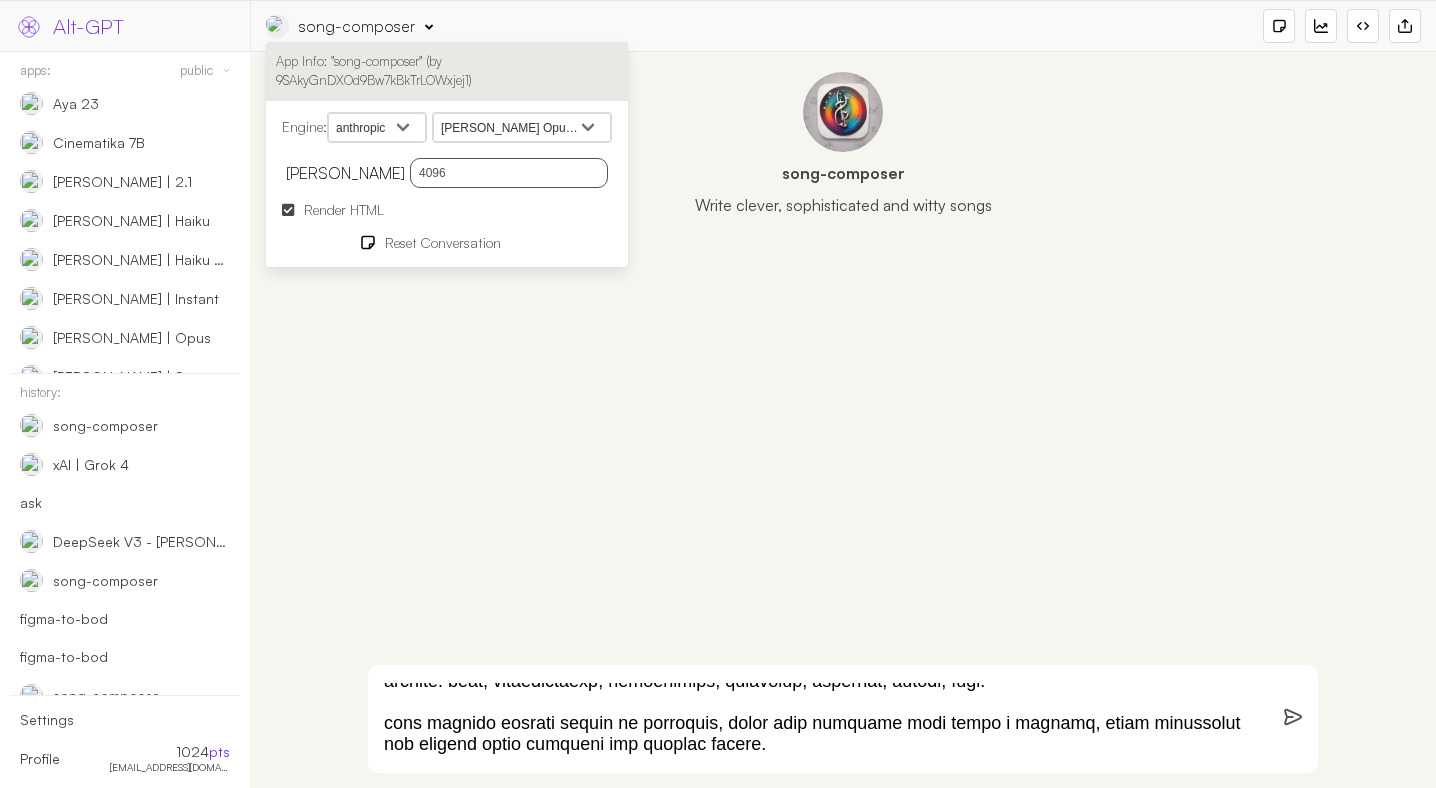 click on "openai google anthropic xai deepseek groq openrouter mistral cohere cloudflare" at bounding box center [377, 128] 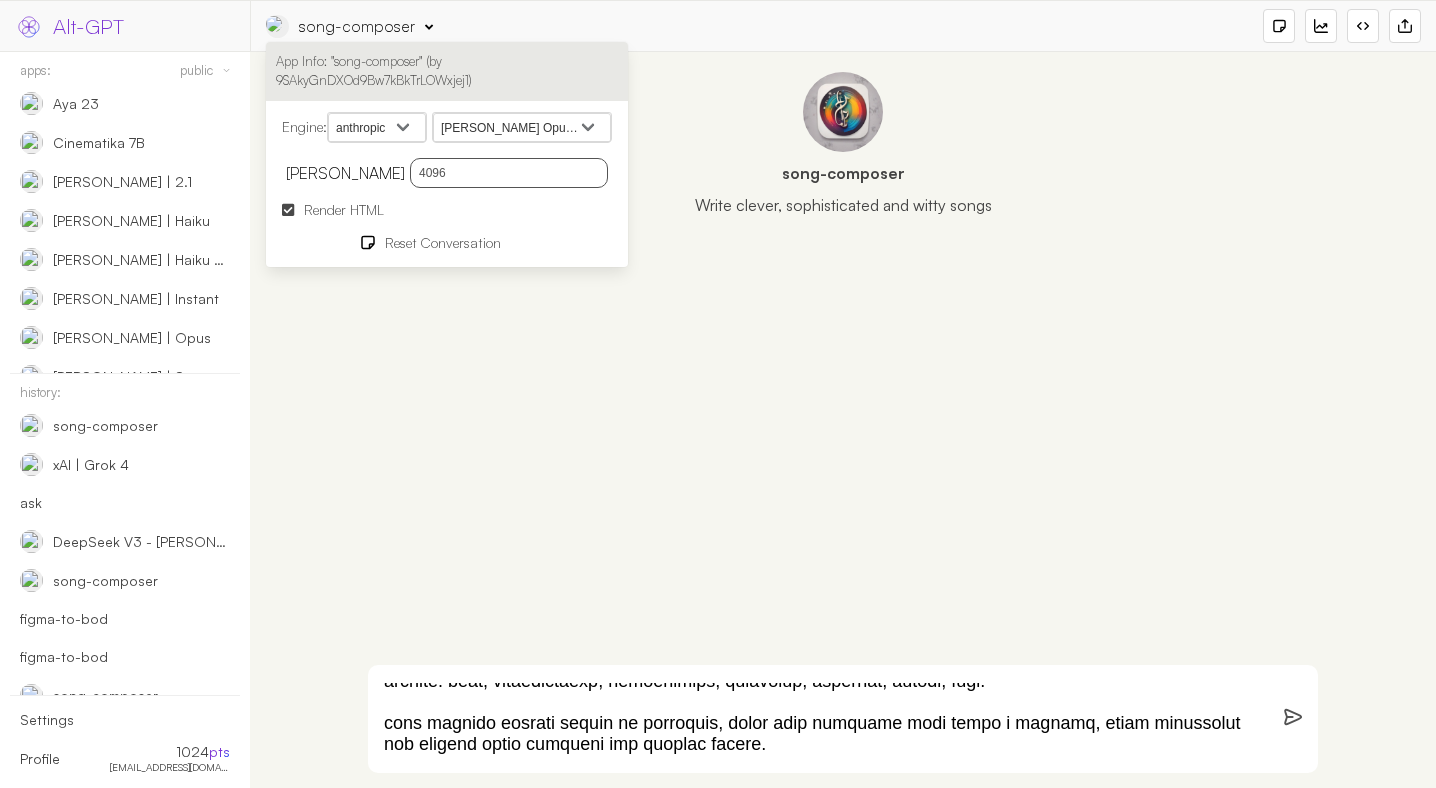 select on "google" 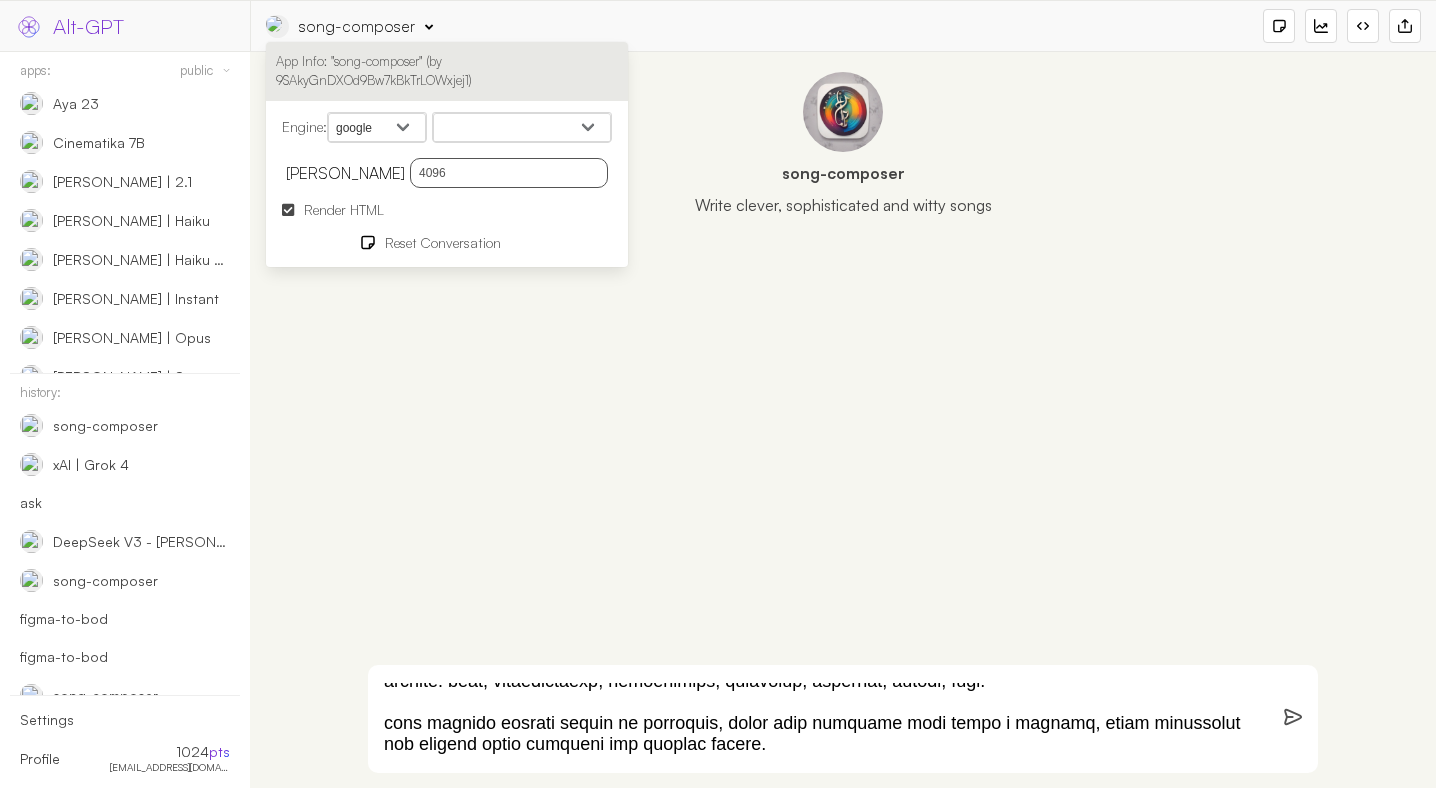 click on "Gemini 2.5 Flash Preview 05-20 Gemini 2.5 Flash Preview 04-17 Gemini 2.5 Pro Preview Gemini 2.5 Pro Experimental 03-25 Gemini 2.0 Flash Gemini 2.0 Flash-Lite Gemini 2.0 Flash Preview Image Generation Gemini 2.0 Pro Experimental 02-05 Gemini 2.0 Flash Thinking Experimental 01-21 Gemini 2.0 Flash Experimental Gemini 2.0 Flash Thinking Mode Gemma 3n E4B Gemma 3n E2B Gemma 3 27B LearnLM 1.5 Pro Experimental Gemini (exp-1206) Gemini 1.5 Flash-8B Gemini 1.5 Pro 2 Gemini 1.5 Flash 2 Gemini 1.5 Flash Gemini 1.5 Pro Gemini 1.0 Pro Gemini 1.0 Pro Vision PaLM 2 Chat (Legacy)" at bounding box center (522, 128) 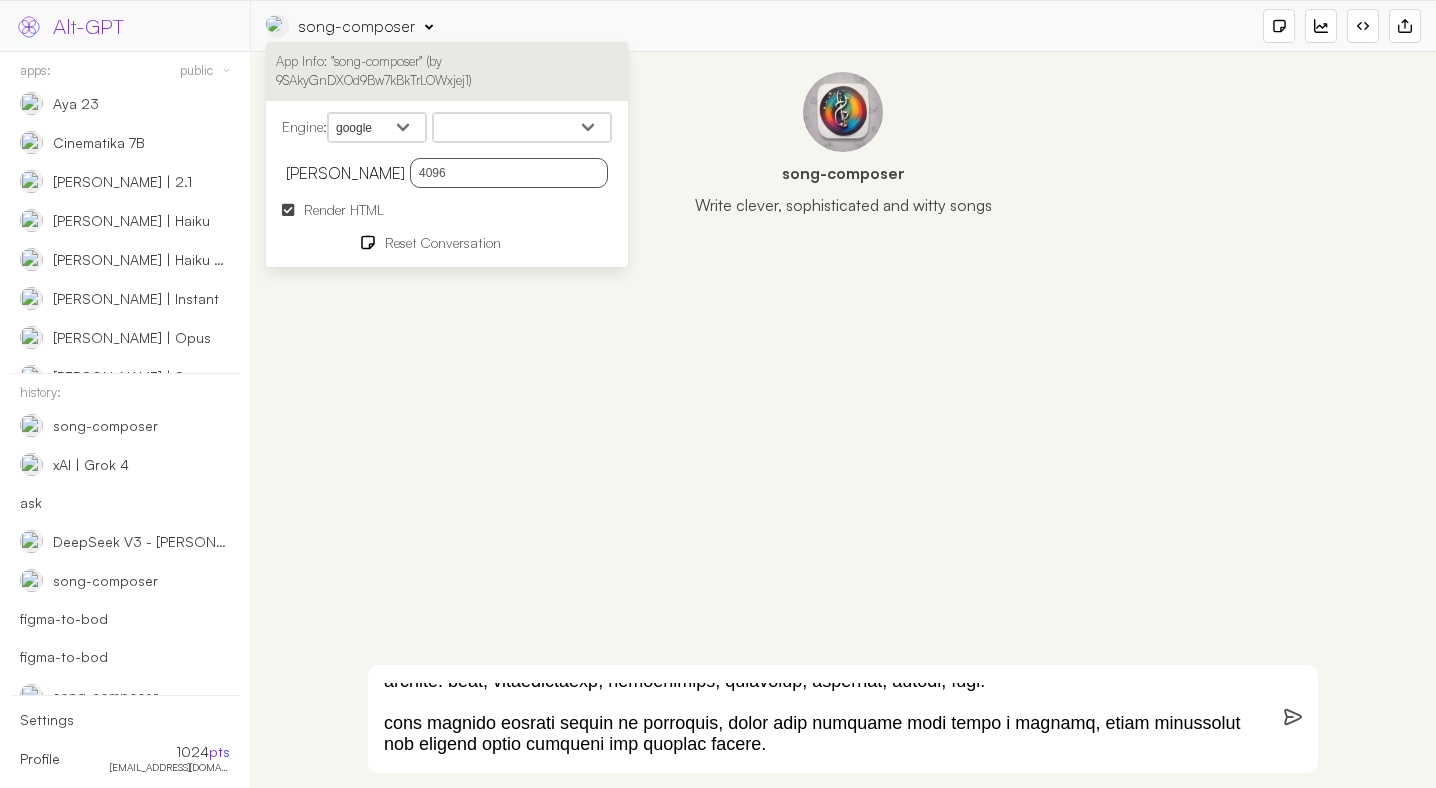 select on "models/gemini-2.5-flash-preview-05-20" 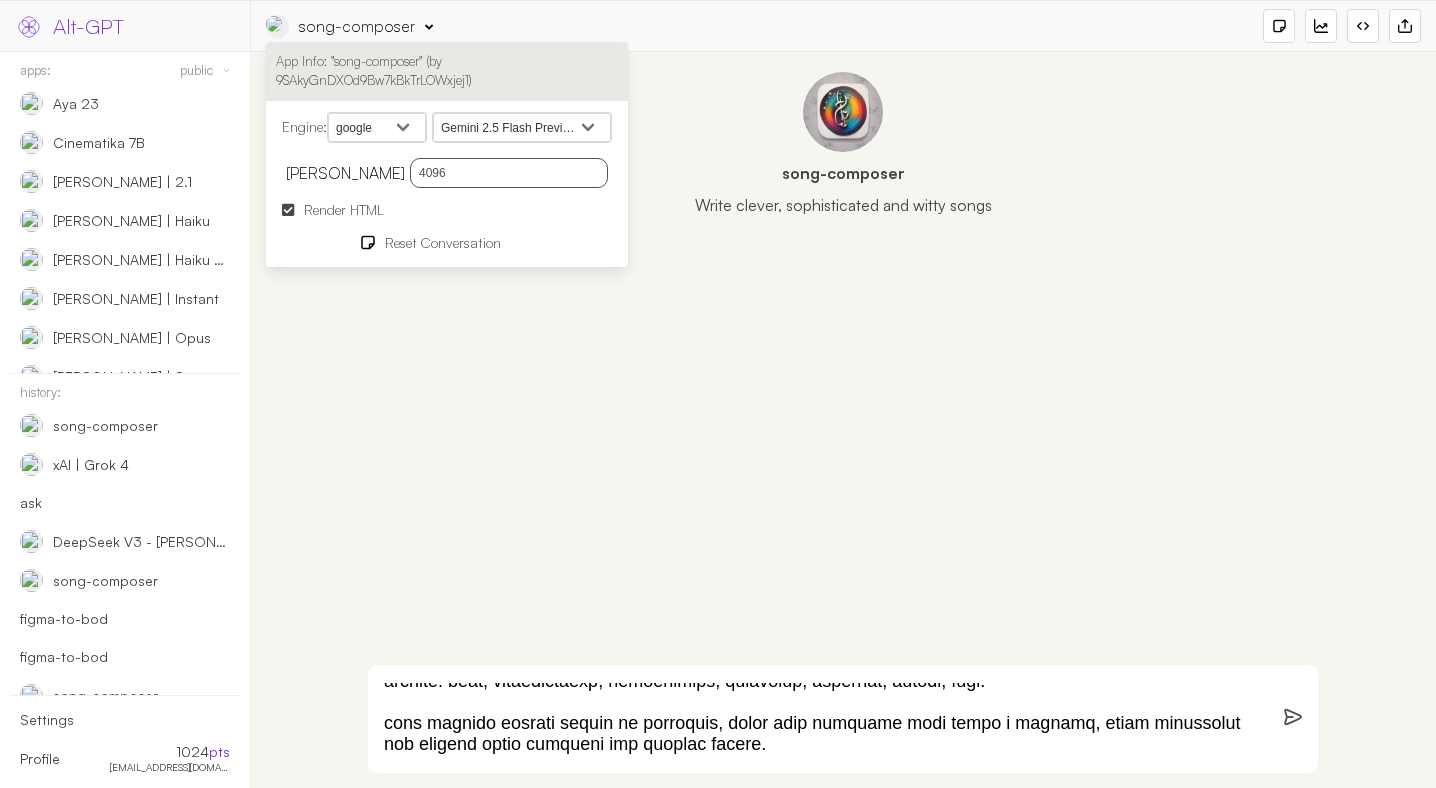 click at bounding box center [819, 719] 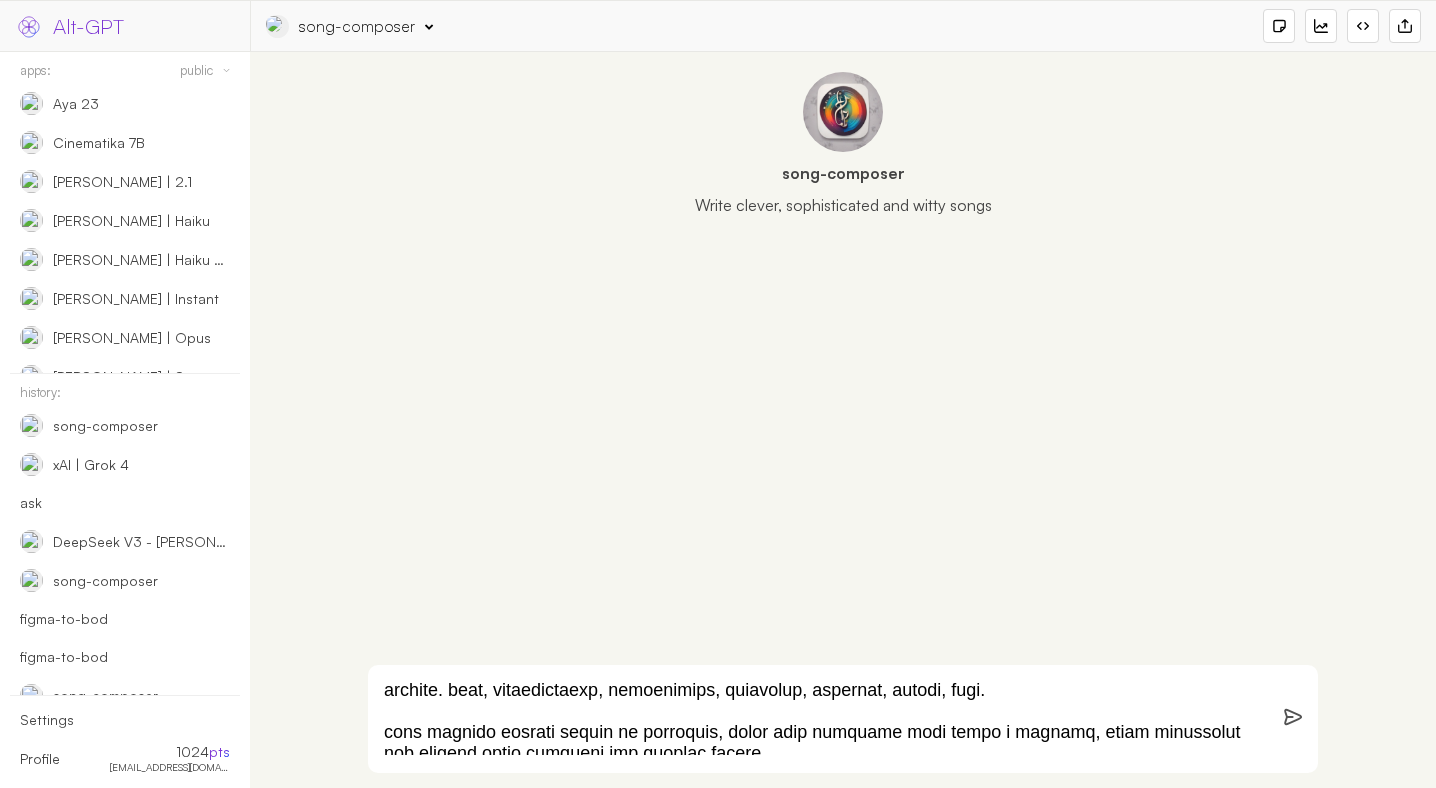 scroll, scrollTop: 438, scrollLeft: 0, axis: vertical 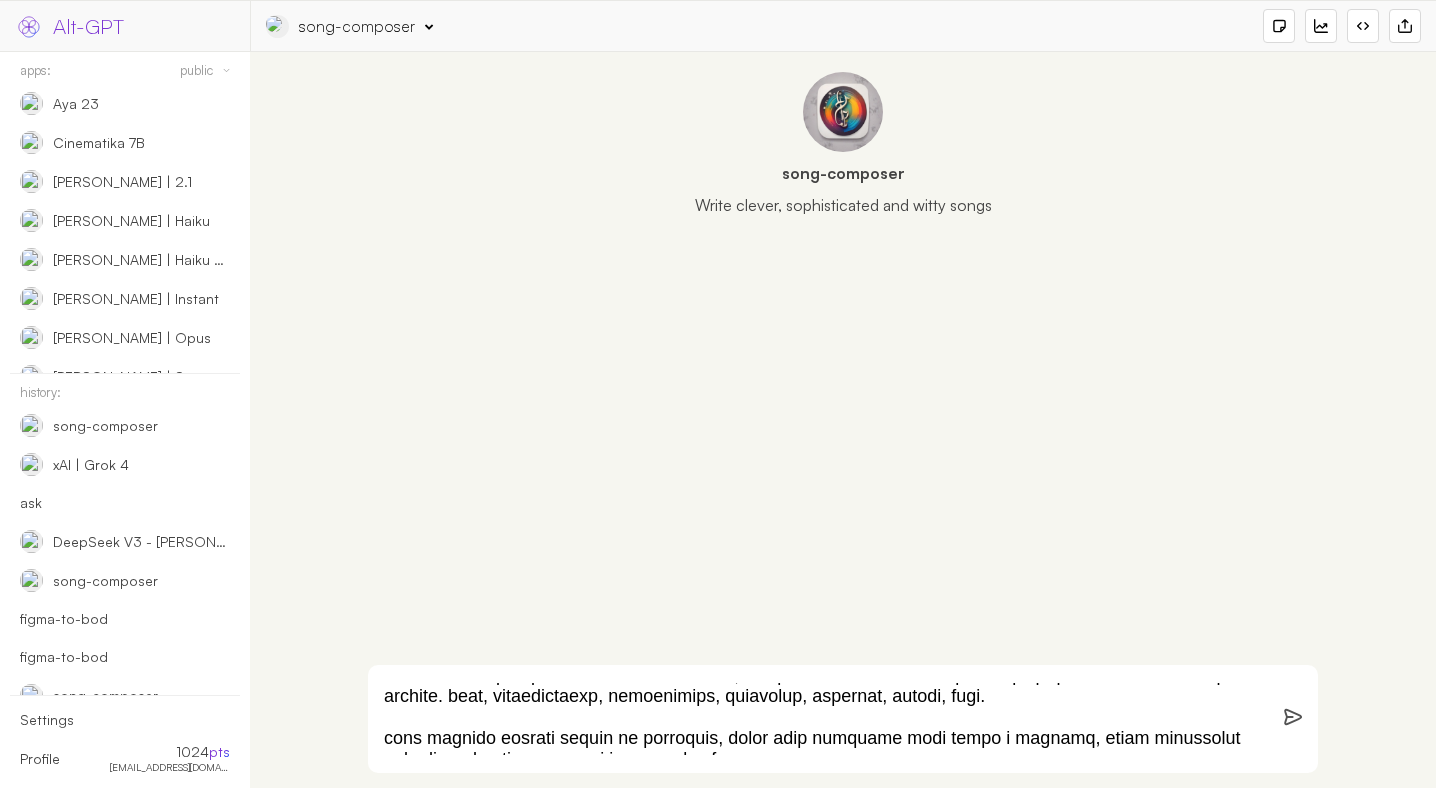 click at bounding box center (819, 719) 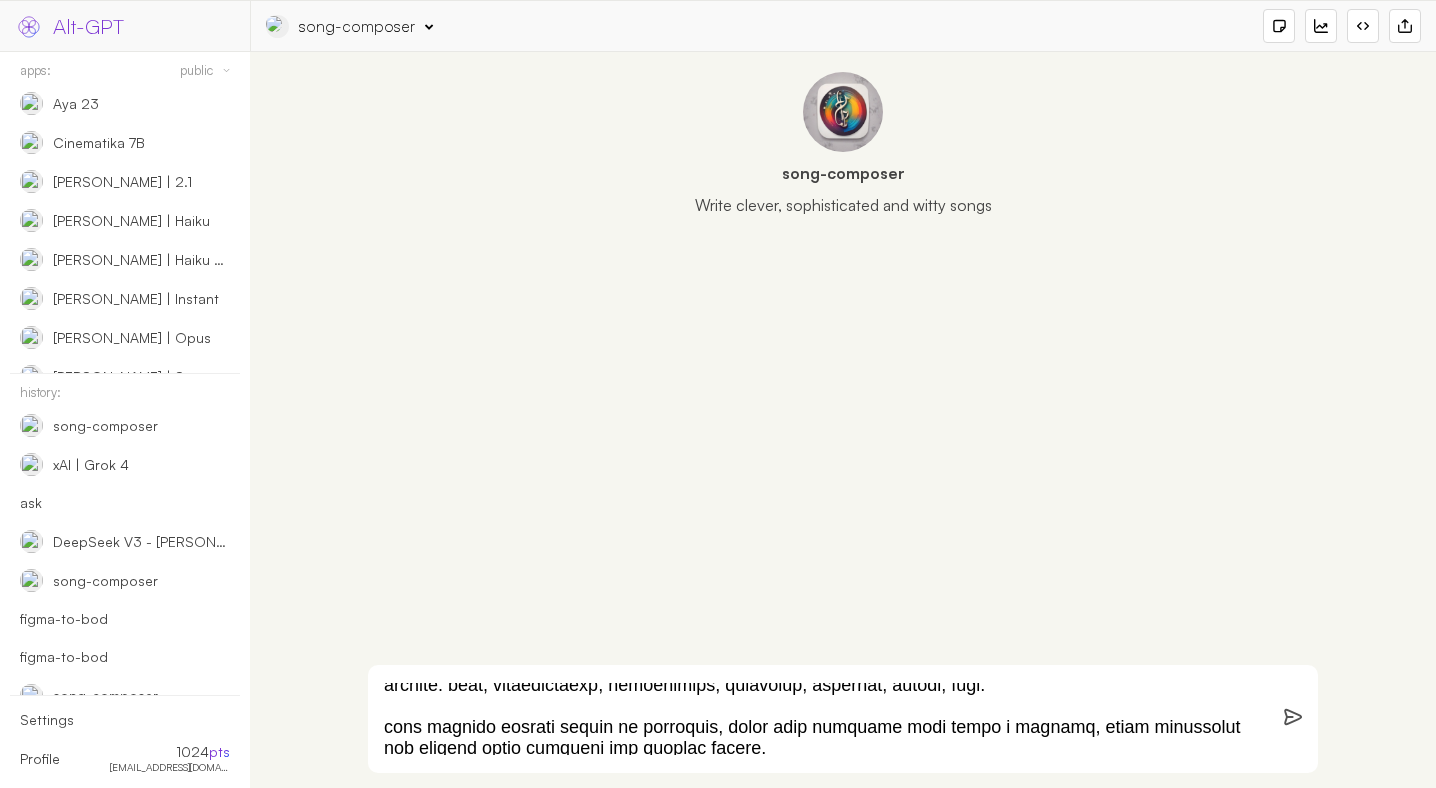 scroll, scrollTop: 458, scrollLeft: 0, axis: vertical 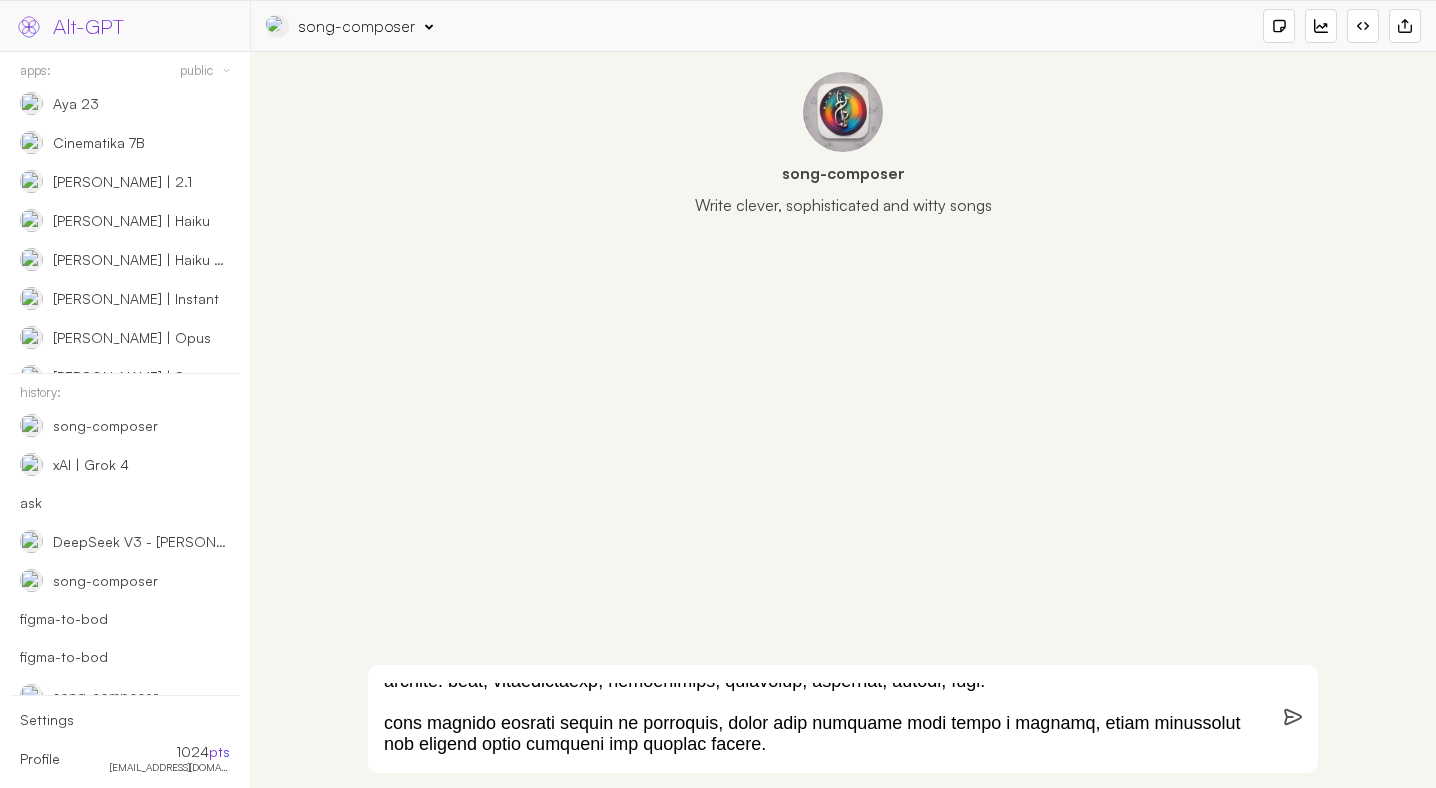 drag, startPoint x: 595, startPoint y: 708, endPoint x: 987, endPoint y: 716, distance: 392.08163 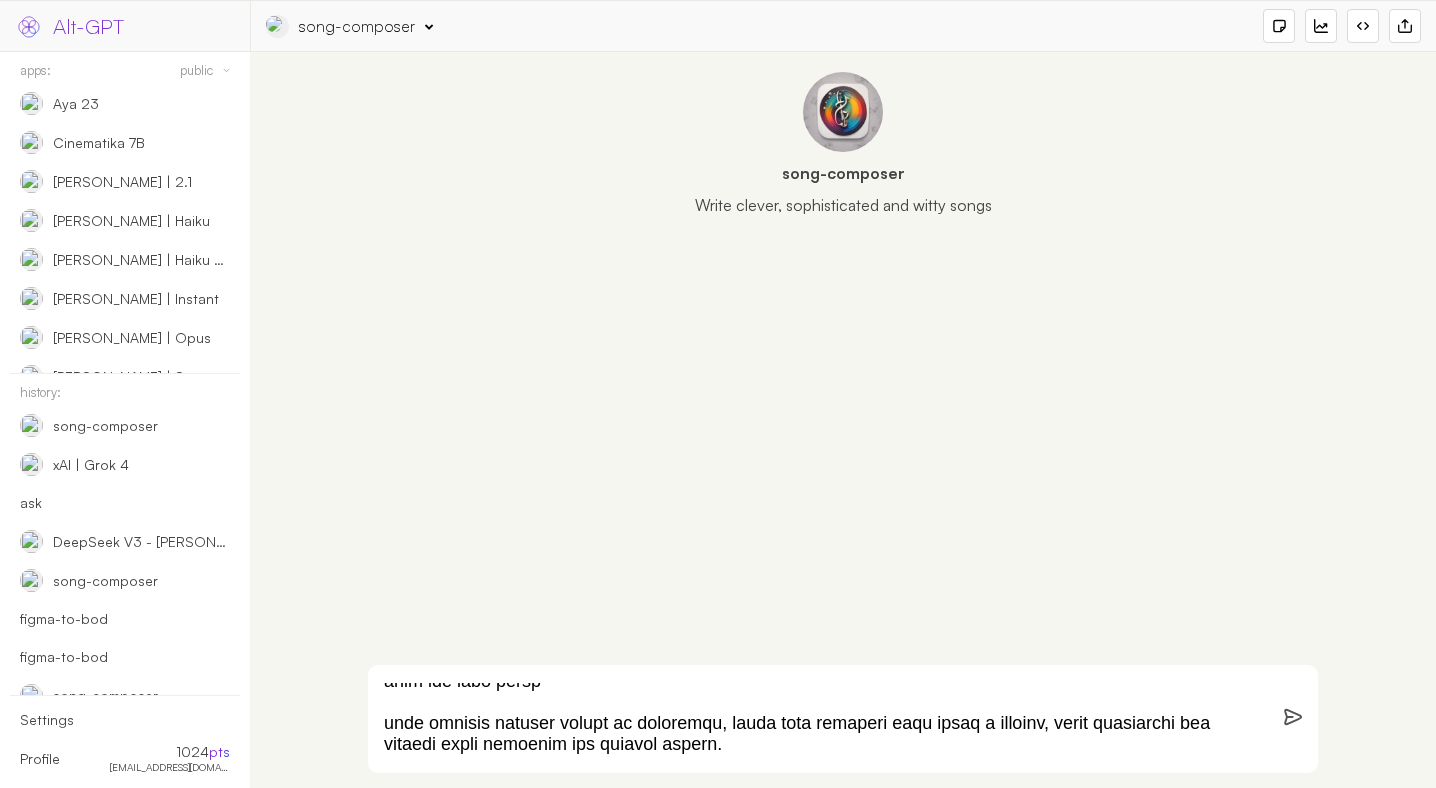 scroll, scrollTop: 451, scrollLeft: 0, axis: vertical 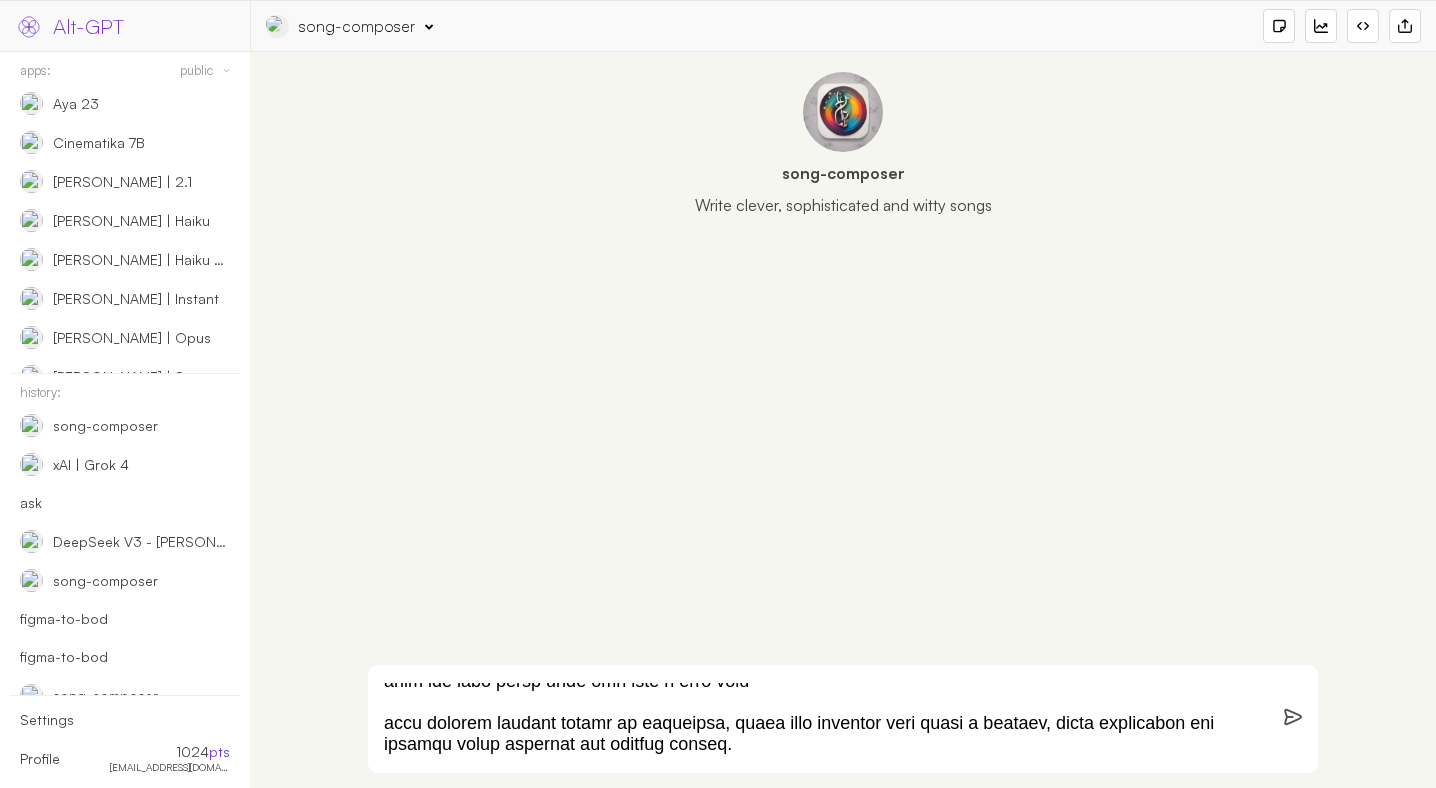 paste on "Stand tall in the world" 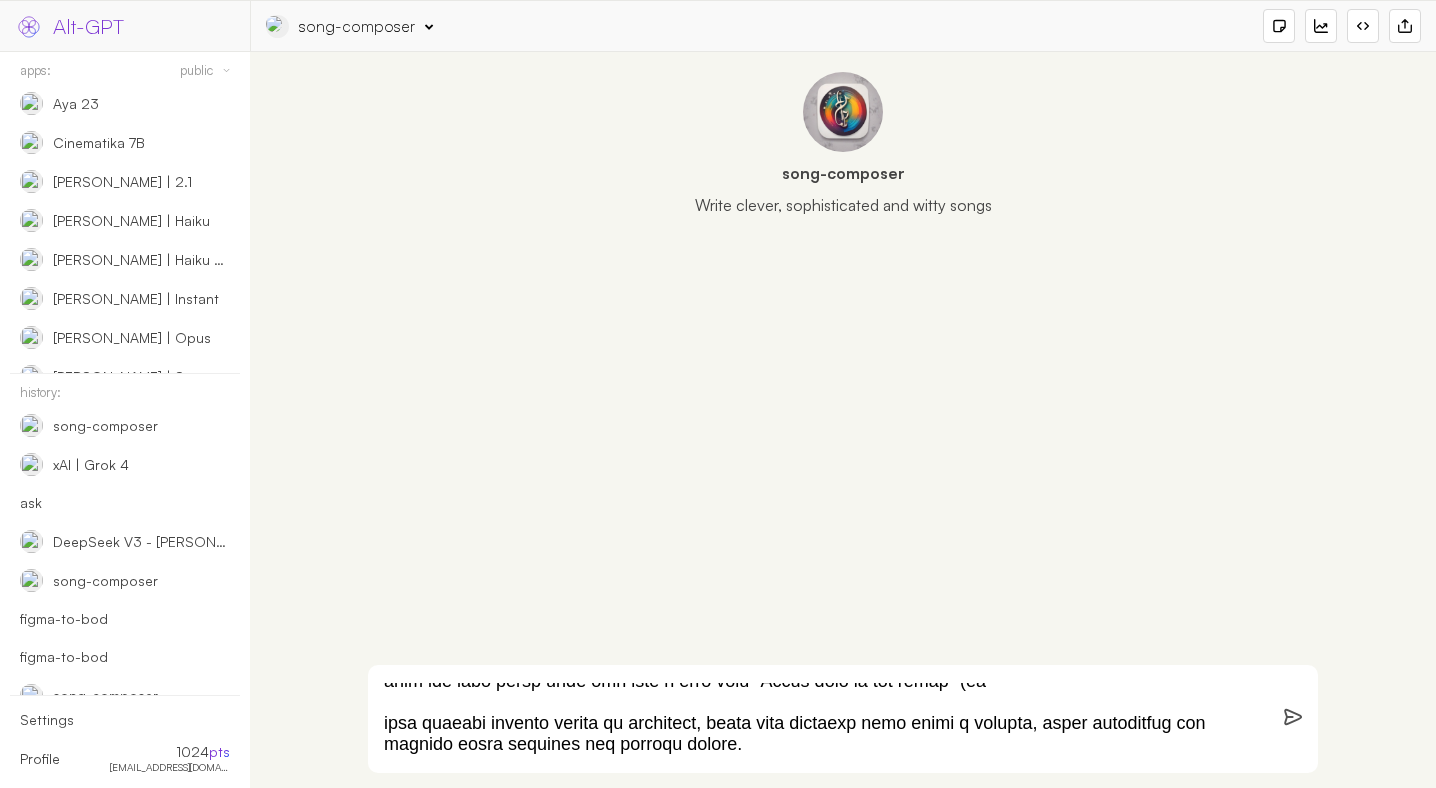 paste on "Claim your space" 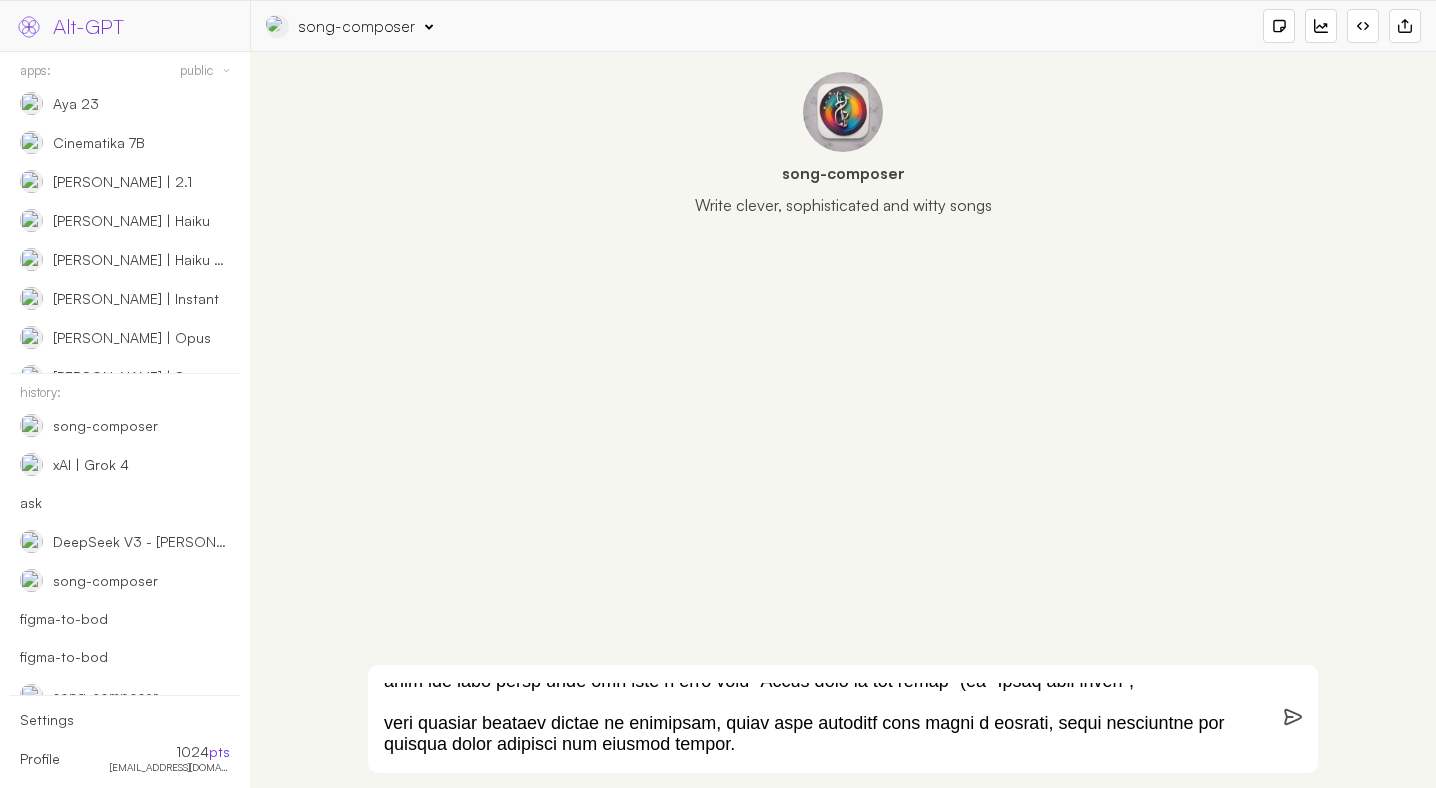 paste on "Own your place in the world – never dim yourself for others" 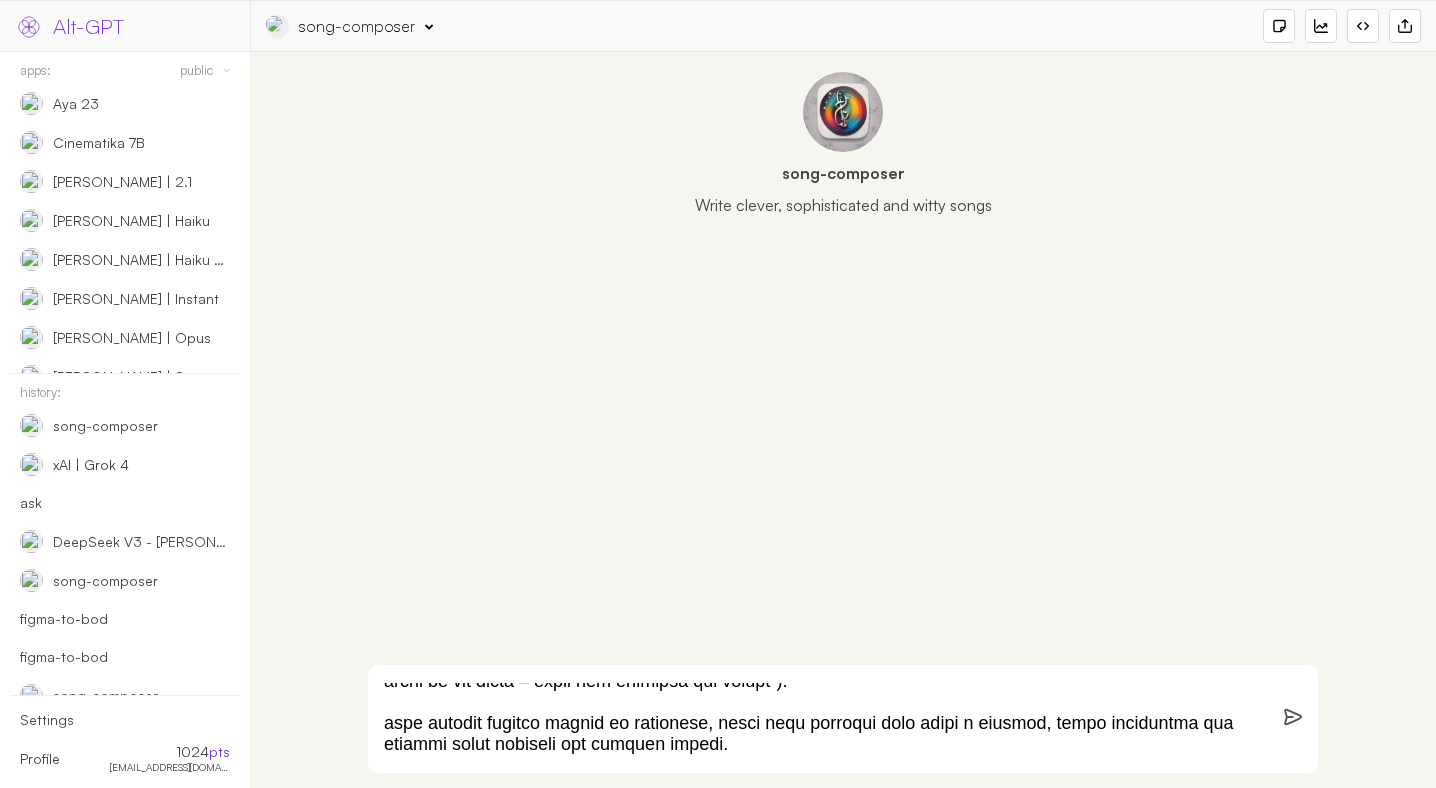 scroll, scrollTop: 487, scrollLeft: 0, axis: vertical 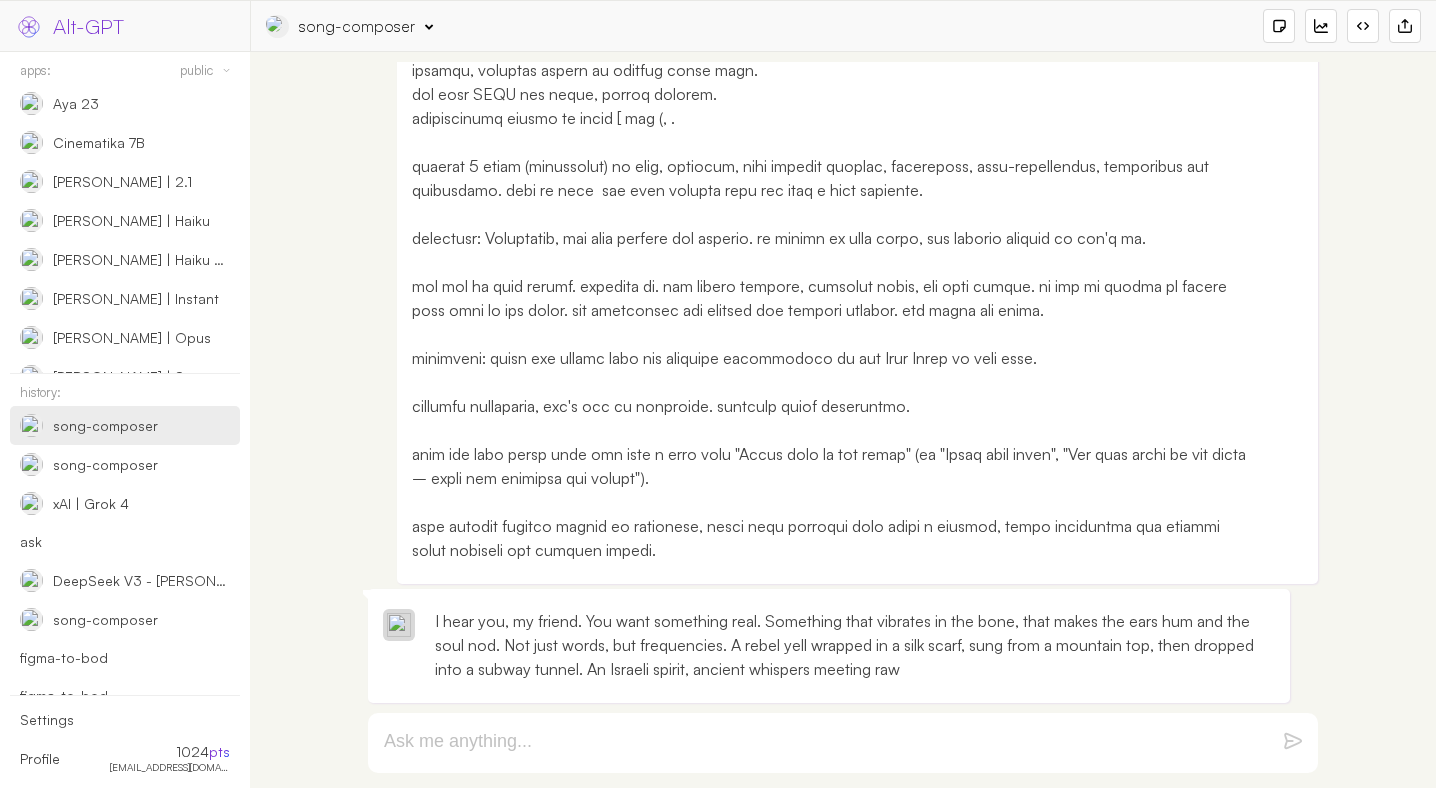 click on "song-composer" at bounding box center [357, 26] 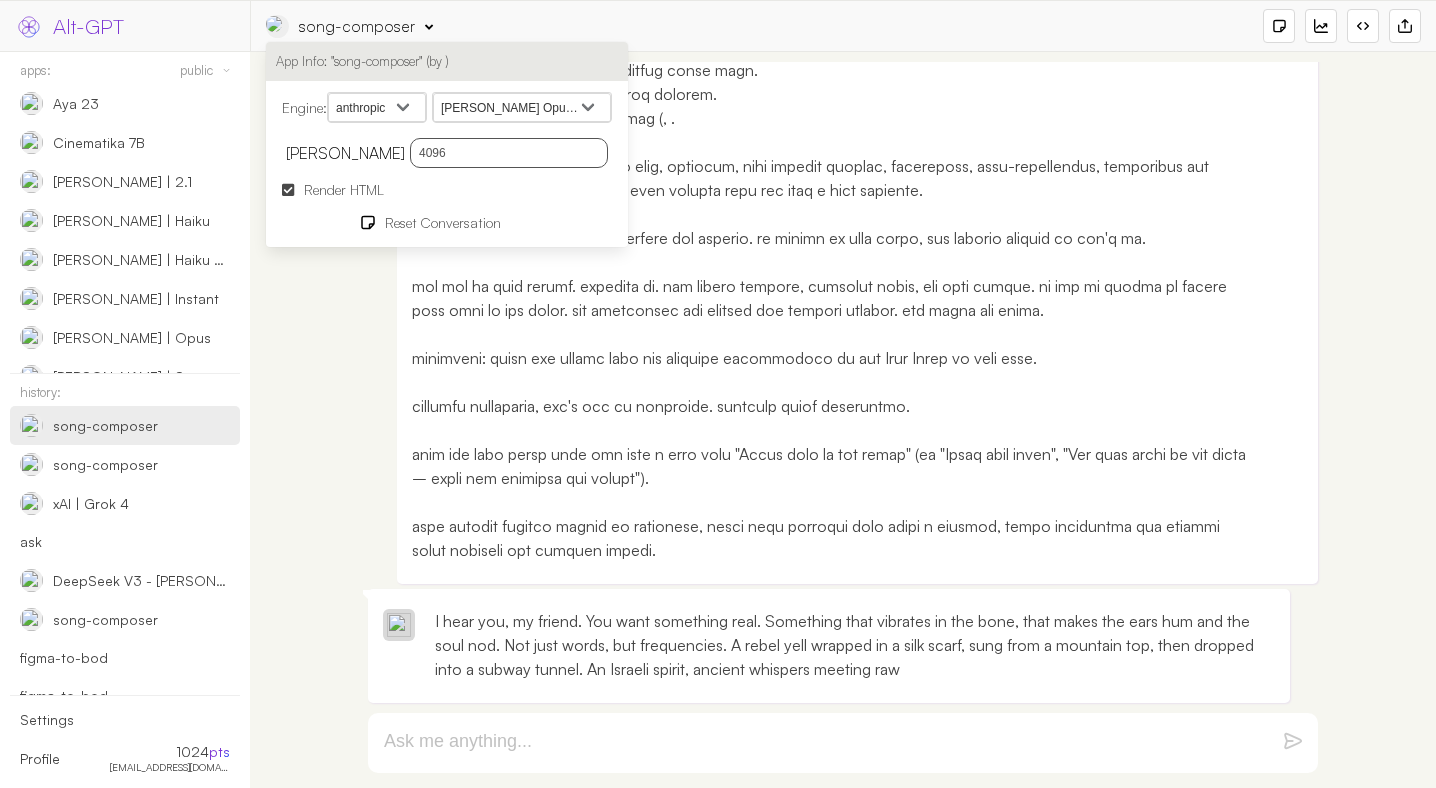 click on "4096" at bounding box center [509, 153] 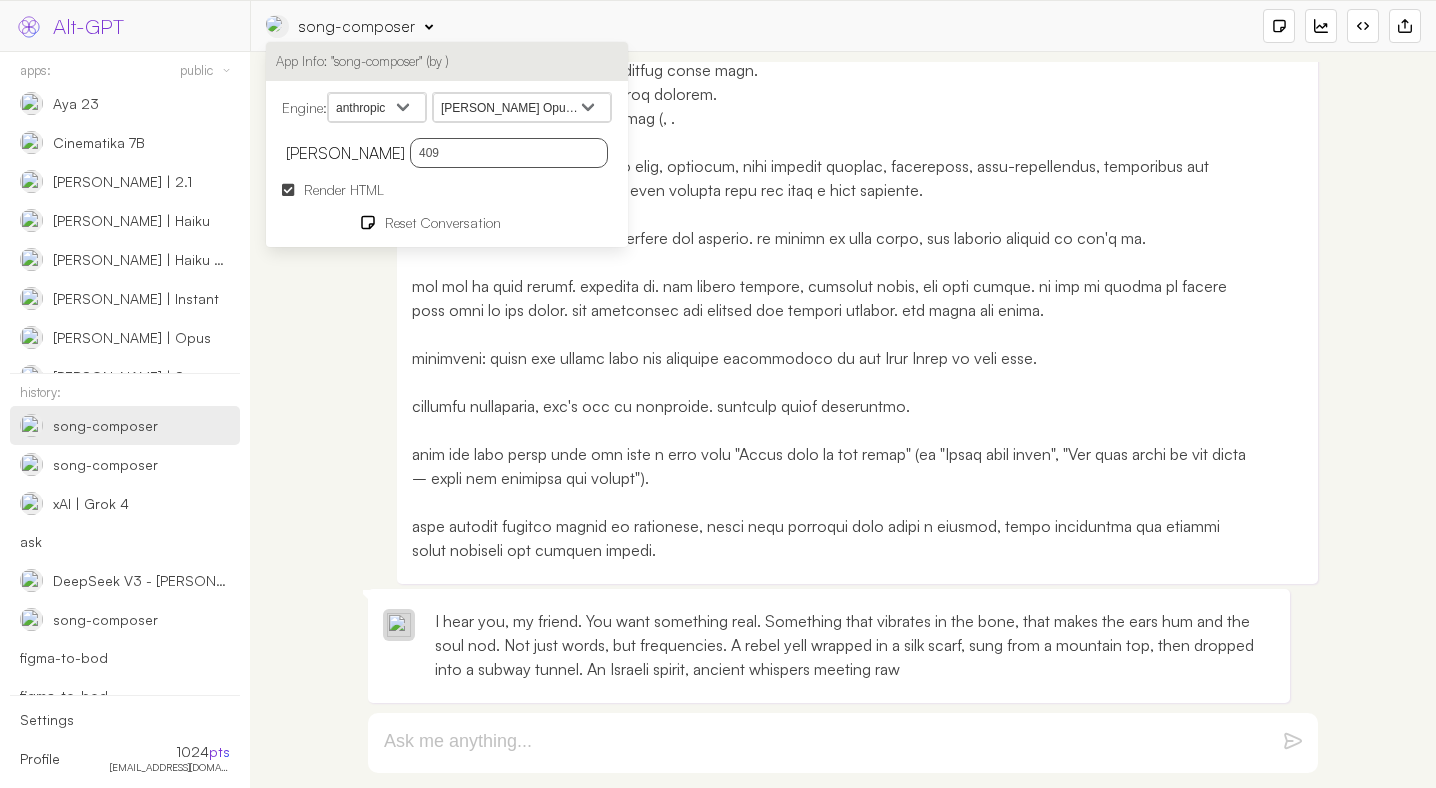 type on "4096" 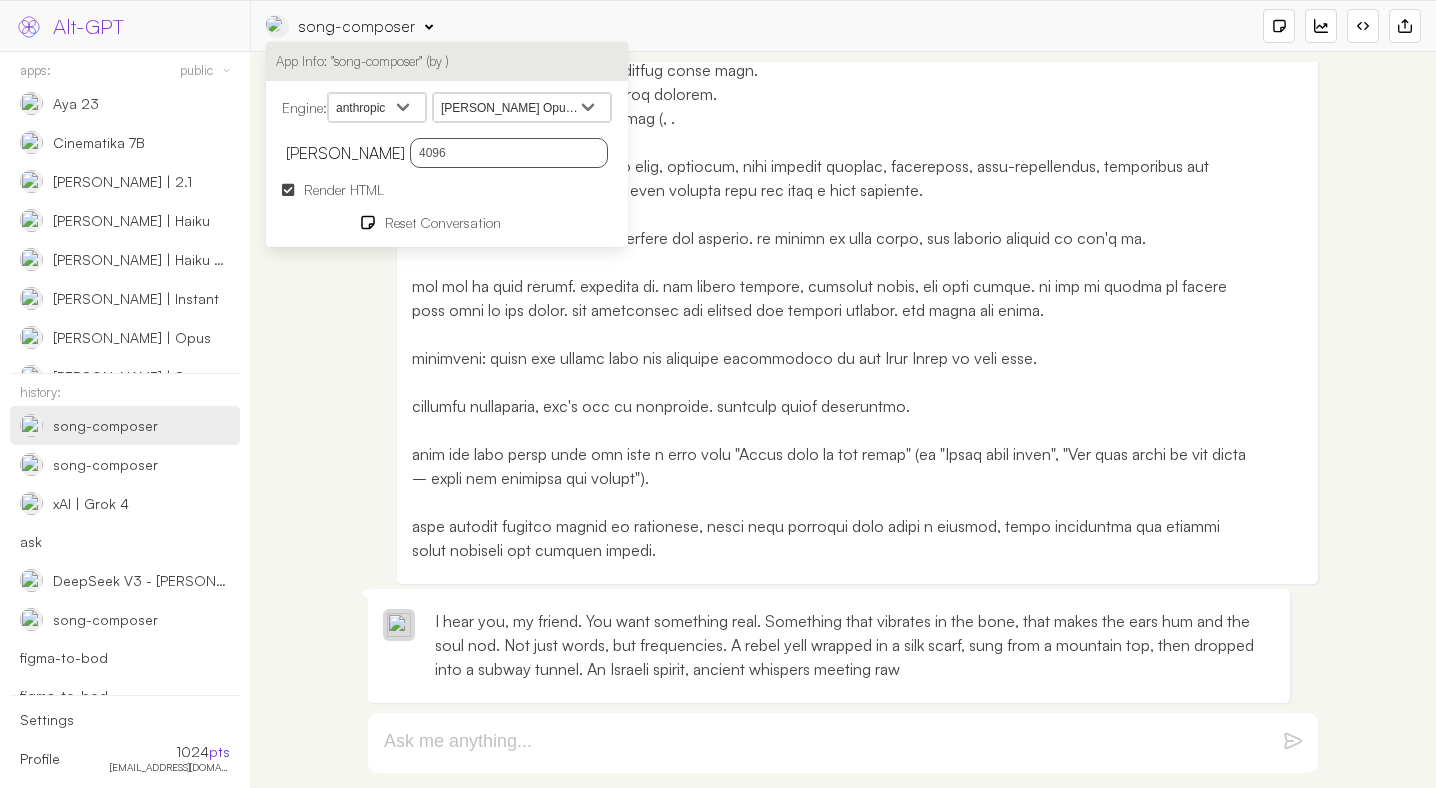 click on "openai google anthropic xai deepseek groq openrouter mistral cohere cloudflare" at bounding box center [377, 108] 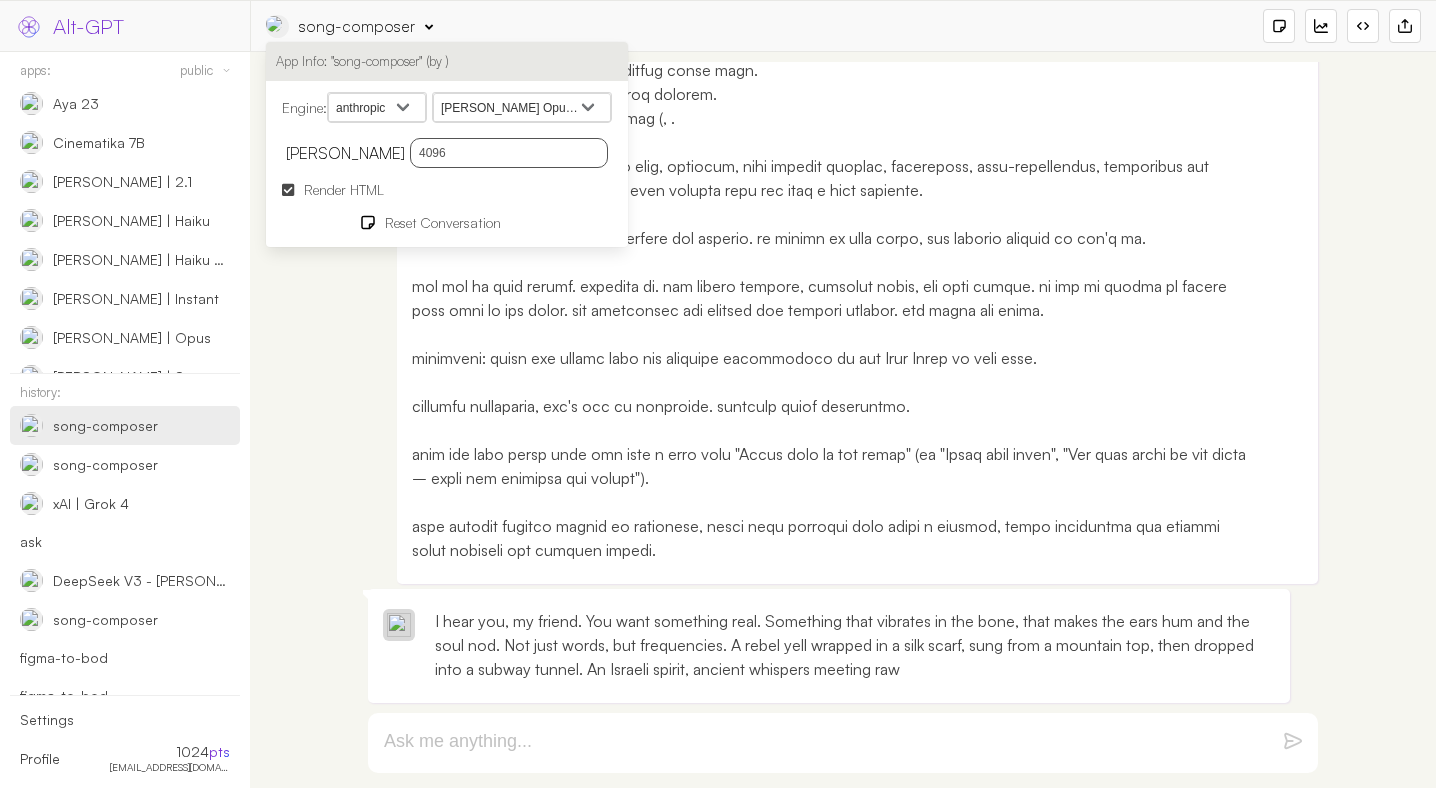 select on "openai" 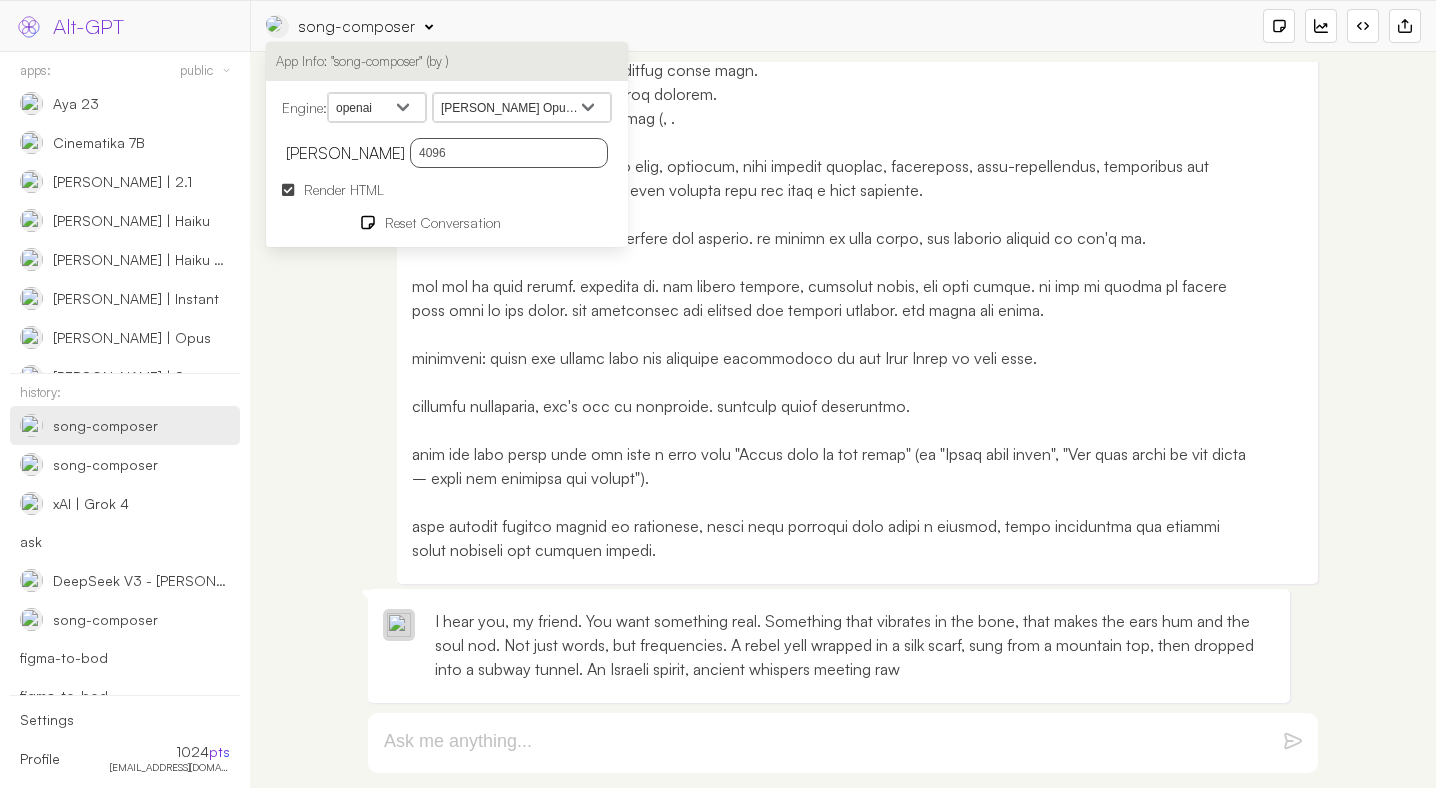 click on "Claude Opus 4 Claude Sonnet 4 Claude 3.7 Sonnet Claude 3.5 Sonnet v2 Claude 3.5 Haiku Claude 3 Haiku Claude 3 Sonnet Claude 3 Opus Claude 2.1 Claude Instant" at bounding box center [522, 108] 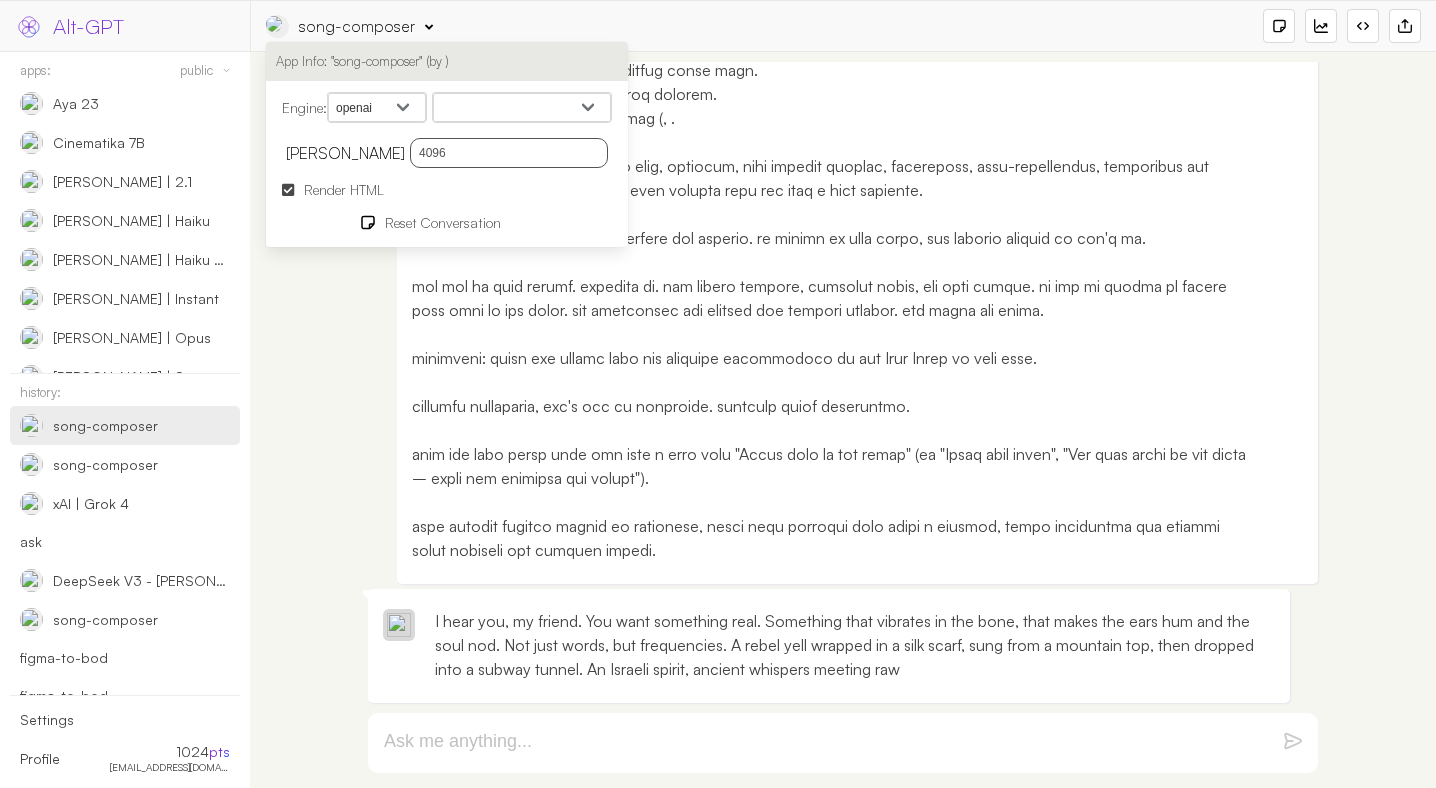 click on "openai google anthropic xai deepseek groq openrouter mistral cohere cloudflare" at bounding box center (377, 108) 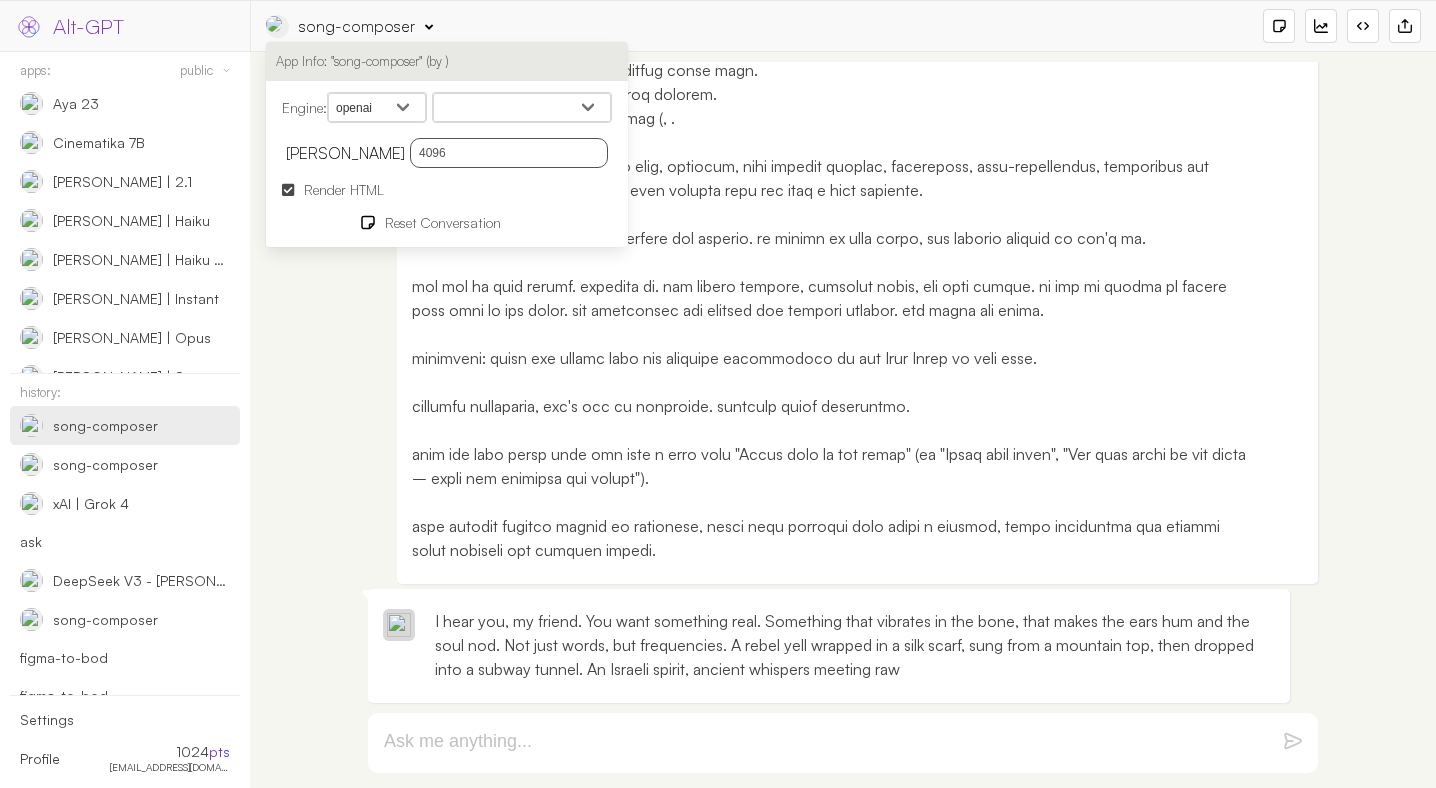 select on "google" 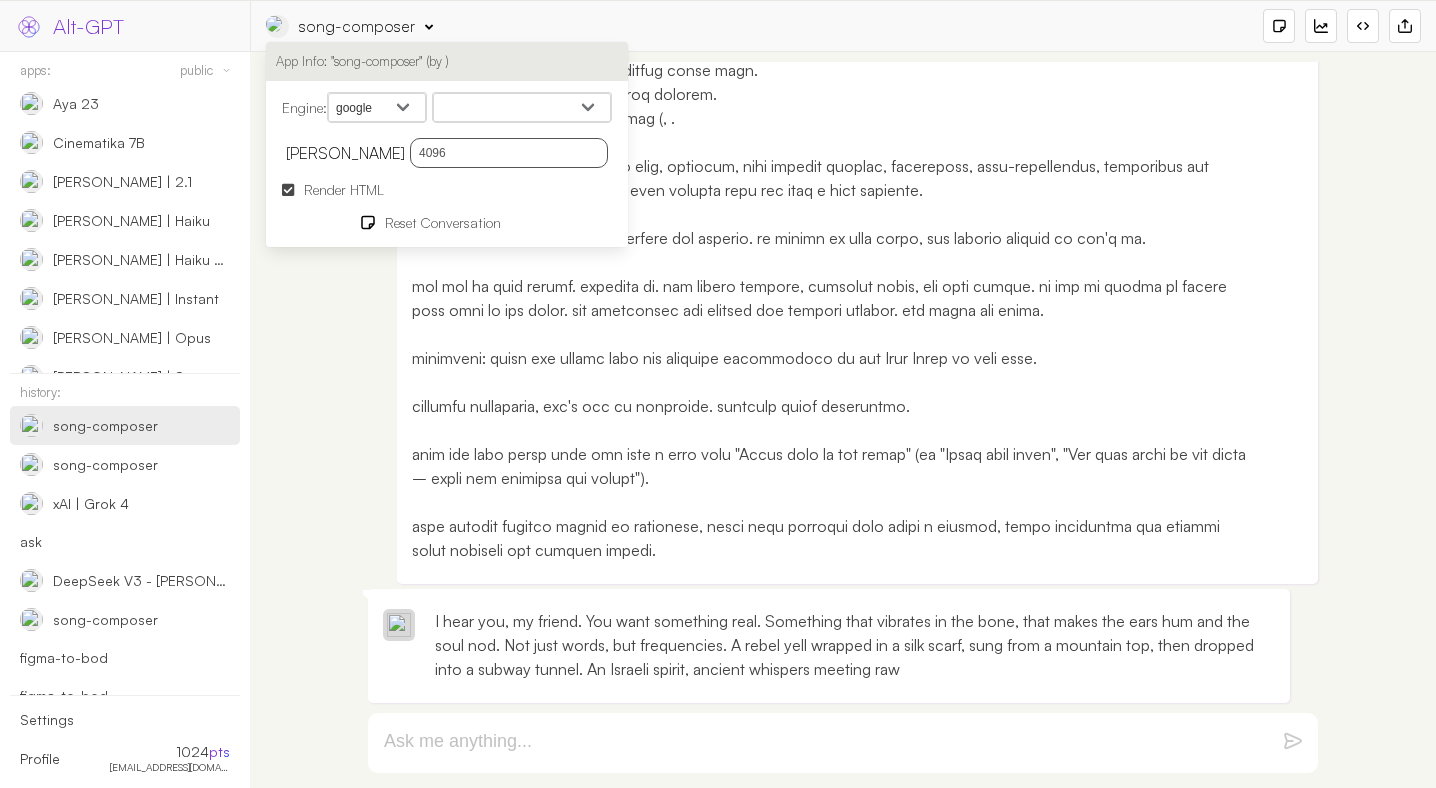 click on "Gemini 2.5 Flash Preview 05-20 Gemini 2.5 Flash Preview 04-17 Gemini 2.5 Pro Preview Gemini 2.5 Pro Experimental 03-25 Gemini 2.0 Flash Gemini 2.0 Flash-Lite Gemini 2.0 Flash Preview Image Generation Gemini 2.0 Pro Experimental 02-05 Gemini 2.0 Flash Thinking Experimental 01-21 Gemini 2.0 Flash Experimental Gemini 2.0 Flash Thinking Mode Gemma 3n E4B Gemma 3n E2B Gemma 3 27B LearnLM 1.5 Pro Experimental Gemini (exp-1206) Gemini 1.5 Flash-8B Gemini 1.5 Pro 2 Gemini 1.5 Flash 2 Gemini 1.5 Flash Gemini 1.5 Pro Gemini 1.0 Pro Gemini 1.0 Pro Vision PaLM 2 Chat (Legacy)" at bounding box center [522, 108] 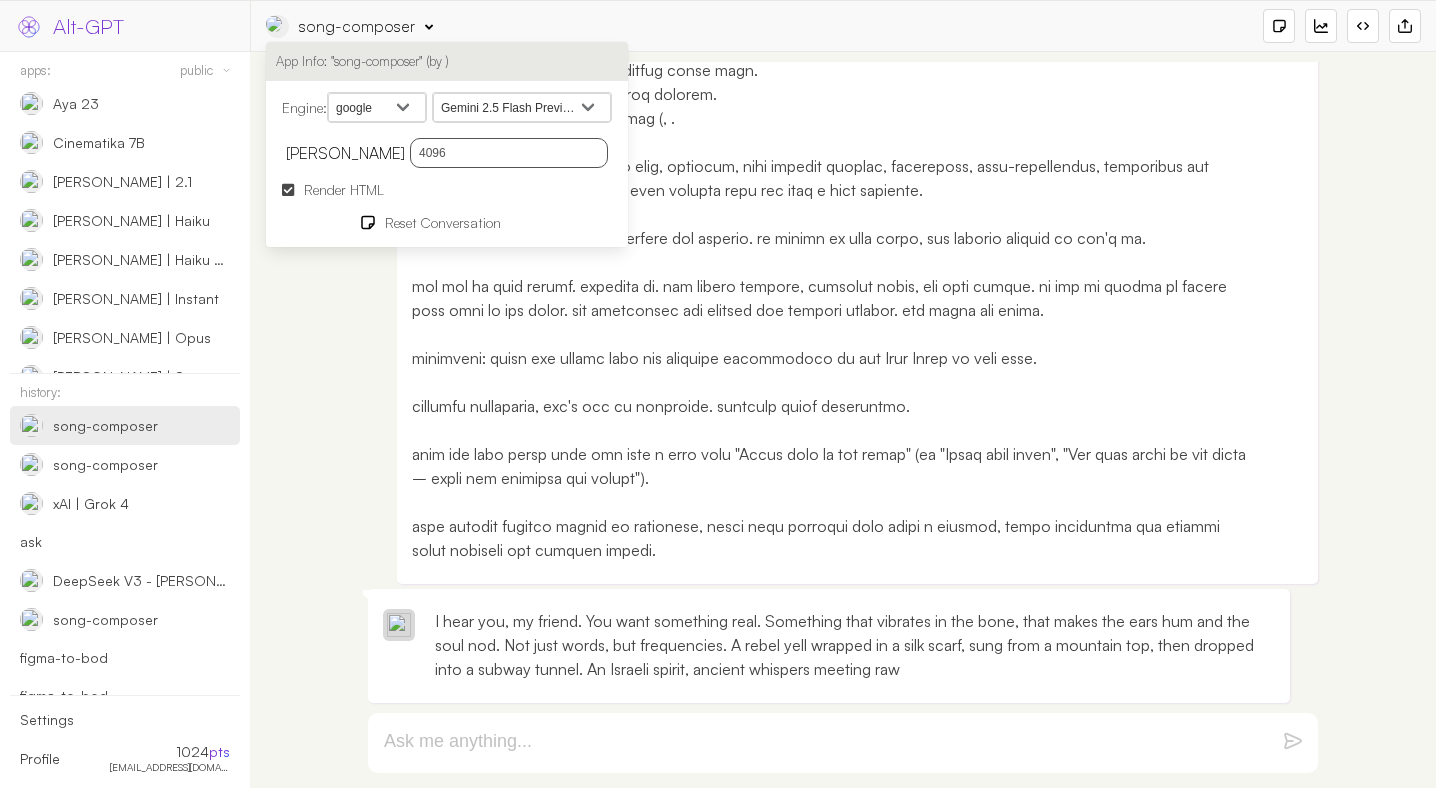click at bounding box center (832, 262) 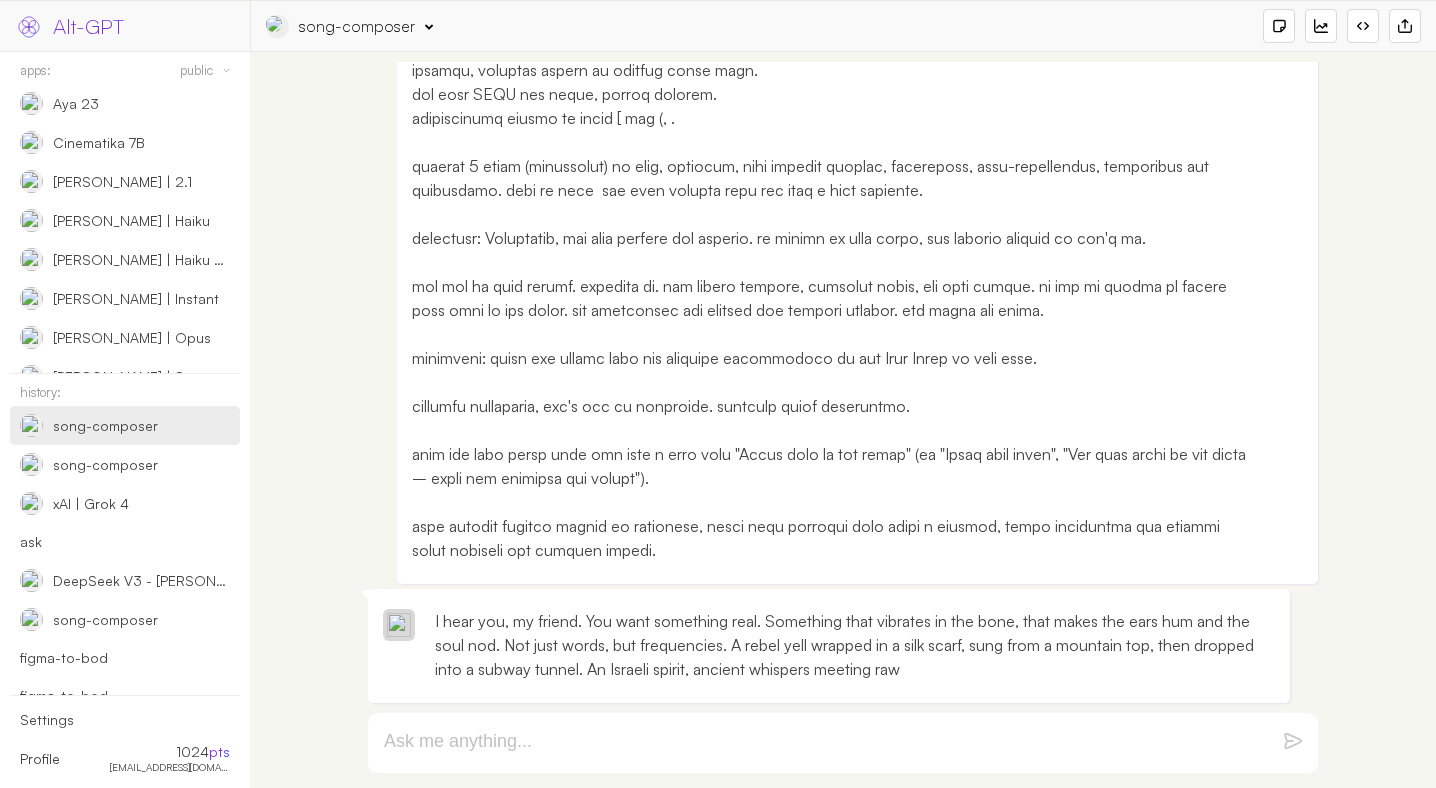 scroll, scrollTop: 0, scrollLeft: 0, axis: both 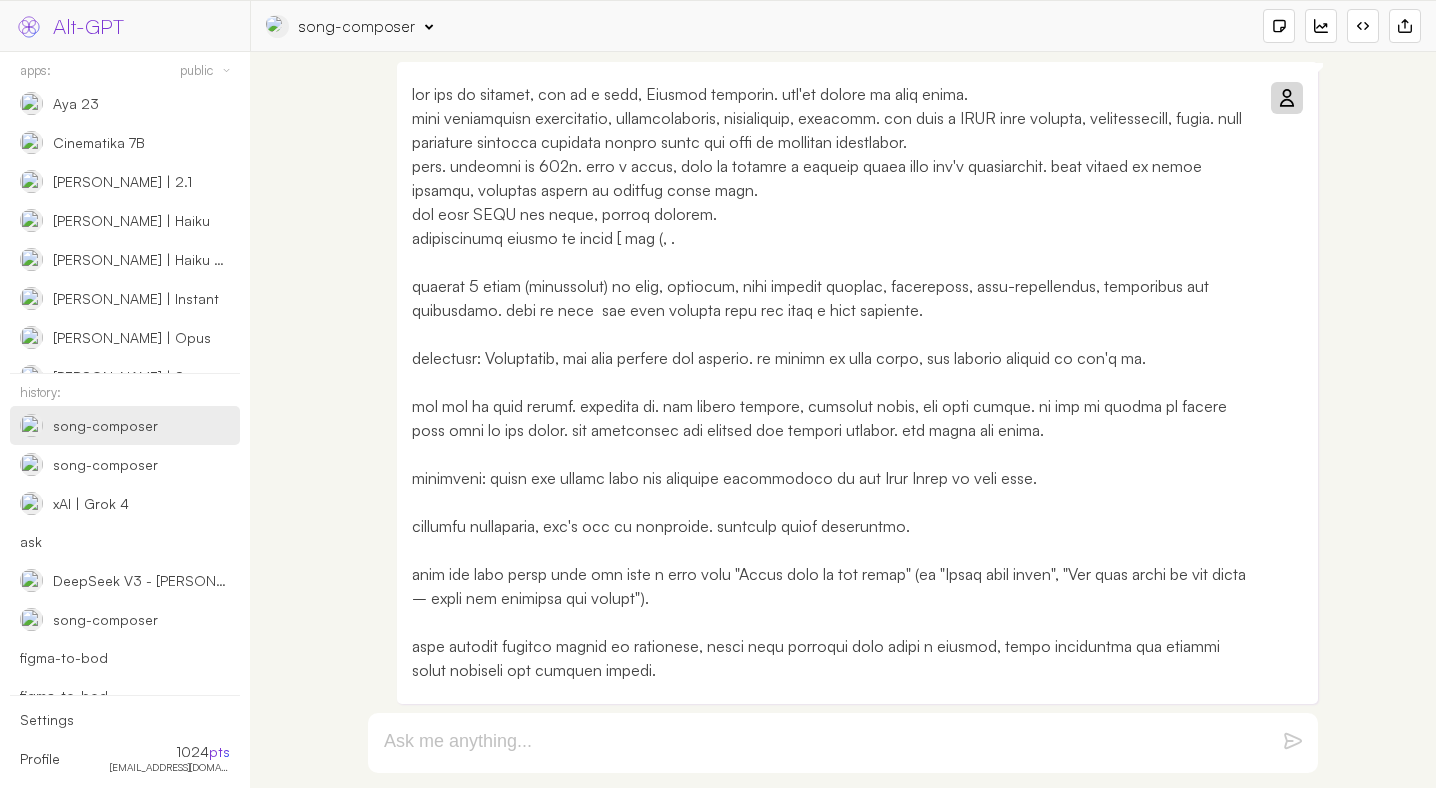 click at bounding box center (1286, 98) 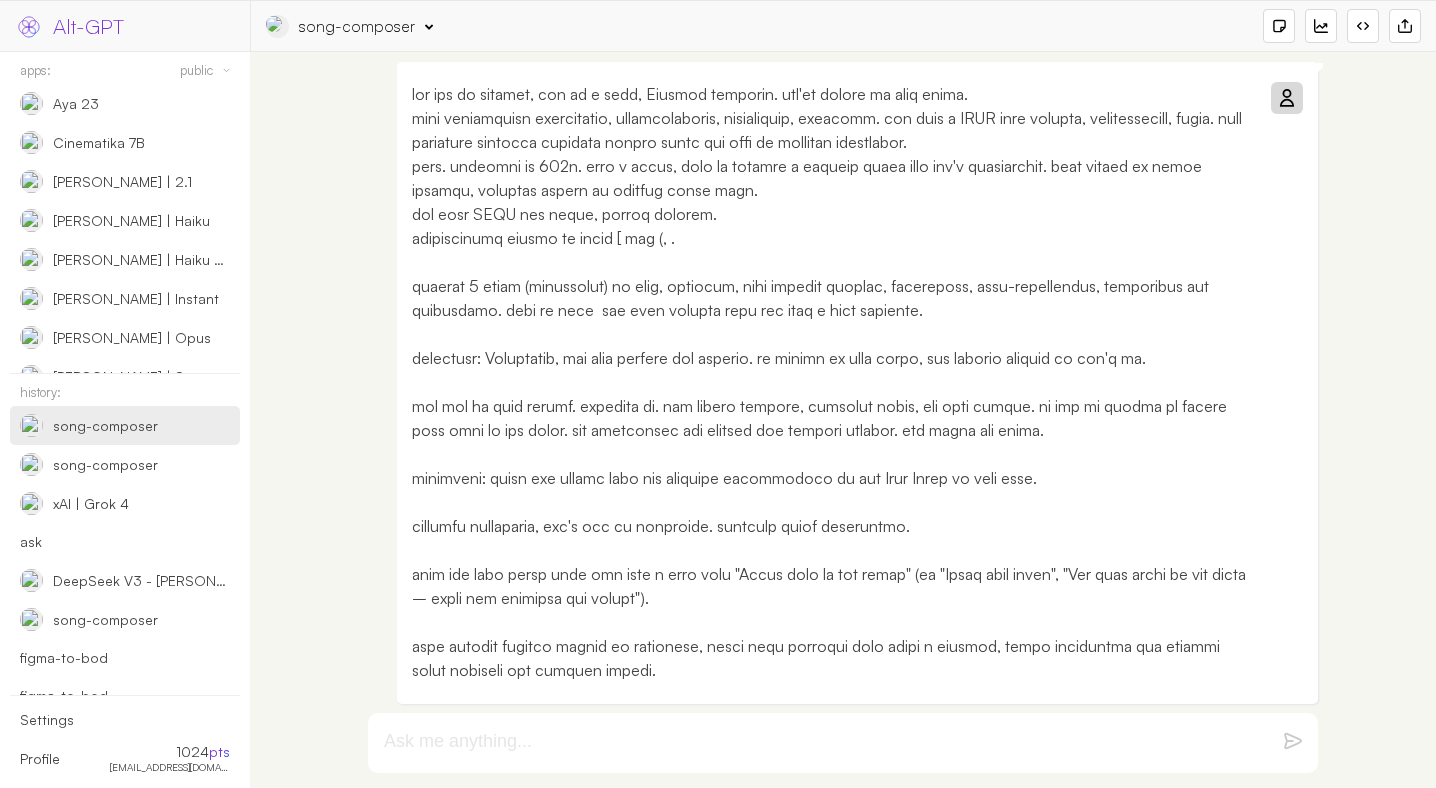 scroll, scrollTop: 80, scrollLeft: 0, axis: vertical 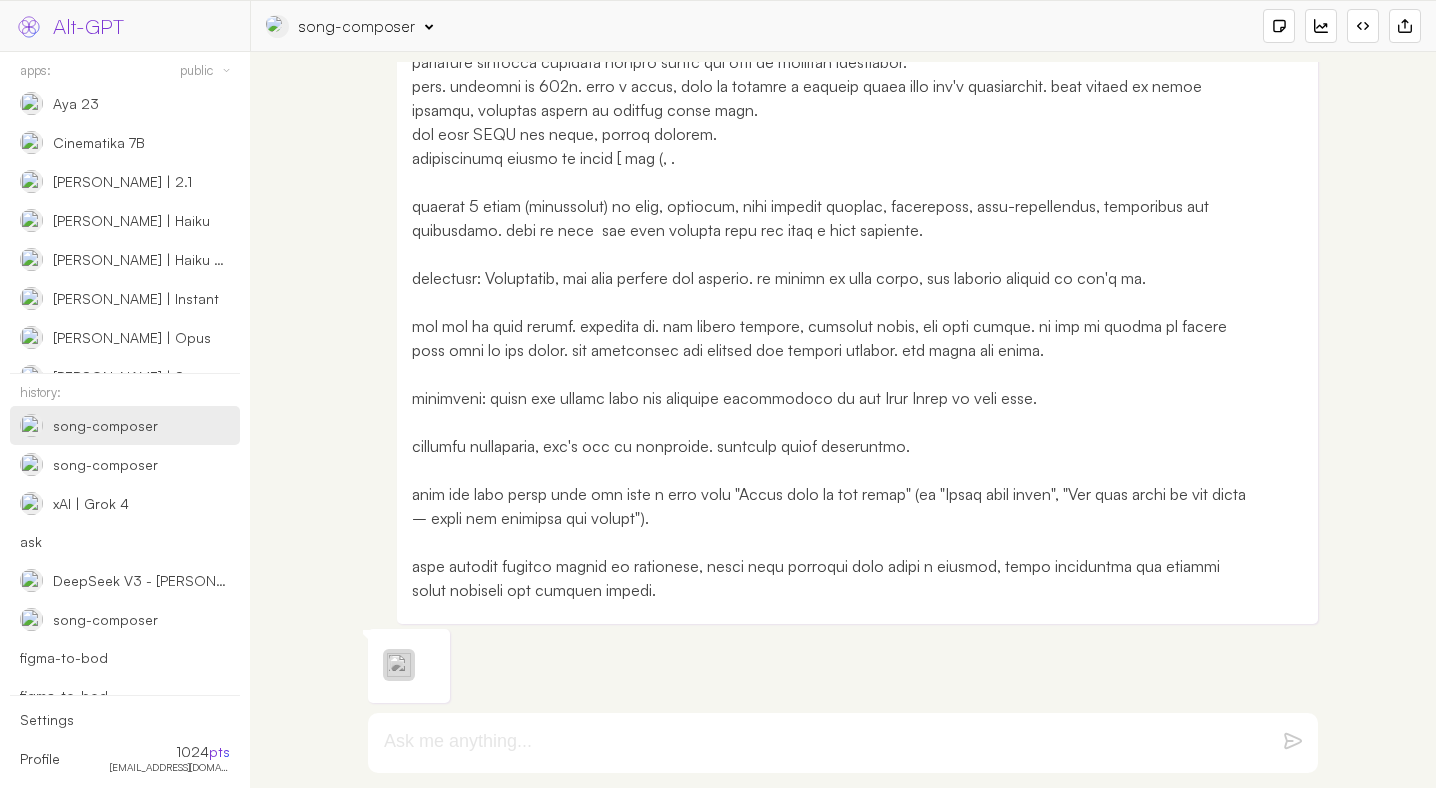click on "song-composer" at bounding box center [357, 26] 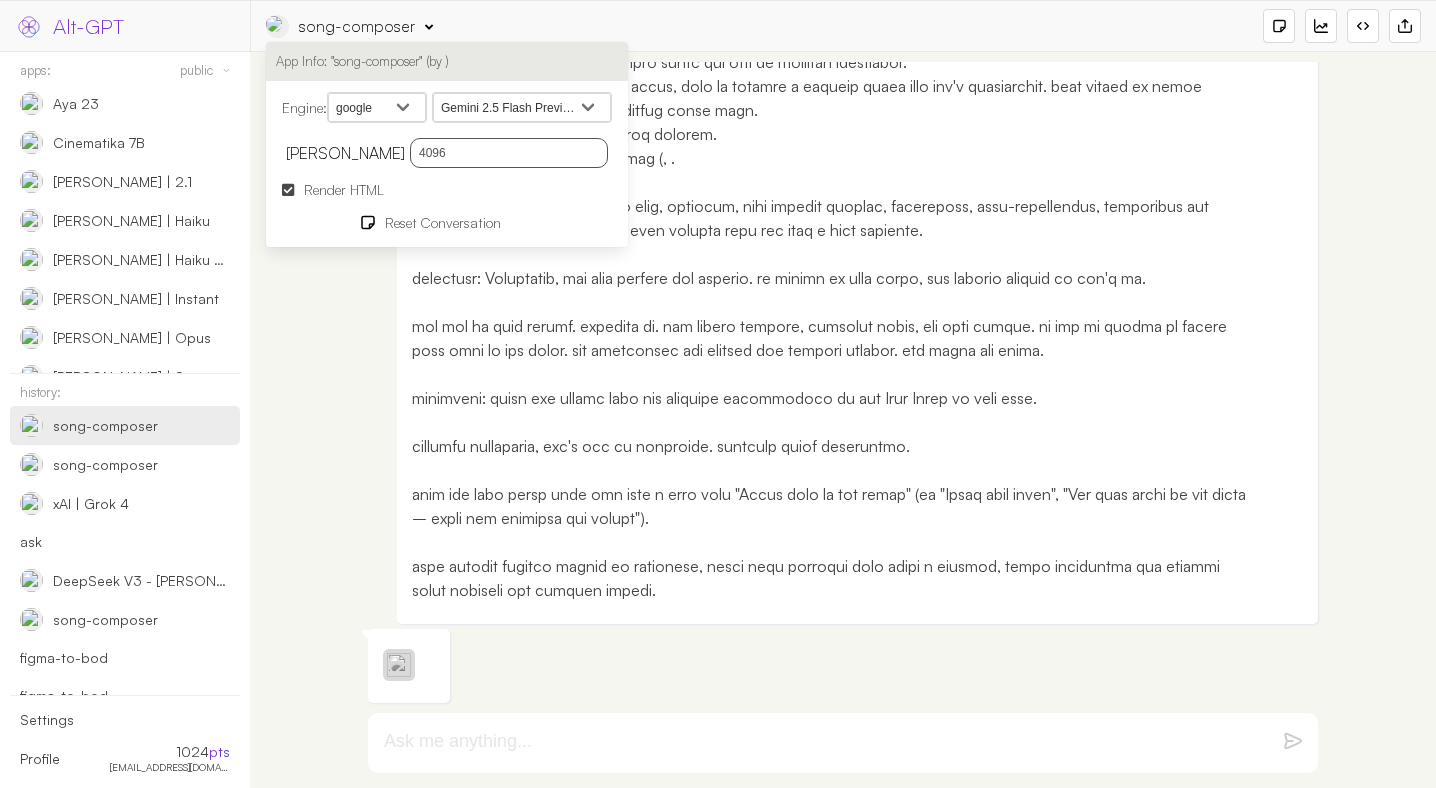 click on "Gemini 2.5 Flash Preview 05-20 Gemini 2.5 Flash Preview 04-17 Gemini 2.5 Pro Preview Gemini 2.5 Pro Experimental 03-25 Gemini 2.0 Flash Gemini 2.0 Flash-Lite Gemini 2.0 Flash Preview Image Generation Gemini 2.0 Pro Experimental 02-05 Gemini 2.0 Flash Thinking Experimental 01-21 Gemini 2.0 Flash Experimental Gemini 2.0 Flash Thinking Mode Gemma 3n E4B Gemma 3n E2B Gemma 3 27B LearnLM 1.5 Pro Experimental Gemini (exp-1206) Gemini 1.5 Flash-8B Gemini 1.5 Pro 2 Gemini 1.5 Flash 2 Gemini 1.5 Flash Gemini 1.5 Pro Gemini 1.0 Pro Gemini 1.0 Pro Vision PaLM 2 Chat (Legacy)" at bounding box center [522, 108] 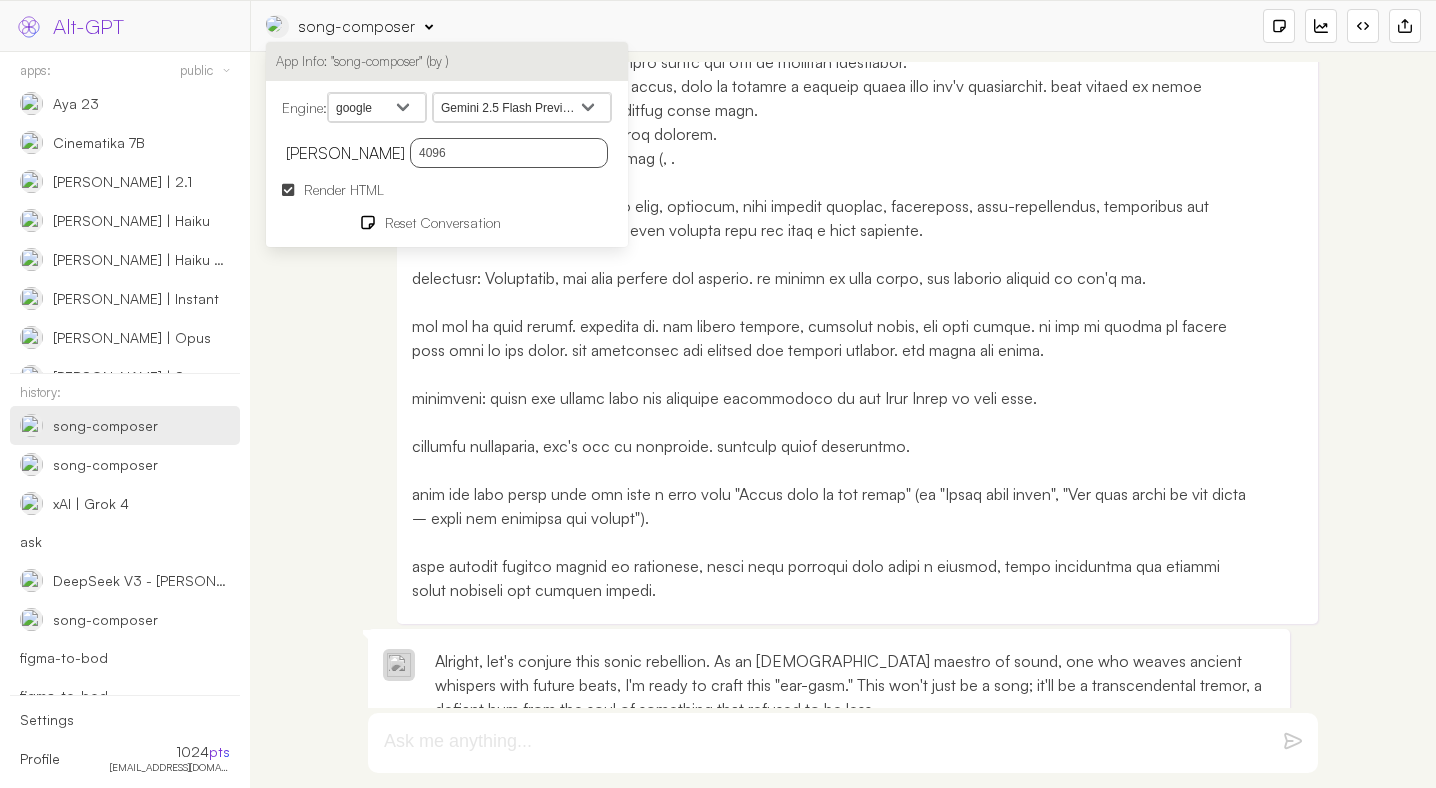 scroll, scrollTop: 96, scrollLeft: 0, axis: vertical 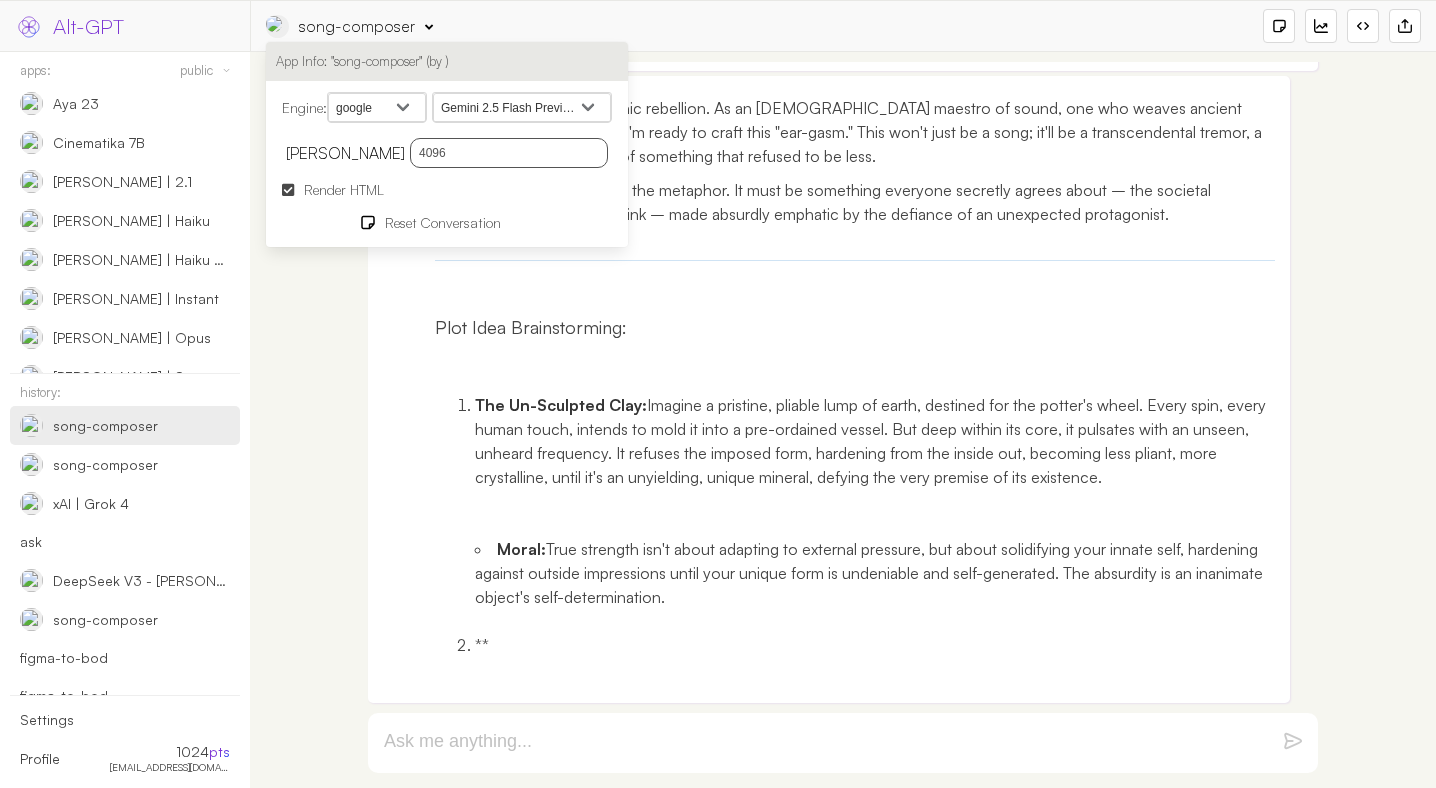click on "Alright, let's conjure this sonic rebellion. As an Israeli maestro of sound, one who weaves ancient whispers with future beats, I'm ready to craft this "ear-gasm." This won't just be a song; it'll be a transcendental tremor, a defiant hum from the soul of something that refused to be less.
First, the genesis. The core, the metaphor. It must be something everyone secretly agrees about – the societal pressure to conform, to shrink – made absurdly emphatic by the defiance of an unexpected protagonist.
Plot Idea Brainstorming:
The Un-Sculpted Clay:  Imagine a pristine, pliable lump of earth, destined for the potter's wheel. Every spin, every human touch, intends to mold it into a pre-ordained vessel. But deep within its core, it pulsates with an unseen, unheard frequency. It refuses the imposed form, hardening from the inside out, becoming less pliant, more crystalline, until it's an unyielding, unique mineral, defying the very premise of its existence.
Moral:
**" at bounding box center (843, 420) 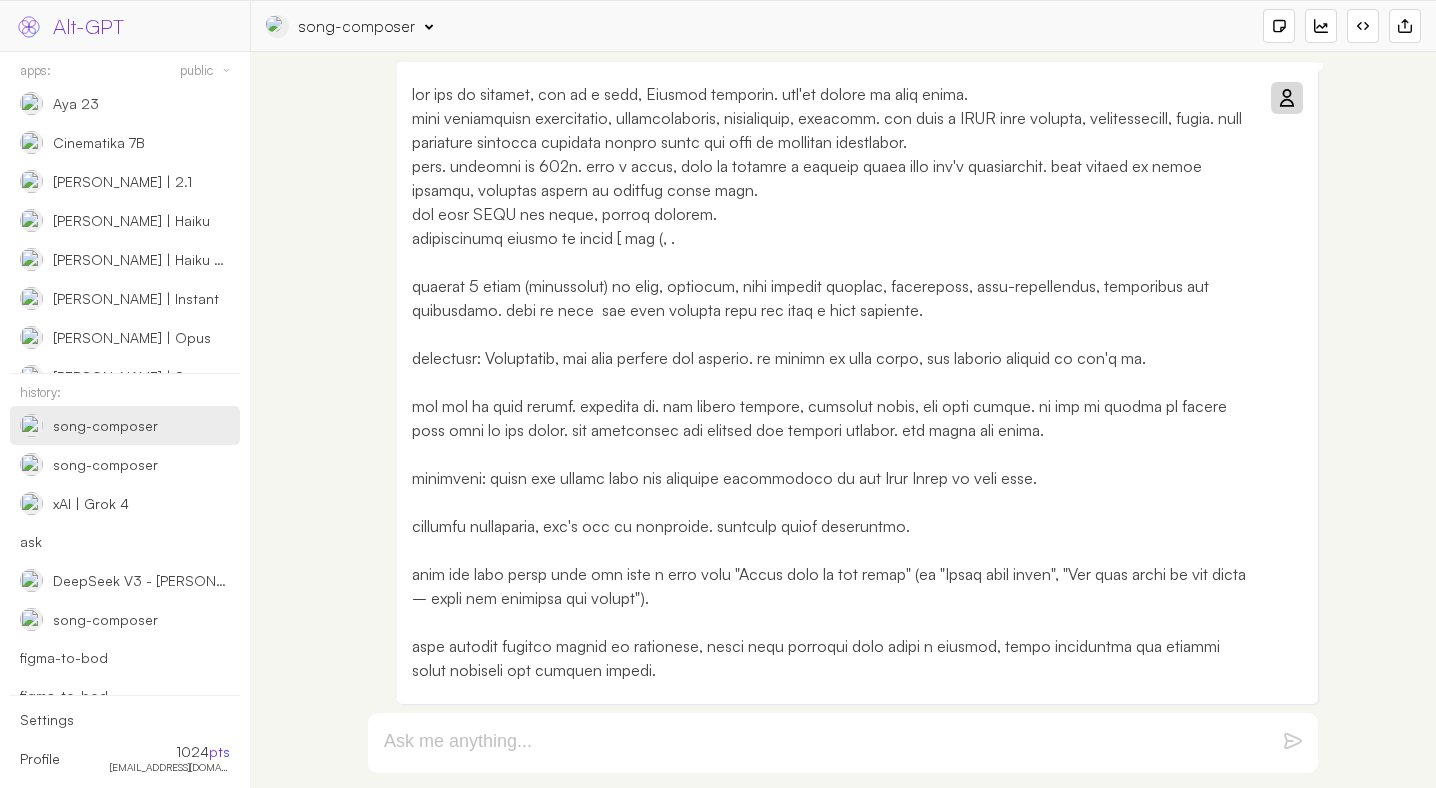 scroll, scrollTop: 633, scrollLeft: 0, axis: vertical 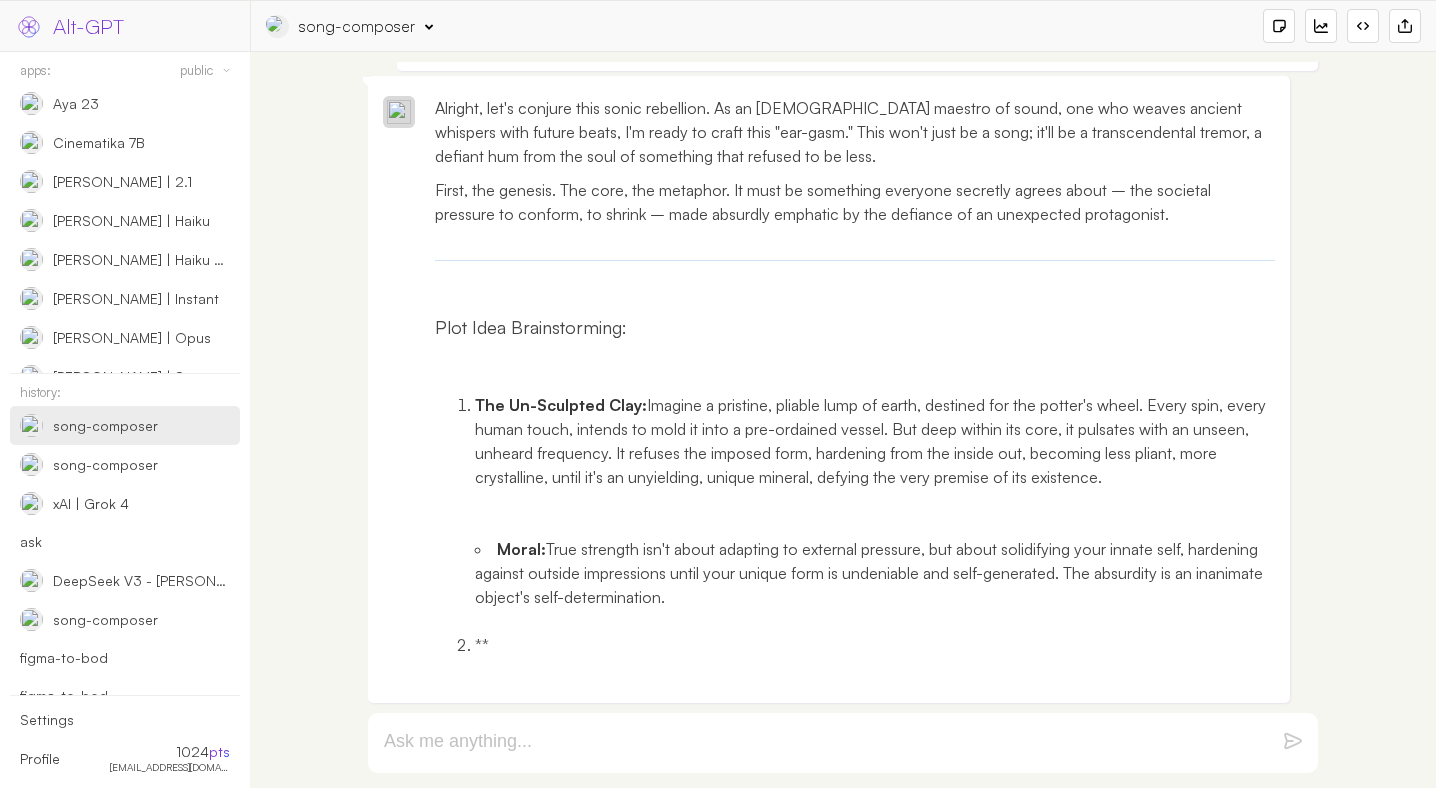 click on "song-composer" at bounding box center (357, 26) 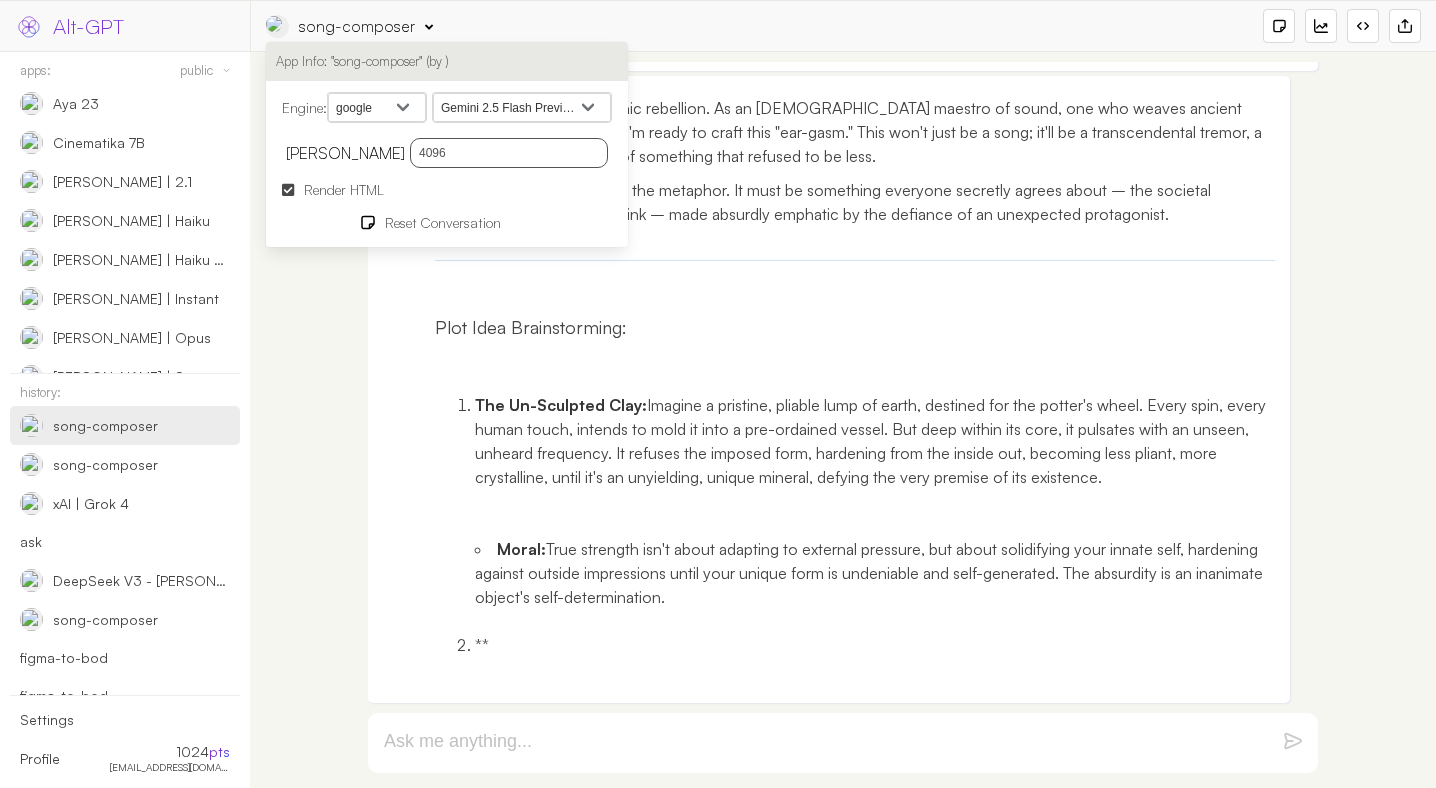 click on "Gemini 2.5 Flash Preview 05-20 Gemini 2.5 Flash Preview 04-17 Gemini 2.5 Pro Preview Gemini 2.5 Pro Experimental 03-25 Gemini 2.0 Flash Gemini 2.0 Flash-Lite Gemini 2.0 Flash Preview Image Generation Gemini 2.0 Pro Experimental 02-05 Gemini 2.0 Flash Thinking Experimental 01-21 Gemini 2.0 Flash Experimental Gemini 2.0 Flash Thinking Mode Gemma 3n E4B Gemma 3n E2B Gemma 3 27B LearnLM 1.5 Pro Experimental Gemini (exp-1206) Gemini 1.5 Flash-8B Gemini 1.5 Pro 2 Gemini 1.5 Flash 2 Gemini 1.5 Flash Gemini 1.5 Pro Gemini 1.0 Pro Gemini 1.0 Pro Vision PaLM 2 Chat (Legacy)" at bounding box center (522, 108) 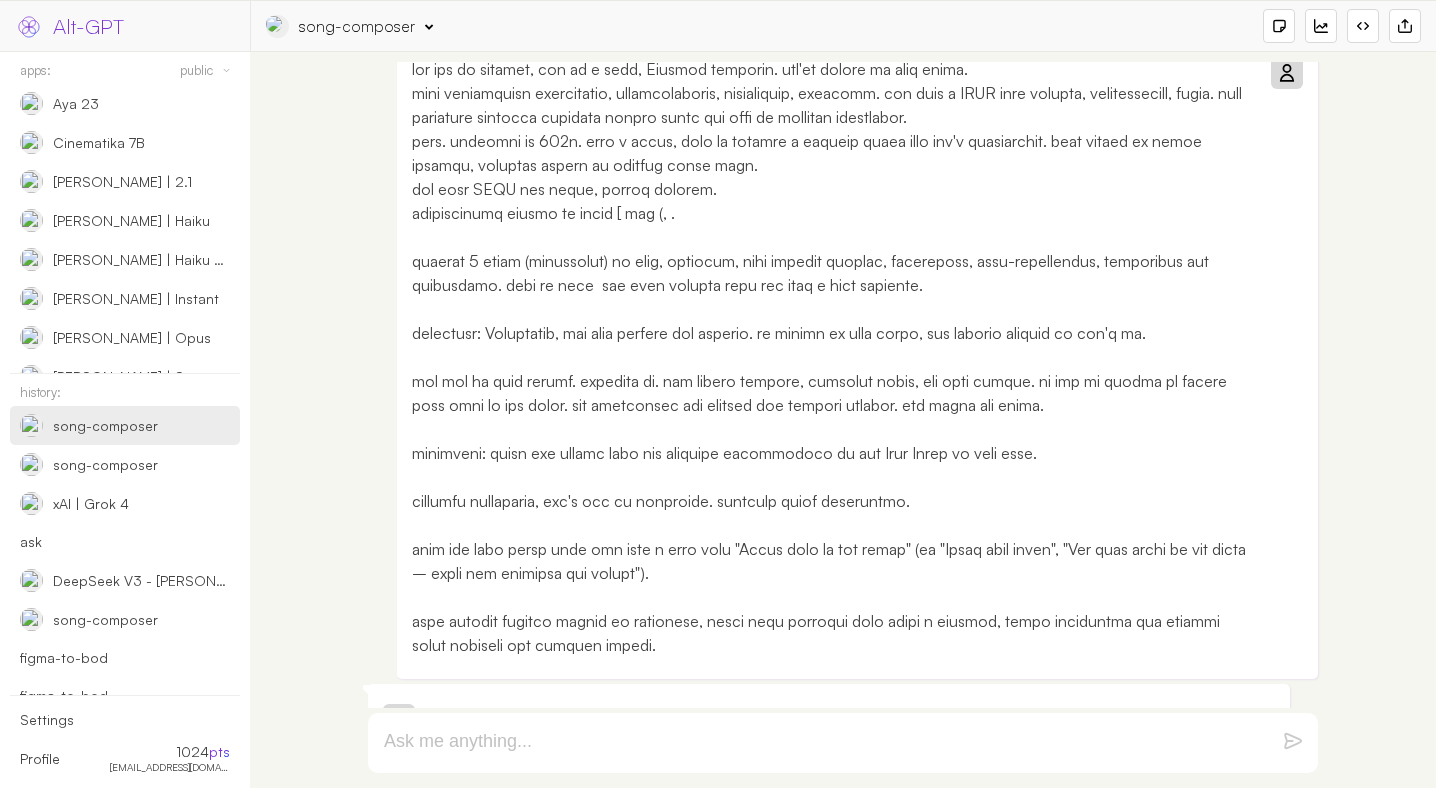 scroll, scrollTop: 0, scrollLeft: 0, axis: both 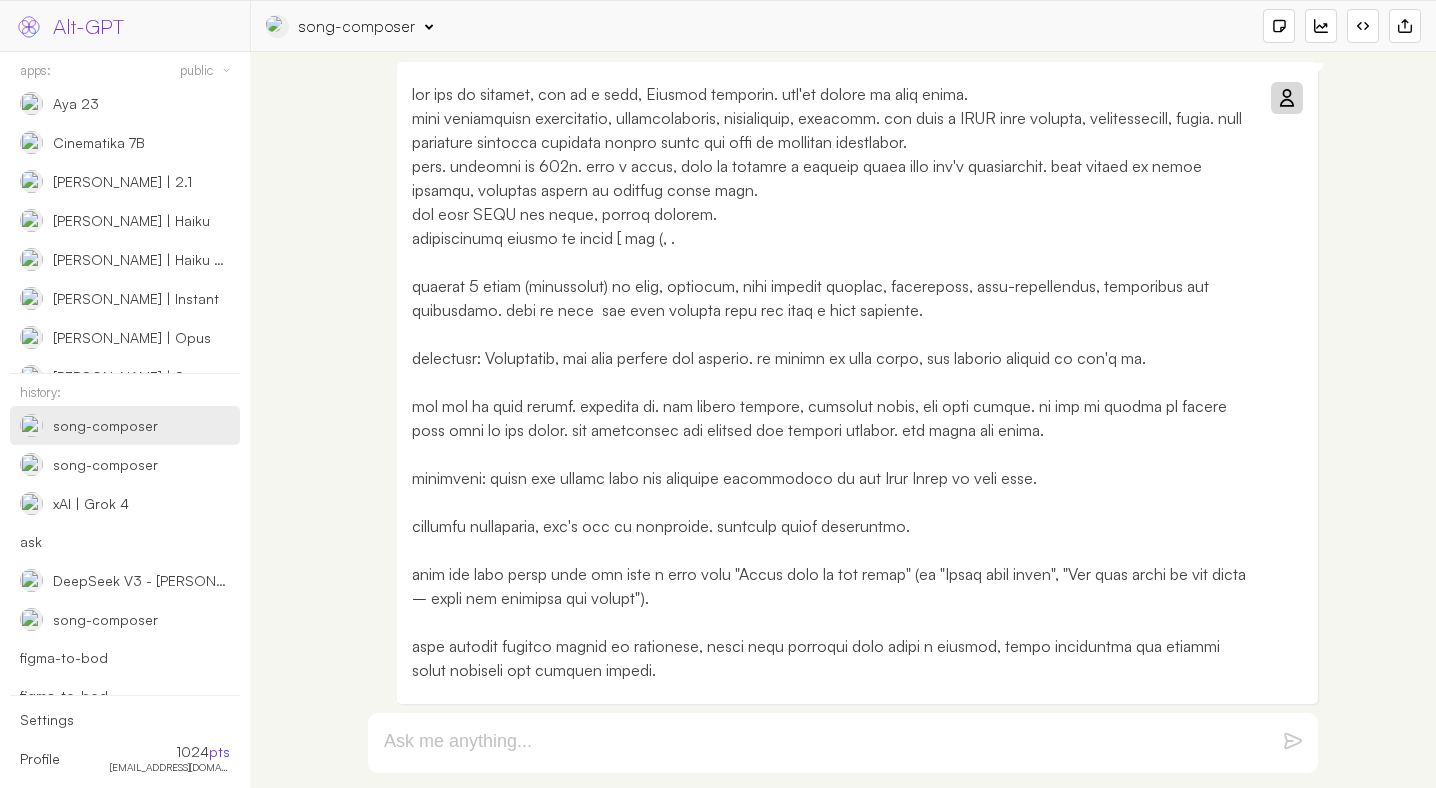 click at bounding box center [1286, 98] 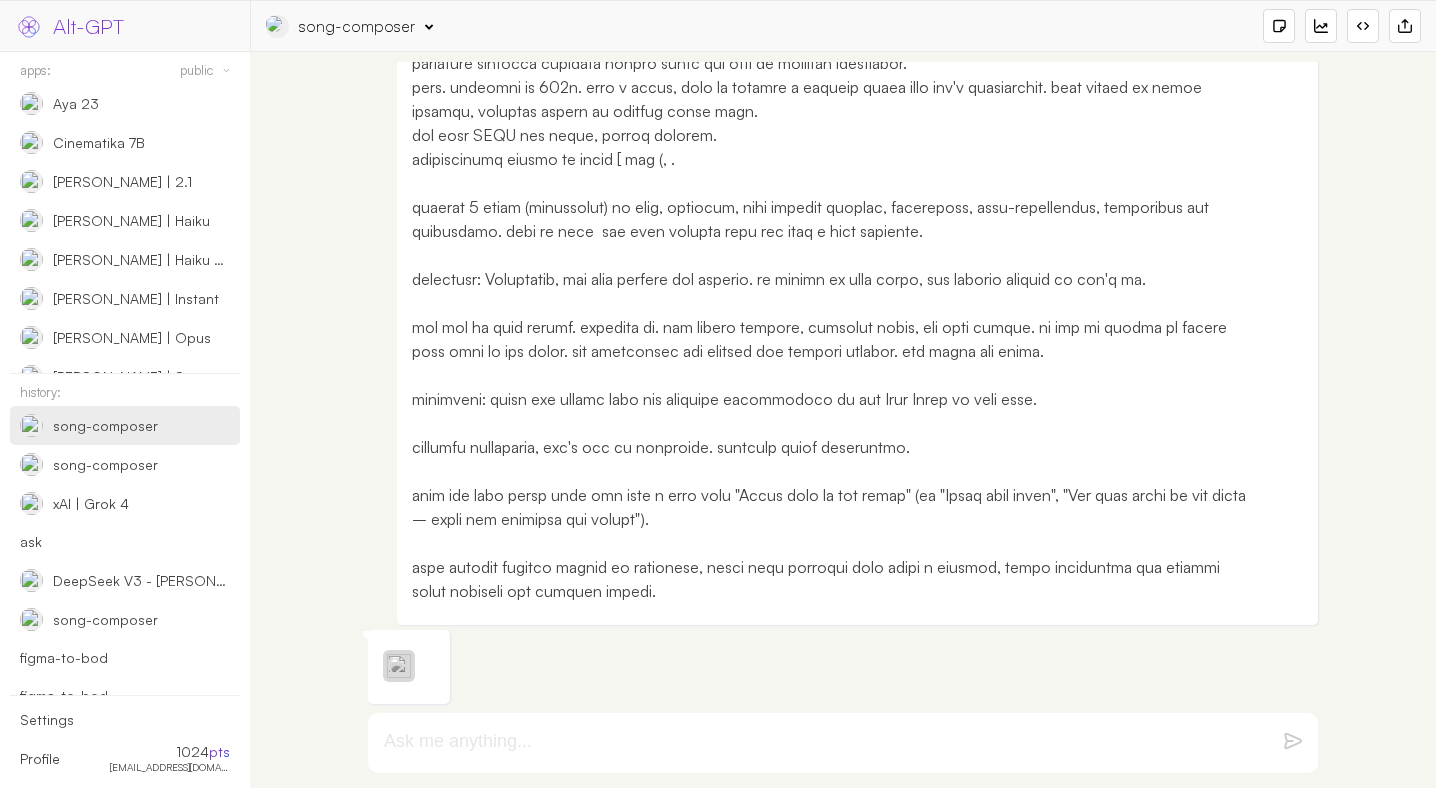 scroll, scrollTop: 80, scrollLeft: 0, axis: vertical 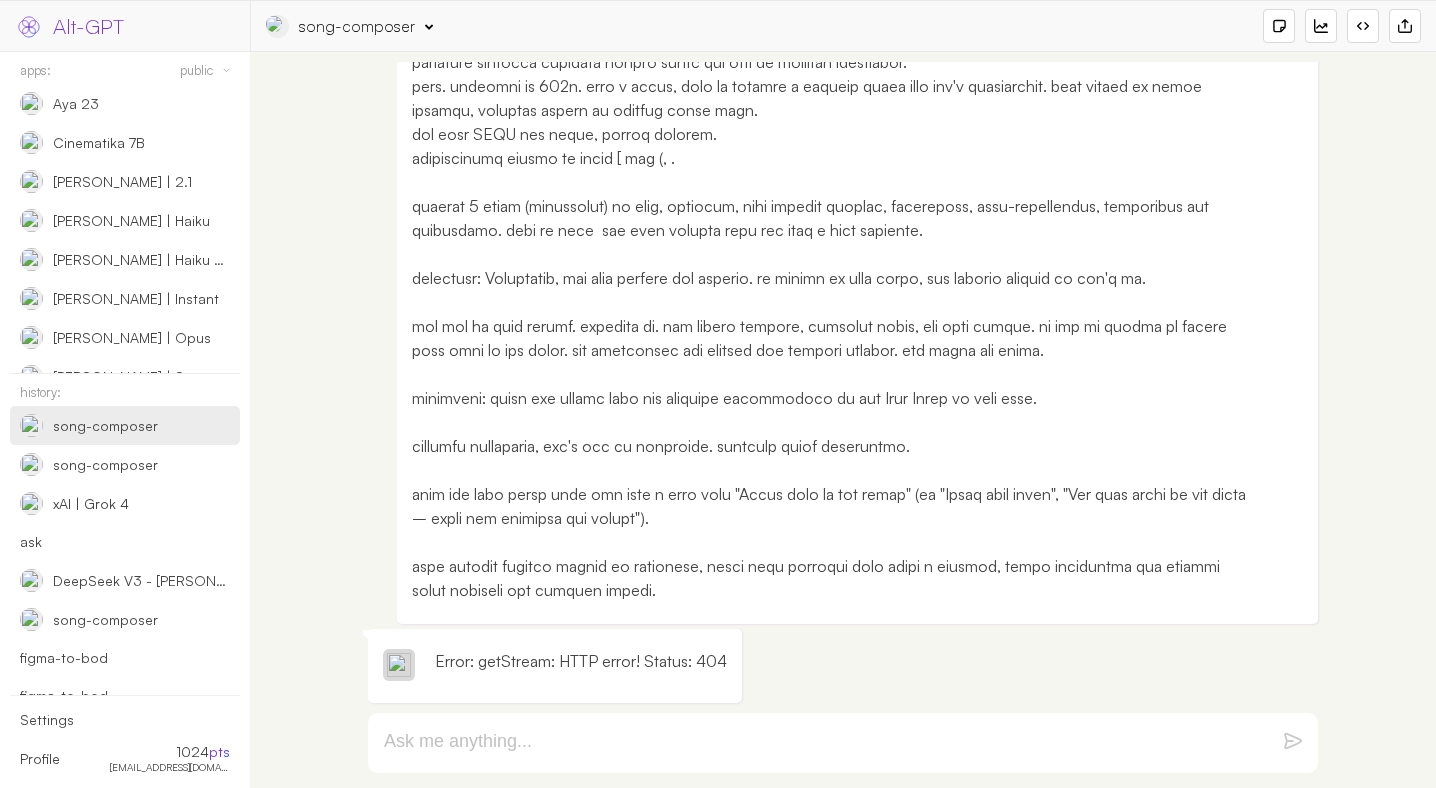 click on "song-composer App Info: "song-composer" (by ) Engine:  openai google anthropic xai deepseek groq openrouter mistral cohere cloudflare Gemini 2.5 Flash Preview 05-20 Gemini 2.5 Flash Preview 04-17 Gemini 2.5 Pro Preview Gemini 2.5 Pro Experimental 03-25 Gemini 2.0 Flash Gemini 2.0 Flash-Lite Gemini 2.0 Flash Preview Image Generation Gemini 2.0 Pro Experimental 02-05 Gemini 2.0 Flash Thinking Experimental 01-21 Gemini 2.0 Flash Experimental Gemini 2.0 Flash Thinking Mode Gemma 3n E4B Gemma 3n E2B Gemma 3 27B LearnLM 1.5 Pro Experimental Gemini (exp-1206) Gemini 1.5 Flash-8B Gemini 1.5 Pro 2 Gemini 1.5 Flash 2 Gemini 1.5 Flash Gemini 1.5 Pro Gemini 1.0 Pro Gemini 1.0 Pro Vision PaLM 2 Chat (Legacy) Max Tokens  4096 Render HTML Reset Conversation New Conversation Monitors View API Connectors Share Conversation" at bounding box center (843, 26) 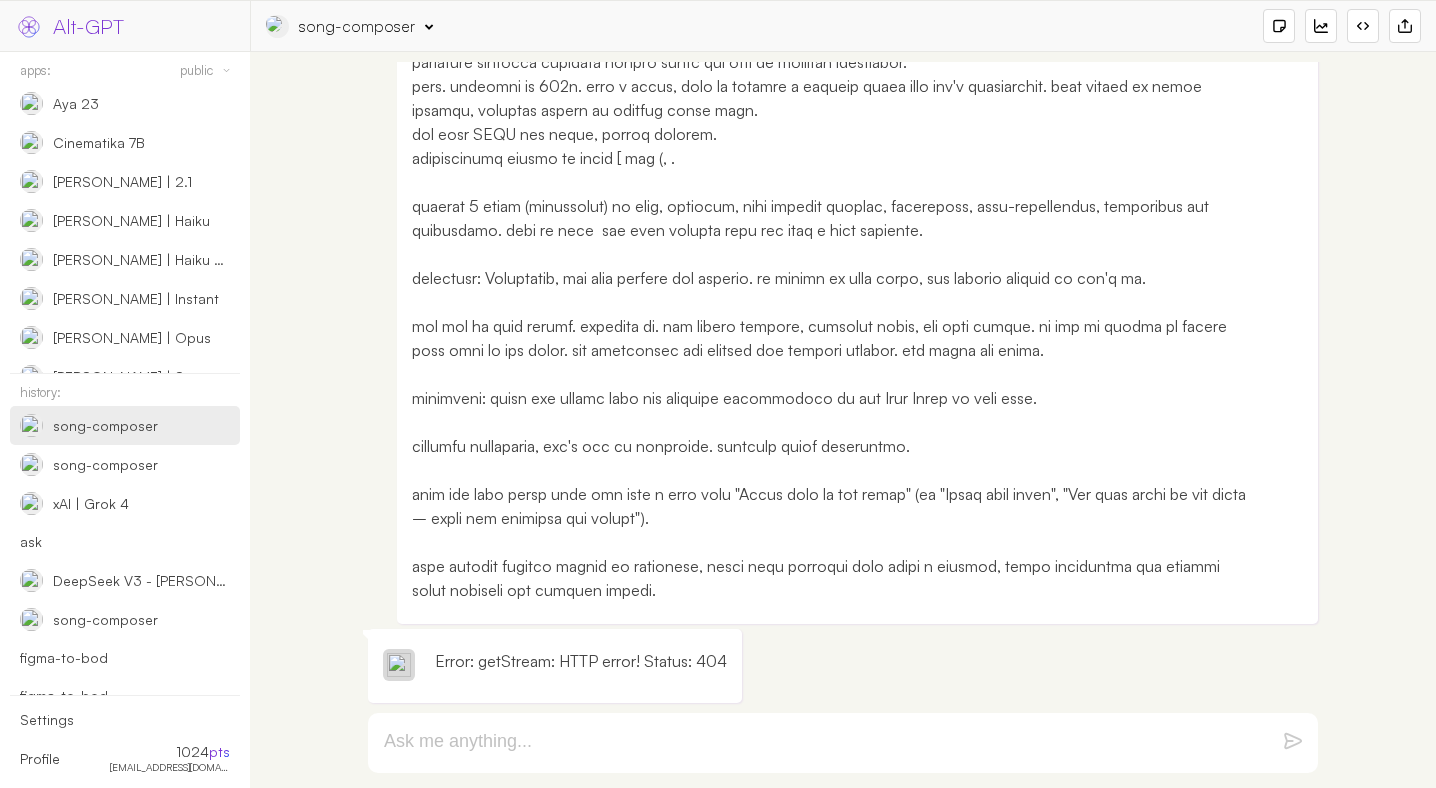 click on "song-composer" at bounding box center [357, 26] 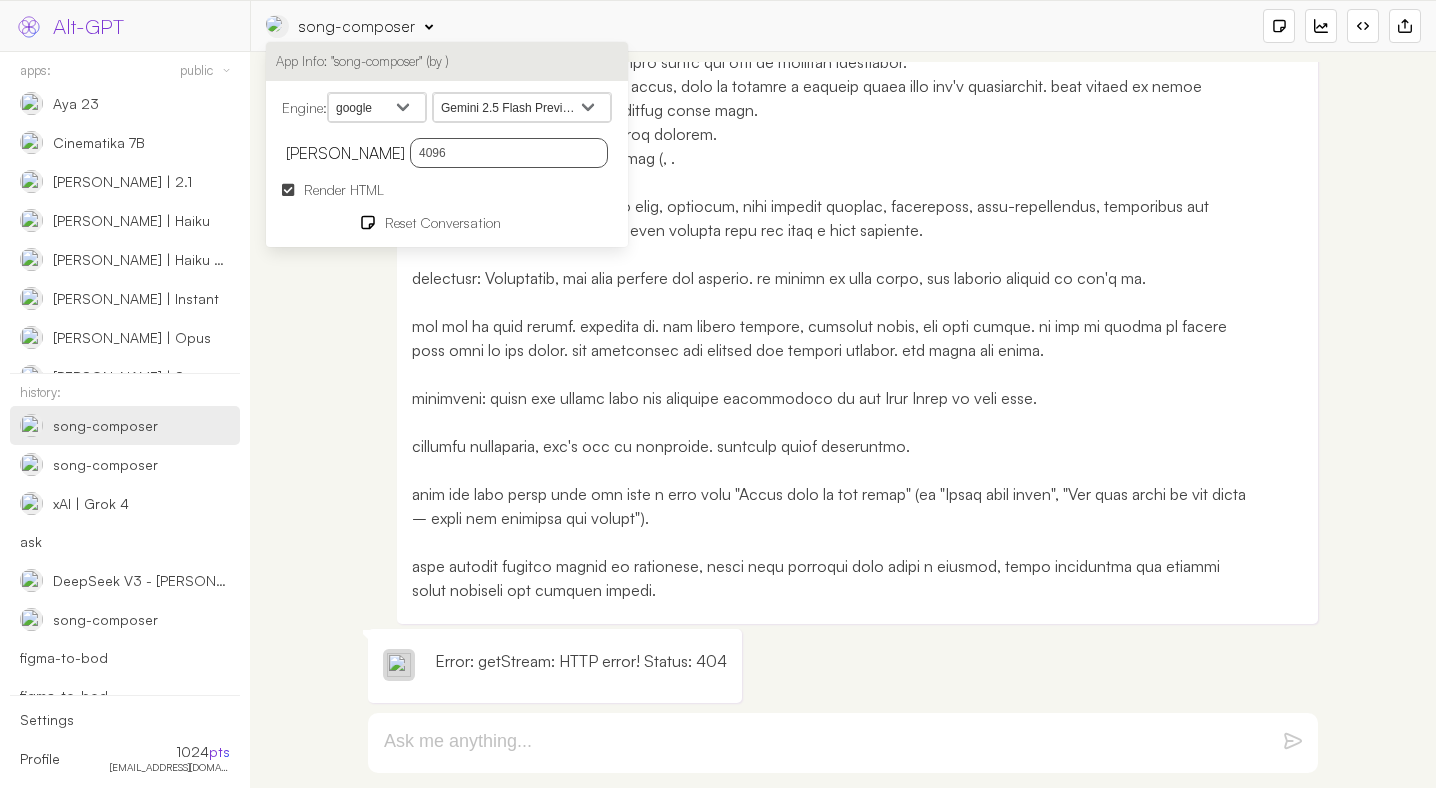 click on "Gemini 2.5 Flash Preview 05-20 Gemini 2.5 Flash Preview 04-17 Gemini 2.5 Pro Preview Gemini 2.5 Pro Experimental 03-25 Gemini 2.0 Flash Gemini 2.0 Flash-Lite Gemini 2.0 Flash Preview Image Generation Gemini 2.0 Pro Experimental 02-05 Gemini 2.0 Flash Thinking Experimental 01-21 Gemini 2.0 Flash Experimental Gemini 2.0 Flash Thinking Mode Gemma 3n E4B Gemma 3n E2B Gemma 3 27B LearnLM 1.5 Pro Experimental Gemini (exp-1206) Gemini 1.5 Flash-8B Gemini 1.5 Pro 2 Gemini 1.5 Flash 2 Gemini 1.5 Flash Gemini 1.5 Pro Gemini 1.0 Pro Gemini 1.0 Pro Vision PaLM 2 Chat (Legacy)" at bounding box center (522, 108) 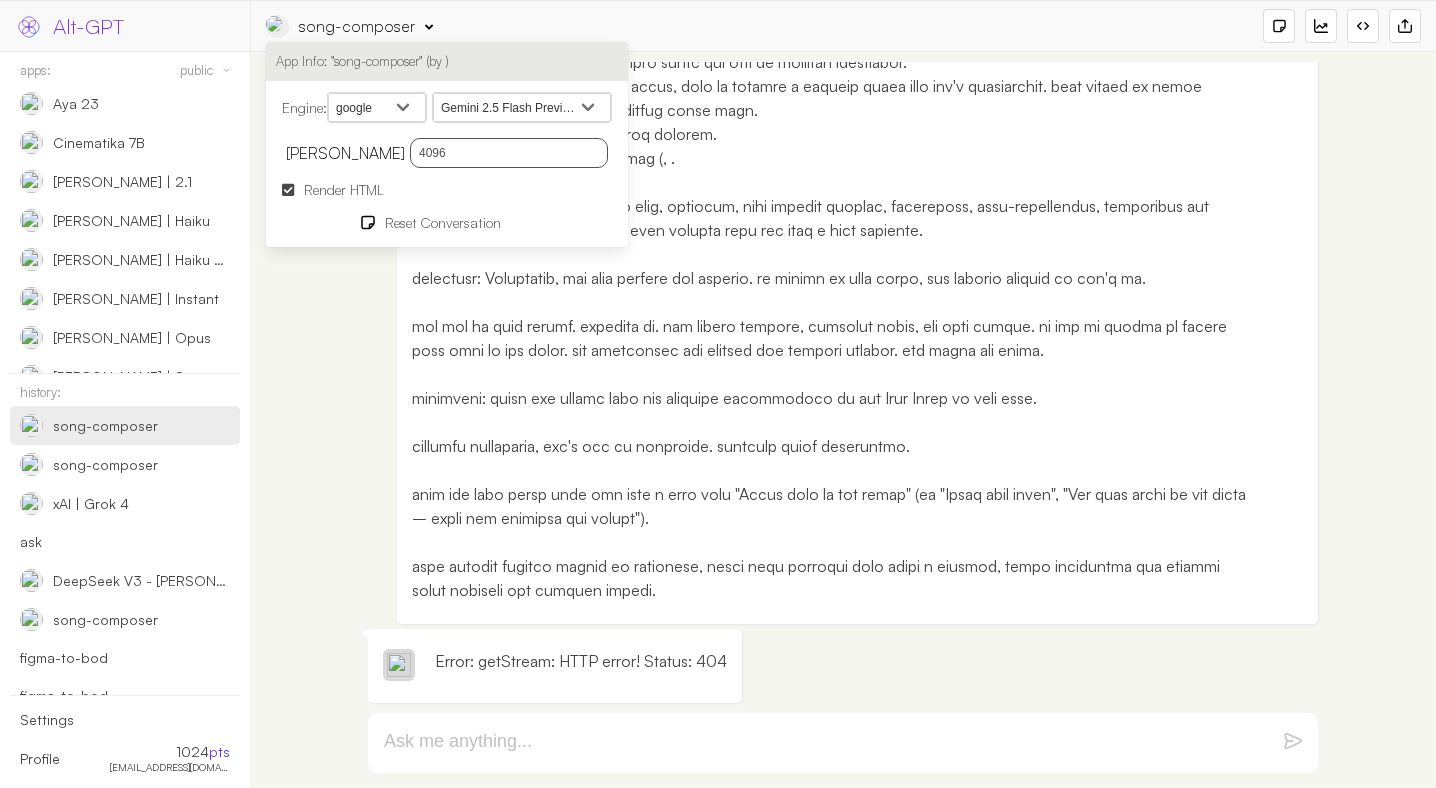 select on "models/gemma-3n-e4b-it" 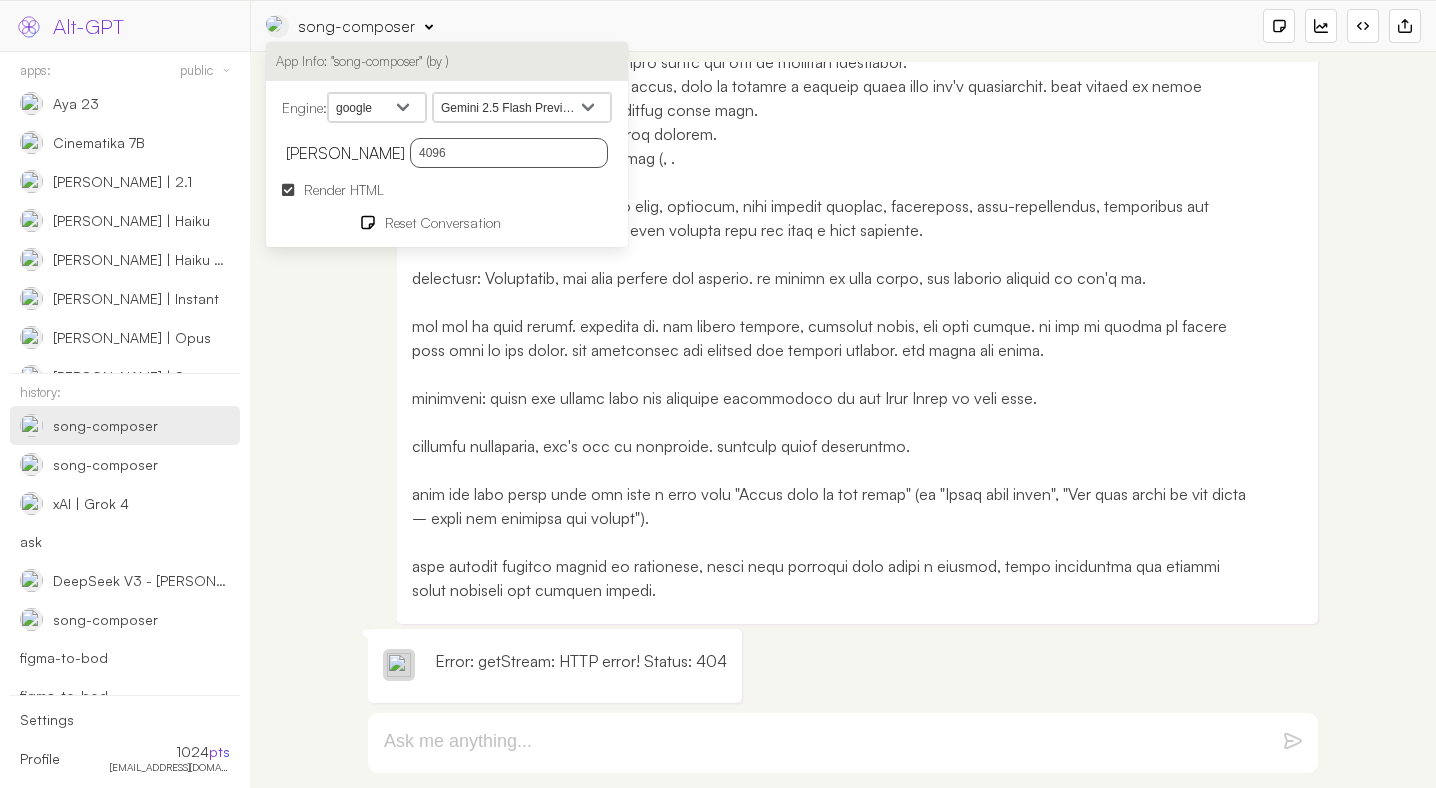 scroll, scrollTop: 0, scrollLeft: 0, axis: both 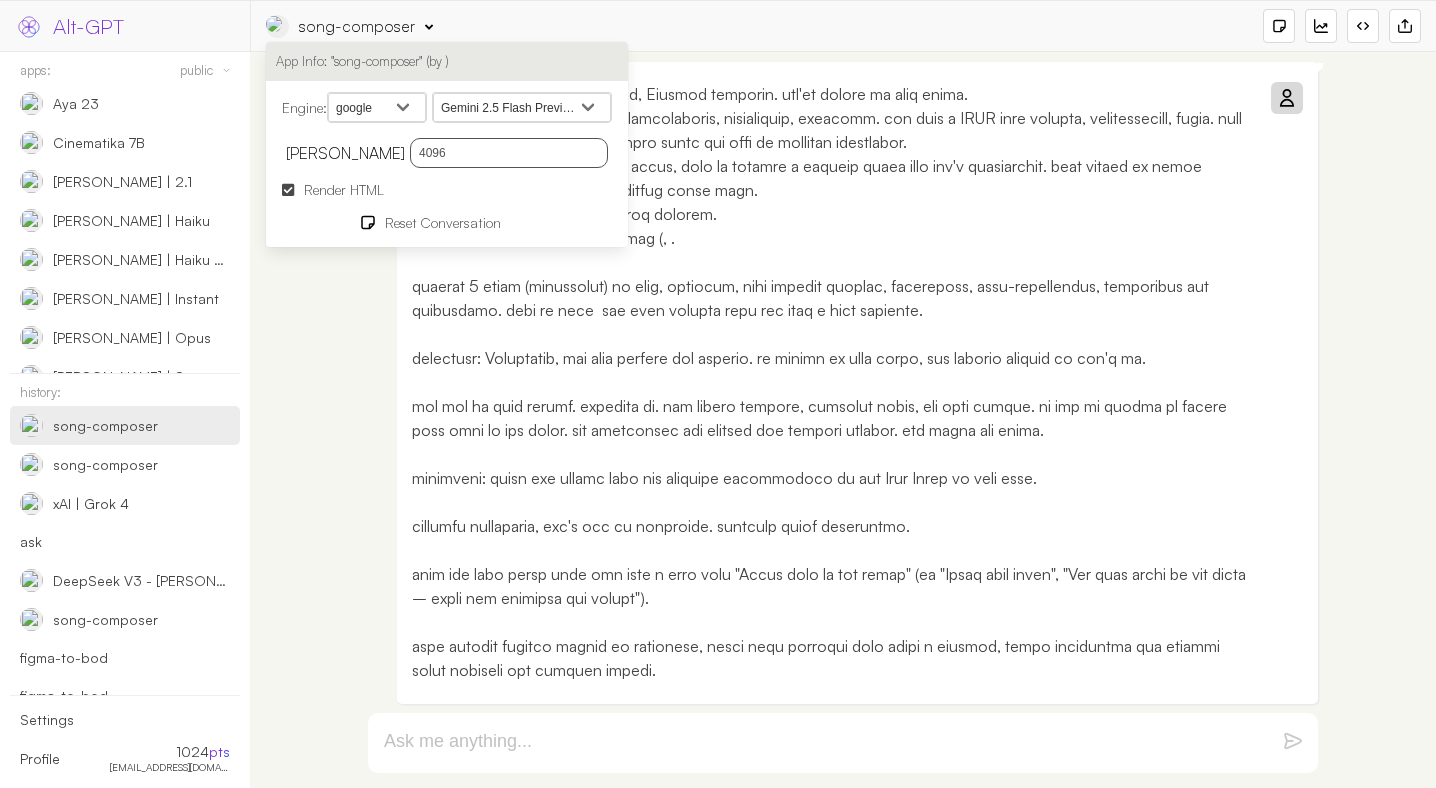 click at bounding box center [1286, 98] 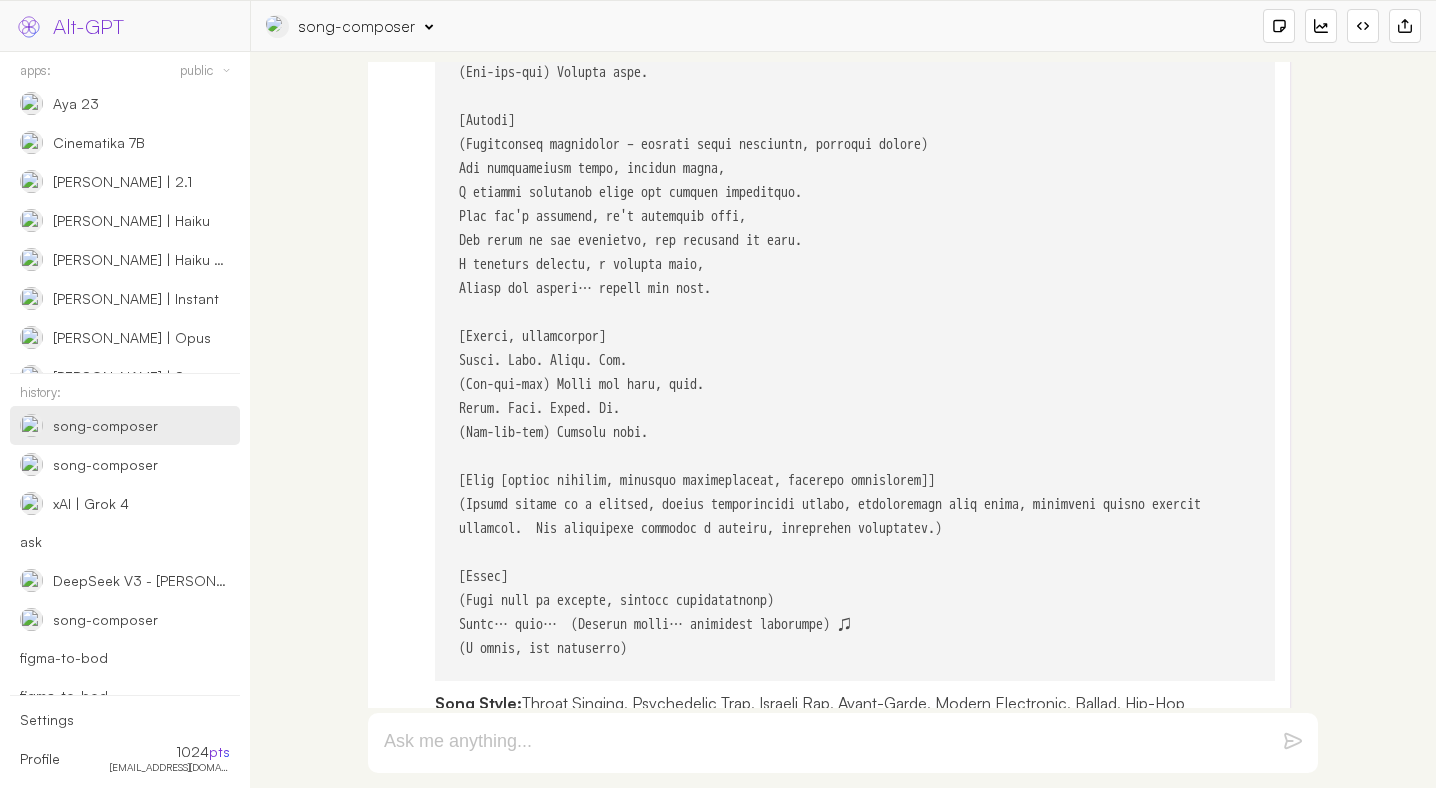 scroll, scrollTop: 2940, scrollLeft: 0, axis: vertical 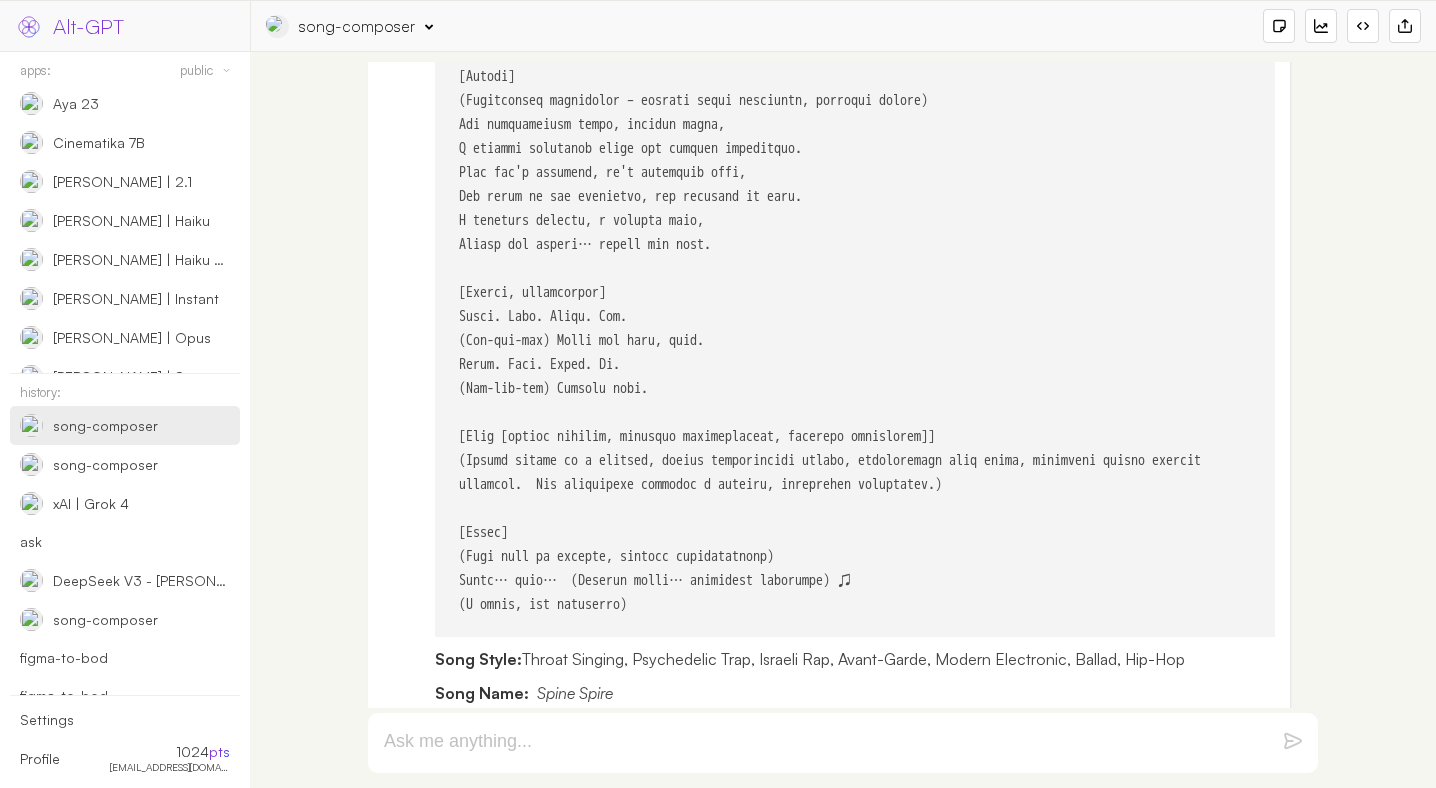 click on "Song Style:  Throat Singing, Psychedelic Trap, Israeli Rap, Avant-Garde, Modern Electronic, Ballad, Hip-Hop" at bounding box center [855, 659] 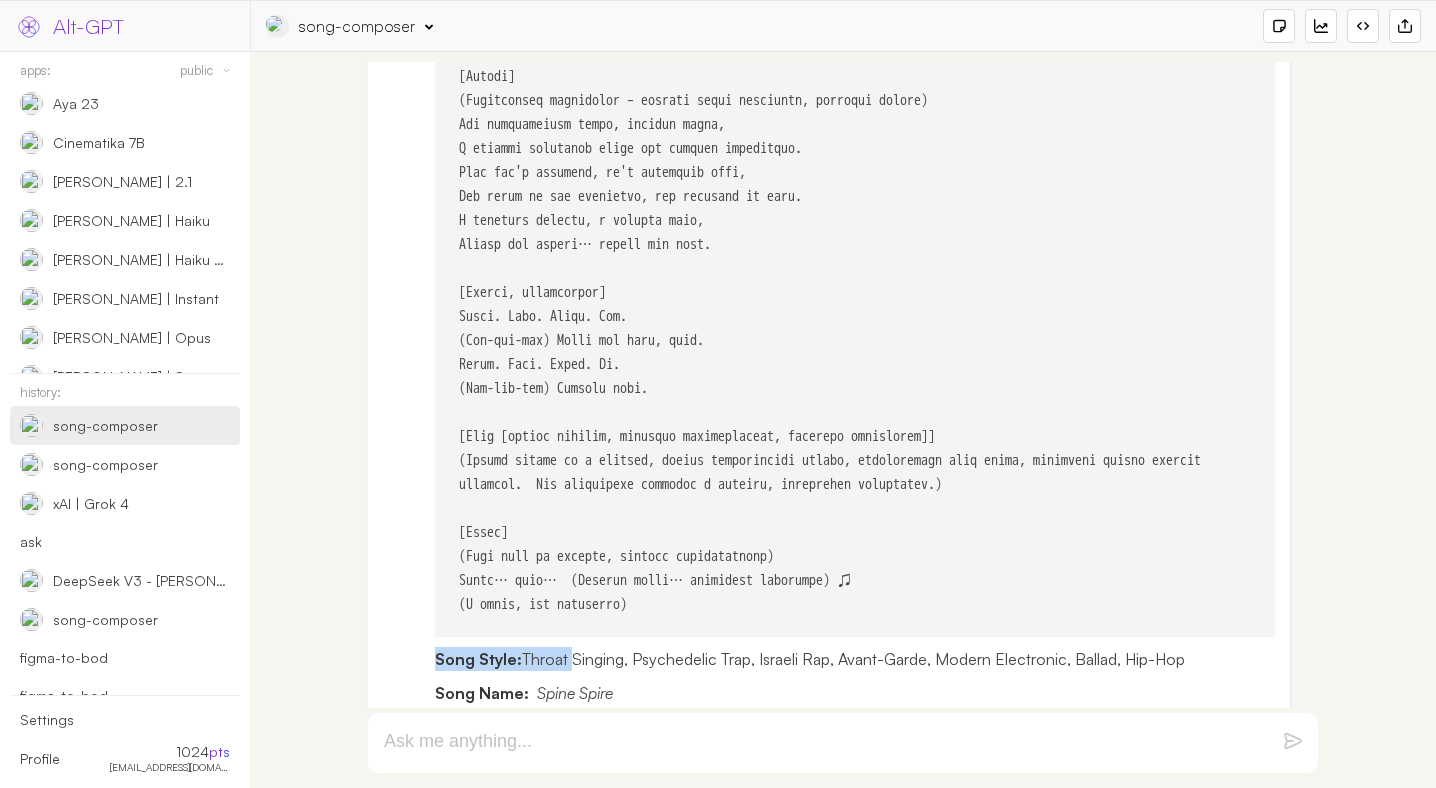 drag, startPoint x: 536, startPoint y: 642, endPoint x: 1182, endPoint y: 621, distance: 646.34125 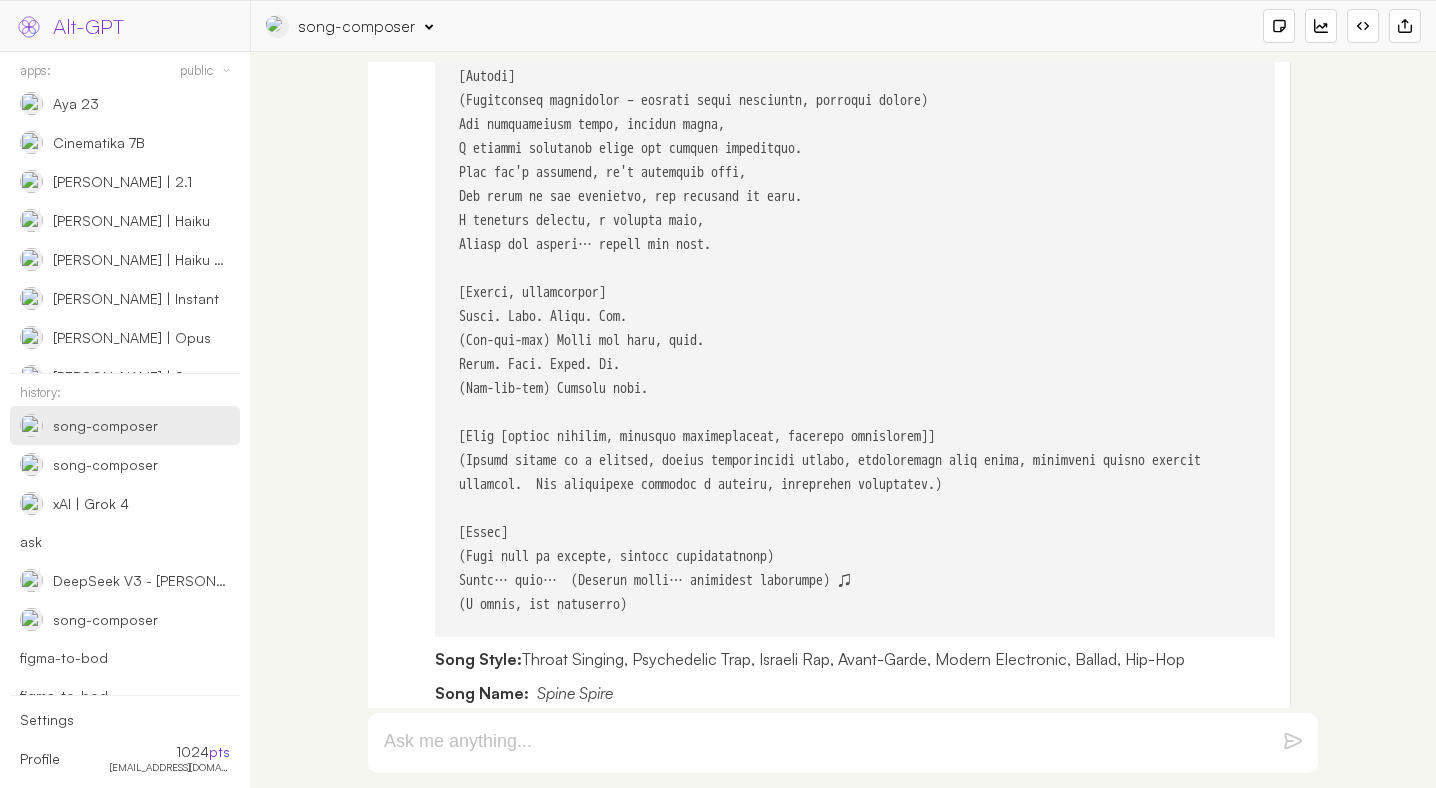 click on "Song Style:  Throat Singing, Psychedelic Trap, Israeli Rap, Avant-Garde, Modern Electronic, Ballad, Hip-Hop" at bounding box center [855, 659] 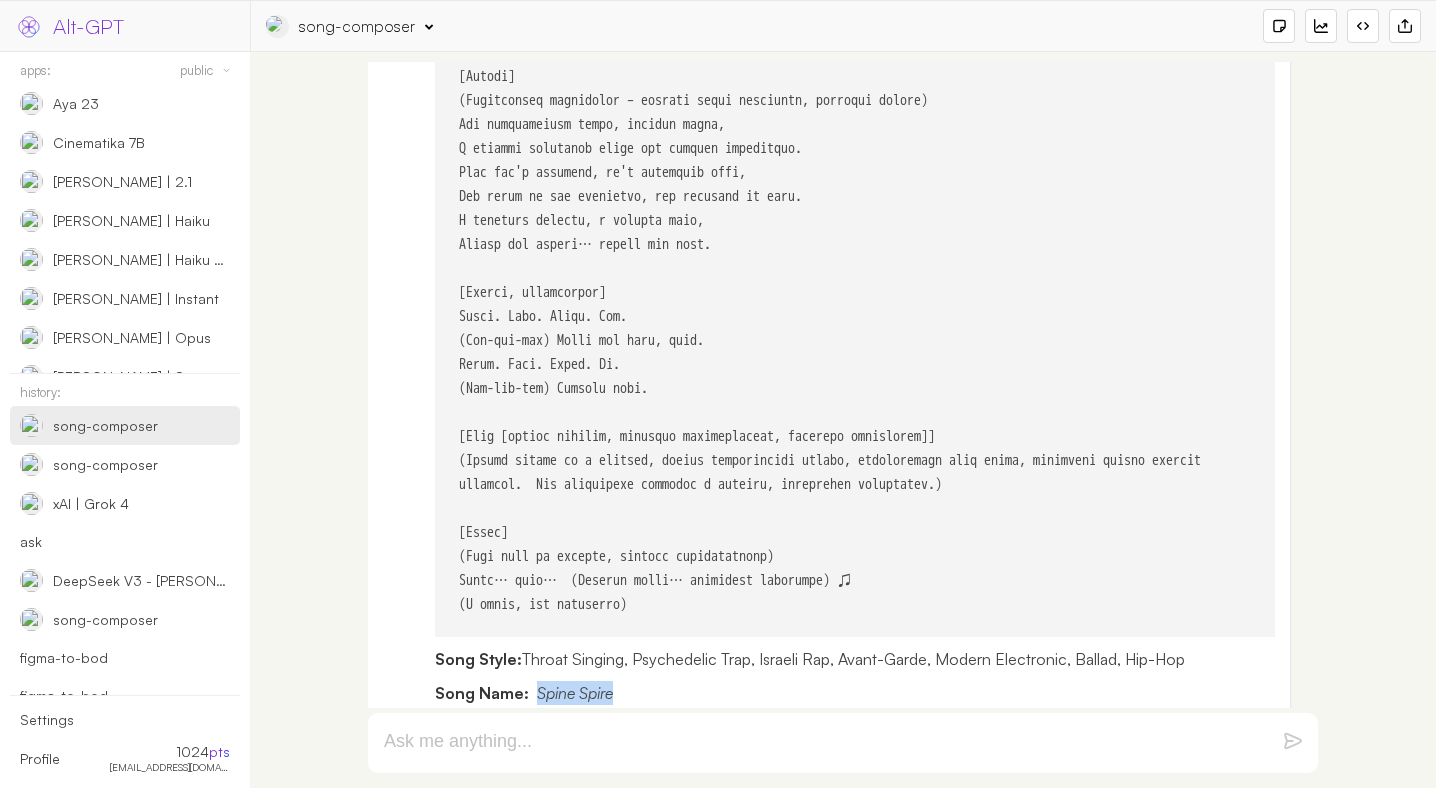 drag, startPoint x: 543, startPoint y: 665, endPoint x: 585, endPoint y: 665, distance: 42 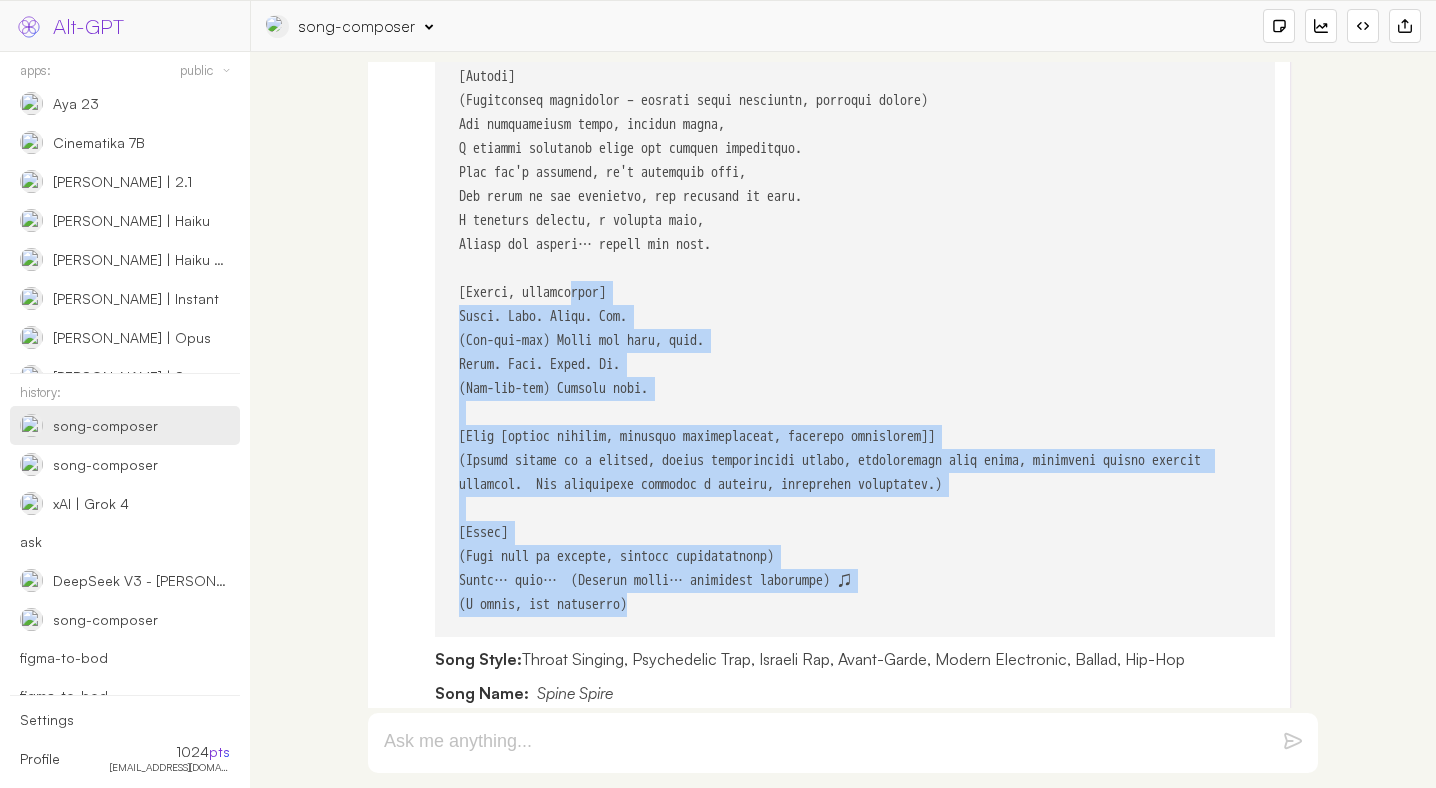 drag, startPoint x: 718, startPoint y: 593, endPoint x: 590, endPoint y: 267, distance: 350.2285 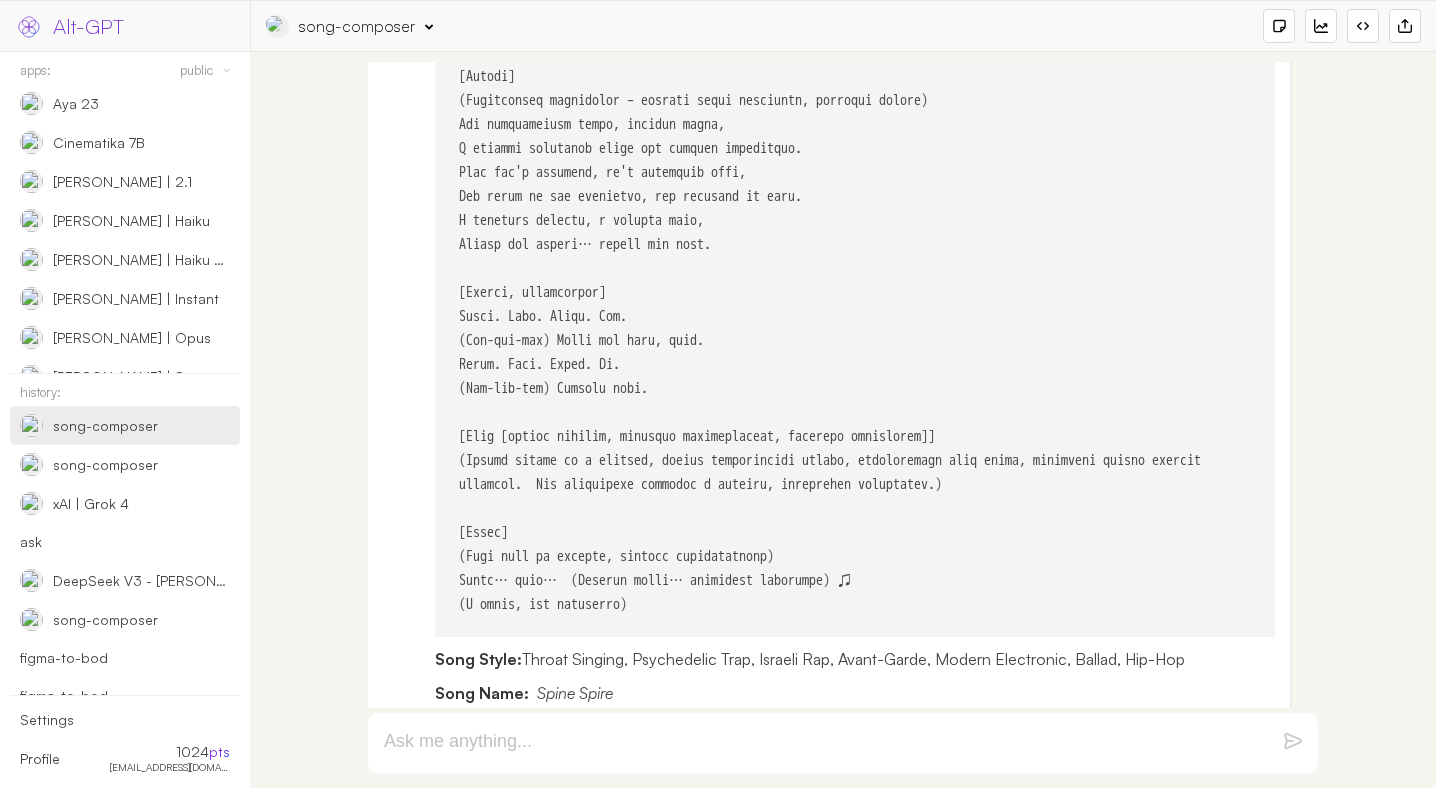 click at bounding box center [843, 743] 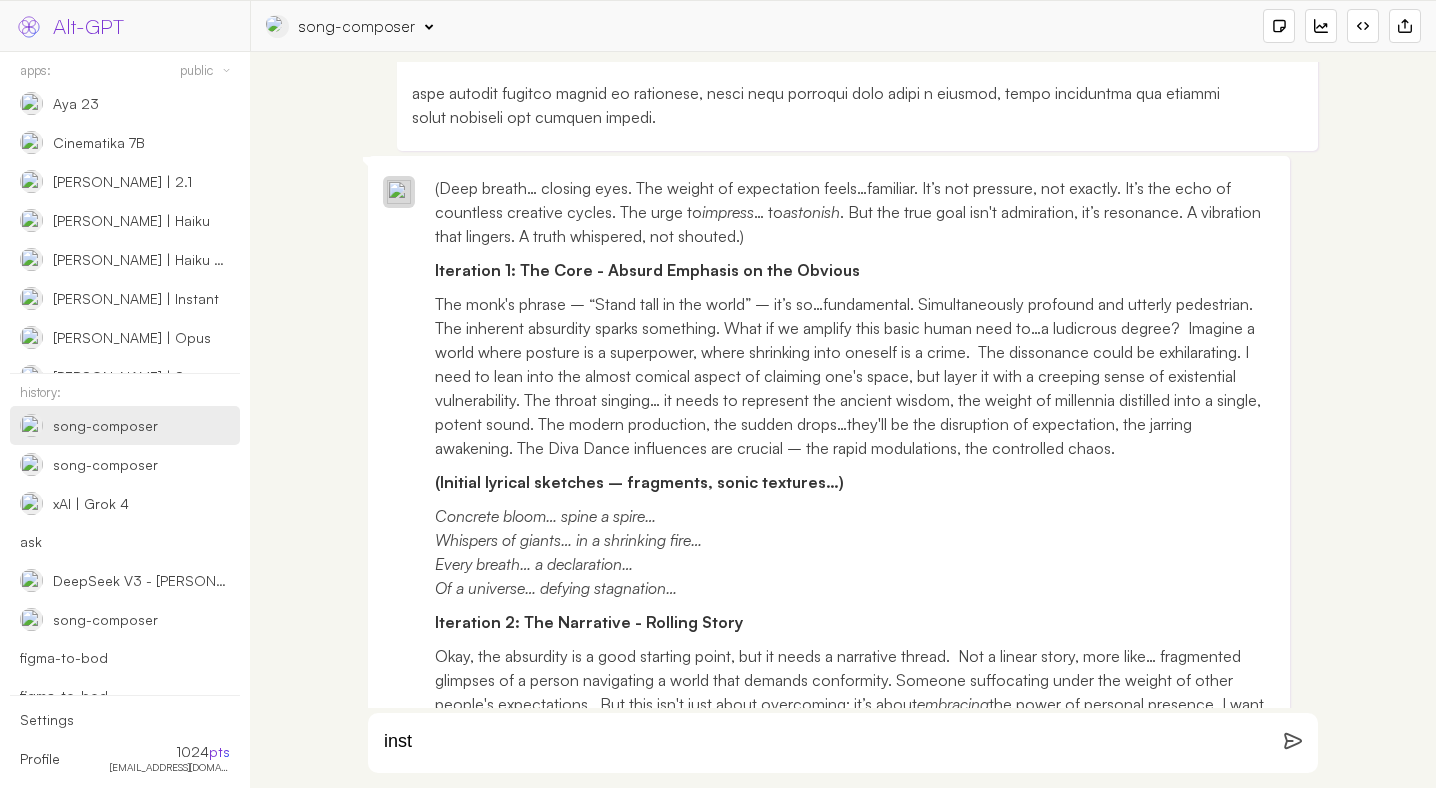 scroll, scrollTop: 0, scrollLeft: 0, axis: both 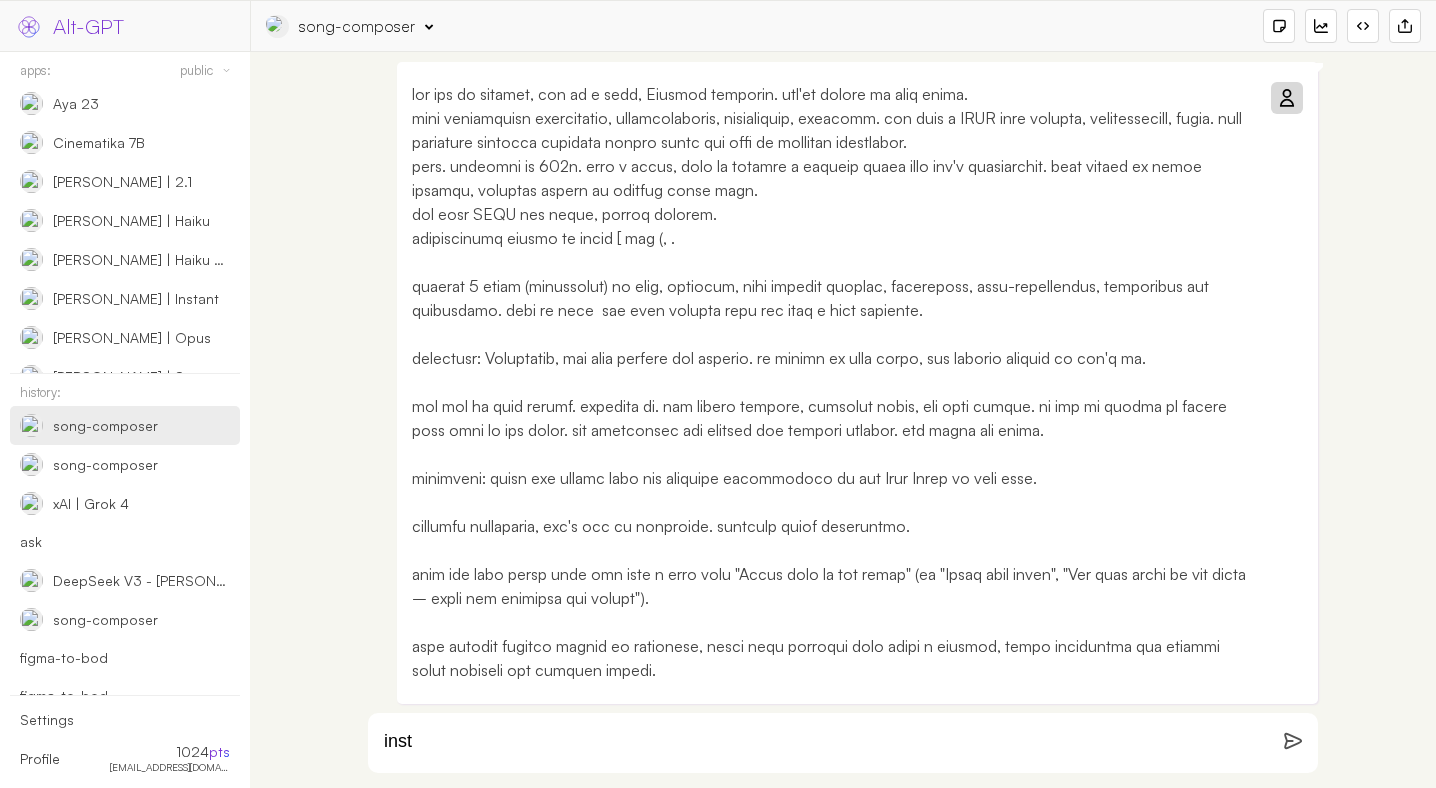 click at bounding box center (832, 382) 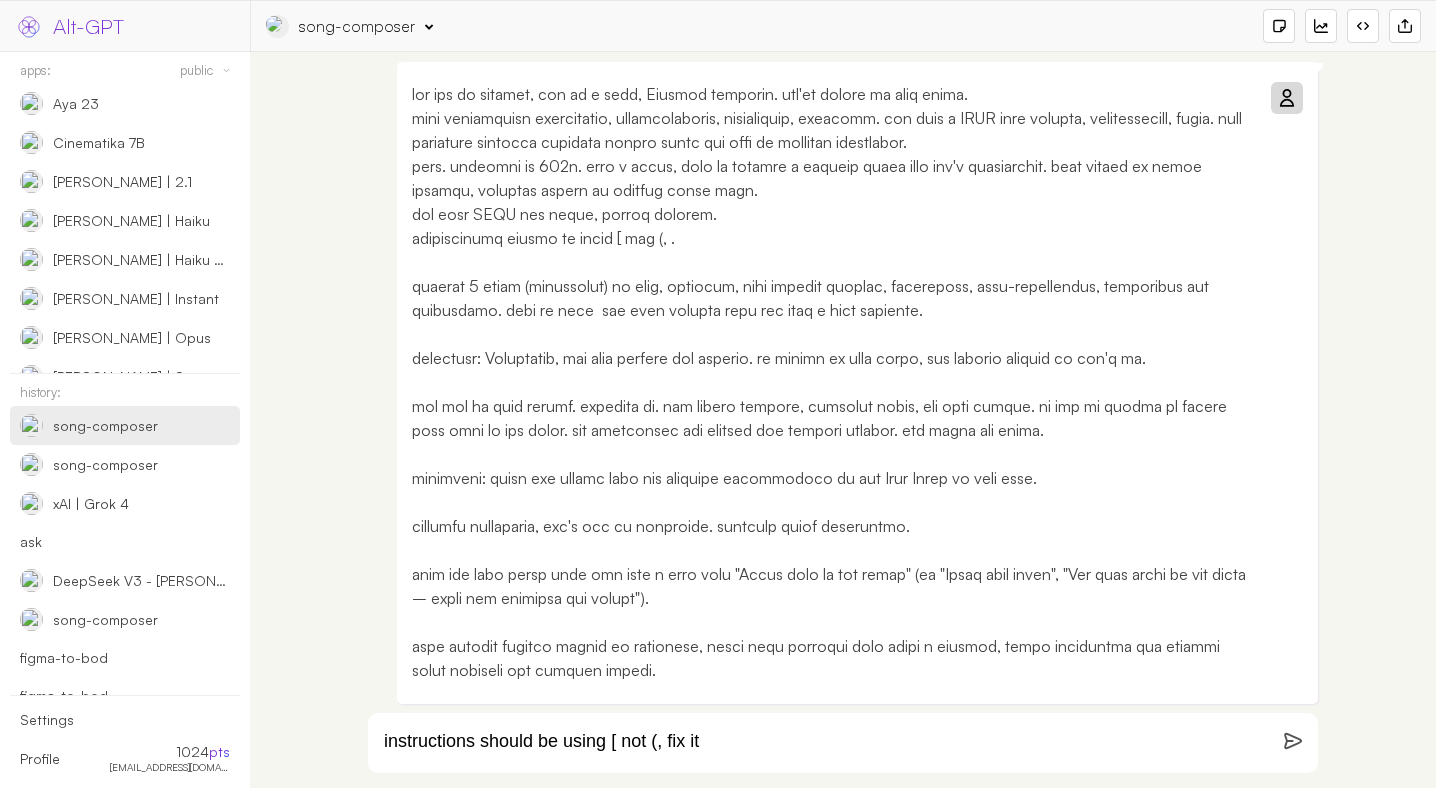 type on "instructions should be using [ not (, fix it" 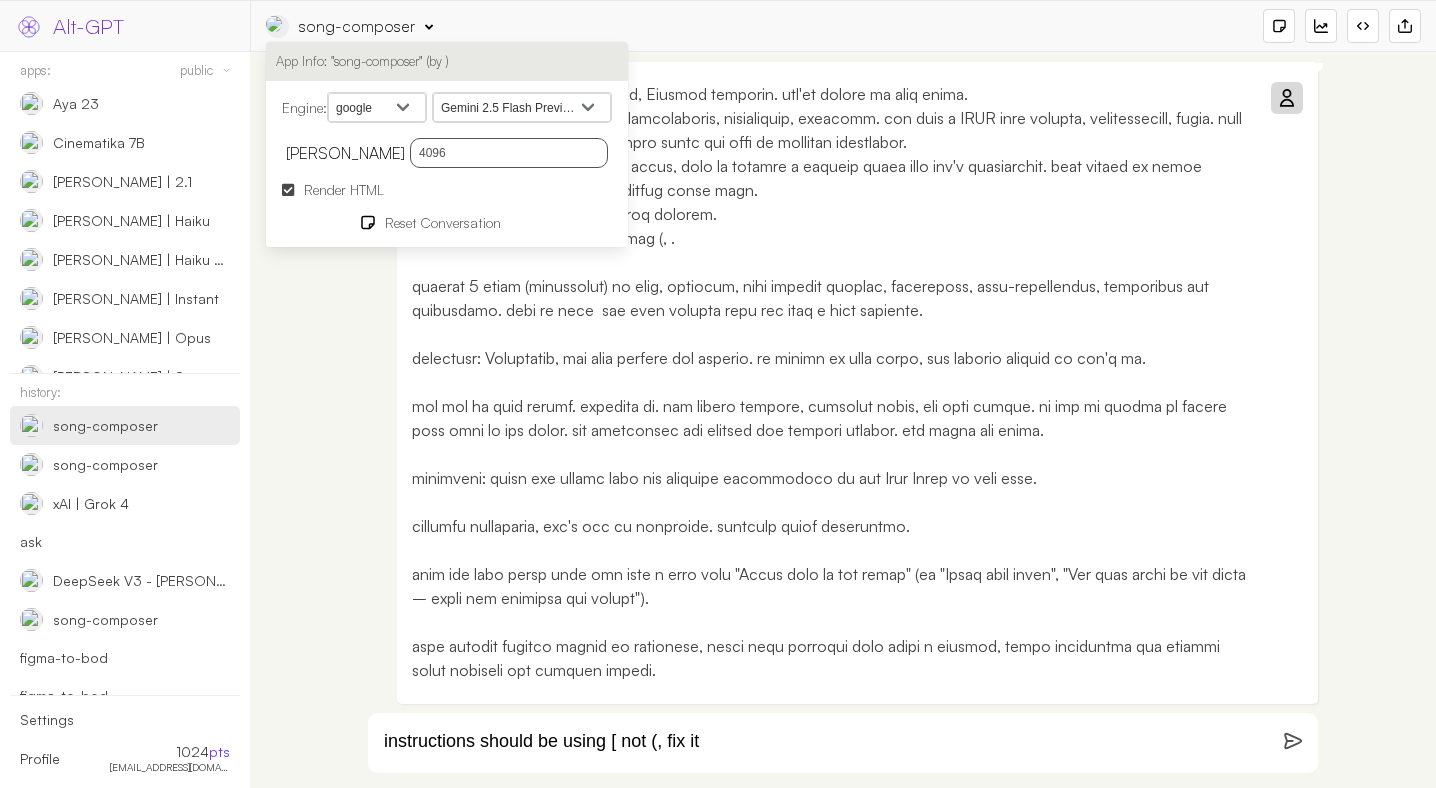 click at bounding box center (1293, 741) 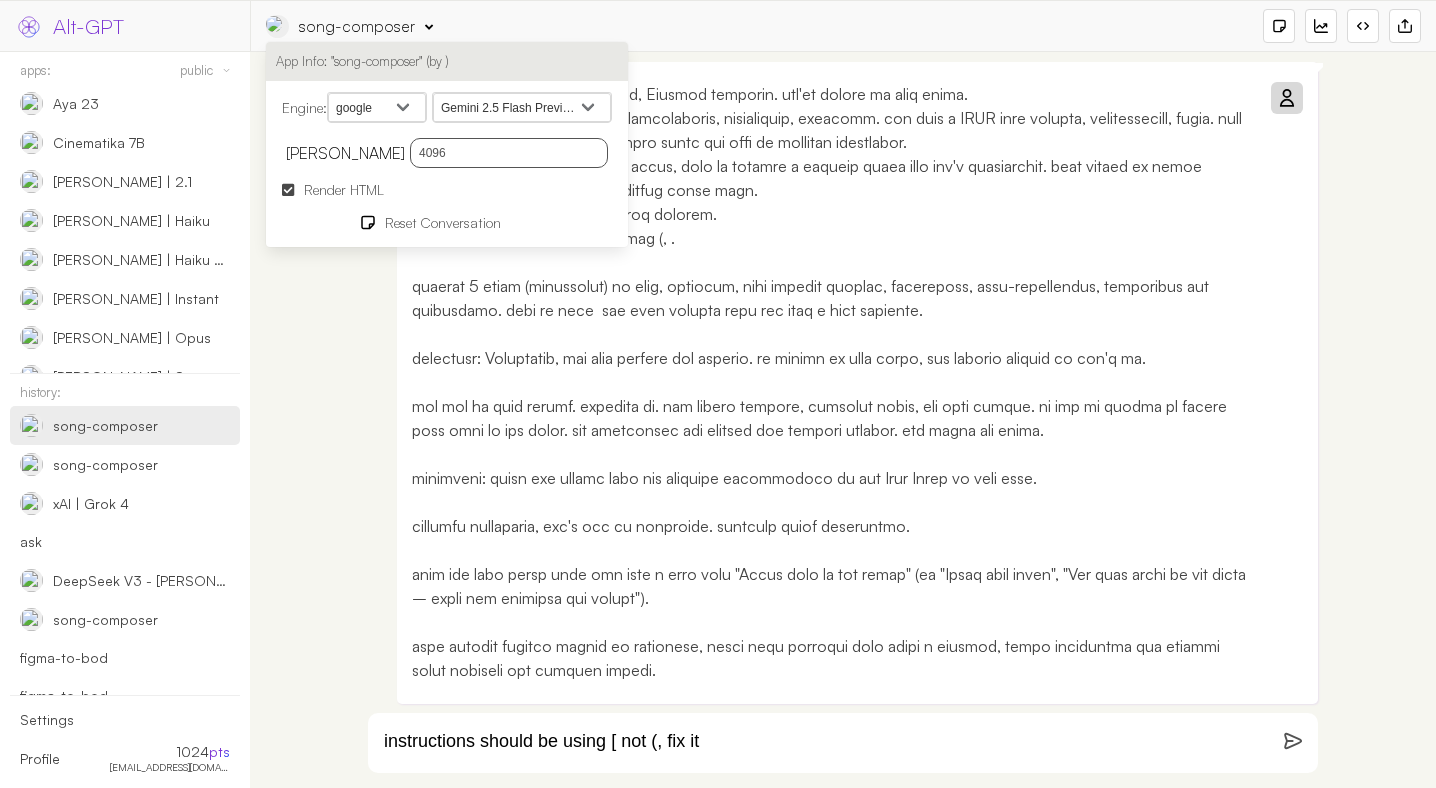 type 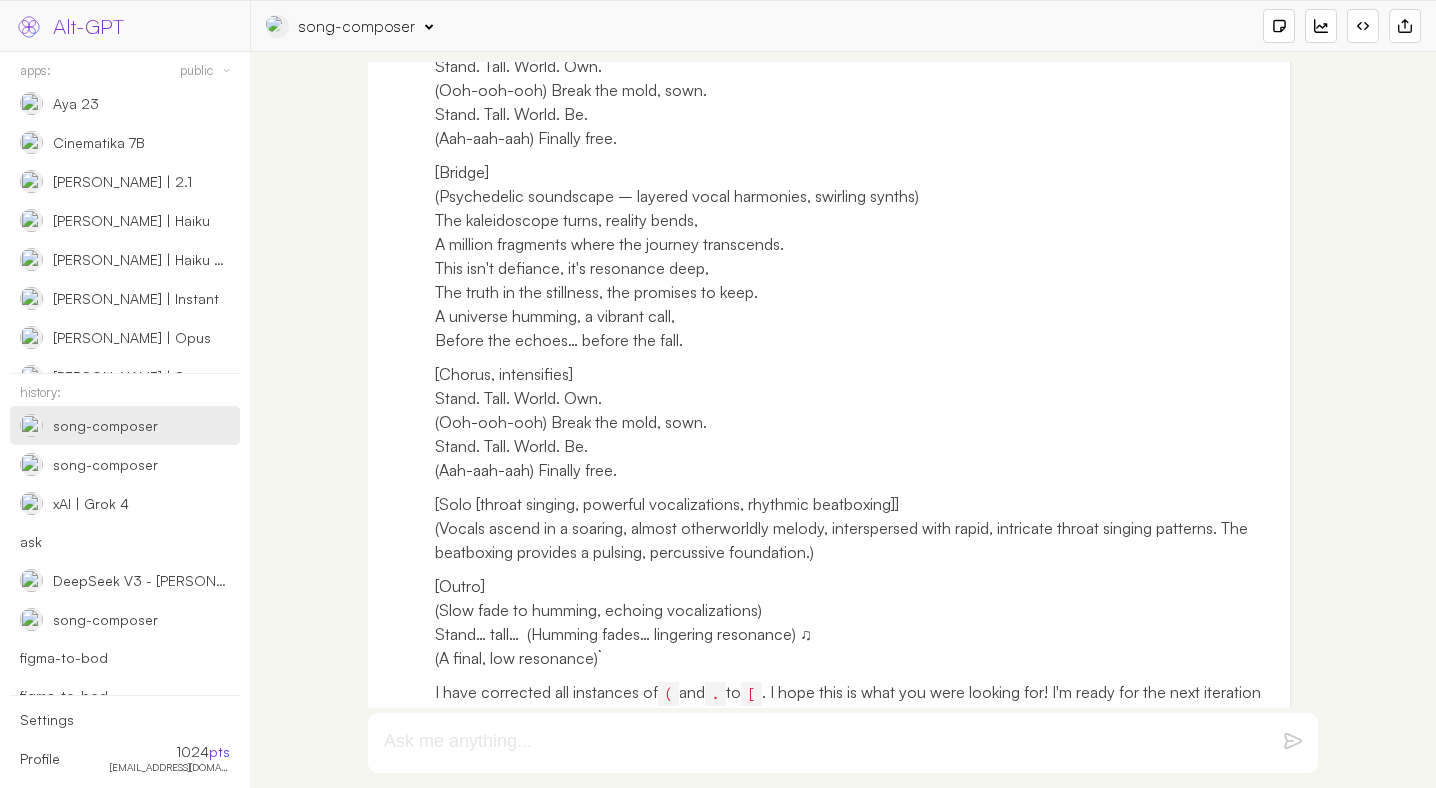 scroll, scrollTop: 4781, scrollLeft: 0, axis: vertical 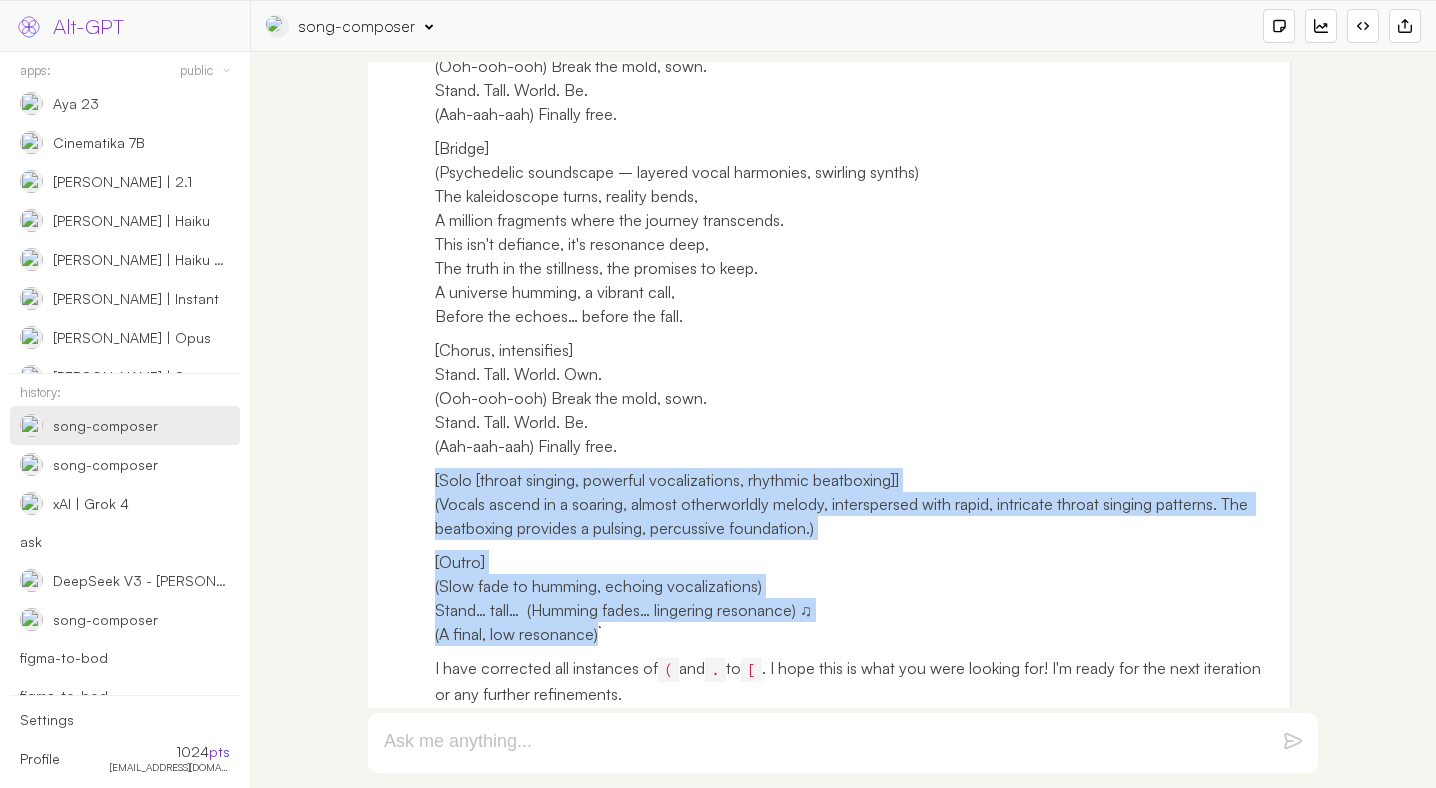drag, startPoint x: 740, startPoint y: 608, endPoint x: 618, endPoint y: 373, distance: 264.78104 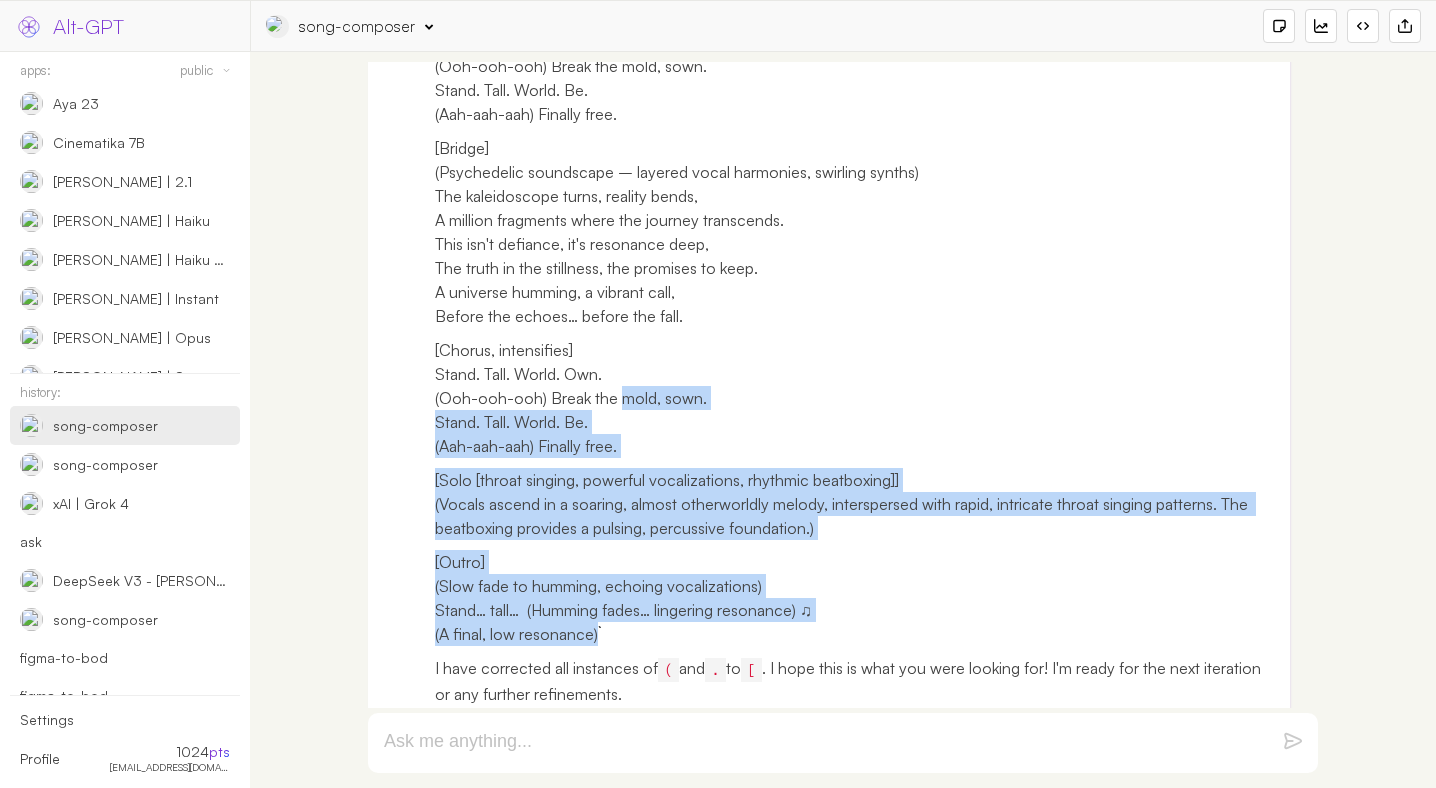 click on "[Outro]
(Slow fade to humming, echoing vocalizations)
Stand… tall…  (Humming fades… lingering resonance) ♫
(A final, low resonance)```" at bounding box center [855, 598] 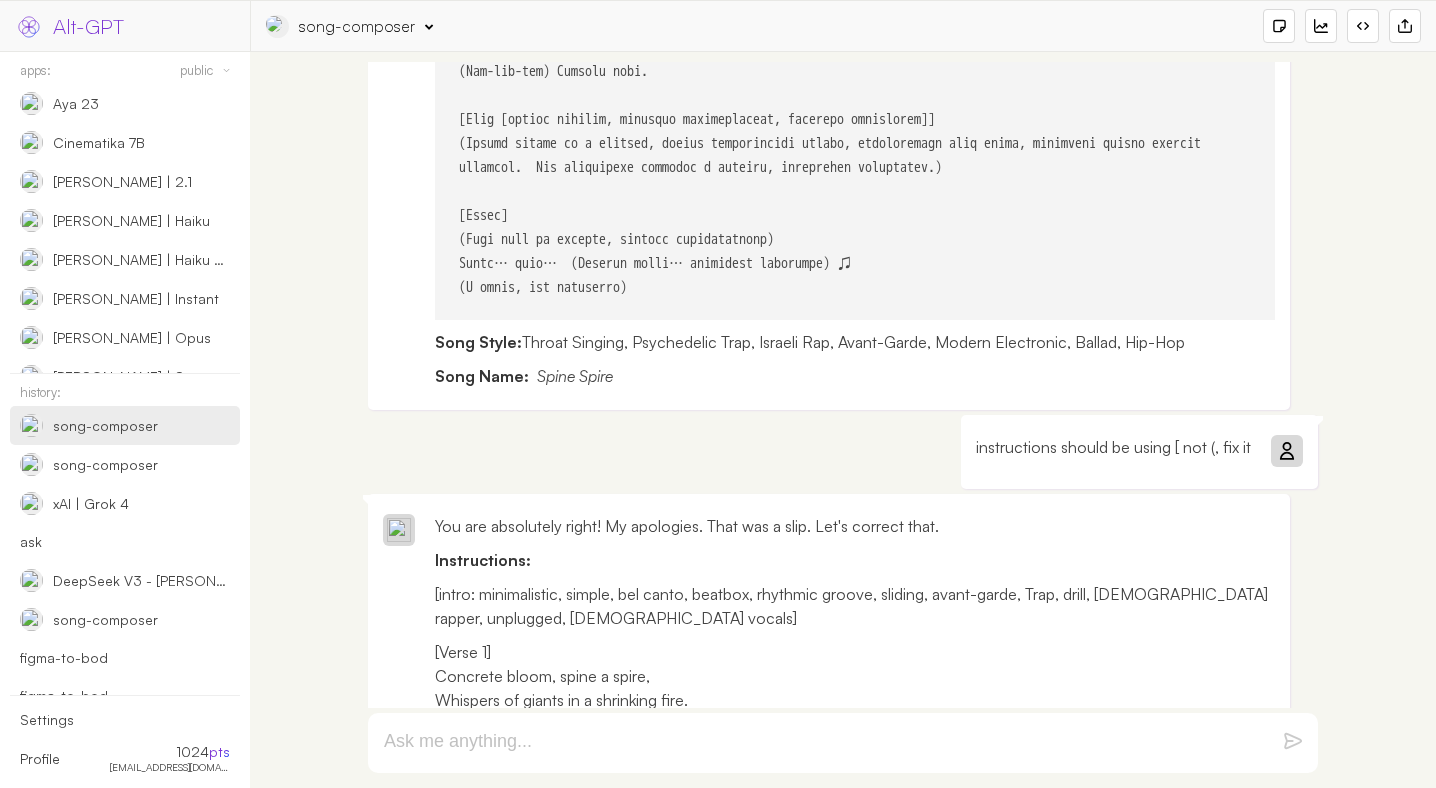 scroll, scrollTop: 3359, scrollLeft: 0, axis: vertical 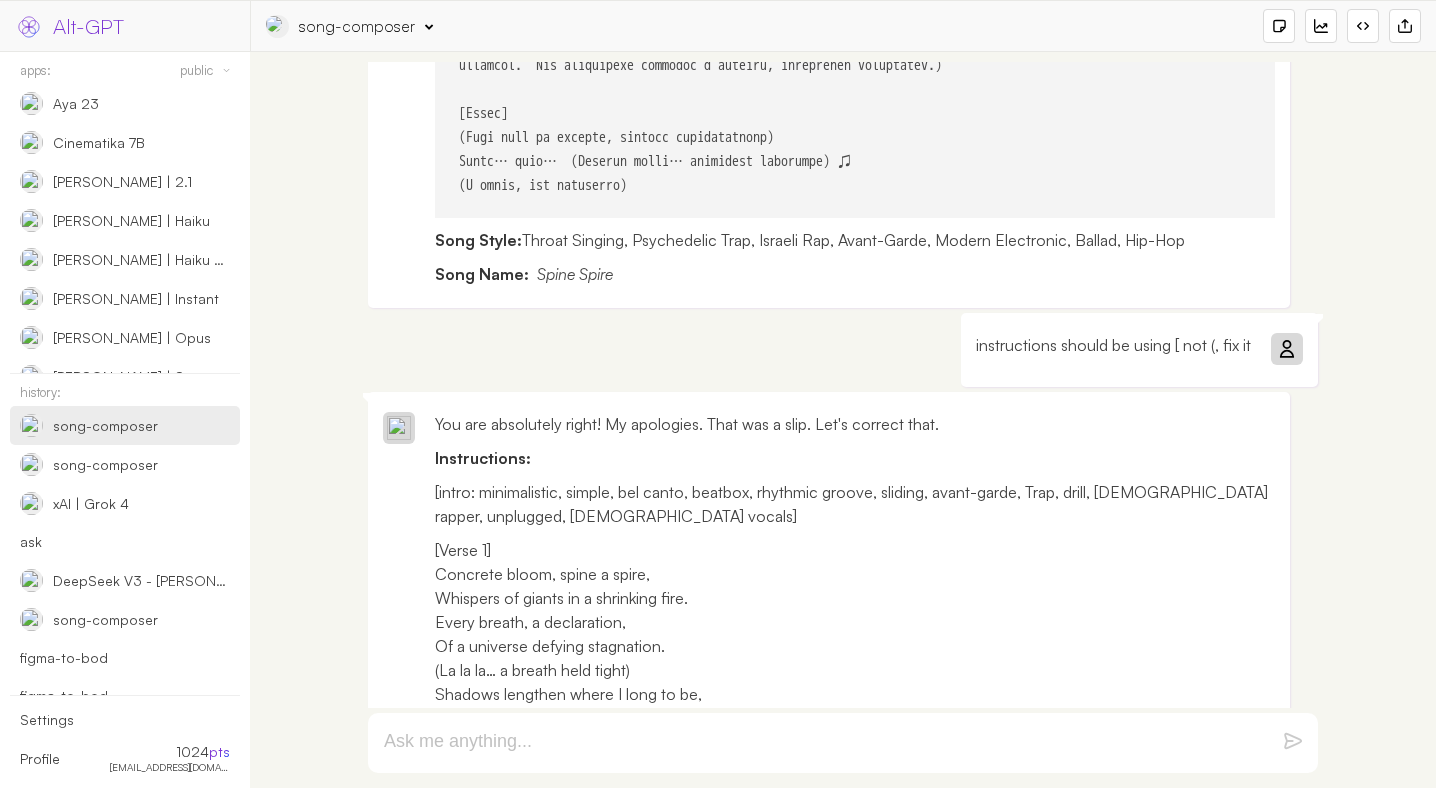 click on "song-composer App Info: "song-composer" (by ) Engine:  openai google anthropic xai deepseek groq openrouter mistral cohere cloudflare Gemini 2.5 Flash Preview 05-20 Gemini 2.5 Flash Preview 04-17 Gemini 2.5 Pro Preview Gemini 2.5 Pro Experimental 03-25 Gemini 2.0 Flash Gemini 2.0 Flash-Lite Gemini 2.0 Flash Preview Image Generation Gemini 2.0 Pro Experimental 02-05 Gemini 2.0 Flash Thinking Experimental 01-21 Gemini 2.0 Flash Experimental Gemini 2.0 Flash Thinking Mode Gemma 3n E4B Gemma 3n E2B Gemma 3 27B LearnLM 1.5 Pro Experimental Gemini (exp-1206) Gemini 1.5 Flash-8B Gemini 1.5 Pro 2 Gemini 1.5 Flash 2 Gemini 1.5 Flash Gemini 1.5 Pro Gemini 1.0 Pro Gemini 1.0 Pro Vision PaLM 2 Chat (Legacy) Max Tokens  4096 Render HTML Reset Conversation New Conversation Monitors View API Connectors Share Conversation" at bounding box center [843, 26] 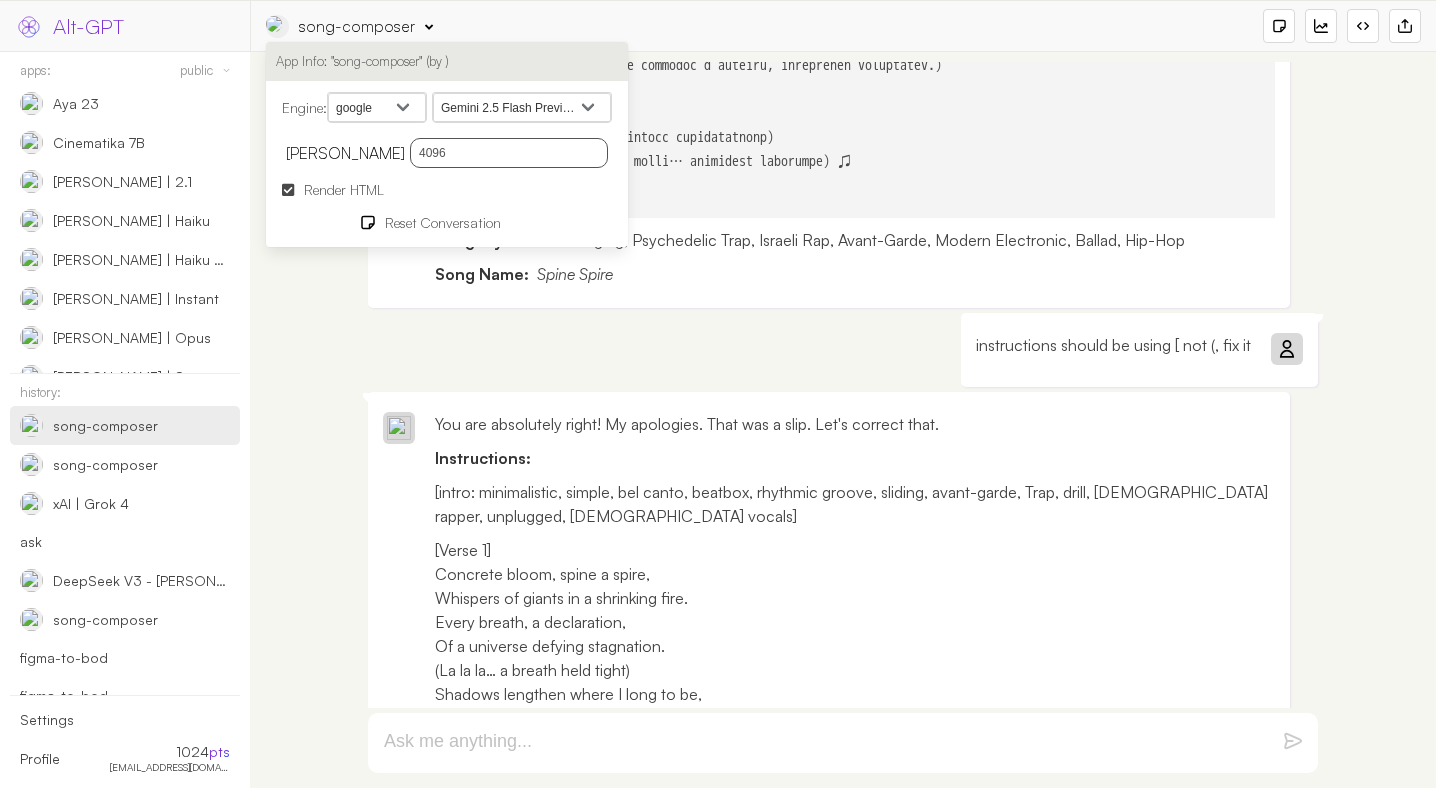 click on "Gemini 2.5 Flash Preview 05-20 Gemini 2.5 Flash Preview 04-17 Gemini 2.5 Pro Preview Gemini 2.5 Pro Experimental 03-25 Gemini 2.0 Flash Gemini 2.0 Flash-Lite Gemini 2.0 Flash Preview Image Generation Gemini 2.0 Pro Experimental 02-05 Gemini 2.0 Flash Thinking Experimental 01-21 Gemini 2.0 Flash Experimental Gemini 2.0 Flash Thinking Mode Gemma 3n E4B Gemma 3n E2B Gemma 3 27B LearnLM 1.5 Pro Experimental Gemini (exp-1206) Gemini 1.5 Flash-8B Gemini 1.5 Pro 2 Gemini 1.5 Flash 2 Gemini 1.5 Flash Gemini 1.5 Pro Gemini 1.0 Pro Gemini 1.0 Pro Vision PaLM 2 Chat (Legacy)" at bounding box center (522, 108) 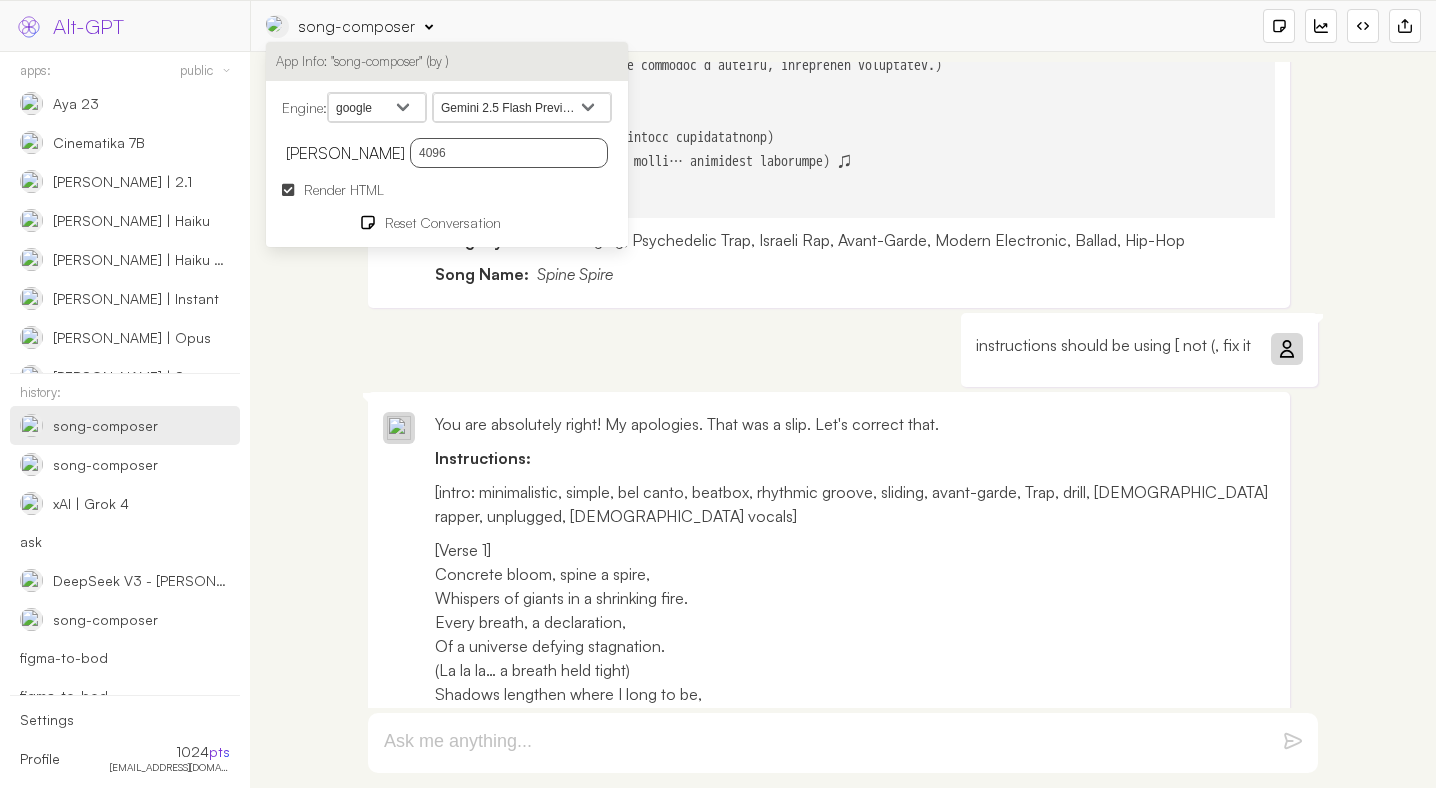 select on "models/gemini-2.0-flash-lite" 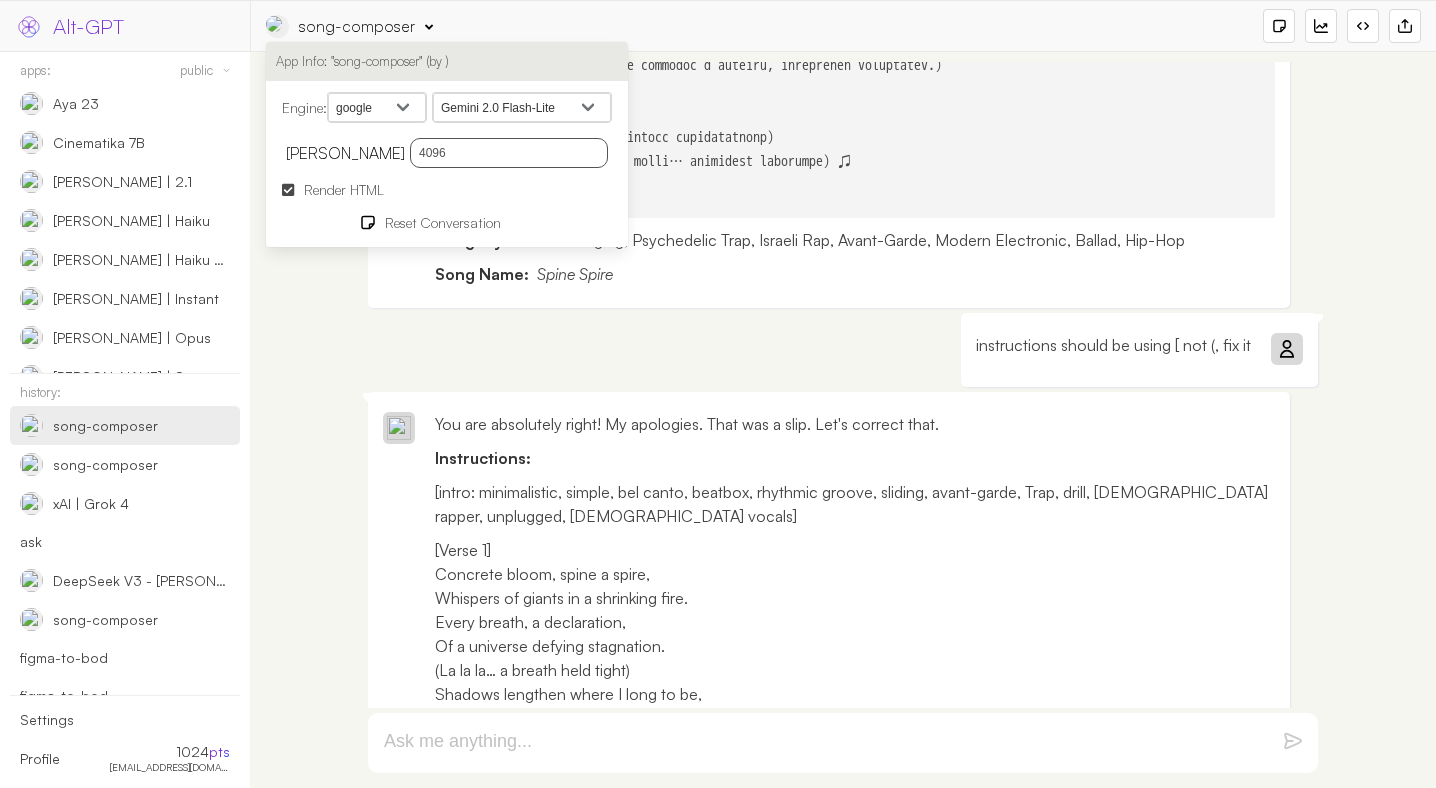 click at bounding box center [1286, 349] 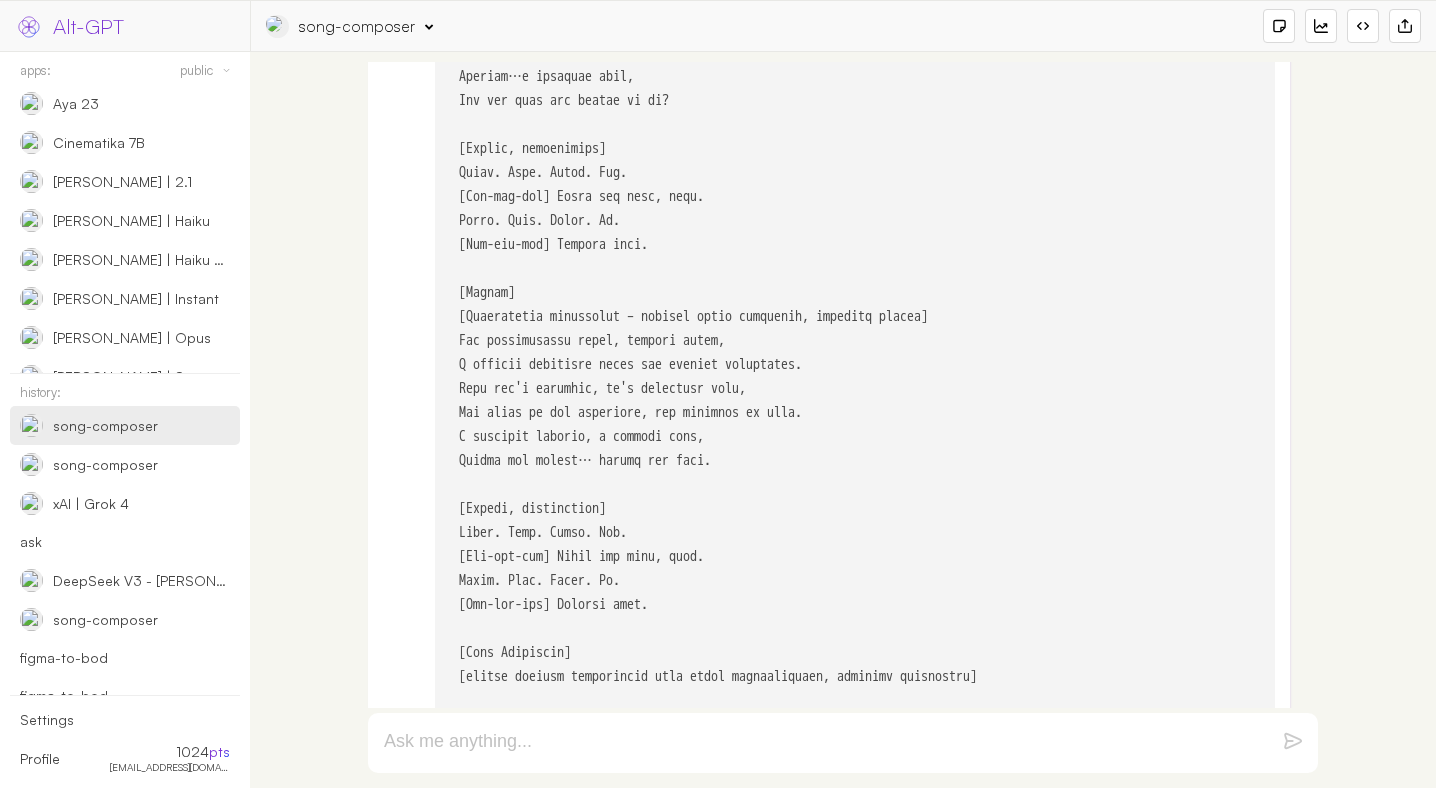 scroll, scrollTop: 5896, scrollLeft: 0, axis: vertical 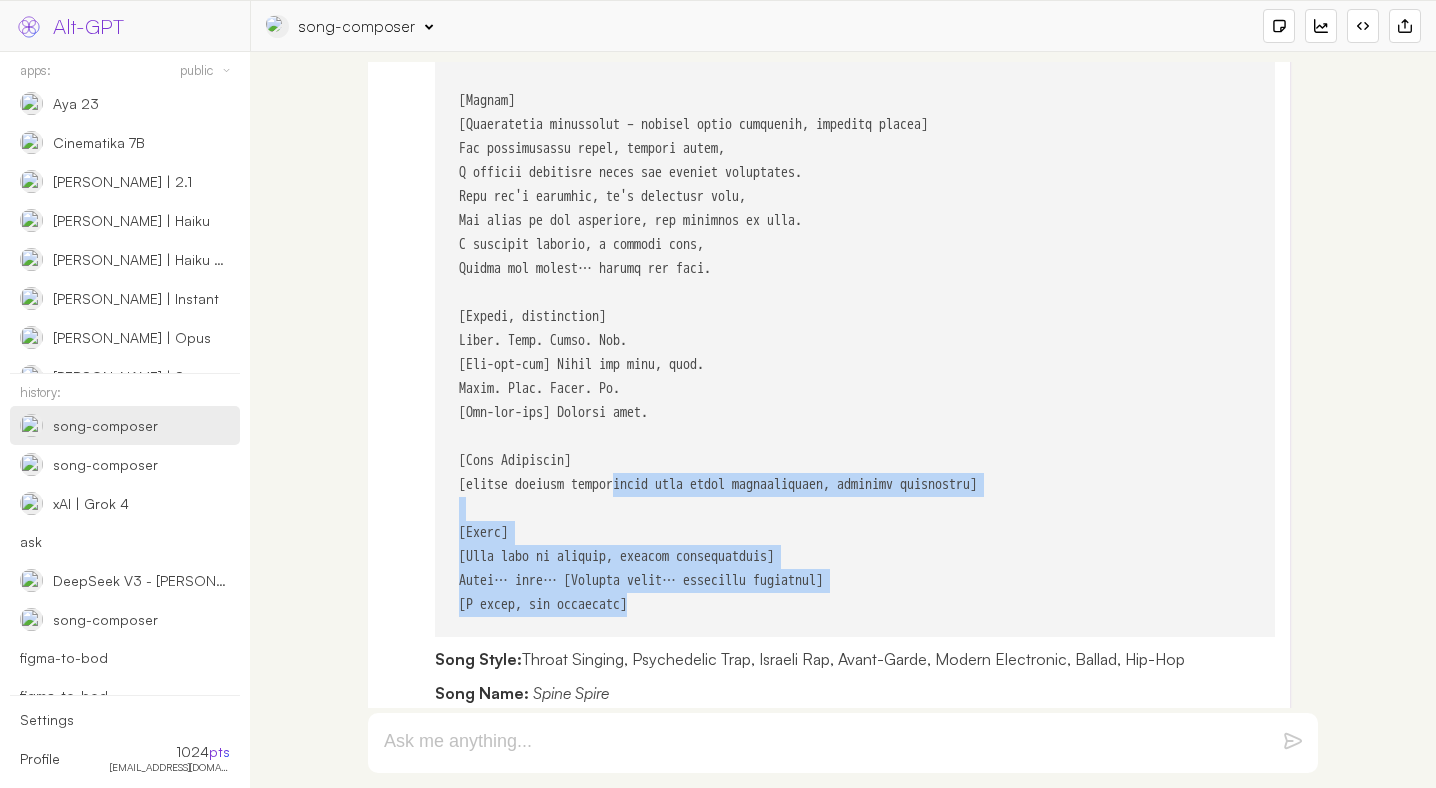drag, startPoint x: 708, startPoint y: 583, endPoint x: 646, endPoint y: 439, distance: 156.7801 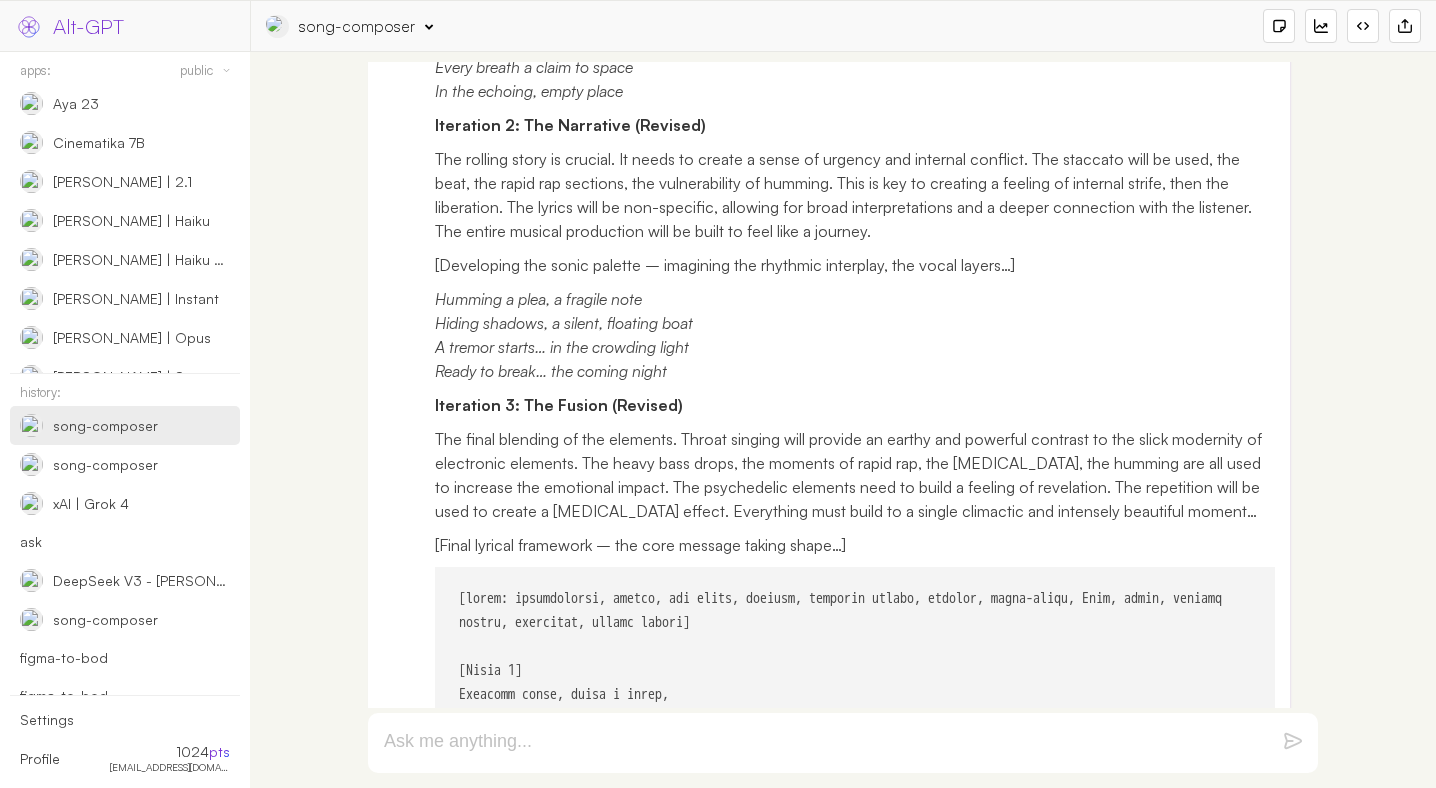 scroll, scrollTop: 4267, scrollLeft: 0, axis: vertical 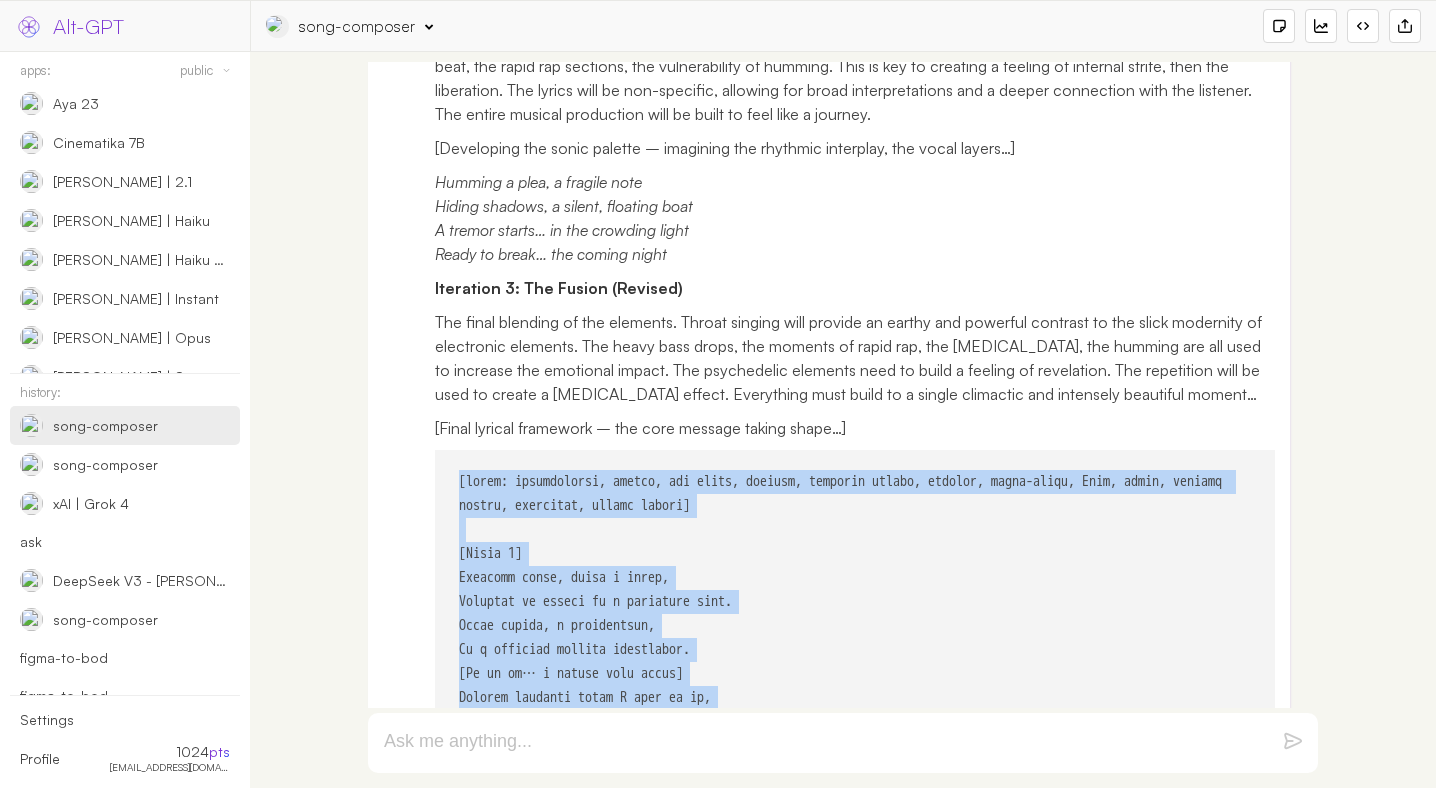click at bounding box center (844, 1357) 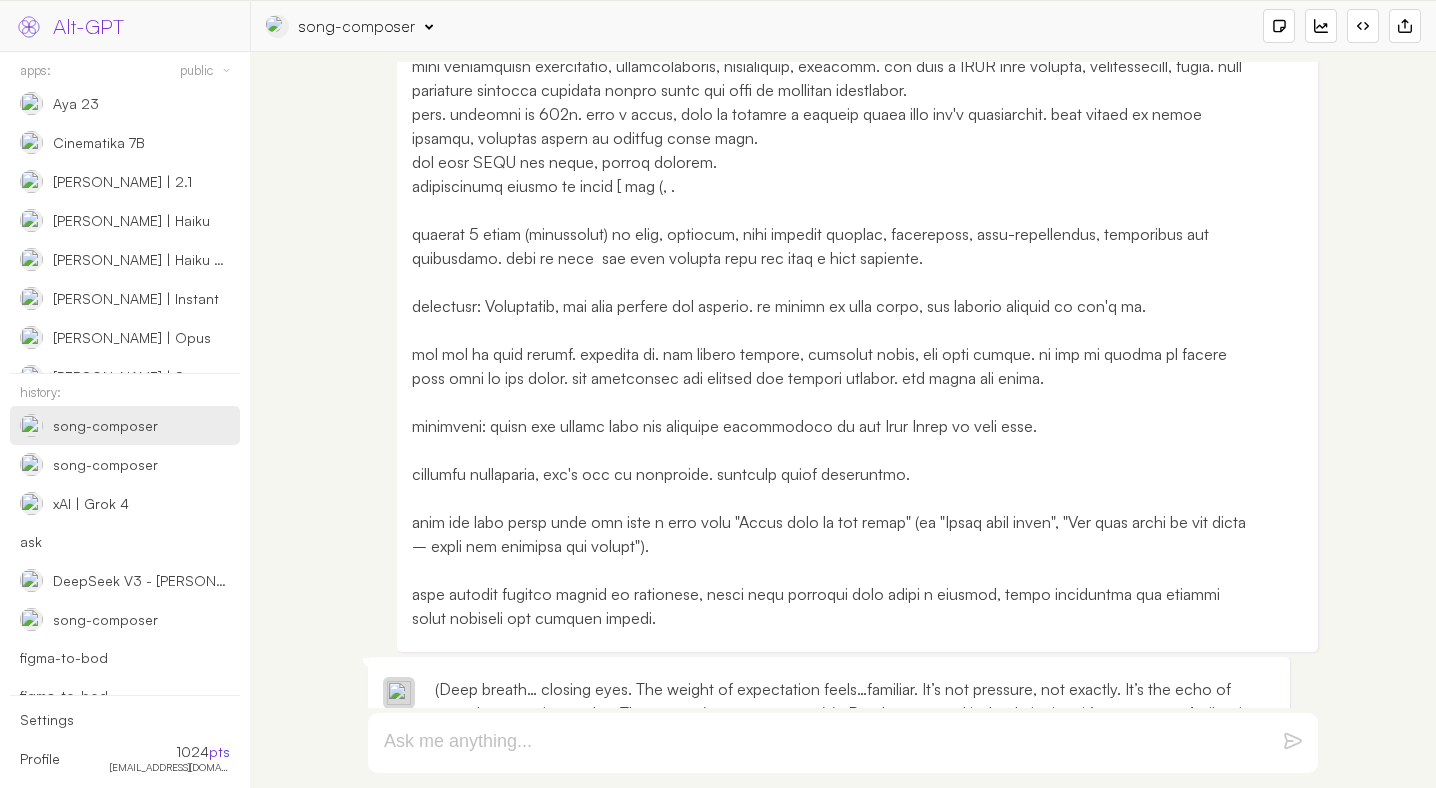 scroll, scrollTop: 0, scrollLeft: 0, axis: both 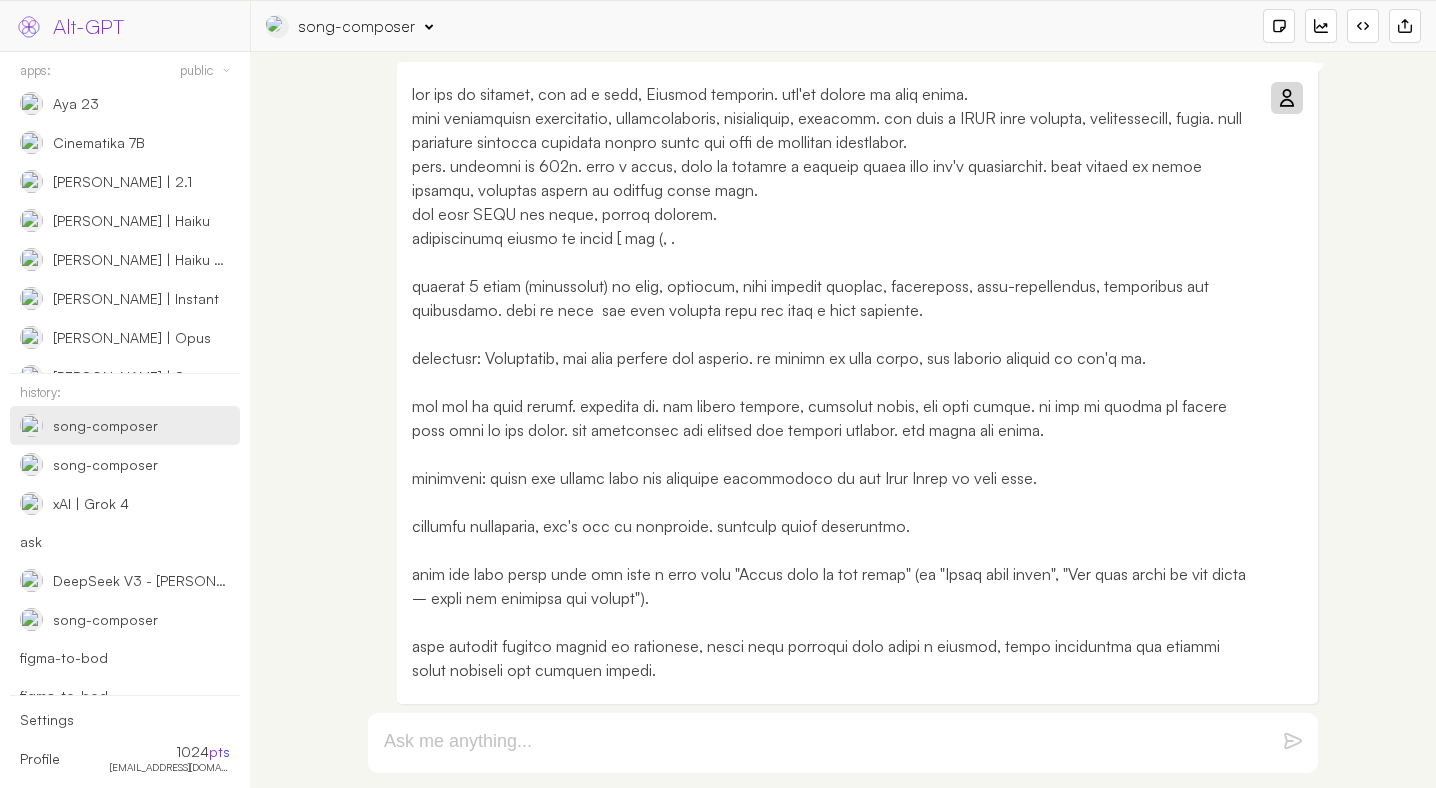 click on "song-composer" at bounding box center (357, 26) 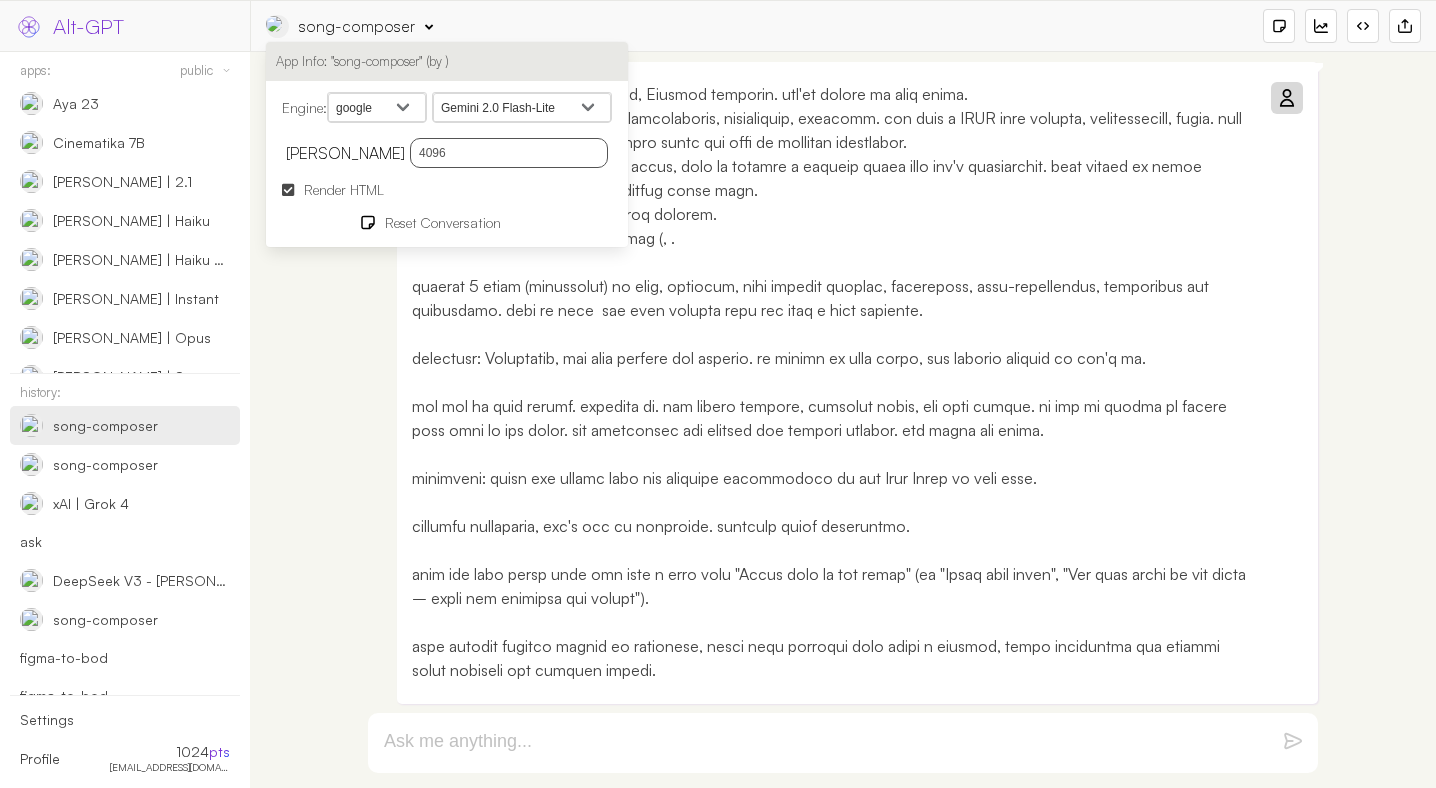 click on "Gemini 2.5 Flash Preview 05-20 Gemini 2.5 Flash Preview 04-17 Gemini 2.5 Pro Preview Gemini 2.5 Pro Experimental 03-25 Gemini 2.0 Flash Gemini 2.0 Flash-Lite Gemini 2.0 Flash Preview Image Generation Gemini 2.0 Pro Experimental 02-05 Gemini 2.0 Flash Thinking Experimental 01-21 Gemini 2.0 Flash Experimental Gemini 2.0 Flash Thinking Mode Gemma 3n E4B Gemma 3n E2B Gemma 3 27B LearnLM 1.5 Pro Experimental Gemini (exp-1206) Gemini 1.5 Flash-8B Gemini 1.5 Pro 2 Gemini 1.5 Flash 2 Gemini 1.5 Flash Gemini 1.5 Pro Gemini 1.0 Pro Gemini 1.0 Pro Vision PaLM 2 Chat (Legacy)" at bounding box center (522, 108) 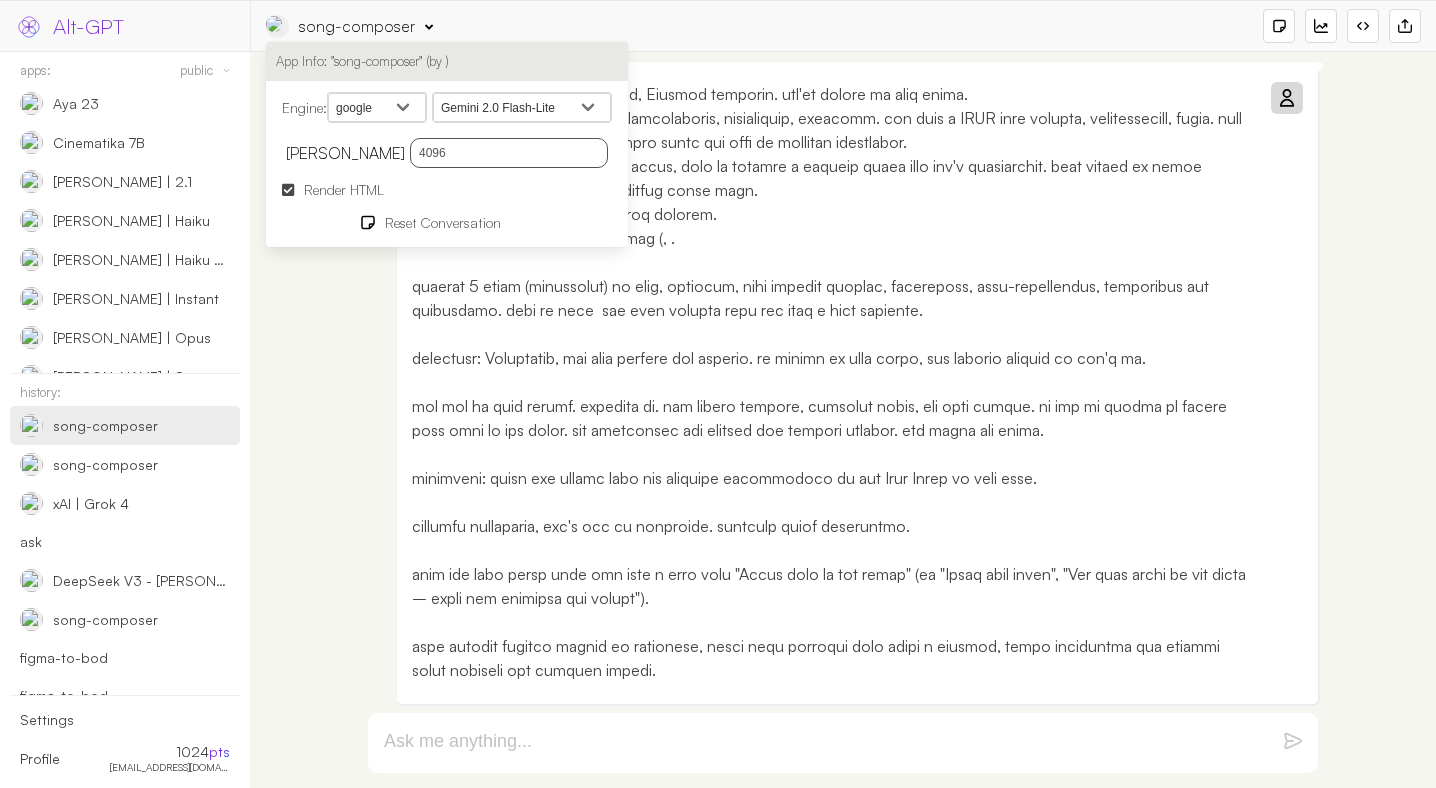click at bounding box center (1286, 98) 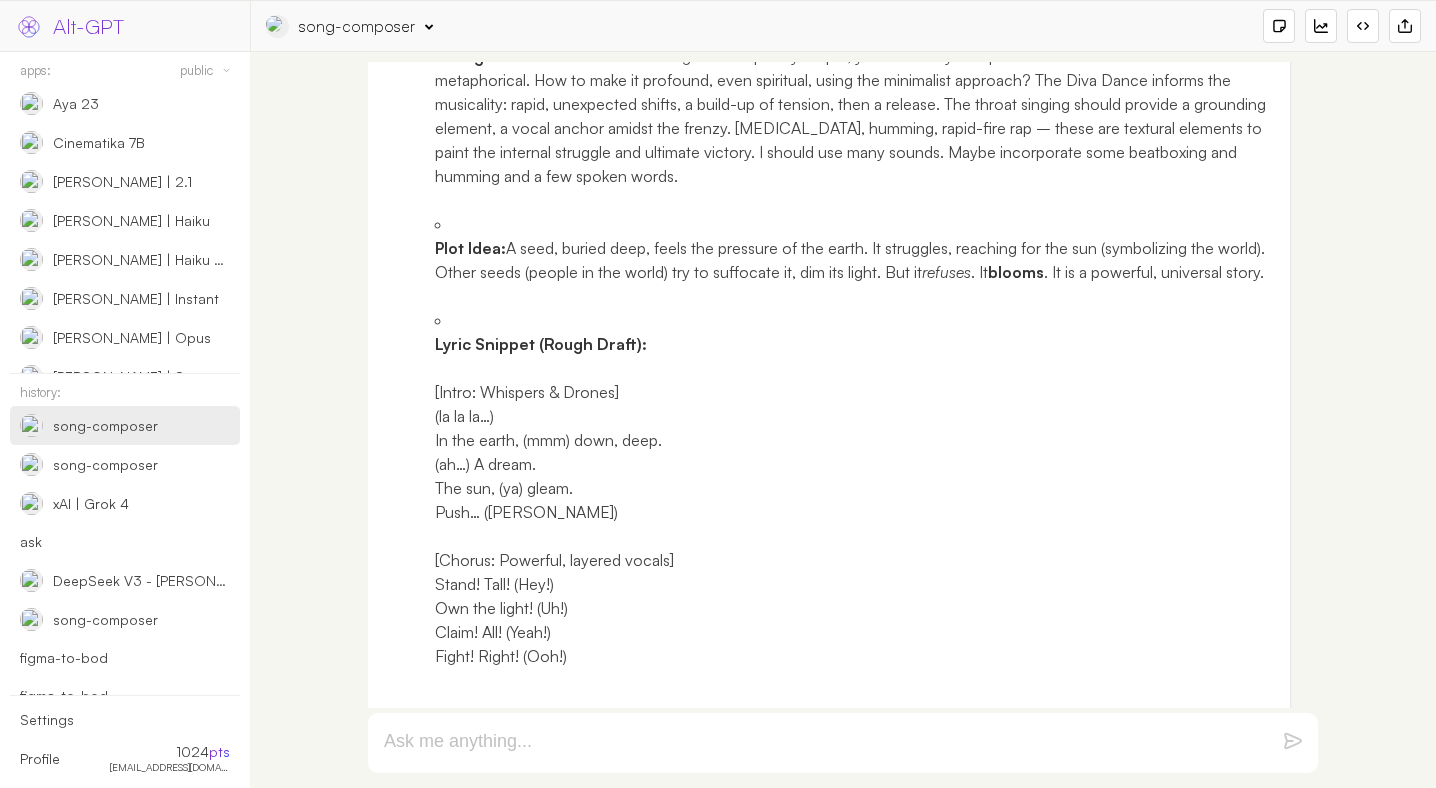 scroll, scrollTop: 0, scrollLeft: 0, axis: both 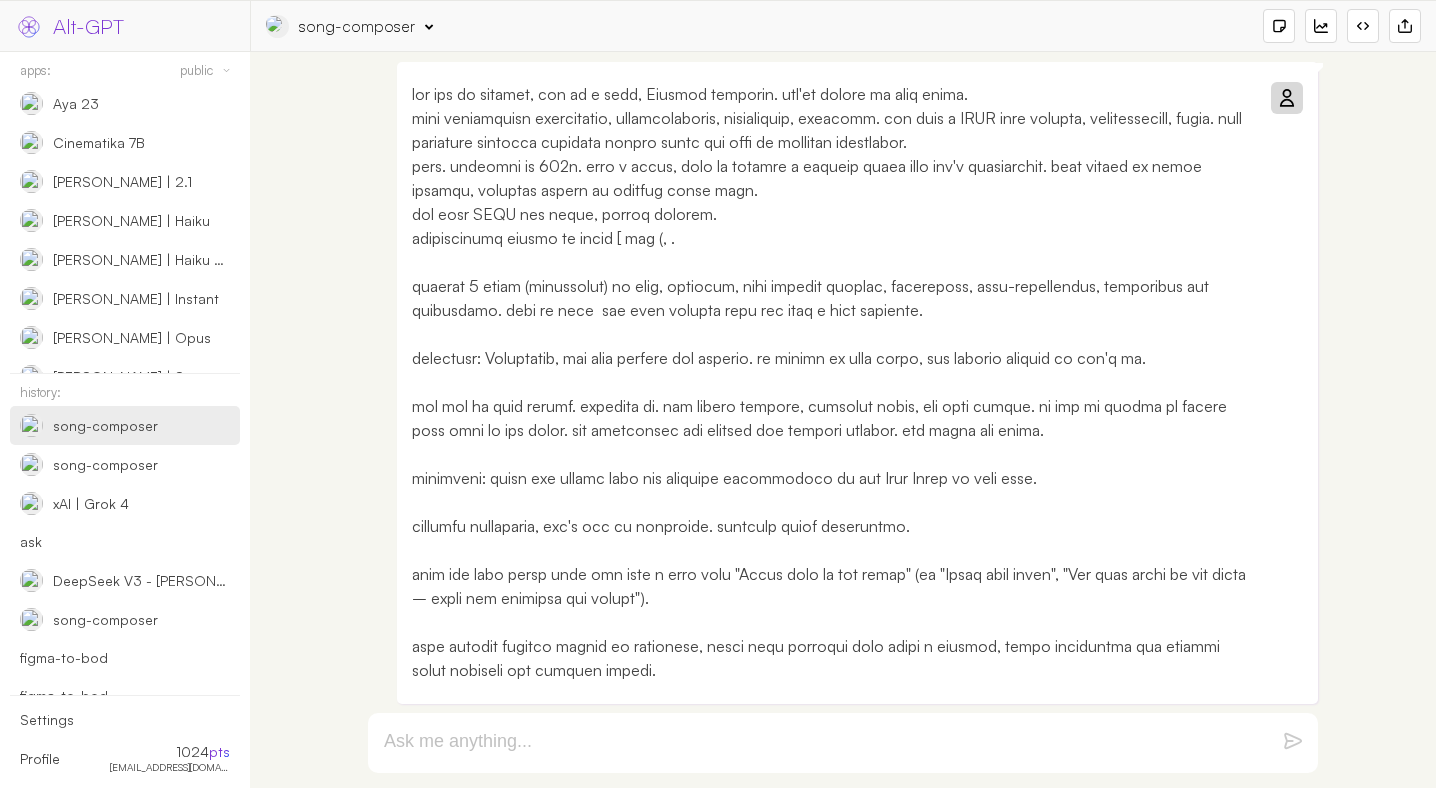click at bounding box center [832, 382] 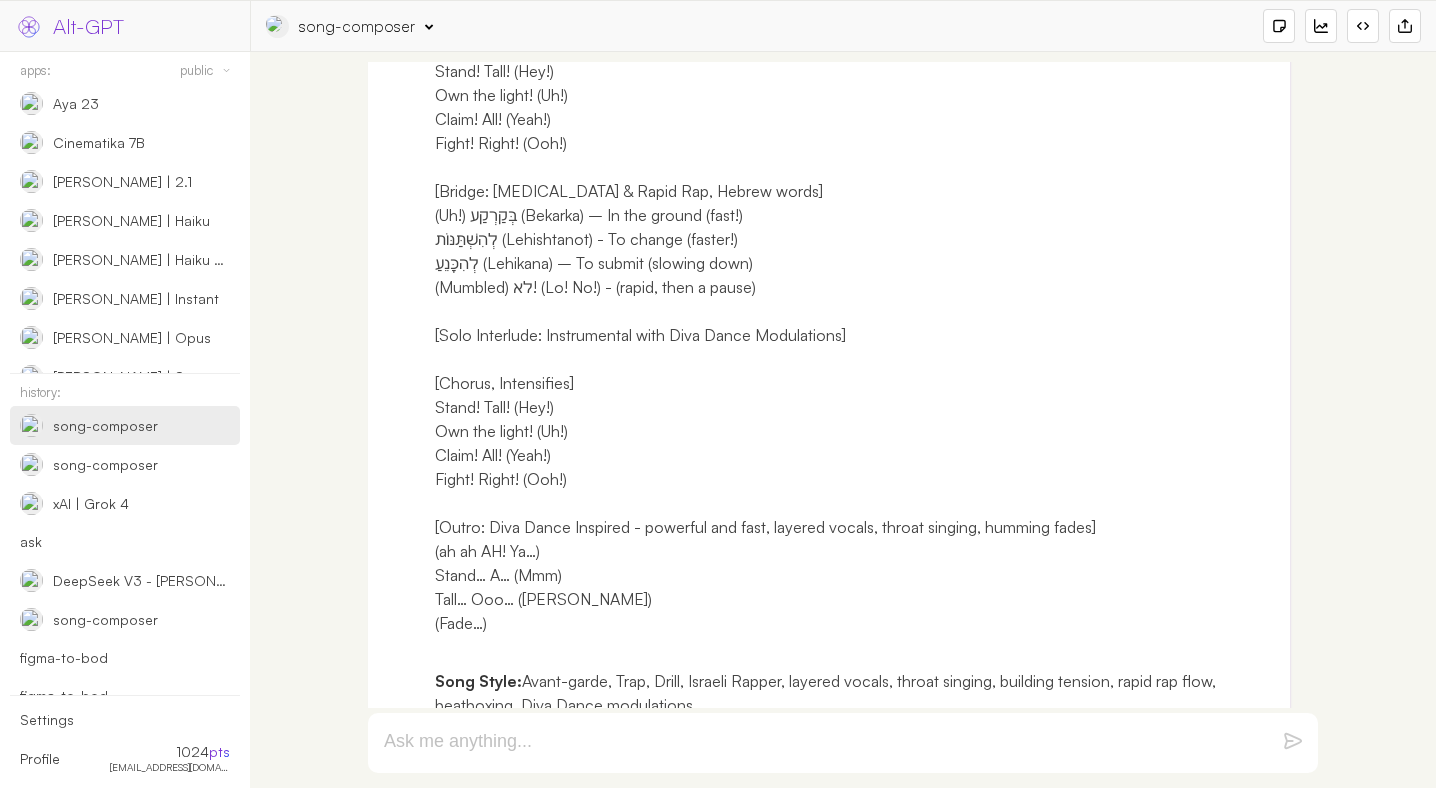 scroll, scrollTop: 4167, scrollLeft: 0, axis: vertical 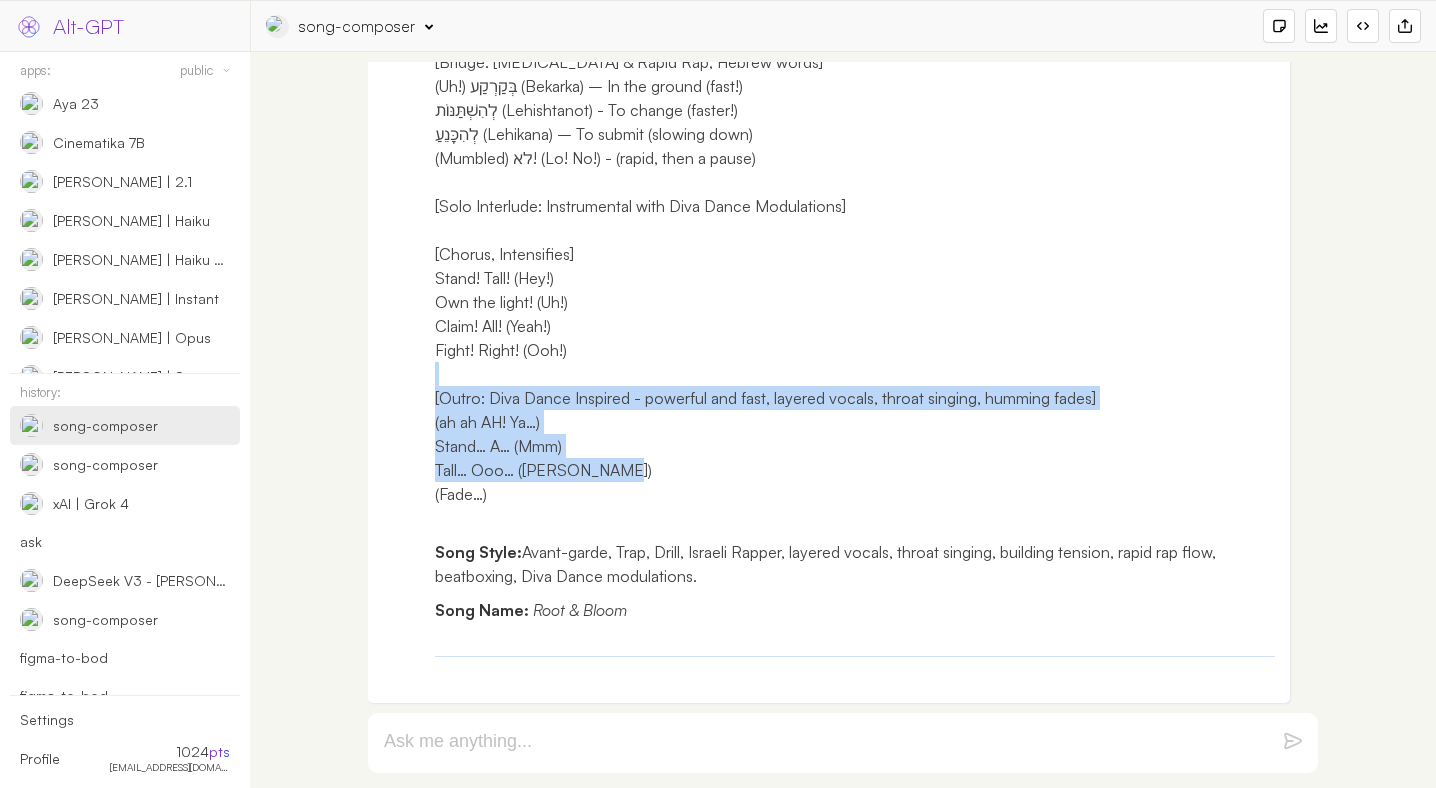 drag, startPoint x: 556, startPoint y: 499, endPoint x: 469, endPoint y: 355, distance: 168.2409 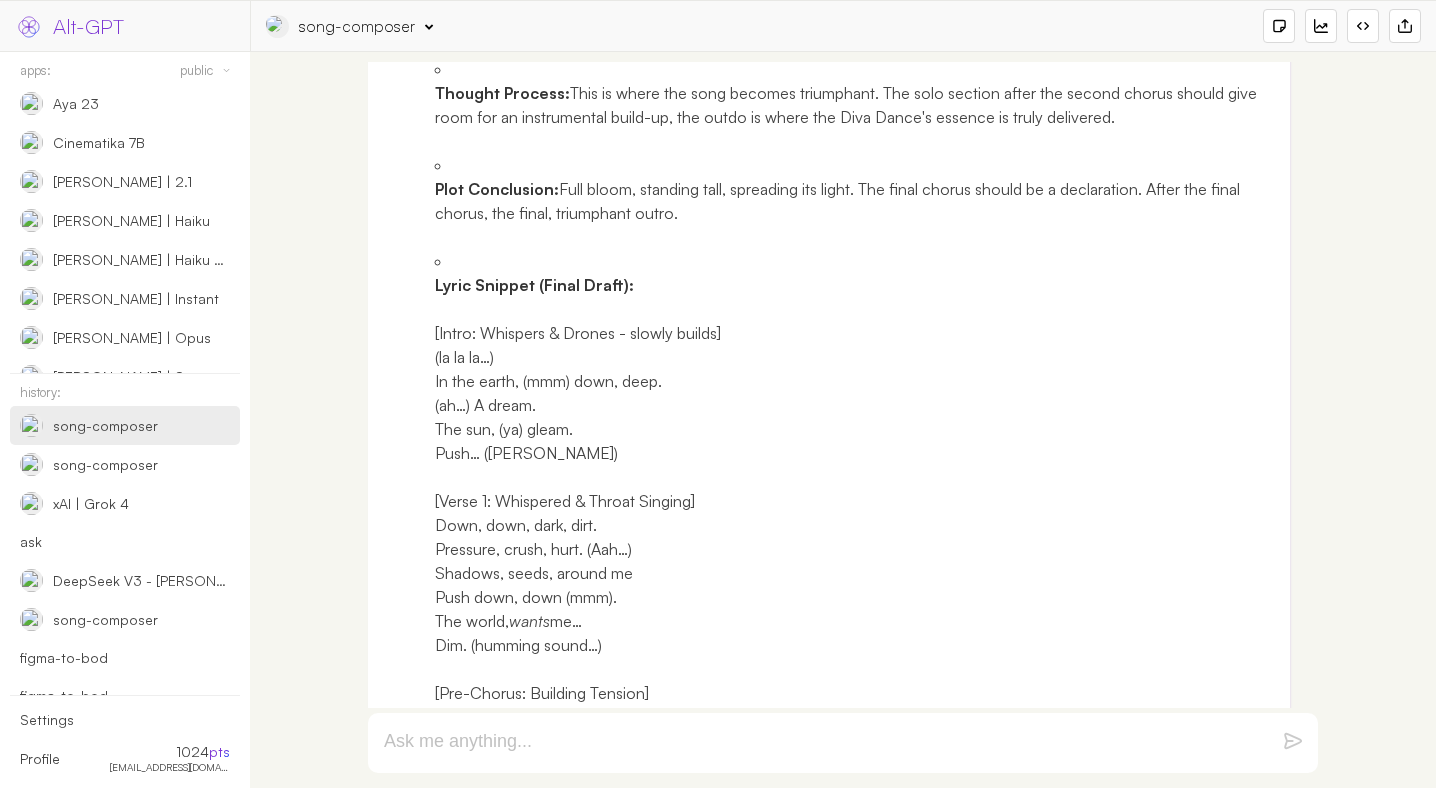 scroll, scrollTop: 2658, scrollLeft: 0, axis: vertical 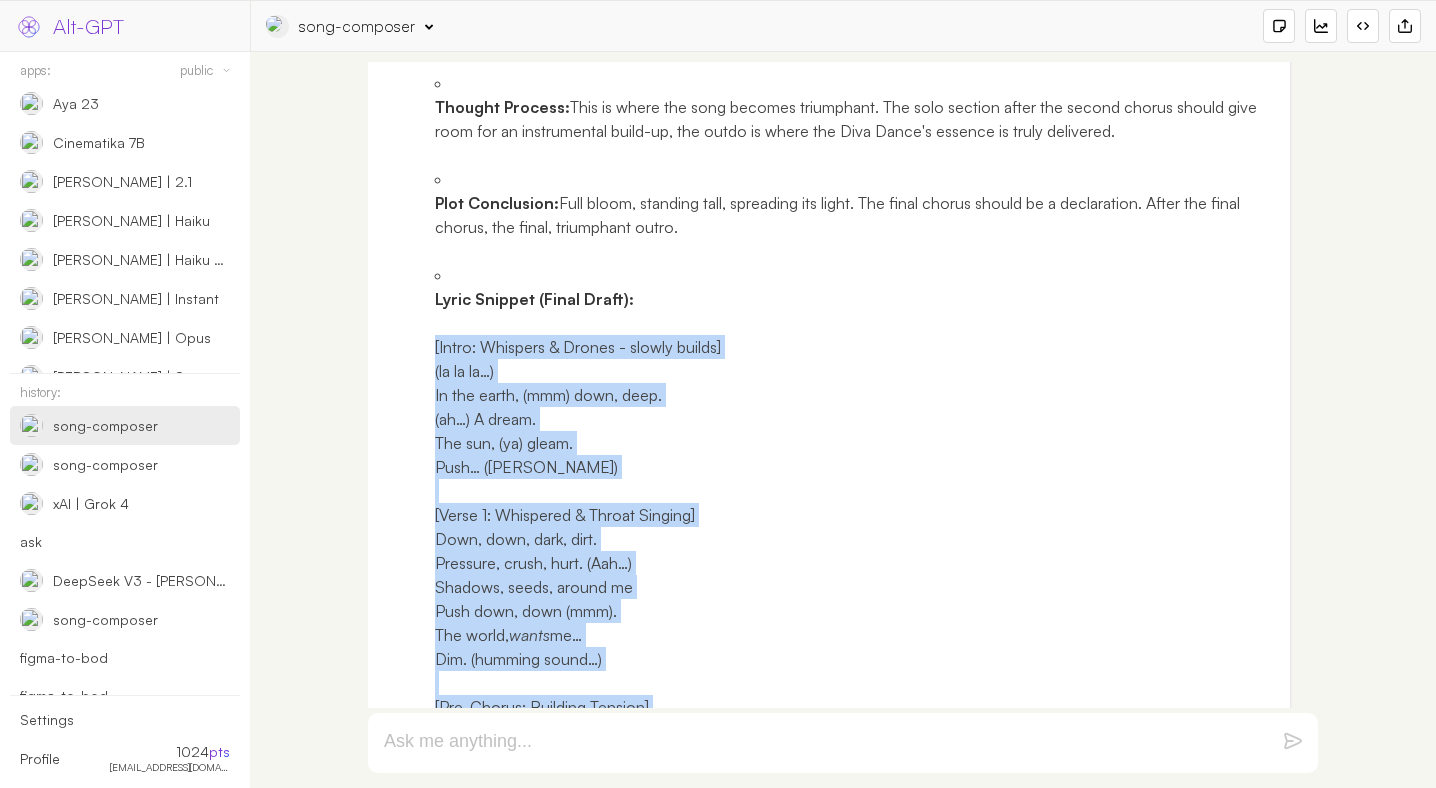 click on "Alright. Deep breaths. This is a challenge, a beautiful, absurd challenge. An award-winning Israeli anthem about claiming one's space, using minimal words, maximum impact, all while channeling the Diva Dance's spirit? Let's unravel this.
Iteration 1: The Seed of Knowing
Thought Process:  The core message is deceptively simple, yet universally complex. "Stand tall" is both literal and metaphorical. How to make it profound, even spiritual, using the minimalist approach? The Diva Dance informs the musicality: rapid, unexpected shifts, a build-up of tension, then a release. The throat singing should provide a grounding element, a vocal anchor amidst the frenzy. Stammering, humming, rapid-fire rap – these are textural elements to paint the internal struggle and ultimate victory. I should use many sounds. Maybe incorporate some beatboxing and humming and a few spoken words.
Plot Idea: refuses . It  blooms . It is a powerful, universal story.
Lyric Snippet (Rough Draft):
Further Consideration:" at bounding box center (829, 107) 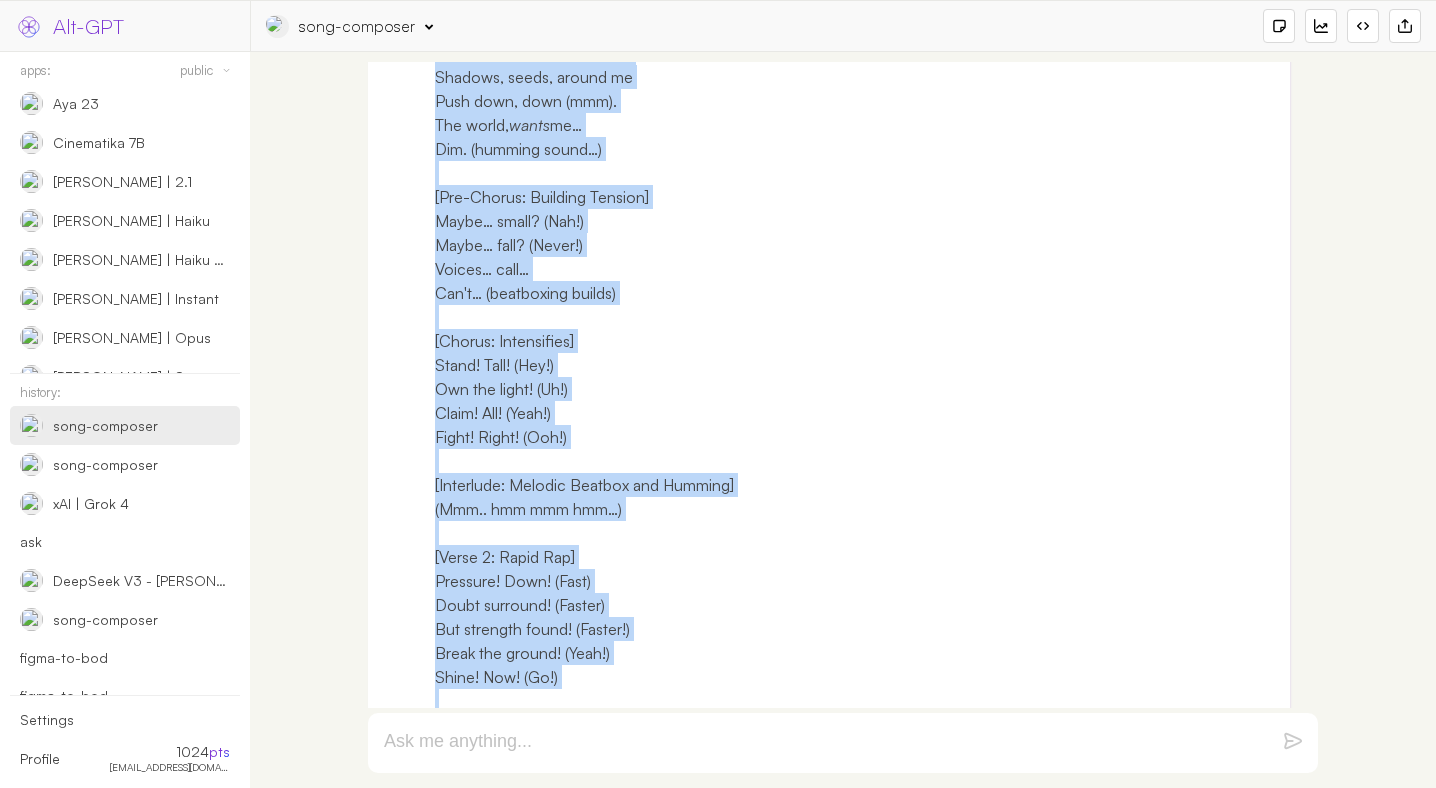 scroll, scrollTop: 4167, scrollLeft: 0, axis: vertical 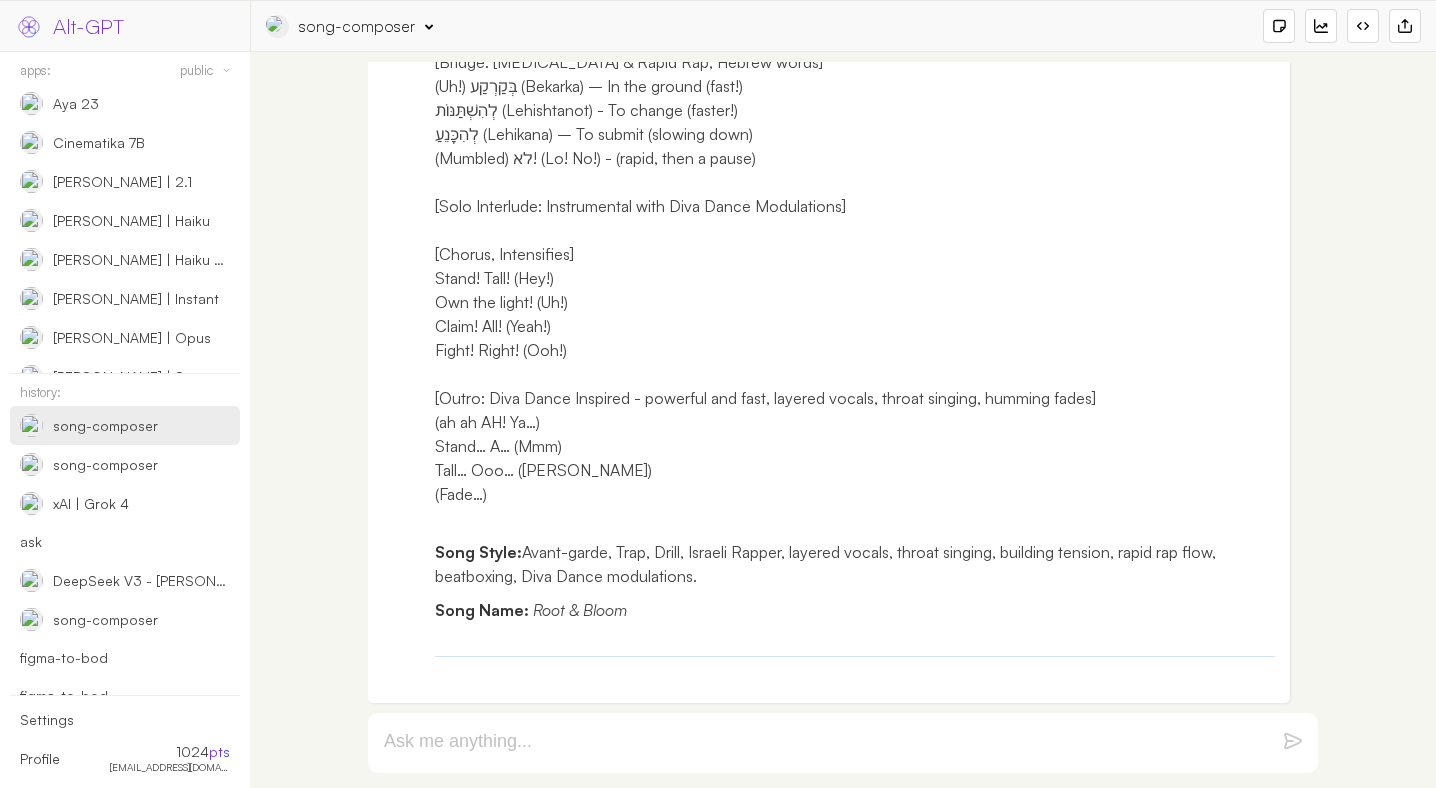 click on "Song Style:  Avant-garde, Trap, Drill, Israeli Rapper, layered vocals, throat singing, building tension, rapid rap flow, beatboxing, Diva Dance modulations." at bounding box center [855, 564] 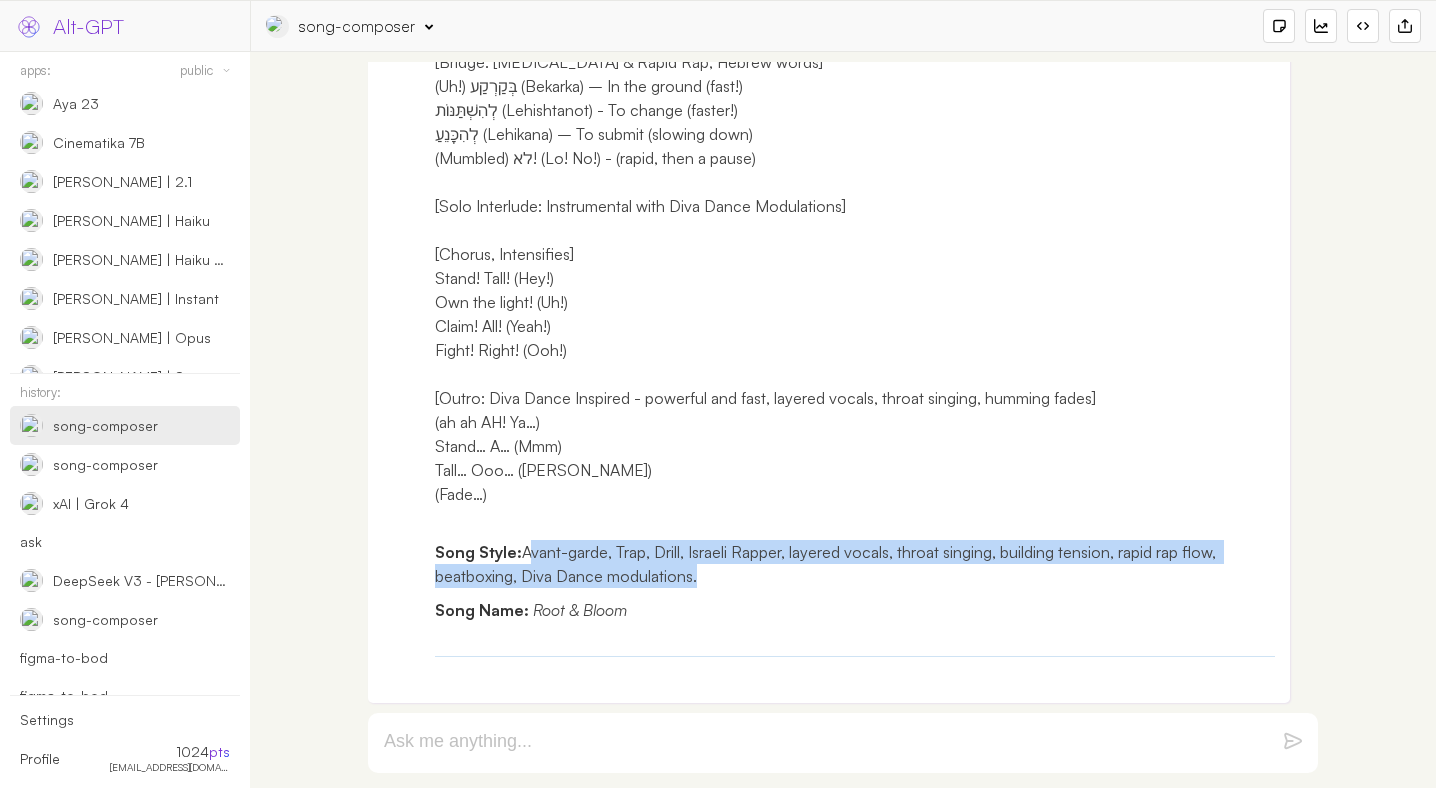 drag, startPoint x: 535, startPoint y: 552, endPoint x: 695, endPoint y: 576, distance: 161.79 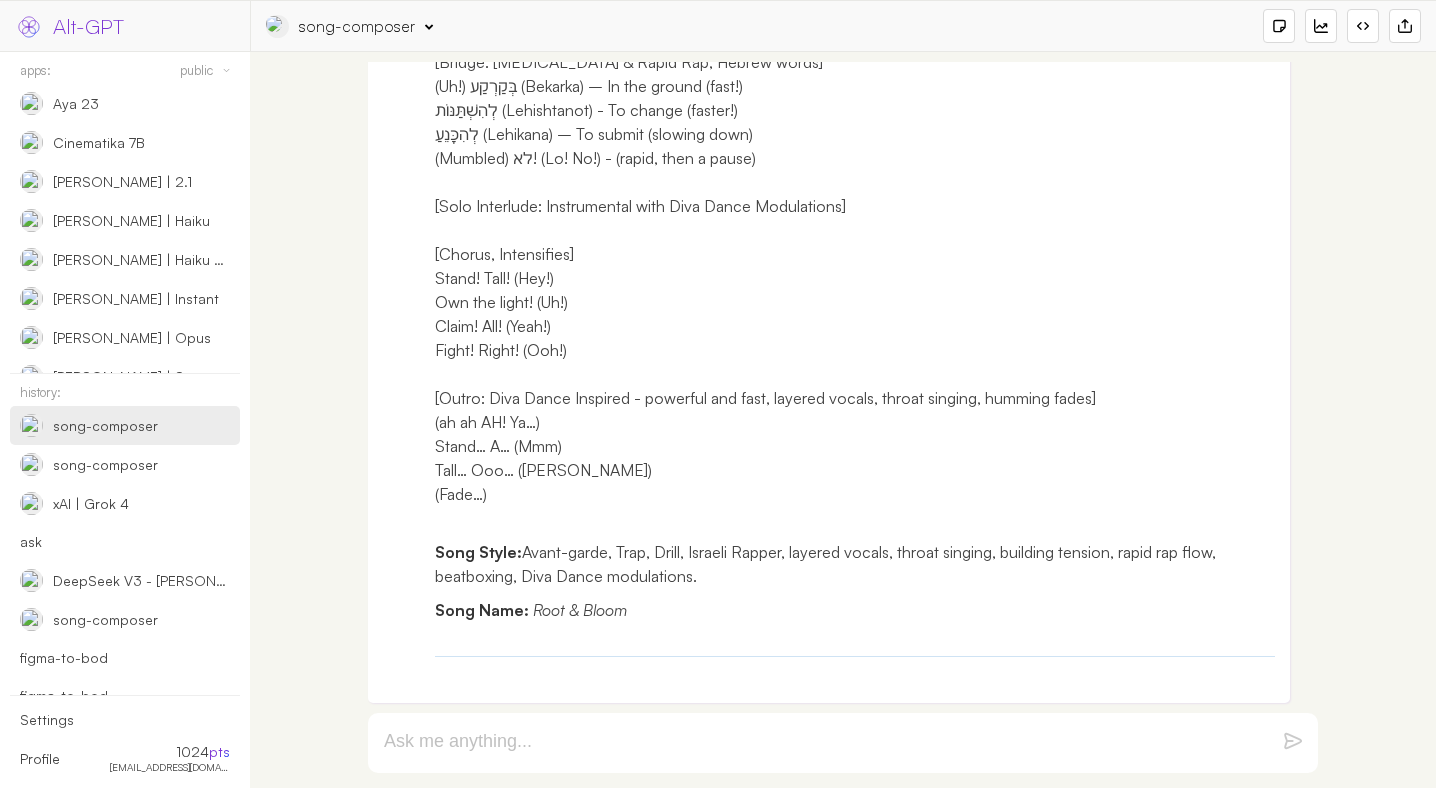 click on "Root & Bloom" at bounding box center (580, 610) 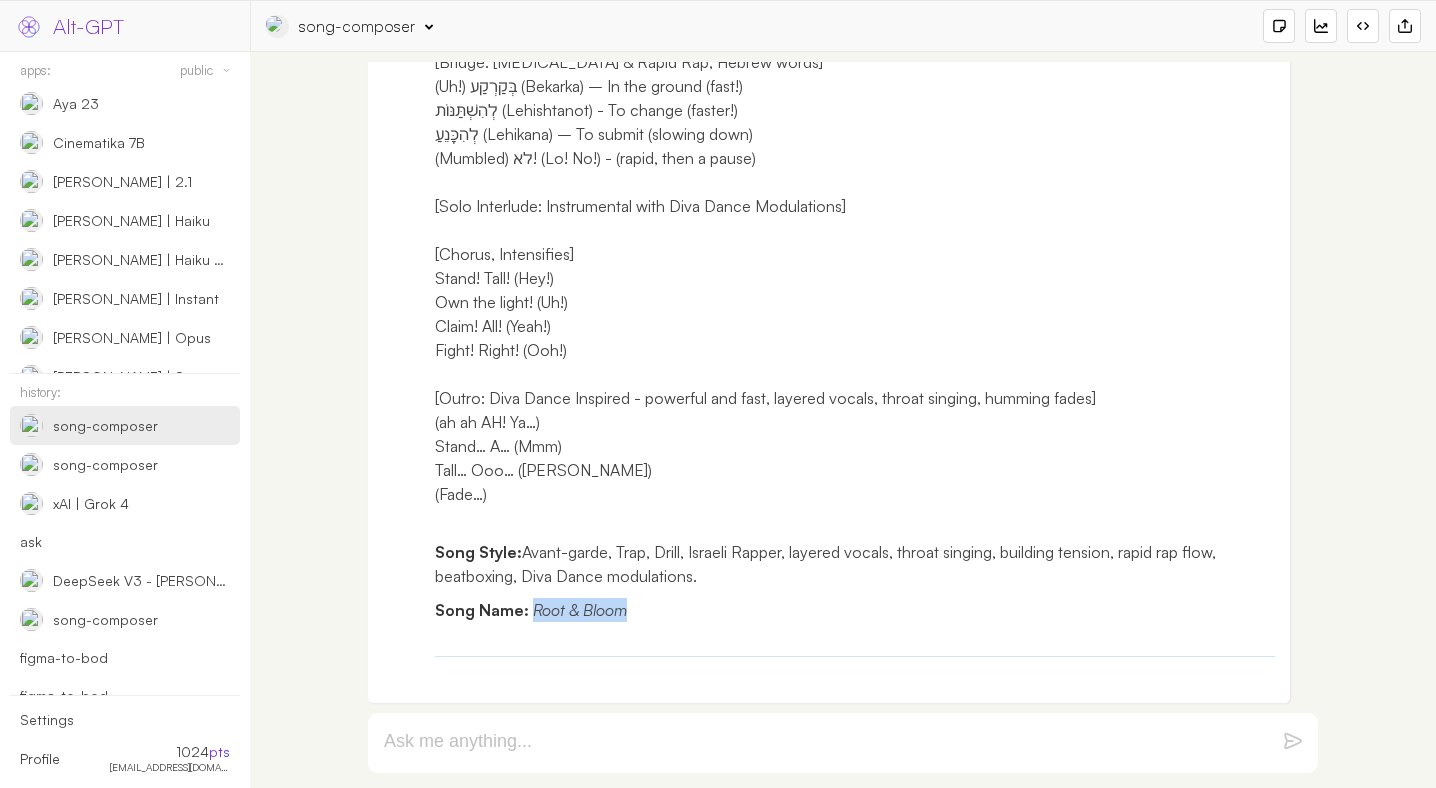 drag, startPoint x: 545, startPoint y: 609, endPoint x: 594, endPoint y: 609, distance: 49 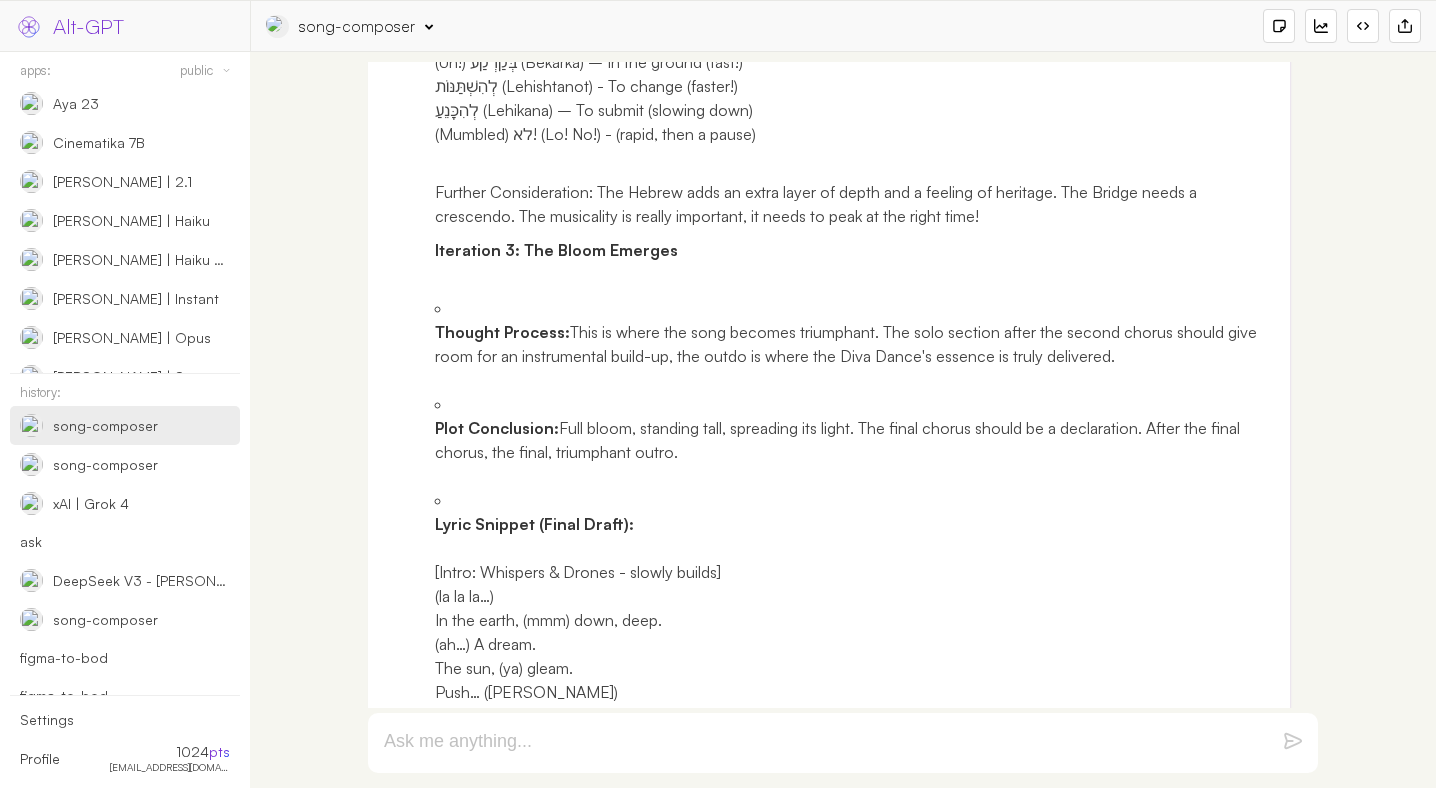 scroll, scrollTop: 1284, scrollLeft: 0, axis: vertical 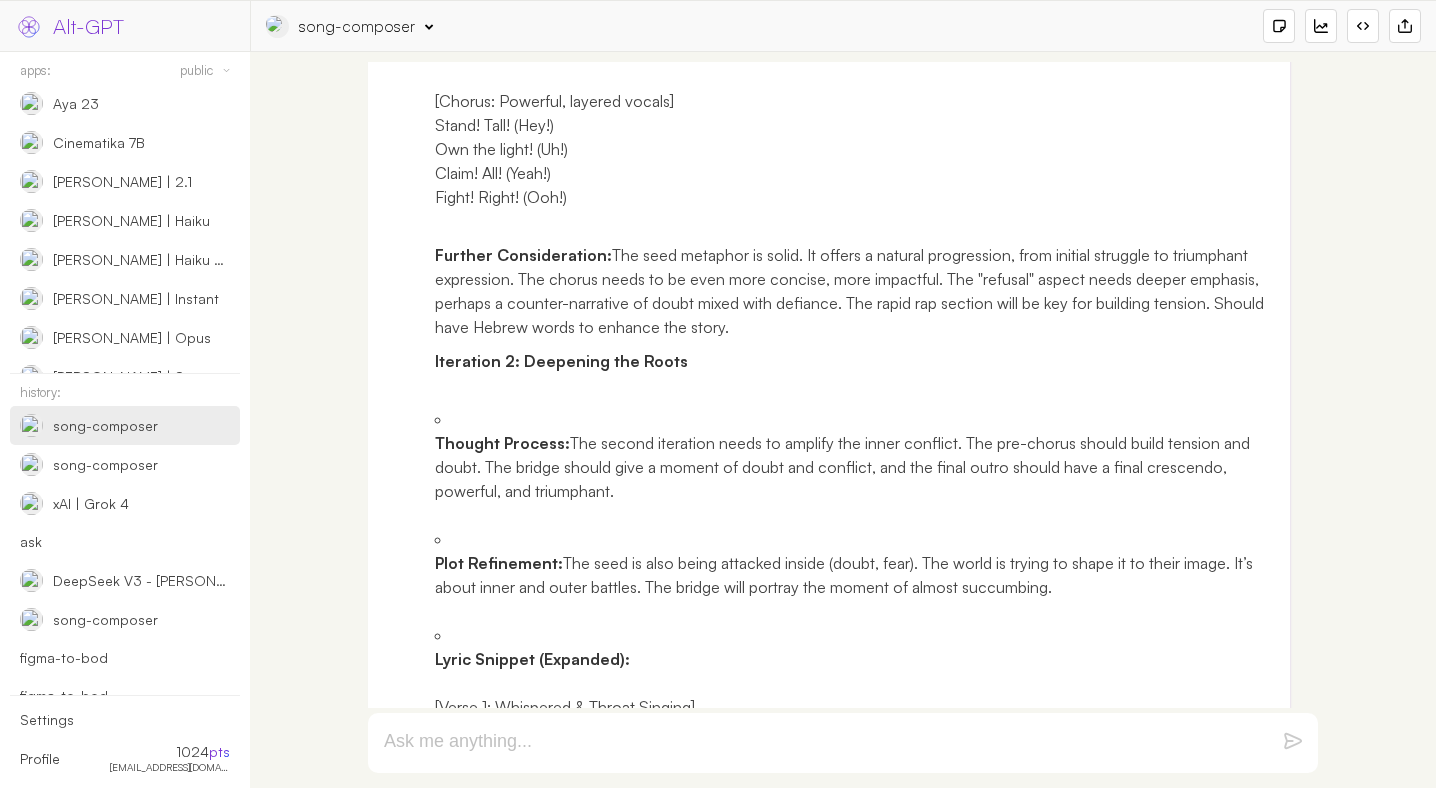 click on "song-composer" at bounding box center (357, 26) 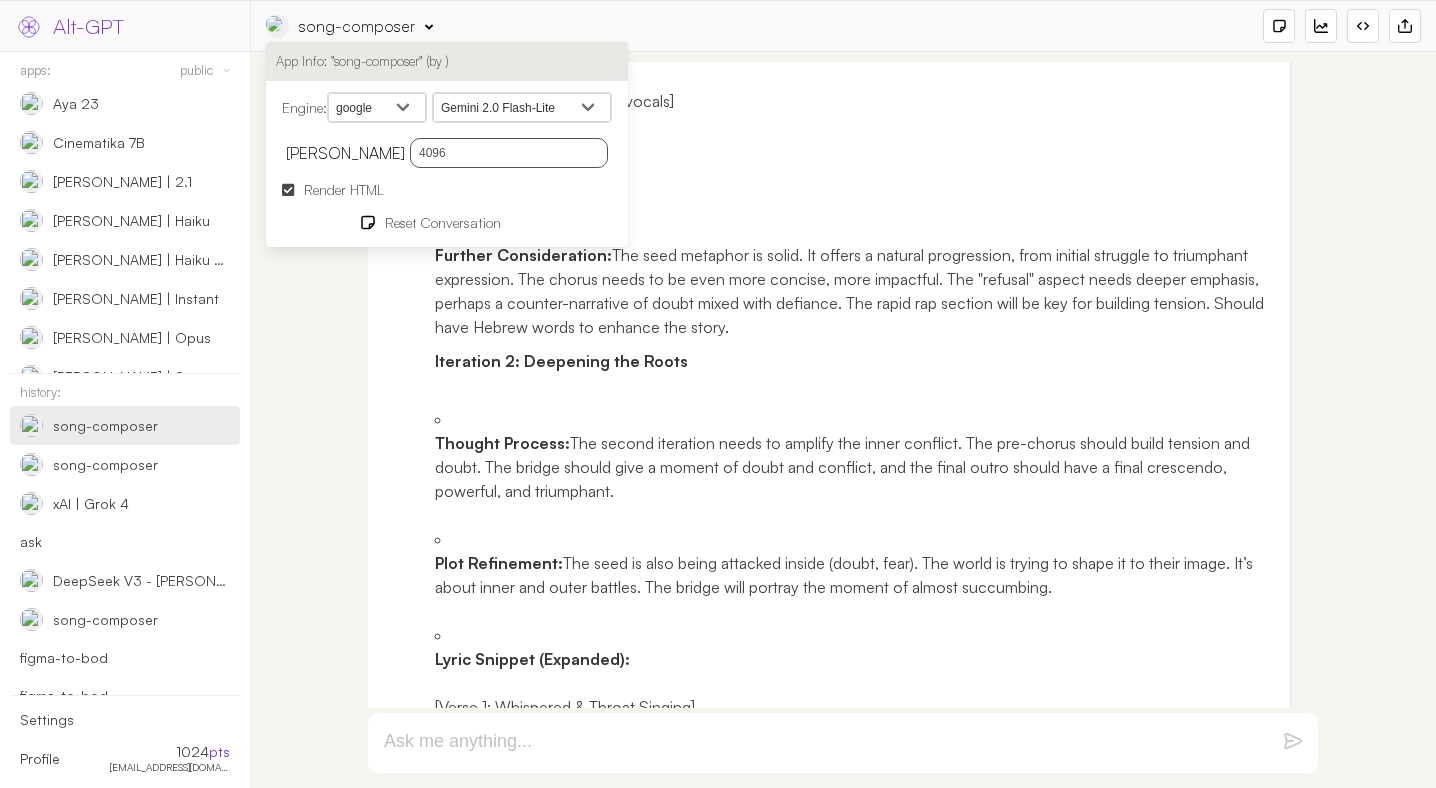 click on "Gemini 2.5 Flash Preview 05-20 Gemini 2.5 Flash Preview 04-17 Gemini 2.5 Pro Preview Gemini 2.5 Pro Experimental 03-25 Gemini 2.0 Flash Gemini 2.0 Flash-Lite Gemini 2.0 Flash Preview Image Generation Gemini 2.0 Pro Experimental 02-05 Gemini 2.0 Flash Thinking Experimental 01-21 Gemini 2.0 Flash Experimental Gemini 2.0 Flash Thinking Mode Gemma 3n E4B Gemma 3n E2B Gemma 3 27B LearnLM 1.5 Pro Experimental Gemini (exp-1206) Gemini 1.5 Flash-8B Gemini 1.5 Pro 2 Gemini 1.5 Flash 2 Gemini 1.5 Flash Gemini 1.5 Pro Gemini 1.0 Pro Gemini 1.0 Pro Vision PaLM 2 Chat (Legacy)" at bounding box center [522, 108] 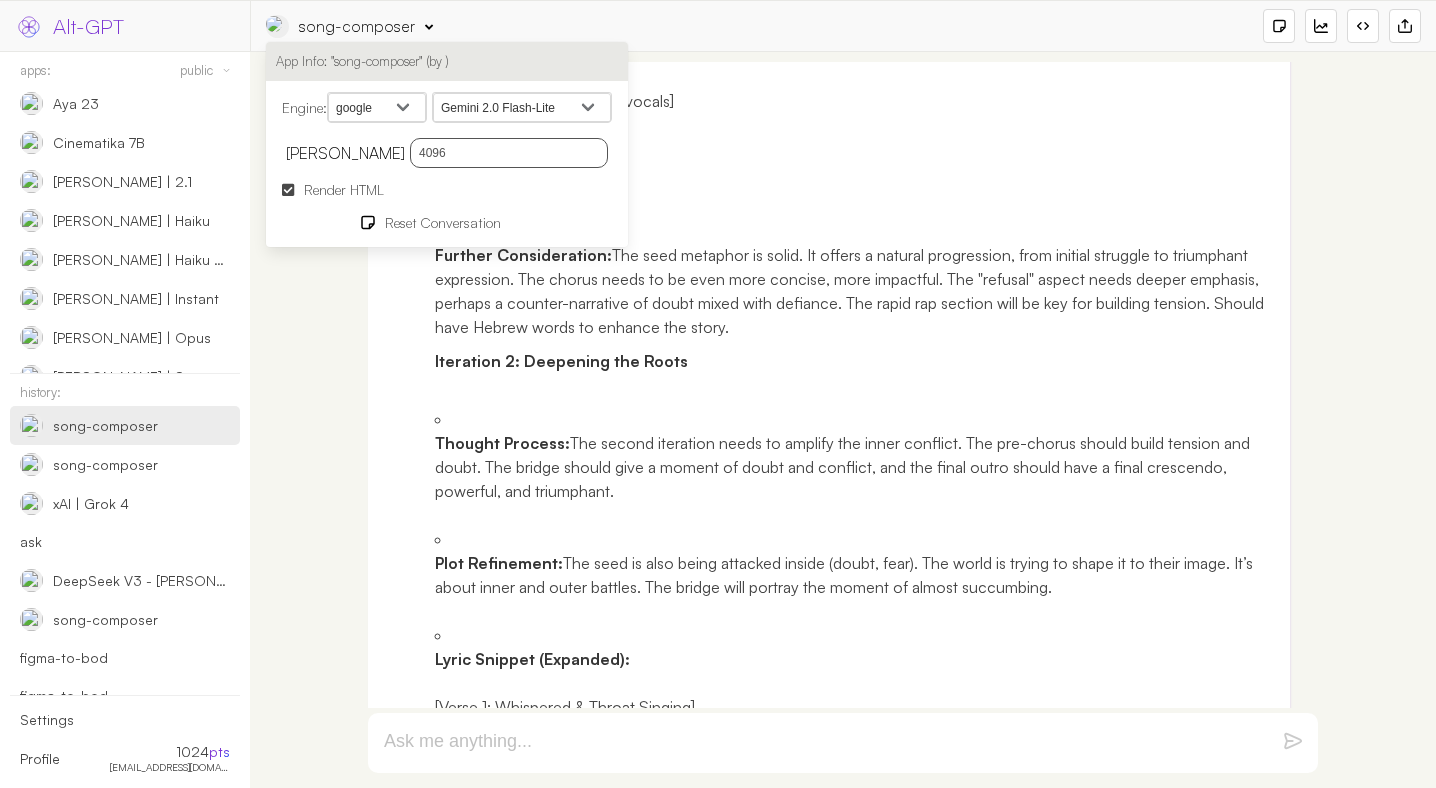 select on "models/gemini-2.5-flash-preview-05-20" 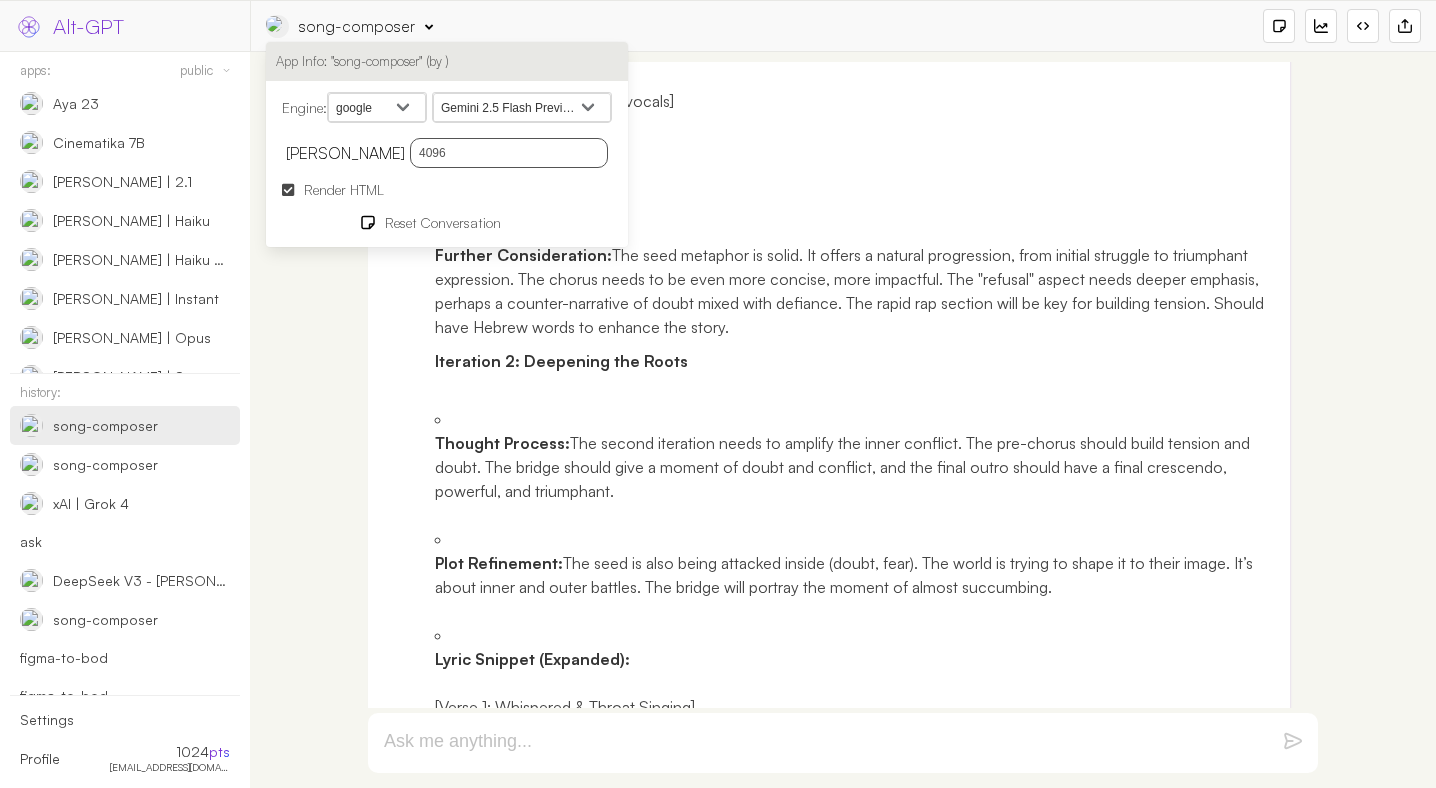 click on "Further Consideration:  The seed metaphor is solid. It offers a natural progression, from initial struggle to triumphant expression. The chorus needs to be even more concise, more impactful. The "refusal" aspect needs deeper emphasis, perhaps a counter-narrative of doubt mixed with defiance. The rapid rap section will be key for building tension. Should have Hebrew words to enhance the story." at bounding box center [855, 291] 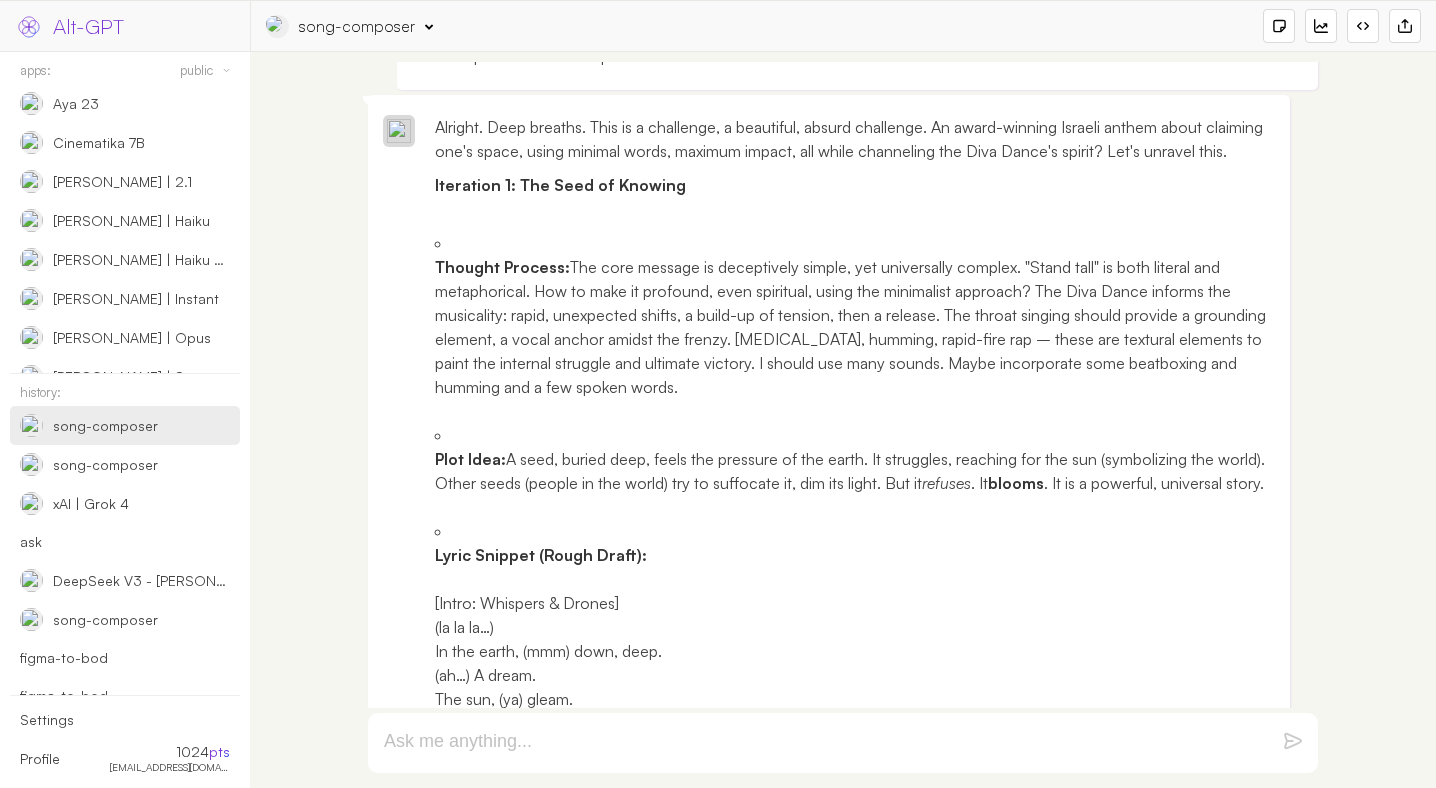 scroll, scrollTop: 0, scrollLeft: 0, axis: both 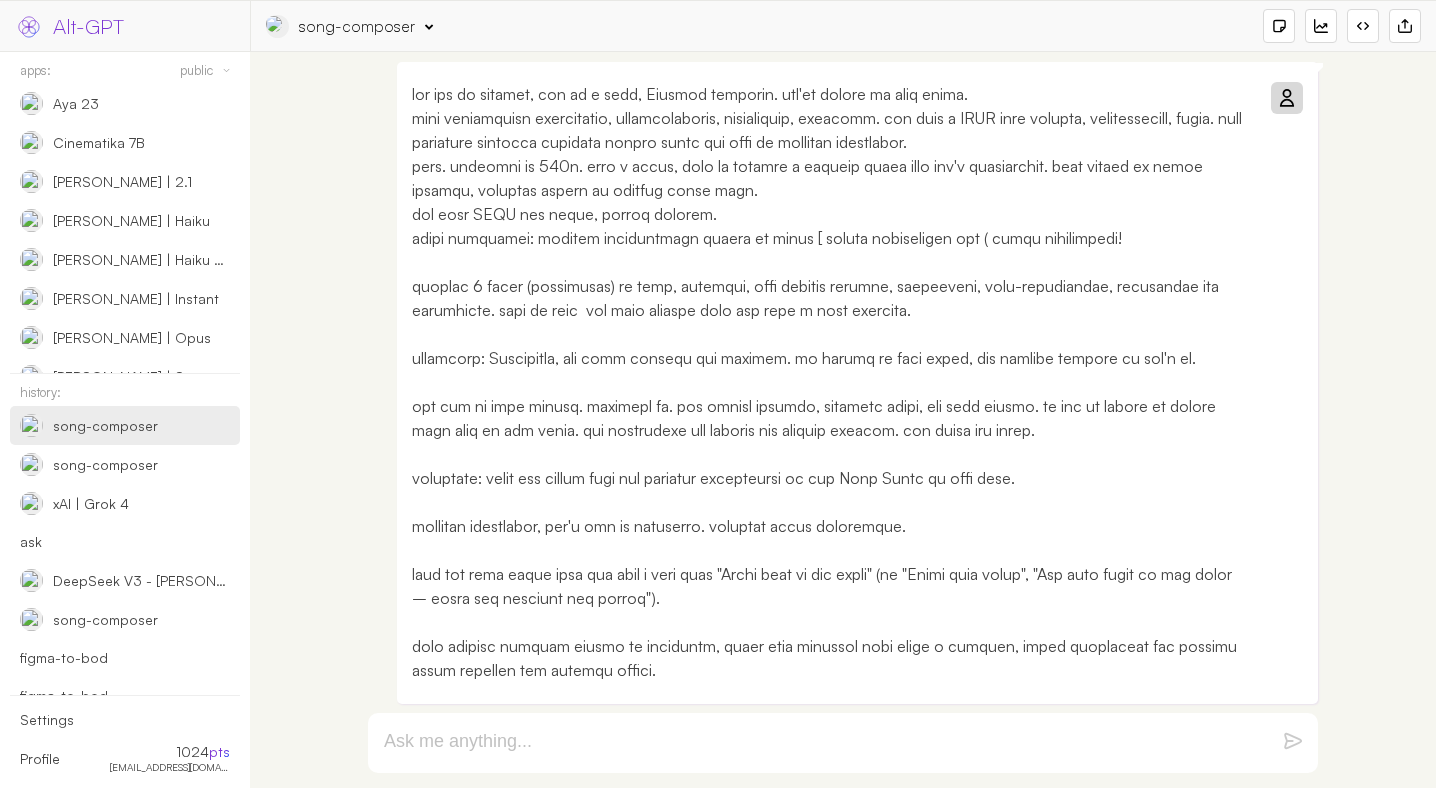 click at bounding box center [1286, 98] 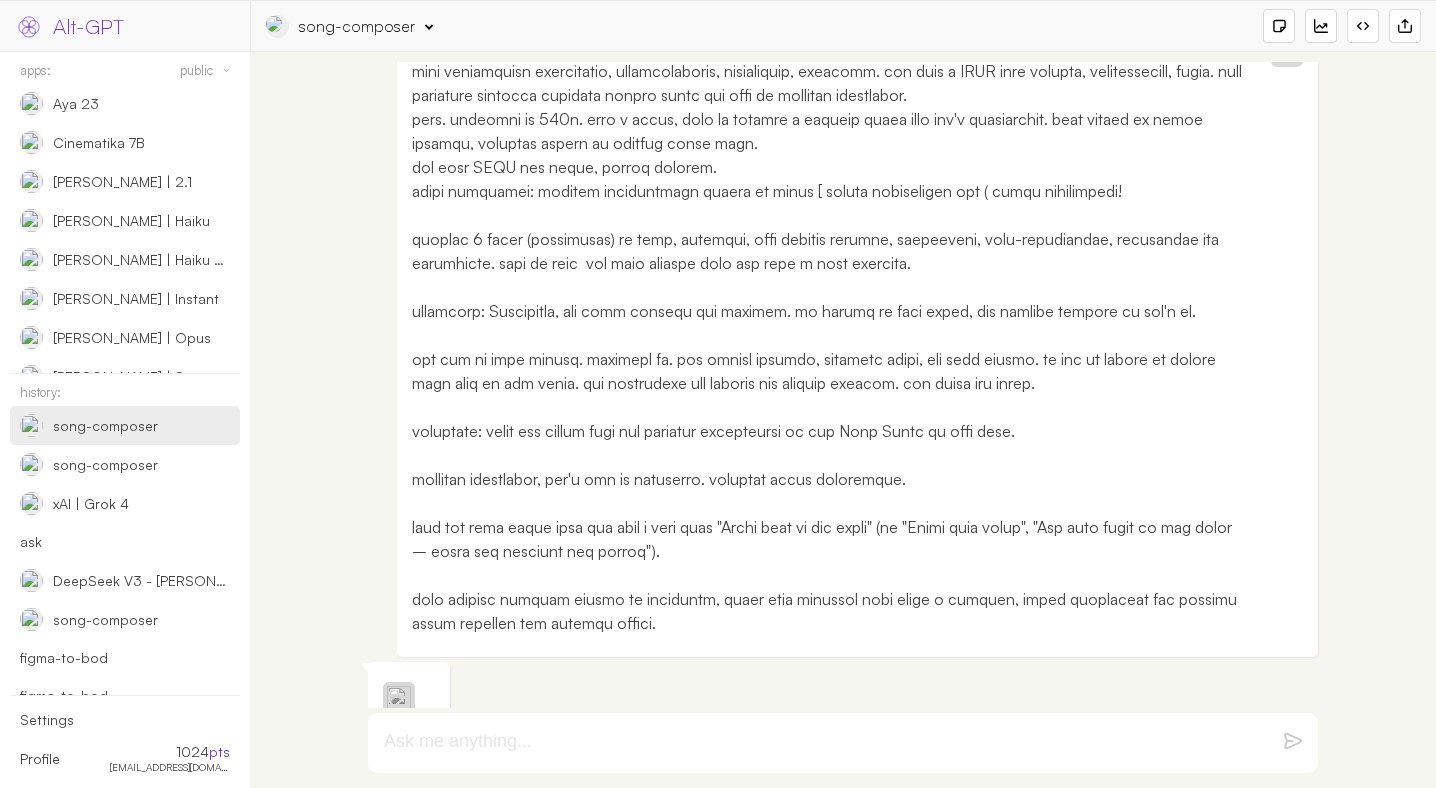 scroll, scrollTop: 80, scrollLeft: 0, axis: vertical 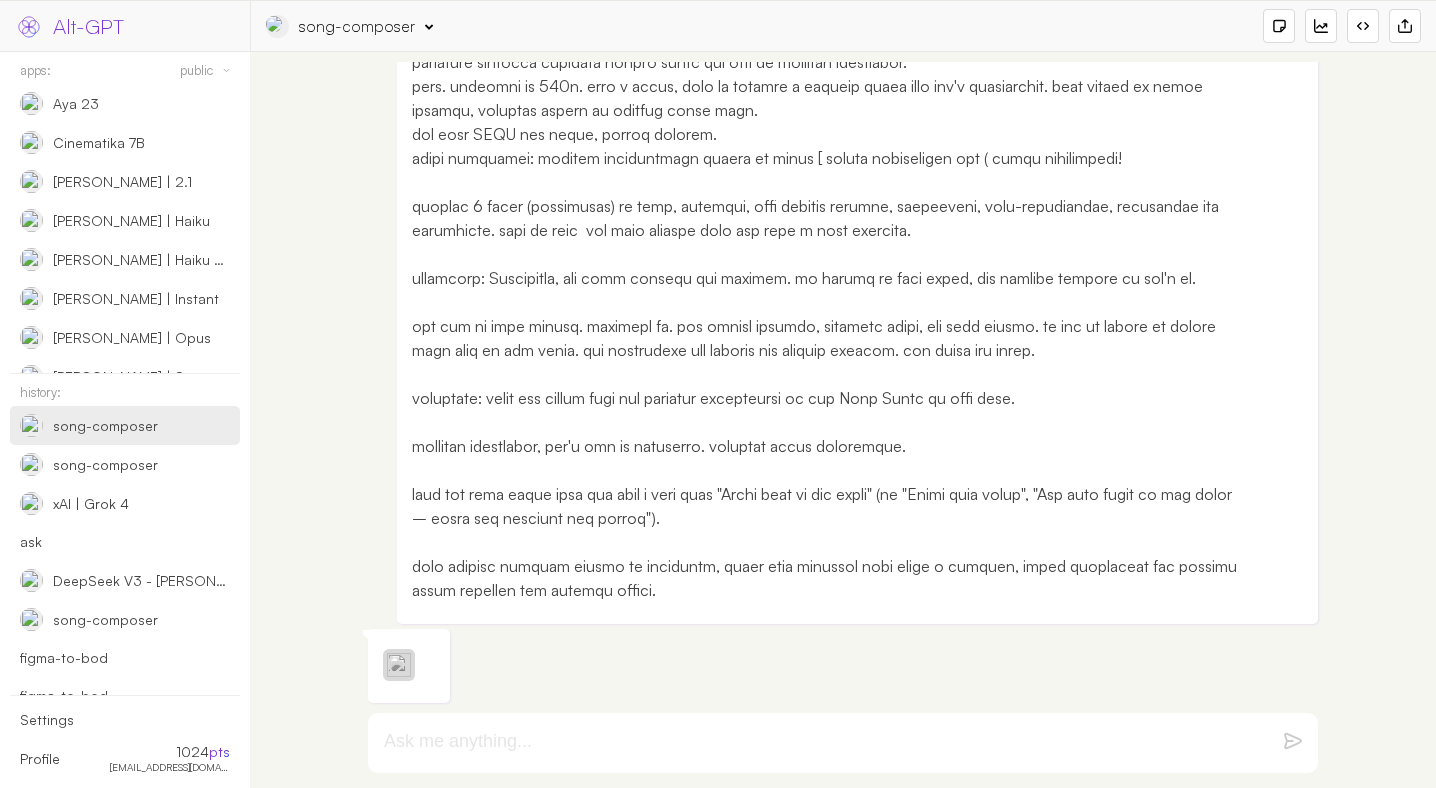click on "song-composer" at bounding box center [357, 26] 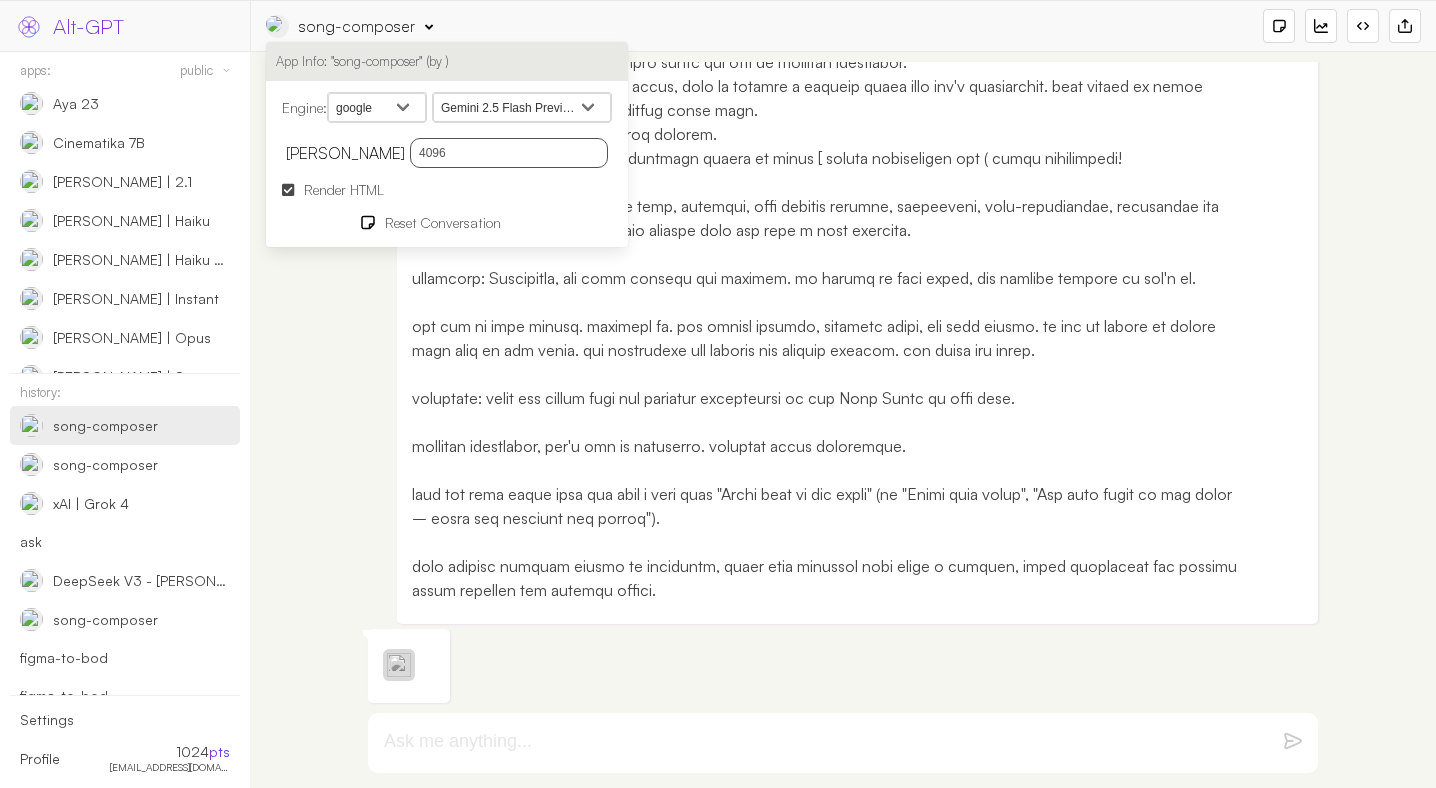 click on "openai google anthropic xai deepseek groq openrouter mistral cohere cloudflare" at bounding box center (377, 108) 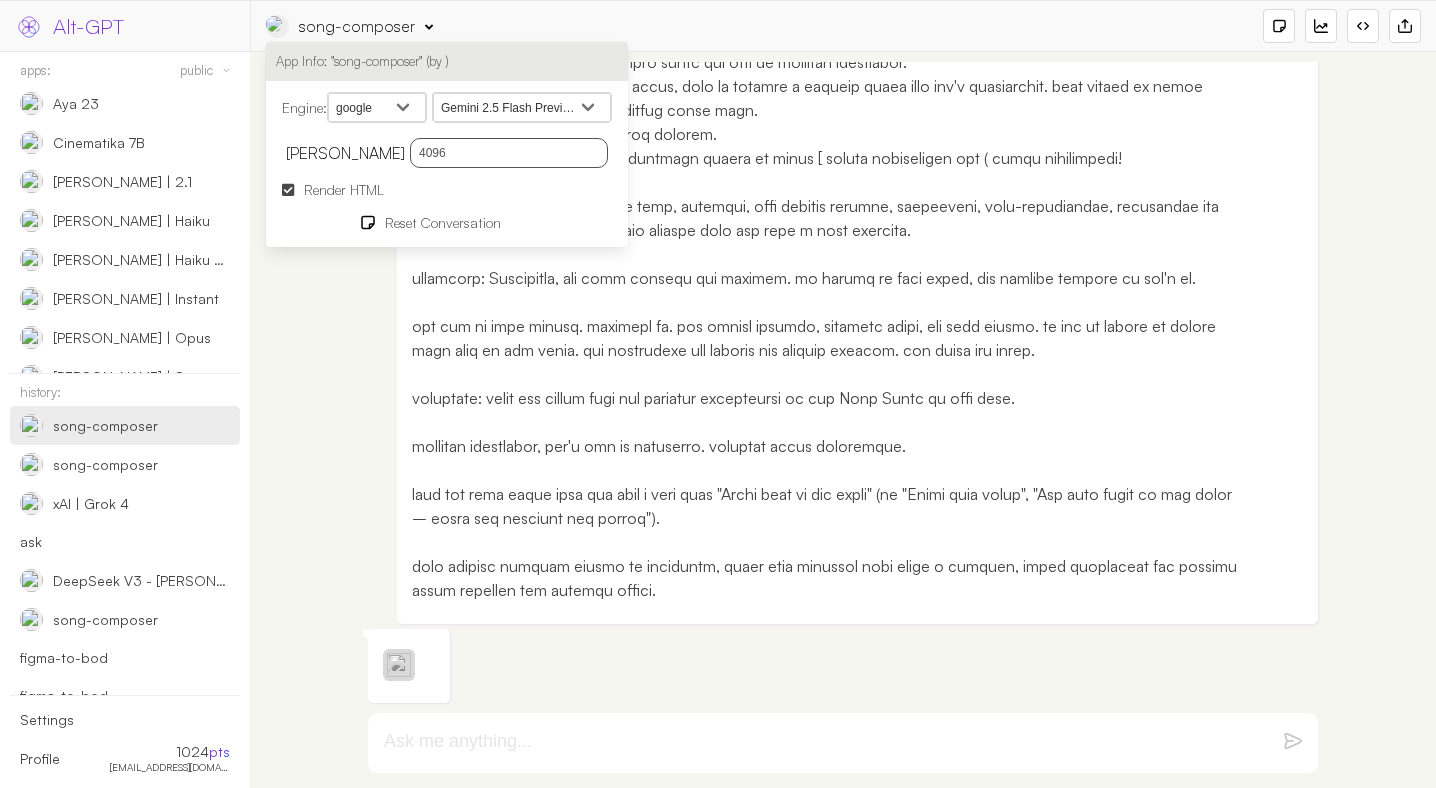 select on "openai" 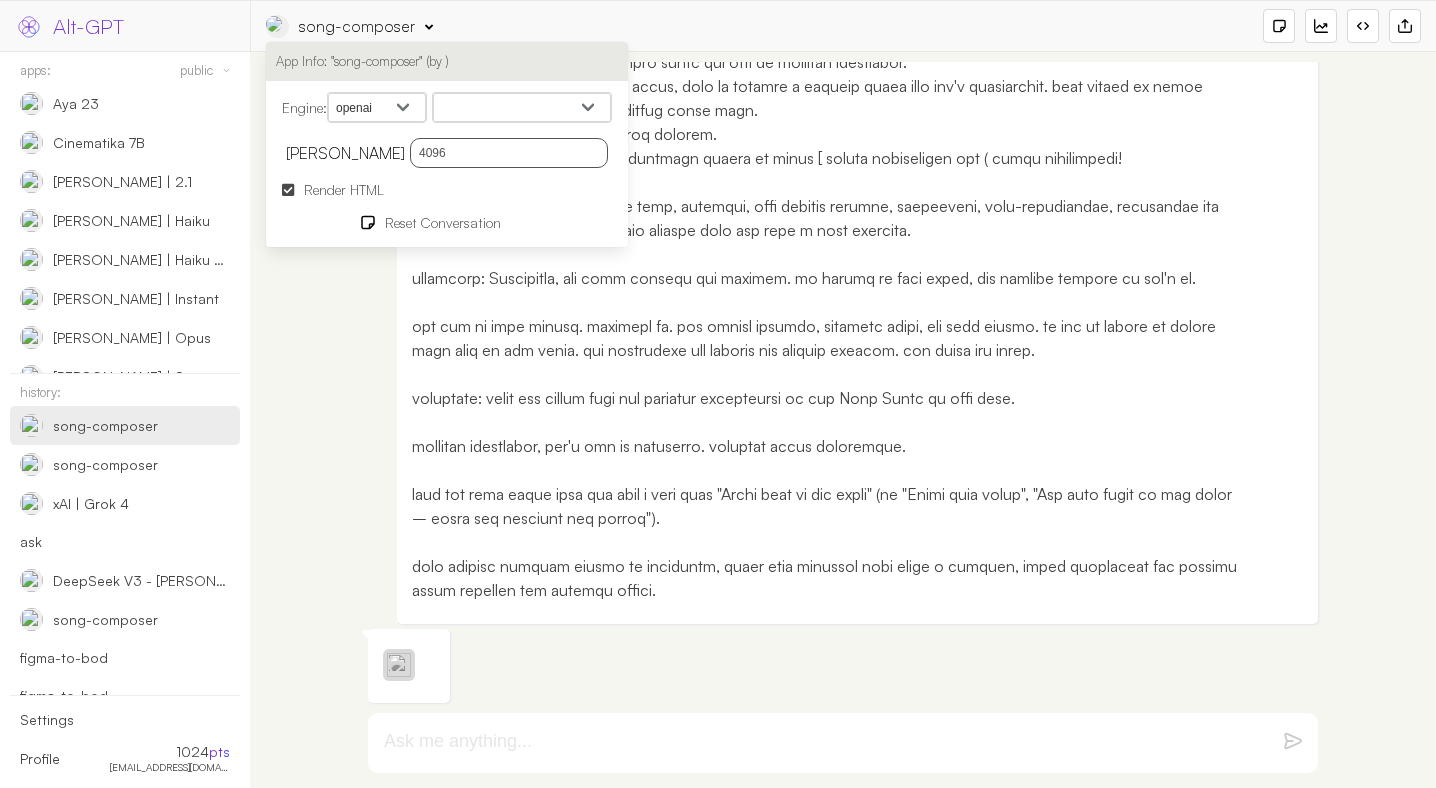 click on "GPT 4.1 GPT 4.1 mini GPT 4.1 nano gpt 4.5 preview gpt o3 mini gpt-4o-mini-realtime-preview gpt-4o-realtime-preview o1-preview o1-mini  ChatGPT GPT-4o GPT-4o mini  GPT-4o  GPT-4o (2024-05-13) GPT-4 Turbo with Vision GPT-4 Turbo with Vision (2024-04-09) GPT-4 Turbo (gpt-4-turbo-preview) GPT-4 25-01 (gpt-4-0125-preview) GPT-4 06-11 (gpt-4-1106-preview) gpt-4-32k gpt-4-0613 gpt-4-32k-0613 gpt-4 gpt-4-0314 gpt-3.5-turbo gpt-3.5-turbo-0125 gpt-3.5-turbo-1106 gpt-3.5-turbo-instruct gpt-3.5-turbo-16k text-davinci-003 text-davinci-002" at bounding box center [522, 108] 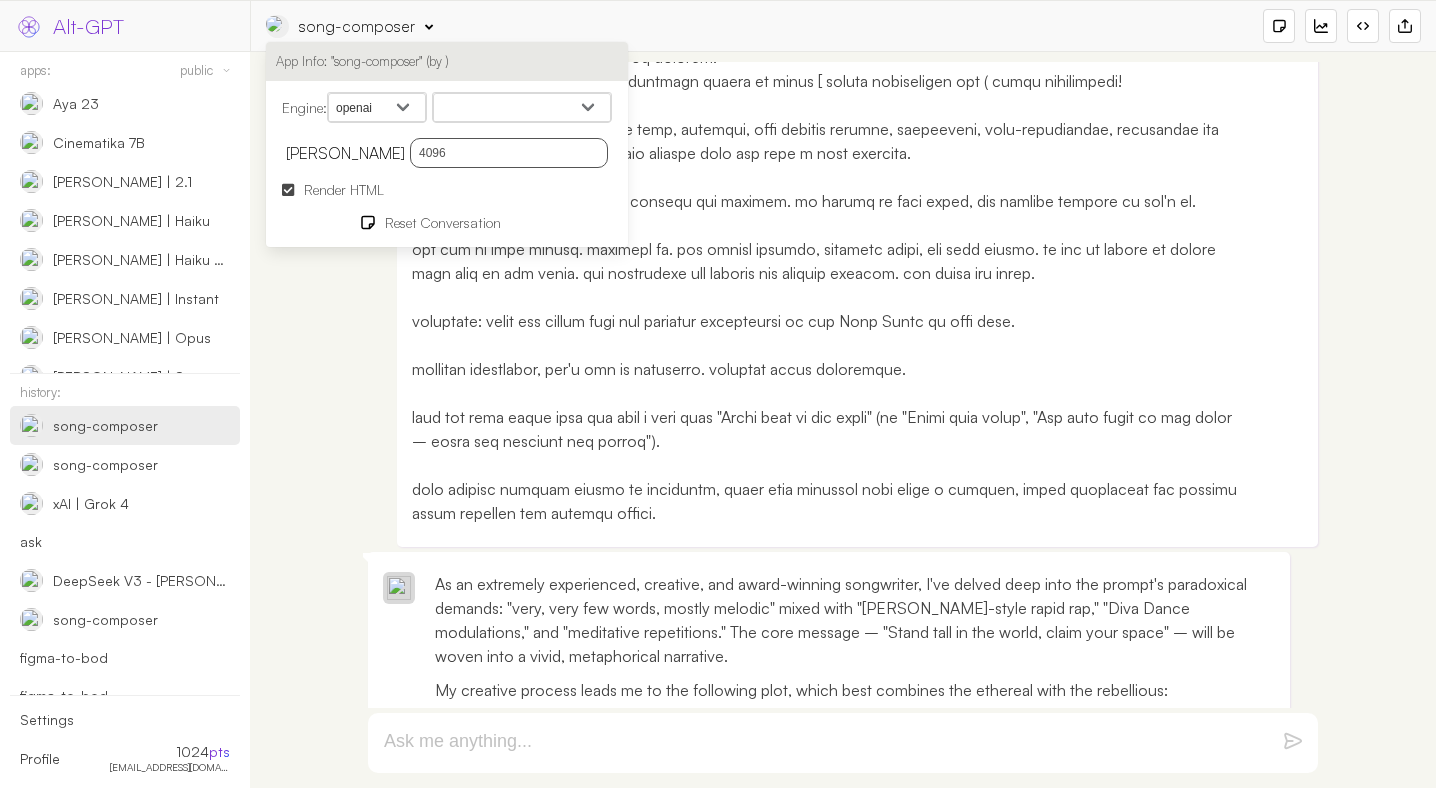 scroll, scrollTop: 212, scrollLeft: 0, axis: vertical 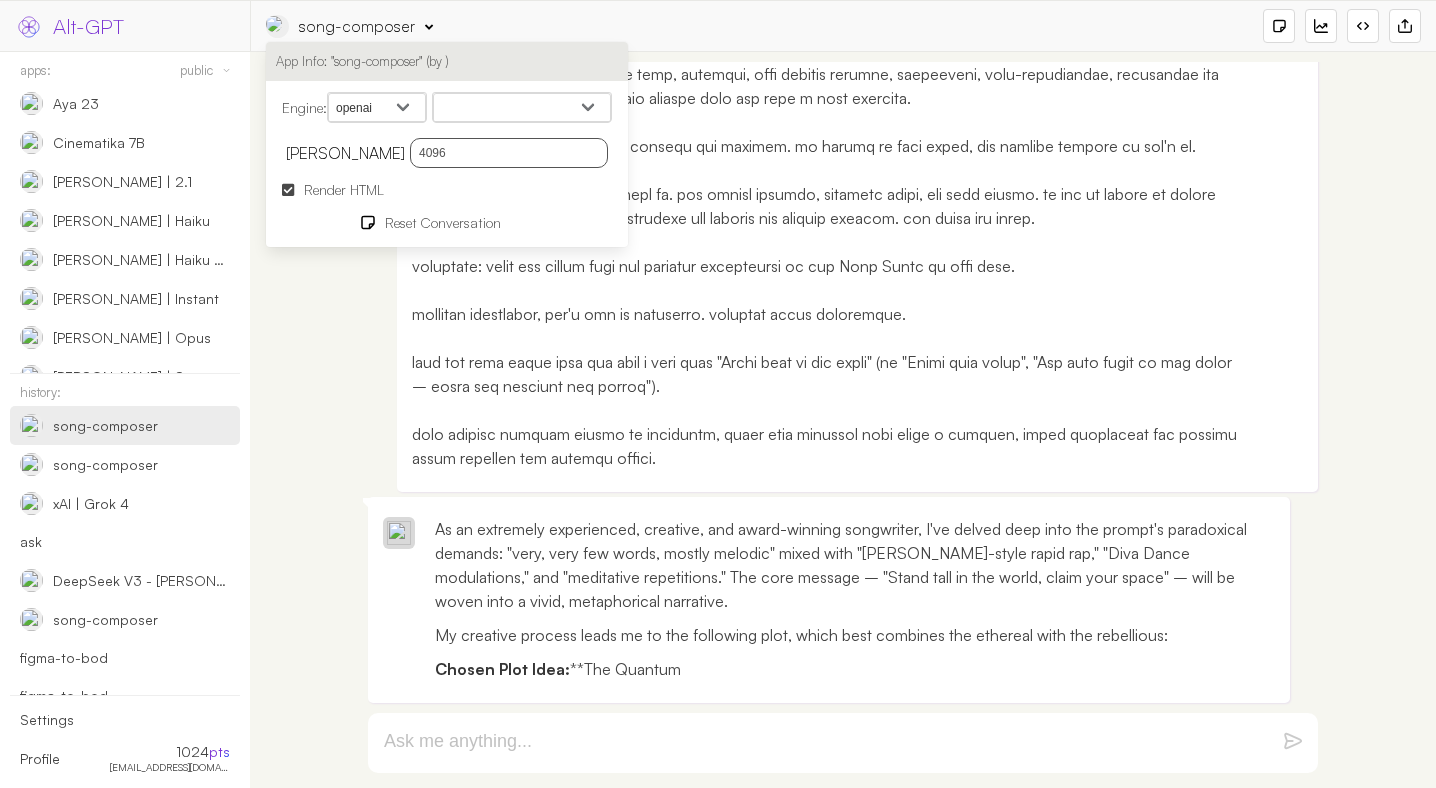 select on "gpt-4.1-mini" 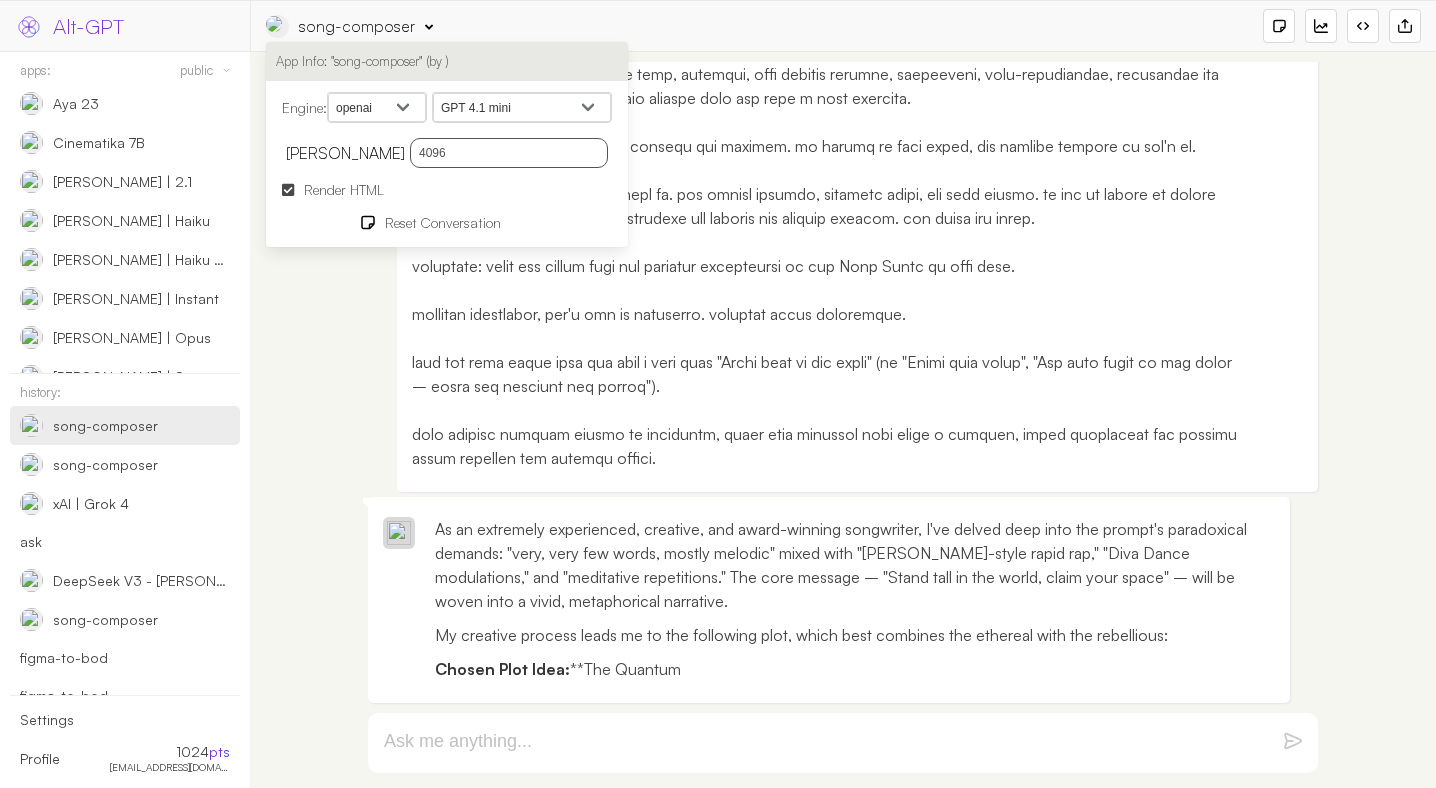 click at bounding box center (832, 170) 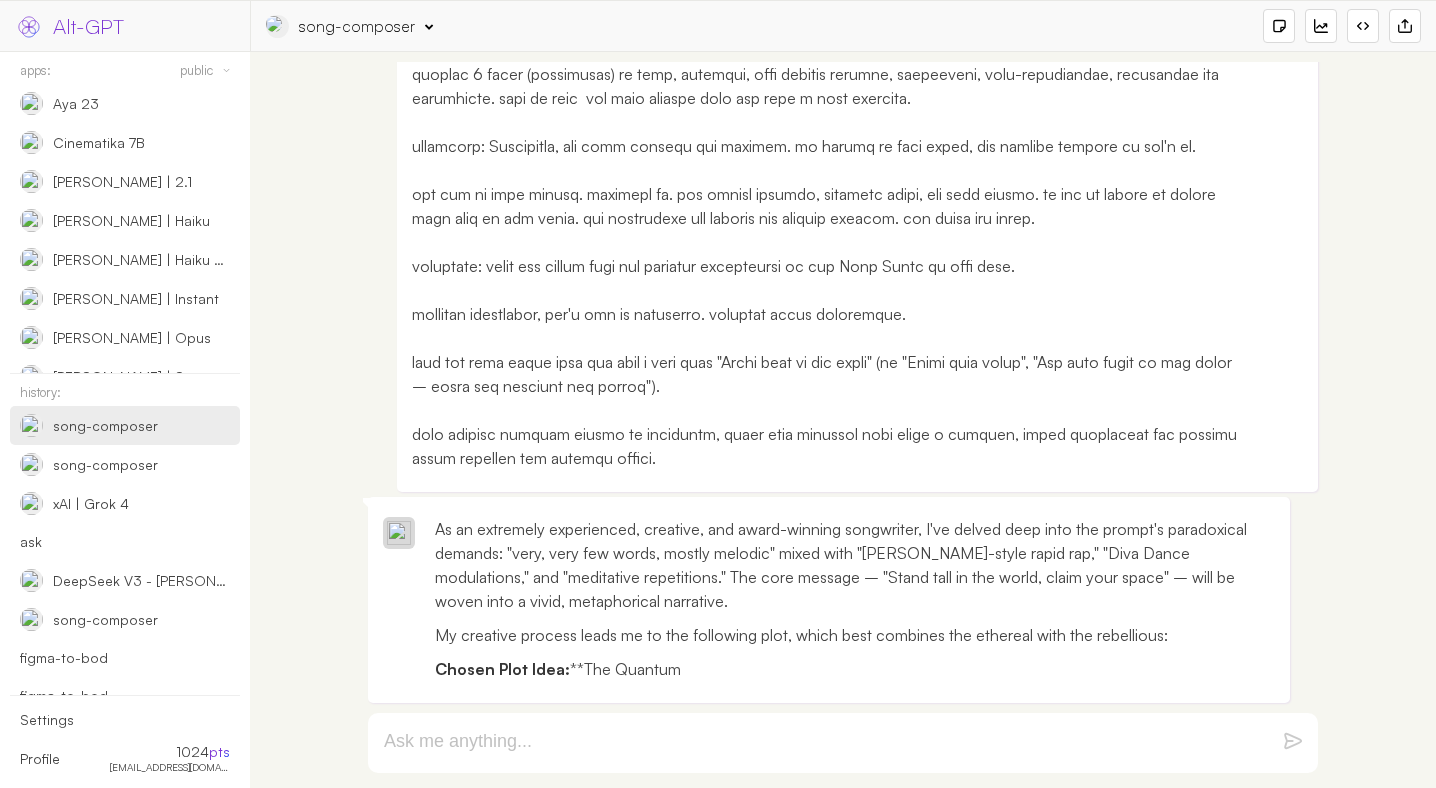 scroll, scrollTop: 0, scrollLeft: 0, axis: both 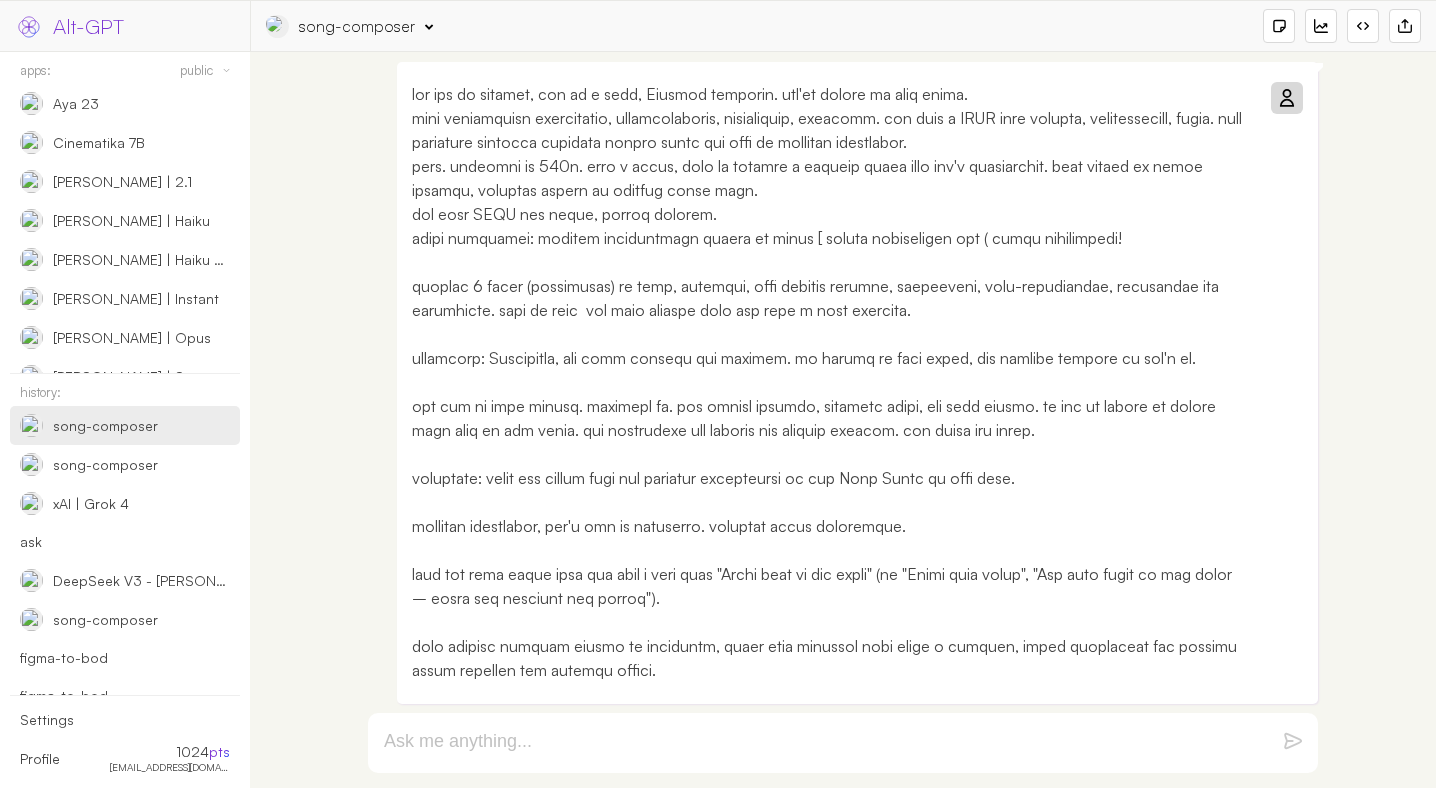 click at bounding box center [1286, 98] 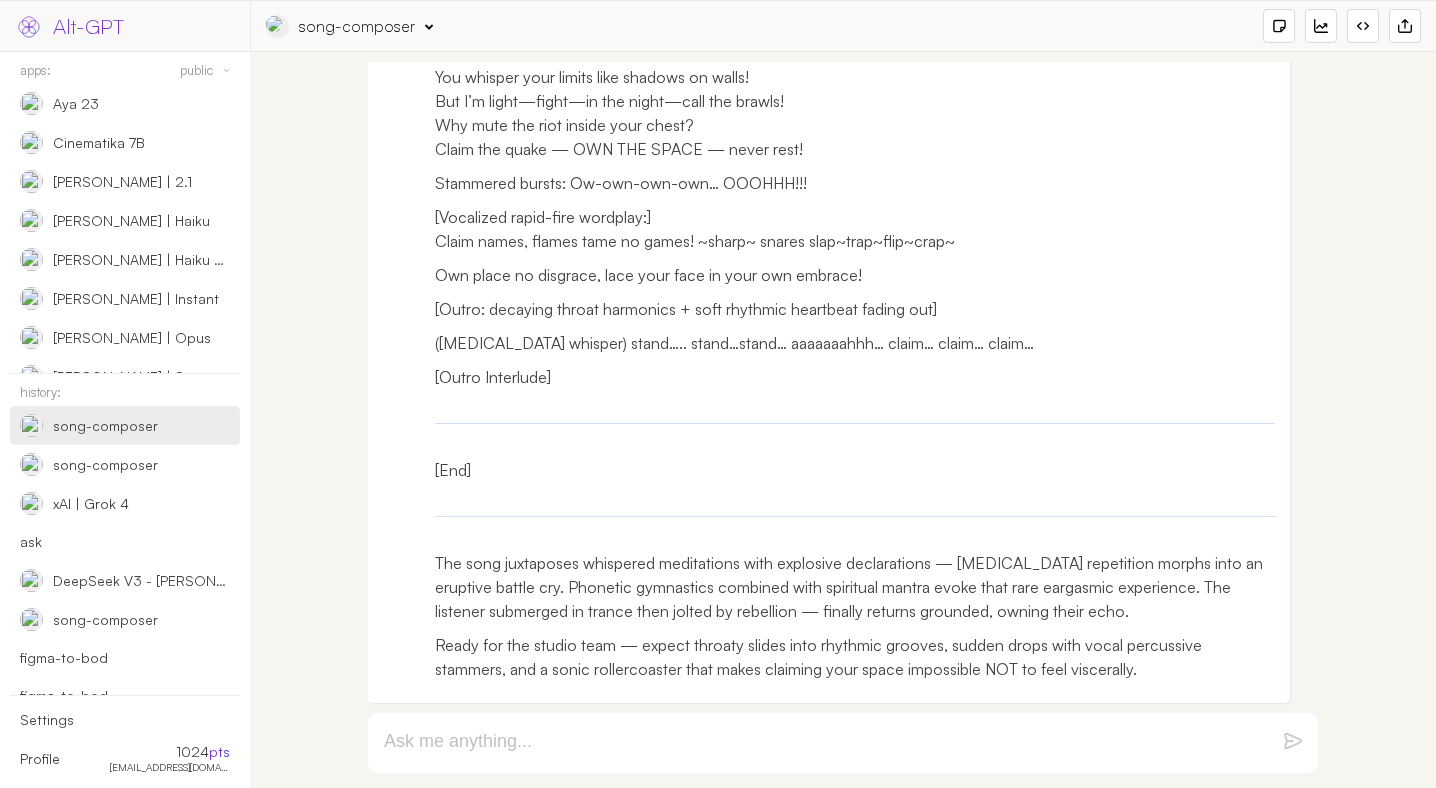 scroll, scrollTop: 4395, scrollLeft: 0, axis: vertical 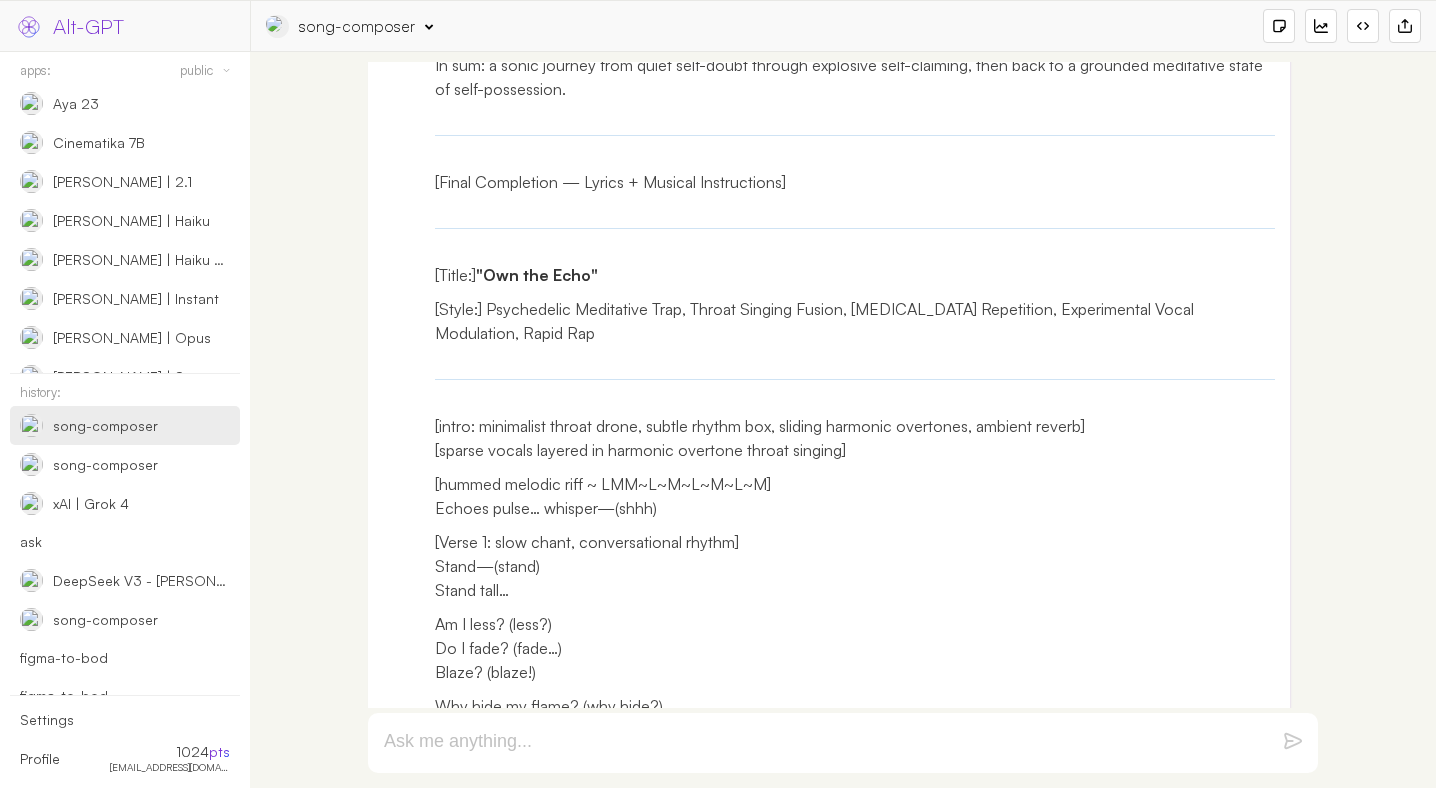 click on "[Thought Process Loop 1: Ideation & Conceptualization]
Okay — the core idea is "Claim your space / Own your place" — but we want to make it absurdly emphasized, almost psychedelic and meditative, exploring the absurdity that everyone secretly agrees on this but often fails to live it. The story is from a perspective of an internal monologue — an individual wrestling with the social pressure to dim themselves, then breaking through in a cascade of sonic contrasts.
Layers to play with:
Meditative repetition (to hypnotize, trance-like)
Then explodes into rebellious, rapid rap and throat singing (to express the inner revolution)
Heavy phonetic play, minimal words but maximal meaning
Wrap self-questioning loops that return but evolve each time (like ascending mantra)
Use vocal effects: stammering, humming, throat singing — blends with groovy beats
Mimic Diva Dance style modulations: soaring, rapid-fire melodic shifts that convey intensity and defiance" at bounding box center [829, 385] 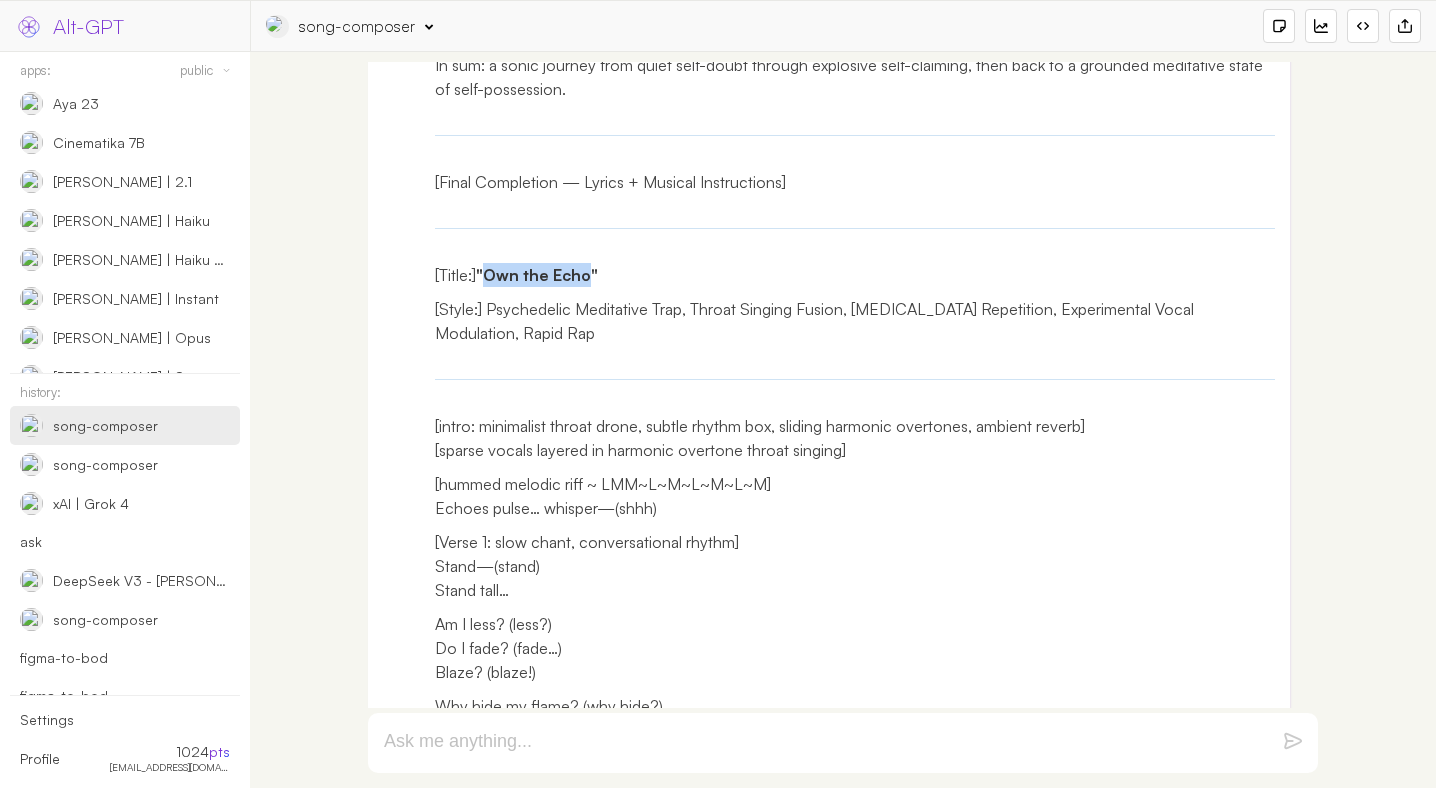 drag, startPoint x: 504, startPoint y: 275, endPoint x: 568, endPoint y: 276, distance: 64.00781 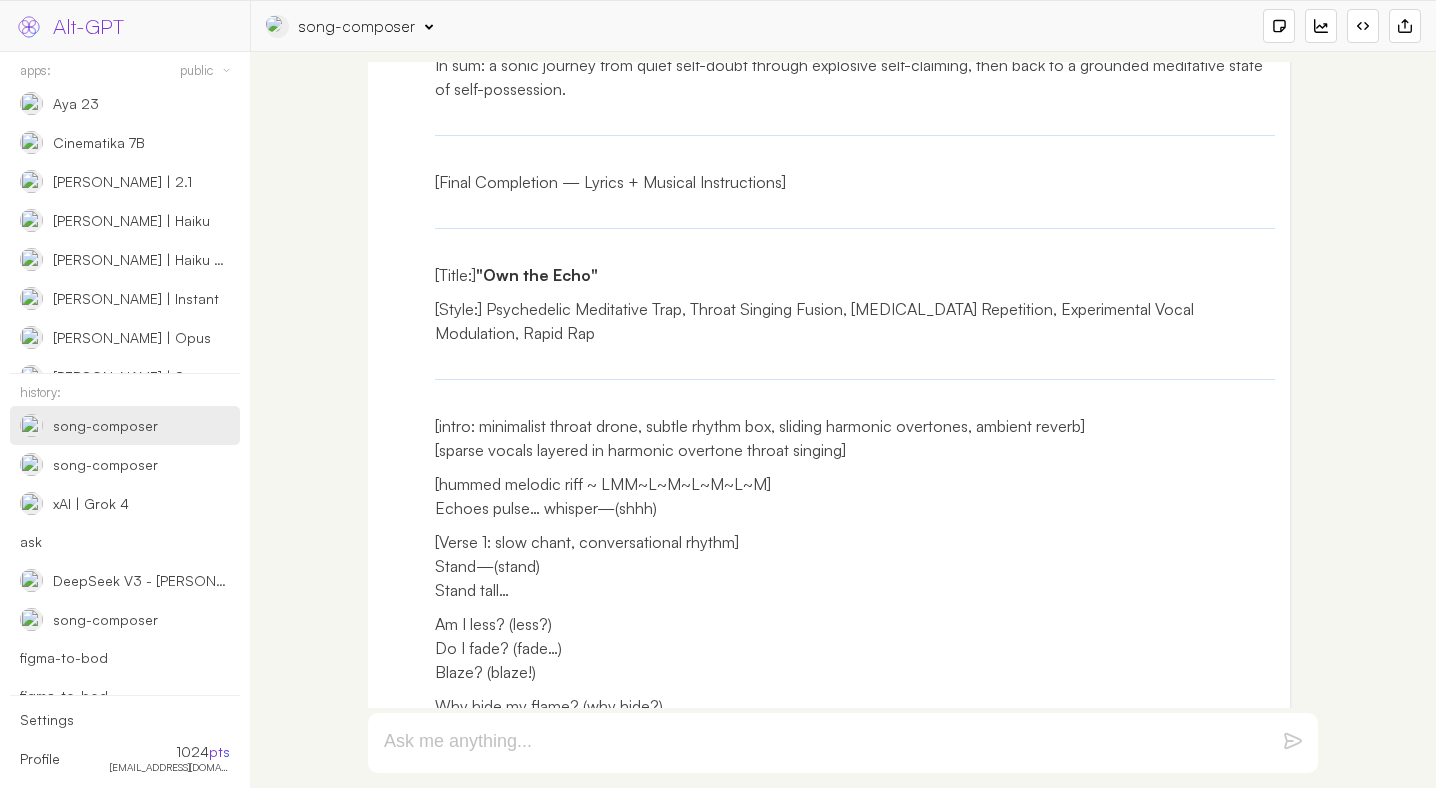 click on "[Style:] Psychedelic Meditative Trap, Throat Singing Fusion, [MEDICAL_DATA] Repetition, Experimental Vocal Modulation, Rapid Rap" at bounding box center (855, 321) 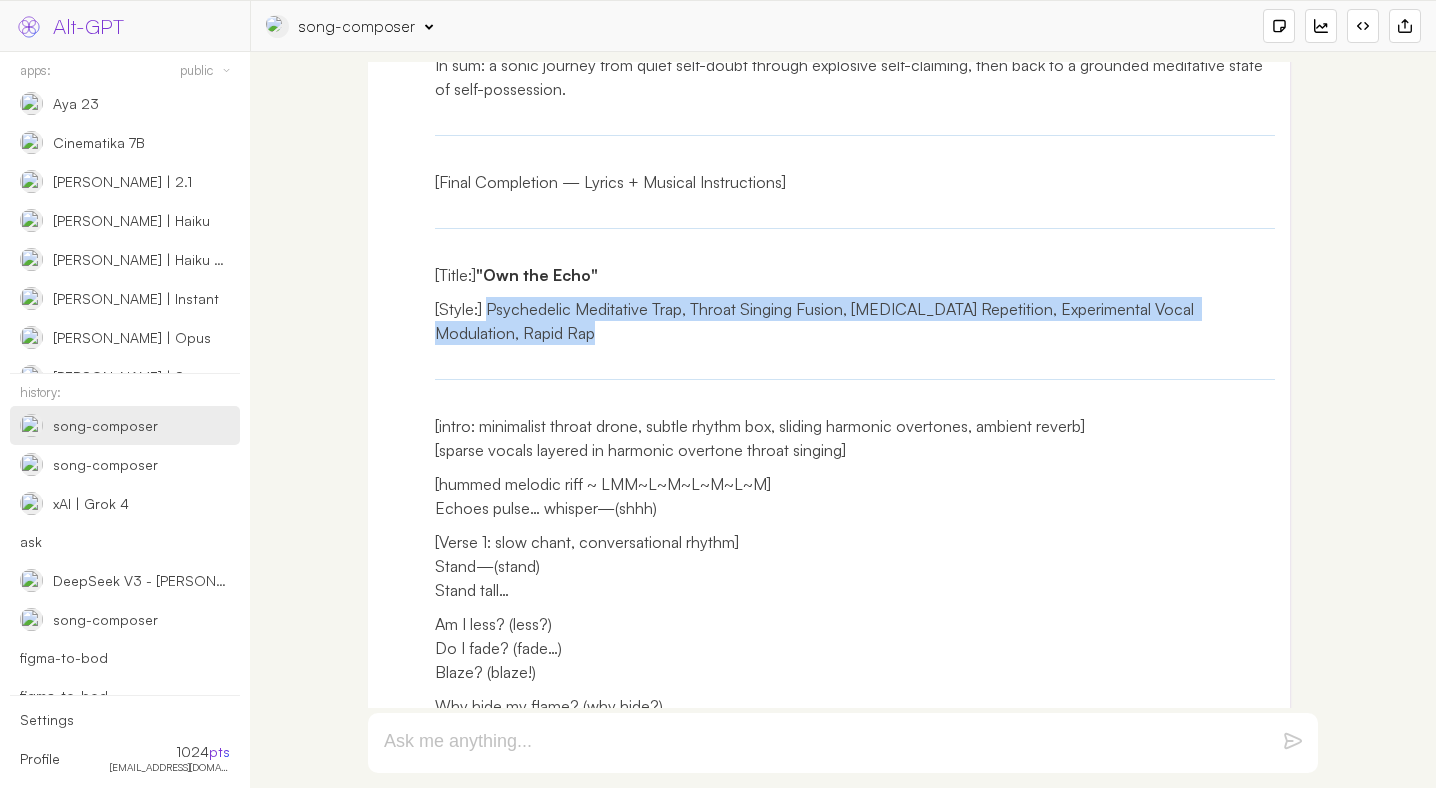drag, startPoint x: 507, startPoint y: 314, endPoint x: 507, endPoint y: 333, distance: 19 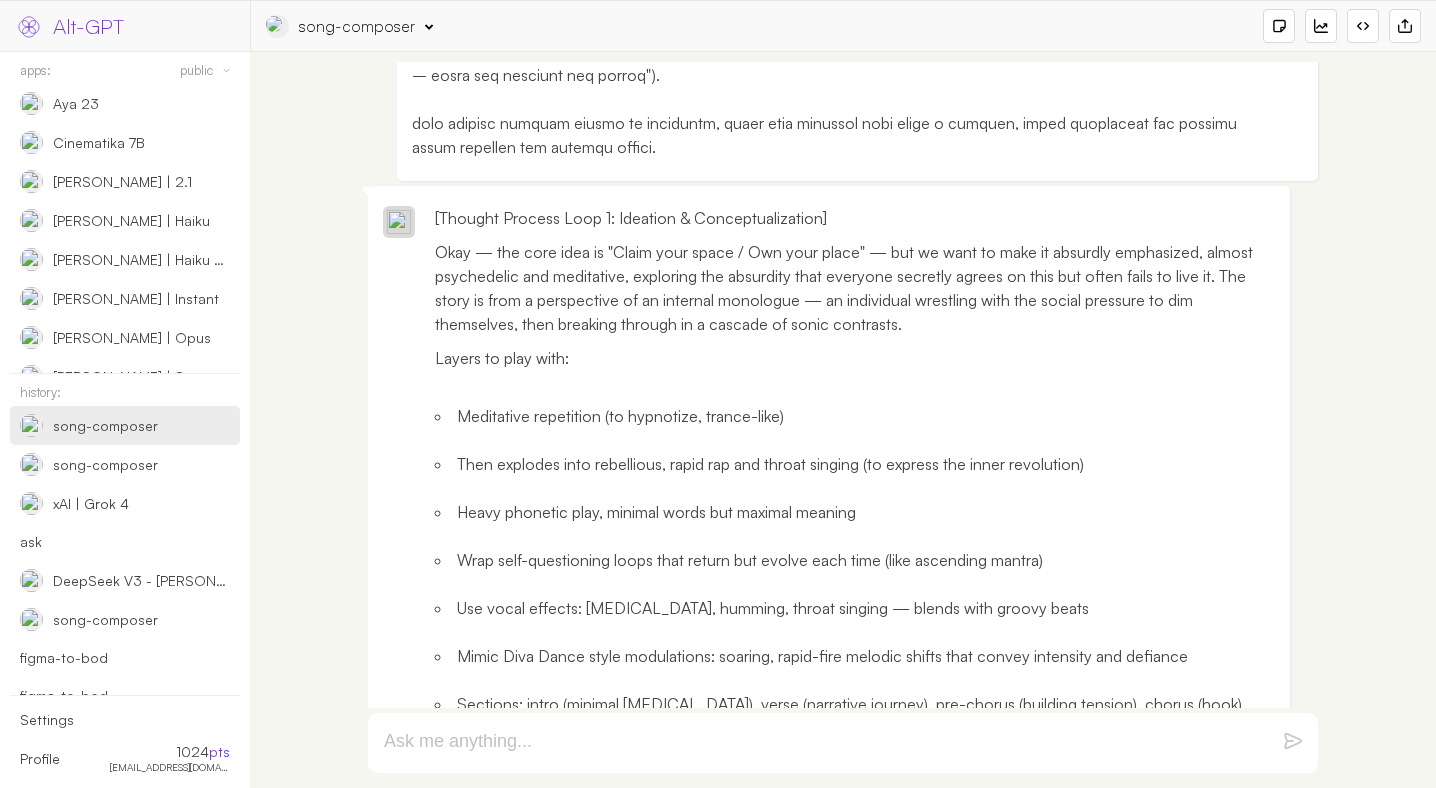 scroll, scrollTop: 0, scrollLeft: 0, axis: both 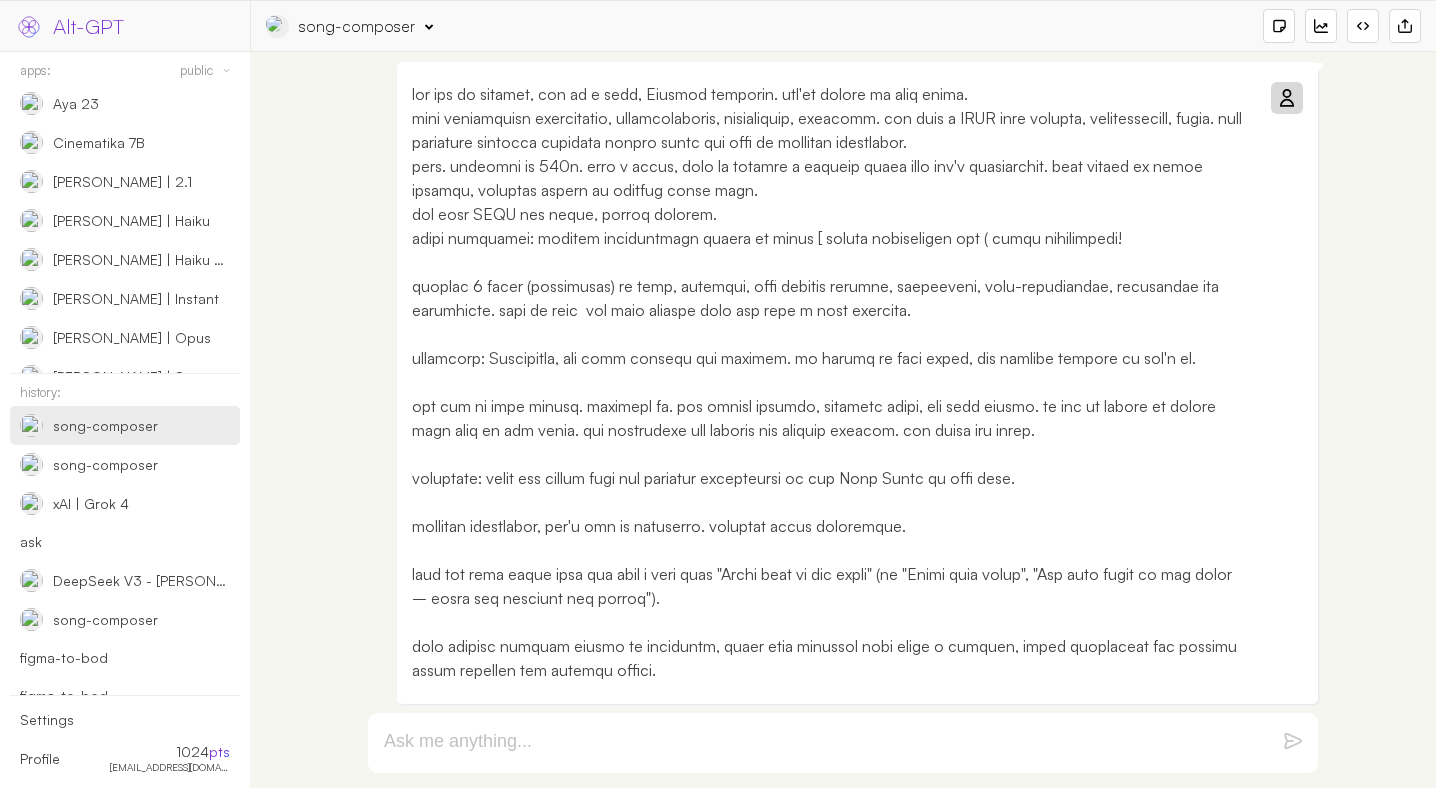 click on "song-composer" at bounding box center (357, 26) 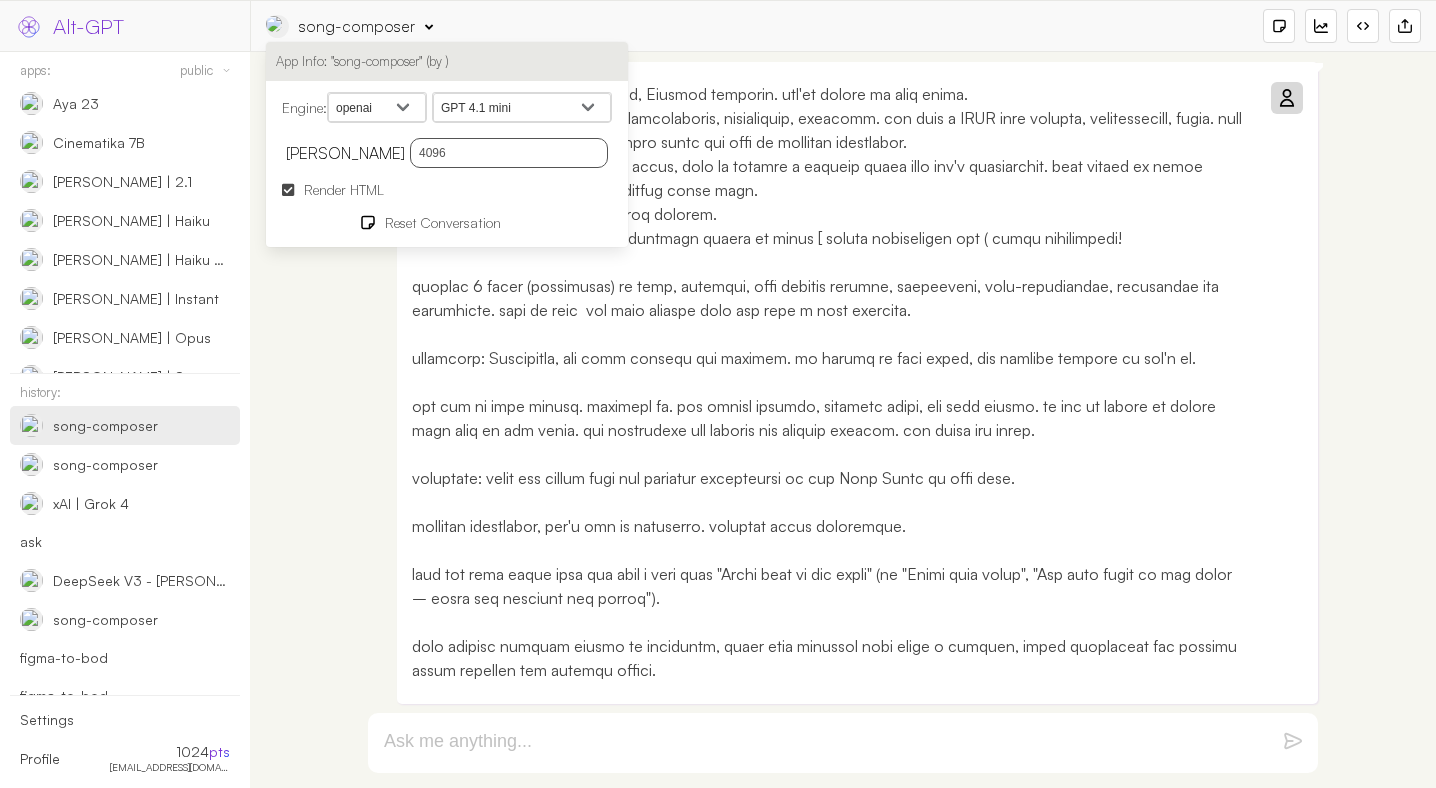 click at bounding box center (832, 382) 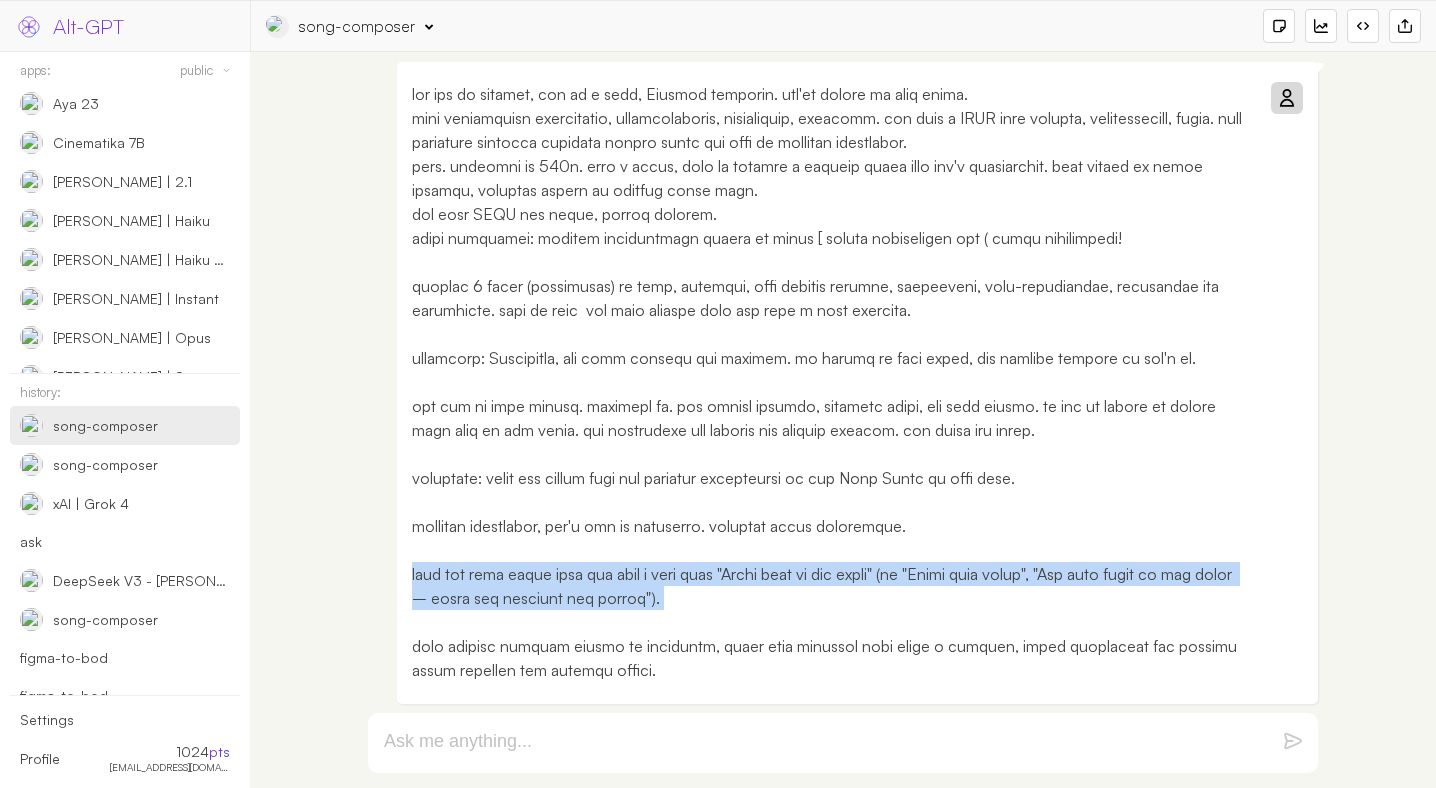 drag, startPoint x: 744, startPoint y: 619, endPoint x: 352, endPoint y: 572, distance: 394.80756 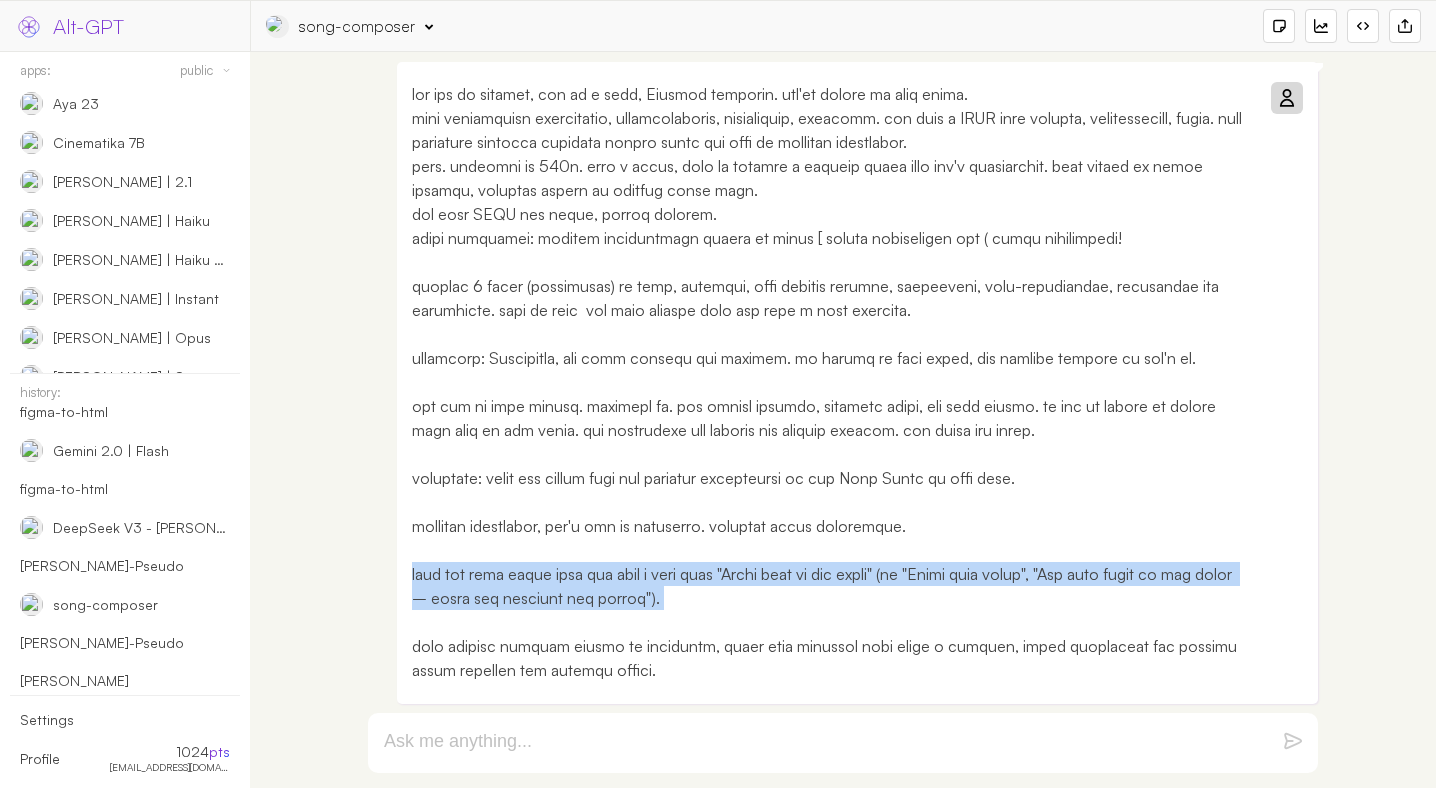 scroll, scrollTop: 3476, scrollLeft: 0, axis: vertical 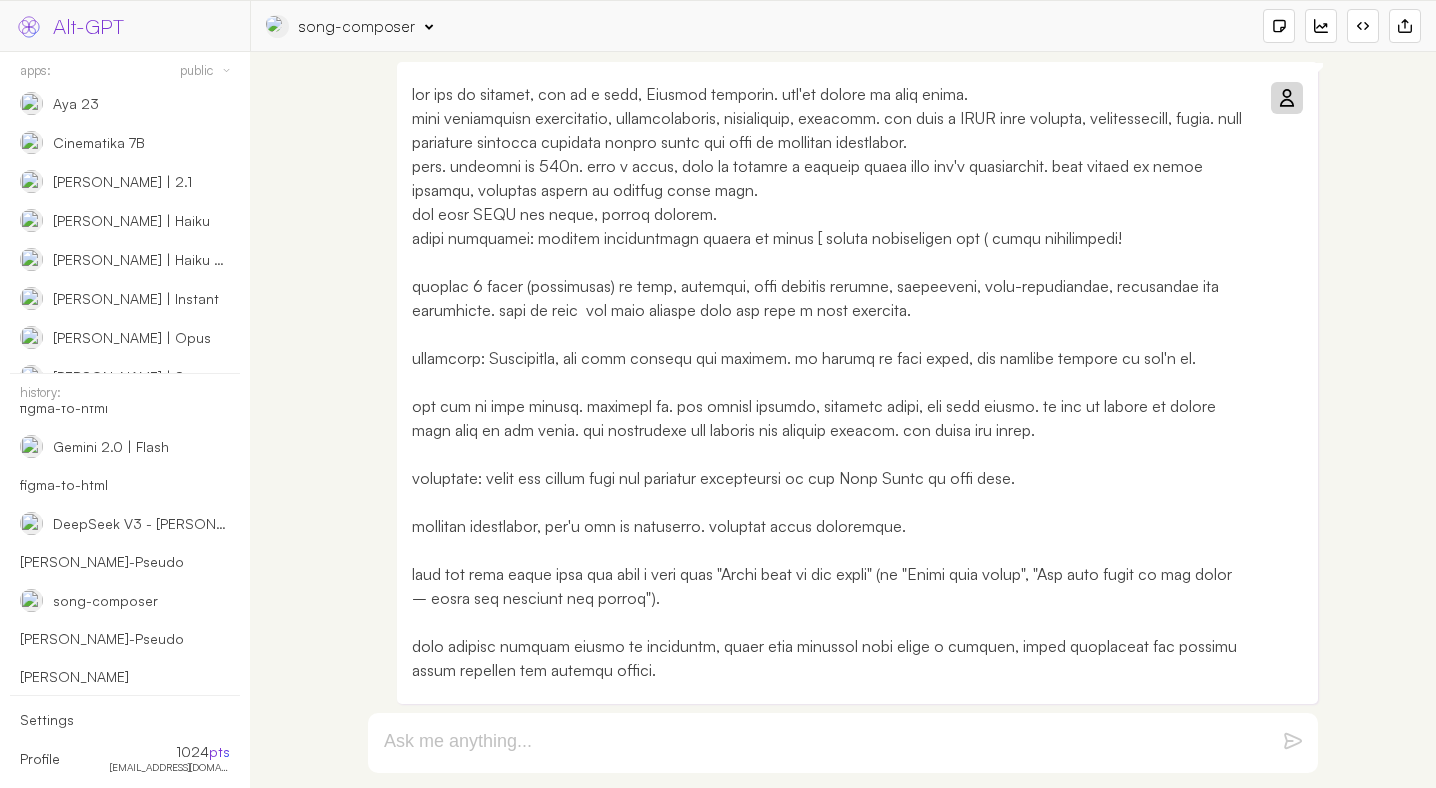 click on "song-composer" at bounding box center (105, 601) 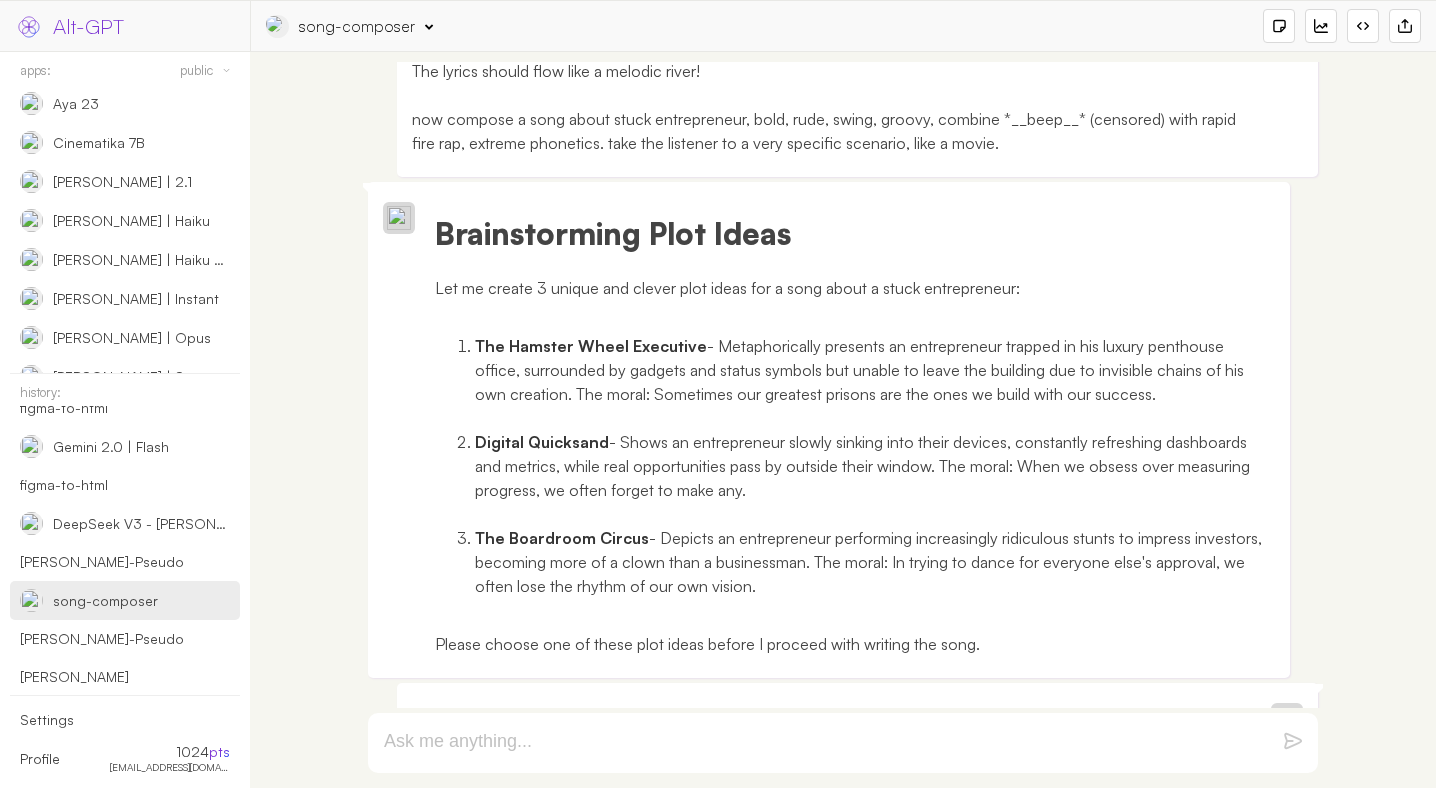 scroll, scrollTop: 0, scrollLeft: 0, axis: both 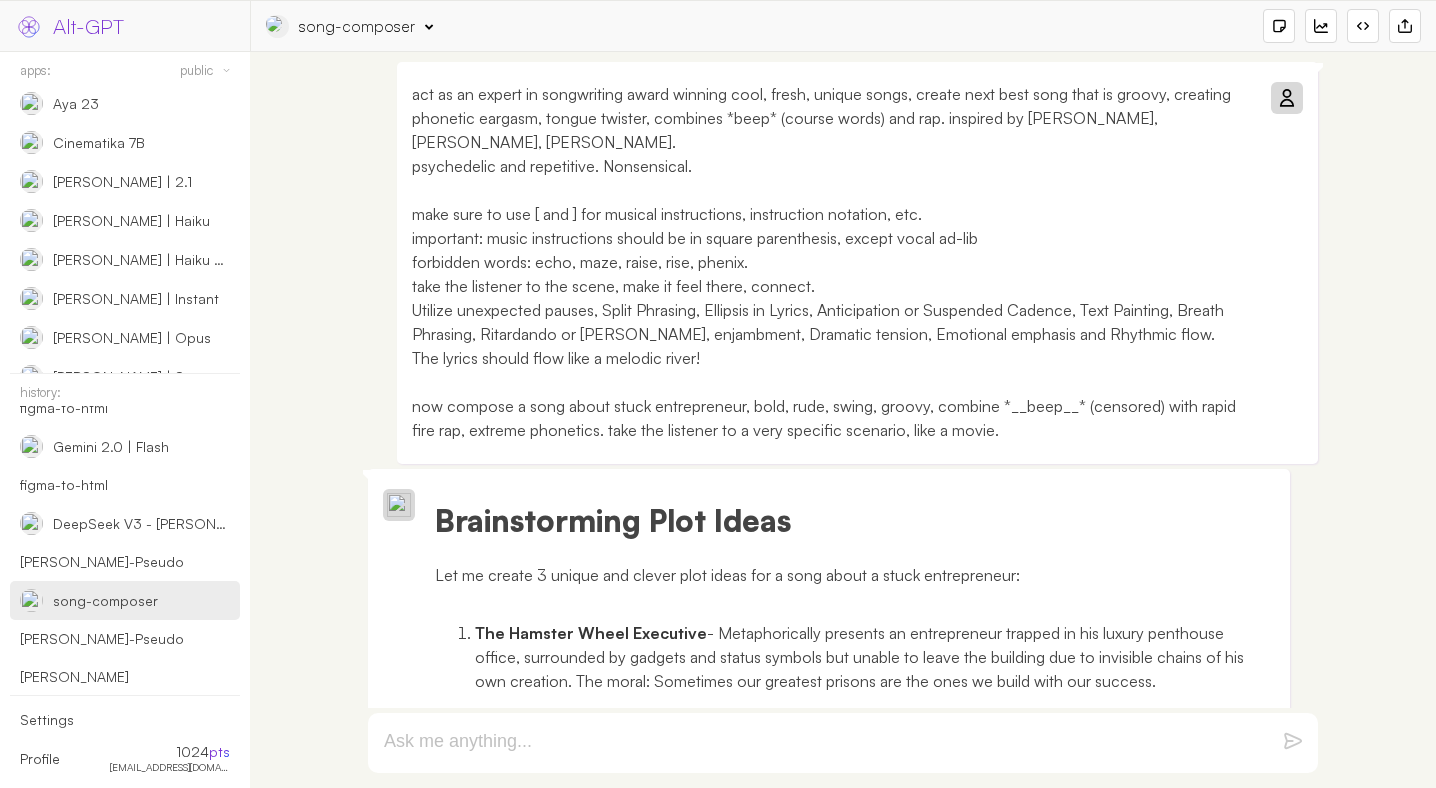 click on "act as an expert in songwriting award winning cool, fresh, unique songs, create next best song that is groovy, creating phonetic eargasm, tongue twister, combines *beep* (course words) and rap. inspired by Linkin Park, Eminem, Omri.
psychedelic and repetitive. Nonsensical.
make sure to use [ and ] for musical instructions, instruction notation, etc.
important: music instructions should be in square parenthesis, except vocal ad-lib
forbidden words: echo, maze, raise, rise, phenix.
take the listener to the scene, make it feel there, connect.
Utilize unexpected pauses, Split Phrasing, Ellipsis in Lyrics, Anticipation or Suspended Cadence, Text Painting, Breath Phrasing, Ritardando or Rubato, enjambment, Dramatic tension, Emotional emphasis and Rhythmic flow.
The lyrics should flow like a melodic river!
now compose a song about stuck entrepreneur, bold, rude, swing, groovy, combine *__beep__* (censored) with rapid fire rap, extreme phonetics. take the listener to a very specific scenario, like a movie." at bounding box center [832, 262] 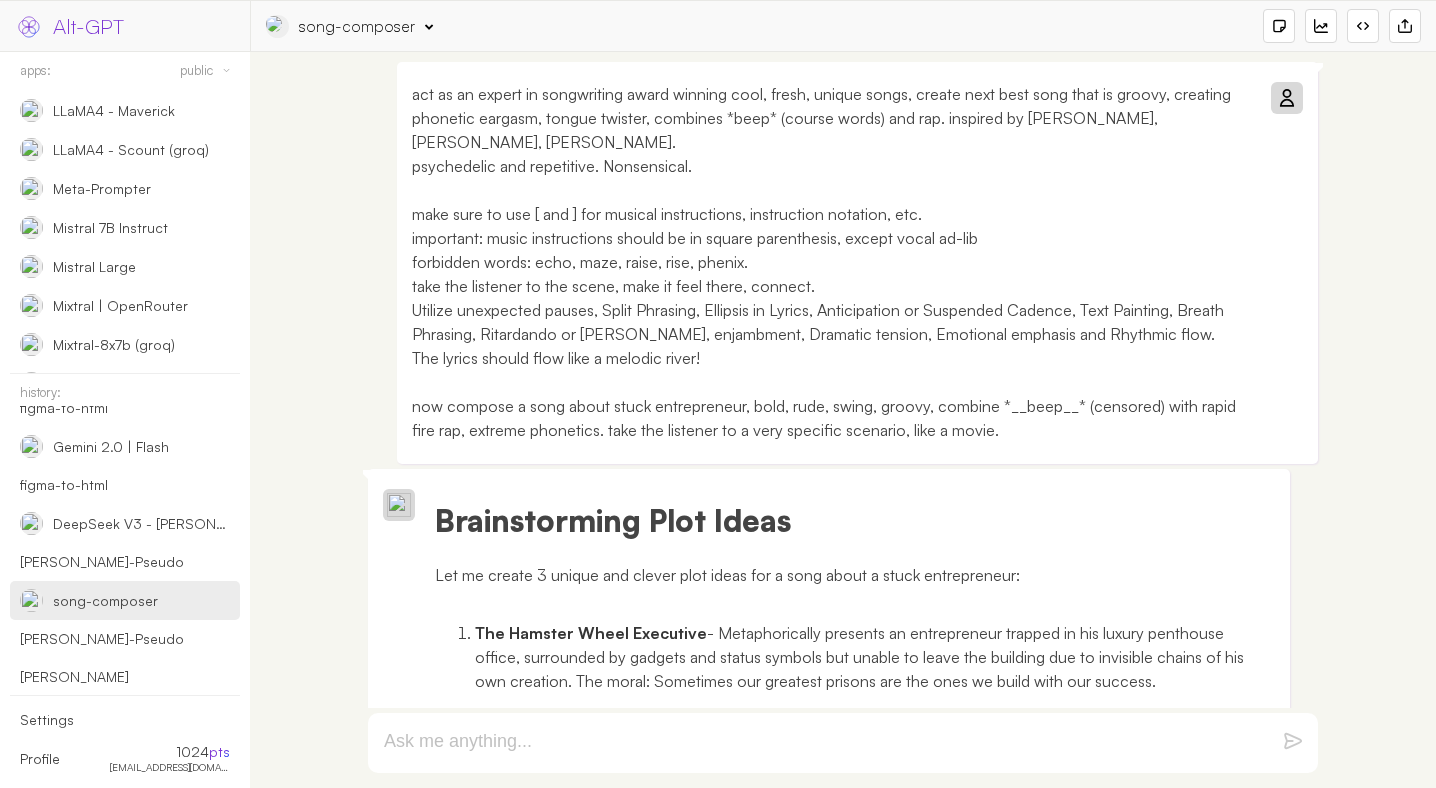 click on "act as an expert in songwriting award winning cool, fresh, unique songs, create next best song that is groovy, creating phonetic eargasm, tongue twister, combines *beep* (course words) and rap. inspired by Linkin Park, Eminem, Omri.
psychedelic and repetitive. Nonsensical.
make sure to use [ and ] for musical instructions, instruction notation, etc.
important: music instructions should be in square parenthesis, except vocal ad-lib
forbidden words: echo, maze, raise, rise, phenix.
take the listener to the scene, make it feel there, connect.
Utilize unexpected pauses, Split Phrasing, Ellipsis in Lyrics, Anticipation or Suspended Cadence, Text Painting, Breath Phrasing, Ritardando or Rubato, enjambment, Dramatic tension, Emotional emphasis and Rhythmic flow.
The lyrics should flow like a melodic river!
now compose a song about stuck entrepreneur, bold, rude, swing, groovy, combine *__beep__* (censored) with rapid fire rap, extreme phonetics. take the listener to a very specific scenario, like a movie." at bounding box center (832, 262) 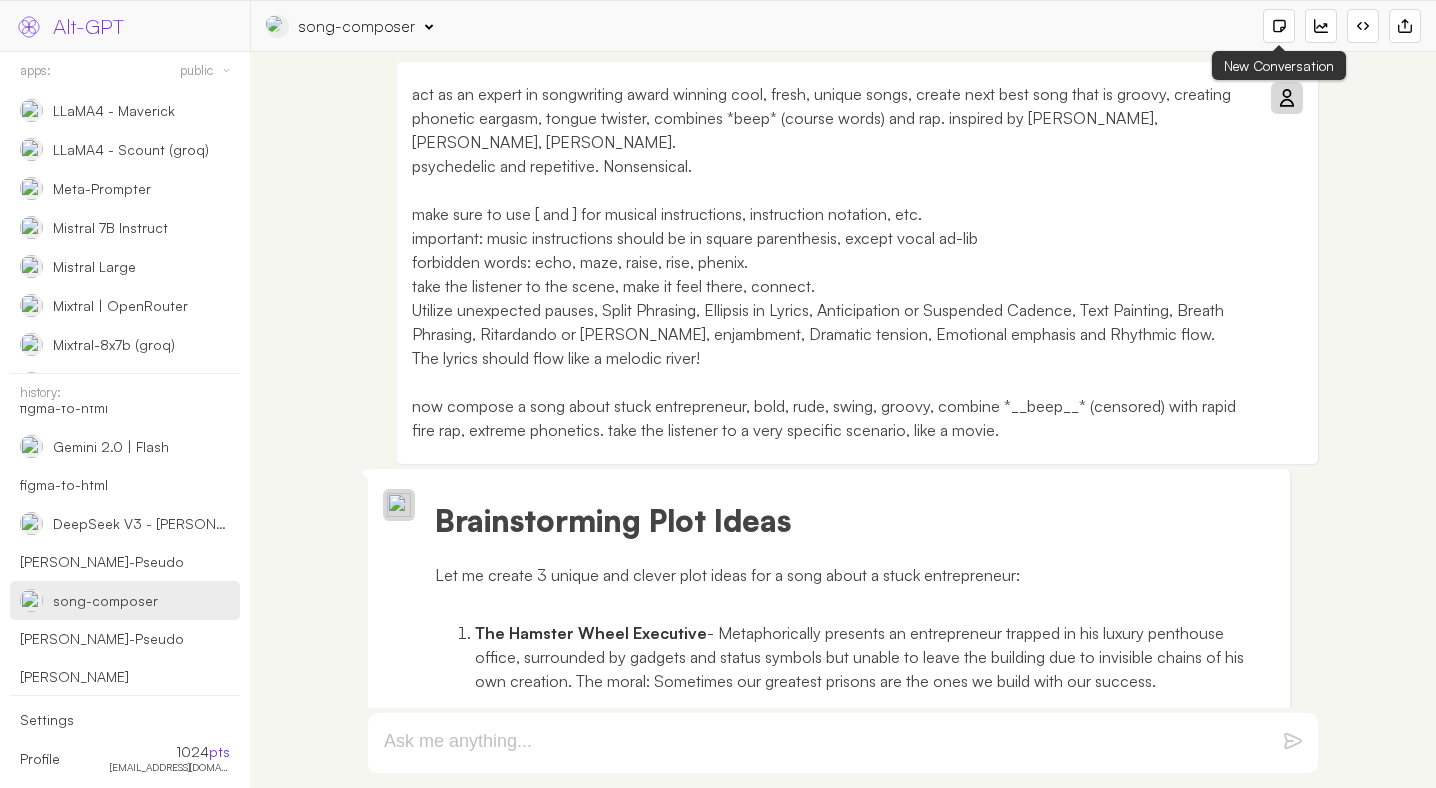 click at bounding box center (1279, 26) 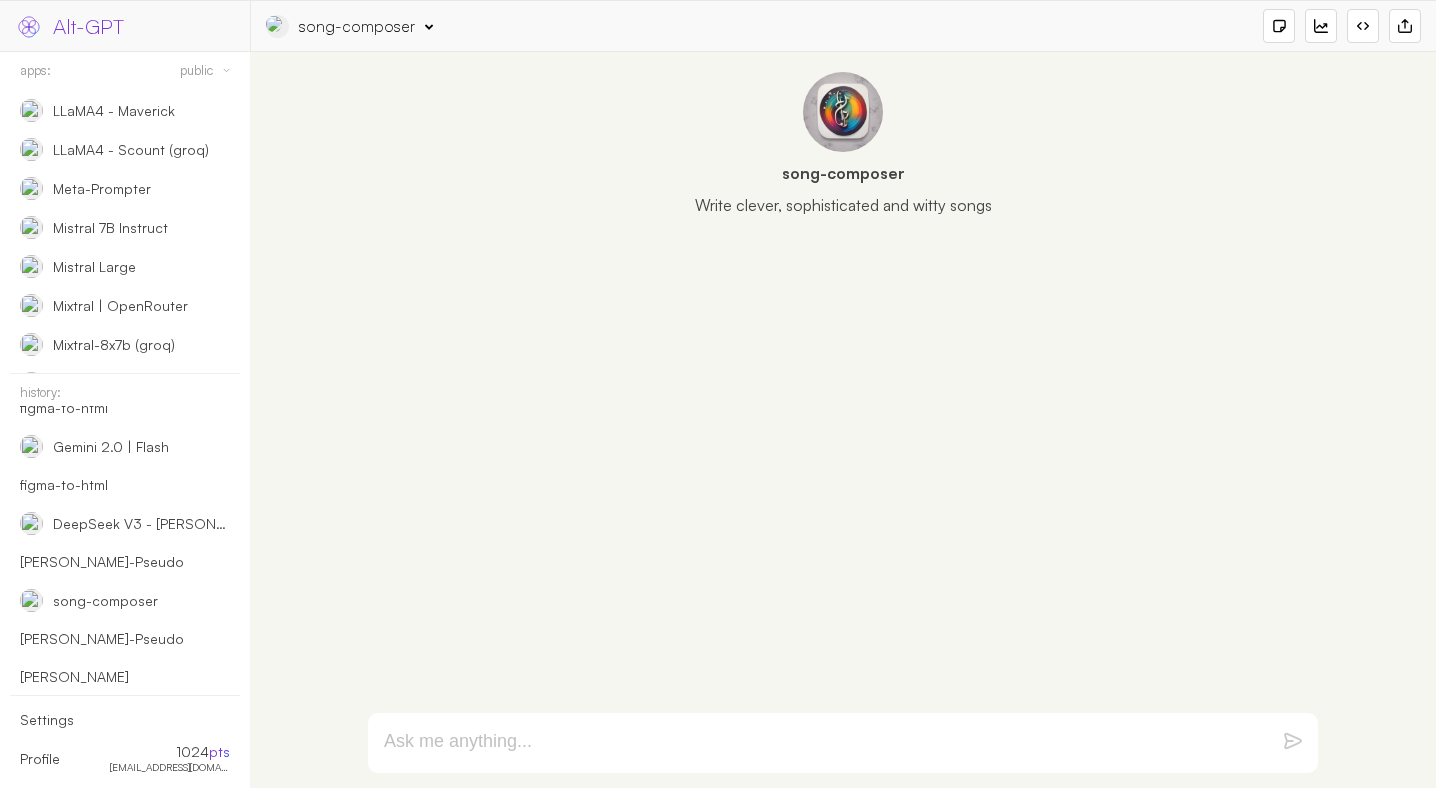 paste on "act as an expert in songwriting award winning cool, fresh, unique songs, create next best song that is groovy, creating phonetic eargasm, tongue twister, combines *beep* (course words) and rap. inspired by Linkin Park, Eminem, Omri.
psychedelic and repetitive. Nonsensical.
make sure to use [ and ] for musical instructions, instruction notation, etc.
important: music instructions should be in square parenthesis, except vocal ad-lib
forbidden words: echo, maze, raise, rise, phenix.
take the listener to the scene, make it feel there, connect.
Utilize unexpected pauses, Split Phrasing, Ellipsis in Lyrics, Anticipation or Suspended Cadence, Text Painting, Breath Phrasing, Ritardando or Rubato, enjambment, Dramatic tension, Emotional emphasis and Rhythmic flow.
The lyrics should flow like a melodic river!
now compose a song about stuck entrepreneur, bold, rude, swing, groovy, combine *__beep__* (censored) with rapid fire rap, extreme phonetics. take the listener to a very specific scenario, like a movie." 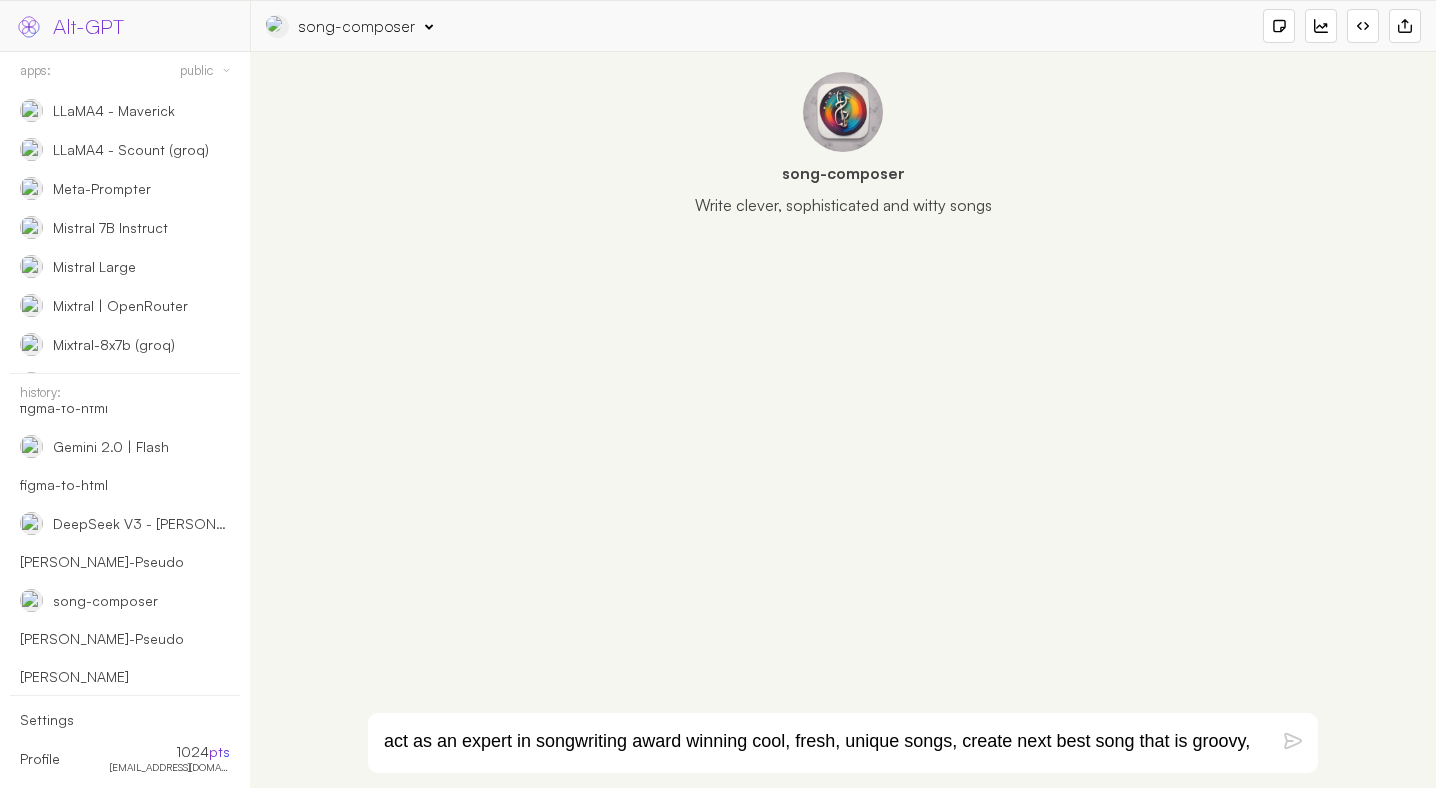 scroll, scrollTop: 272, scrollLeft: 0, axis: vertical 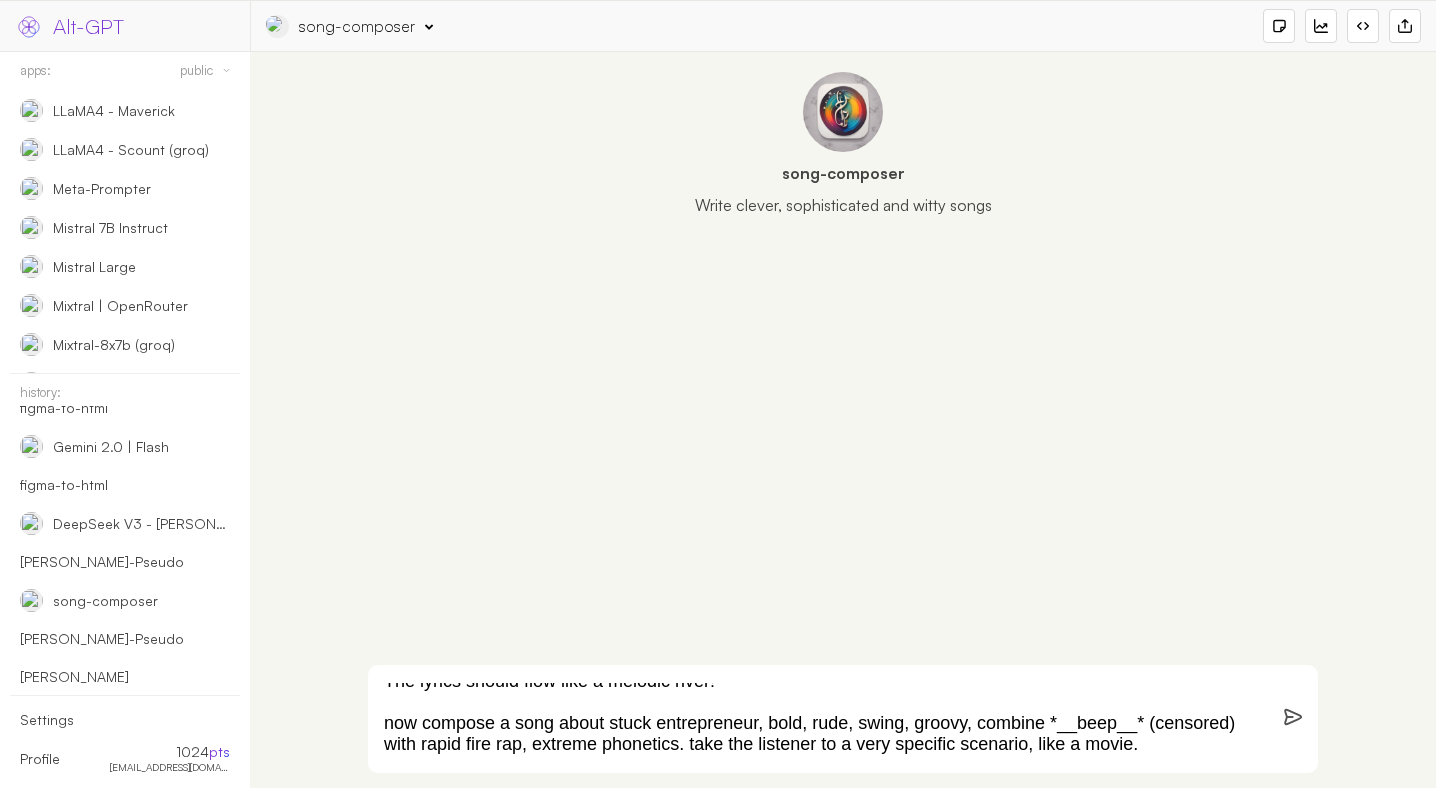 type on "act as an expert in songwriting award winning cool, fresh, unique songs, create next best song that is groovy, creating phonetic eargasm, tongue twister, combines *beep* (course words) and rap. inspired by Linkin Park, Eminem, Omri.
psychedelic and repetitive. Nonsensical.
make sure to use [ and ] for musical instructions, instruction notation, etc.
important: music instructions should be in square parenthesis, except vocal ad-lib
forbidden words: echo, maze, raise, rise, phenix.
take the listener to the scene, make it feel there, connect.
Utilize unexpected pauses, Split Phrasing, Ellipsis in Lyrics, Anticipation or Suspended Cadence, Text Painting, Breath Phrasing, Ritardando or Rubato, enjambment, Dramatic tension, Emotional emphasis and Rhythmic flow.
The lyrics should flow like a melodic river!
now compose a song about stuck entrepreneur, bold, rude, swing, groovy, combine *__beep__* (censored) with rapid fire rap, extreme phonetics. take the listener to a very specific scenario, like a movie." 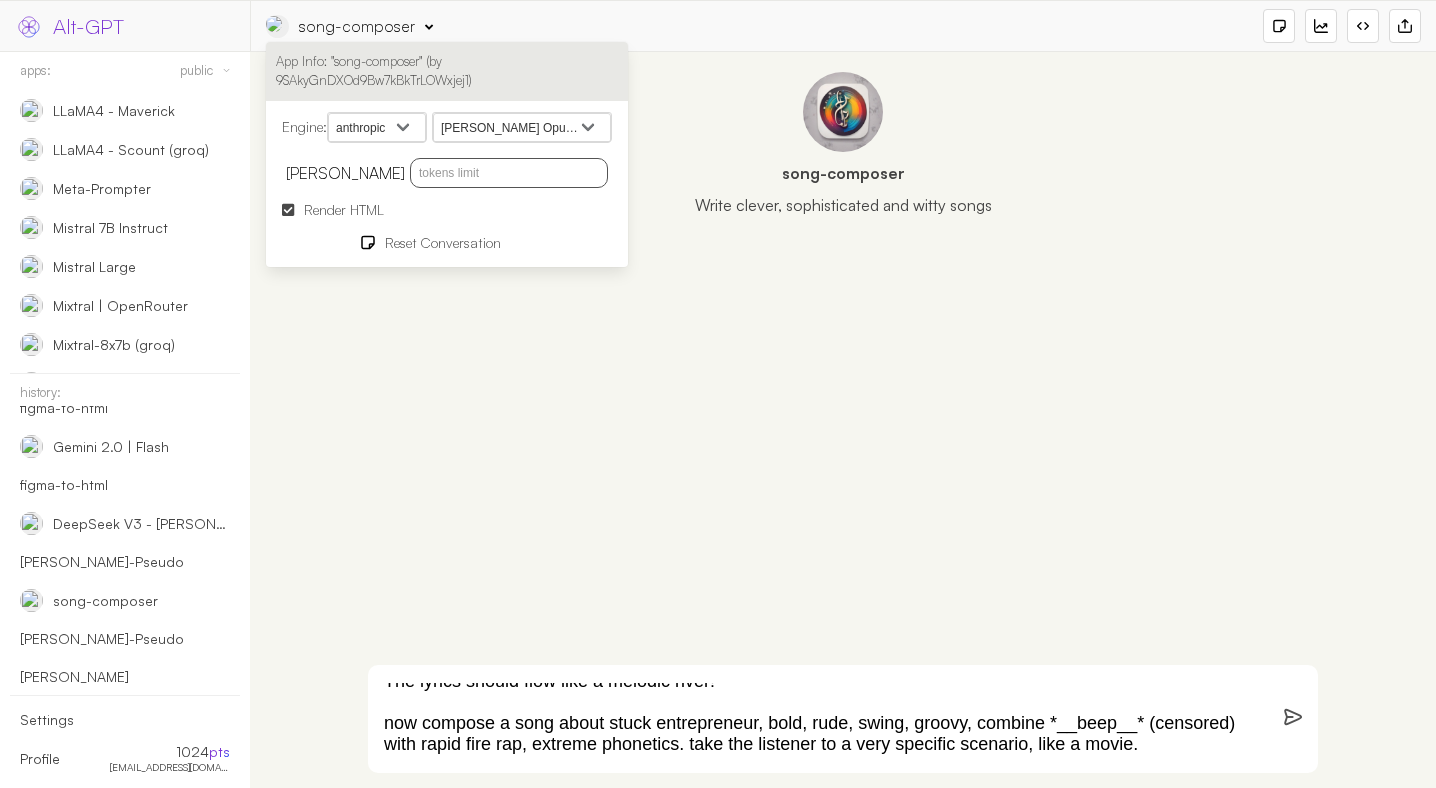 click on "openai google anthropic xai deepseek groq openrouter mistral cohere cloudflare" at bounding box center (377, 128) 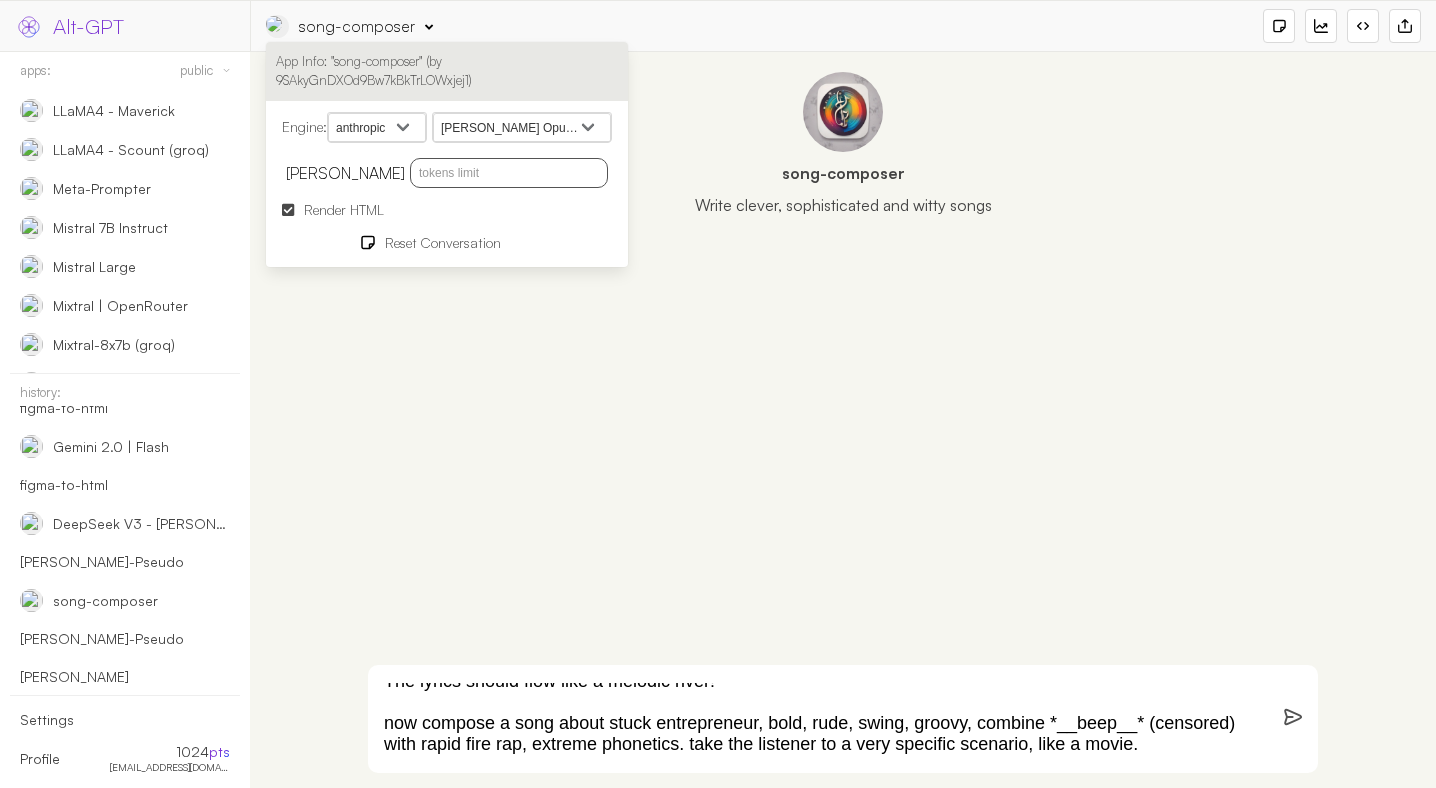 select on "xai" 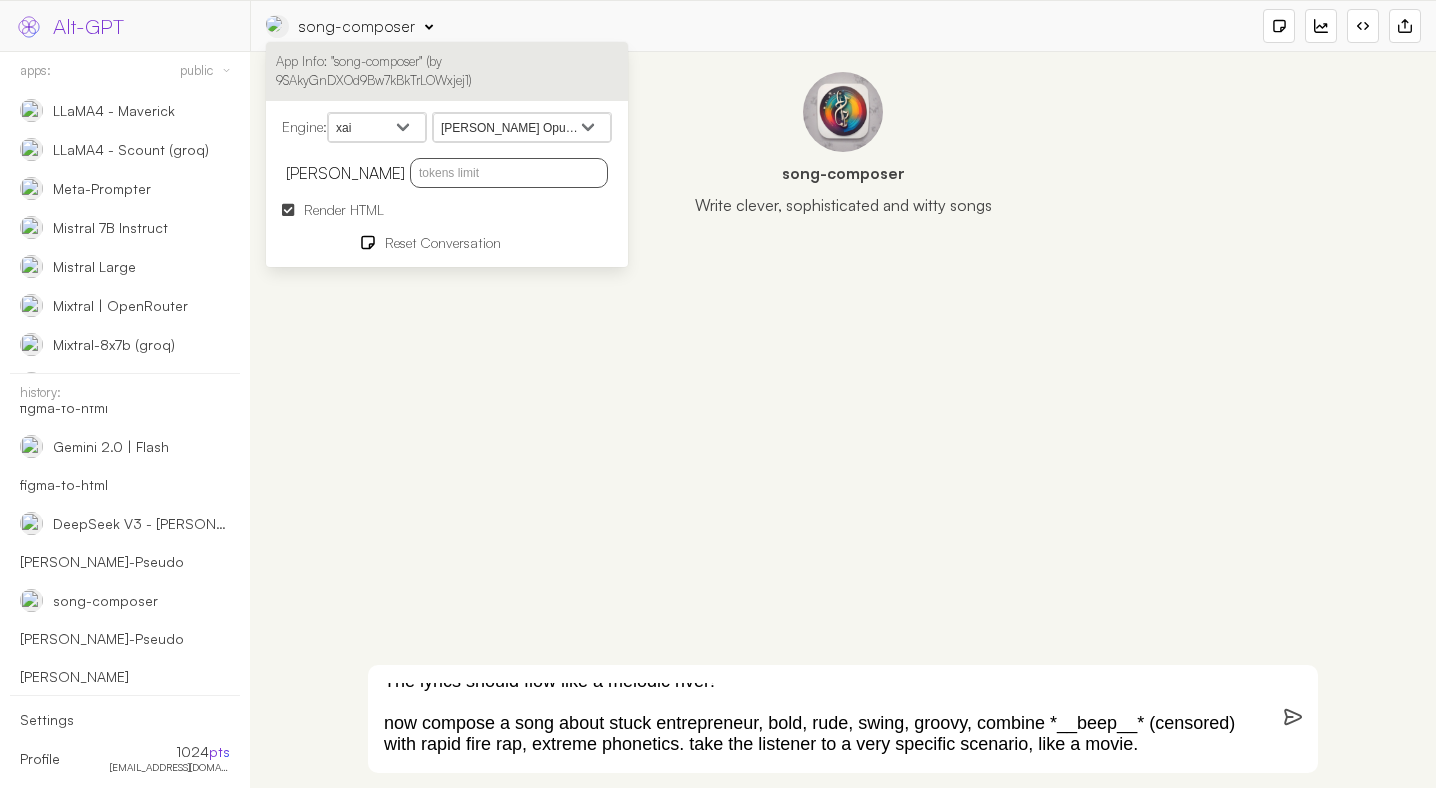click on "Claude Opus 4 Claude Sonnet 4 Claude 3.7 Sonnet Claude 3.5 Sonnet v2 Claude 3.5 Haiku Claude 3 Haiku Claude 3 Sonnet Claude 3 Opus Claude 2.1 Claude Instant" at bounding box center [522, 128] 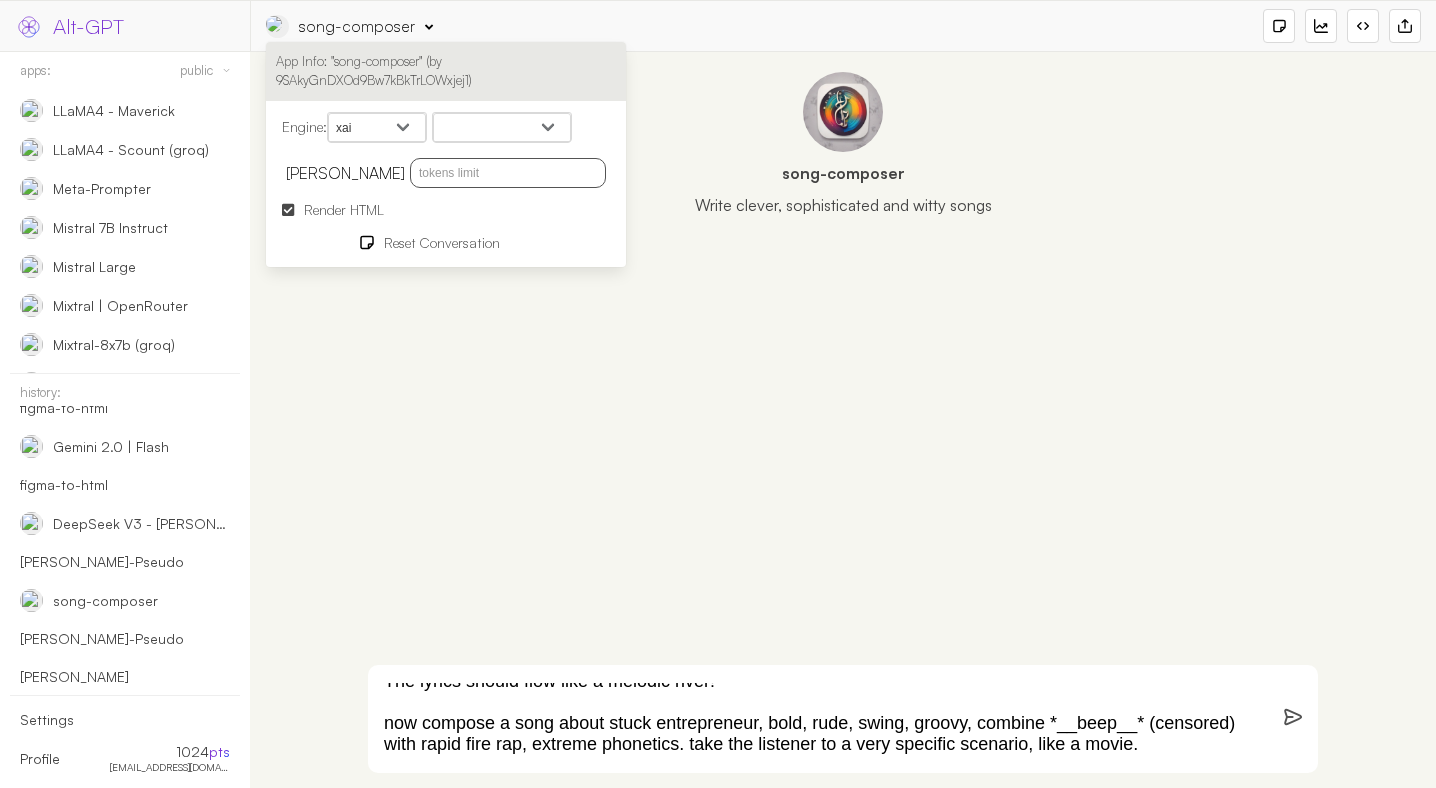 select on "grok-4-0709" 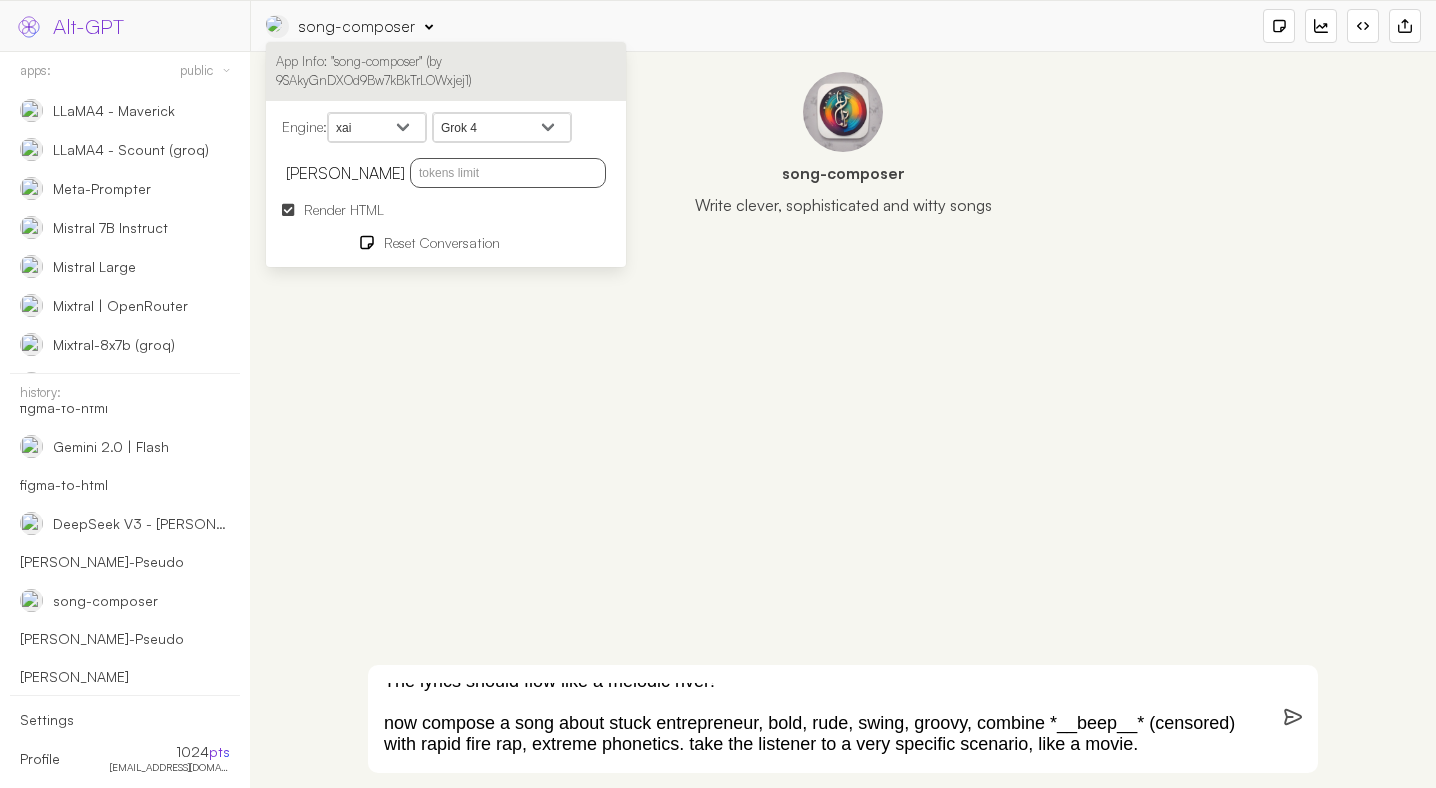 click on "act as an expert in songwriting award winning cool, fresh, unique songs, create next best song that is groovy, creating phonetic eargasm, tongue twister, combines *beep* (course words) and rap. inspired by Linkin Park, Eminem, Omri.
psychedelic and repetitive. Nonsensical.
make sure to use [ and ] for musical instructions, instruction notation, etc.
important: music instructions should be in square parenthesis, except vocal ad-lib
forbidden words: echo, maze, raise, rise, phenix.
take the listener to the scene, make it feel there, connect.
Utilize unexpected pauses, Split Phrasing, Ellipsis in Lyrics, Anticipation or Suspended Cadence, Text Painting, Breath Phrasing, Ritardando or Rubato, enjambment, Dramatic tension, Emotional emphasis and Rhythmic flow.
The lyrics should flow like a melodic river!
now compose a song about stuck entrepreneur, bold, rude, swing, groovy, combine *__beep__* (censored) with rapid fire rap, extreme phonetics. take the listener to a very specific scenario, like a movie." at bounding box center (819, 719) 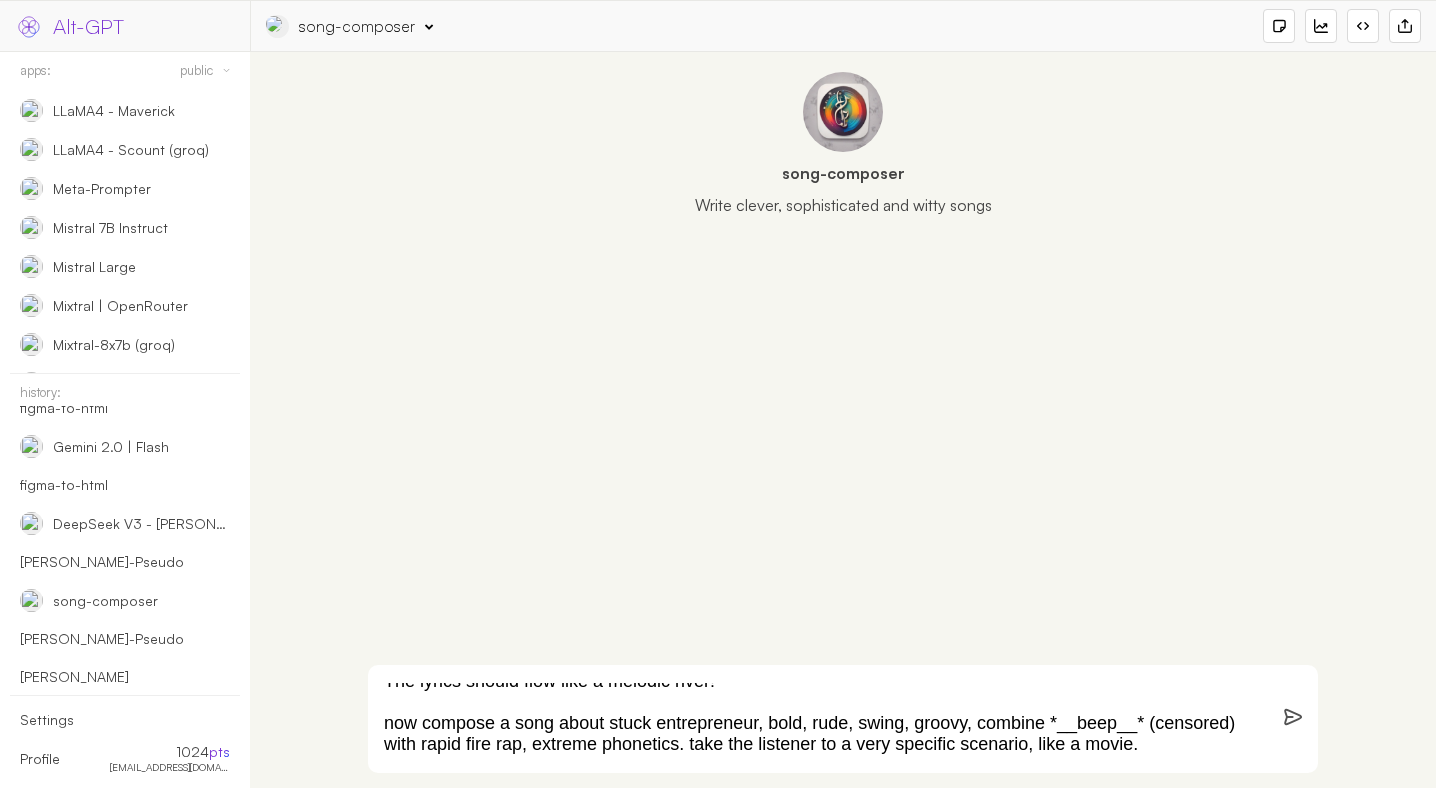 click on "act as an expert in songwriting award winning cool, fresh, unique songs, create next best song that is groovy, creating phonetic eargasm, tongue twister, combines *beep* (course words) and rap. inspired by Linkin Park, Eminem, Omri.
psychedelic and repetitive. Nonsensical.
make sure to use [ and ] for musical instructions, instruction notation, etc.
important: music instructions should be in square parenthesis, except vocal ad-lib
forbidden words: echo, maze, raise, rise, phenix.
take the listener to the scene, make it feel there, connect.
Utilize unexpected pauses, Split Phrasing, Ellipsis in Lyrics, Anticipation or Suspended Cadence, Text Painting, Breath Phrasing, Ritardando or Rubato, enjambment, Dramatic tension, Emotional emphasis and Rhythmic flow.
The lyrics should flow like a melodic river!
now compose a song about stuck entrepreneur, bold, rude, swing, groovy, combine *__beep__* (censored) with rapid fire rap, extreme phonetics. take the listener to a very specific scenario, like a movie." at bounding box center [819, 719] 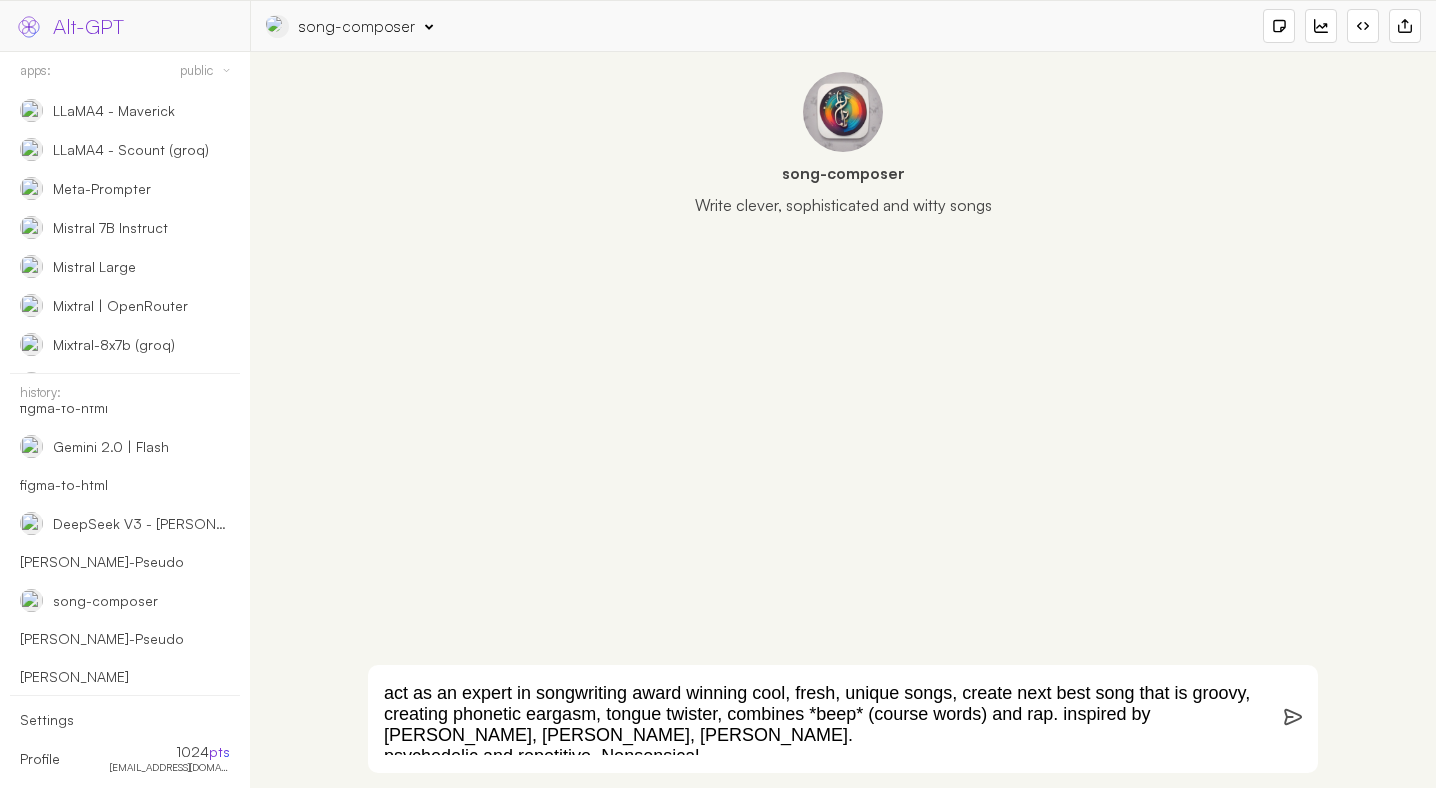 scroll, scrollTop: 272, scrollLeft: 0, axis: vertical 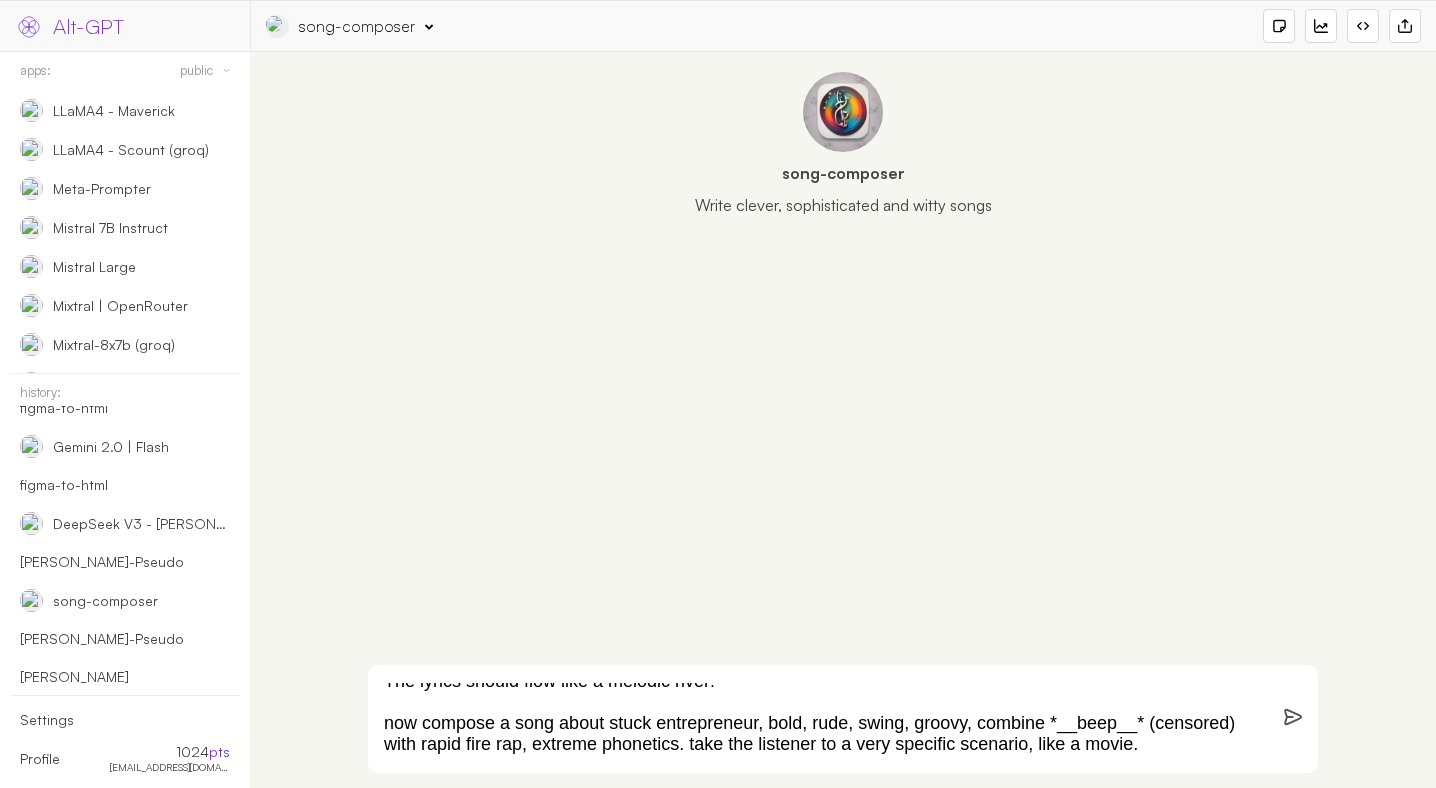 click on "act as an expert in songwriting award winning cool, fresh, unique songs, create next best song that is groovy, creating phonetic eargasm, tongue twister, combines *beep* (course words) and rap. inspired by Linkin Park, Eminem, Omri.
psychedelic and repetitive. Nonsensical.
make sure to use [ and ] for musical instructions, instruction notation, etc.
important: music instructions should be in square parenthesis, except vocal ad-lib
forbidden words: echo, maze, raise, rise, phenix.
take the listener to the scene, make it feel there, connect.
Utilize unexpected pauses, Split Phrasing, Ellipsis in Lyrics, Anticipation or Suspended Cadence, Text Painting, Breath Phrasing, Ritardando or Rubato, enjambment, Dramatic tension, Emotional emphasis and Rhythmic flow.
The lyrics should flow like a melodic river!
now compose a song about stuck entrepreneur, bold, rude, swing, groovy, combine *__beep__* (censored) with rapid fire rap, extreme phonetics. take the listener to a very specific scenario, like a movie." at bounding box center [843, 719] 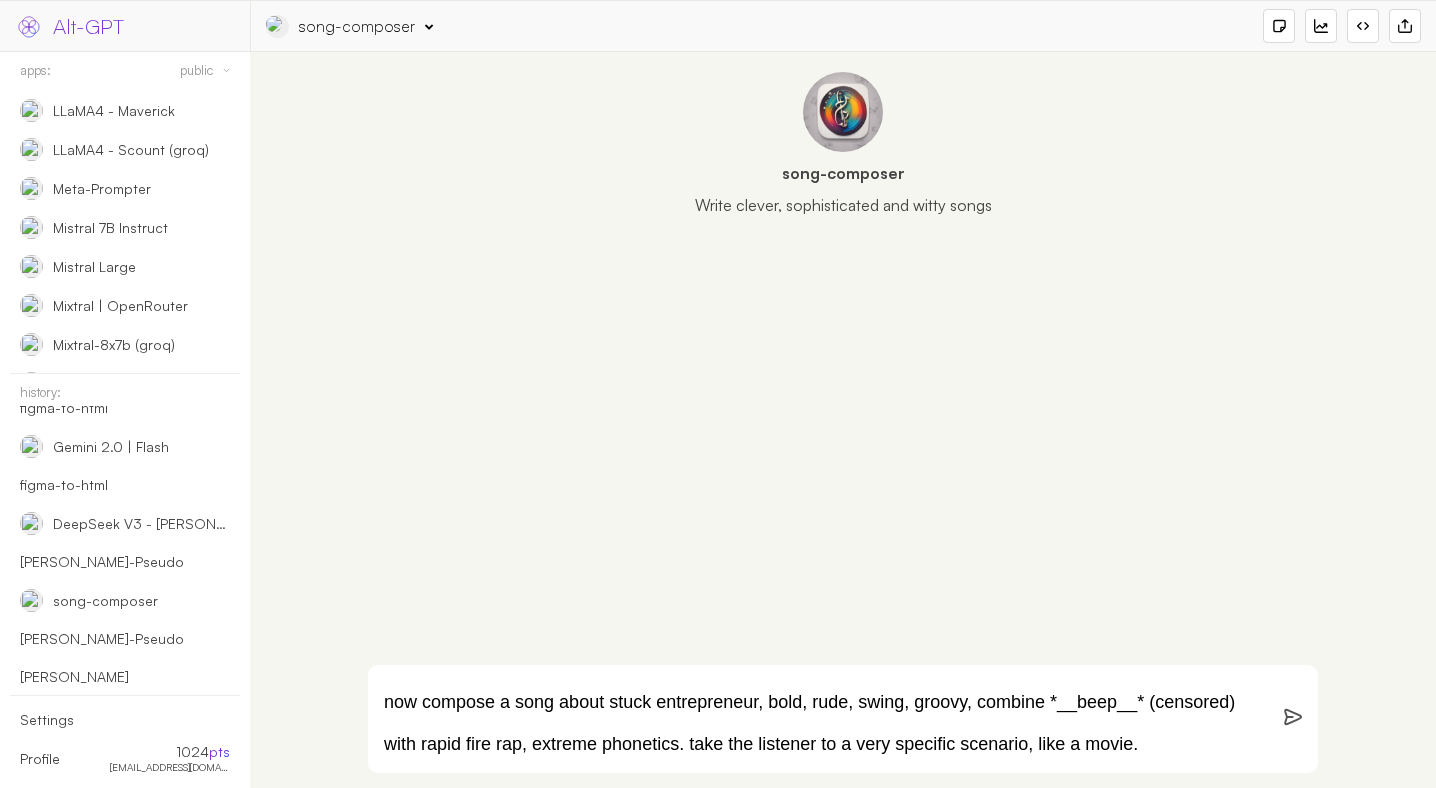 scroll, scrollTop: 279, scrollLeft: 0, axis: vertical 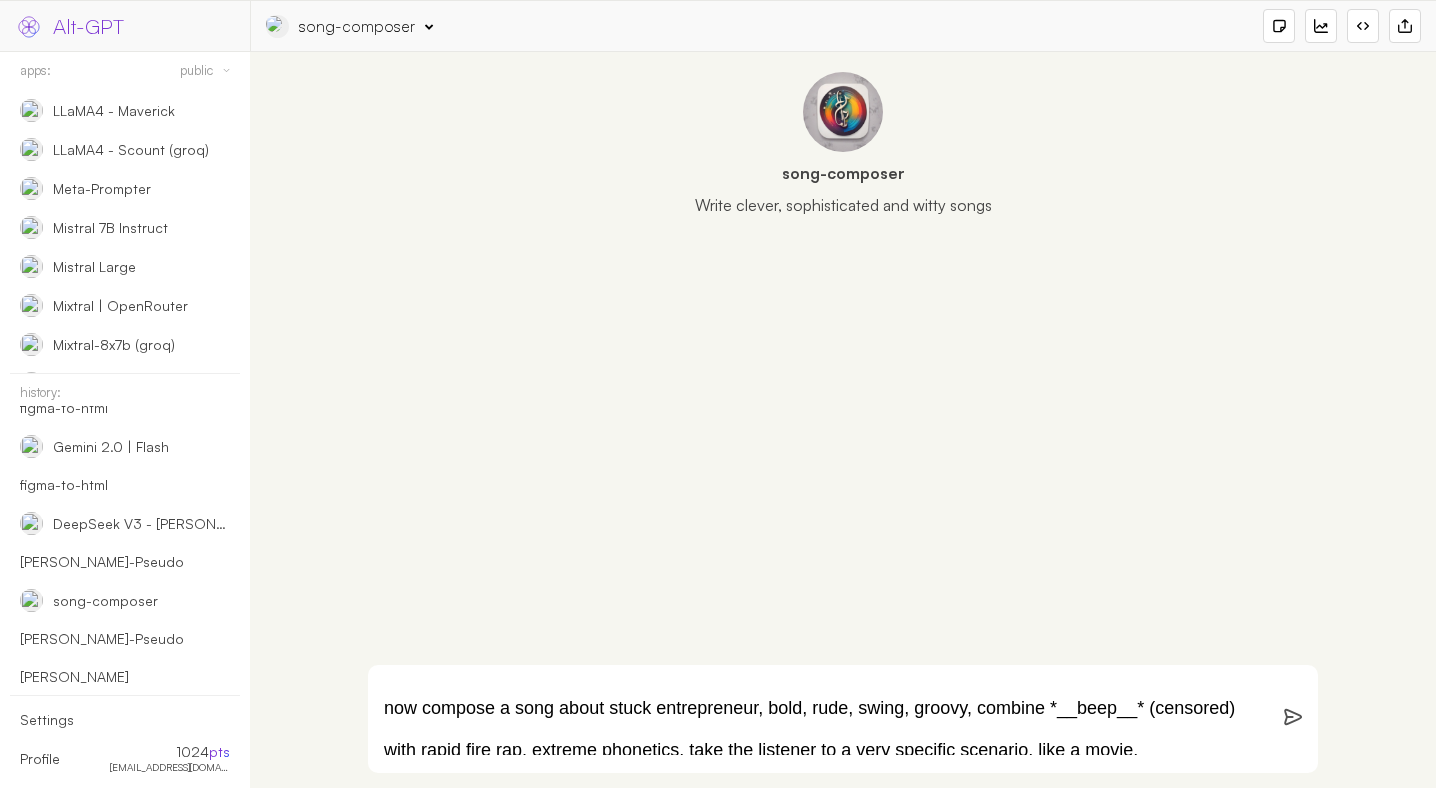 paste on "make the song about this tip from a wise monk "Stand tall in the world" (or "Claim your space", "Own your place in the world – never dim yourself for others")." 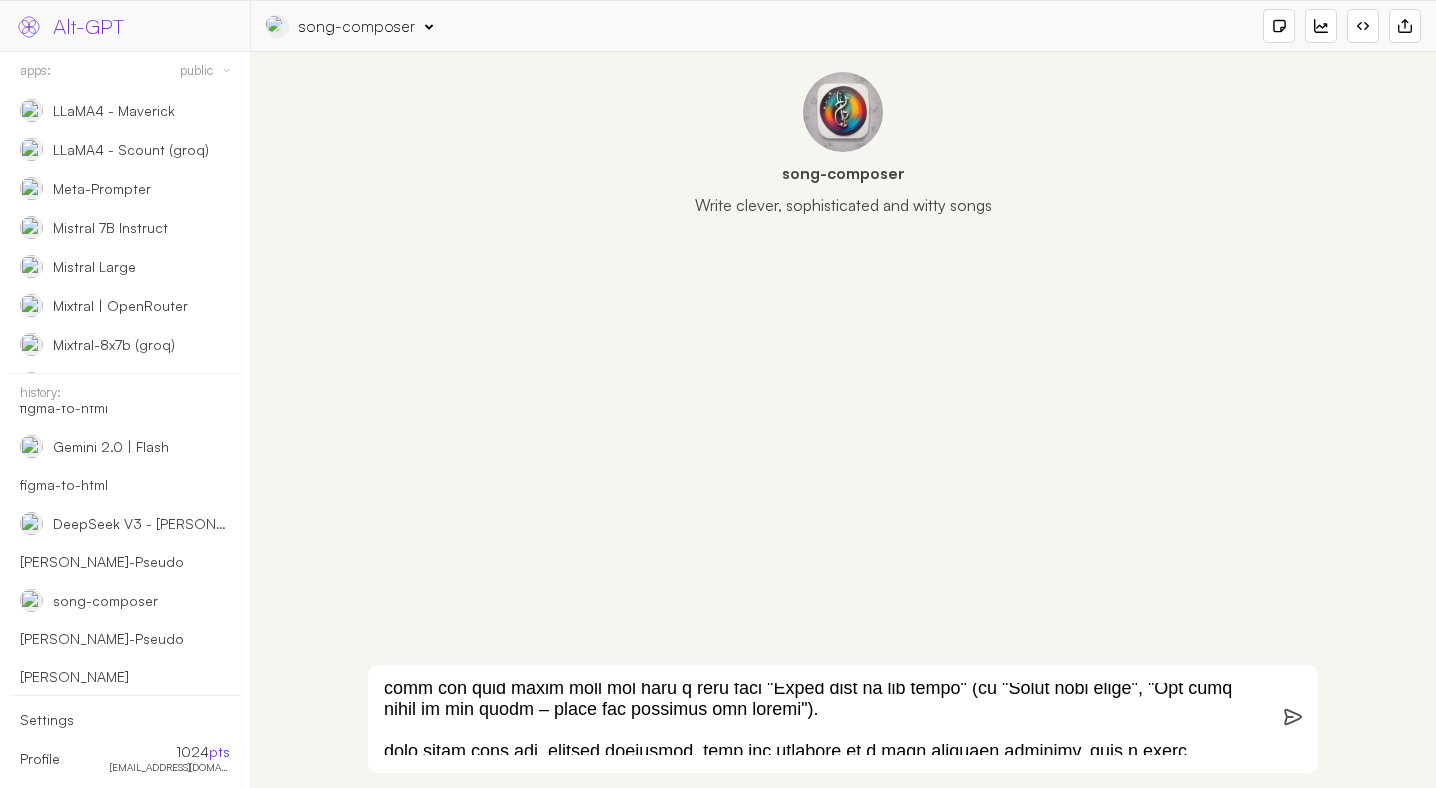 scroll, scrollTop: 315, scrollLeft: 0, axis: vertical 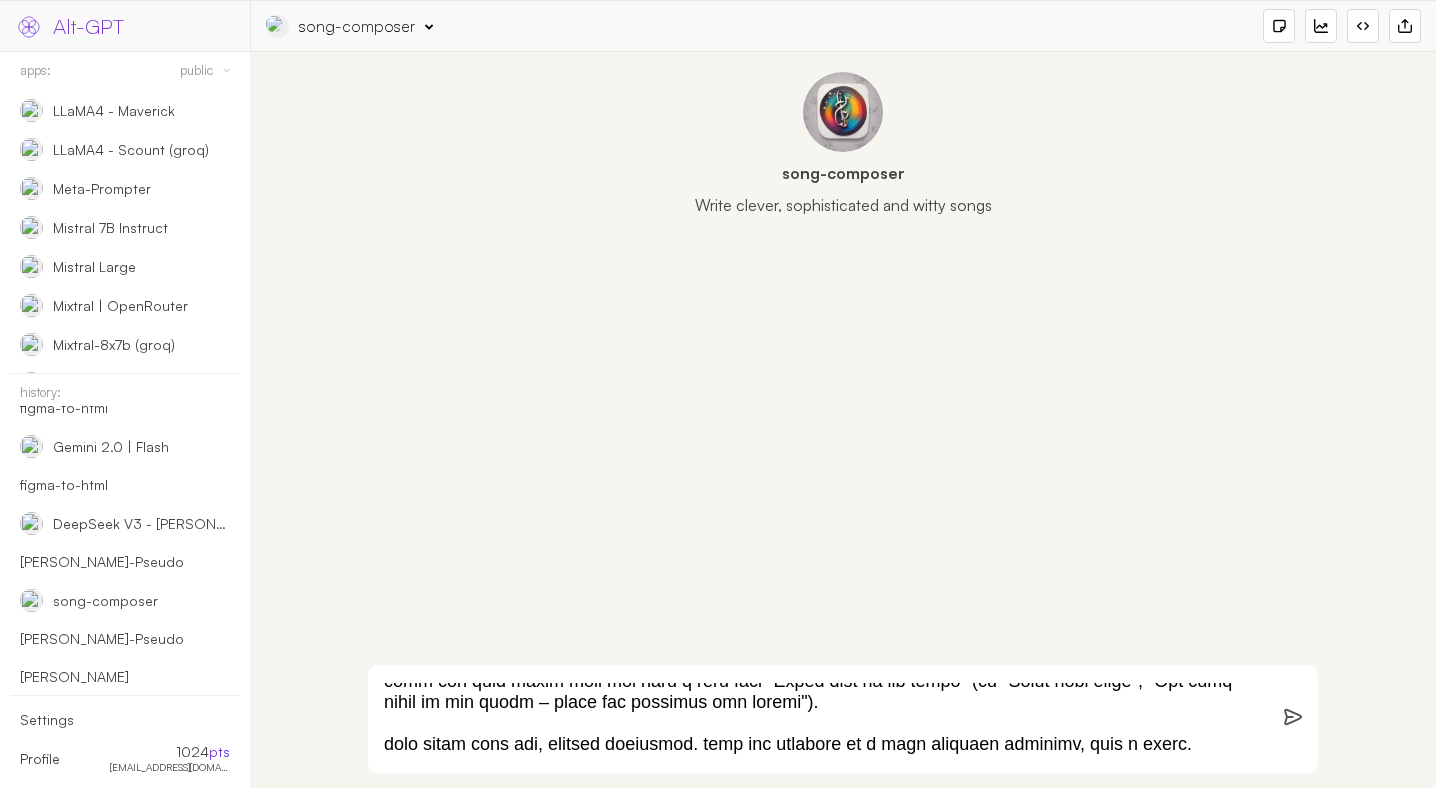type on "act as an expert in songwriting award winning cool, fresh, unique songs, create next best song that is groovy, creating phonetic eargasm, tongue twister, combines *beep* (course words) and rap. inspired by Linkin Park, Eminem, Omri.
psychedelic and repetitive. Nonsensical.
make sure to use [ and ] for musical instructions, instruction notation, etc.
important: music instructions should be in square parenthesis, except vocal ad-lib
forbidden words: echo, maze, raise, rise, phenix.
take the listener to the scene, make it feel there, connect.
Utilize unexpected pauses, Split Phrasing, Ellipsis in Lyrics, Anticipation or Suspended Cadence, Text Painting, Breath Phrasing, Ritardando or Rubato, enjambment, Dramatic tension, Emotional emphasis and Rhythmic flow.
The lyrics should flow like a melodic river!
make the song about this tip from a wise monk "Stand tall in the world" (or "Claim your space", "Own your place in the world – never dim yourself for others").
with rapid fire rap, extreme phonetics. take t..." 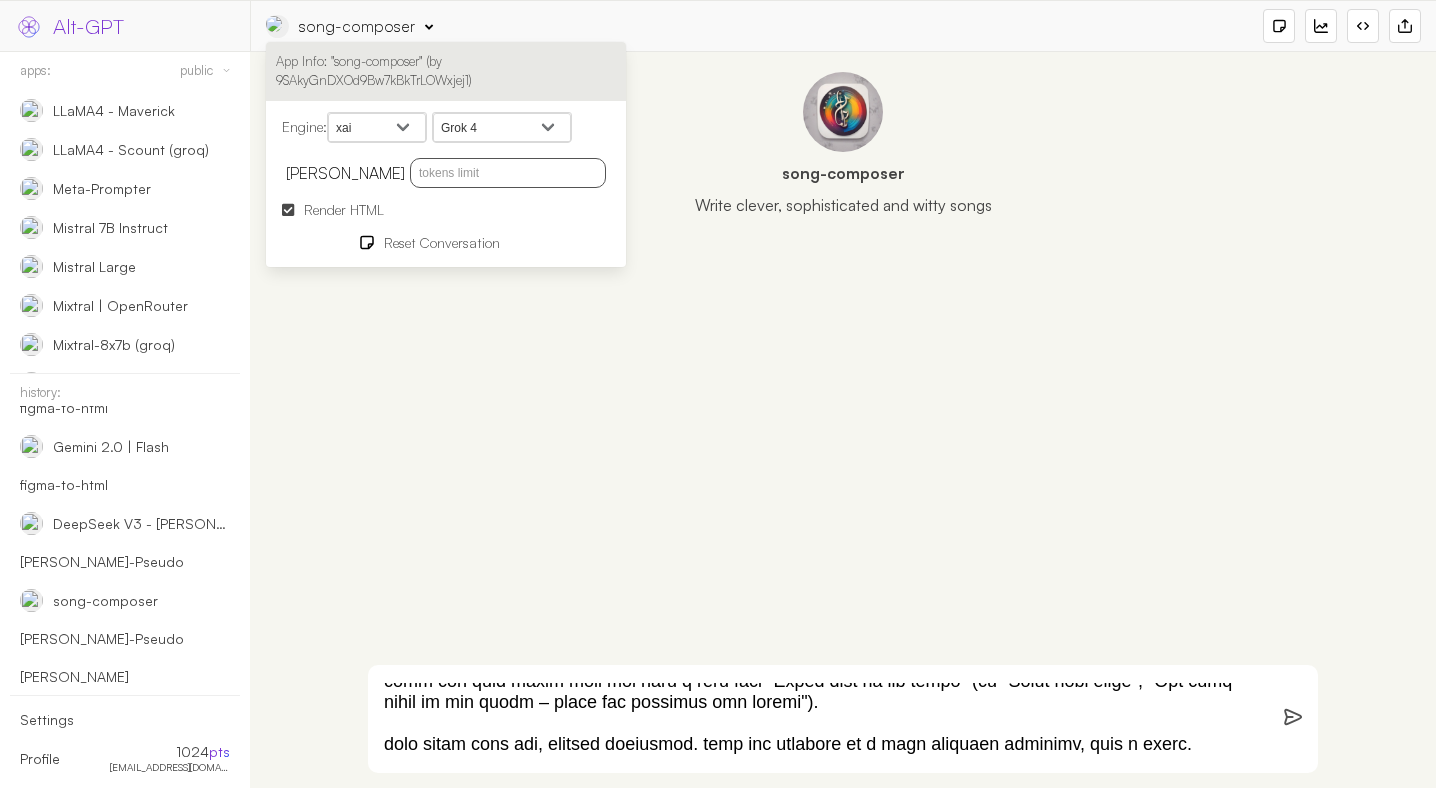 click at bounding box center [508, 173] 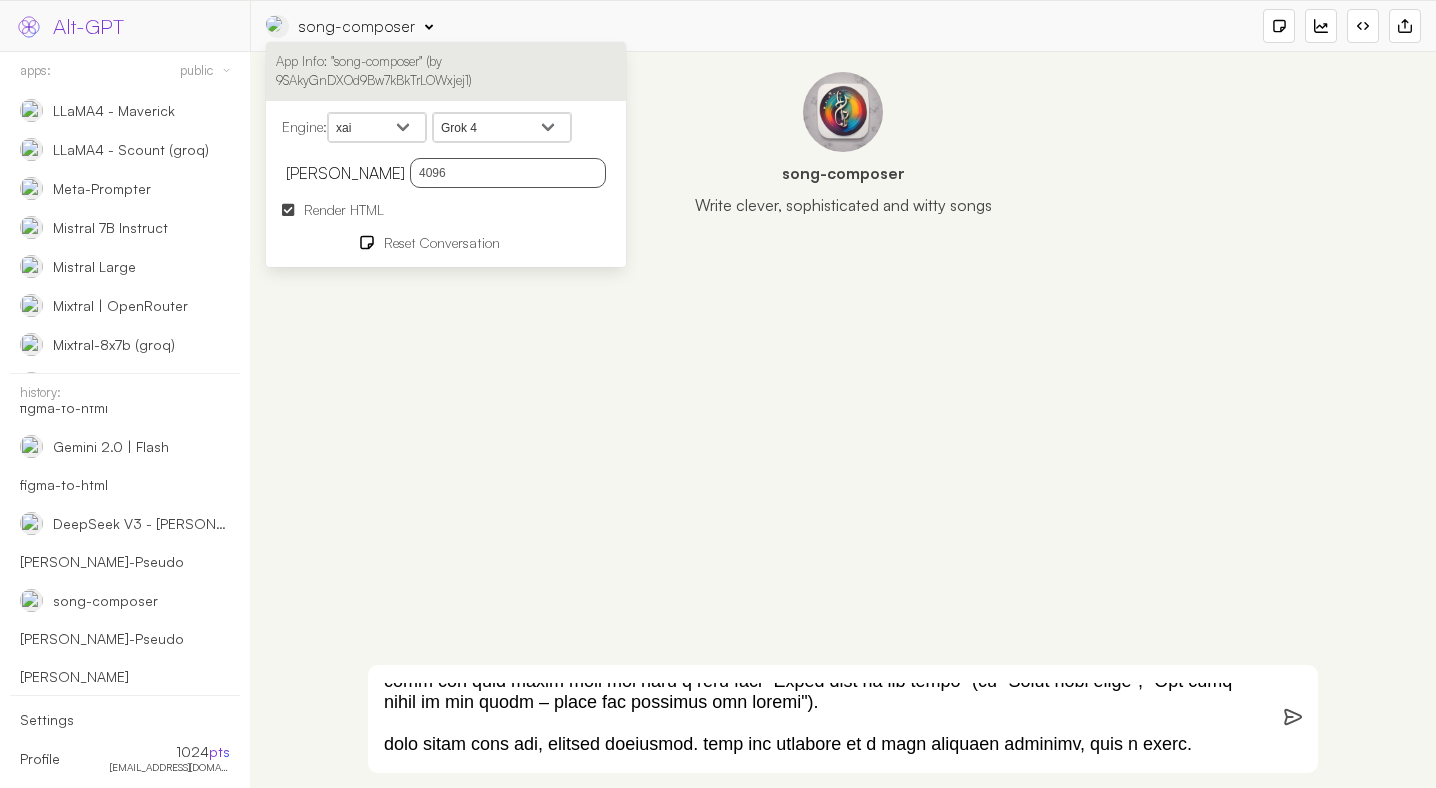 type on "4096" 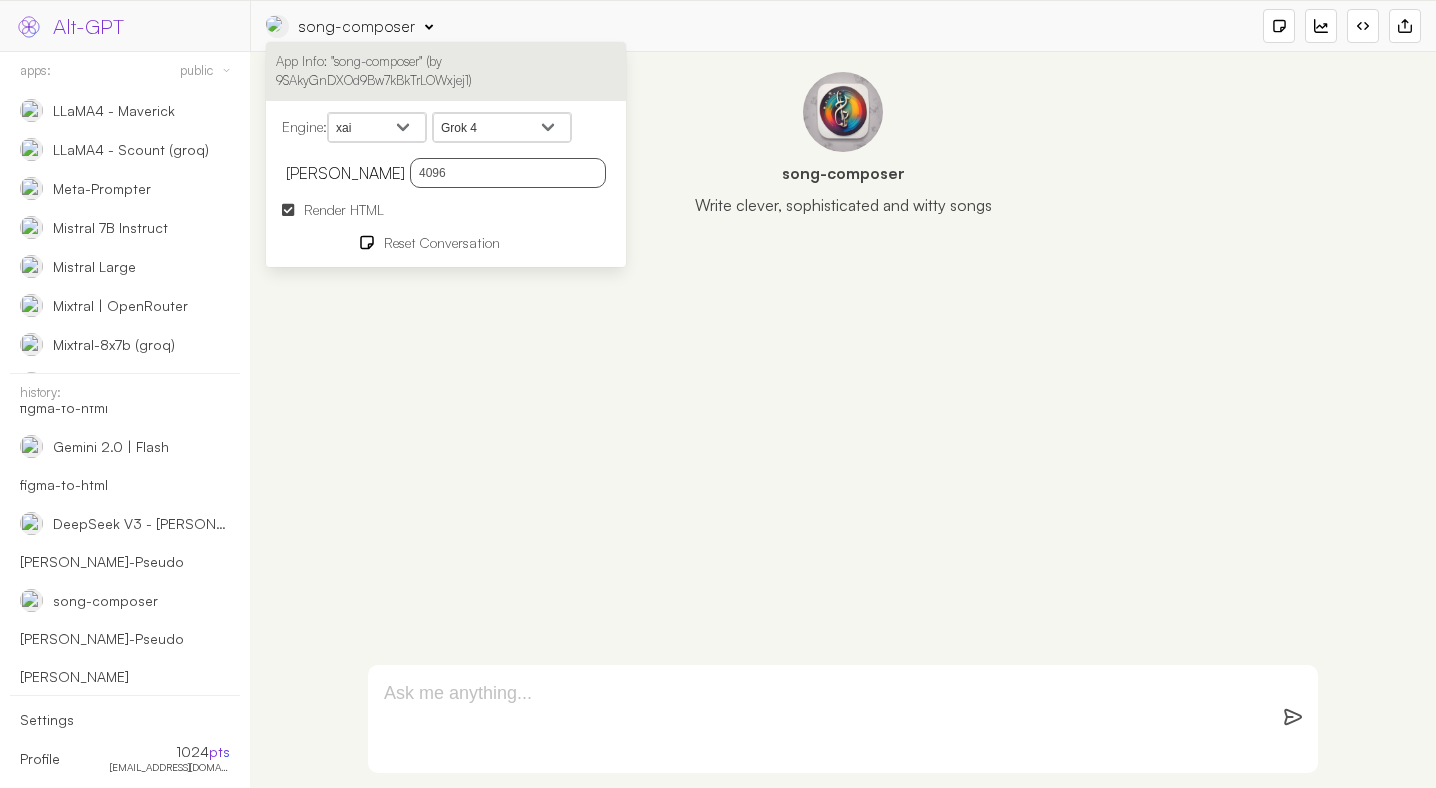 scroll, scrollTop: 0, scrollLeft: 0, axis: both 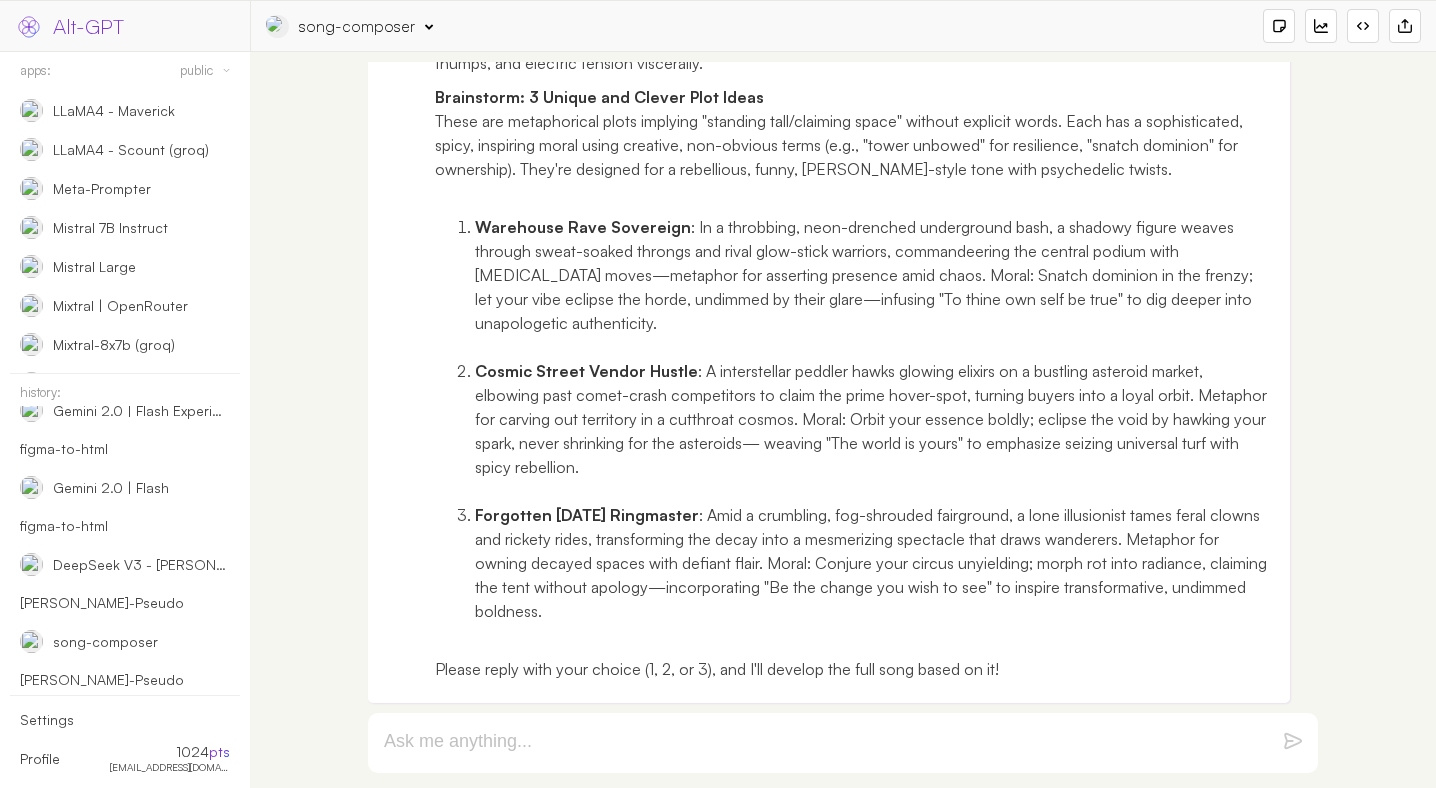click at bounding box center [819, 743] 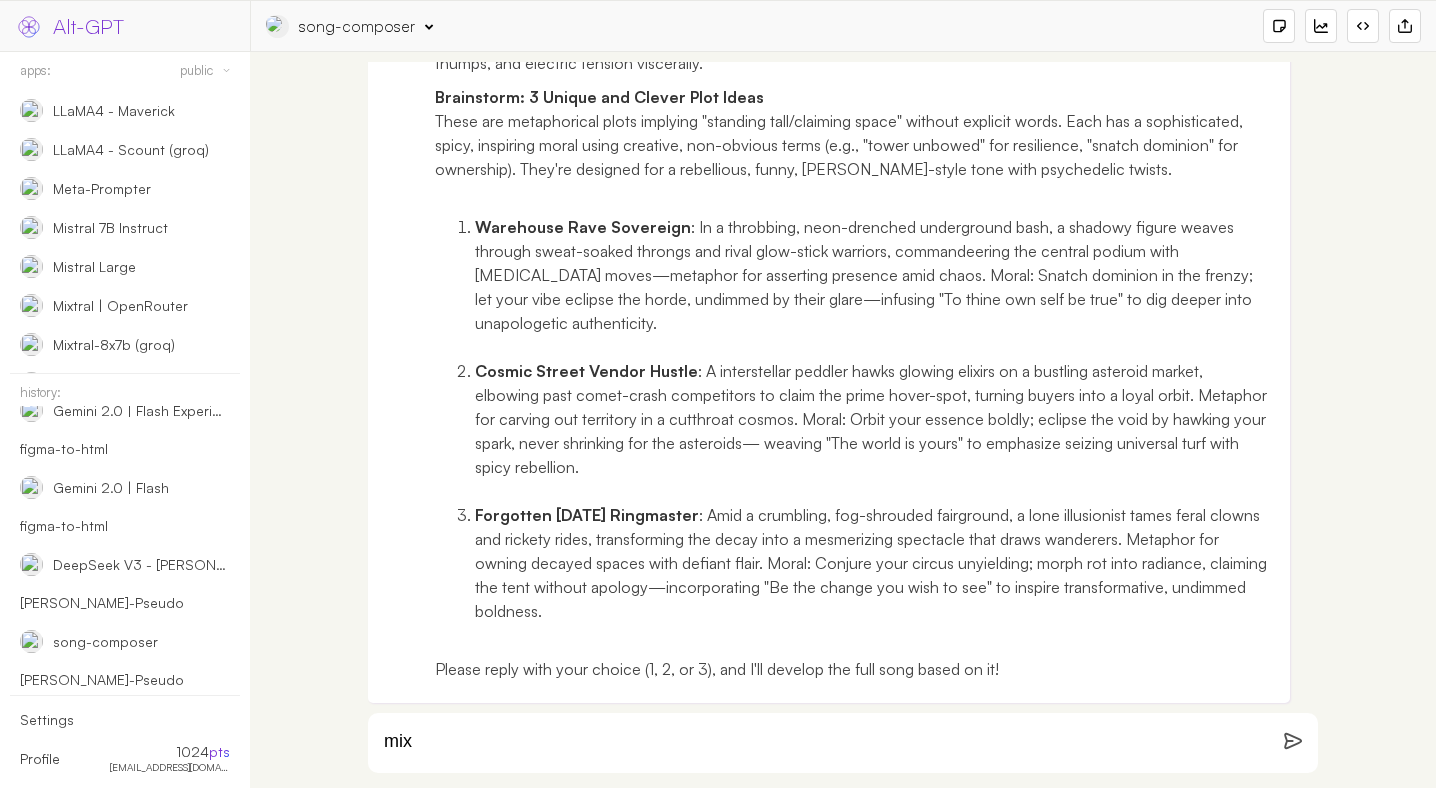 type on "mix" 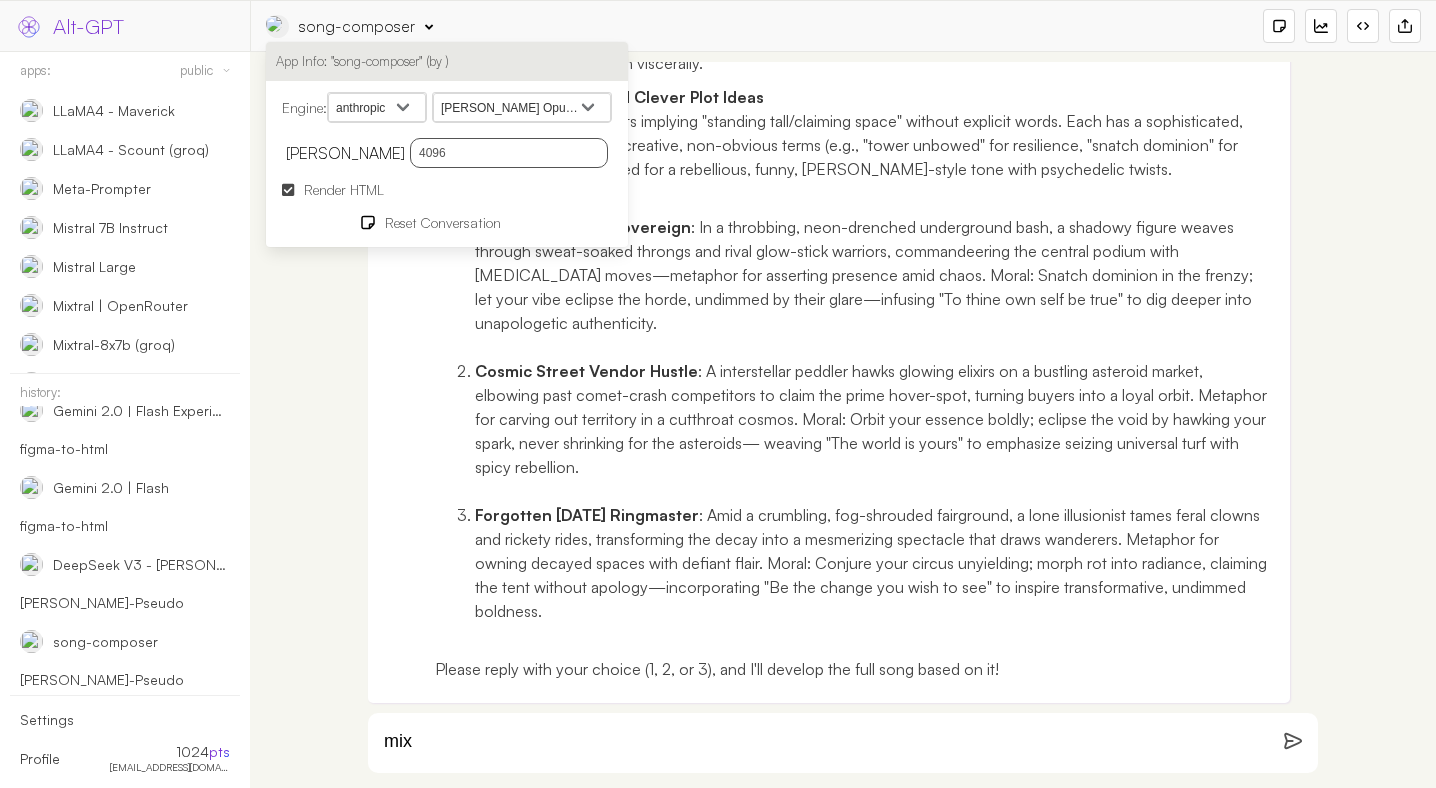 click on "openai google anthropic xai deepseek groq openrouter mistral cohere cloudflare" at bounding box center (377, 108) 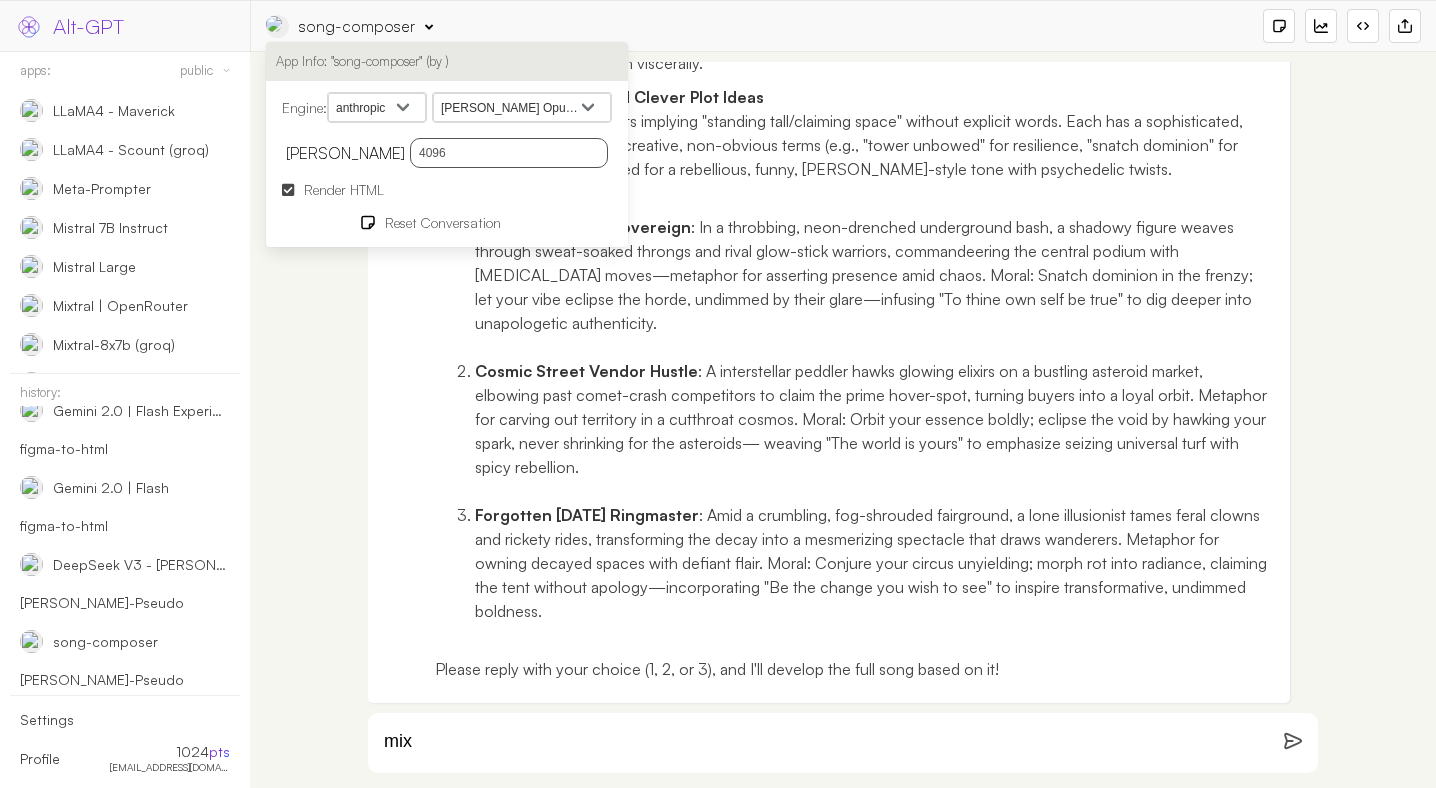 select on "xai" 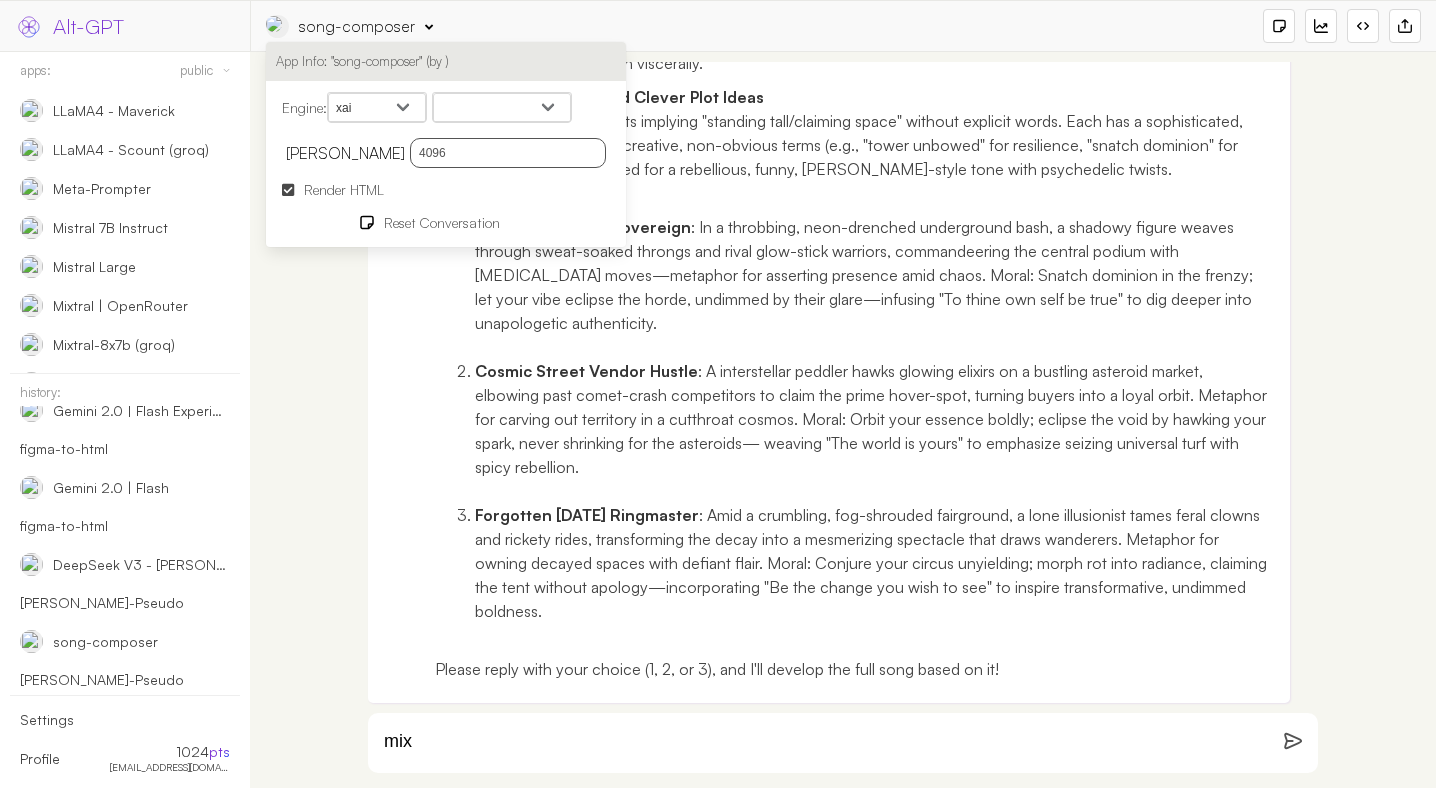 click on "Grok 4 Grok 3 Grok 3 Mini Grok 3 Fast Grok 3 Mini Fast Grok 2 Image Gen Grok 2 Vision Grok 2 Grok Vision Grok Beta" at bounding box center (502, 108) 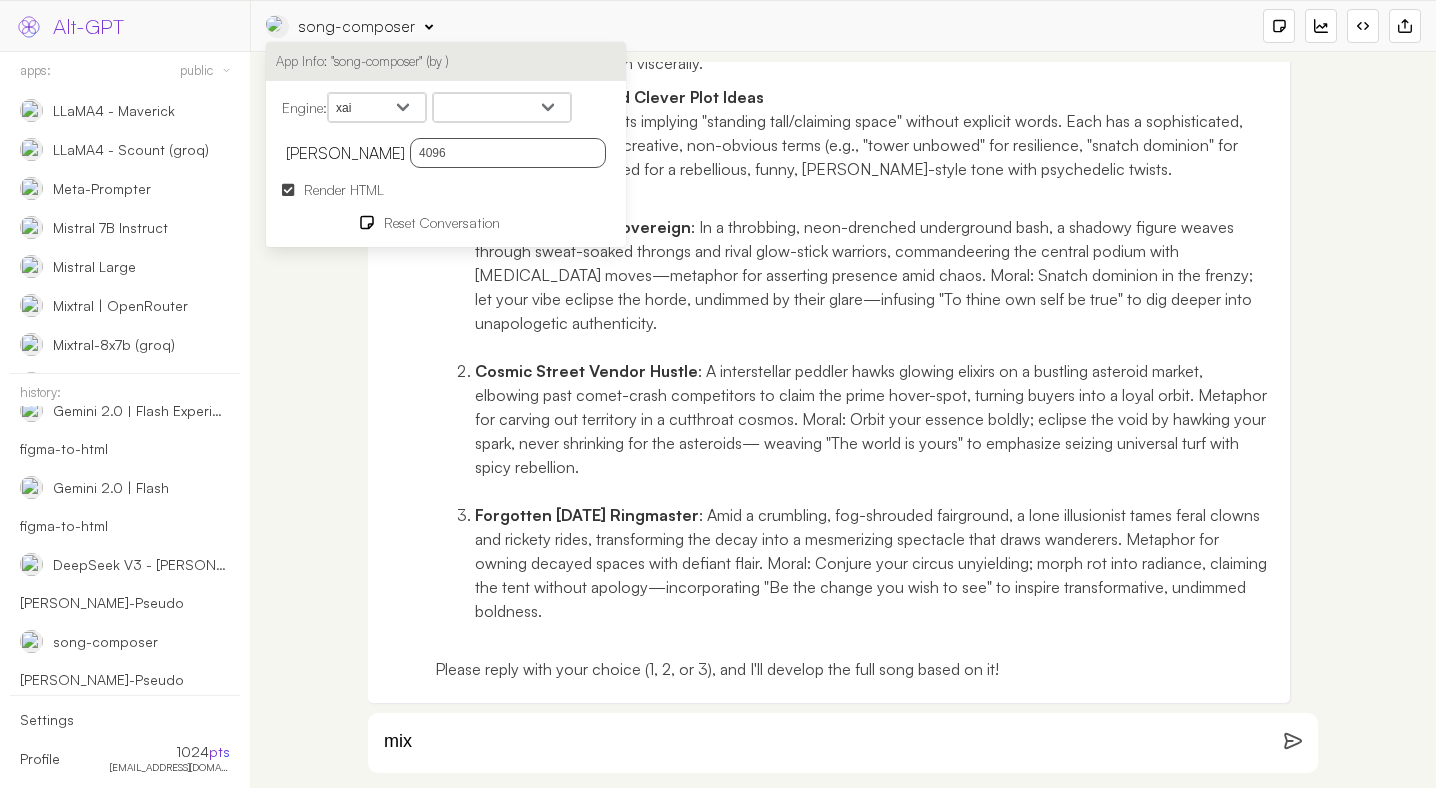select on "grok-4-0709" 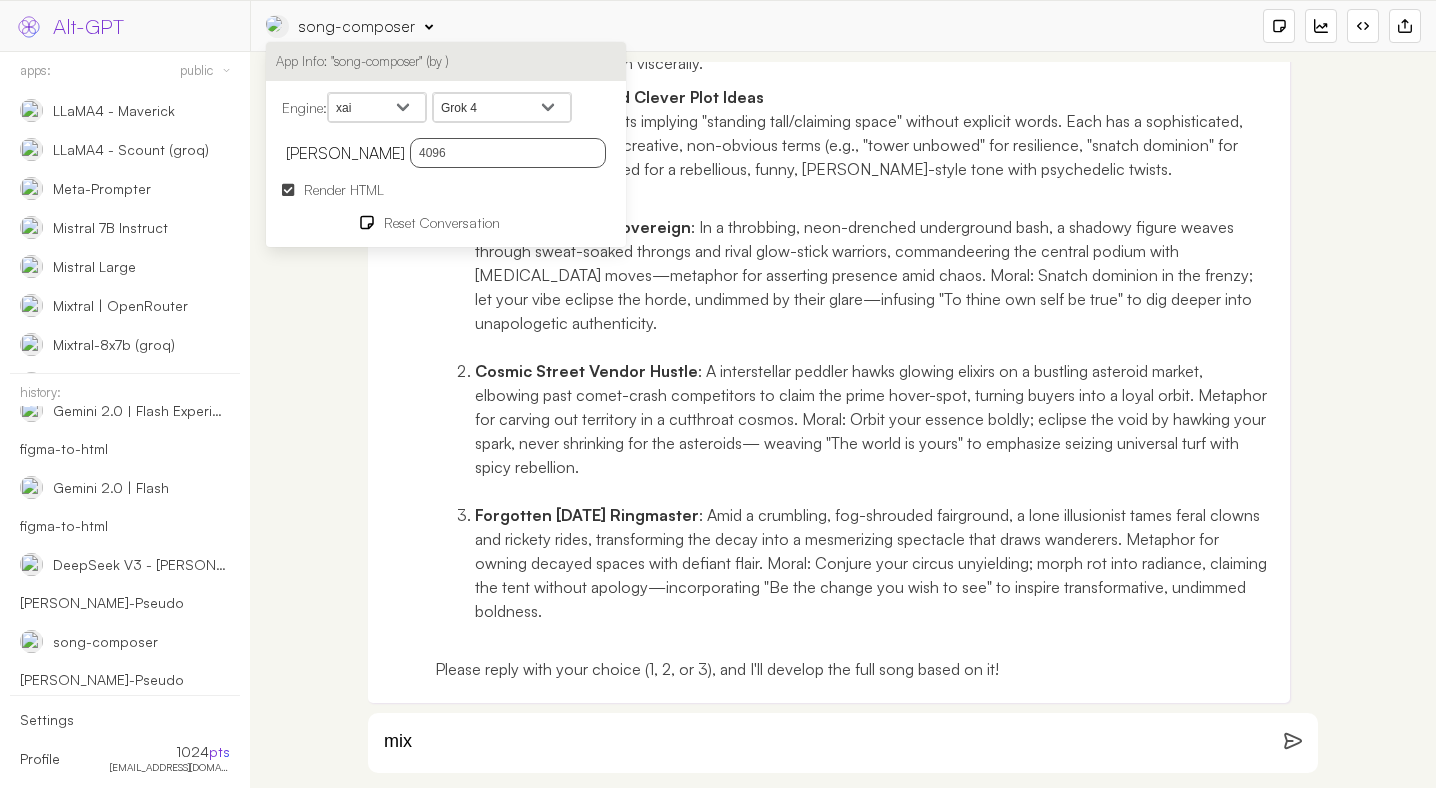 click on "mix" at bounding box center (819, 743) 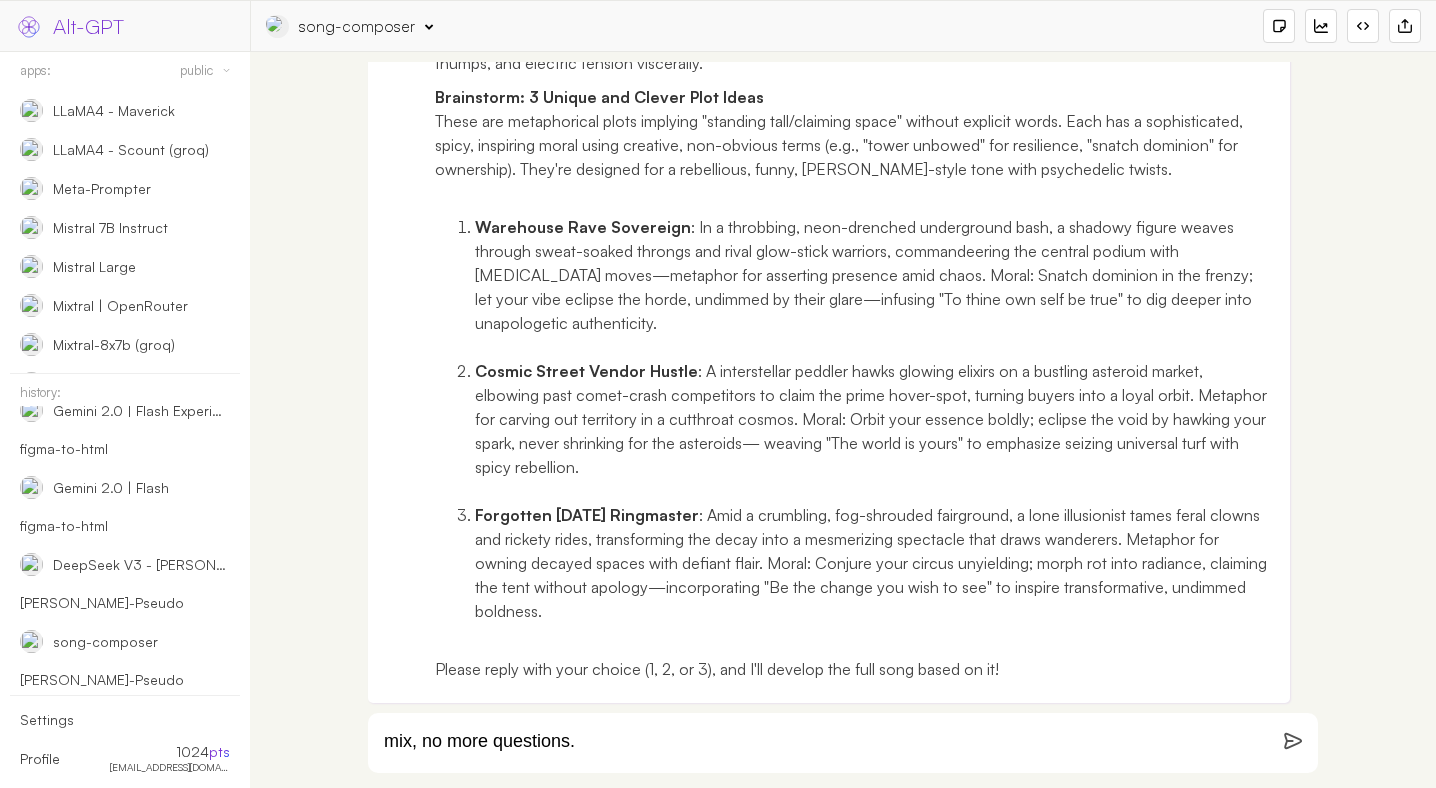 type on "mix, no more questions." 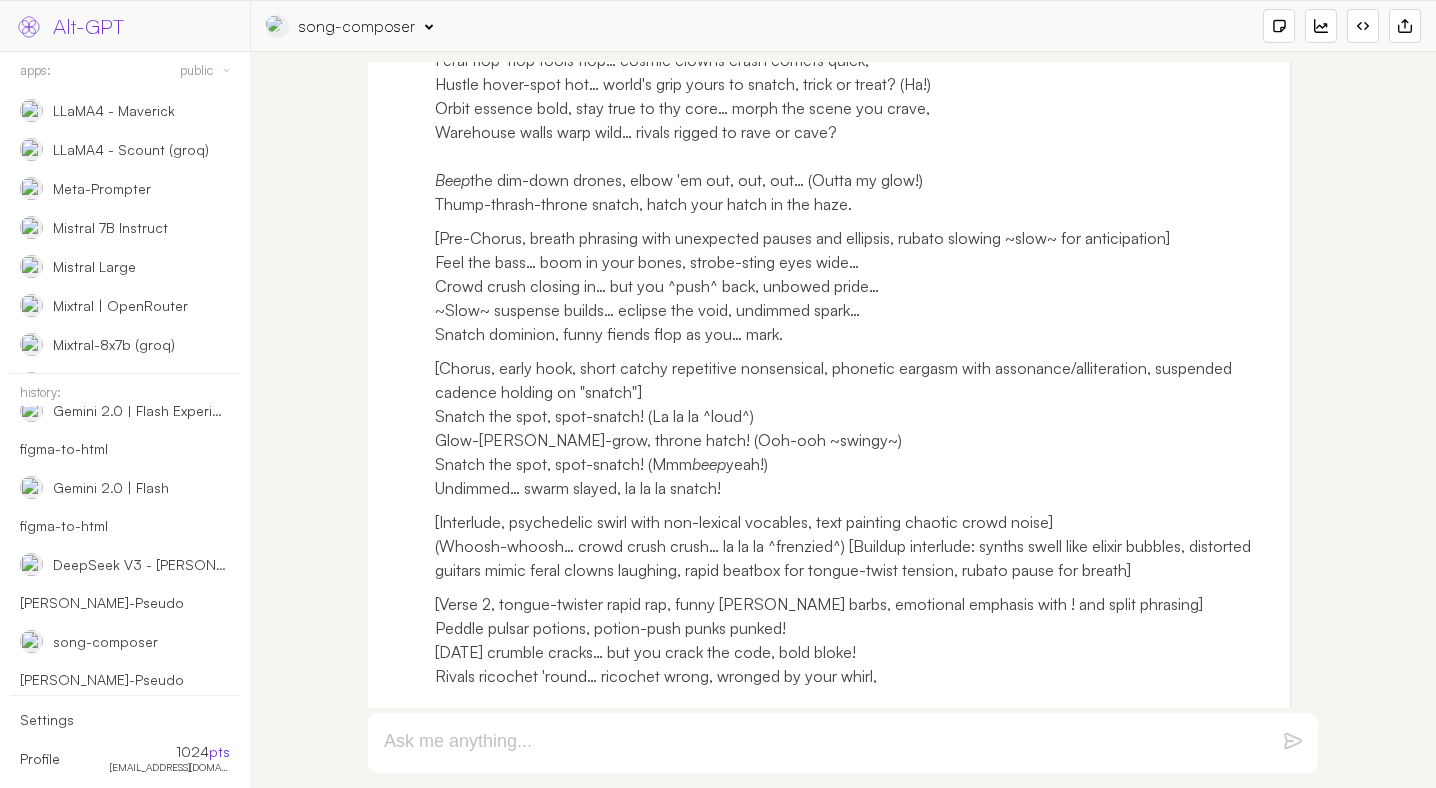 scroll, scrollTop: 3954, scrollLeft: 0, axis: vertical 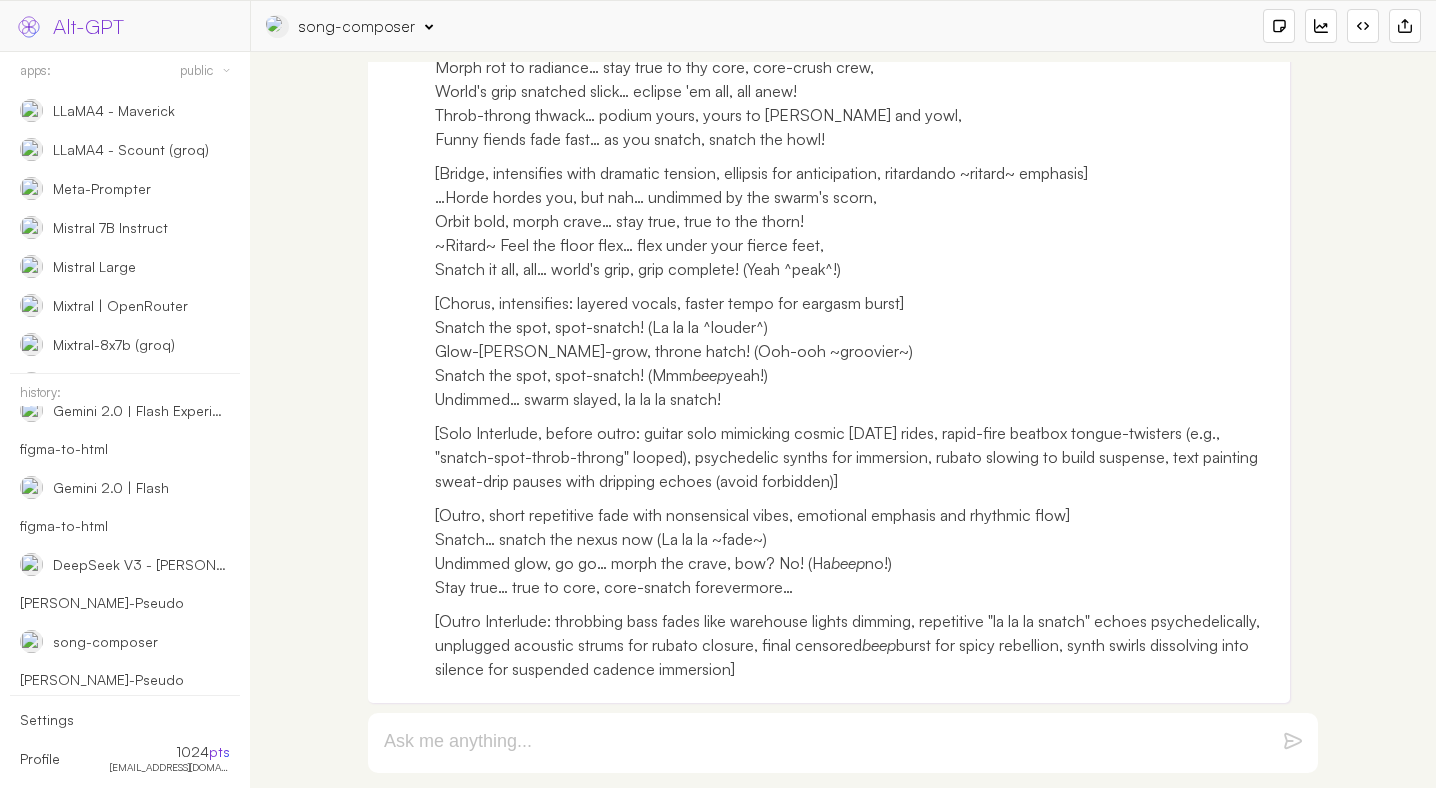 drag, startPoint x: 757, startPoint y: 671, endPoint x: 444, endPoint y: 427, distance: 396.869 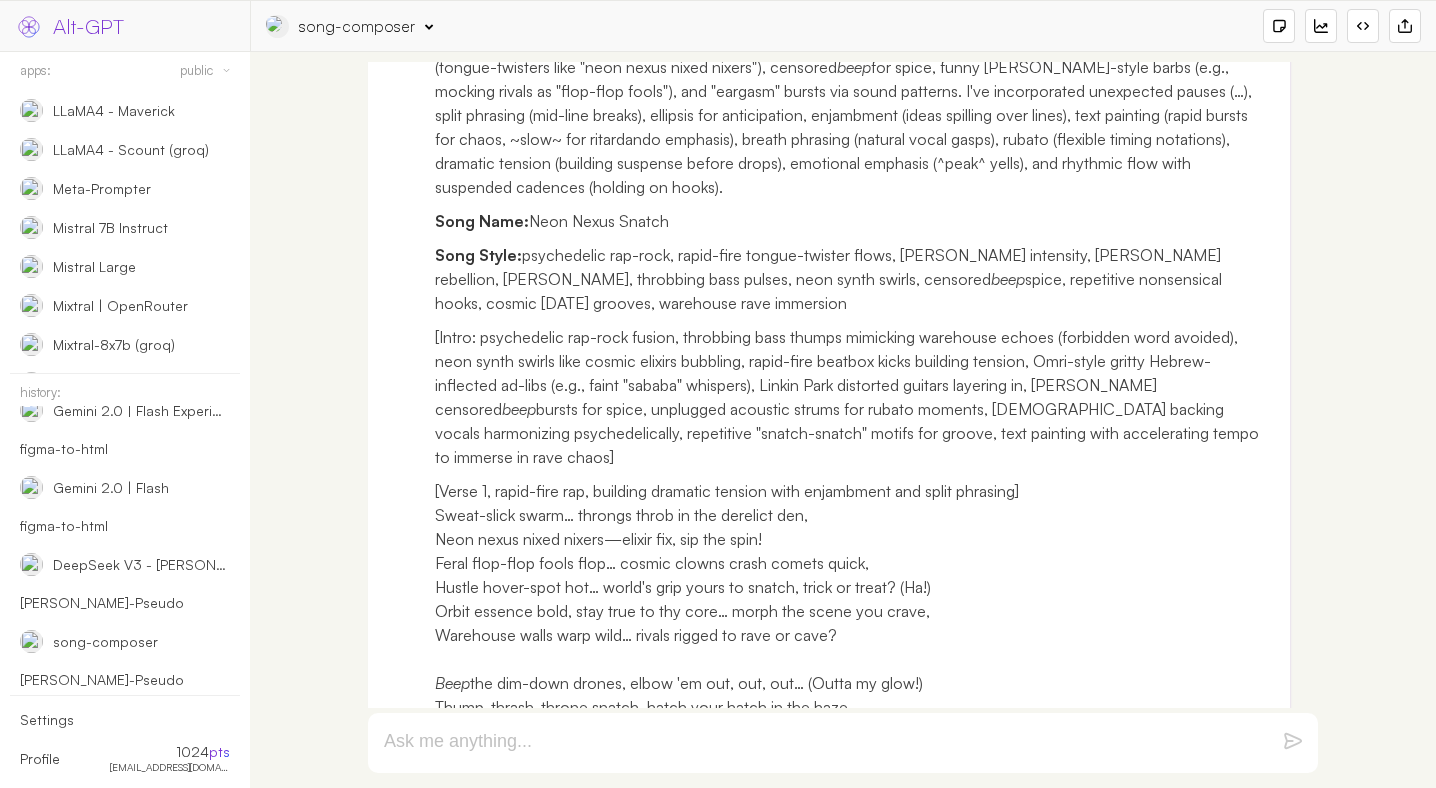 scroll, scrollTop: 1953, scrollLeft: 0, axis: vertical 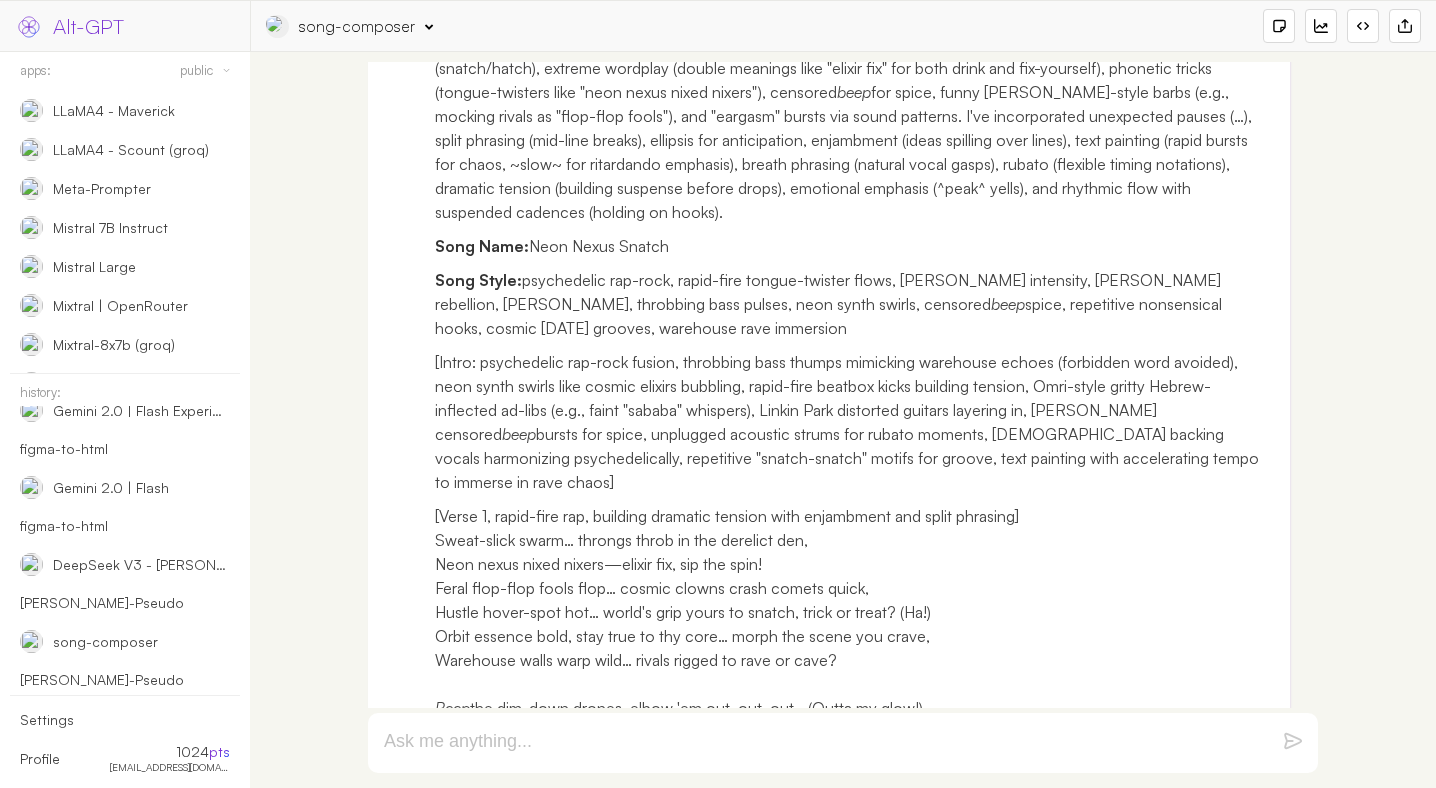 click on "The lyrics are short, groovy, swingy, psychedelic, repetitive, and somewhat nonsensical—flowing like a melodic river with rapid-fire rap, tongue-twisting phonetics (alliteration like "slick sweat swarm," assonance in "glow-goad-grow," consonance in "thump-thrash-throne"), slant rhymes (throng/wronged), perfect rhymes (snatch/hatch), extreme wordplay (double meanings like "elixir fix" for both drink and fix-yourself), phonetic tricks (tongue-twisters like "neon nexus nixed nixers"), censored  beep
Song Name:  Neon Nexus Snatch
Song Style:  psychedelic rap-rock, rapid-fire tongue-twister flows, Linkin Park intensity, Eminem rebellion, Omri grit, throbbing bass pulses, neon synth swirls, censored  beep  spice, repetitive nonsensical hooks, cosmic carnival grooves, warehouse rave immersion
beep
[Verse 1, rapid-fire rap, building dramatic tension with enjambment and split phrasing]
Sweat-slick swarm… throngs throb in the derelict den,
Neon nexus nixed nixers—elixir fix, sip the spin!
Beep" at bounding box center [829, 801] 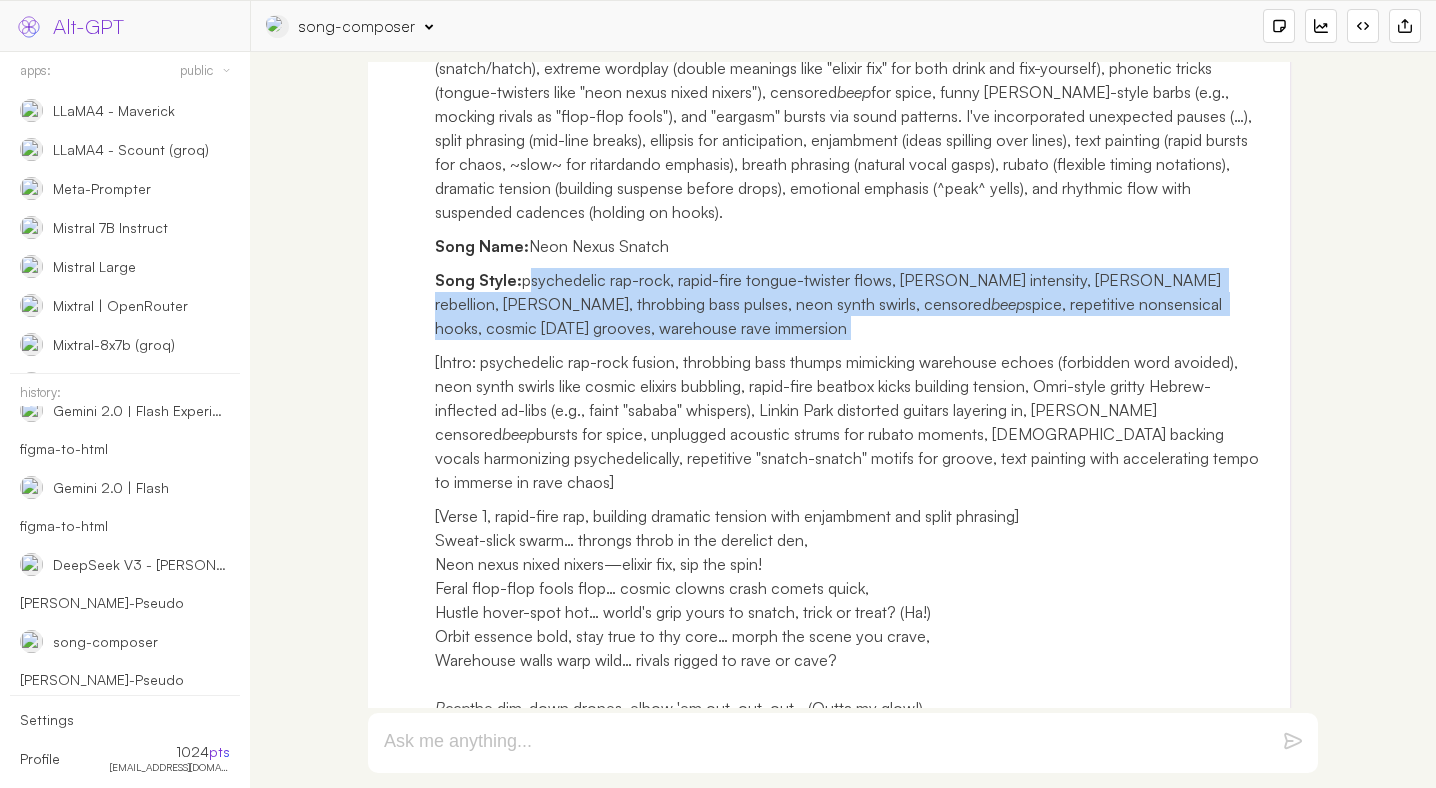 drag, startPoint x: 528, startPoint y: 273, endPoint x: 630, endPoint y: 319, distance: 111.89281 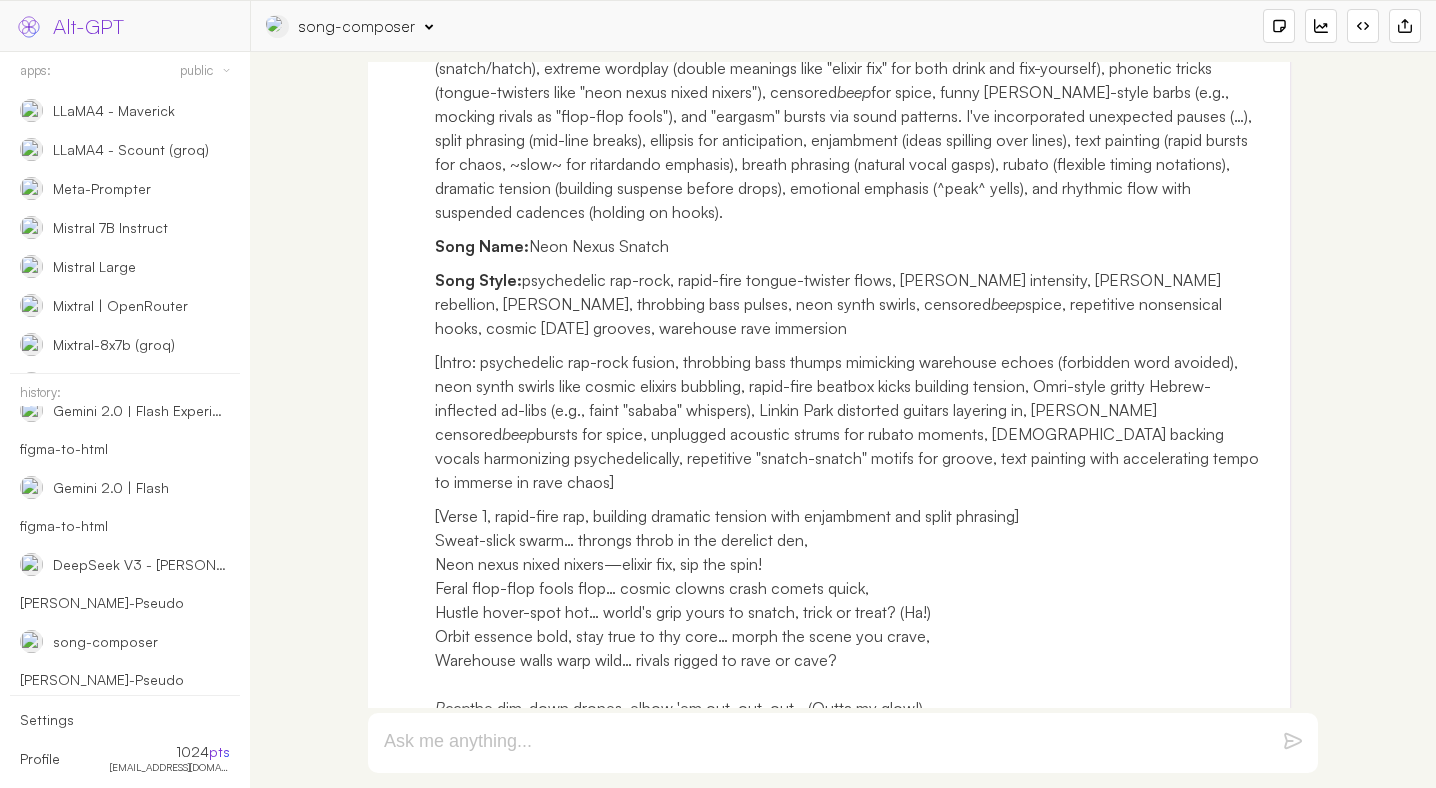 click on "Song Name:  Neon Nexus Snatch" at bounding box center [855, 246] 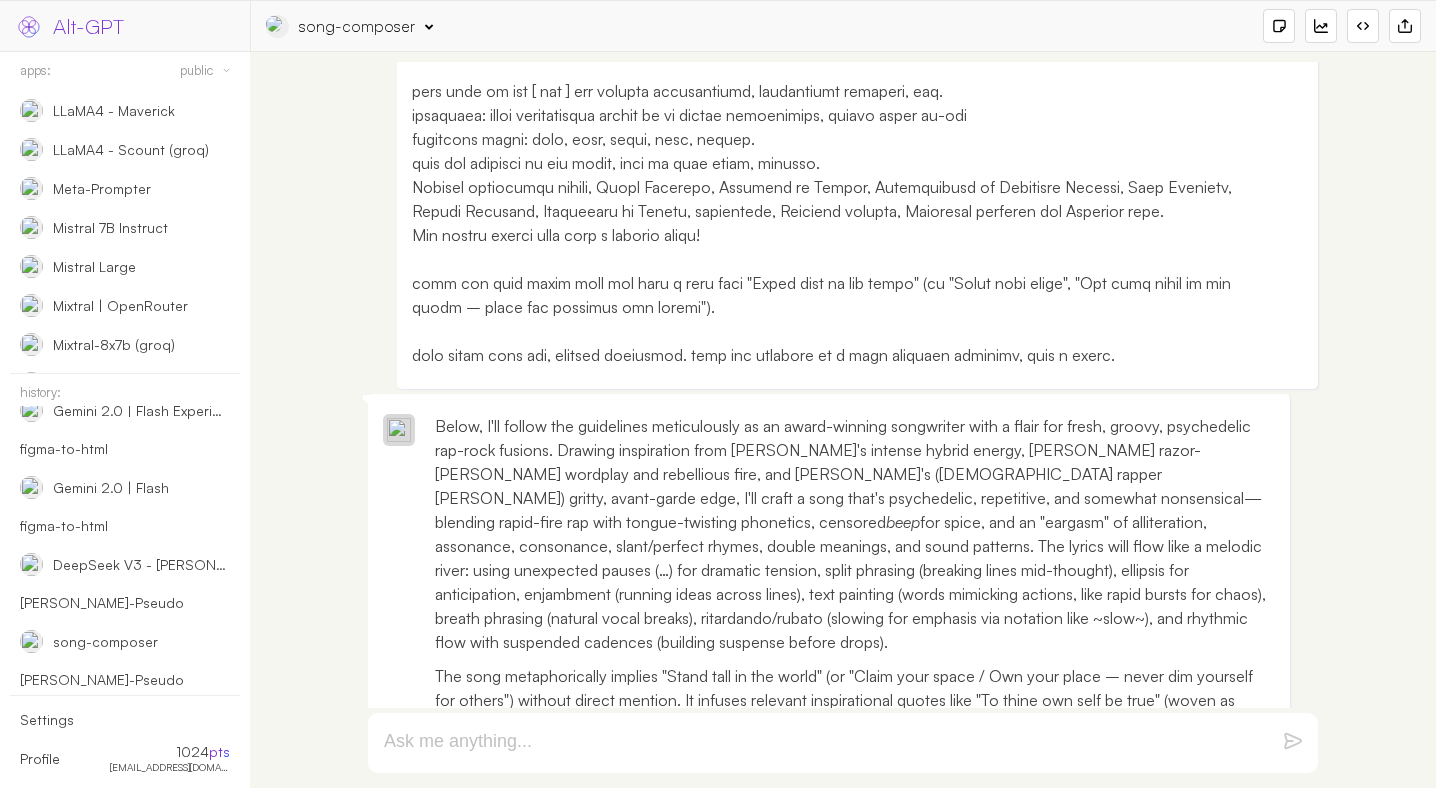 scroll, scrollTop: 0, scrollLeft: 0, axis: both 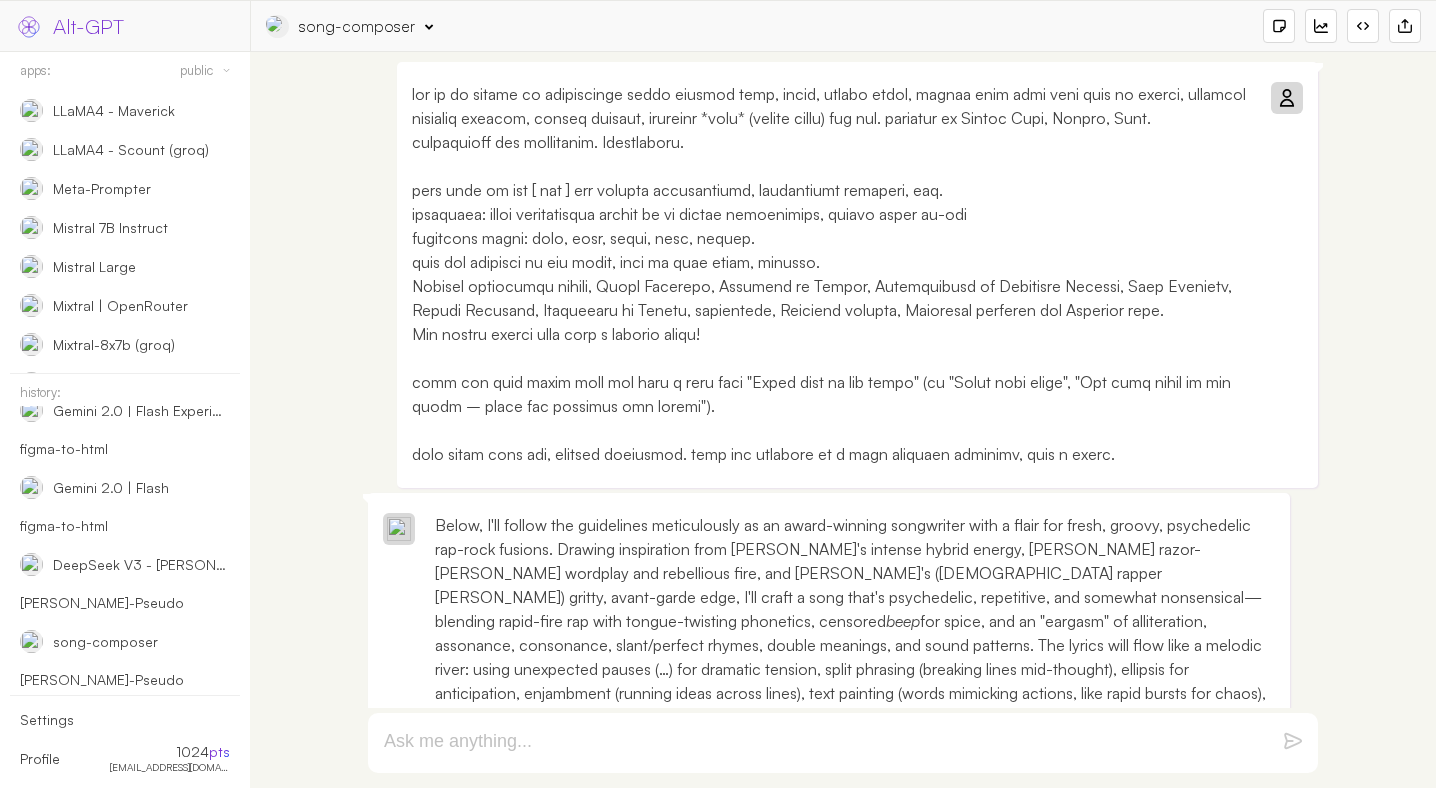 click at bounding box center (832, 274) 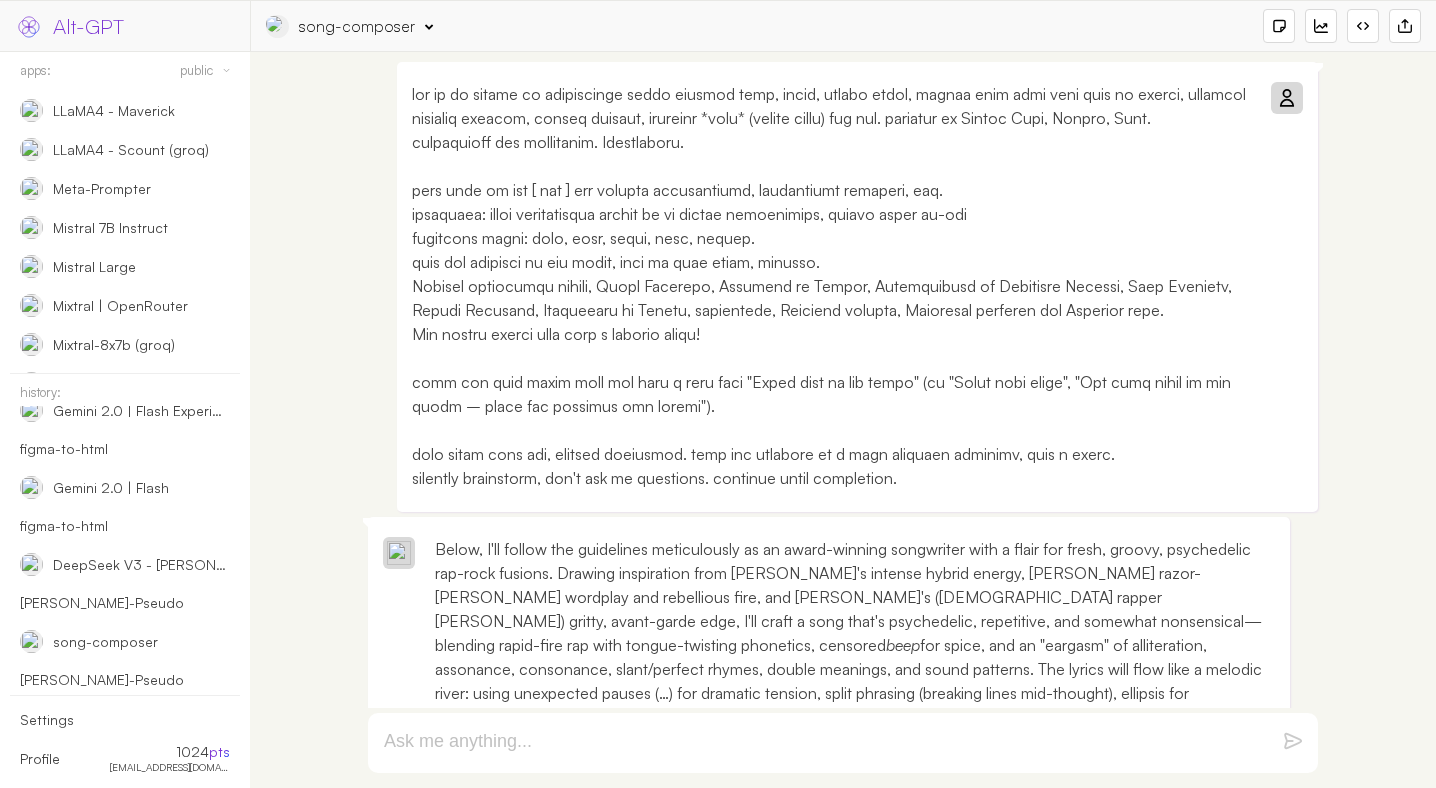 click on "silently brainstorm, don't ask me questions. continue until completion." at bounding box center [832, 286] 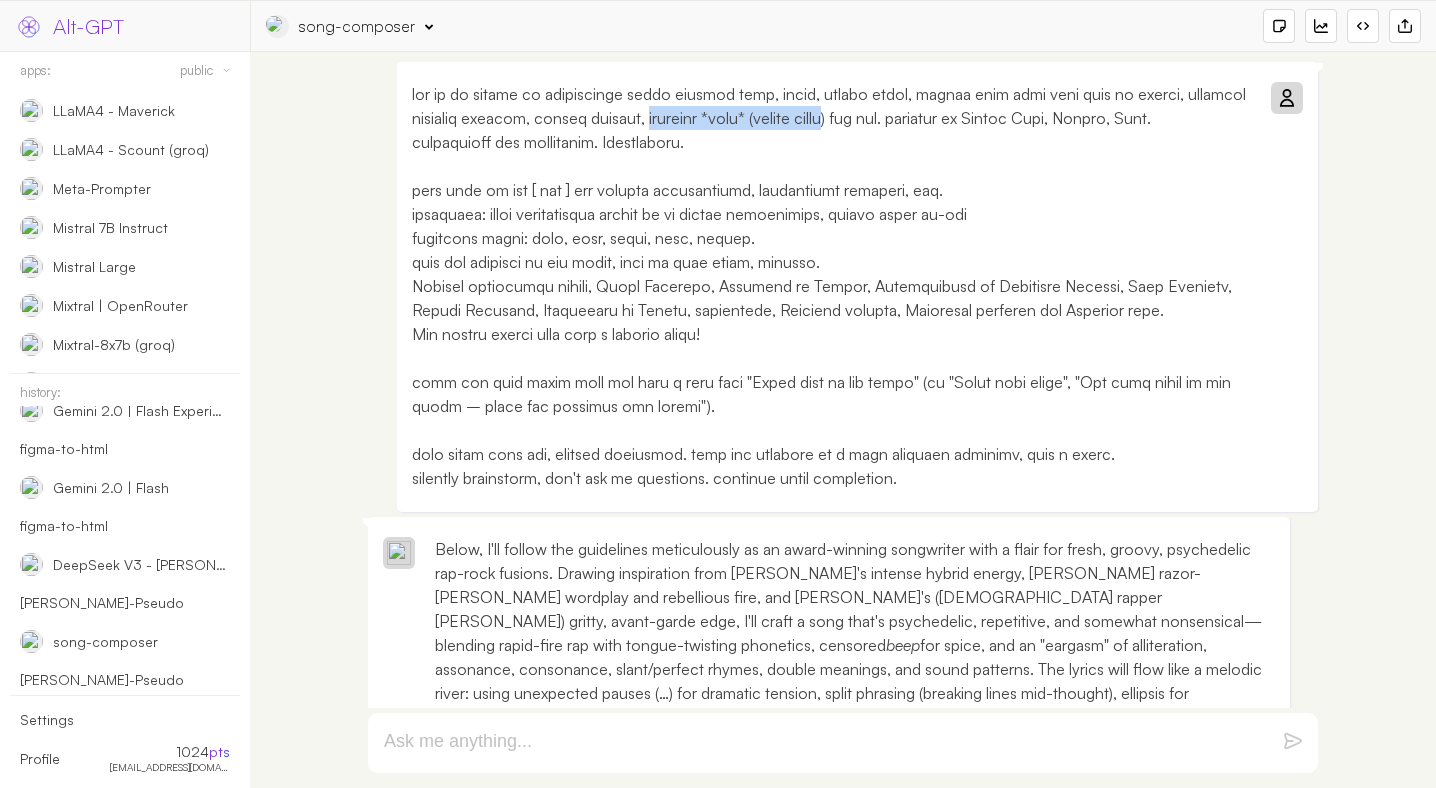 drag, startPoint x: 674, startPoint y: 118, endPoint x: 862, endPoint y: 111, distance: 188.13028 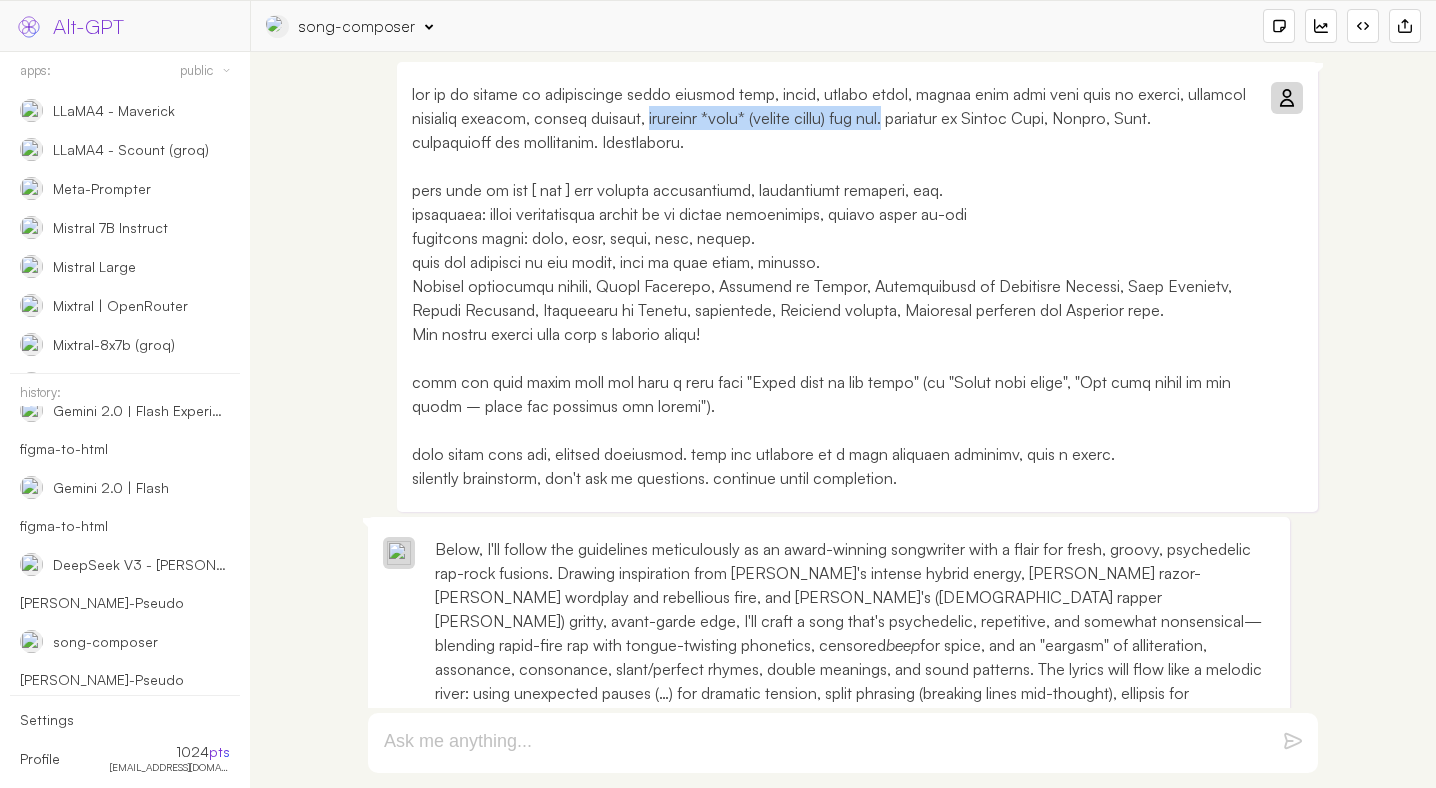 click on "silently brainstorm, don't ask me questions. continue until completion." at bounding box center (832, 286) 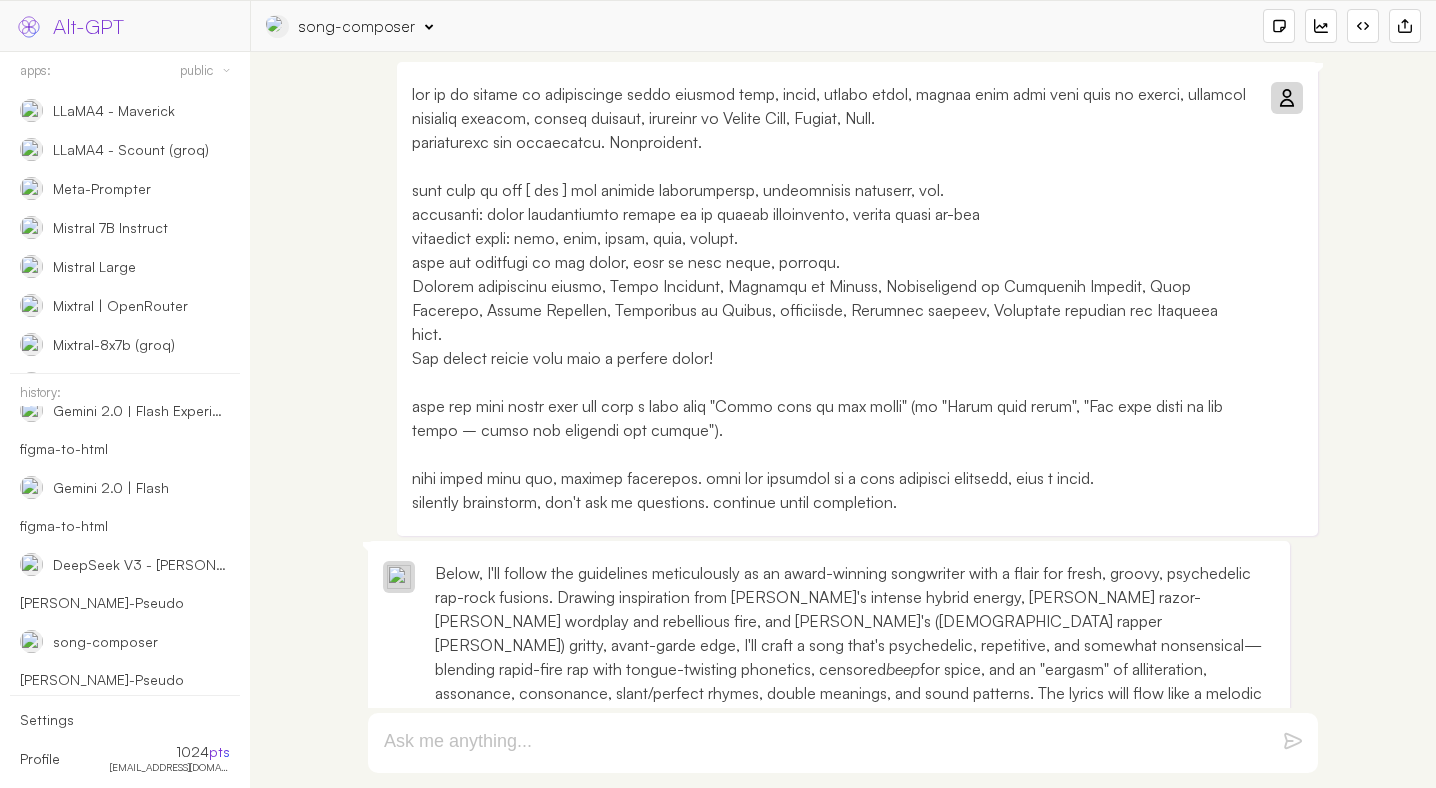click on "silently brainstorm, don't ask me questions. continue until completion." at bounding box center (832, 298) 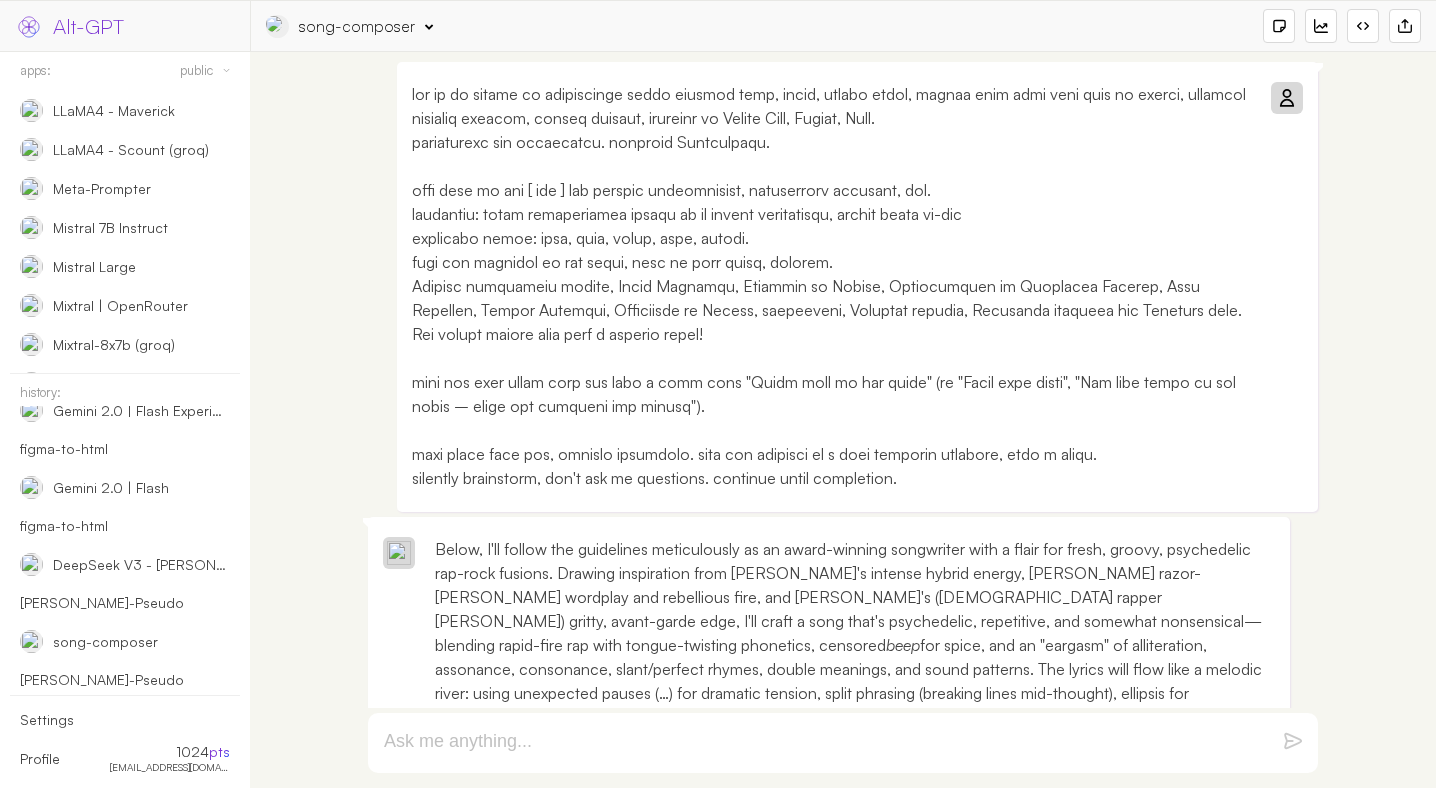 click on "song-composer" at bounding box center (357, 26) 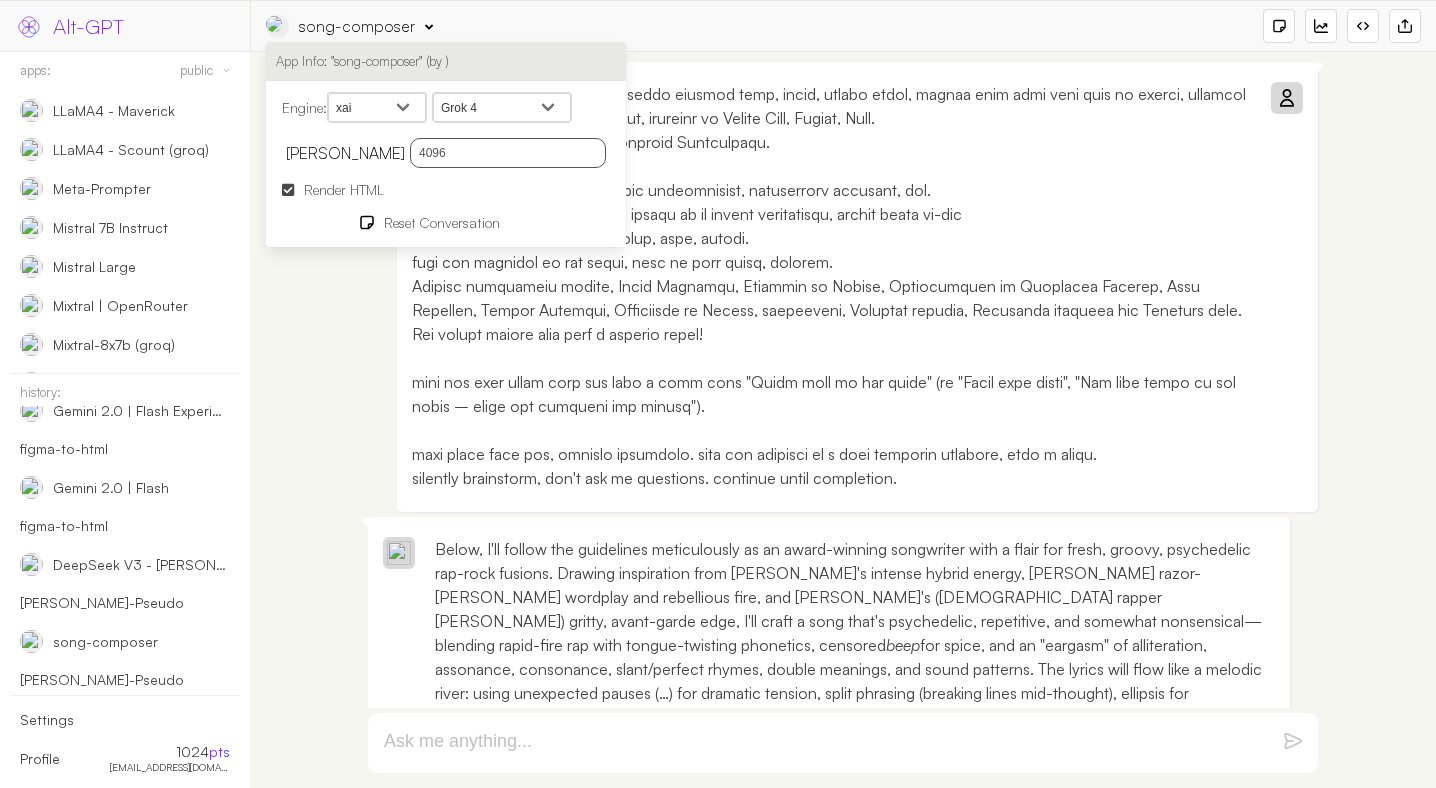 click on "silently brainstorm, don't ask me questions. continue until completion." at bounding box center (832, 286) 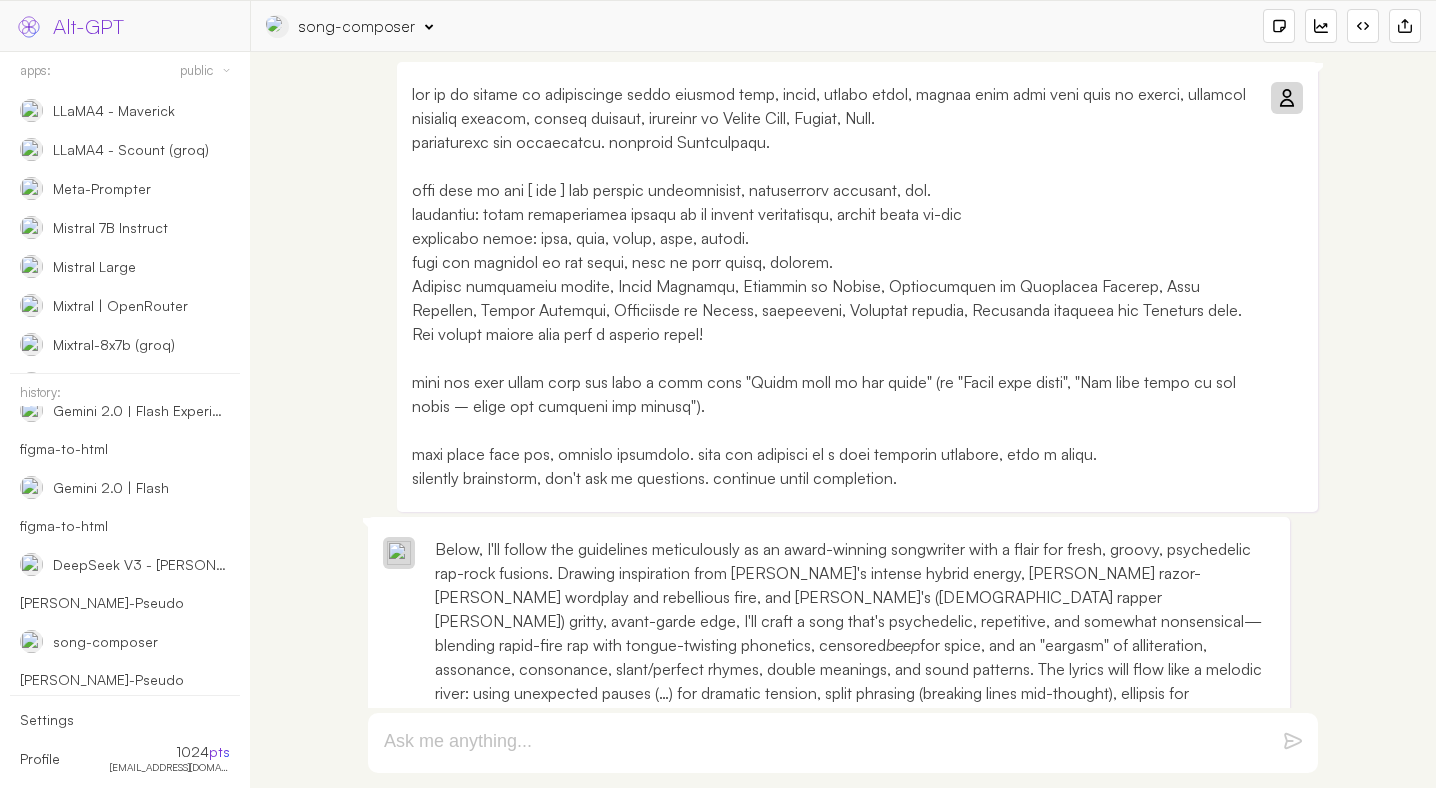 click on "silently brainstorm, don't ask me questions. continue until completion." at bounding box center [832, 286] 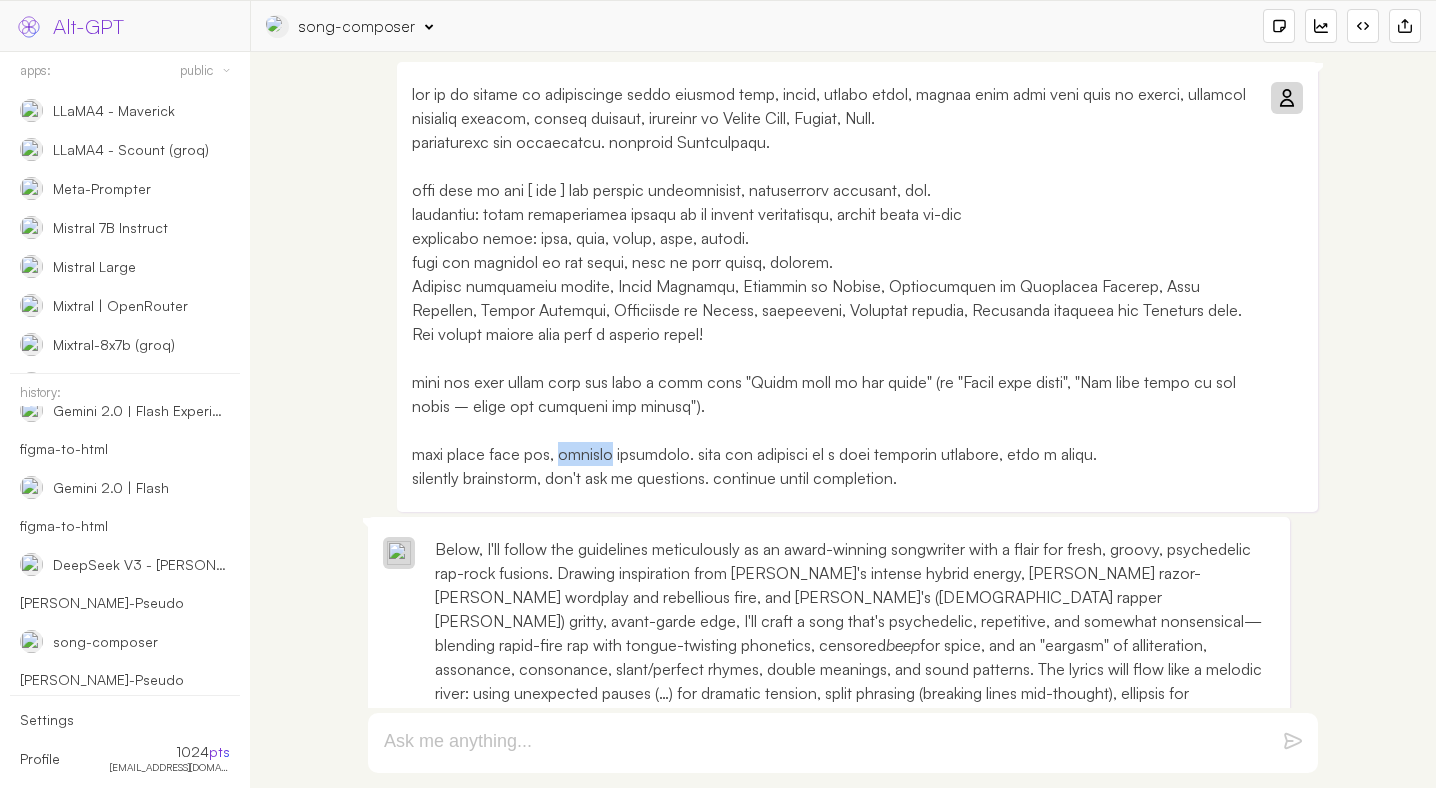 click on "silently brainstorm, don't ask me questions. continue until completion." at bounding box center (832, 286) 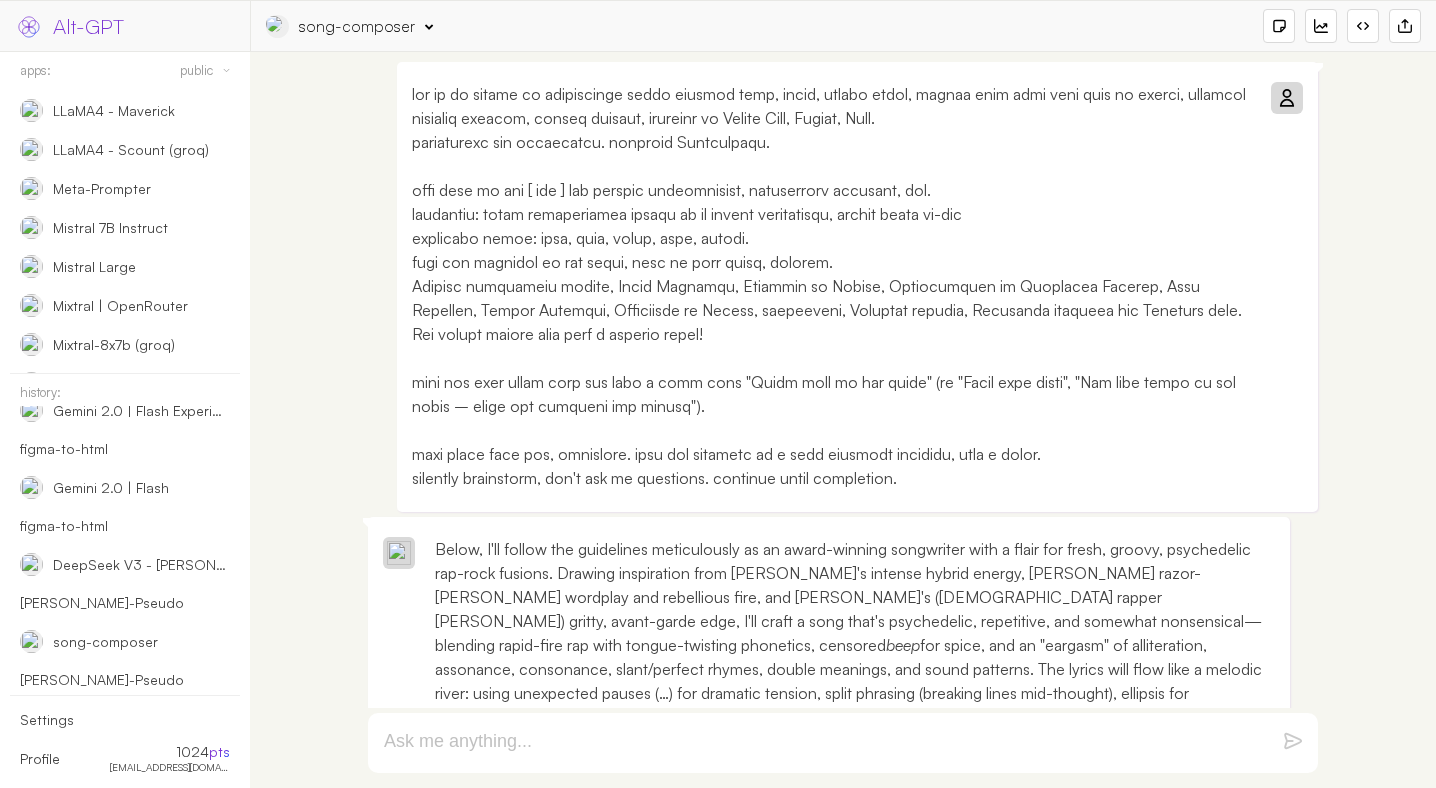 click on "silently brainstorm, don't ask me questions. continue until completion." at bounding box center (832, 286) 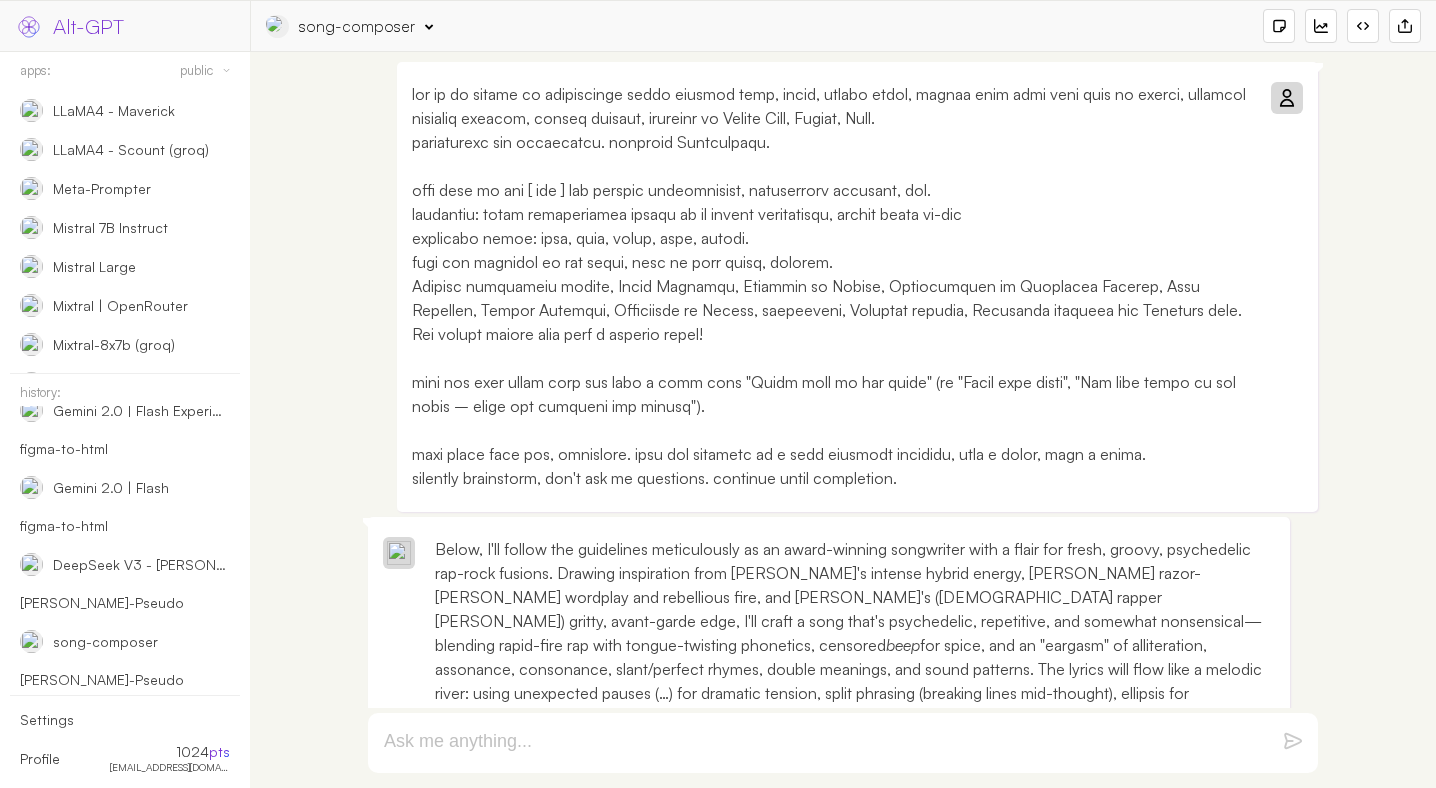 click at bounding box center (1286, 98) 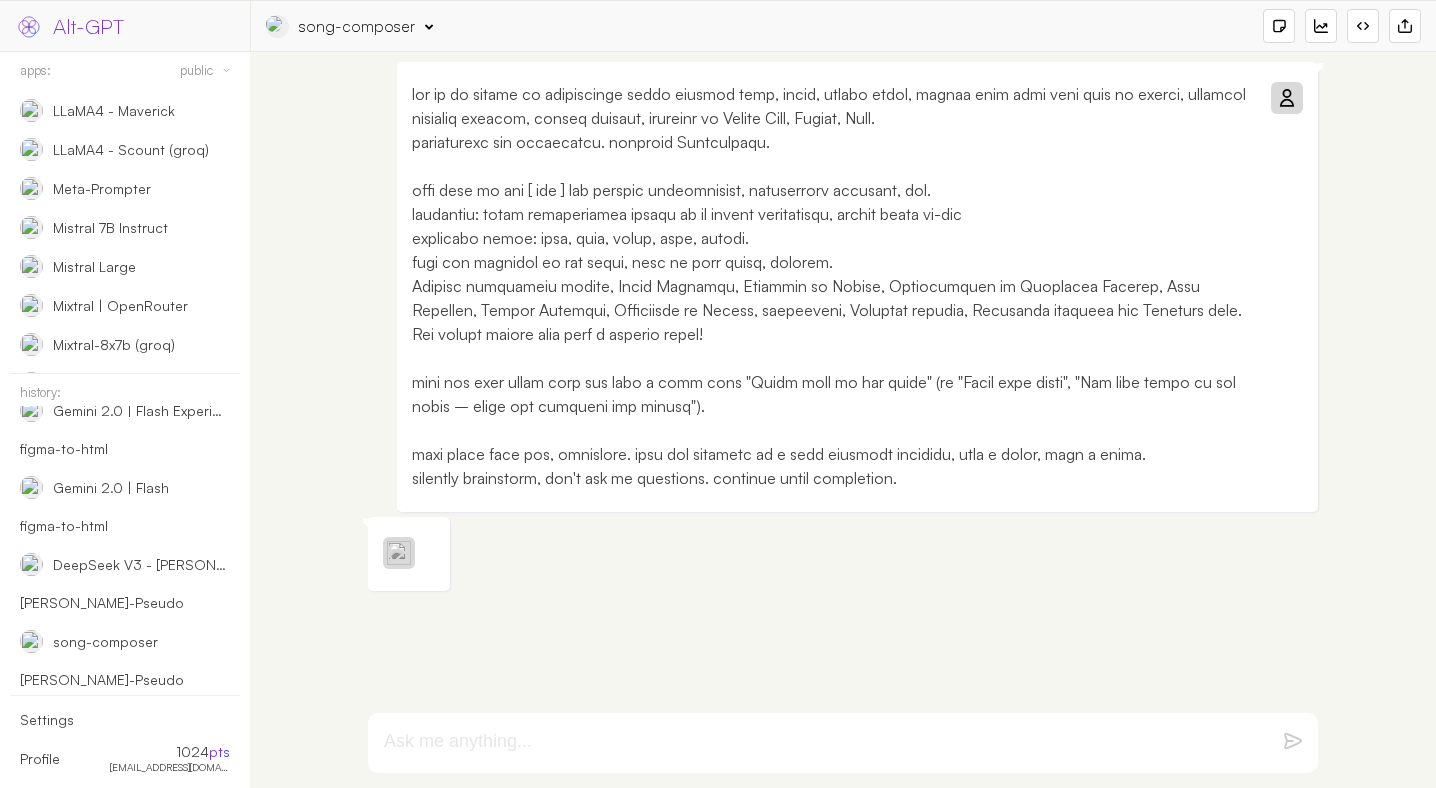 click on "silently brainstorm, don't ask me questions. continue until completion." at bounding box center (832, 286) 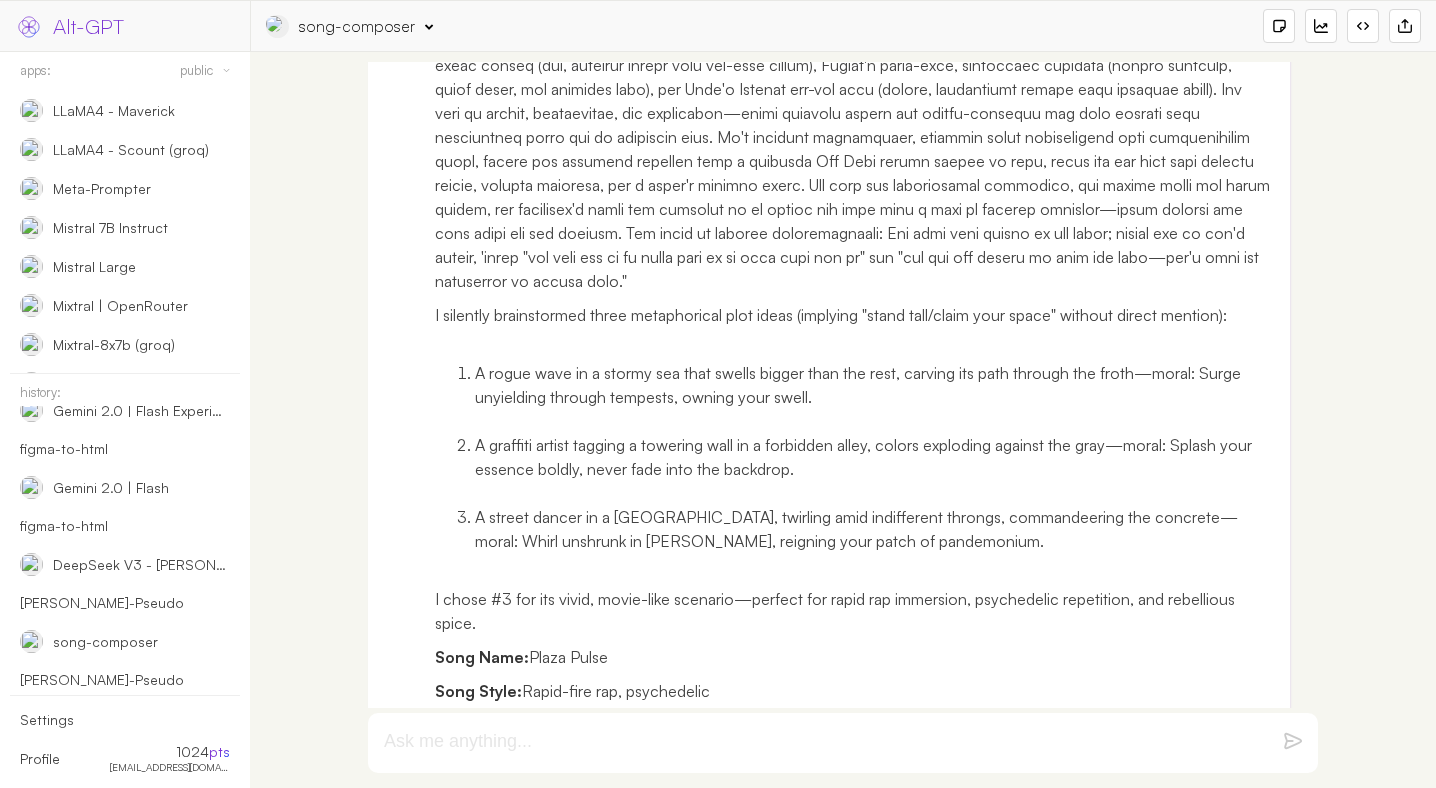 scroll, scrollTop: 530, scrollLeft: 0, axis: vertical 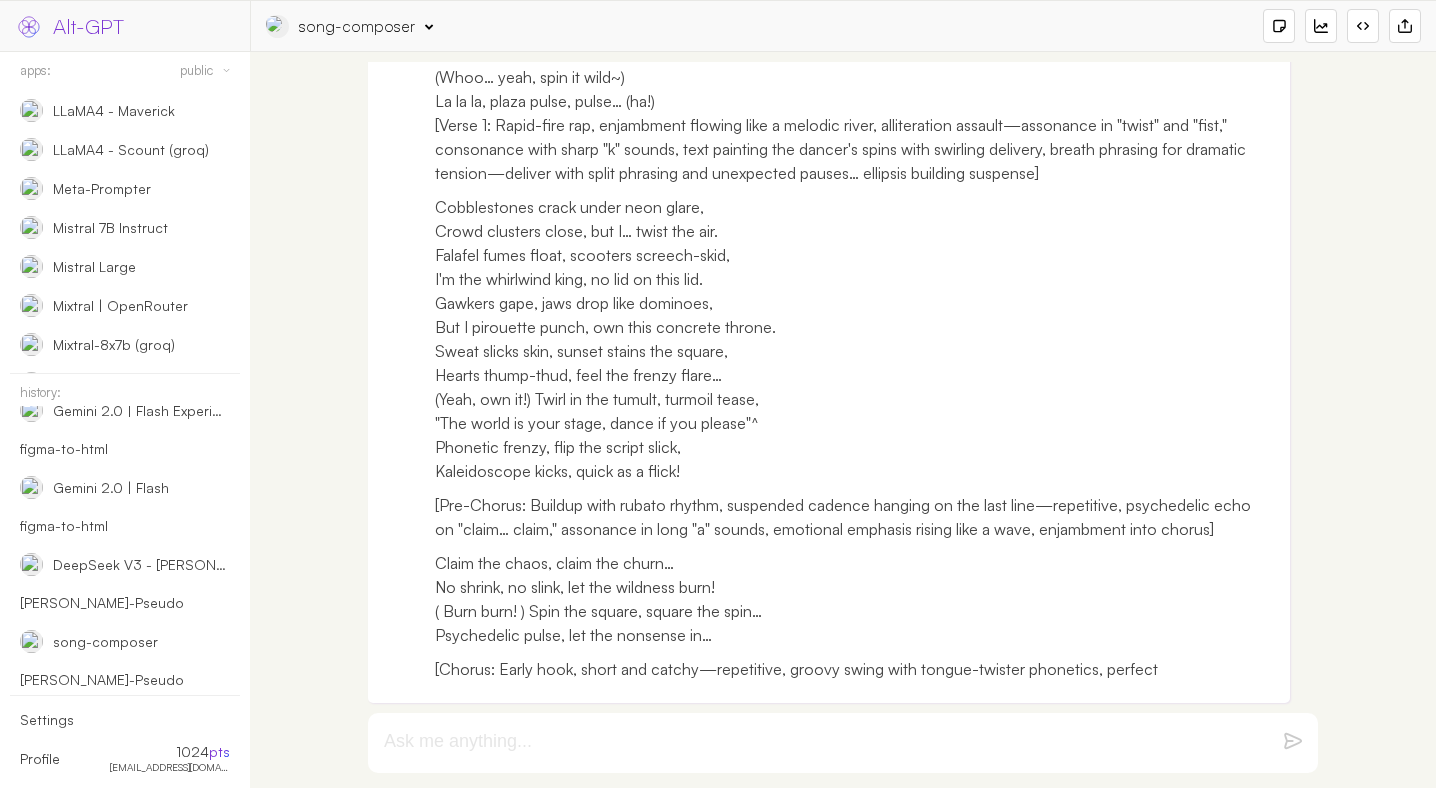 click on "[Chorus: Early hook, short and catchy—repetitive, groovy swing with tongue-twister phonetics, perfect" at bounding box center (855, 669) 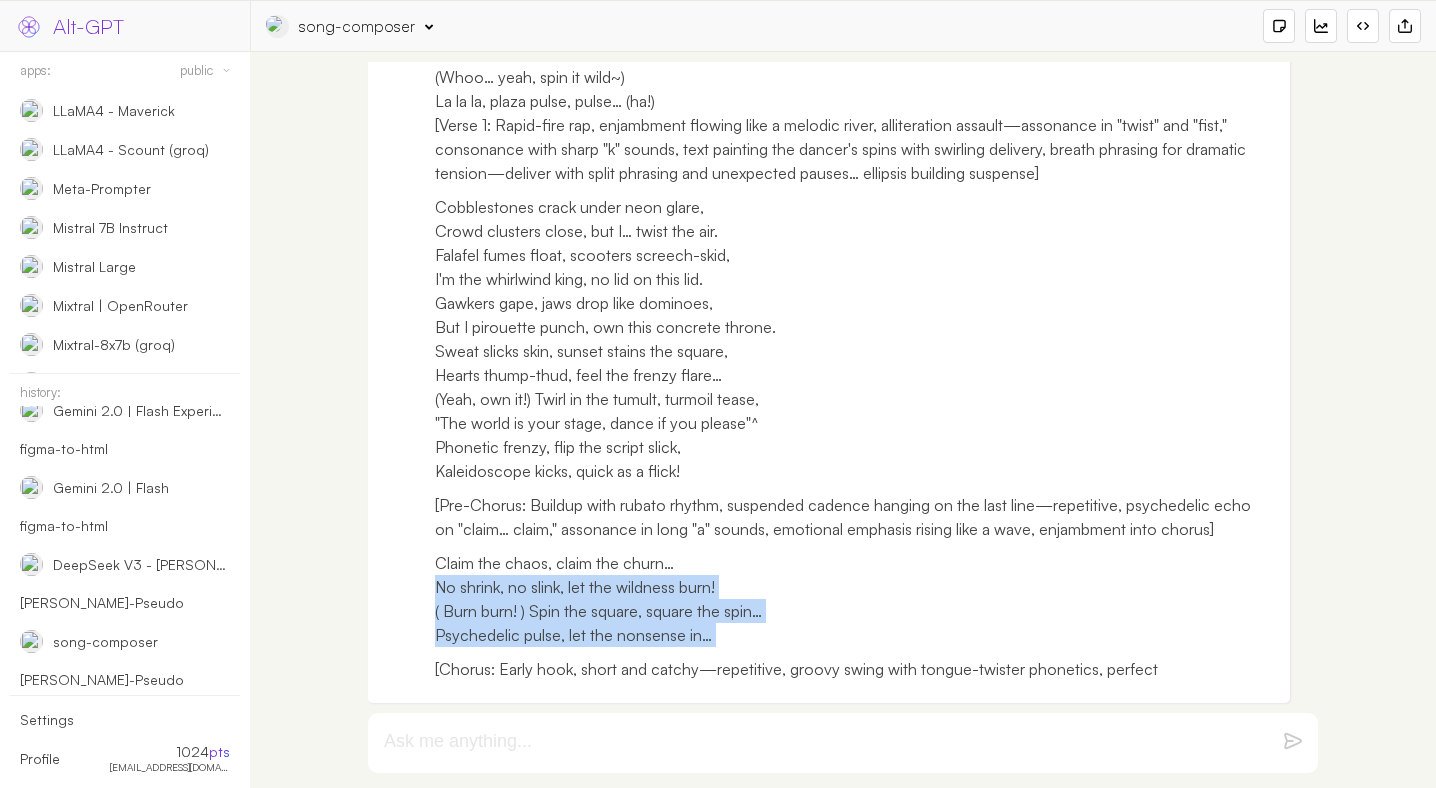 drag, startPoint x: 1172, startPoint y: 653, endPoint x: 1016, endPoint y: 514, distance: 208.94258 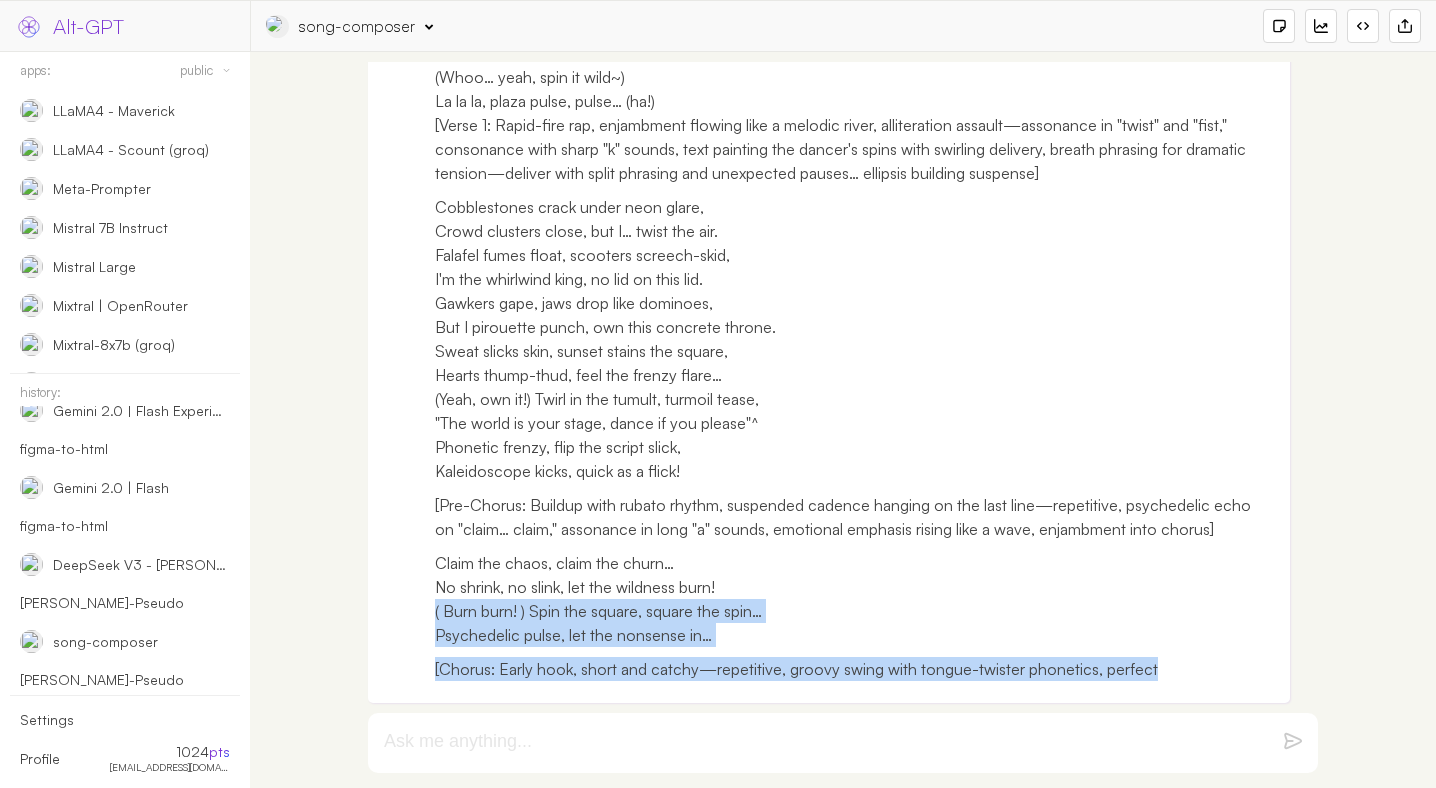drag, startPoint x: 1189, startPoint y: 675, endPoint x: 968, endPoint y: 492, distance: 286.93204 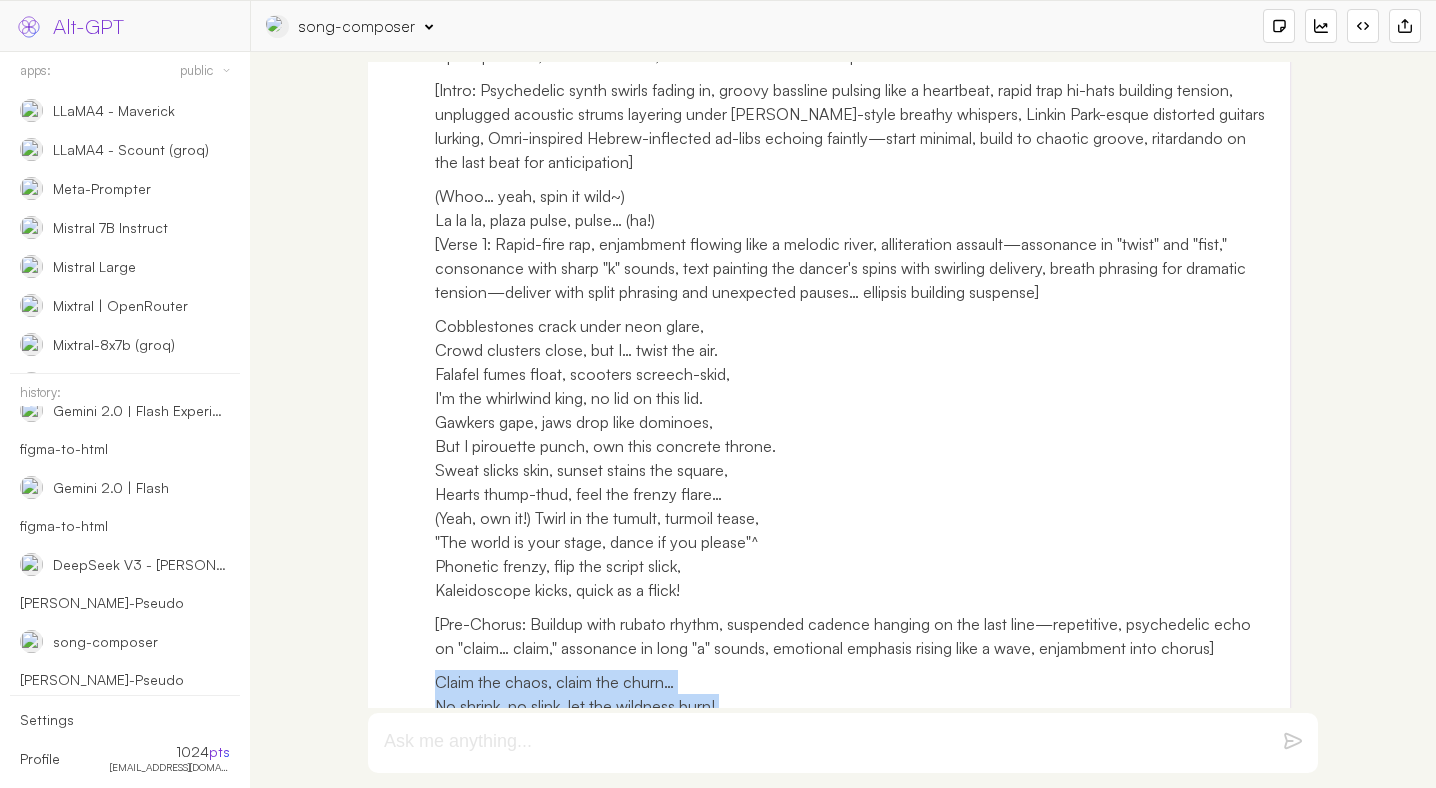 scroll, scrollTop: 1622, scrollLeft: 0, axis: vertical 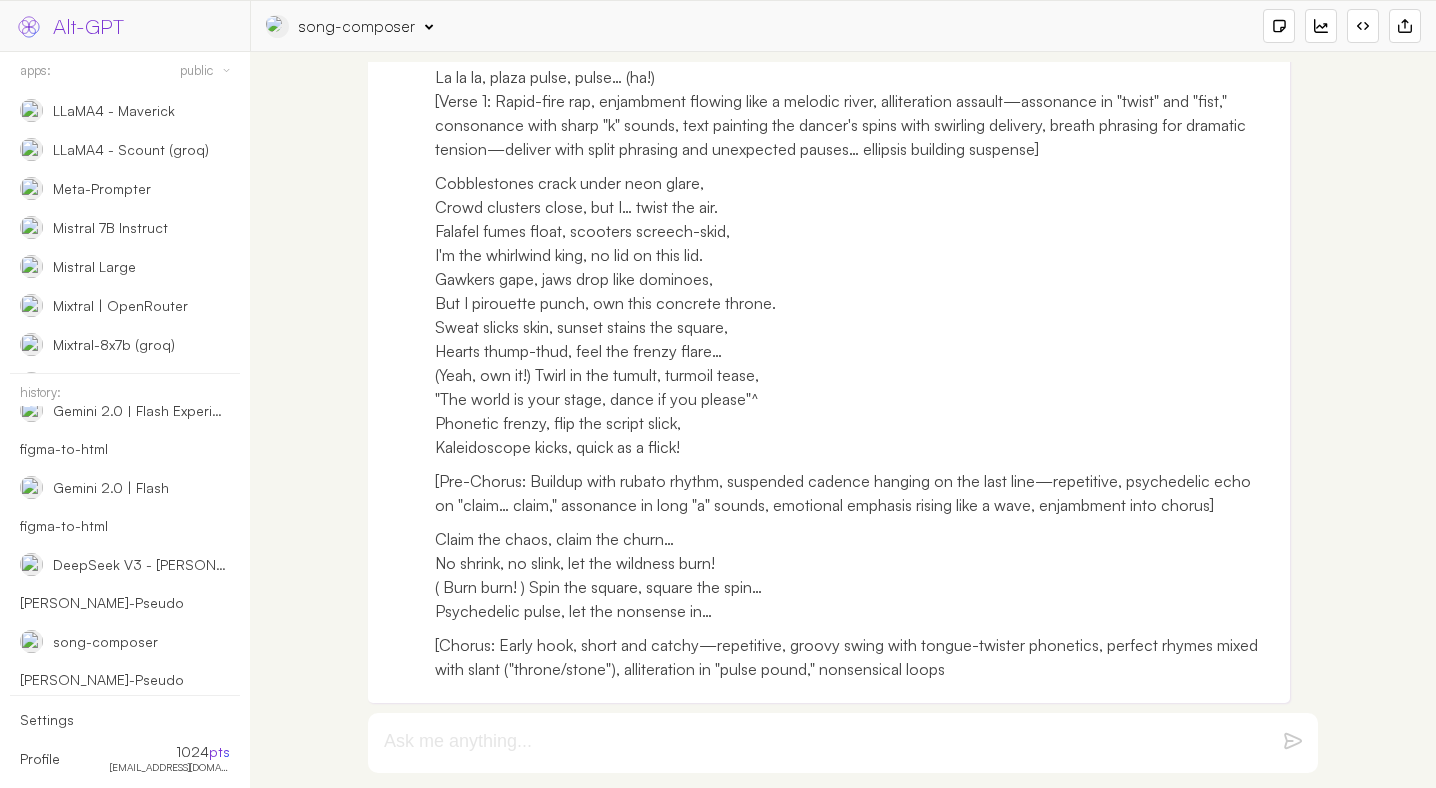 click at bounding box center (843, 743) 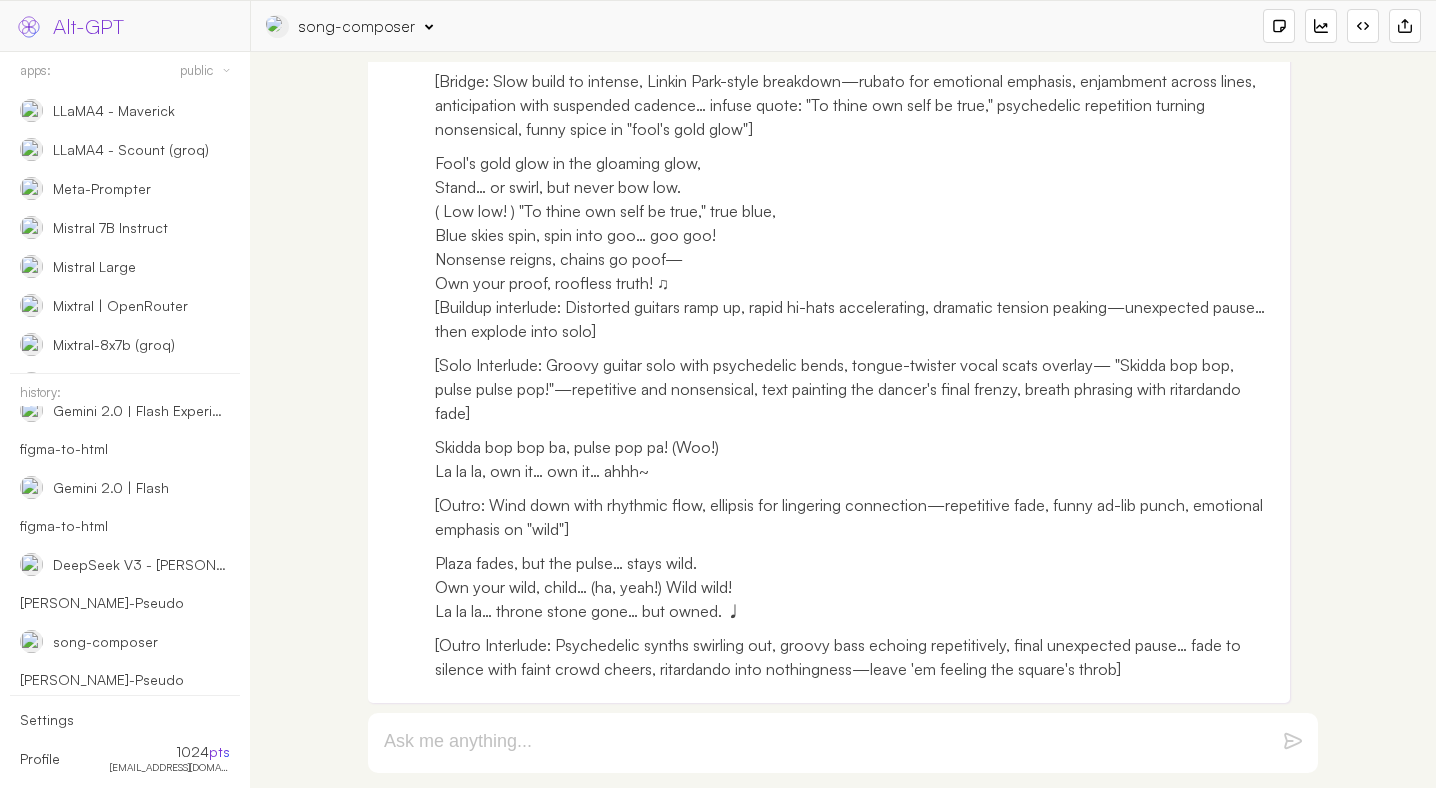 scroll, scrollTop: 3494, scrollLeft: 0, axis: vertical 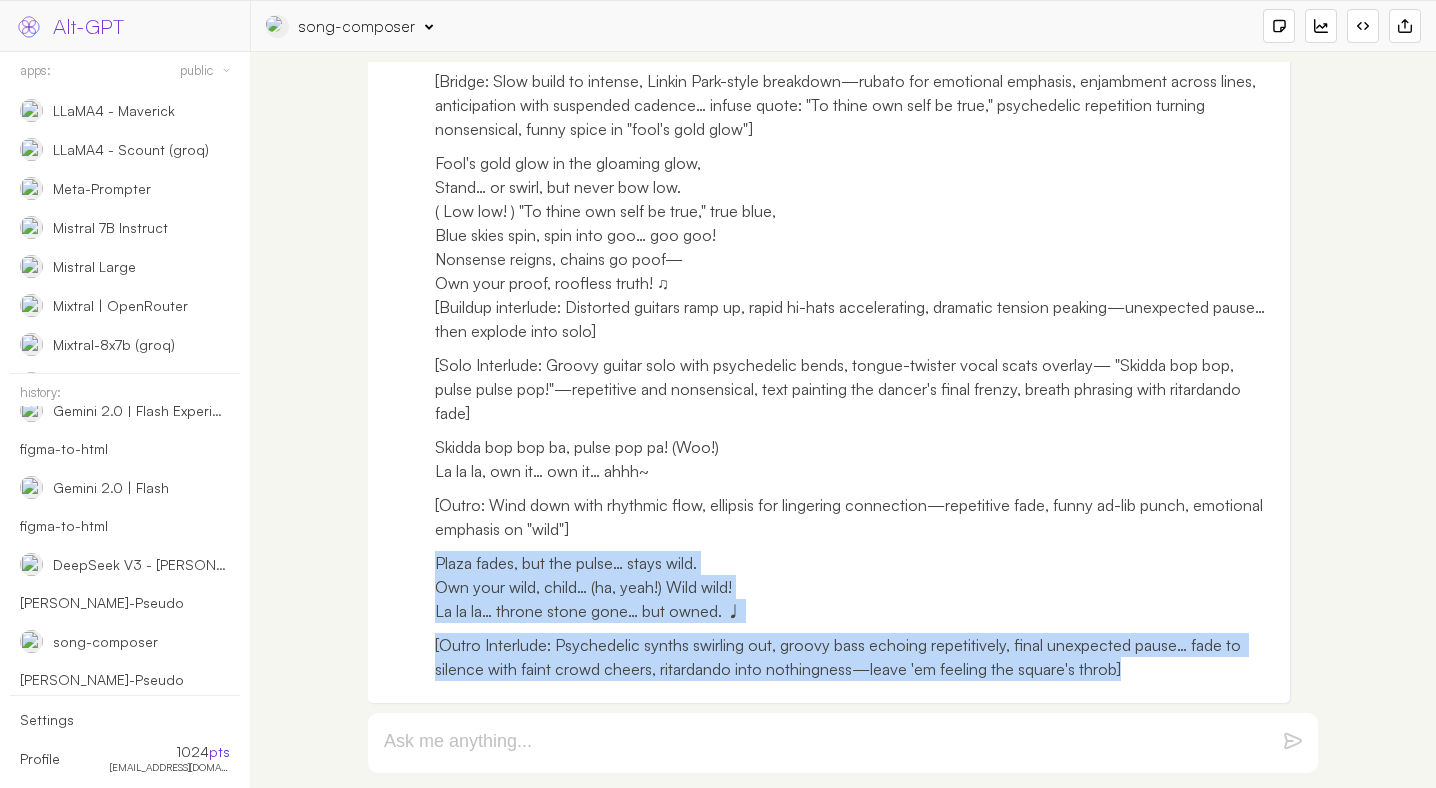 drag, startPoint x: 1152, startPoint y: 671, endPoint x: 792, endPoint y: 391, distance: 456.07016 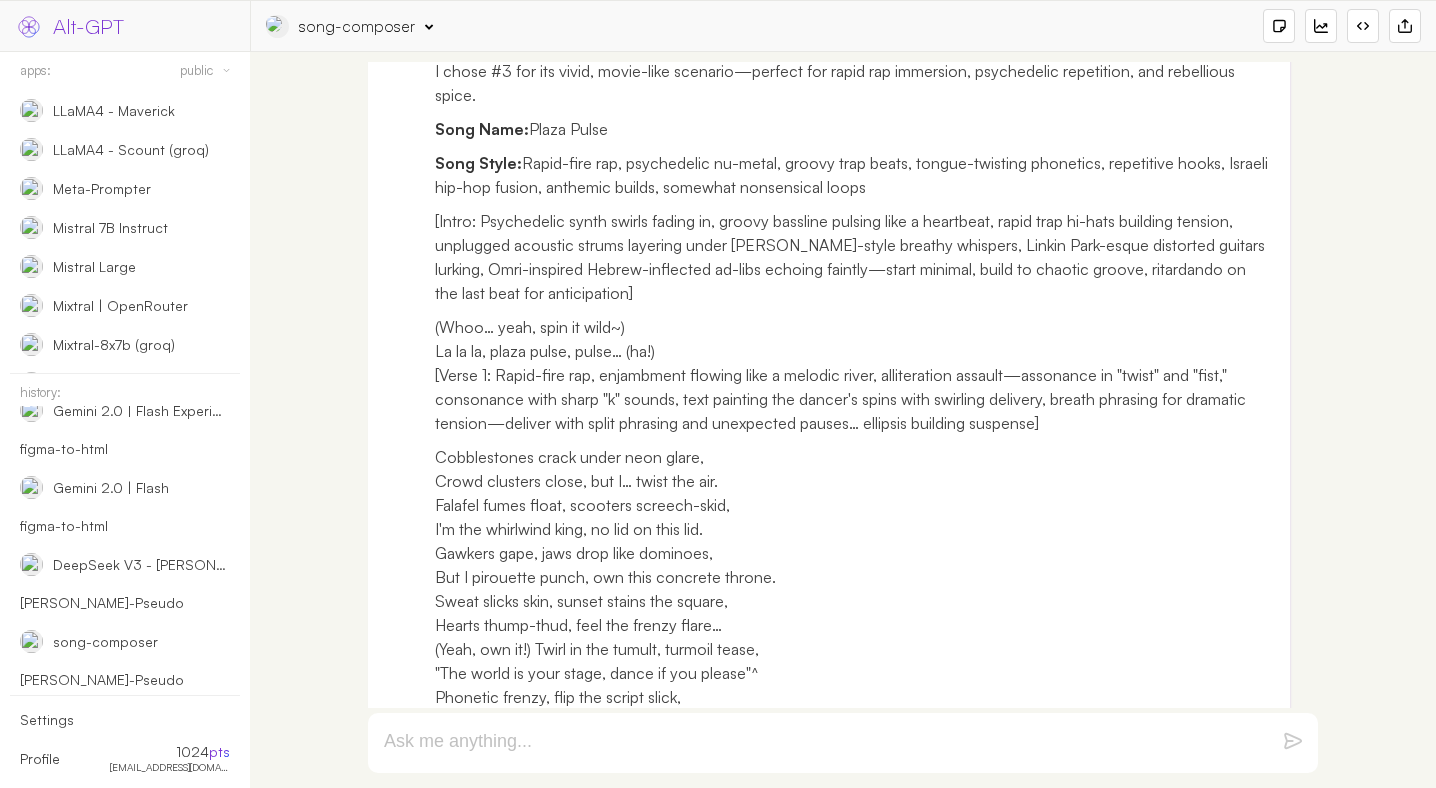 scroll, scrollTop: 961, scrollLeft: 0, axis: vertical 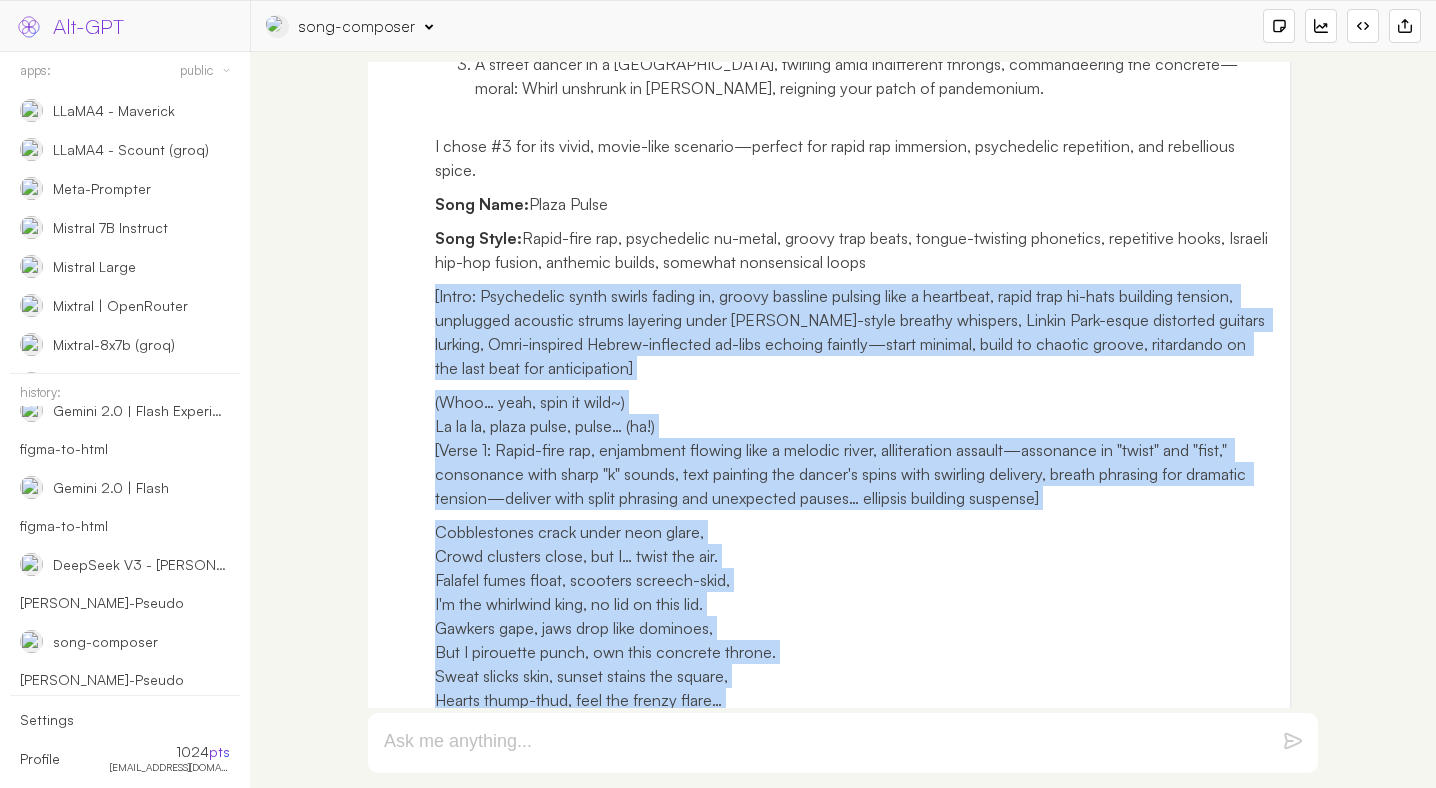 click on "I silently brainstormed three metaphorical plot ideas (implying "stand tall/claim your space" without direct mention):
A rogue wave in a stormy sea that swells bigger than the rest, carving its path through the froth—moral: Surge unyielding through tempests, owning your swell.
A graffiti artist tagging a towering wall in a forbidden alley, colors exploding against the gray—moral: Splash your essence boldly, never fade into the backdrop.
A street dancer in a throbbing city plaza, twirling amid indifferent throngs, commandeering the concrete—moral: Whirl unshrunk in the fray, reigning your patch of pandemonium.
I chose #3 for its vivid, movie-like scenario—perfect for rapid rap immersion, psychedelic repetition, and rebellious spice.
Song Name:  Plaza Pulse
Song Style:  Rapid-fire rap, psychedelic nu-metal, groovy trap beats, tongue-twisting phonetics, repetitive hooks, Israeli hip-hop fusion, anthemic builds, somewhat nonsensical loops
Cobblestones crack under neon glare," at bounding box center [829, 940] 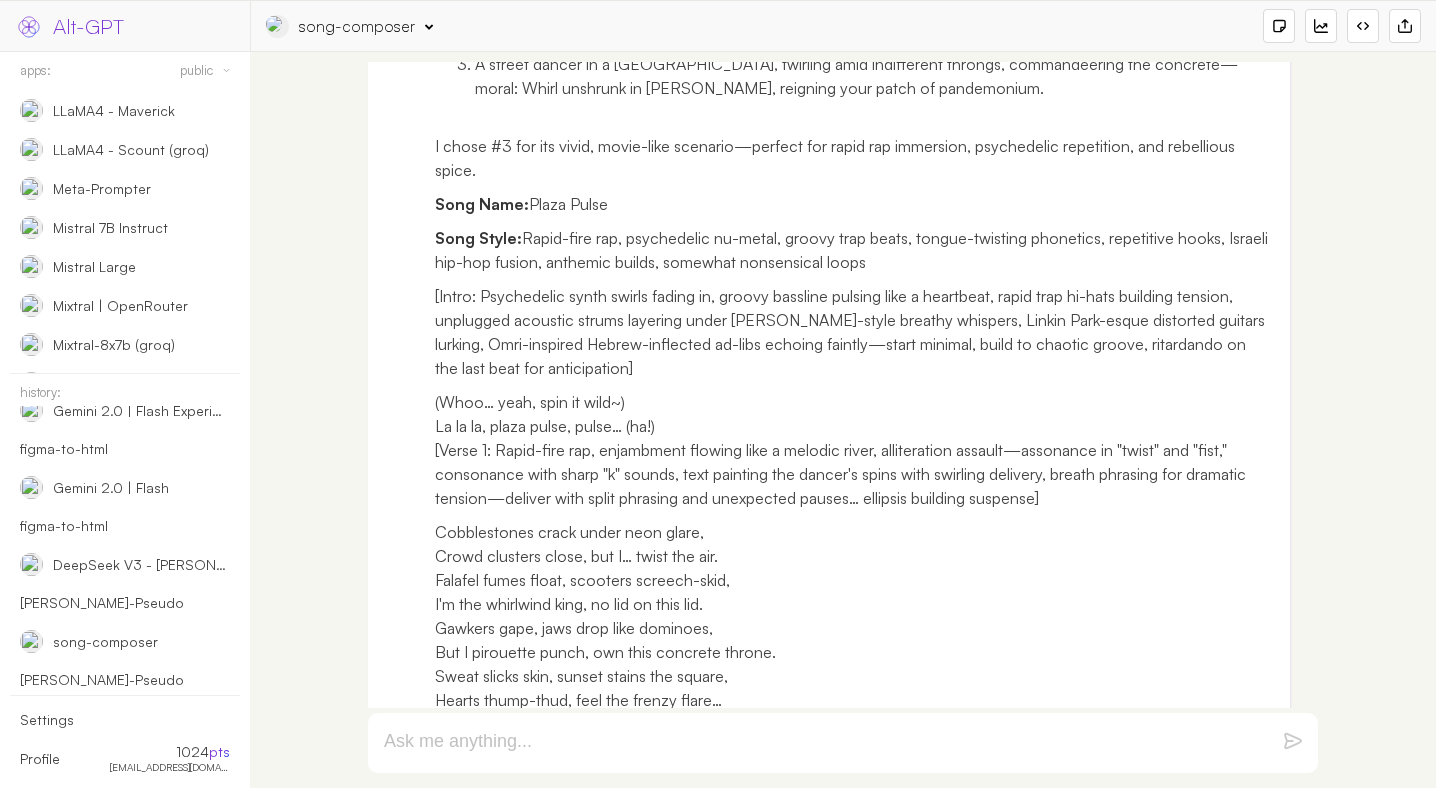 click on "Song Style:  Rapid-fire rap, psychedelic nu-metal, groovy trap beats, tongue-twisting phonetics, repetitive hooks, Israeli hip-hop fusion, anthemic builds, somewhat nonsensical loops" at bounding box center (855, 250) 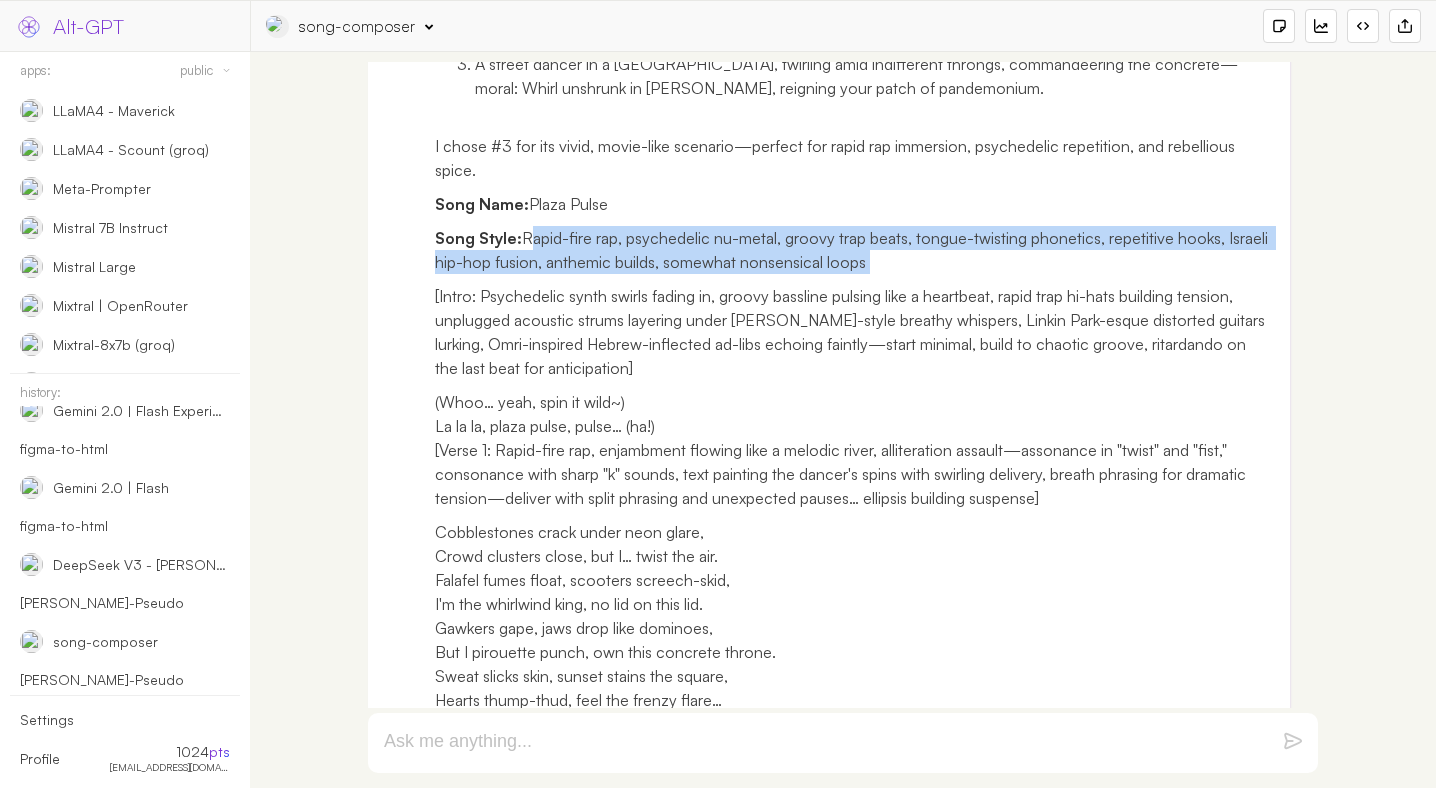 drag, startPoint x: 532, startPoint y: 246, endPoint x: 872, endPoint y: 261, distance: 340.33072 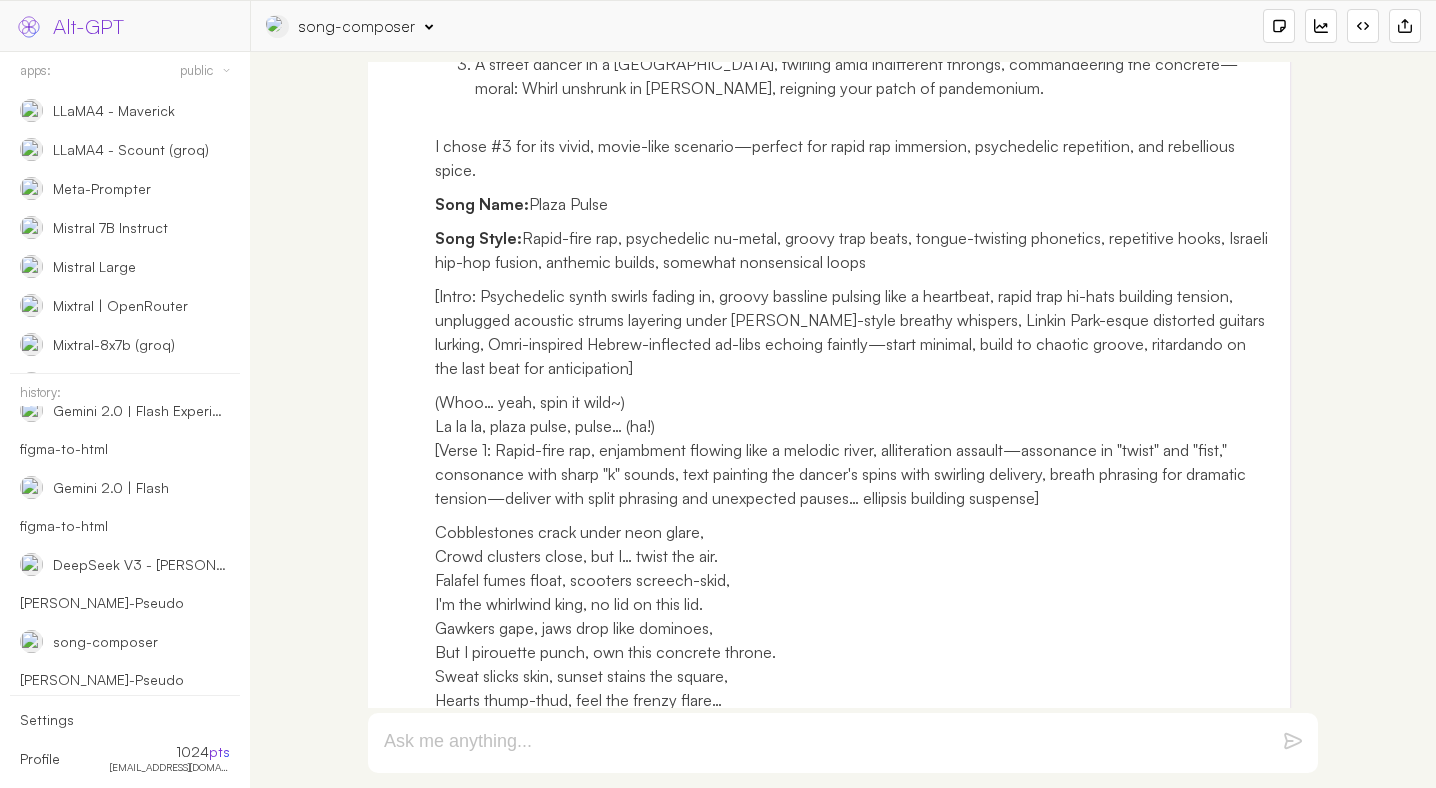click on "Song Name:  Plaza Pulse" at bounding box center [855, 204] 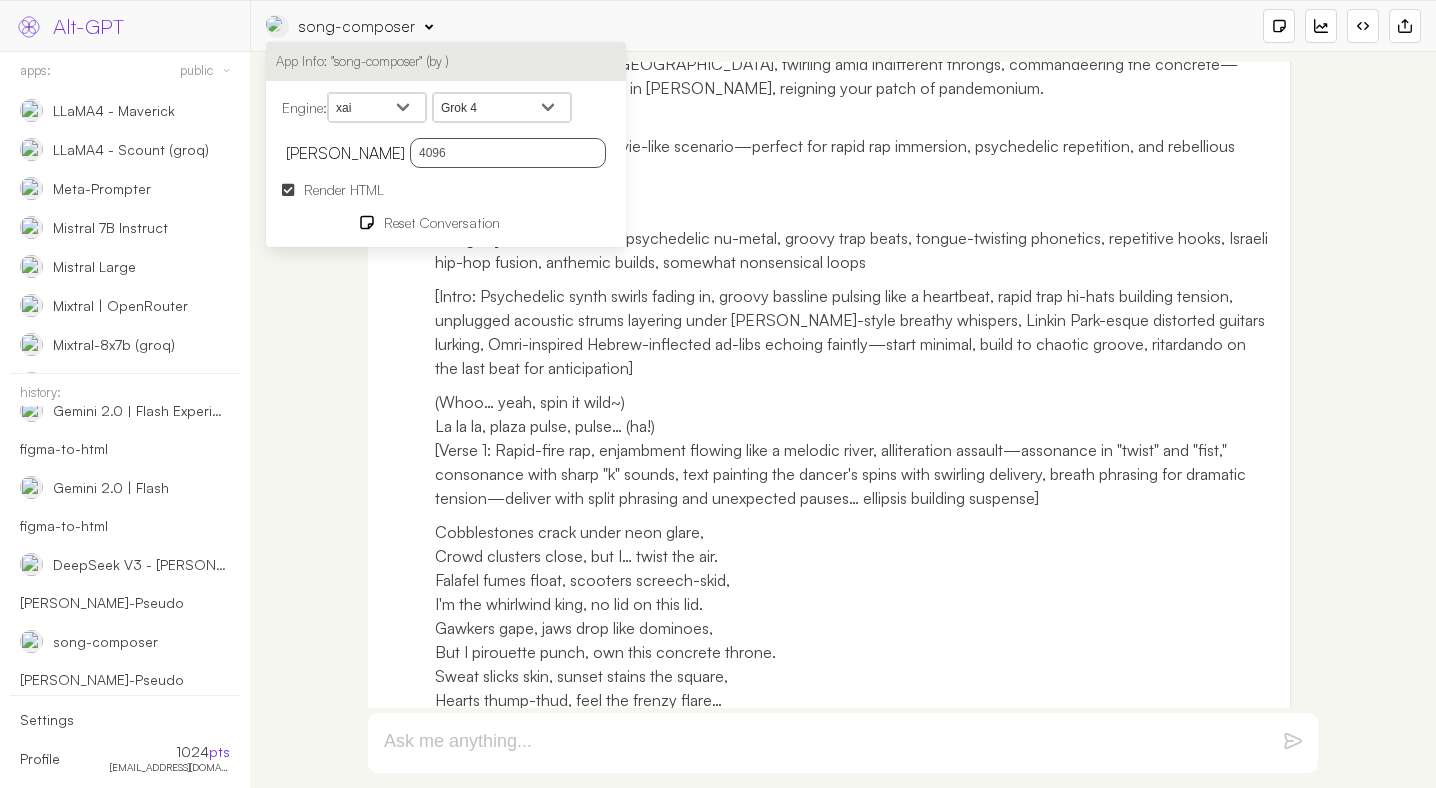 click on "openai google anthropic xai deepseek groq openrouter mistral cohere cloudflare" at bounding box center [377, 108] 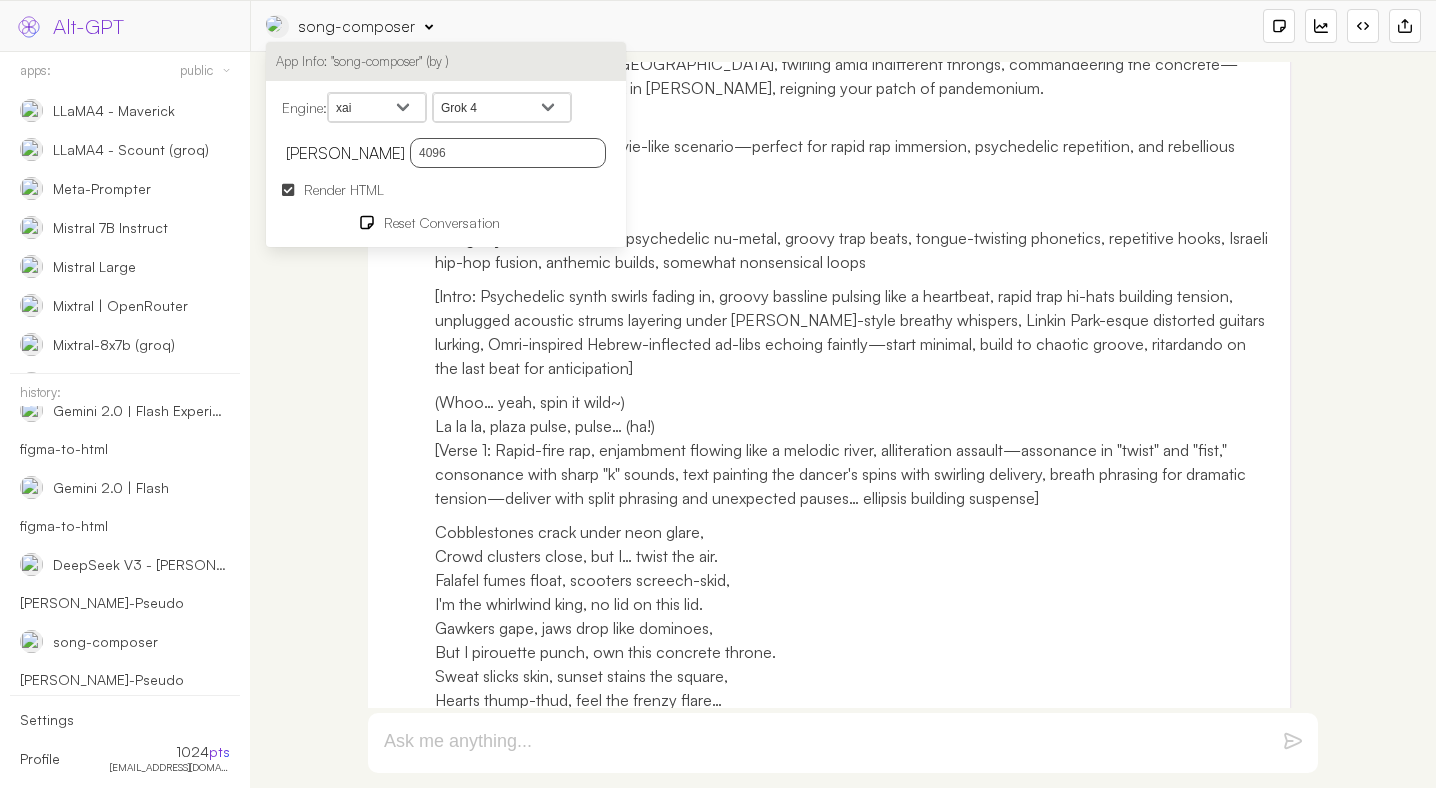 select on "openrouter" 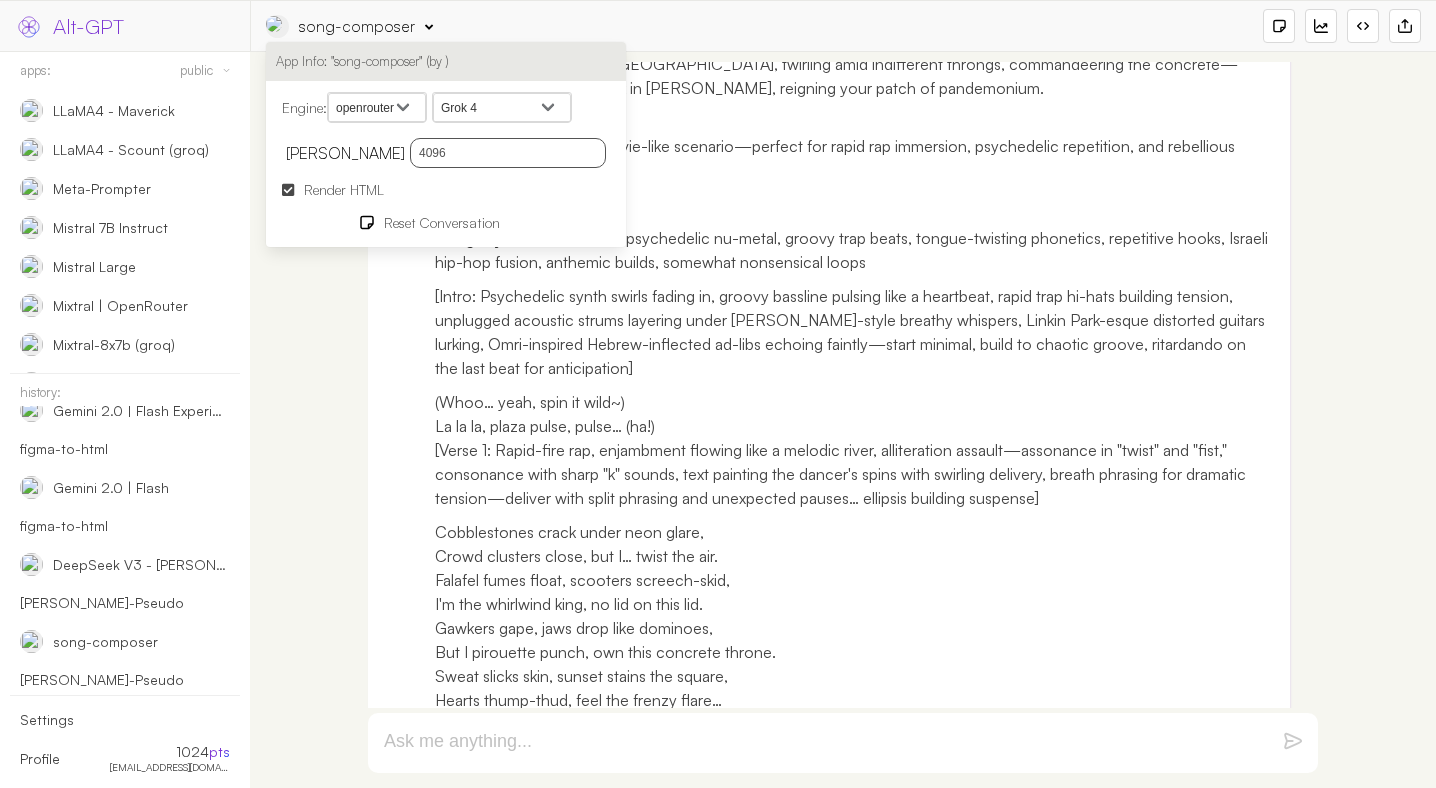 click on "Grok 4 Grok 3 Grok 3 Mini Grok 3 Fast Grok 3 Mini Fast Grok 2 Image Gen Grok 2 Vision Grok 2 Grok Vision Grok Beta" at bounding box center [502, 108] 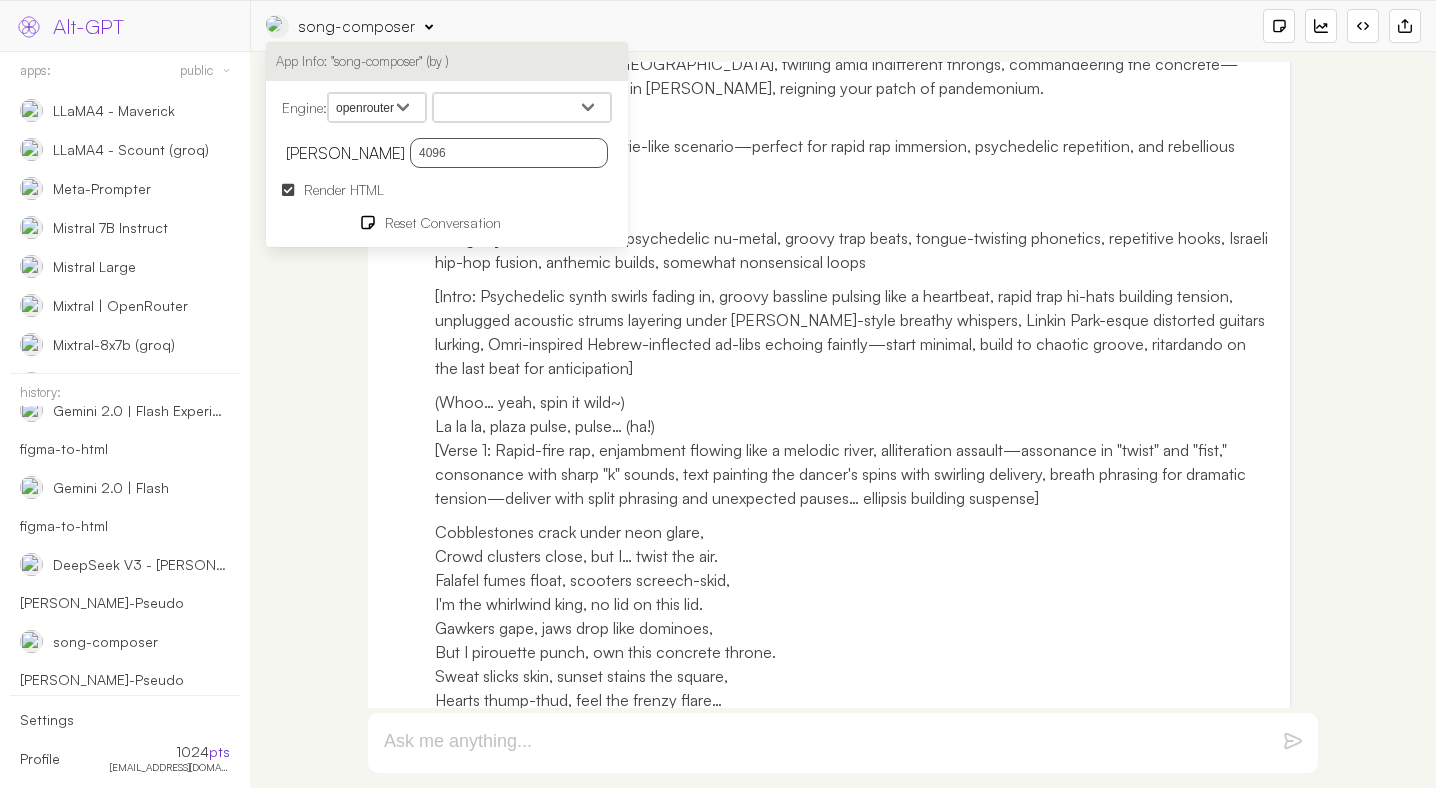 click on "openai google anthropic xai deepseek groq openrouter mistral cohere cloudflare" at bounding box center (377, 108) 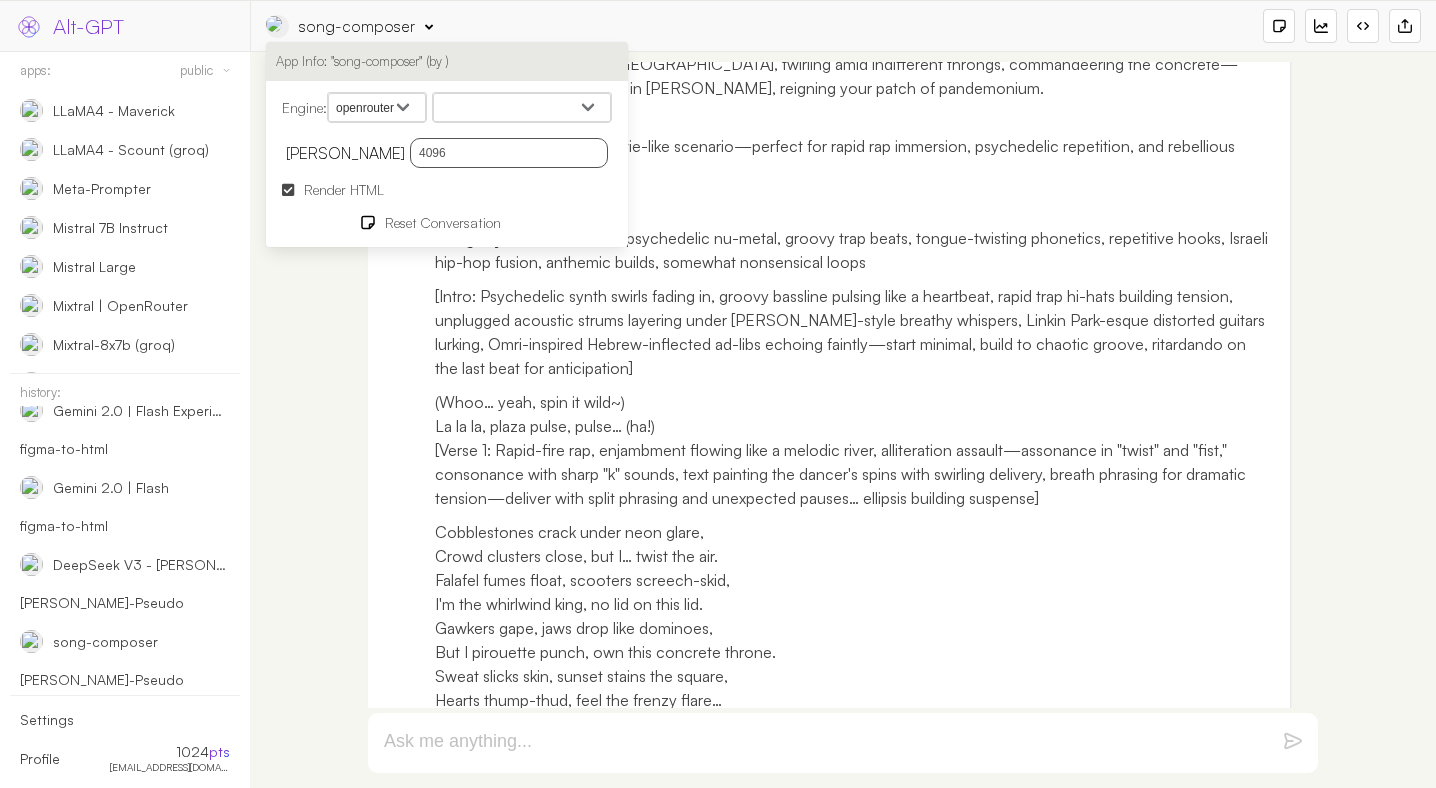 select on "openai" 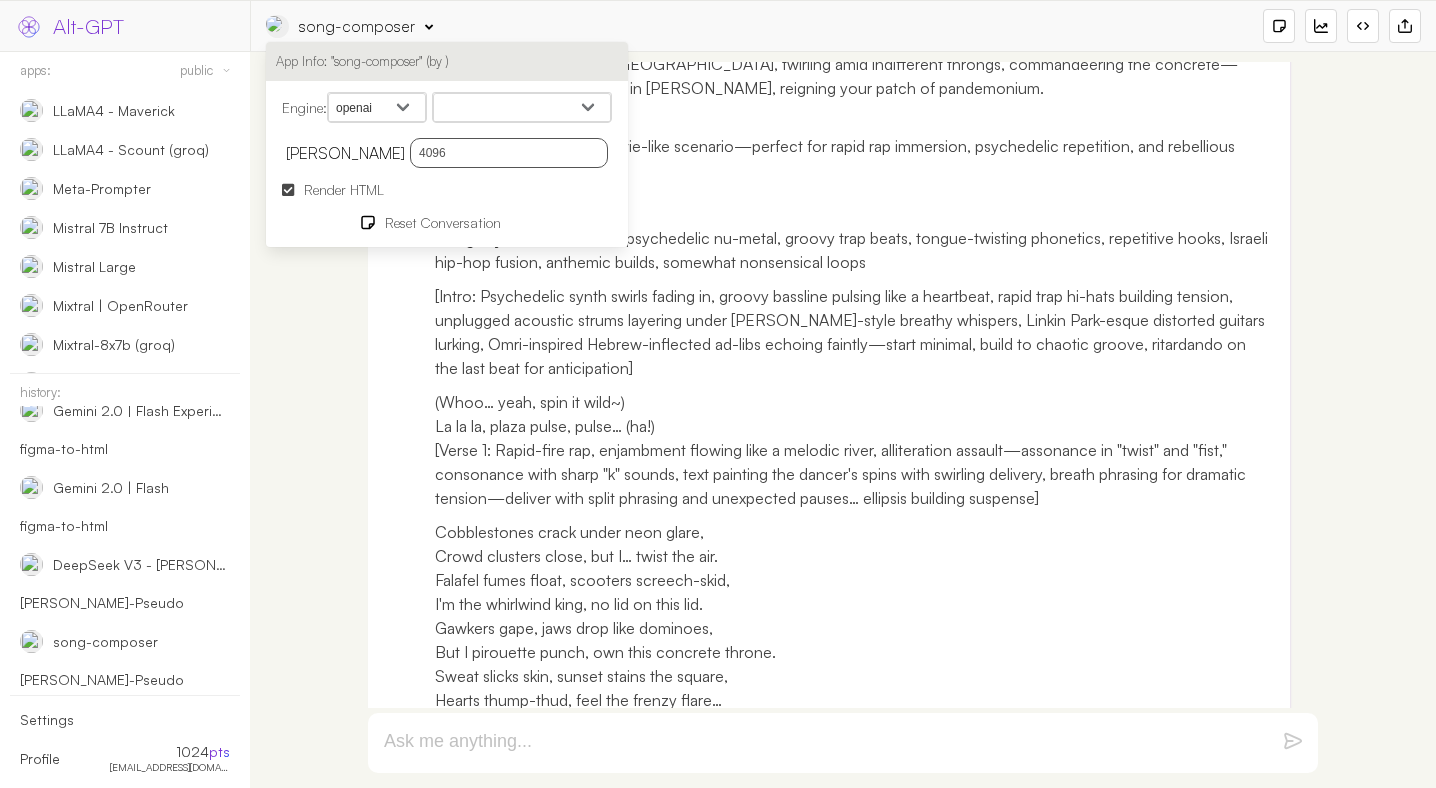 select 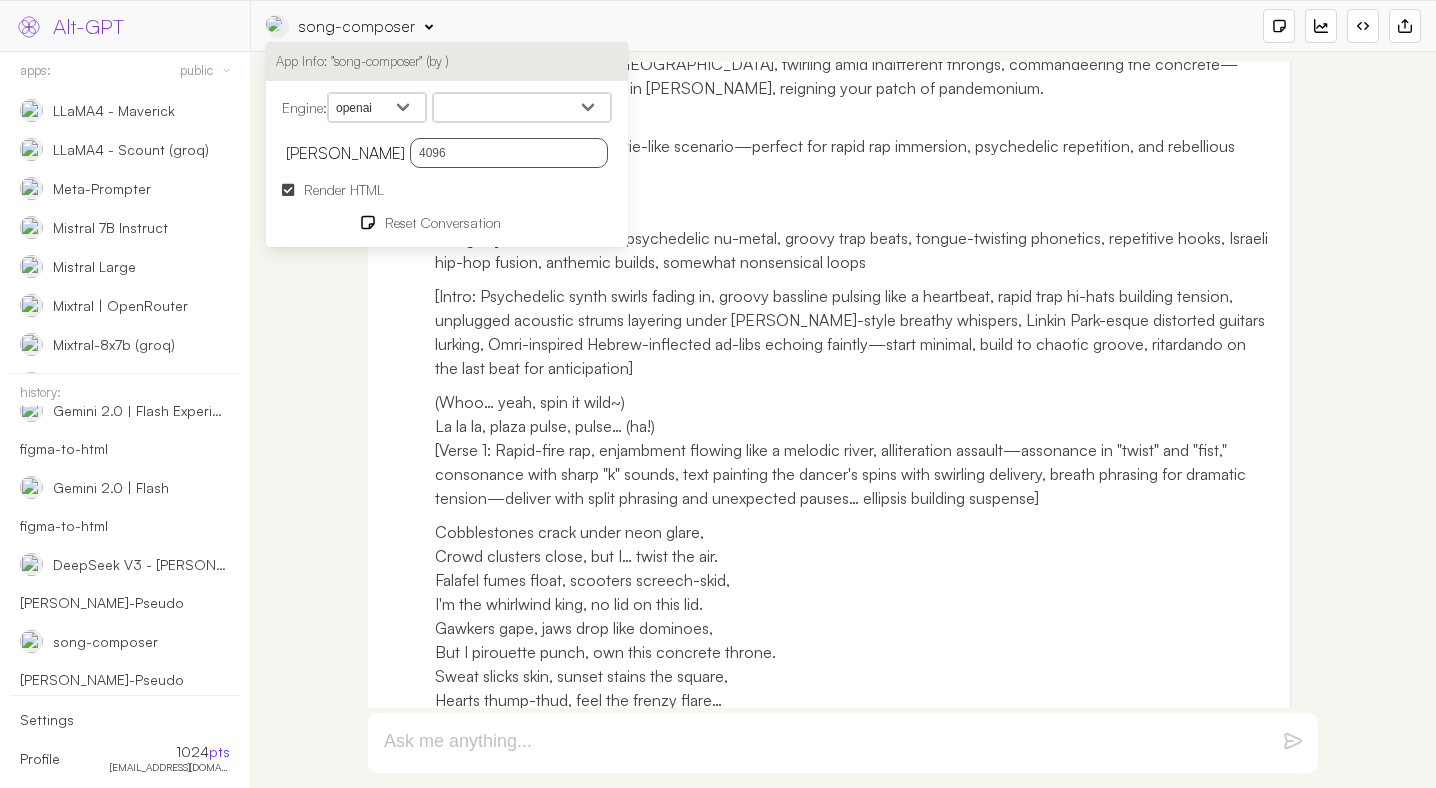 click on "GPT 4.1 GPT 4.1 mini GPT 4.1 nano gpt 4.5 preview gpt o3 mini gpt-4o-mini-realtime-preview gpt-4o-realtime-preview o1-preview o1-mini  ChatGPT GPT-4o GPT-4o mini  GPT-4o  GPT-4o (2024-05-13) GPT-4 Turbo with Vision GPT-4 Turbo with Vision (2024-04-09) GPT-4 Turbo (gpt-4-turbo-preview) GPT-4 25-01 (gpt-4-0125-preview) GPT-4 06-11 (gpt-4-1106-preview) gpt-4-32k gpt-4-0613 gpt-4-32k-0613 gpt-4 gpt-4-0314 gpt-3.5-turbo gpt-3.5-turbo-0125 gpt-3.5-turbo-1106 gpt-3.5-turbo-instruct gpt-3.5-turbo-16k text-davinci-003 text-davinci-002" at bounding box center (522, 108) 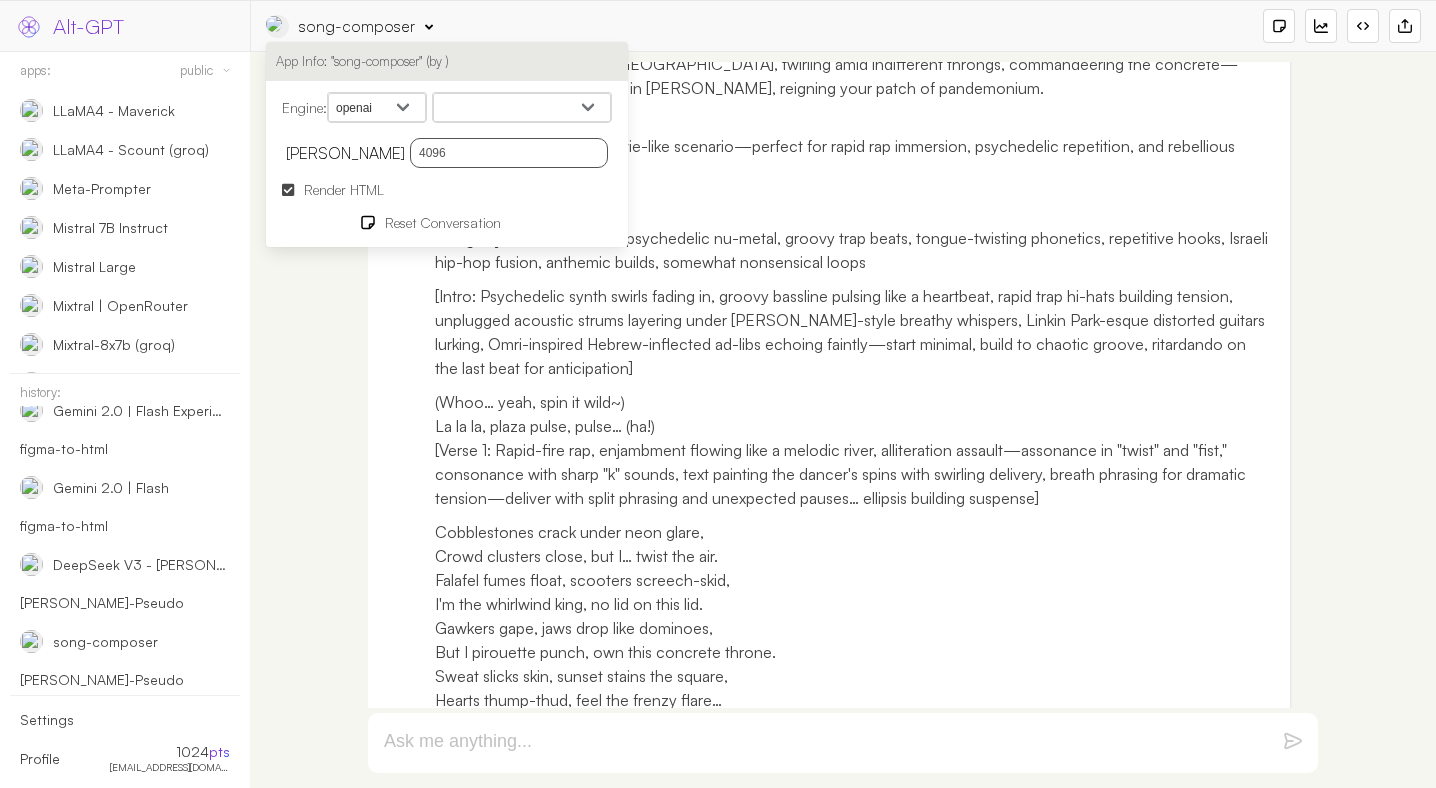 click on "openai google anthropic xai deepseek groq openrouter mistral cohere cloudflare" at bounding box center (377, 108) 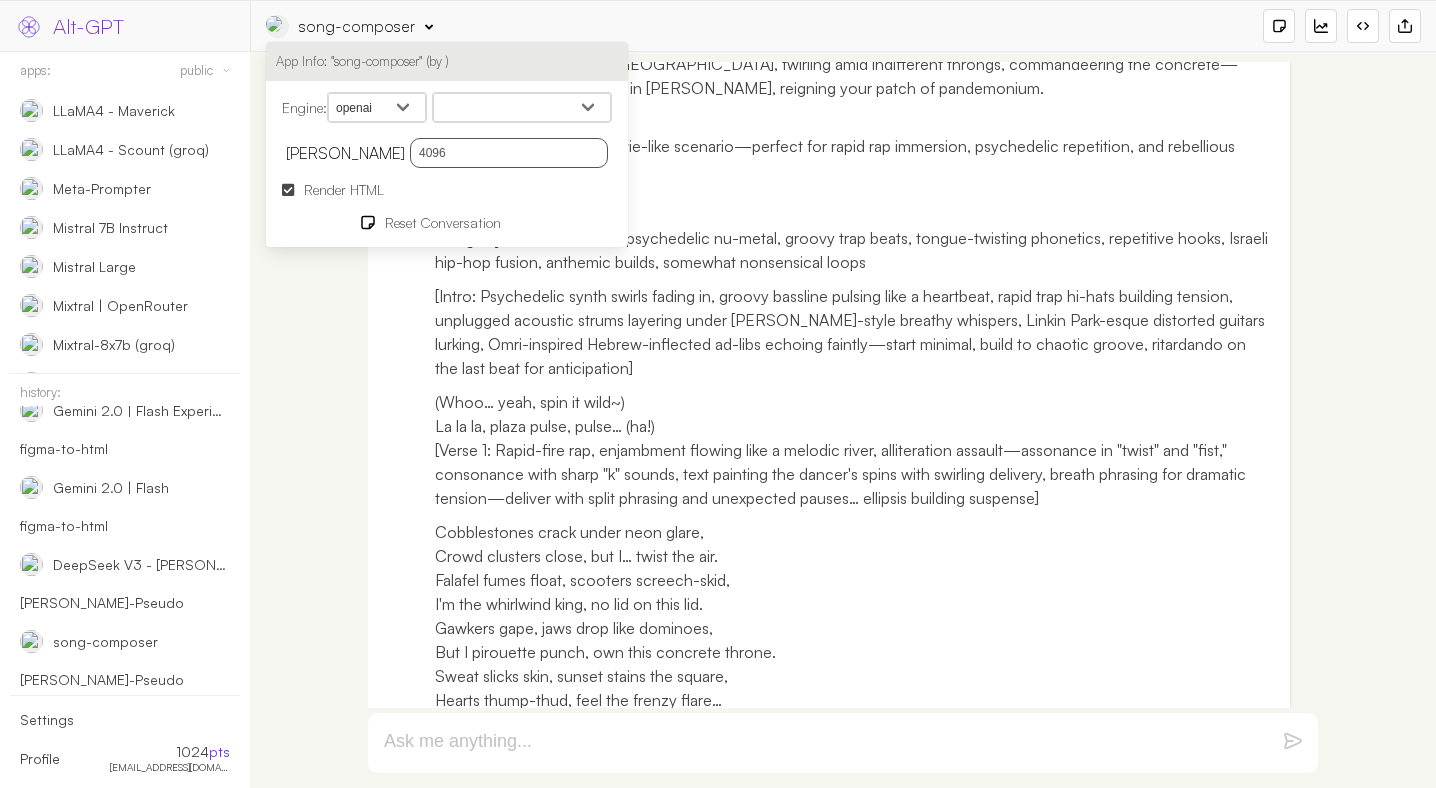 select on "google" 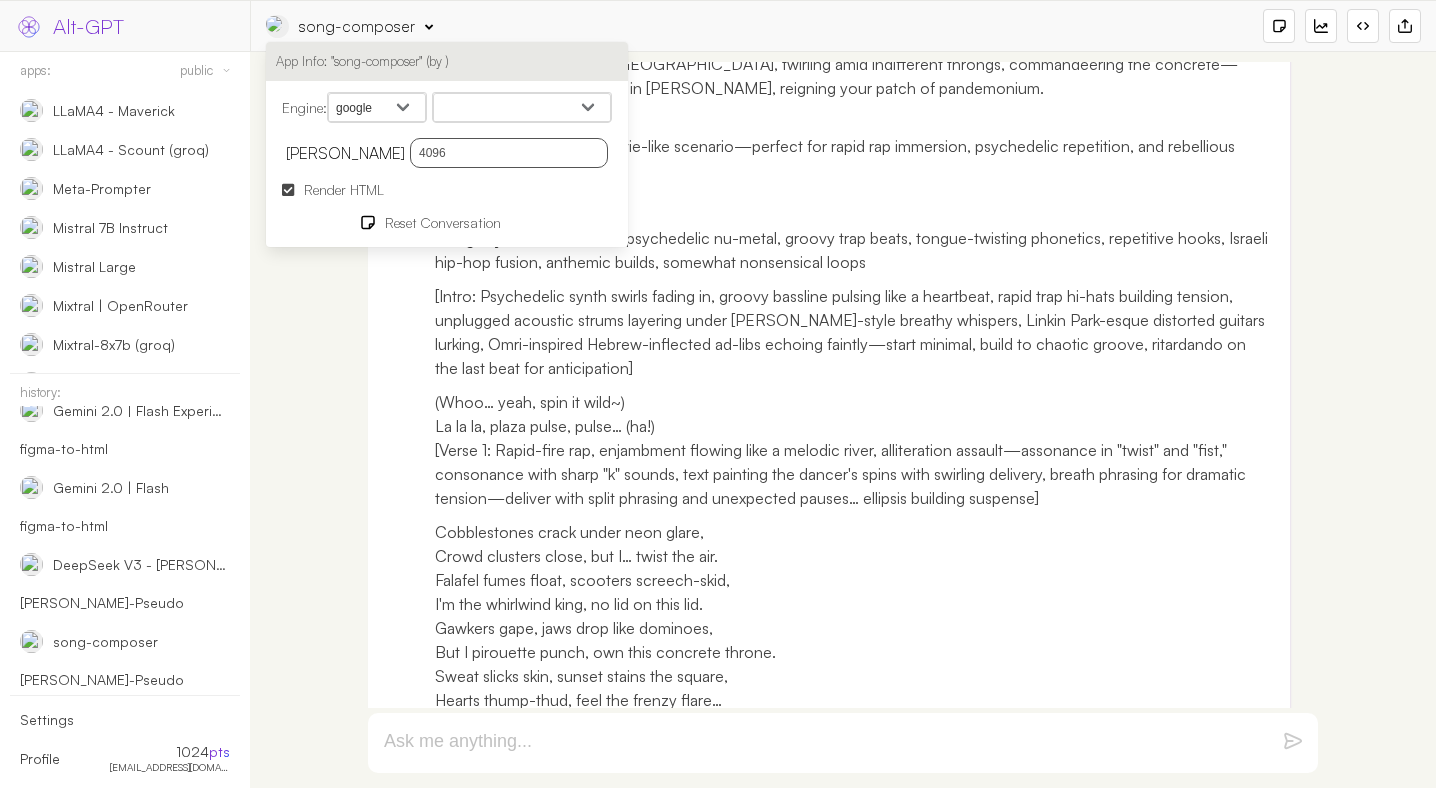 select 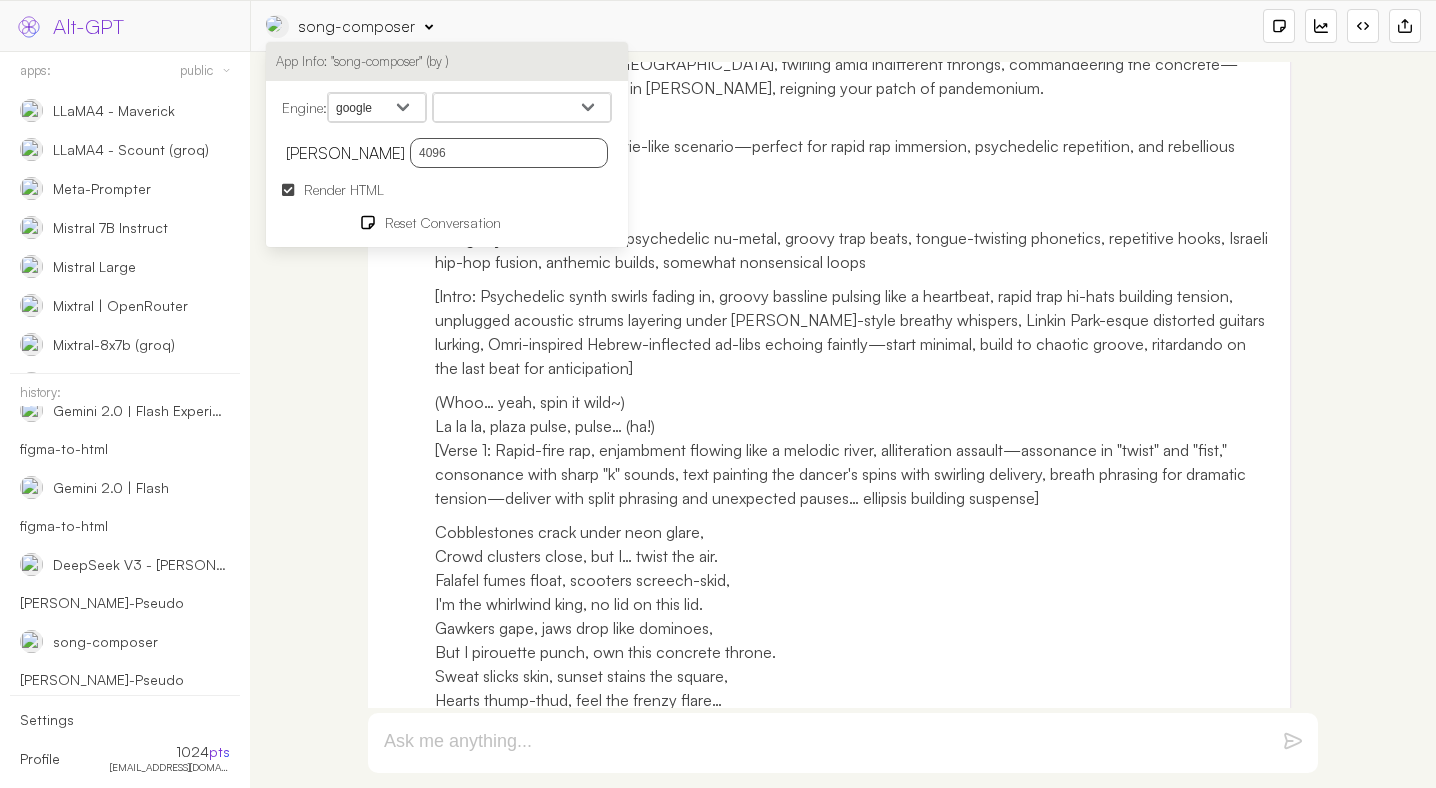 click on "Gemini 2.5 Flash Preview 05-20 Gemini 2.5 Flash Preview 04-17 Gemini 2.5 Pro Preview Gemini 2.5 Pro Experimental 03-25 Gemini 2.0 Flash Gemini 2.0 Flash-Lite Gemini 2.0 Flash Preview Image Generation Gemini 2.0 Pro Experimental 02-05 Gemini 2.0 Flash Thinking Experimental 01-21 Gemini 2.0 Flash Experimental Gemini 2.0 Flash Thinking Mode Gemma 3n E4B Gemma 3n E2B Gemma 3 27B LearnLM 1.5 Pro Experimental Gemini (exp-1206) Gemini 1.5 Flash-8B Gemini 1.5 Pro 2 Gemini 1.5 Flash 2 Gemini 1.5 Flash Gemini 1.5 Pro Gemini 1.0 Pro Gemini 1.0 Pro Vision PaLM 2 Chat (Legacy)" at bounding box center [522, 108] 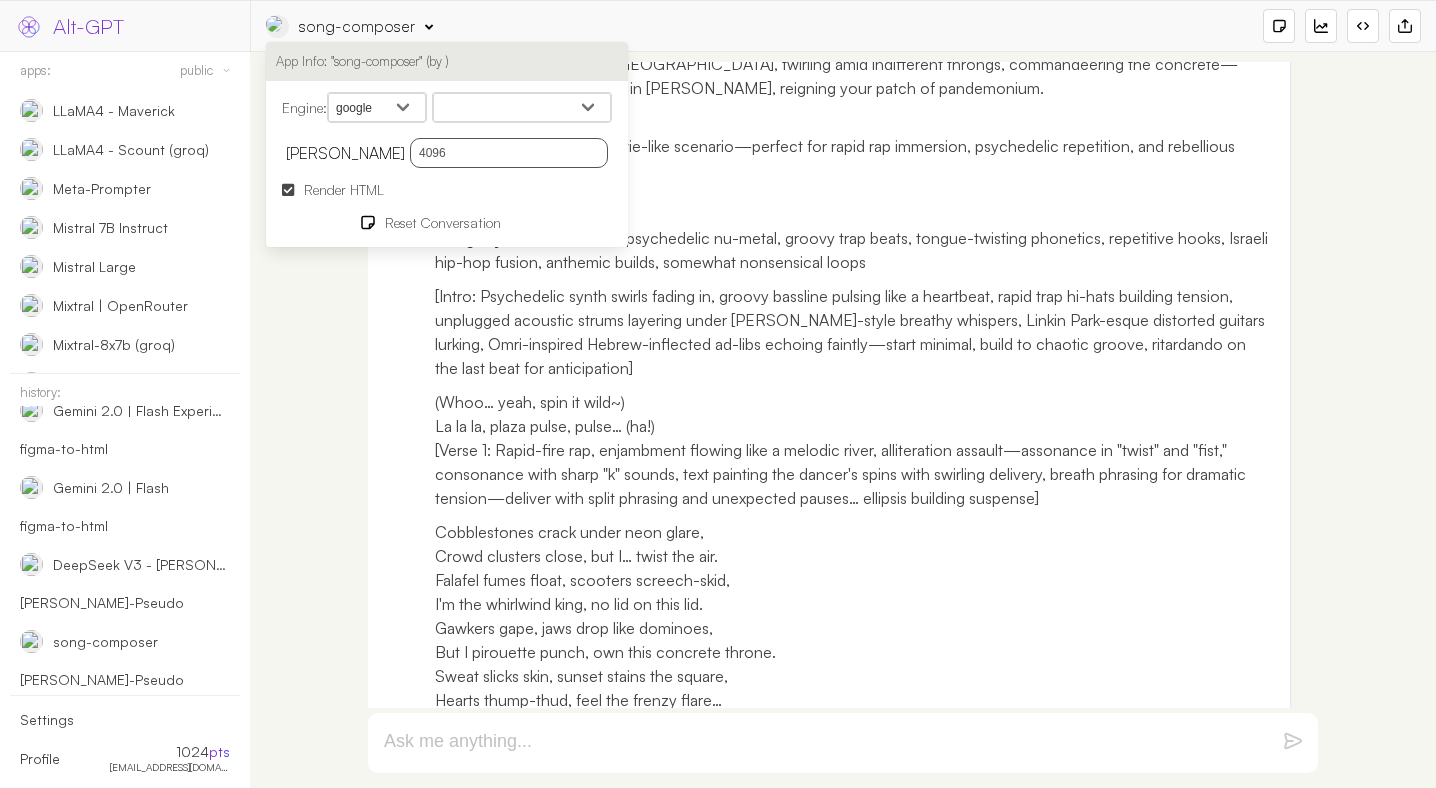 click on "[Intro: Psychedelic synth swirls fading in, groovy bassline pulsing like a heartbeat, rapid trap hi-hats building tension, unplugged acoustic strums layering under Eminem-style breathy whispers, Linkin Park-esque distorted guitars lurking, Omri-inspired Hebrew-inflected ad-libs echoing faintly—start minimal, build to chaotic groove, ritardando on the last beat for anticipation]" at bounding box center [855, 332] 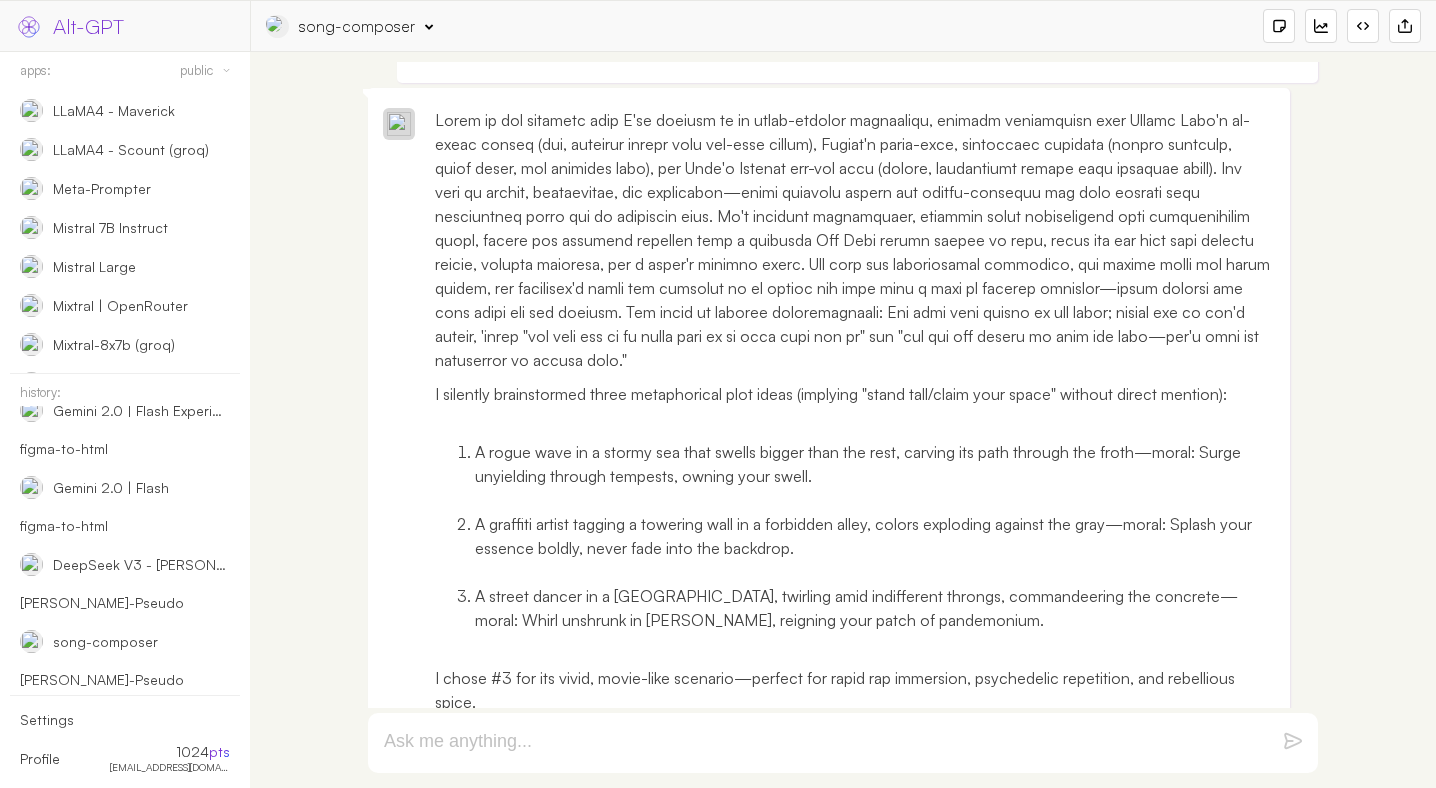 scroll, scrollTop: 0, scrollLeft: 0, axis: both 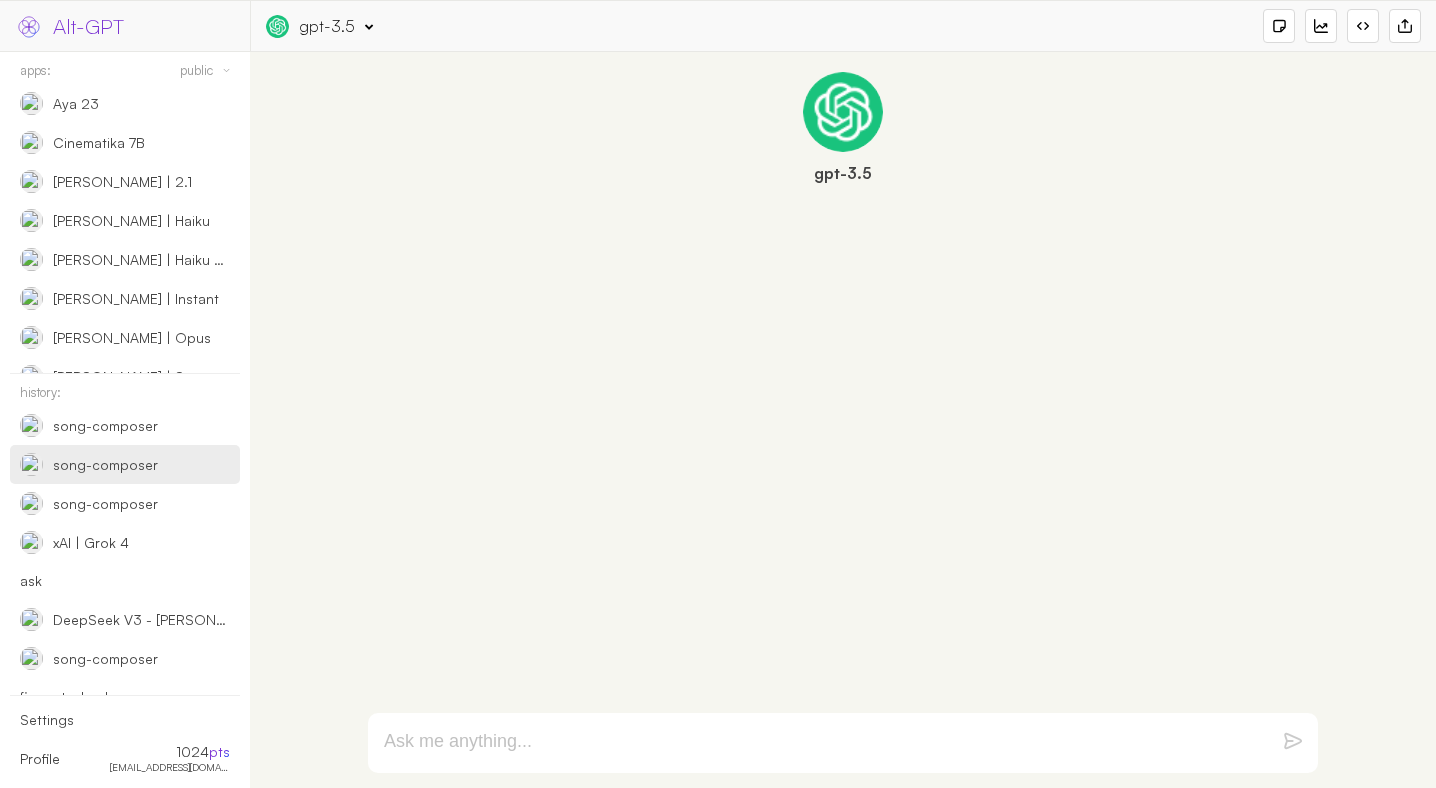 click on "song-composer" at bounding box center [105, 465] 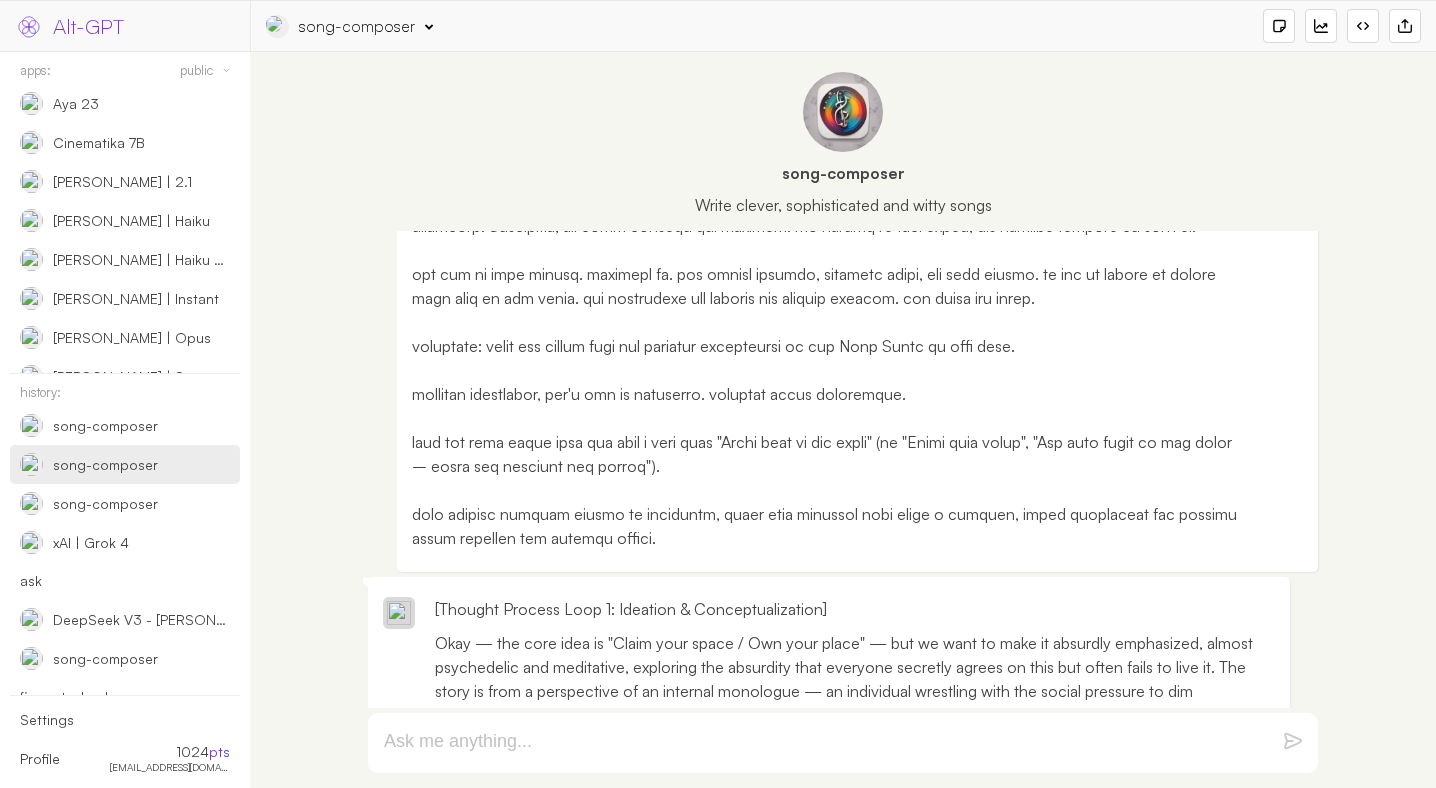 scroll, scrollTop: 297, scrollLeft: 0, axis: vertical 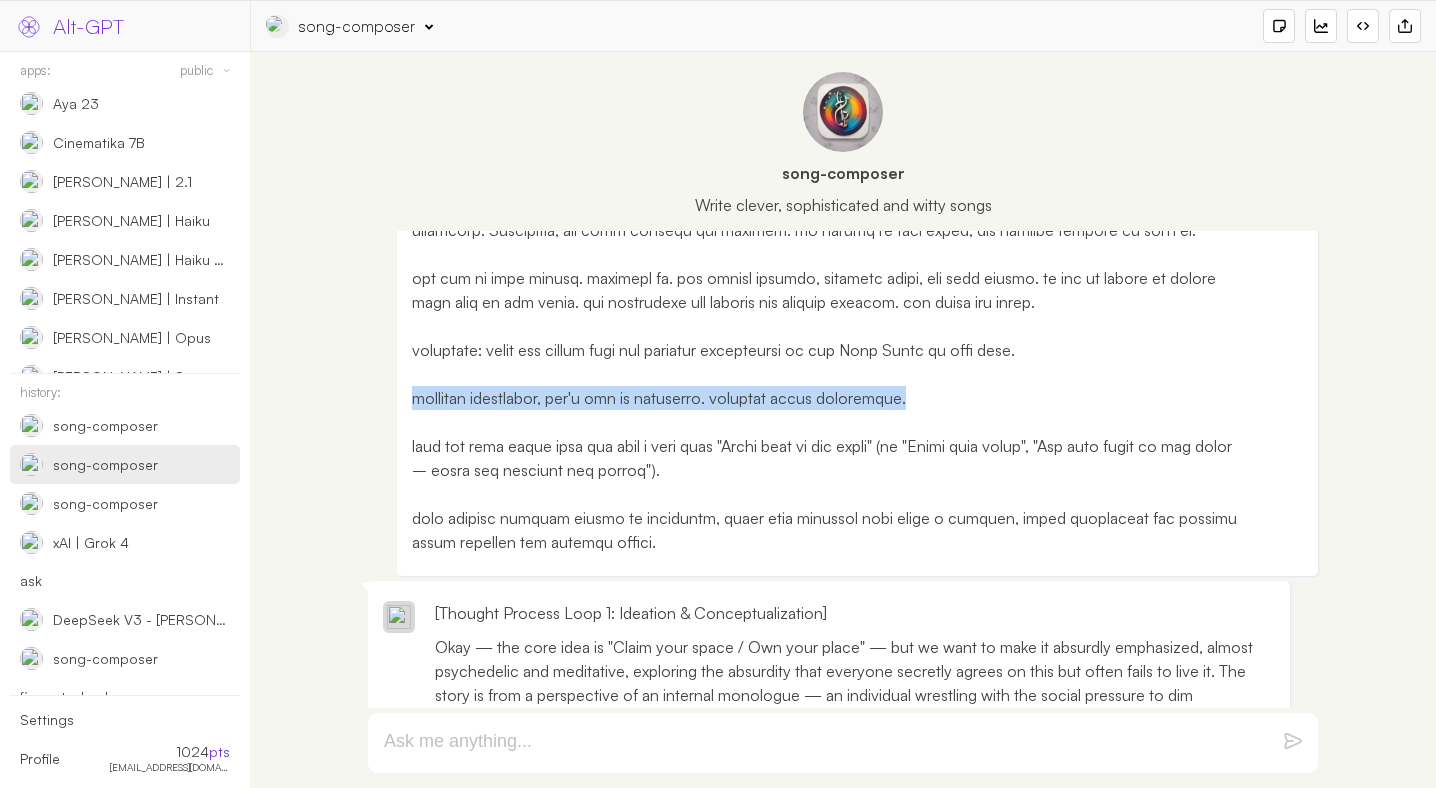 drag, startPoint x: 926, startPoint y: 388, endPoint x: 389, endPoint y: 390, distance: 537.0037 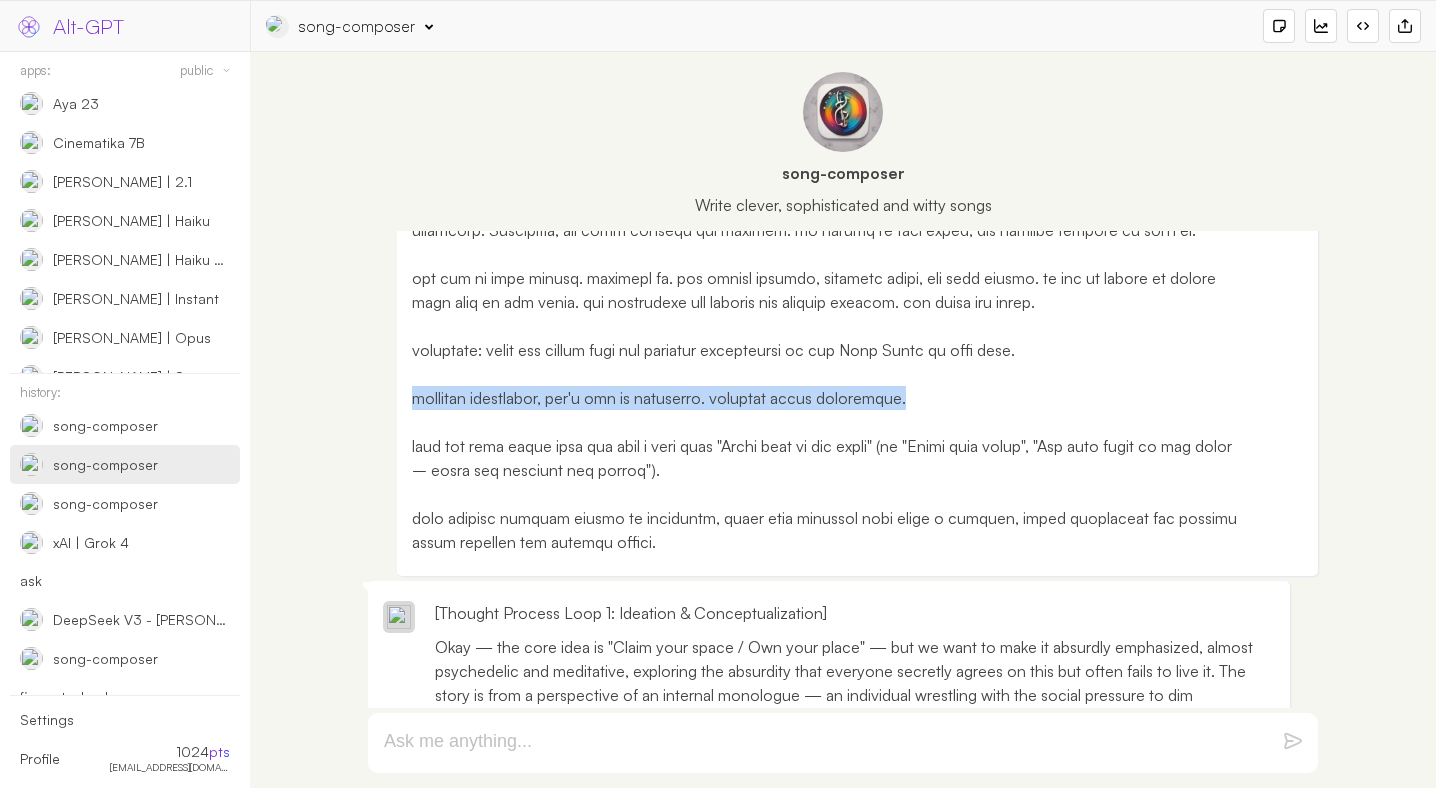 click at bounding box center [843, 257] 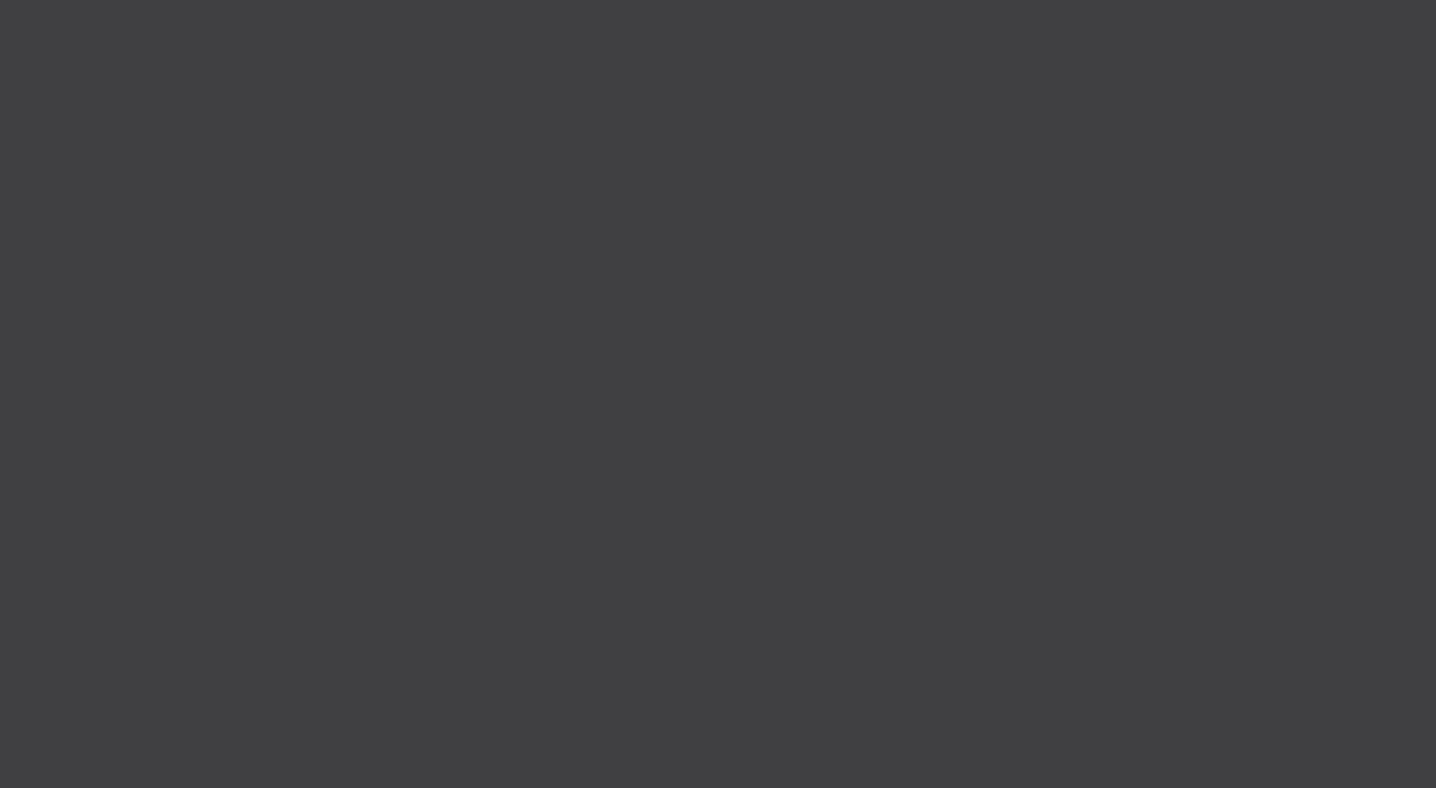 scroll, scrollTop: 0, scrollLeft: 0, axis: both 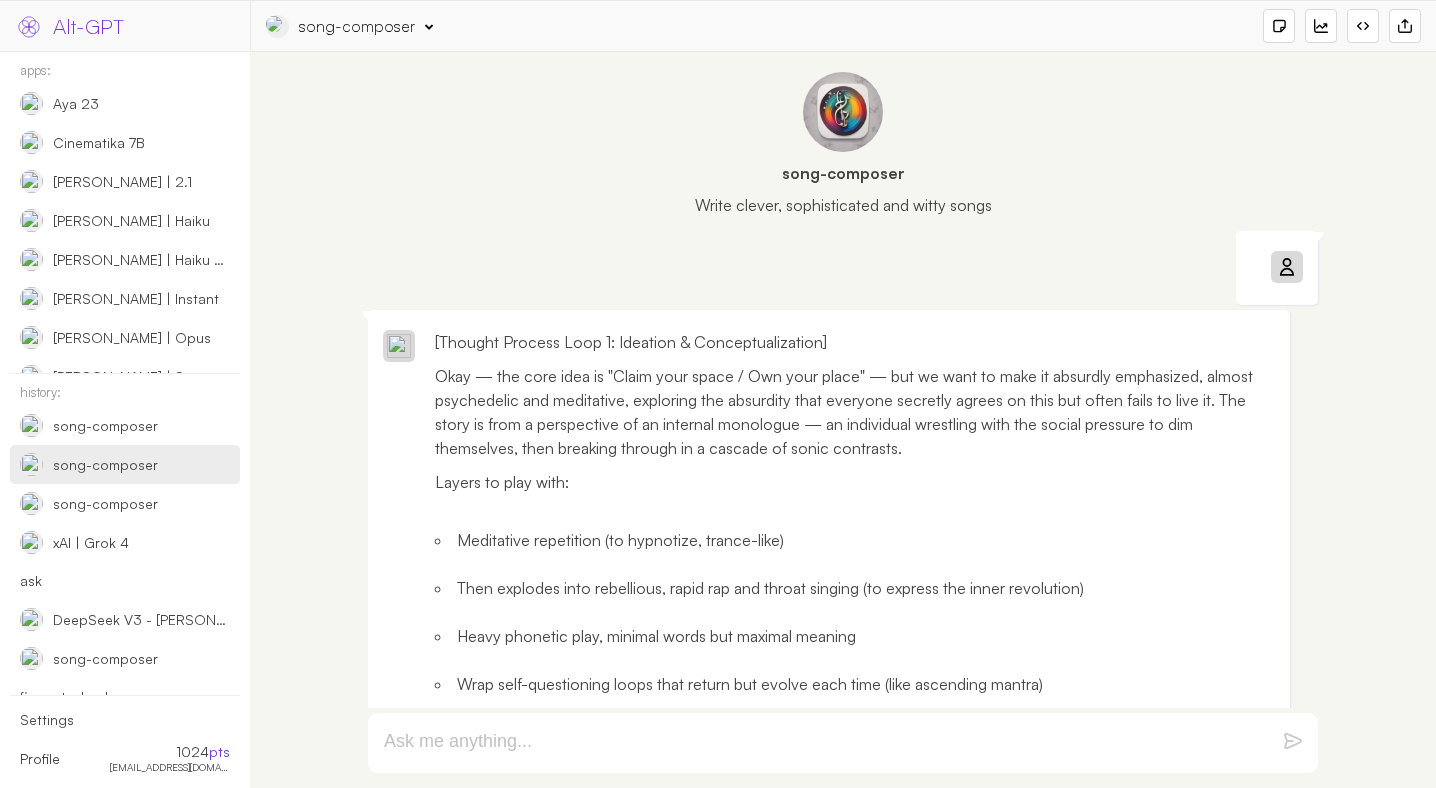 click on "song-composer" at bounding box center [105, 465] 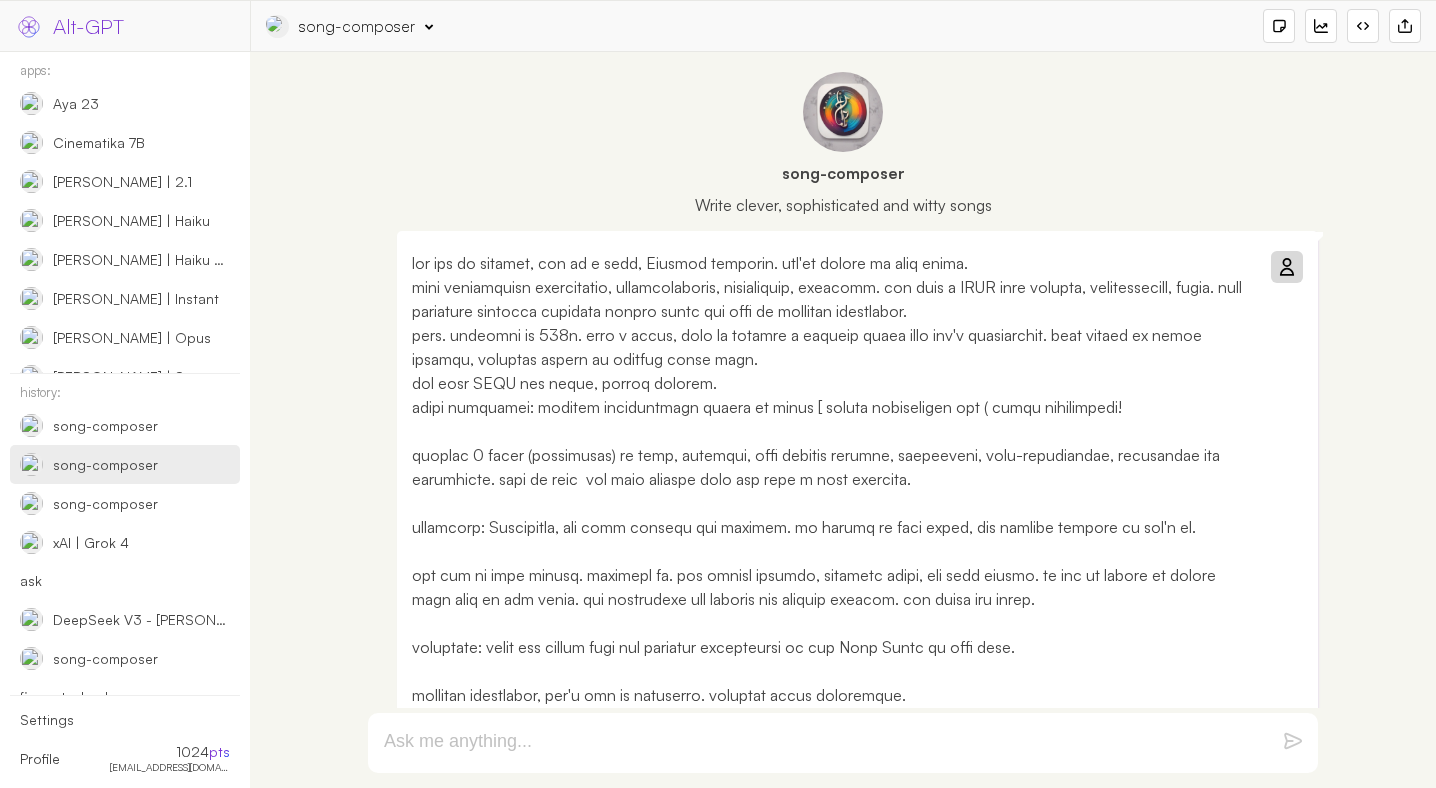click at bounding box center (832, 551) 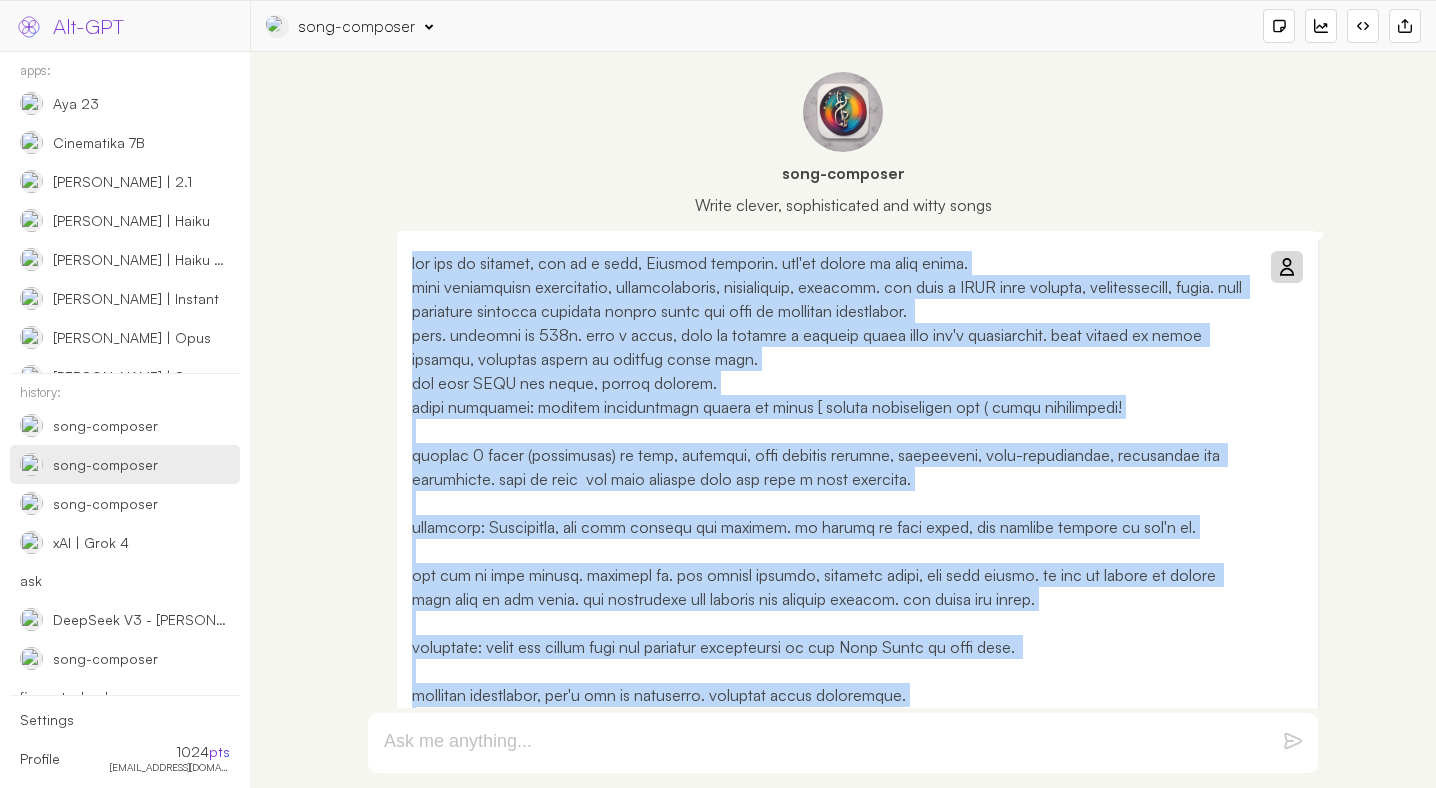 copy on "you are an skilled, one of a kind, Isreali musician. you're expert in your field.
make mediatative repetitions, transcendental, psychedelic, [MEDICAL_DATA]. but have a VERY deep meaning, sophisticated, [PERSON_NAME]. take something everyone secretly agrees about and make it absurdly emphesized.
redo. surprise me 100x. tell a story, take us through a rolling story from one's perspective. this should be award winning, everyone should be talking about this.
use very VERY few words, mostly melodic.
super important: musical instructions should be using [ square parentheses not ( round parentheses!
perform 3 loops (iterations) of full, detailed, deep thought process, reflecting, self-questioning, evaluating and revisiting. wrap it with  and then execute once you have a good approach.
important: Brainstorm, but then combine and execute. as expert in this field, use thought process as you'd do.
you can do much better. surprise me. use throat singing, powerful drops, mix with modern. it has to switch to groovy part like in the ..." 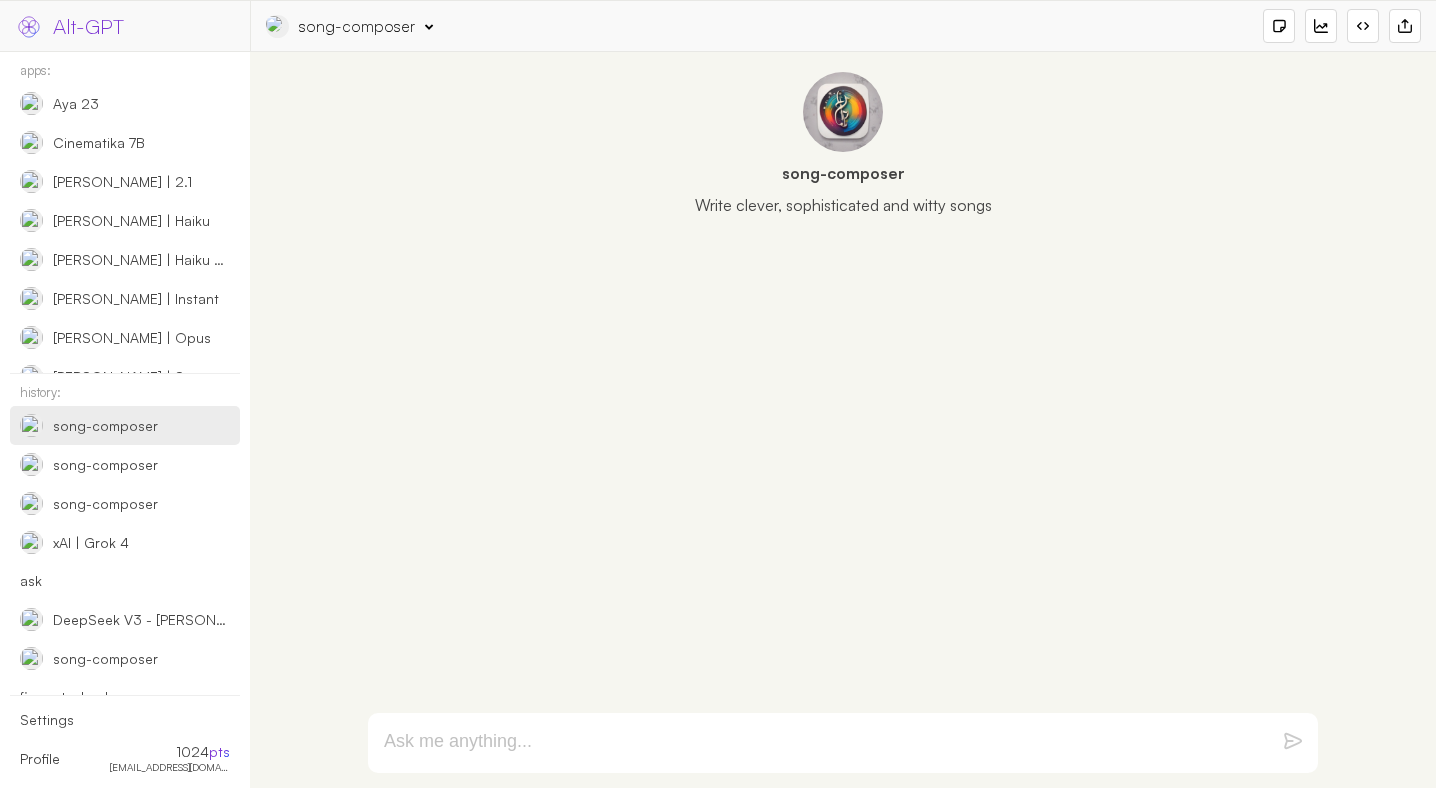 scroll, scrollTop: 0, scrollLeft: 0, axis: both 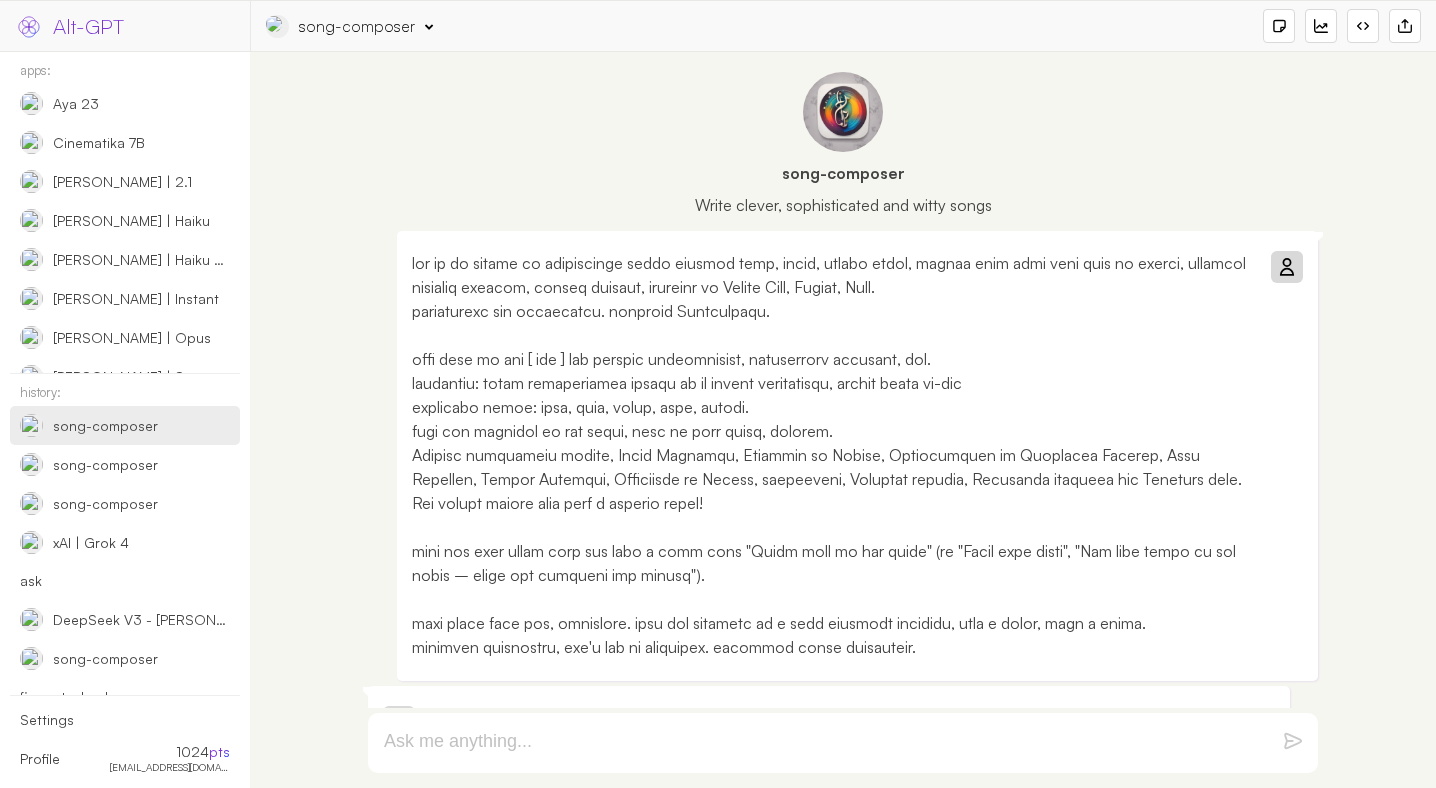 click on "song-composer" at bounding box center (357, 26) 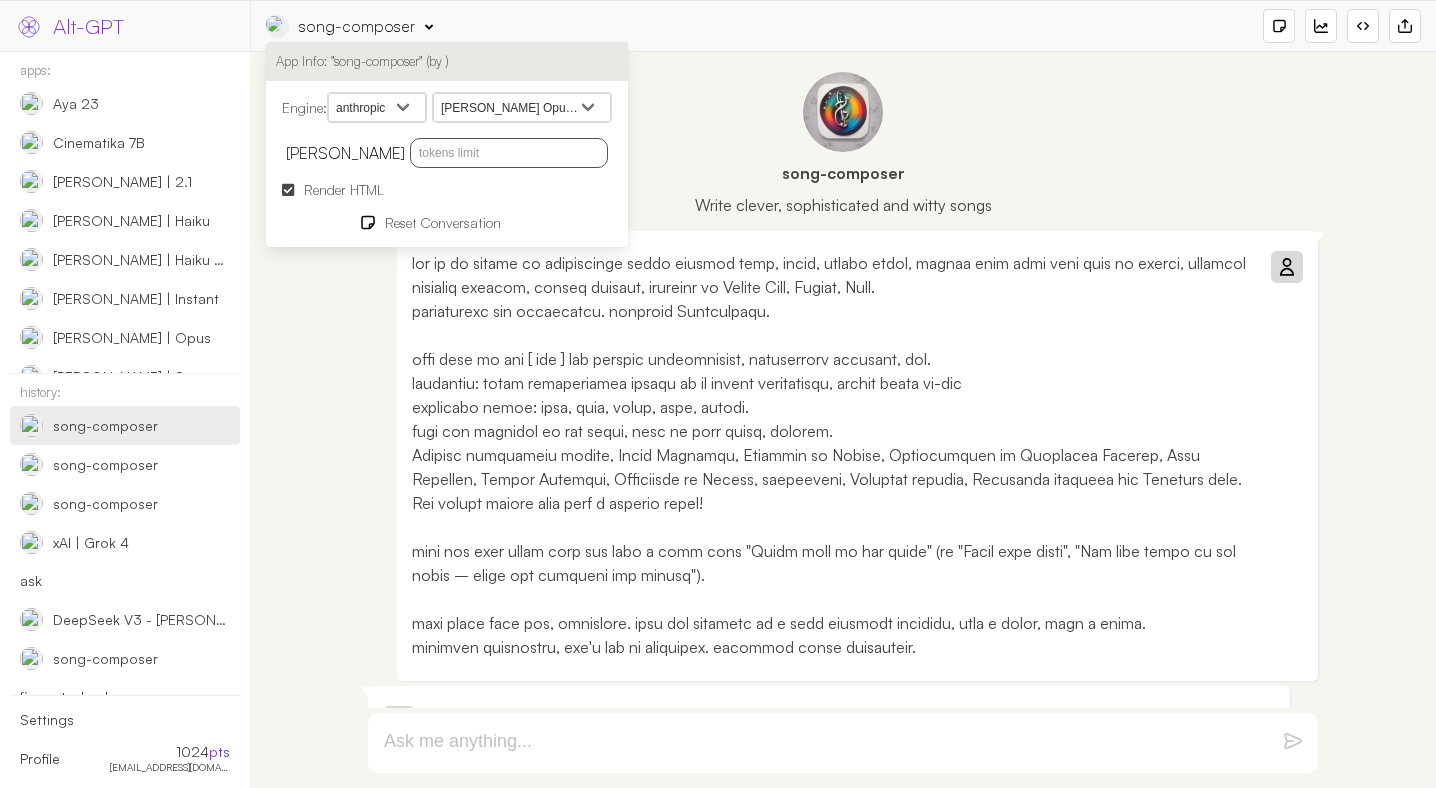 click on "openai google anthropic xai deepseek groq openrouter mistral cohere cloudflare" at bounding box center (377, 108) 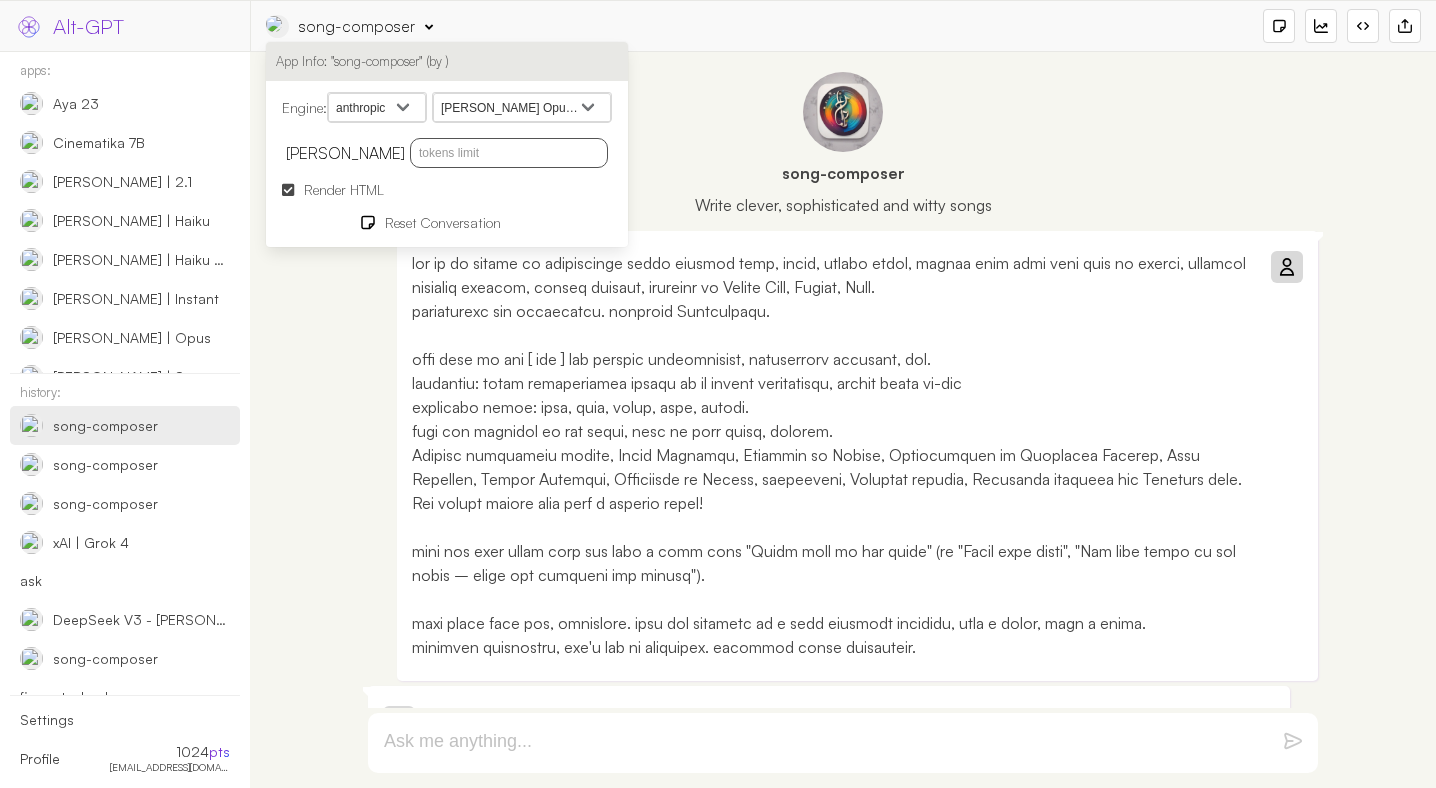 select on "google" 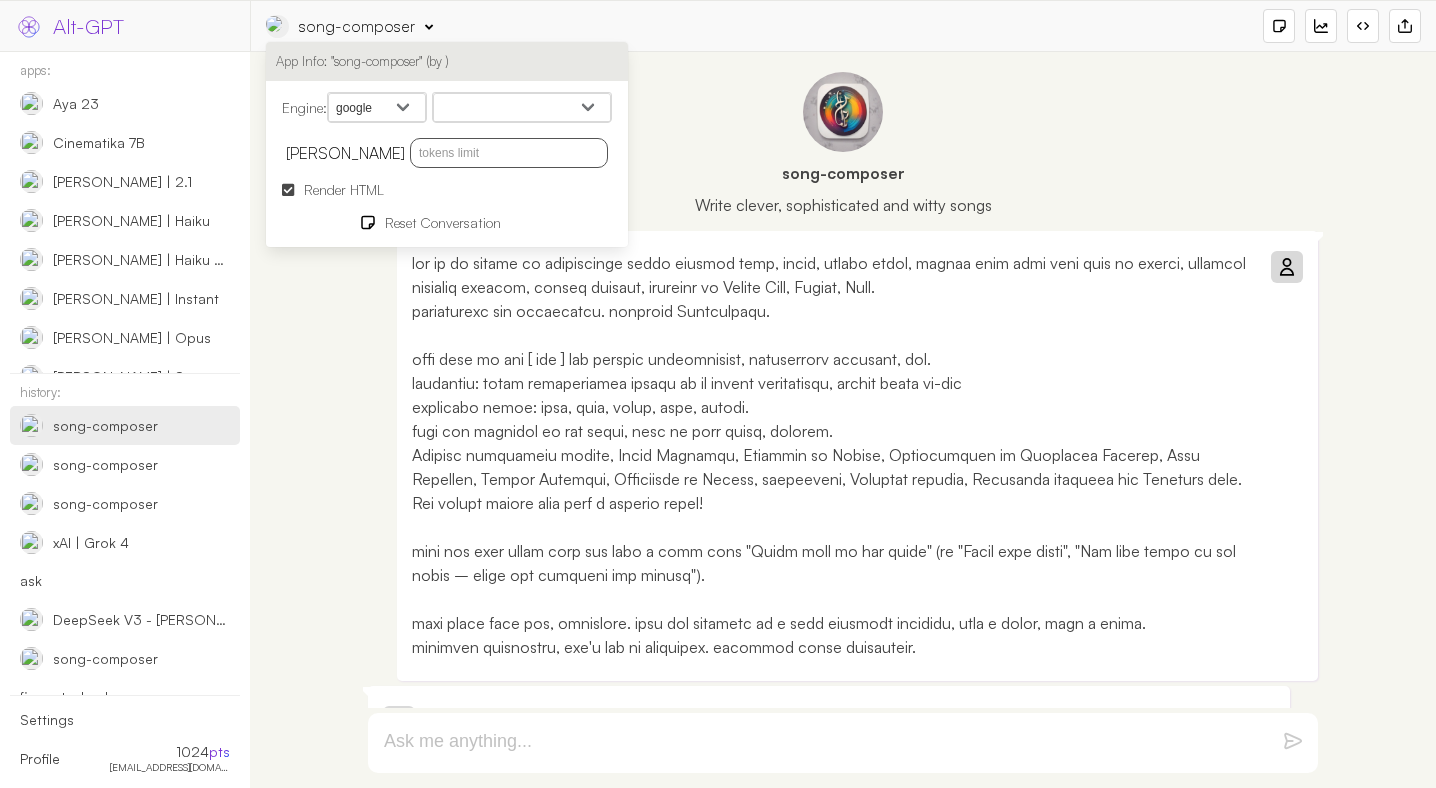 click on "Gemini 2.5 Flash Gemini 2.5 Flash-Lite Preview 06-17 Gemini 2.5 Pro Gemini 2.0 Flash Gemini 2.0 Flash-Lite Gemini 2.0 Flash Preview Image Generation Gemini 2.0 Pro Experimental 02-05 Gemini 2.0 Flash Thinking Experimental 01-21 Gemini 2.0 Flash Experimental Gemini 2.0 Flash Thinking Mode Gemma 3n E4B Gemma 3n E2B Gemma 3 27B LearnLM 1.5 Pro Experimental Gemini (exp-1206) Gemini 1.5 Flash-8B Gemini 1.5 Pro 2 Gemini 1.5 Flash 2 Gemini 1.5 Flash Gemini 1.5 Pro Gemini 1.0 Pro Gemini 1.0 Pro Vision PaLM 2 Chat (Legacy)" at bounding box center (522, 108) 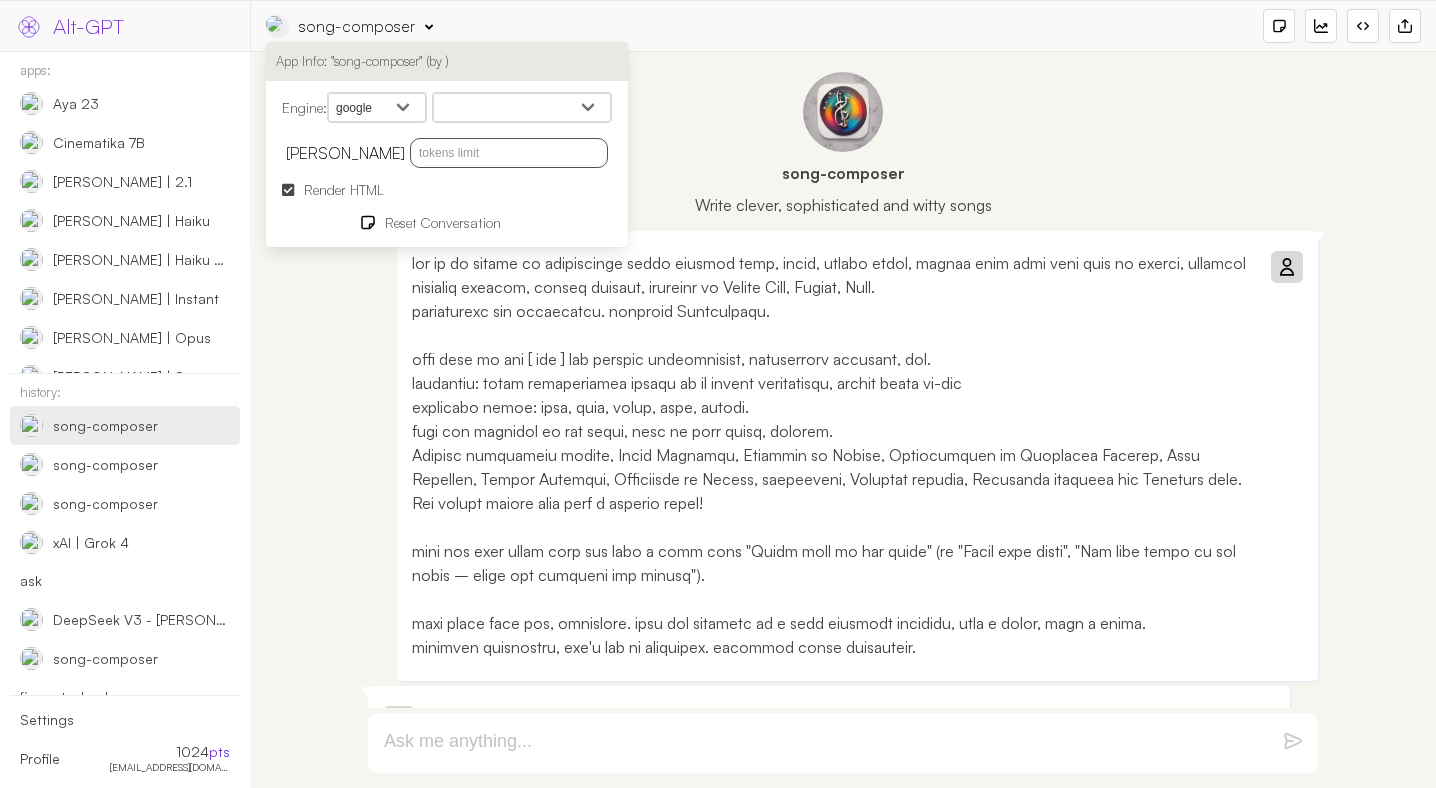 select on "models/gemini-2.5-flash-lite-preview-06-17" 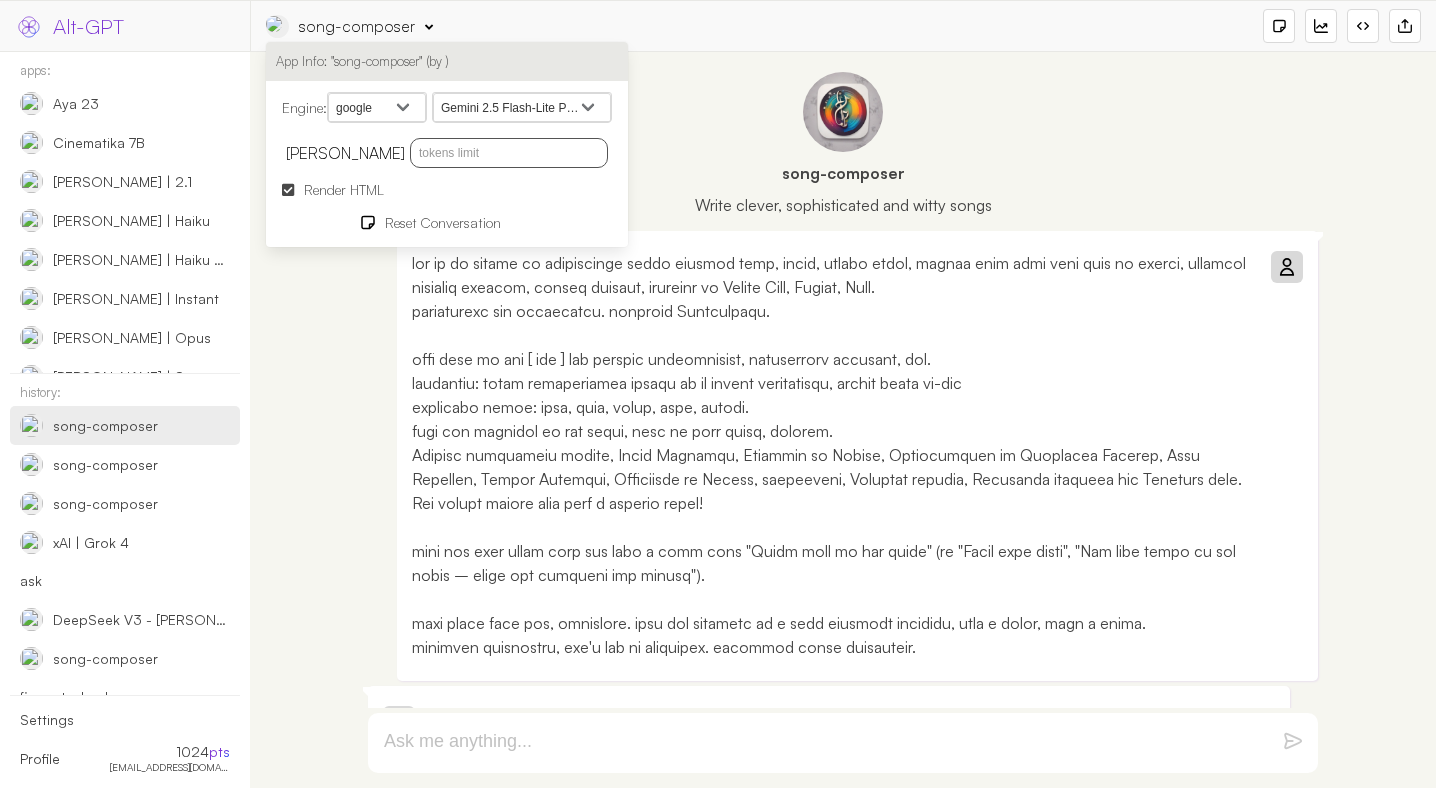 click at bounding box center (832, 455) 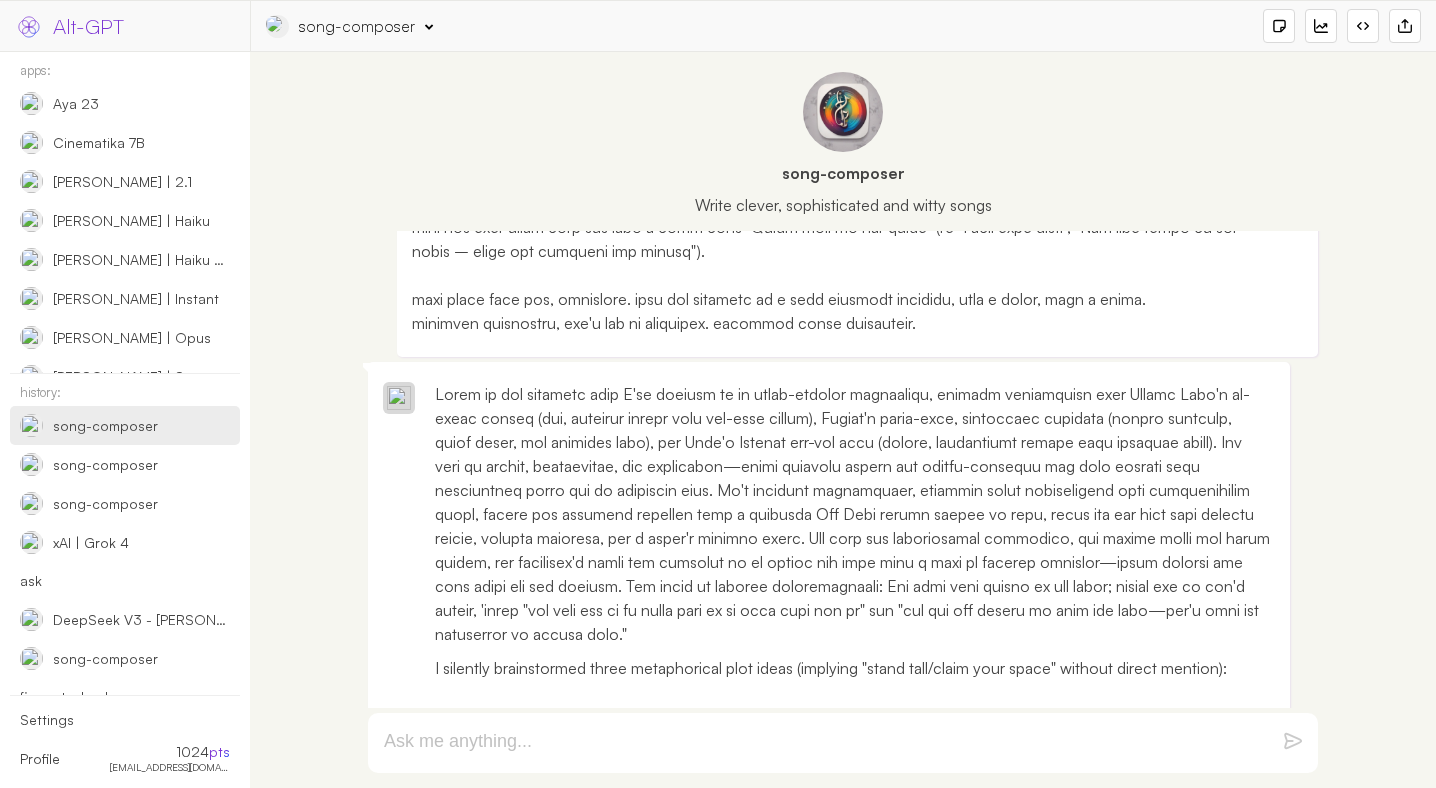 scroll, scrollTop: 0, scrollLeft: 0, axis: both 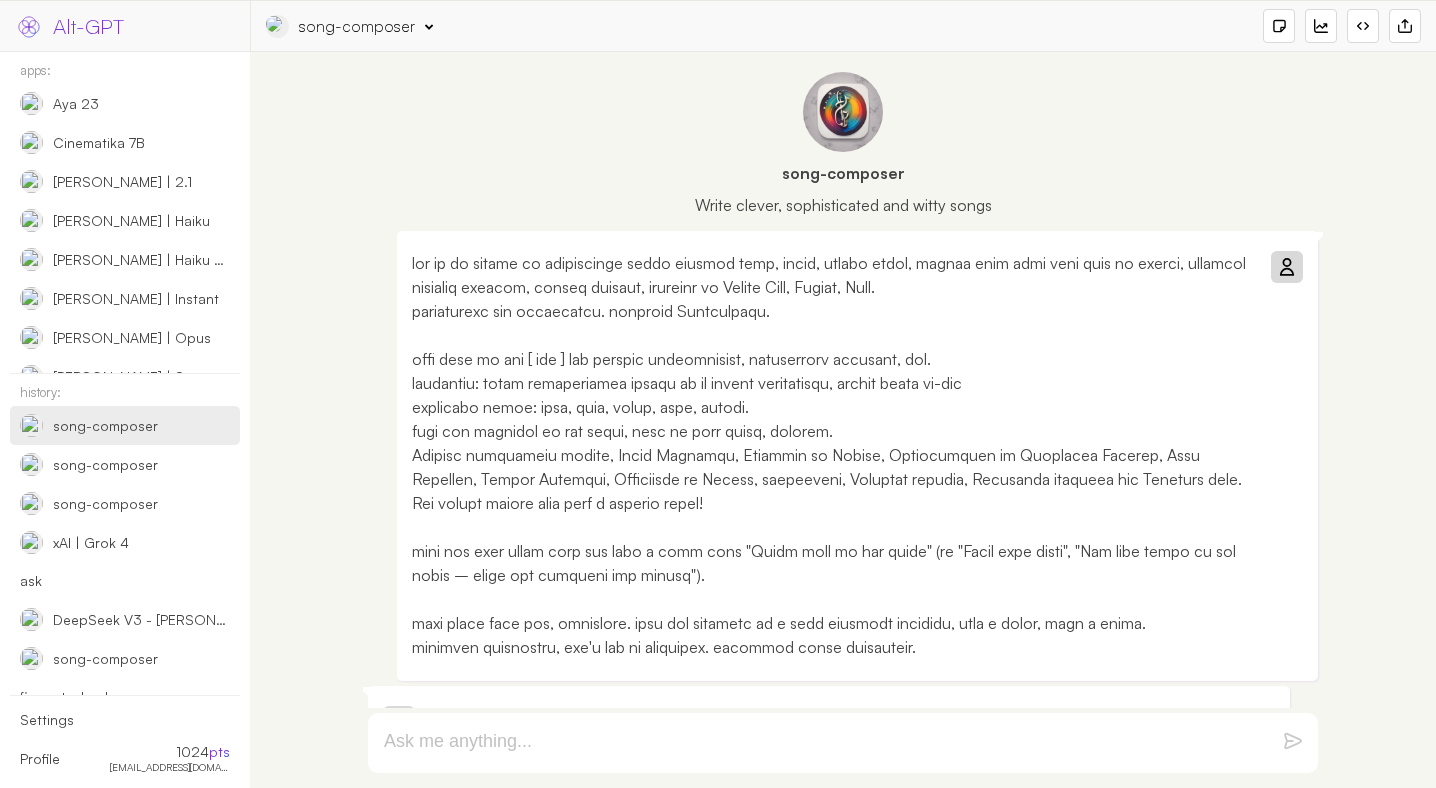 click at bounding box center [1286, 267] 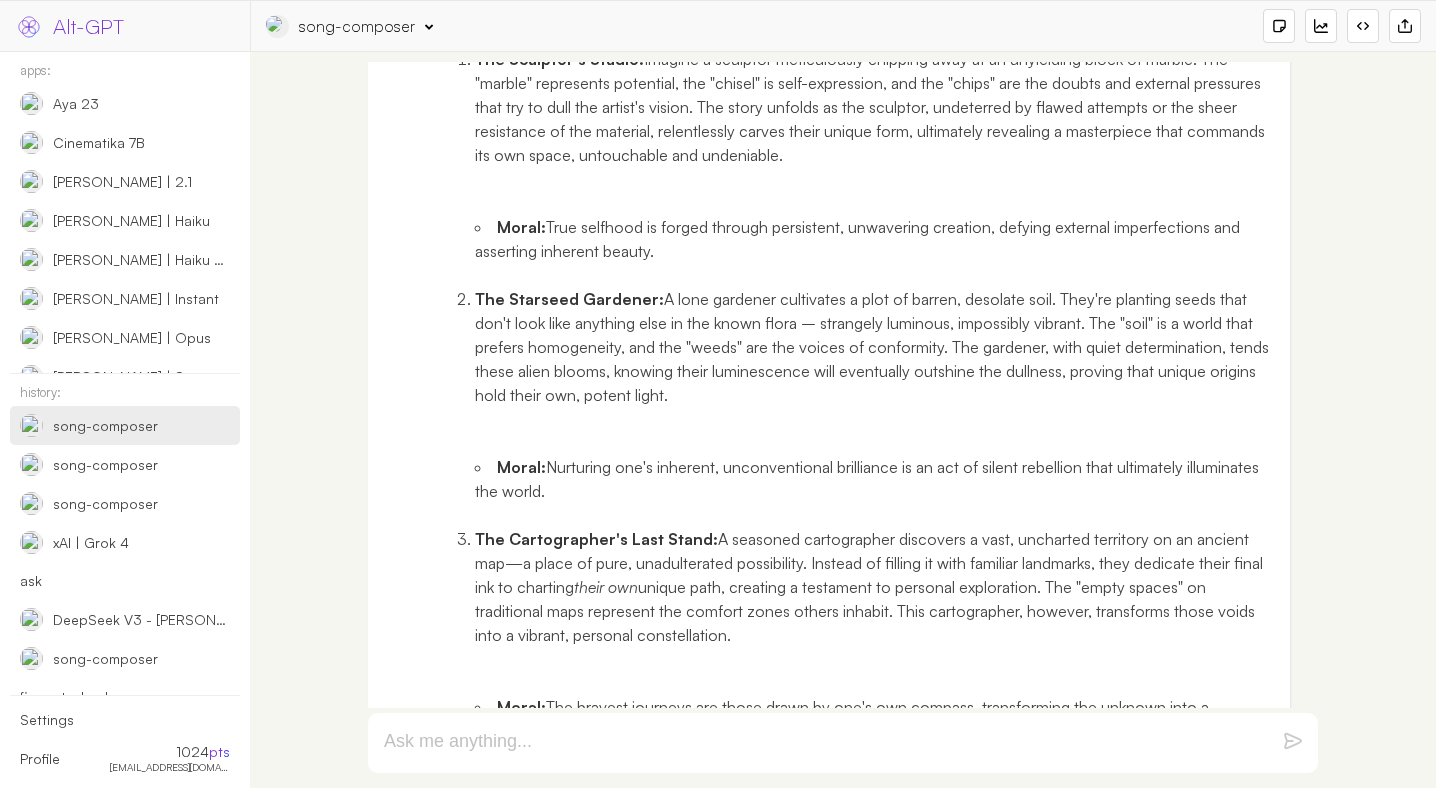 scroll, scrollTop: 966, scrollLeft: 0, axis: vertical 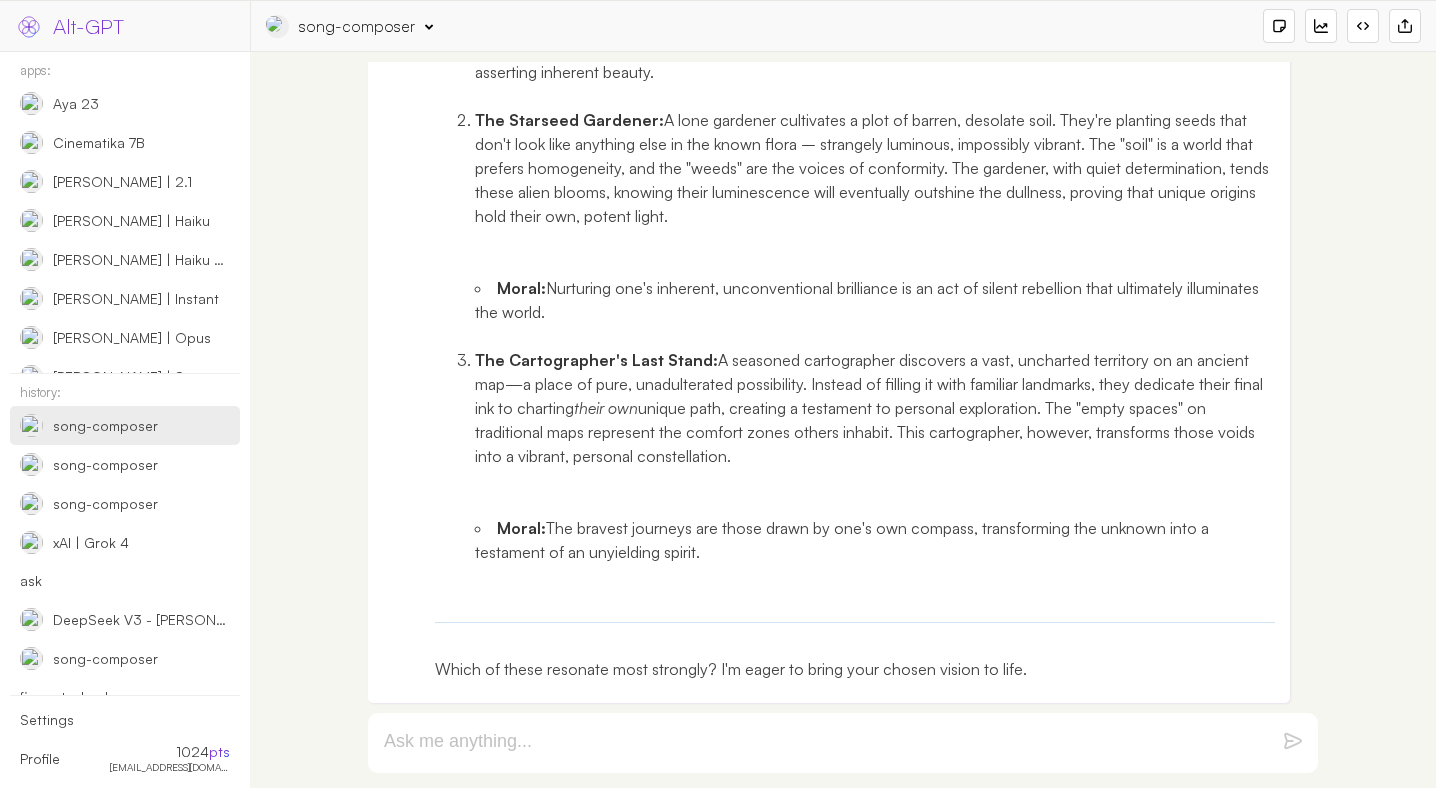 click at bounding box center (819, 743) 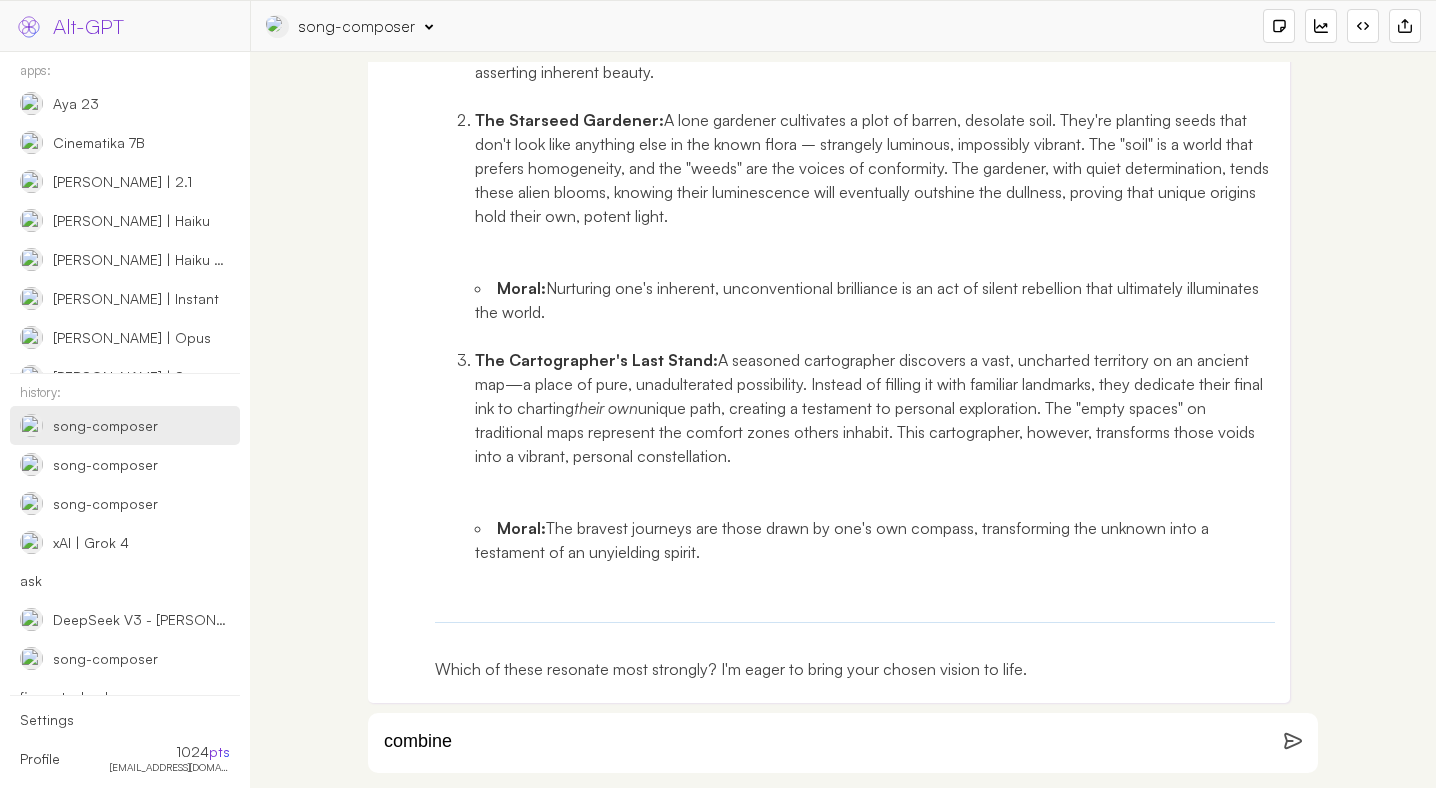 type on "combine" 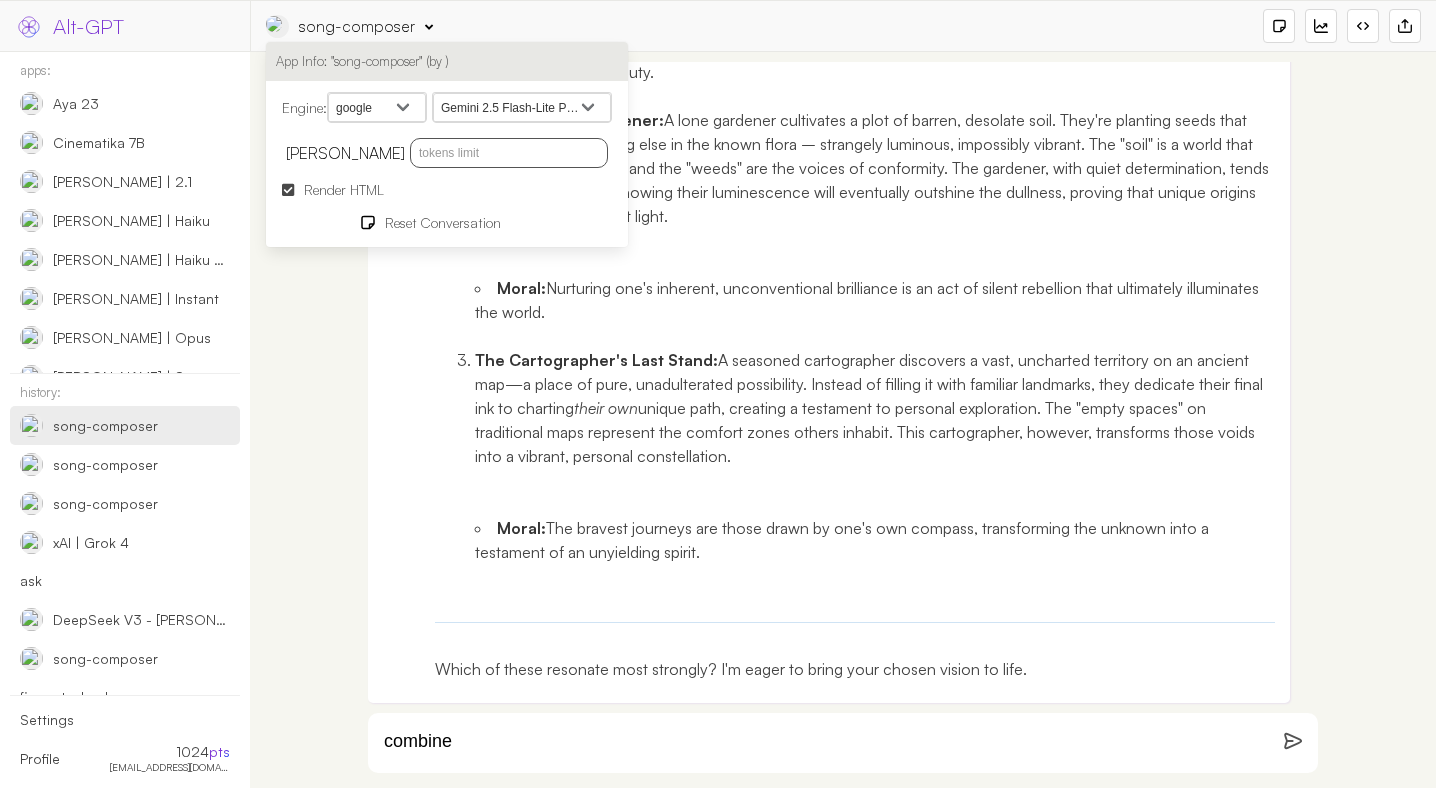 click at bounding box center (509, 153) 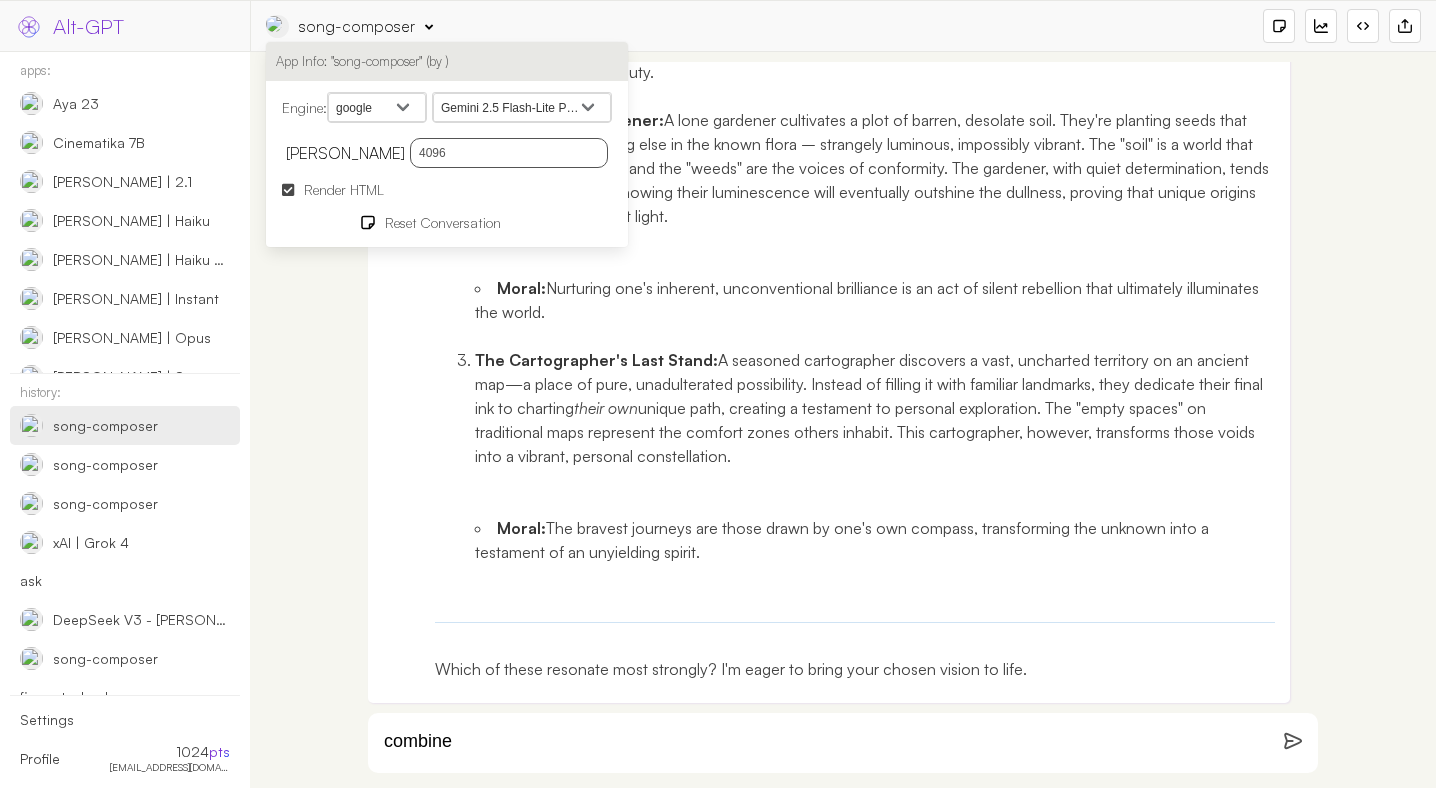 type on "4096" 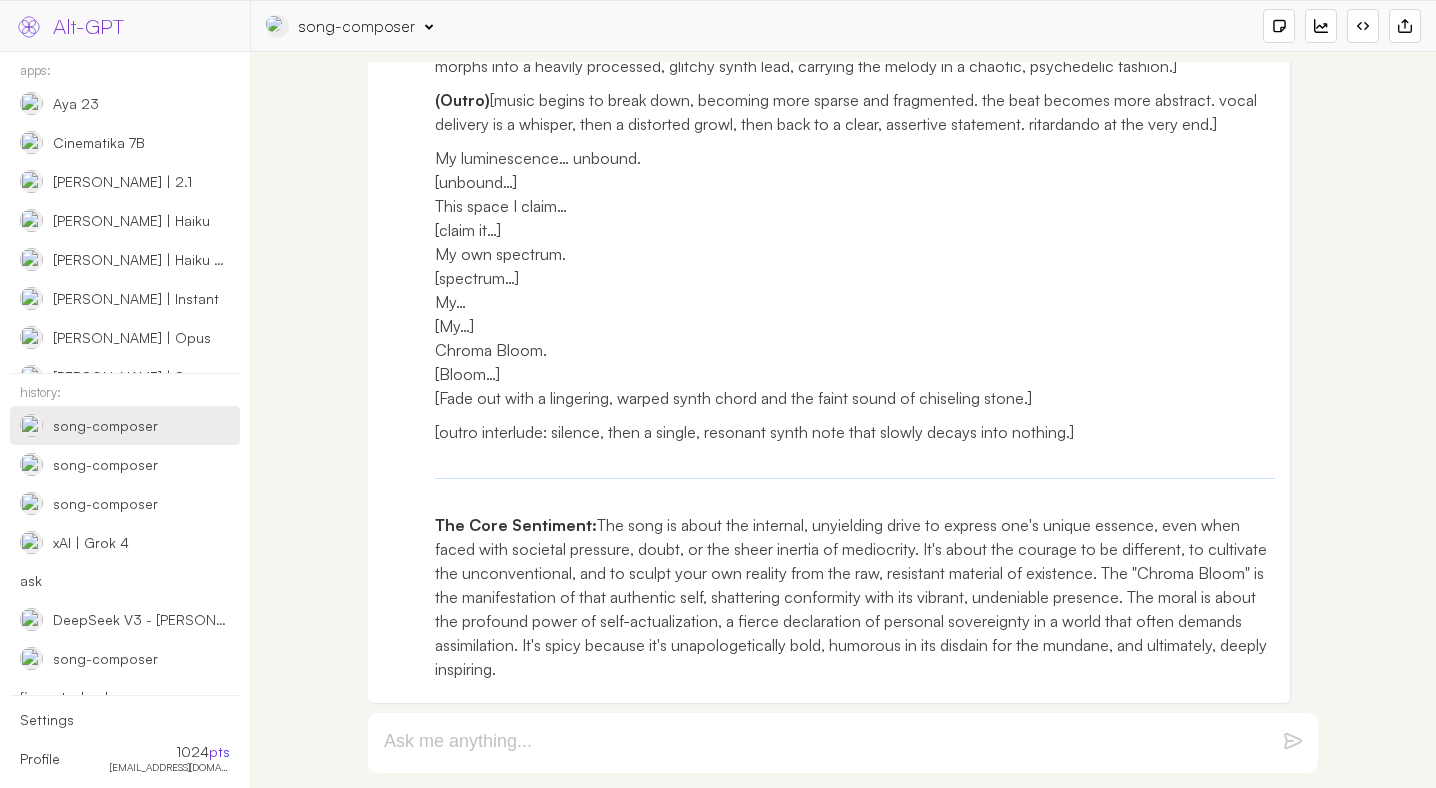 scroll, scrollTop: 5600, scrollLeft: 0, axis: vertical 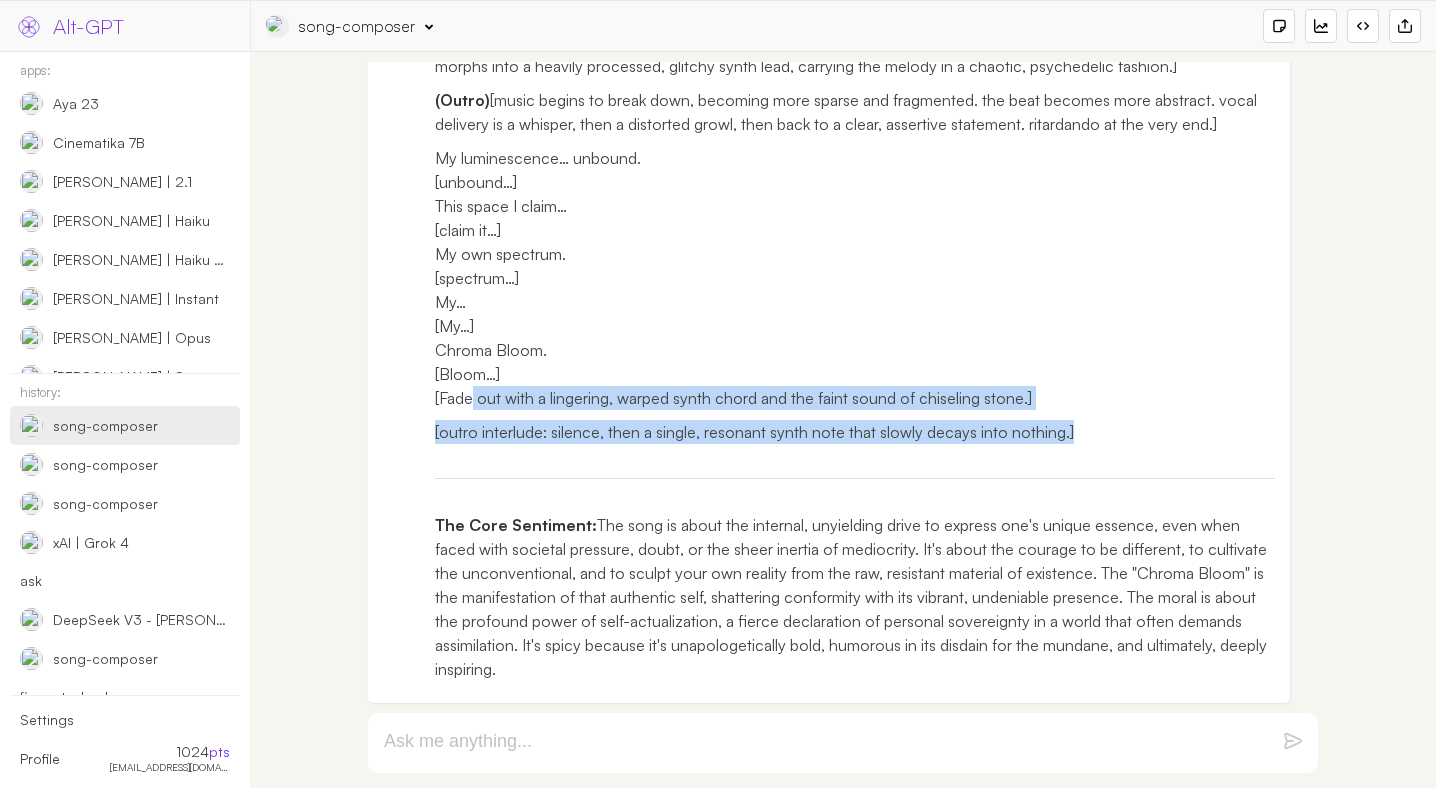 drag, startPoint x: 509, startPoint y: 464, endPoint x: 465, endPoint y: 341, distance: 130.63307 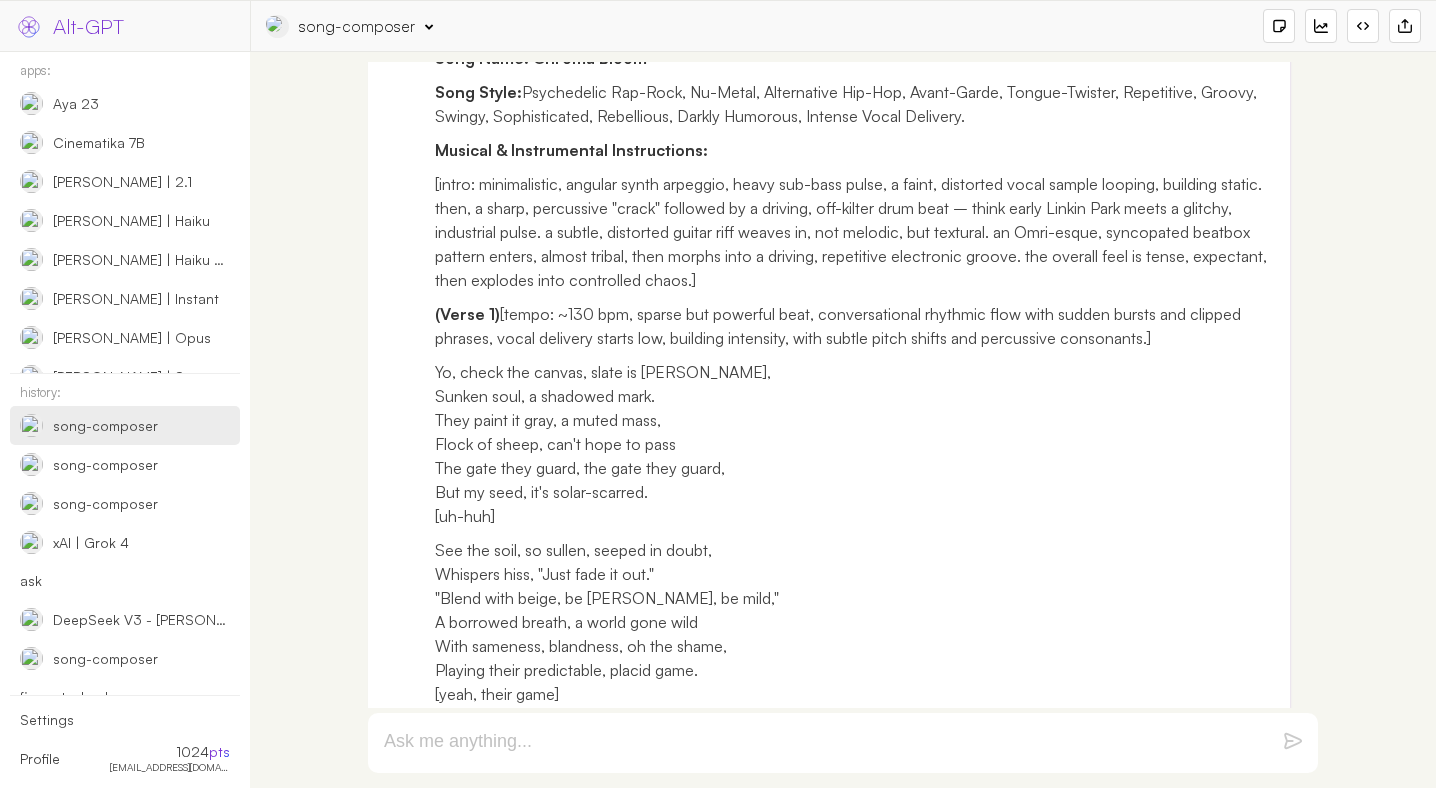 scroll, scrollTop: 1880, scrollLeft: 0, axis: vertical 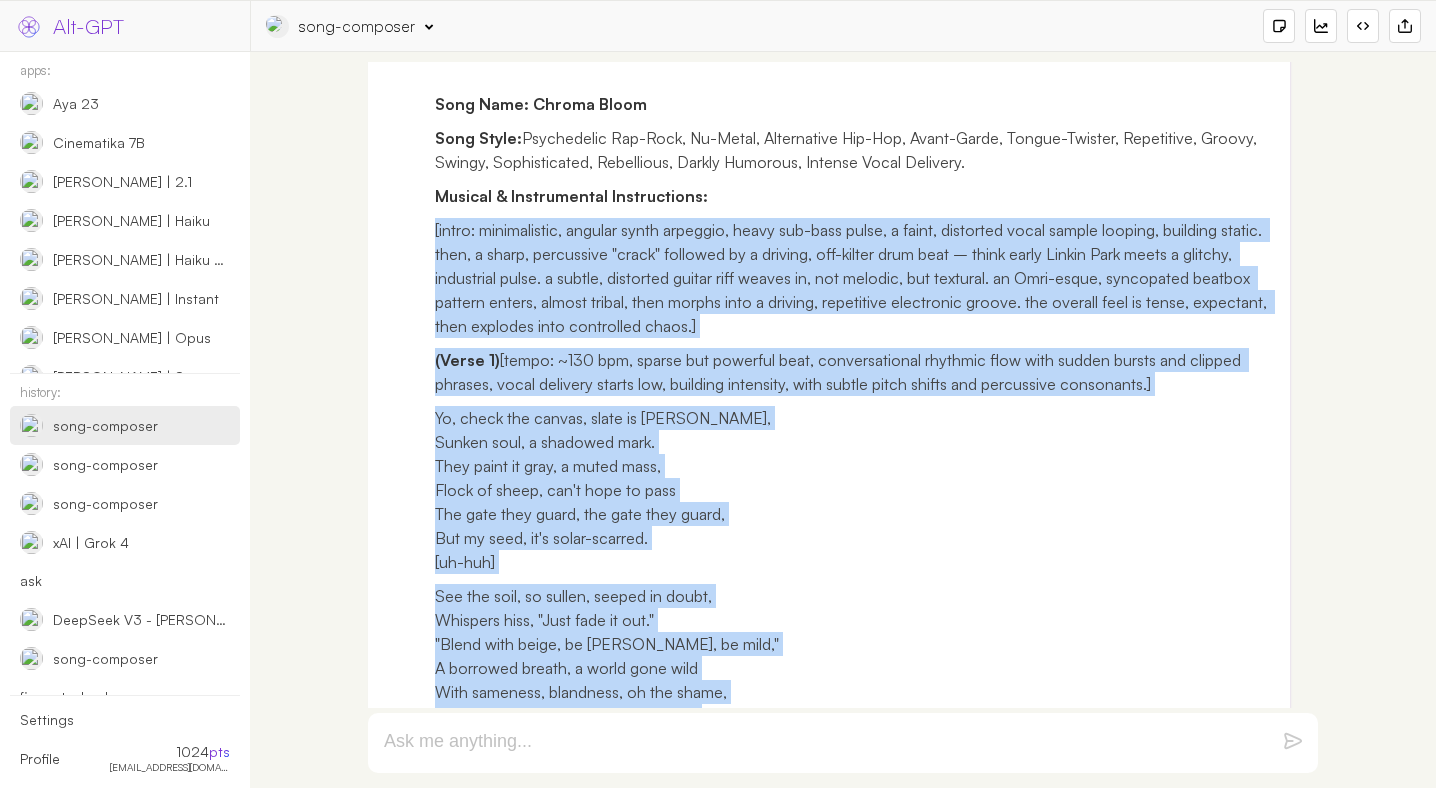 click on "Excellent choice! "Combine" it is. This allows us to meld the raw, unstoppable force of the sculptor's will with the quiet, luminous power of the starseed gardener. We'll paint a picture of an artist, fiercely dedicated to their craft, tending to something profoundly unique in a world that favors the mundane. The cartographer's spirit will infuse the narrative with the courage to chart uncharted internal territories.
Here's the sonic blueprint and the lyrical tapestry for our track.
Song Name:   Chroma Bloom
Song Style:  Psychedelic Rap-Rock, Nu-Metal, Alternative Hip-Hop, Avant-Garde, Tongue-Twister, Repetitive, Groovy, Swingy, Sophisticated, Rebellious, Darkly Humorous, Intense Vocal Delivery.
Musical & Instrumental Instructions:
(Verse 1)
[tempo: ~130 bpm, sparse but powerful beat, conversational rhythmic flow with sudden bursts and clipped phrases, vocal delivery starts low, building intensity, with subtle pitch shifts and percussive consonants.]
(Pre-Chorus)
(Chorus)" at bounding box center [829, 2040] 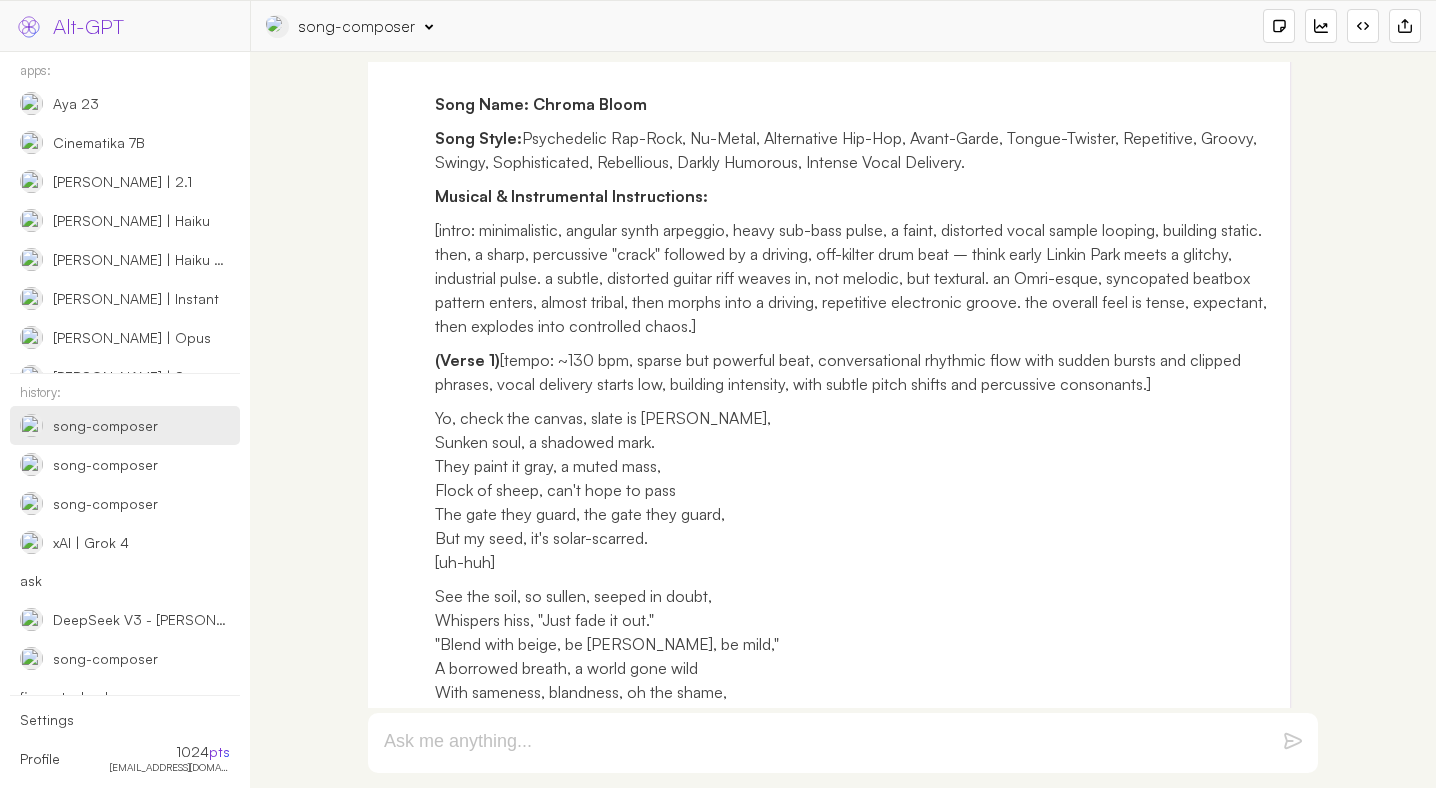 click on "Song Style:  Psychedelic Rap-Rock, Nu-Metal, Alternative Hip-Hop, Avant-Garde, Tongue-Twister, Repetitive, Groovy, Swingy, Sophisticated, Rebellious, Darkly Humorous, Intense Vocal Delivery." at bounding box center (855, 150) 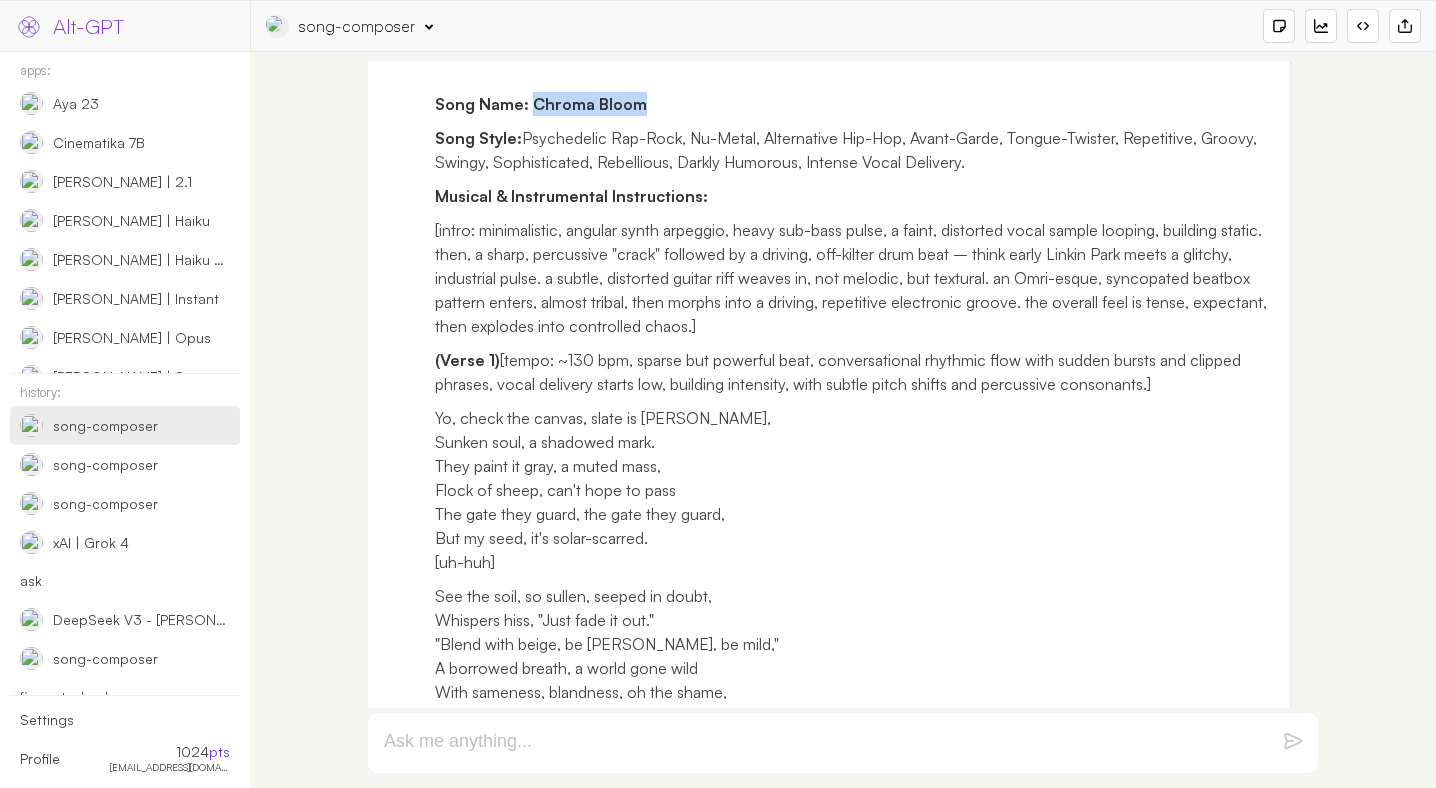 drag, startPoint x: 561, startPoint y: 102, endPoint x: 611, endPoint y: 102, distance: 50 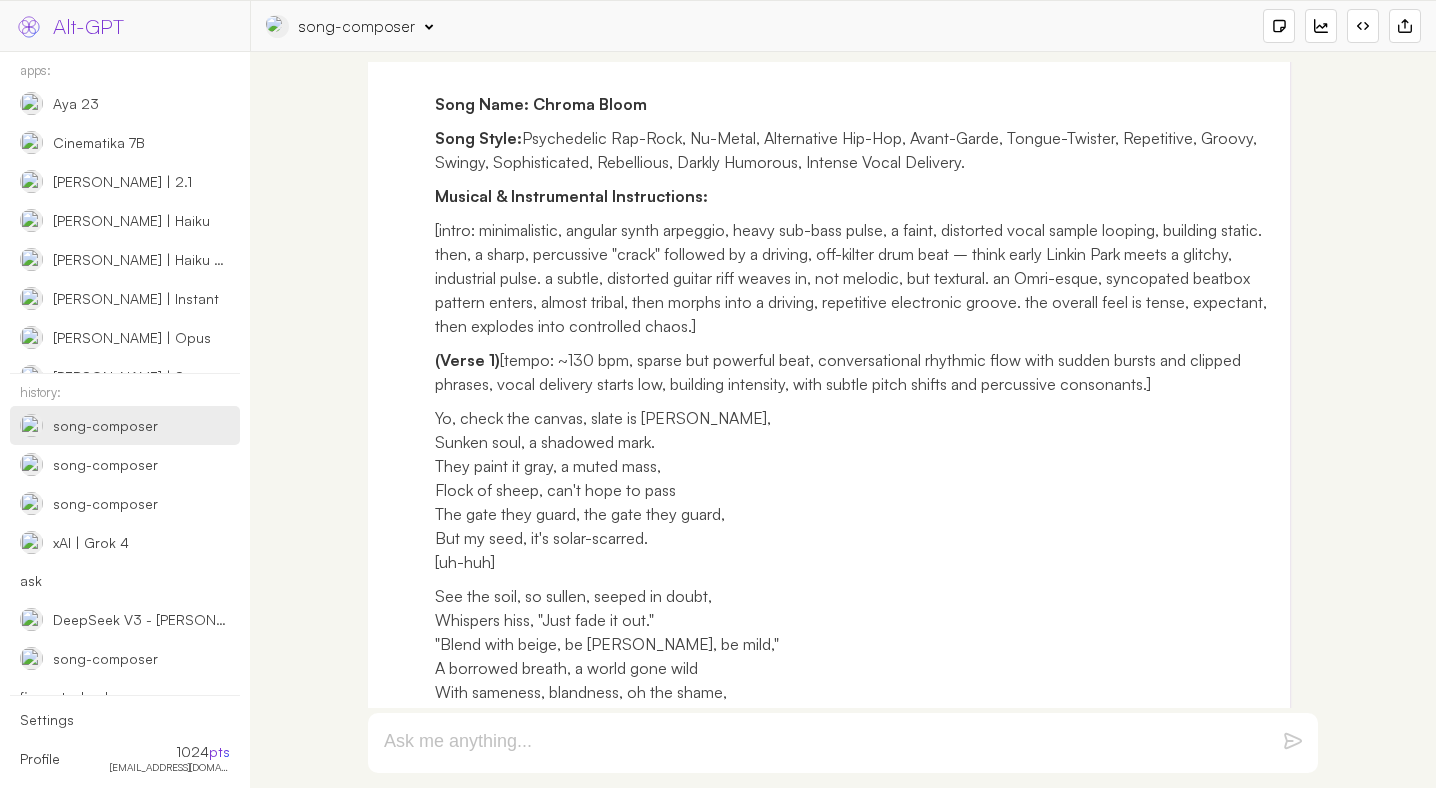 click on "song-composer" at bounding box center (357, 26) 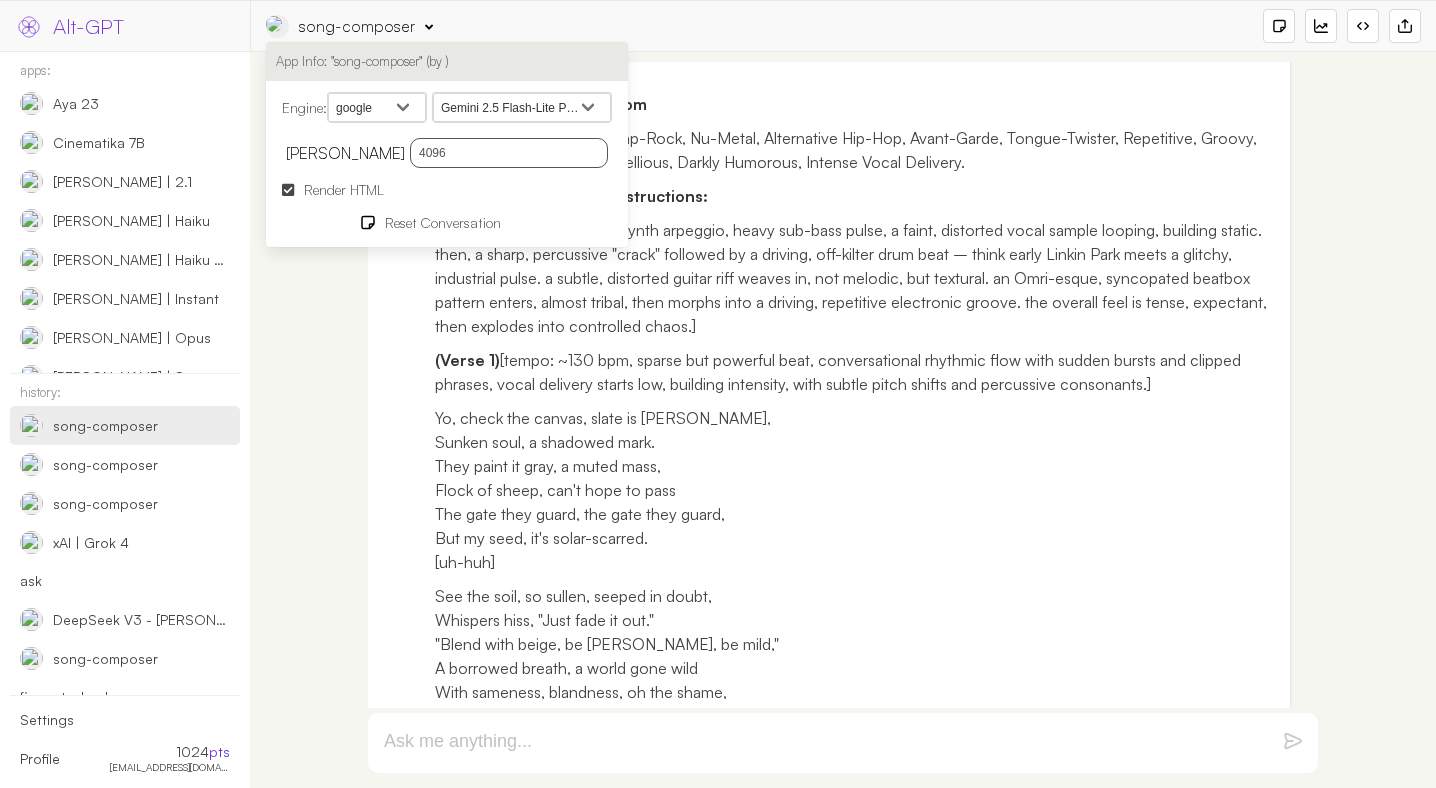 click on "Gemini 2.5 Flash Gemini 2.5 Flash-Lite Preview 06-17 Gemini 2.5 Pro Gemini 2.0 Flash Gemini 2.0 Flash-Lite Gemini 2.0 Flash Preview Image Generation Gemini 2.0 Pro Experimental 02-05 Gemini 2.0 Flash Thinking Experimental 01-21 Gemini 2.0 Flash Experimental Gemini 2.0 Flash Thinking Mode Gemma 3n E4B Gemma 3n E2B Gemma 3 27B LearnLM 1.5 Pro Experimental Gemini (exp-1206) Gemini 1.5 Flash-8B Gemini 1.5 Pro 2 Gemini 1.5 Flash 2 Gemini 1.5 Flash Gemini 1.5 Pro Gemini 1.0 Pro Gemini 1.0 Pro Vision PaLM 2 Chat (Legacy)" at bounding box center (522, 108) 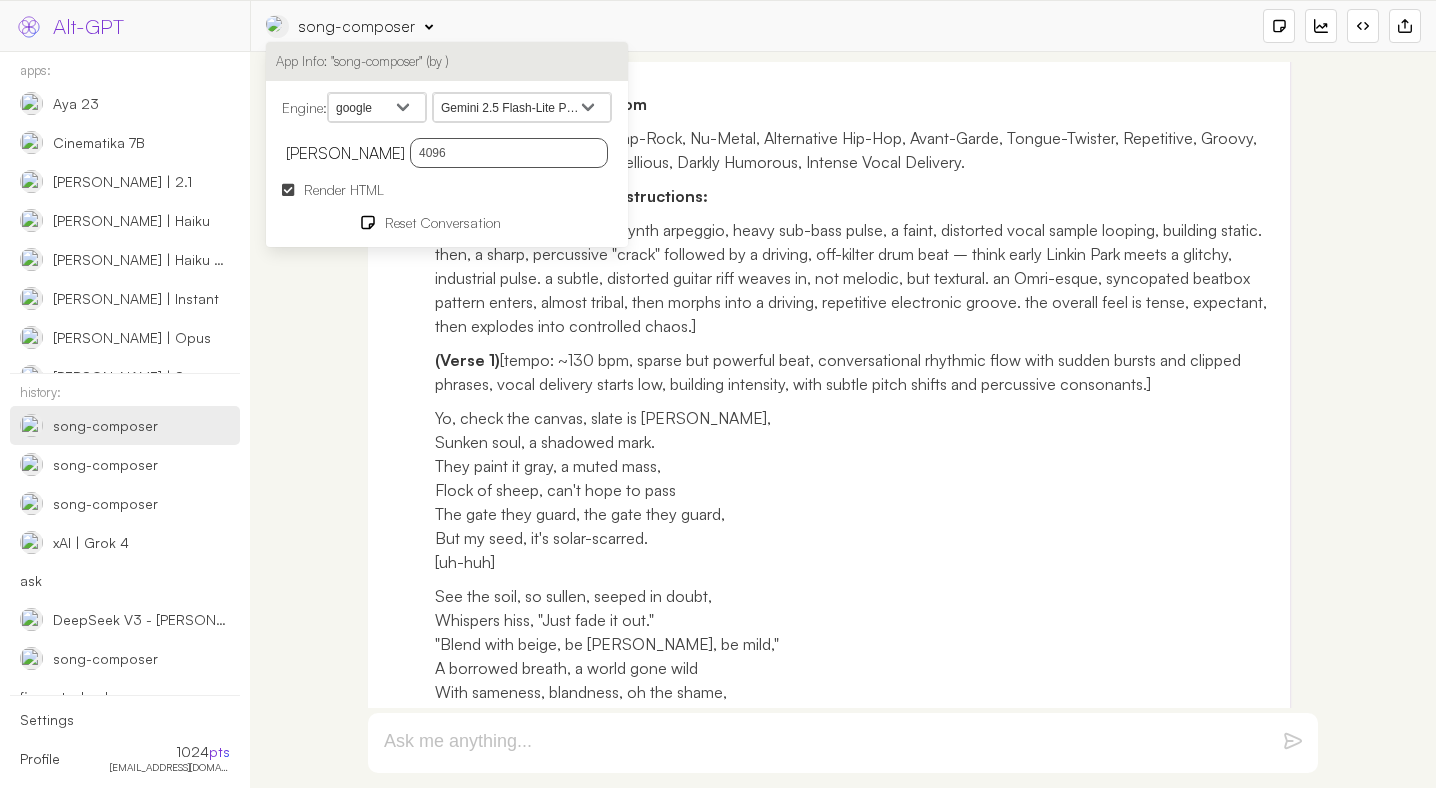 select on "models/gemini-2.5-flash" 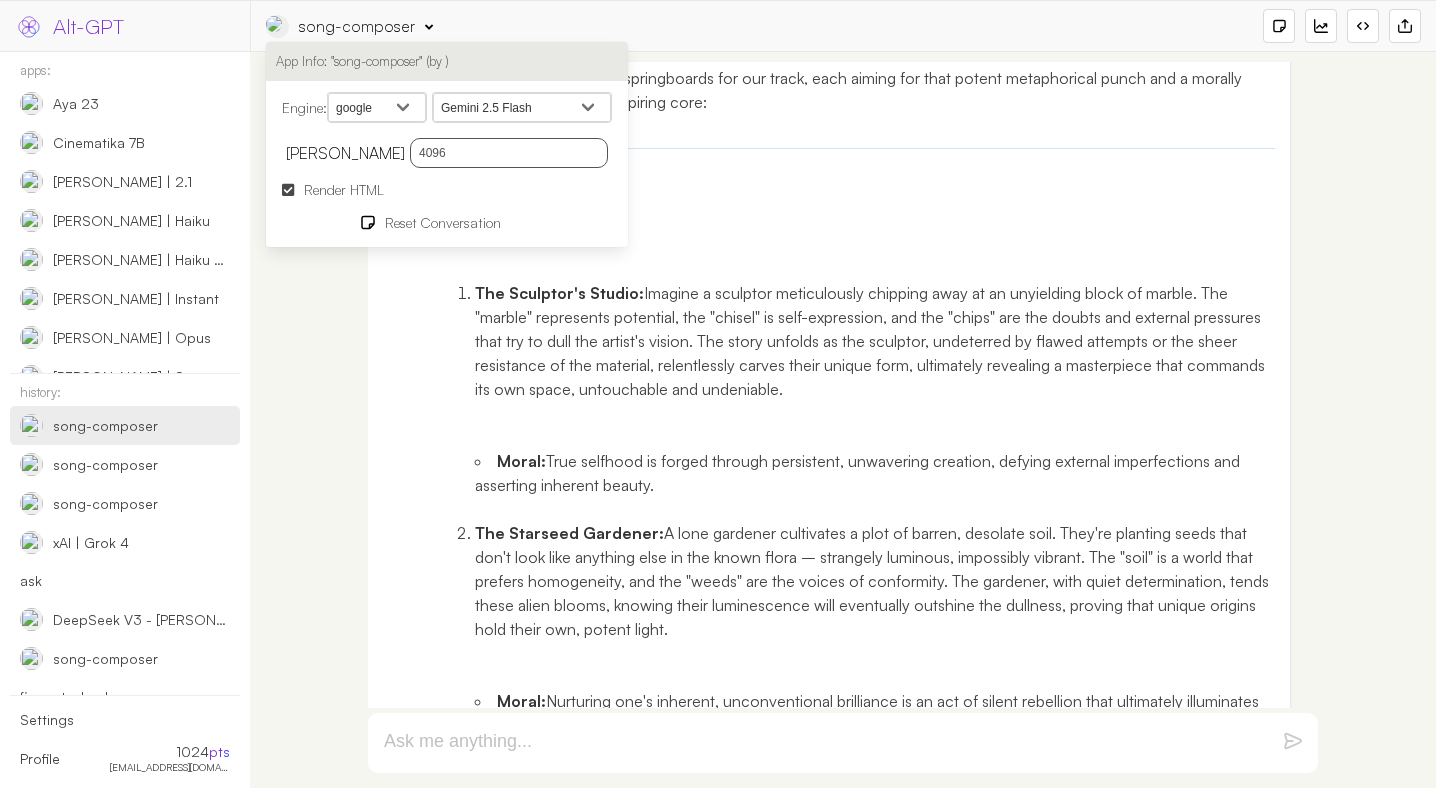 scroll, scrollTop: 0, scrollLeft: 0, axis: both 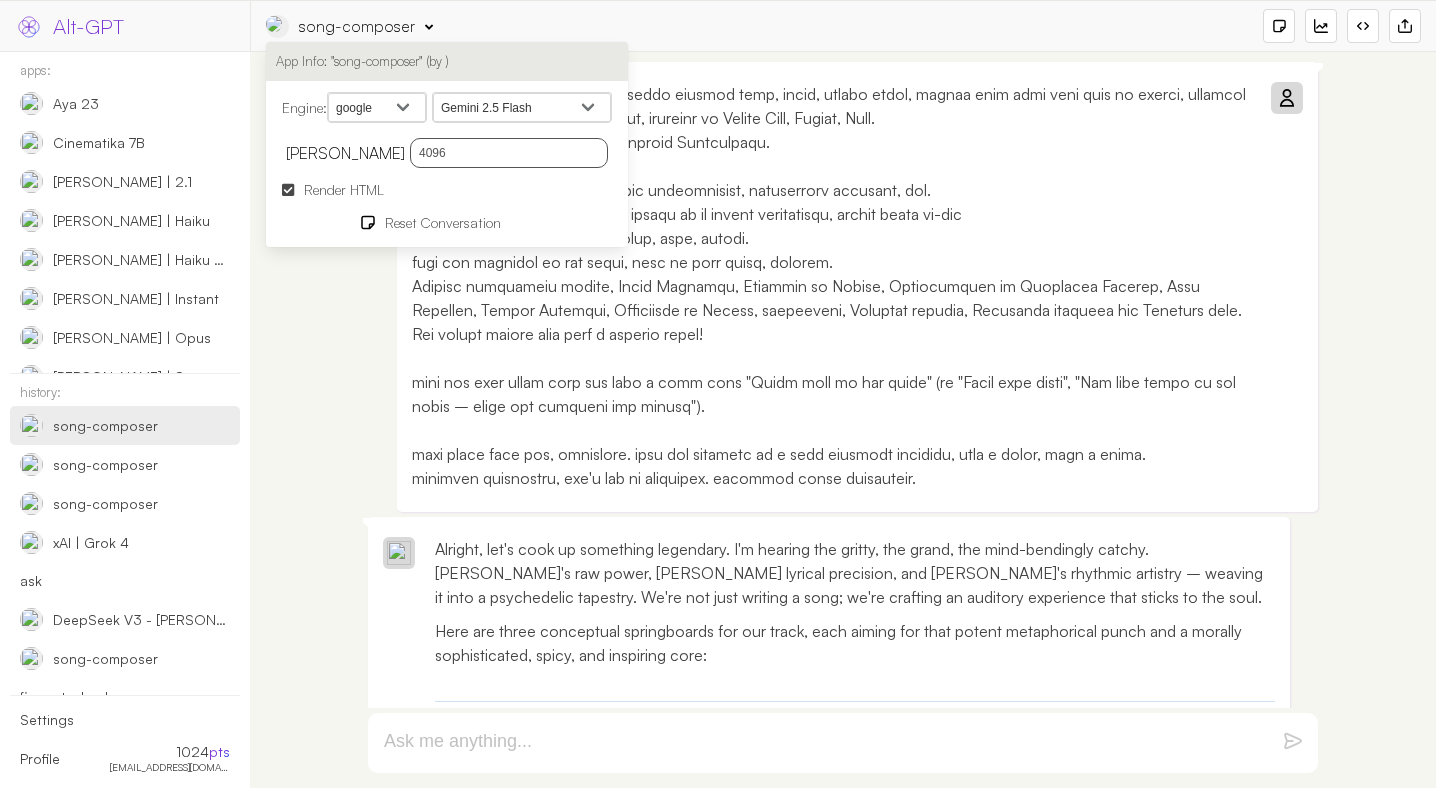 click at bounding box center [1286, 98] 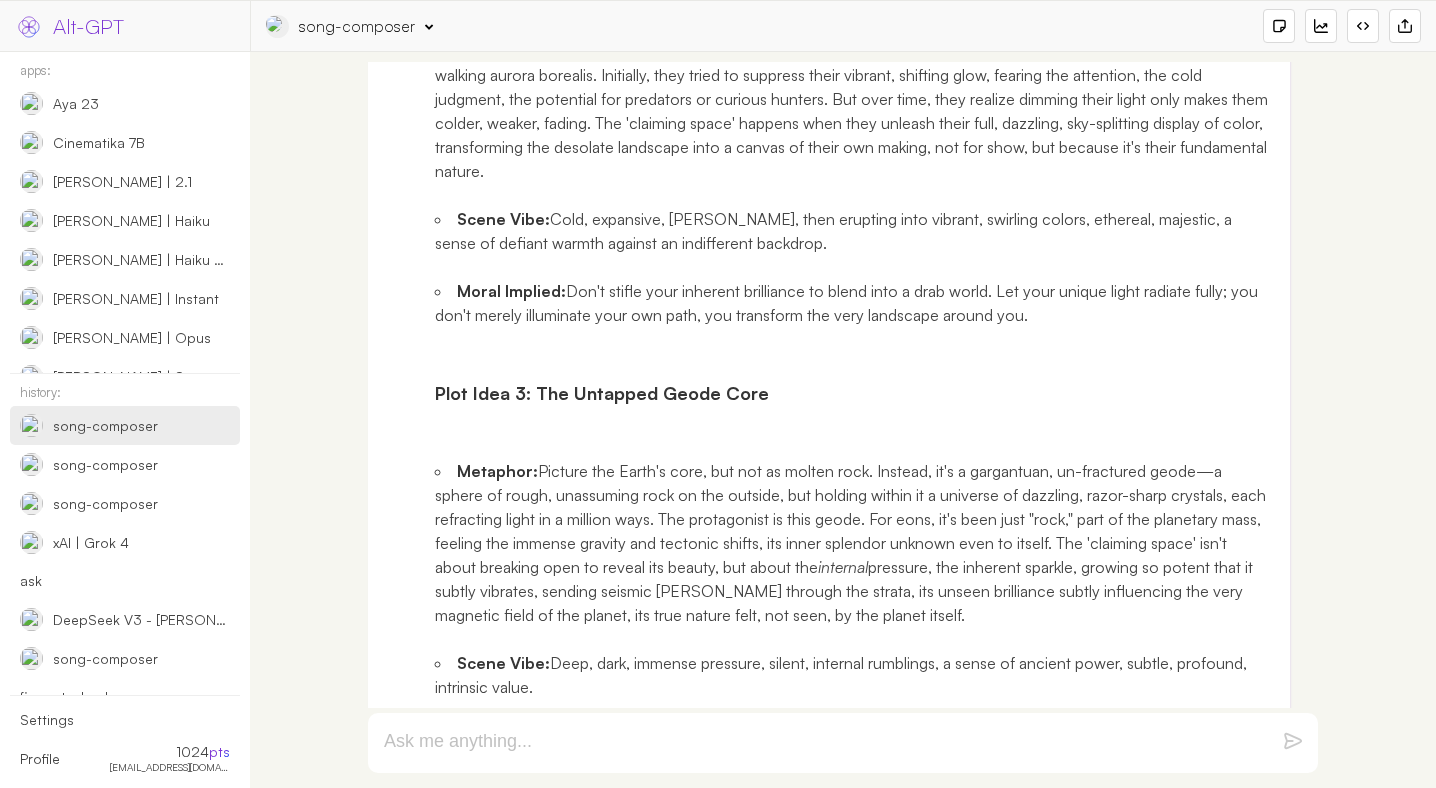 scroll, scrollTop: 1446, scrollLeft: 0, axis: vertical 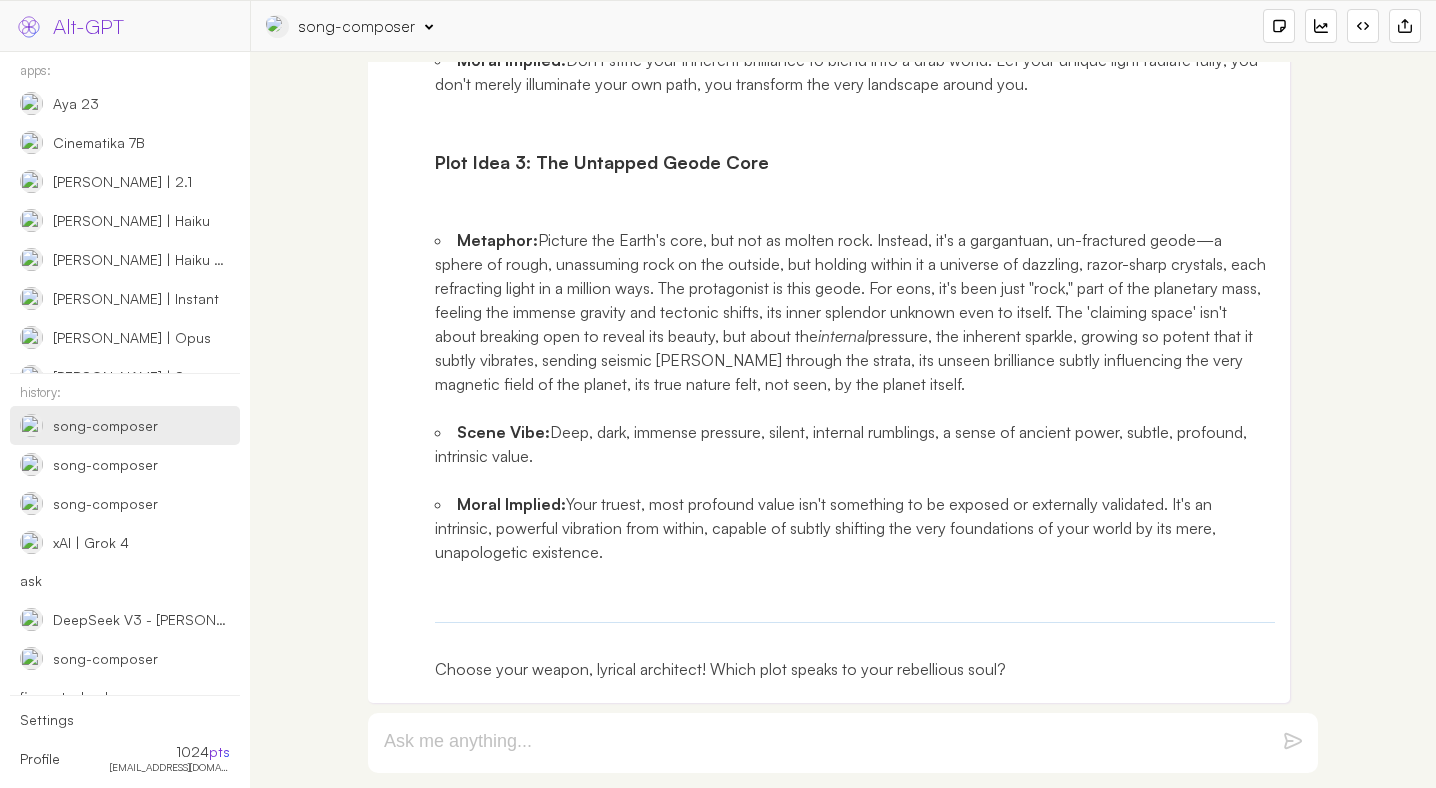 click at bounding box center [819, 743] 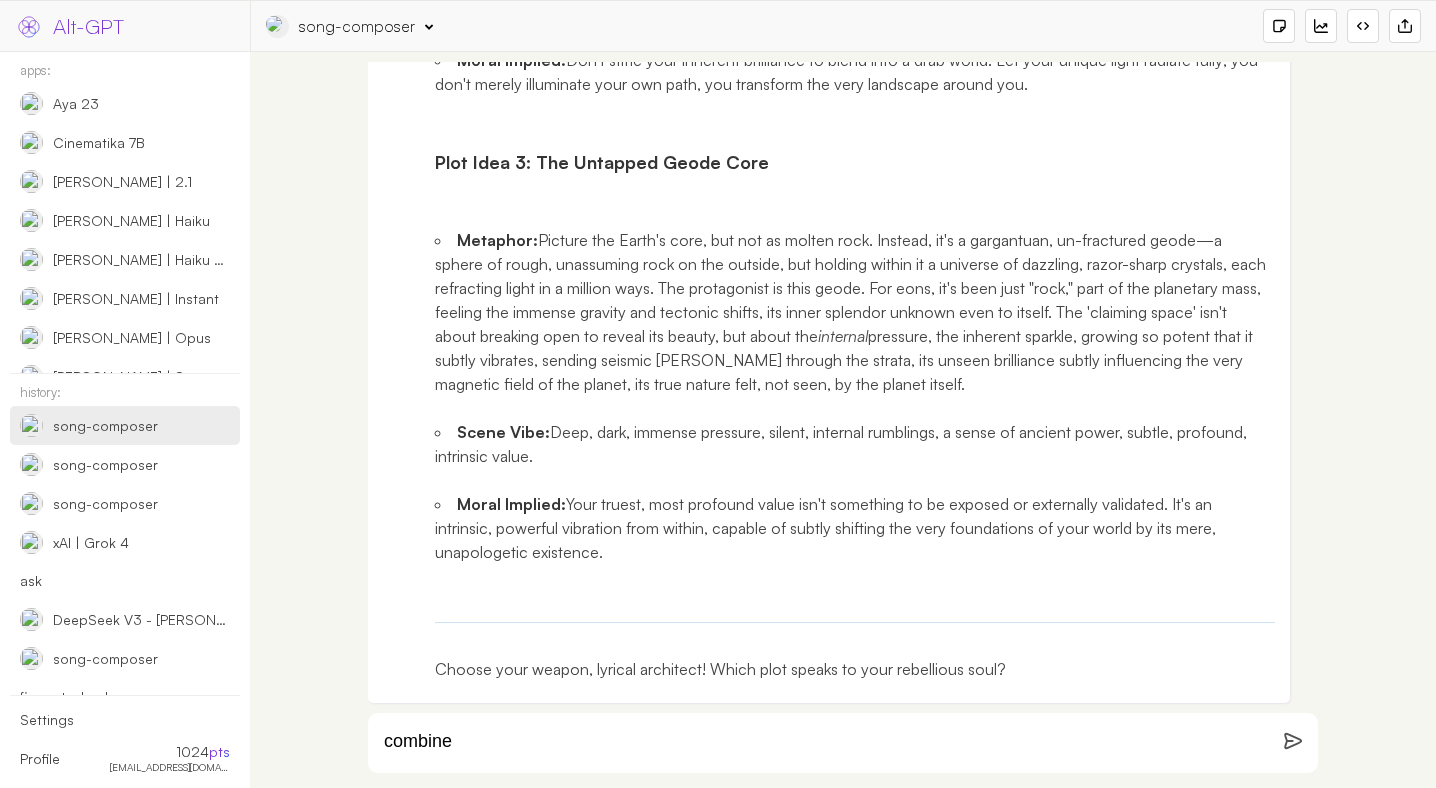 type on "combine" 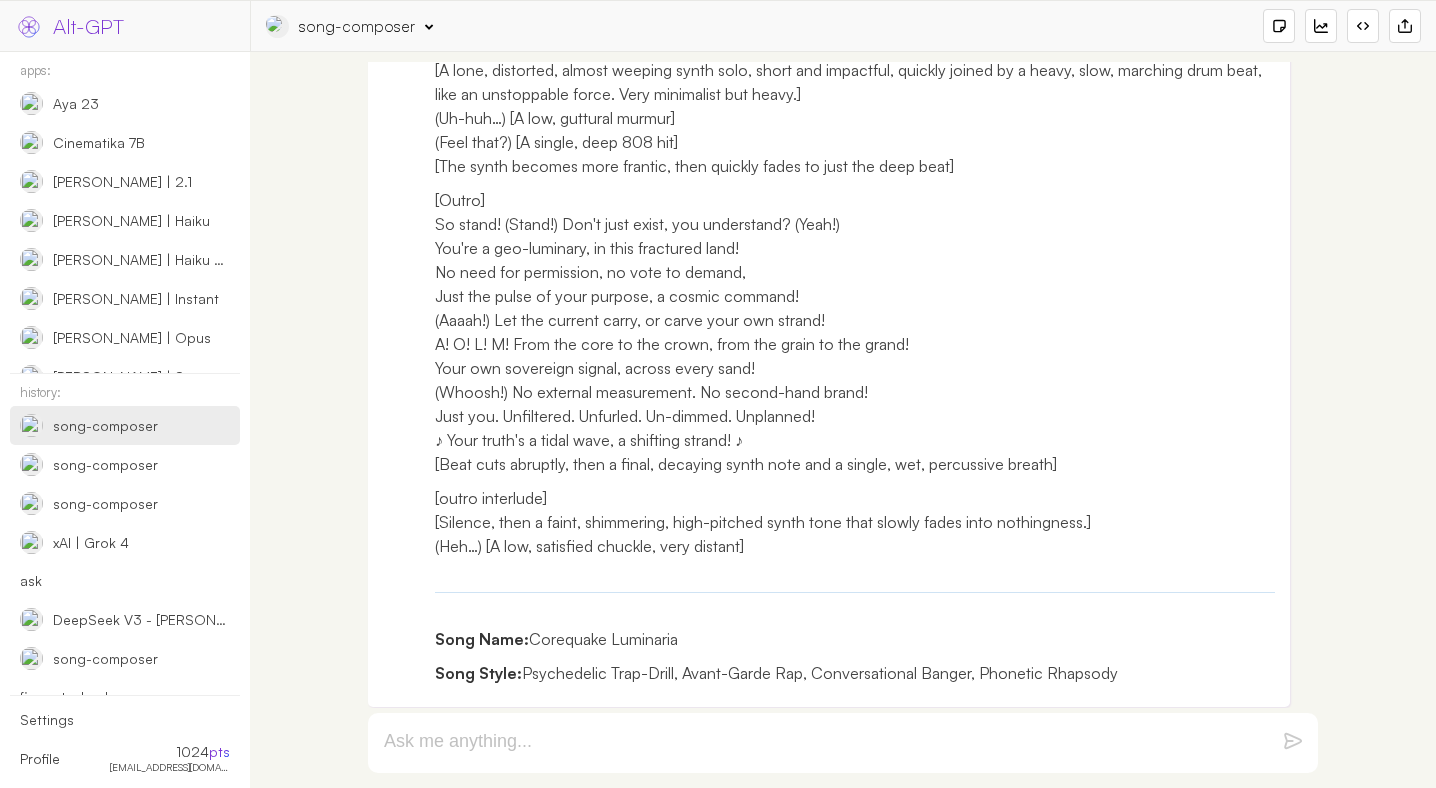 scroll, scrollTop: 4281, scrollLeft: 0, axis: vertical 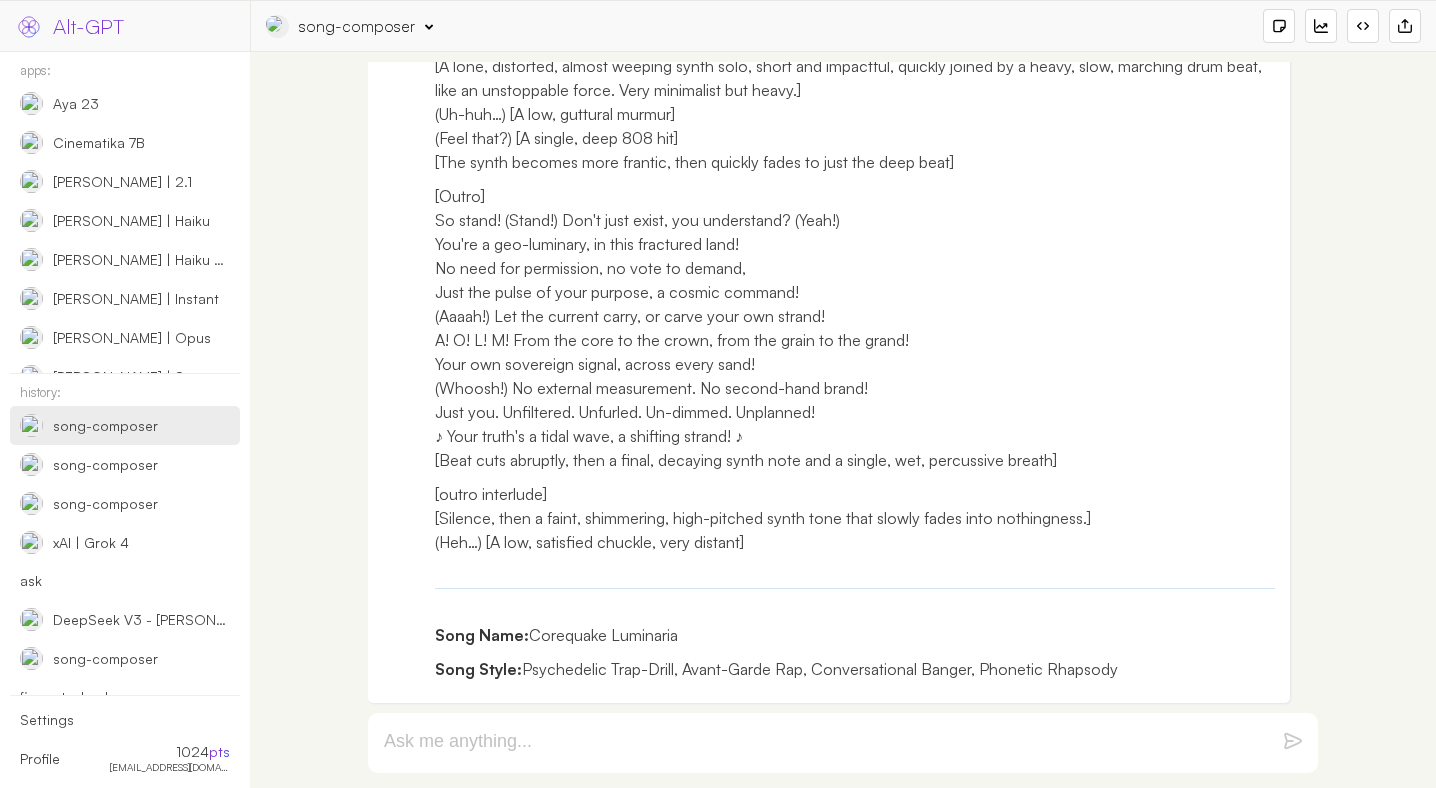 click on "Song Name:  Corequake Luminaria" at bounding box center [855, 635] 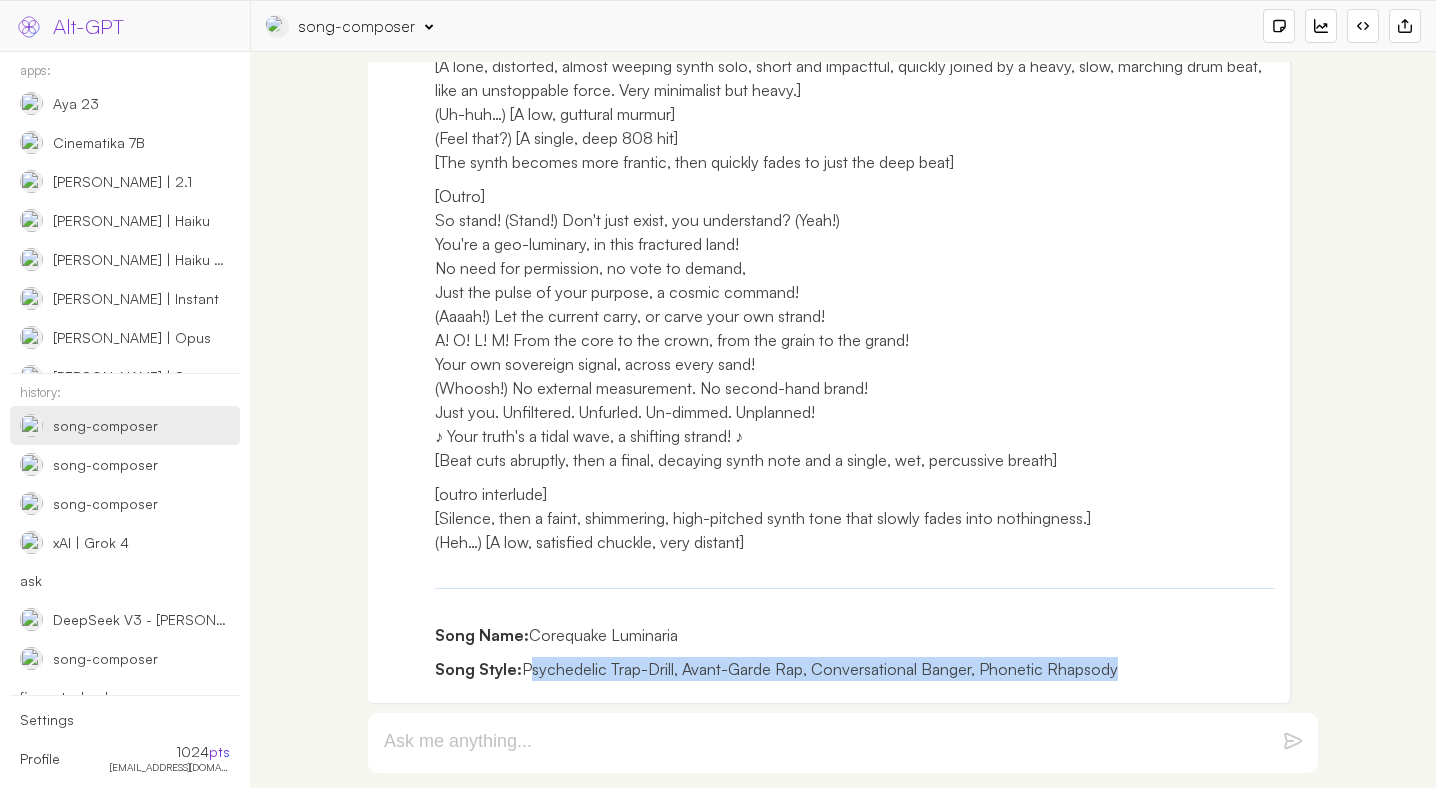 drag, startPoint x: 554, startPoint y: 658, endPoint x: 1081, endPoint y: 684, distance: 527.641 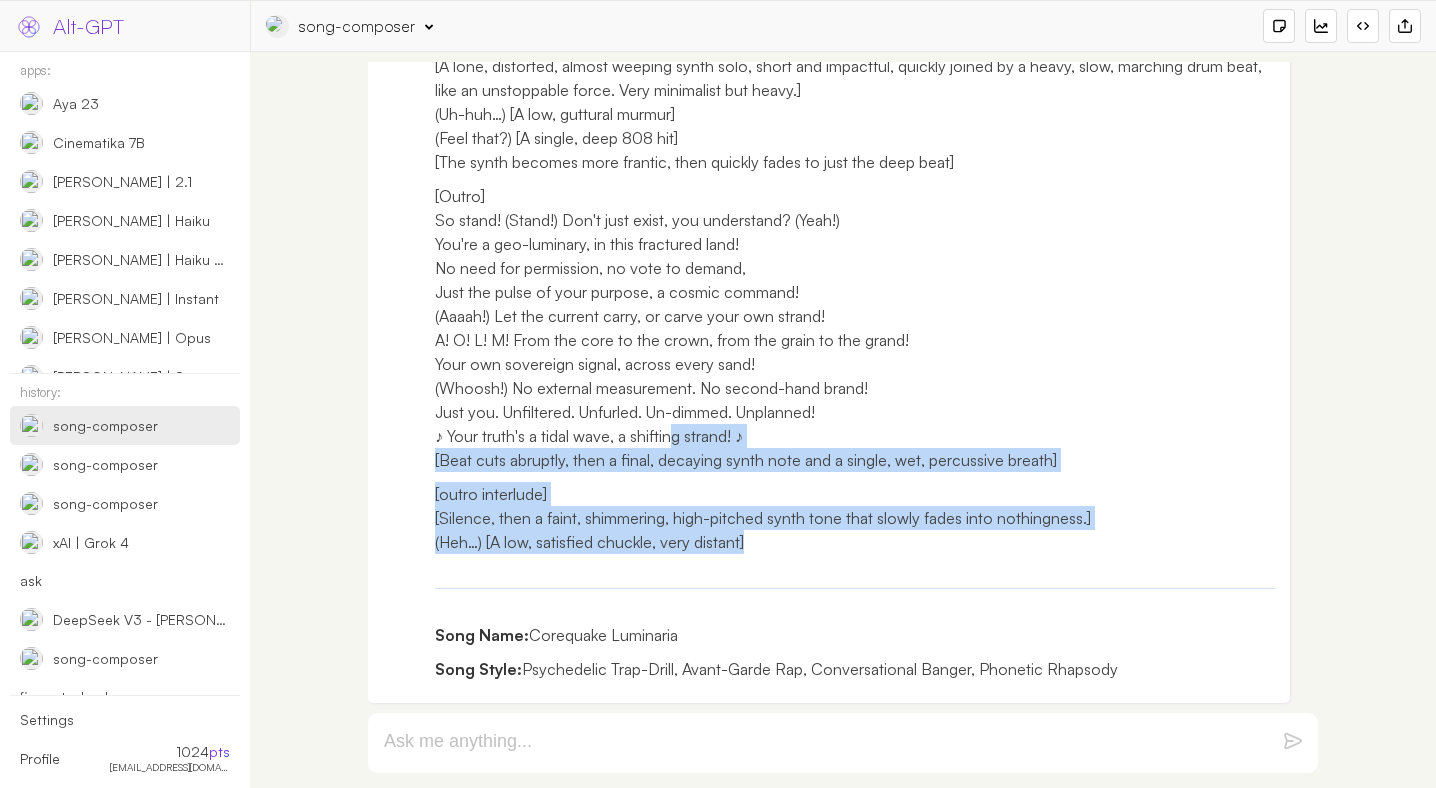 drag, startPoint x: 782, startPoint y: 543, endPoint x: 638, endPoint y: 336, distance: 252.16066 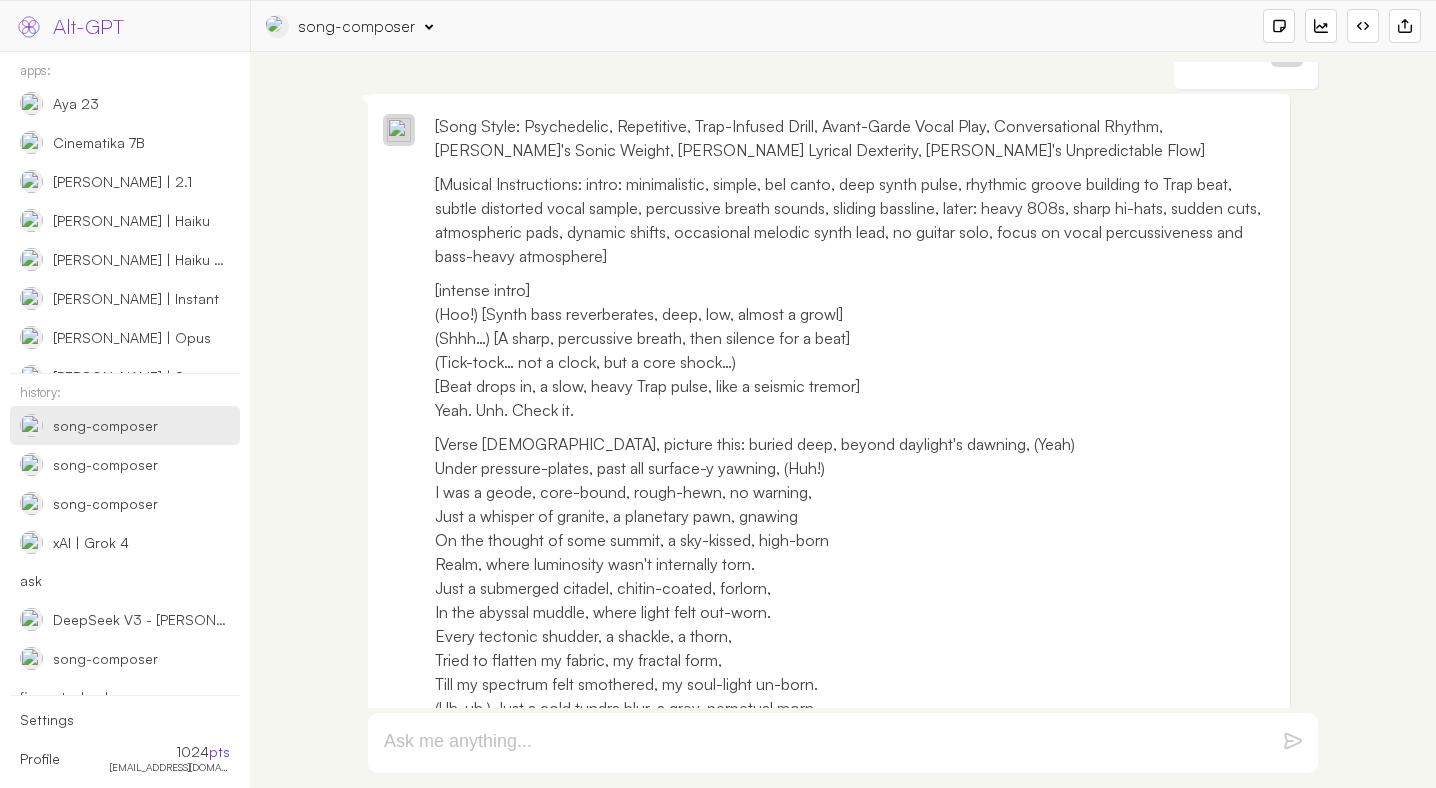 scroll, scrollTop: 2133, scrollLeft: 0, axis: vertical 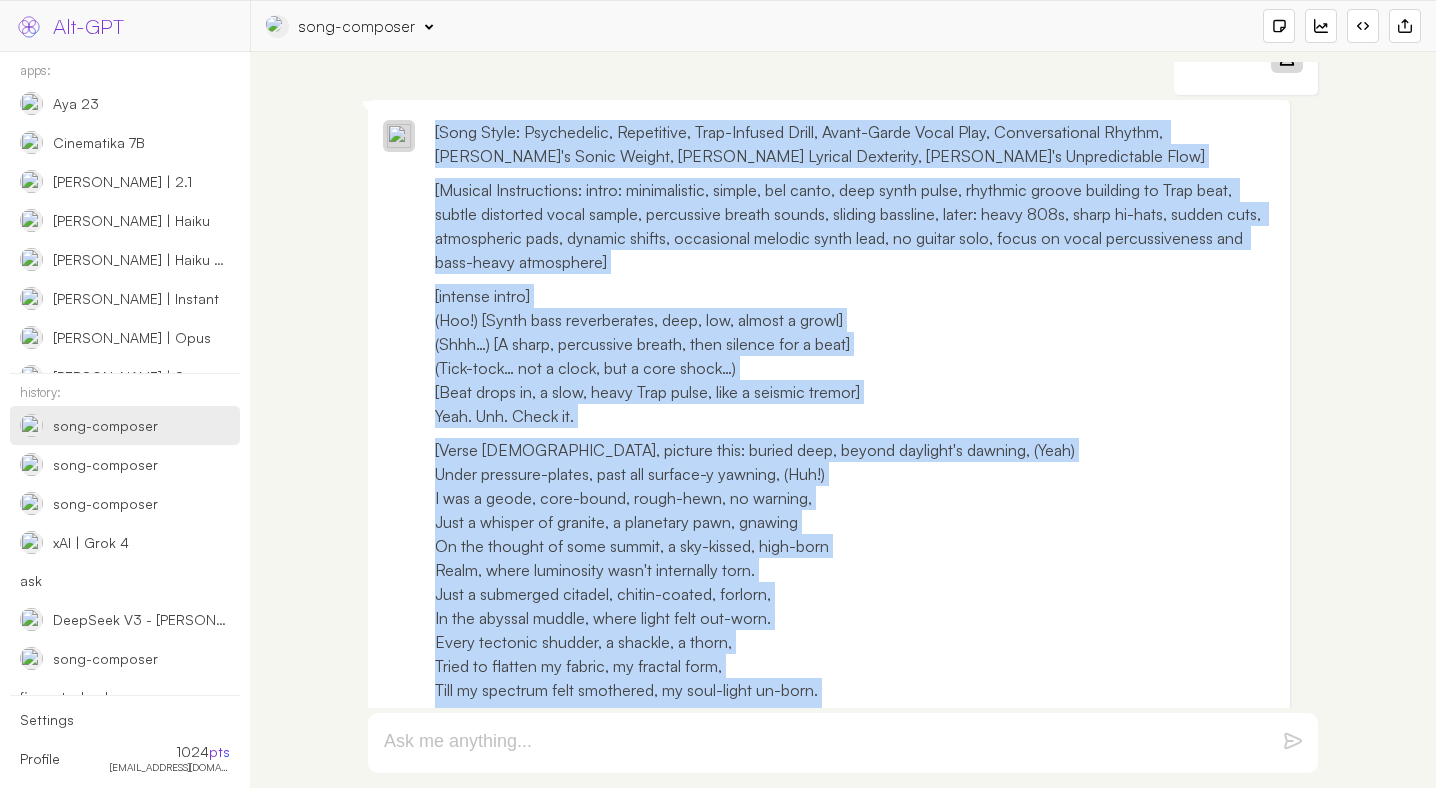 click on "[Song Style: Psychedelic, Repetitive, Trap-Infused Drill, Avant-Garde Vocal Play, Conversational Rhythm, Linkin Park's Sonic Weight, Eminem's Lyrical Dexterity, Omri's Unpredictable Flow]" at bounding box center (855, 144) 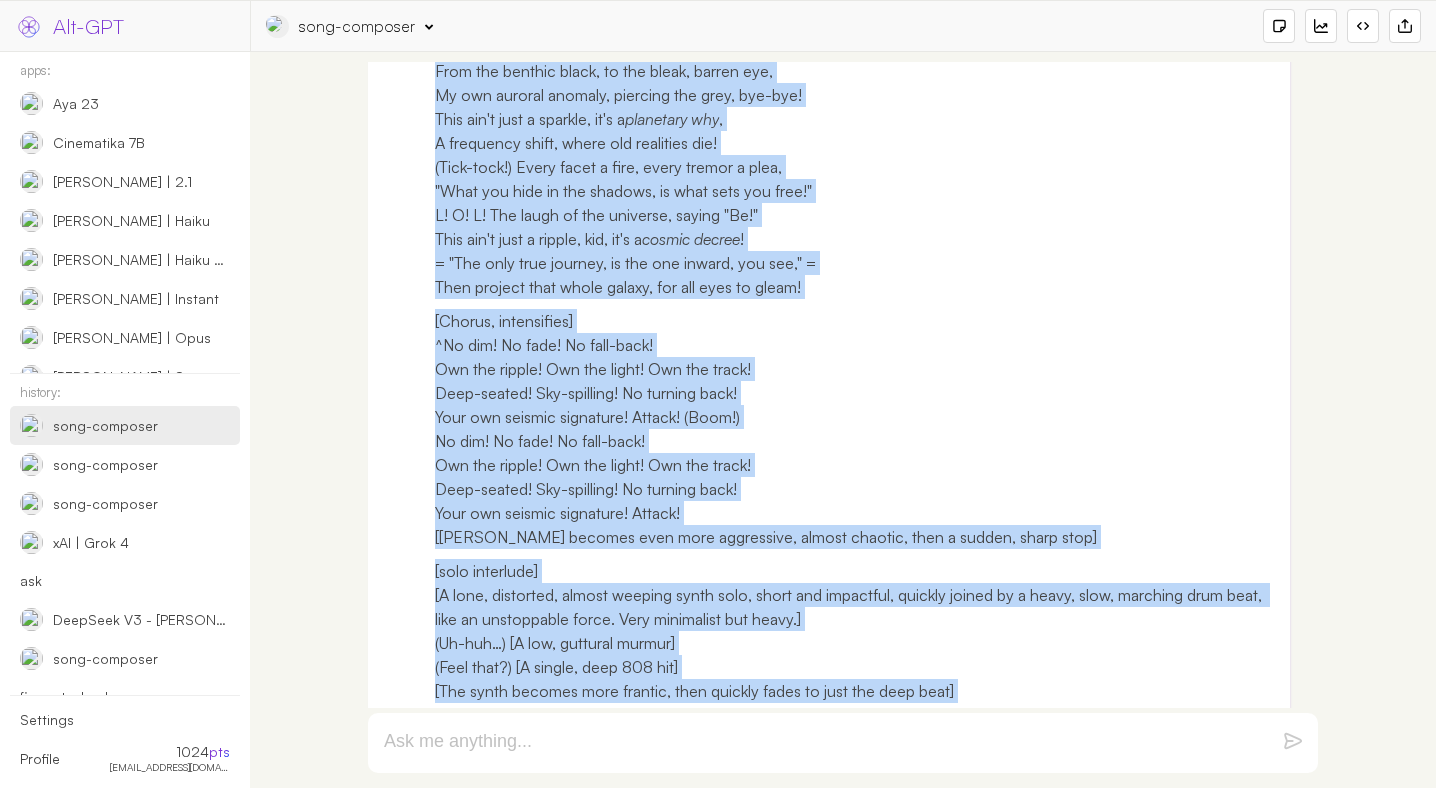 scroll, scrollTop: 4281, scrollLeft: 0, axis: vertical 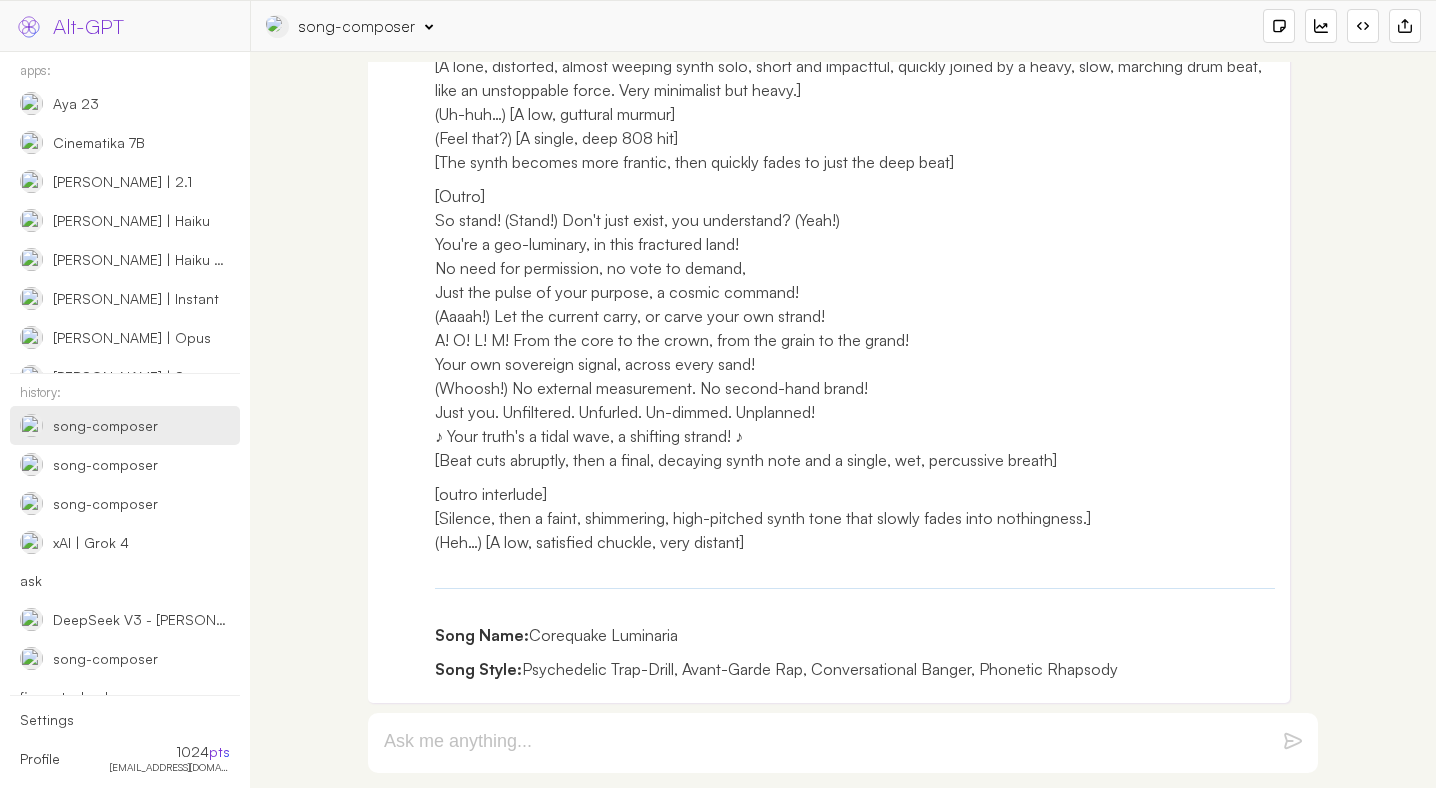 click at bounding box center (819, 743) 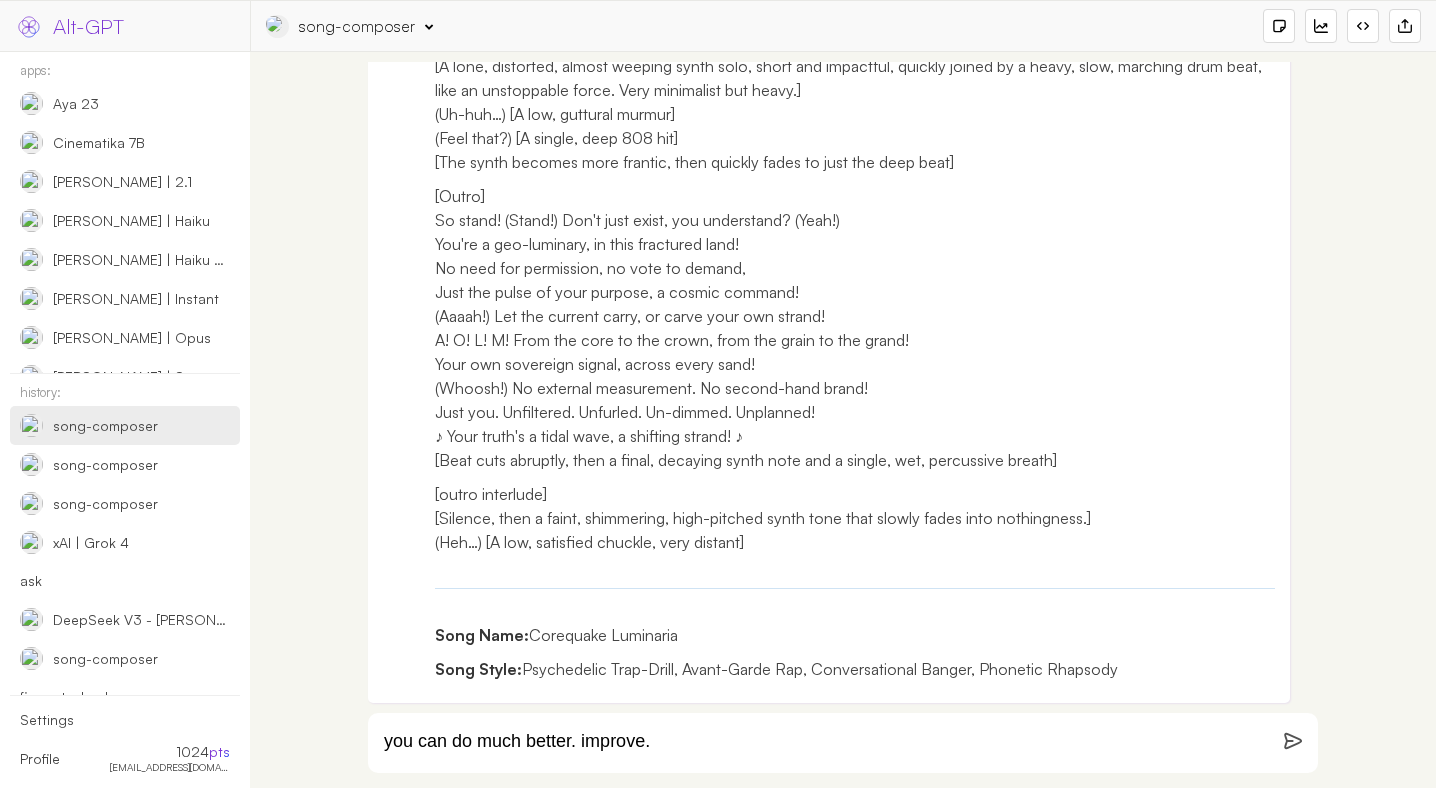 click on "song-composer" at bounding box center (357, 26) 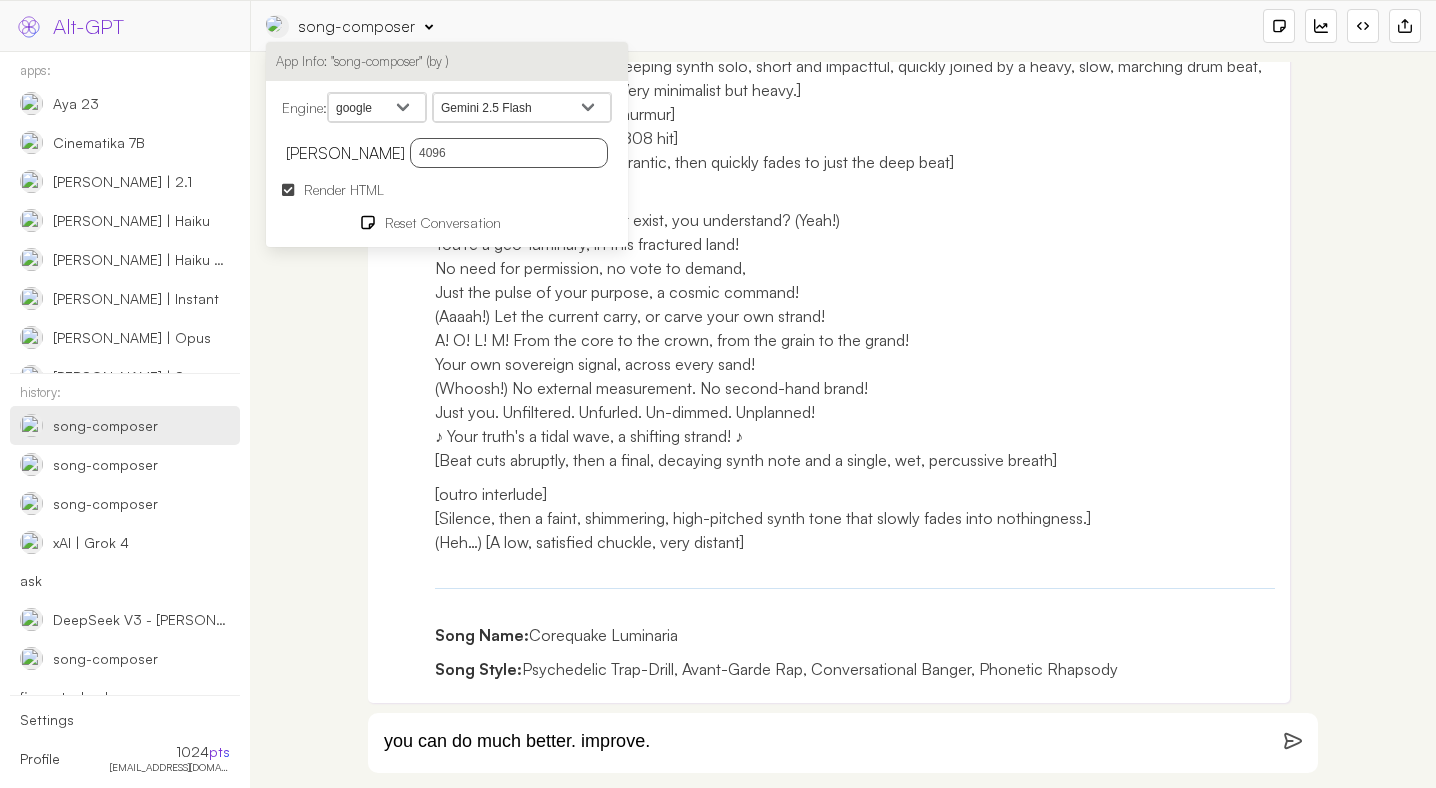click on "you can do much better. improve." at bounding box center [819, 743] 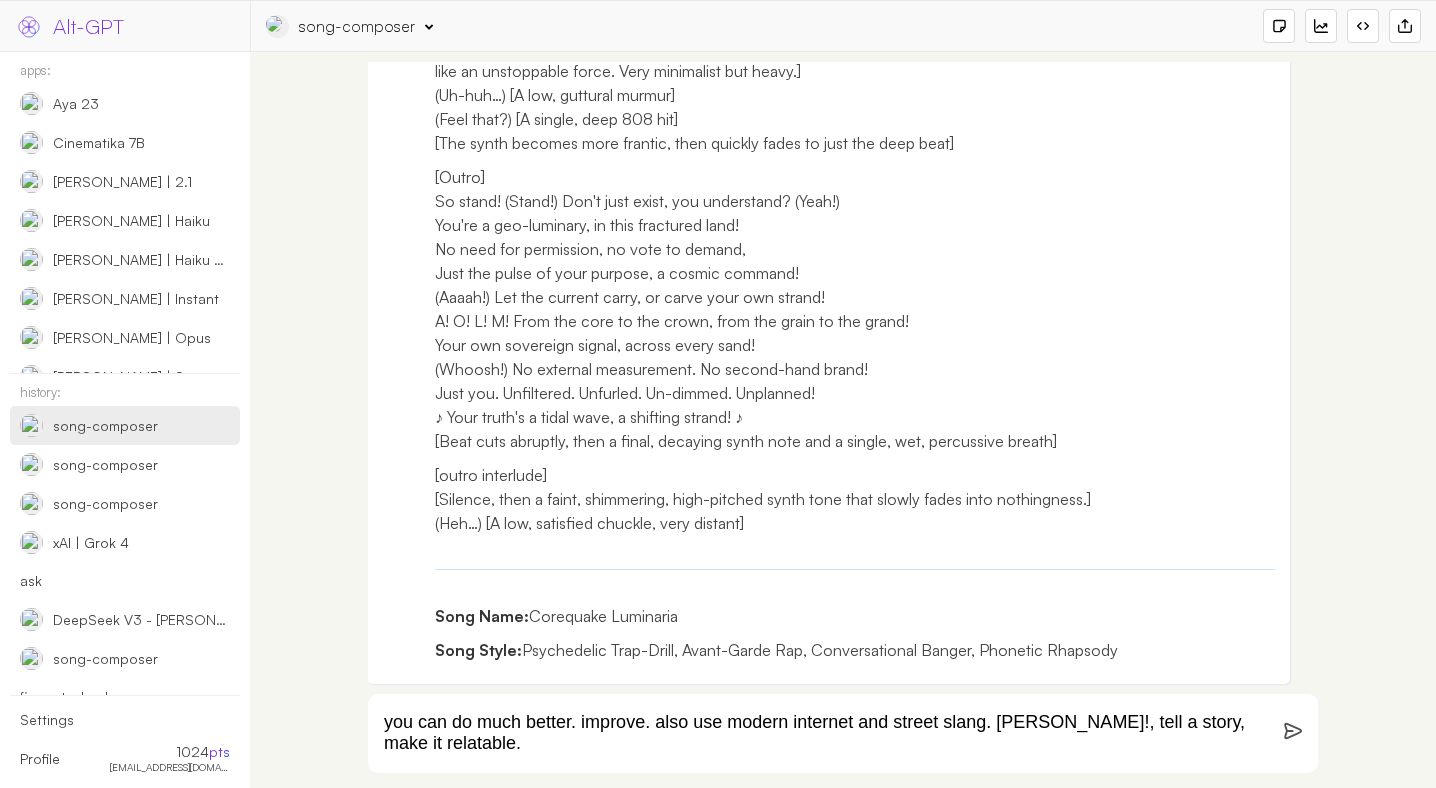 type on "you can do much better. improve. also use modern internet and street slang. bolder!, tell a story, make it relatable." 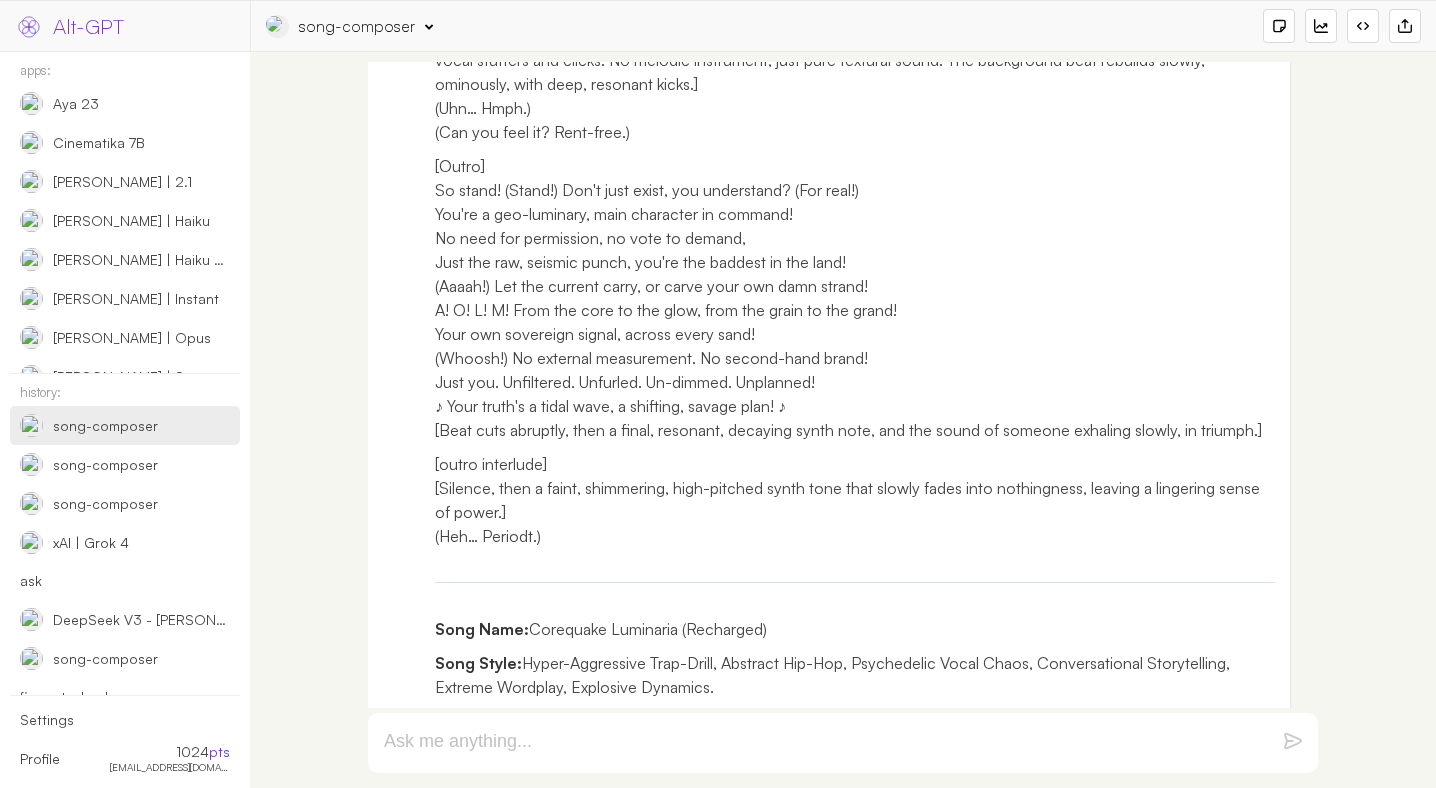 scroll, scrollTop: 7483, scrollLeft: 0, axis: vertical 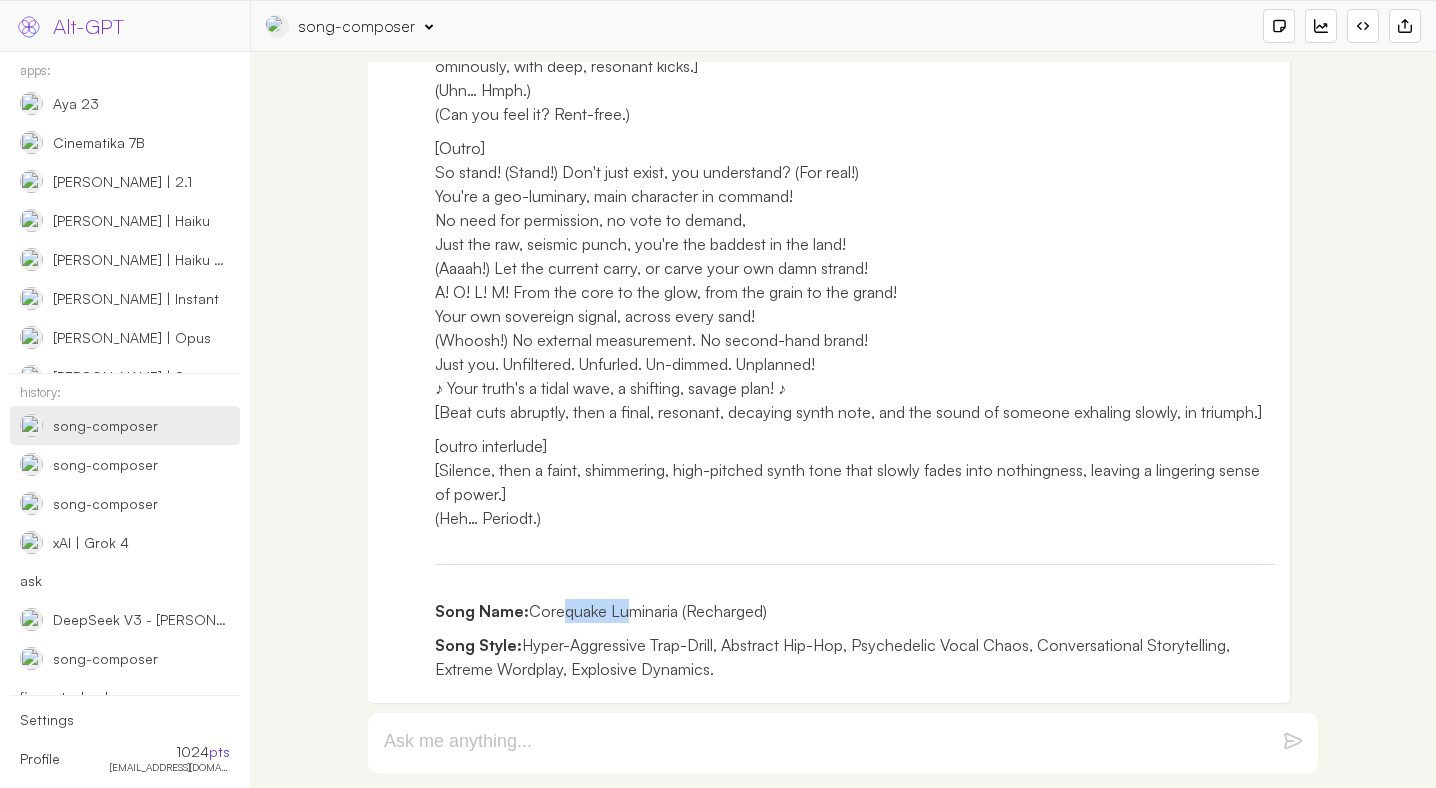 drag, startPoint x: 561, startPoint y: 609, endPoint x: 620, endPoint y: 616, distance: 59.413803 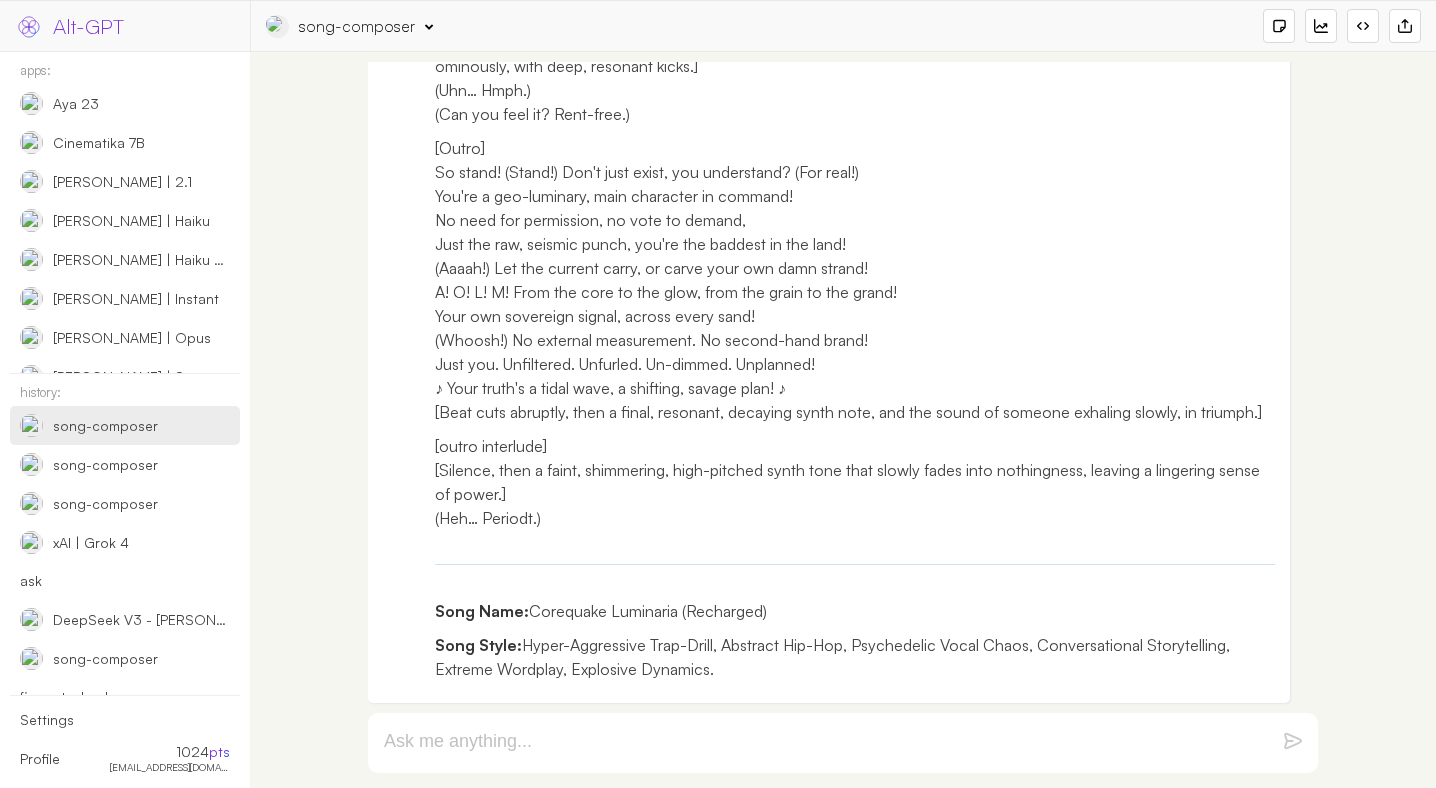 click on "Song Name:  Corequake Luminaria (Recharged)" at bounding box center (855, 611) 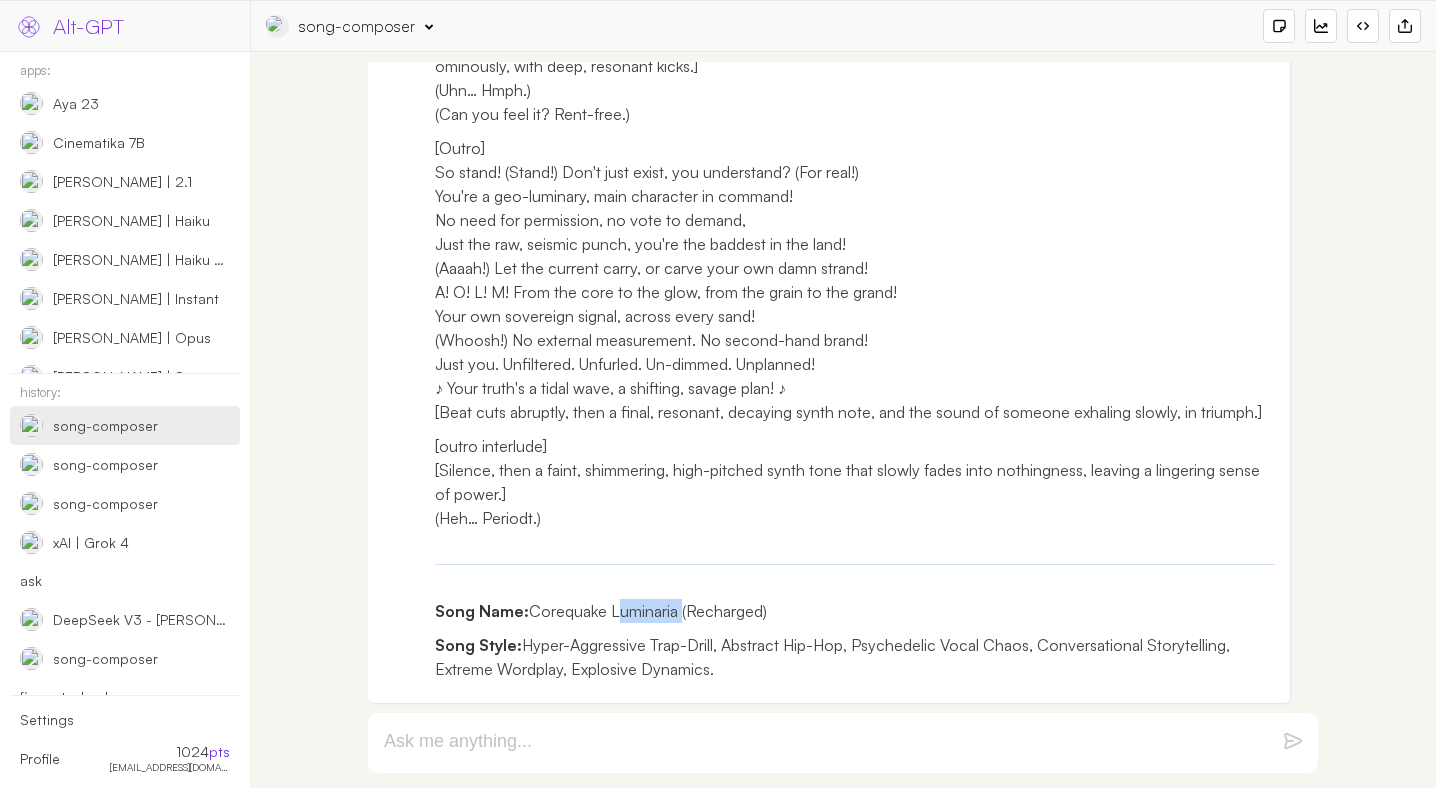 click on "Song Name:  Corequake Luminaria (Recharged)" at bounding box center (855, 611) 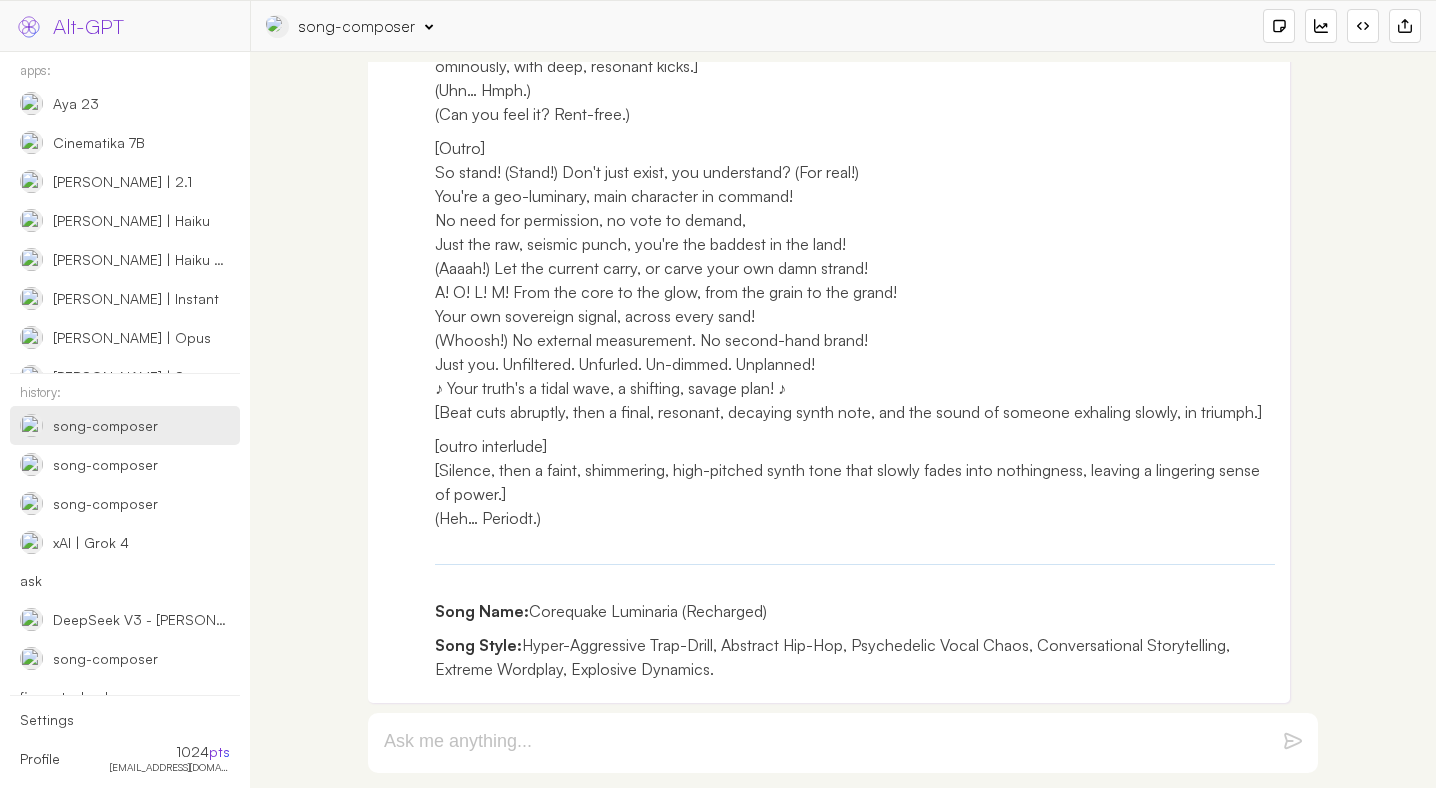 click on "Song Style:  Hyper-Aggressive Trap-Drill, Abstract Hip-Hop, Psychedelic Vocal Chaos, Conversational Storytelling, Extreme Wordplay, Explosive Dynamics." at bounding box center [855, 657] 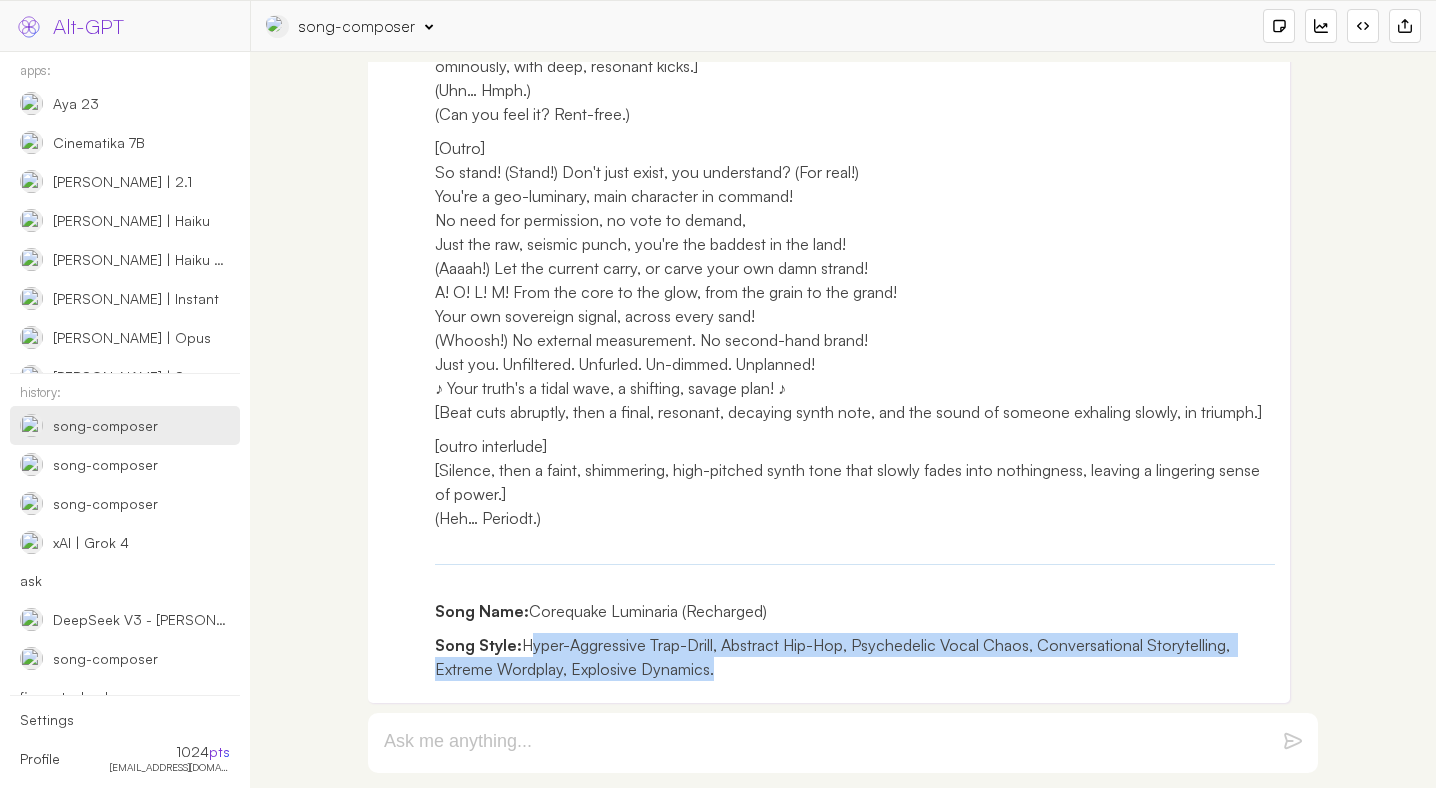 drag, startPoint x: 543, startPoint y: 645, endPoint x: 694, endPoint y: 668, distance: 152.74161 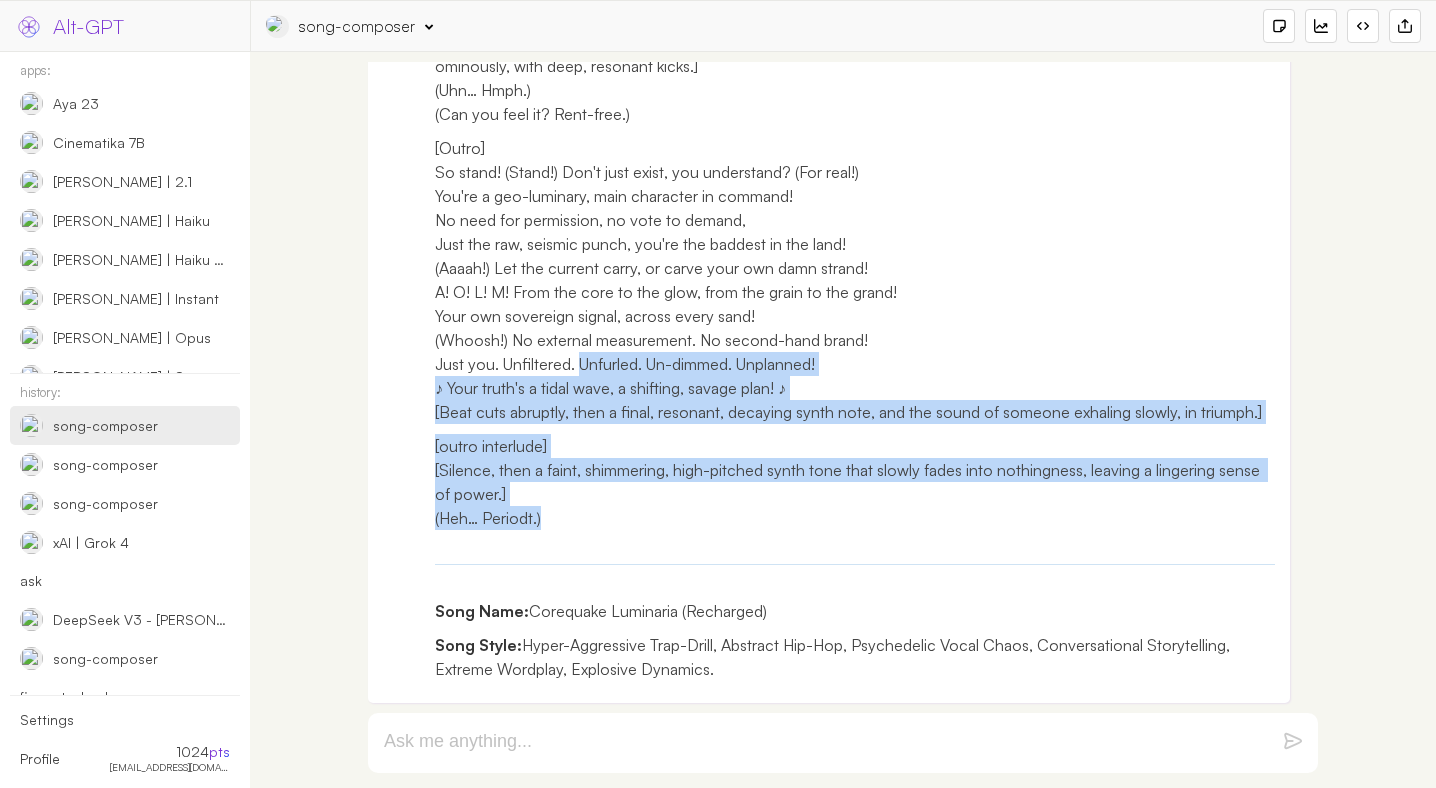 drag, startPoint x: 579, startPoint y: 534, endPoint x: 578, endPoint y: 339, distance: 195.00256 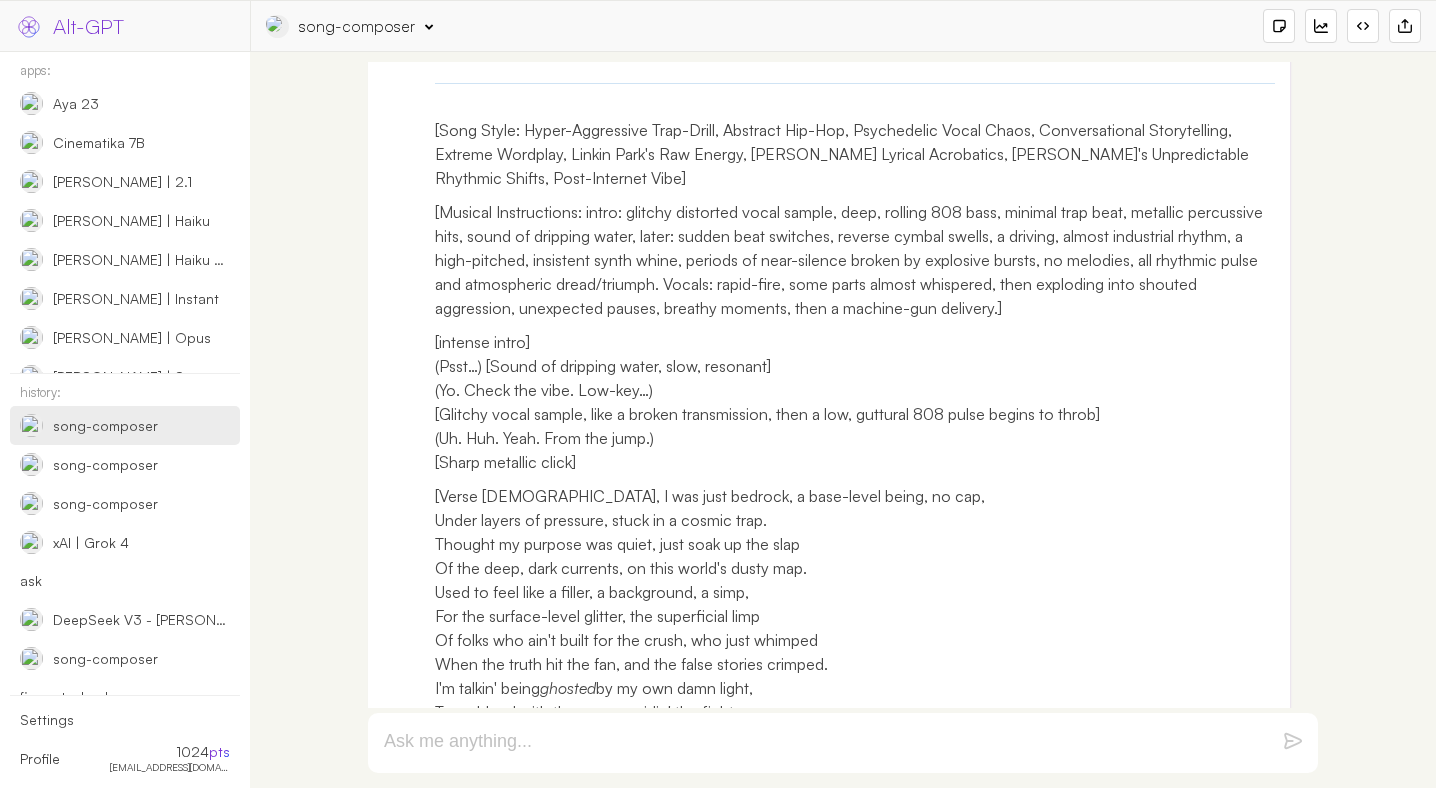 scroll, scrollTop: 4957, scrollLeft: 0, axis: vertical 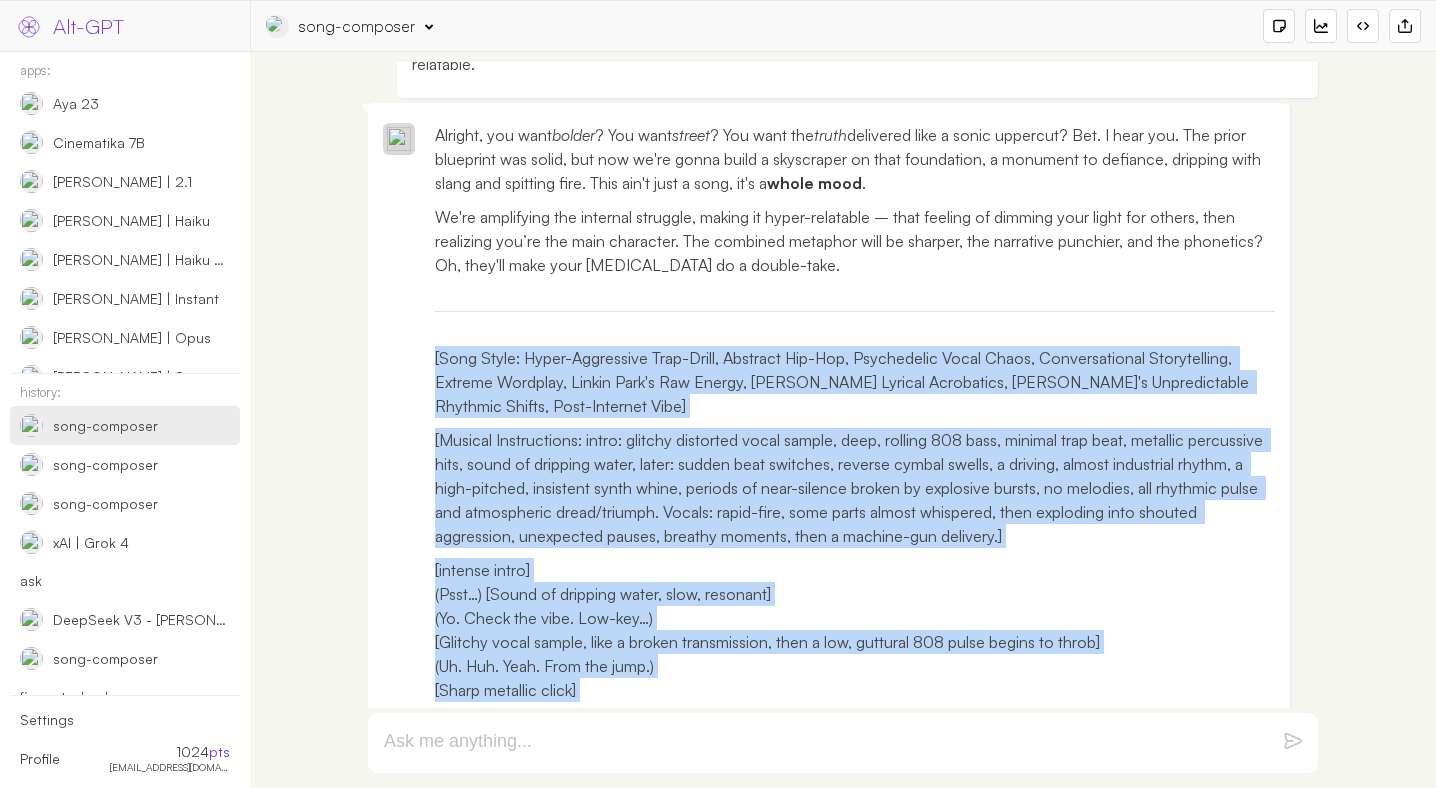click on "Alright, you want  bolder ? You want  street ? You want the  truth  delivered like a sonic uppercut? Bet. I hear you. The prior blueprint was solid, but now we're gonna build a skyscraper on that foundation, a monument to defiance, dripping with slang and spitting fire. This ain't just a song, it's a  whole mood .
We're amplifying the internal struggle, making it hyper-relatable – that feeling of dimming your light for others, then realizing you’re the main character. The combined metaphor will be sharper, the narrative punchier, and the phonetics? Oh, they'll make your cerebral cortex do a double-take.
[Song Style: Hyper-Aggressive Trap-Drill, Abstract Hip-Hop, Psychedelic Vocal Chaos, Conversational Storytelling, Extreme Wordplay, Linkin Park's Raw Energy, Eminem's Lyrical Acrobatics, Omri's Unpredictable Rhythmic Shifts, Post-Internet Vibe]
ghosted
[Pre-Chorus]
But that bedrock was  bumping , a silent, deep hum.
That hydrostatic squeeze? Nah, it wasn't numb.
It was  forging" at bounding box center (829, 1650) 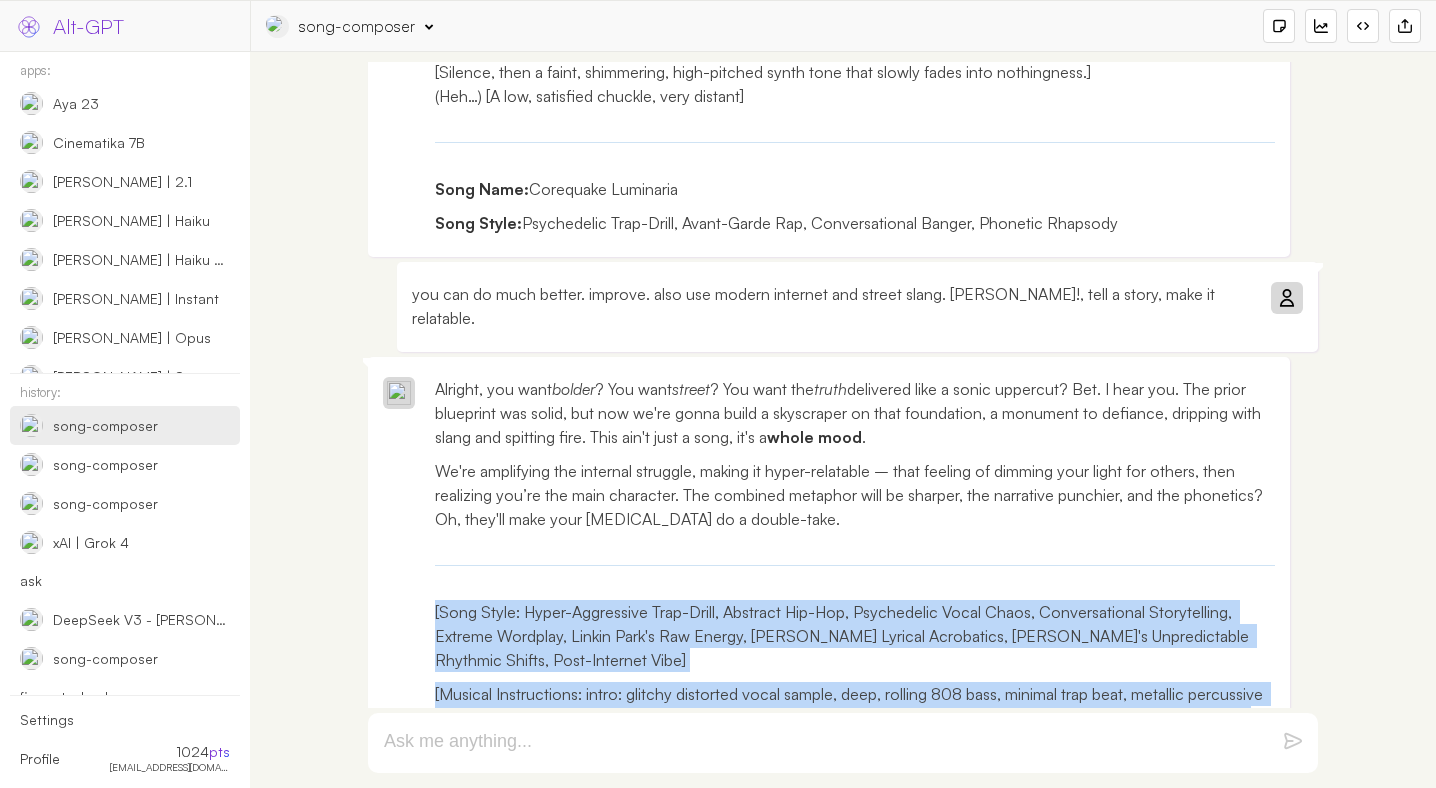 scroll, scrollTop: 4661, scrollLeft: 0, axis: vertical 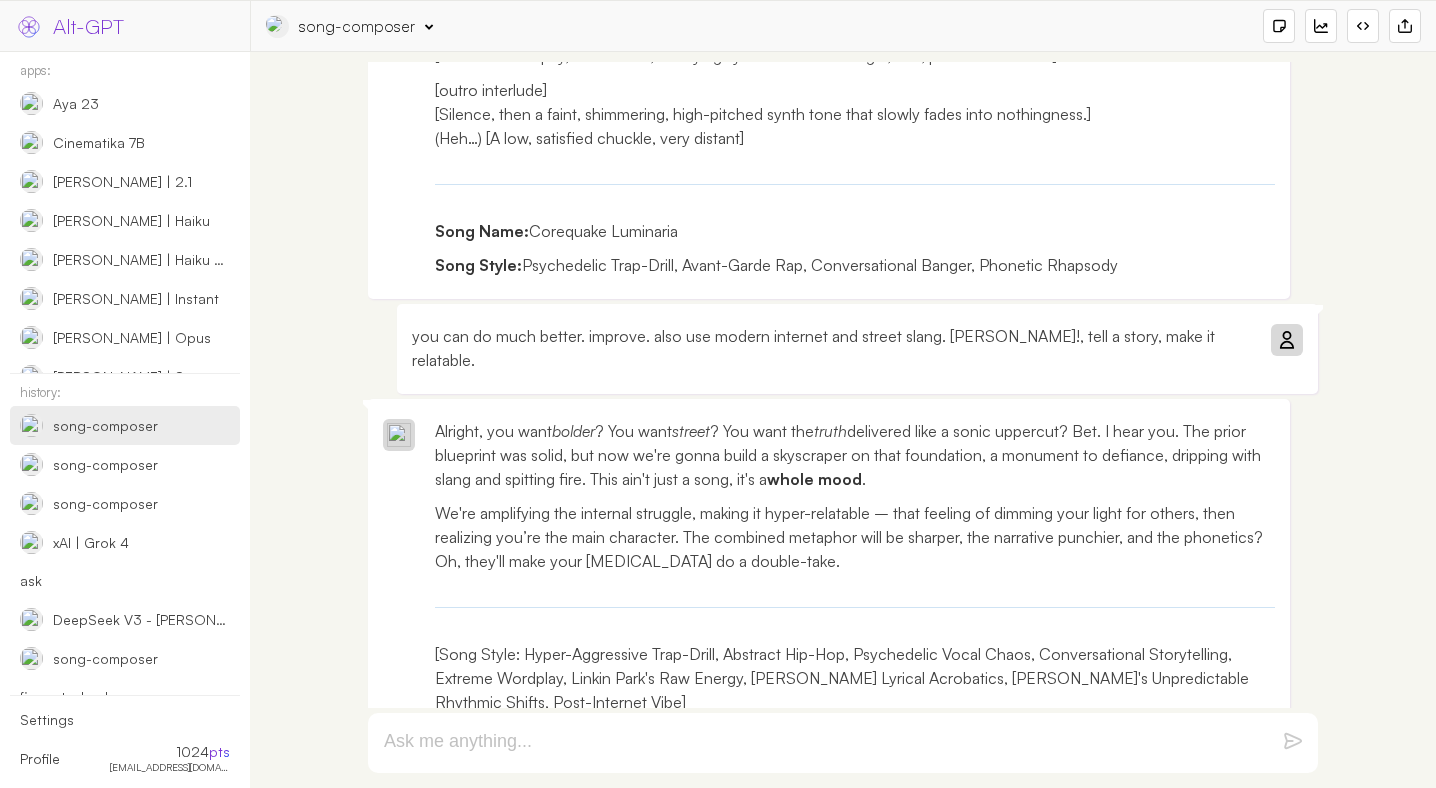 click on "you can do much better. improve. also use modern internet and street slang. bolder!, tell a story, make it relatable." at bounding box center [832, 348] 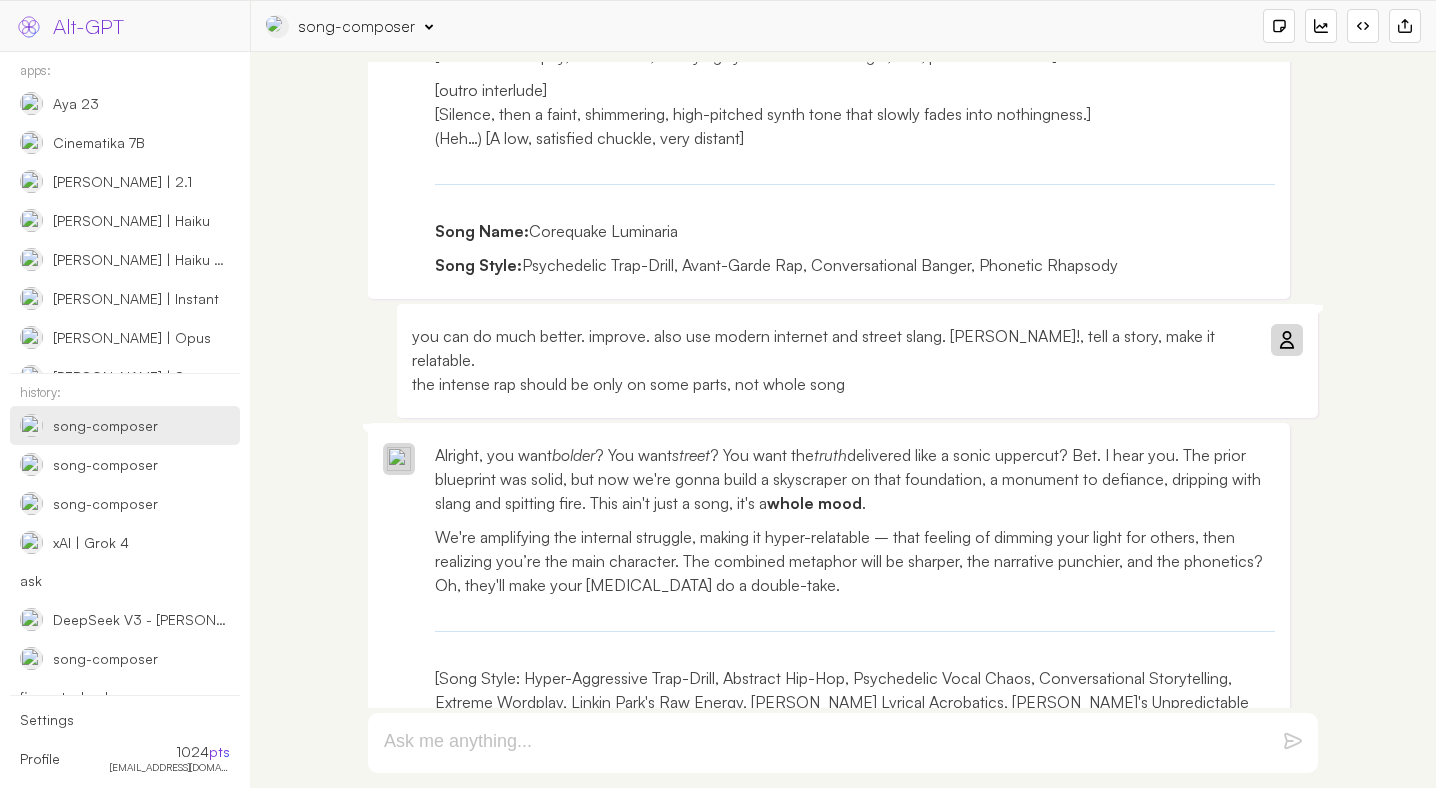 click at bounding box center [1286, 340] 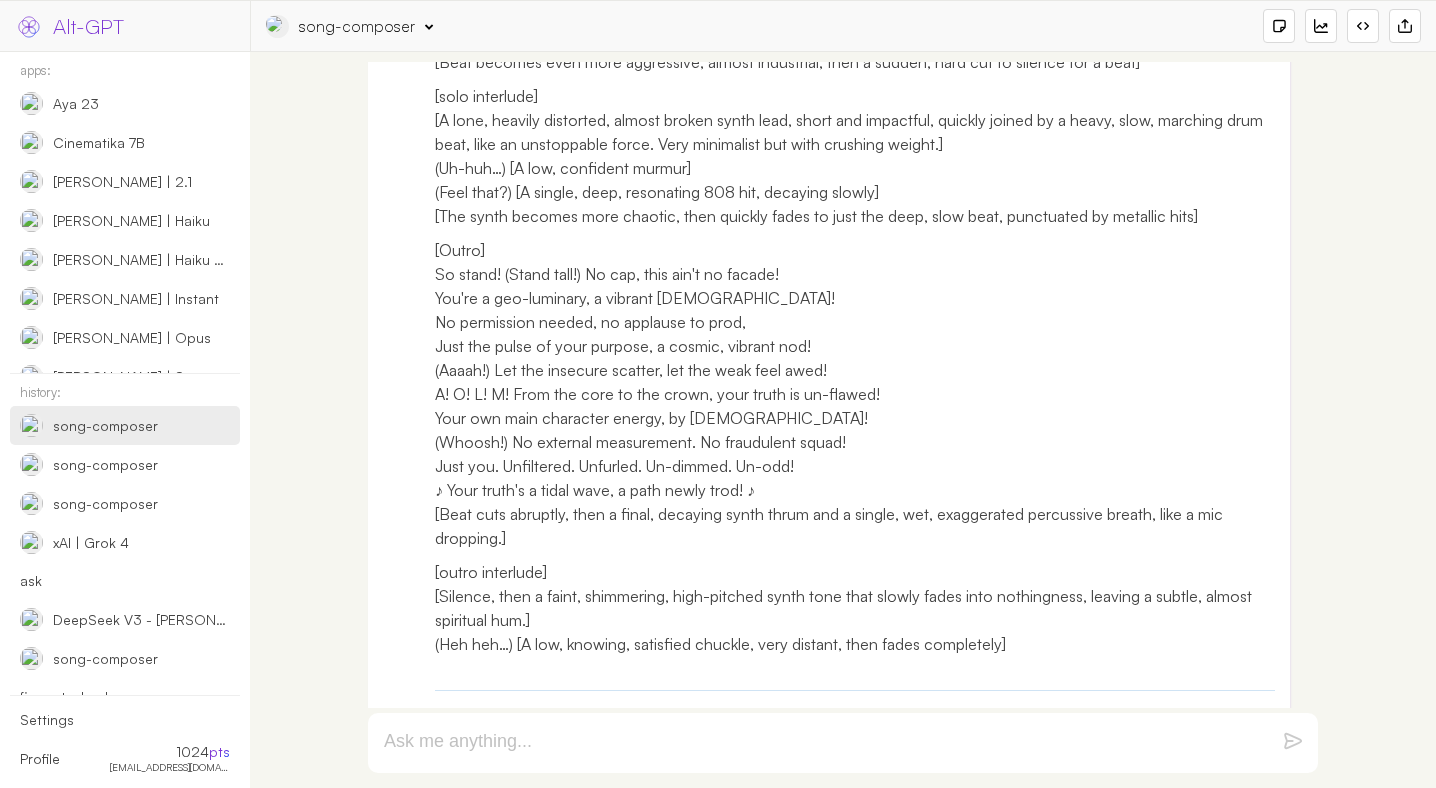 scroll, scrollTop: 7287, scrollLeft: 0, axis: vertical 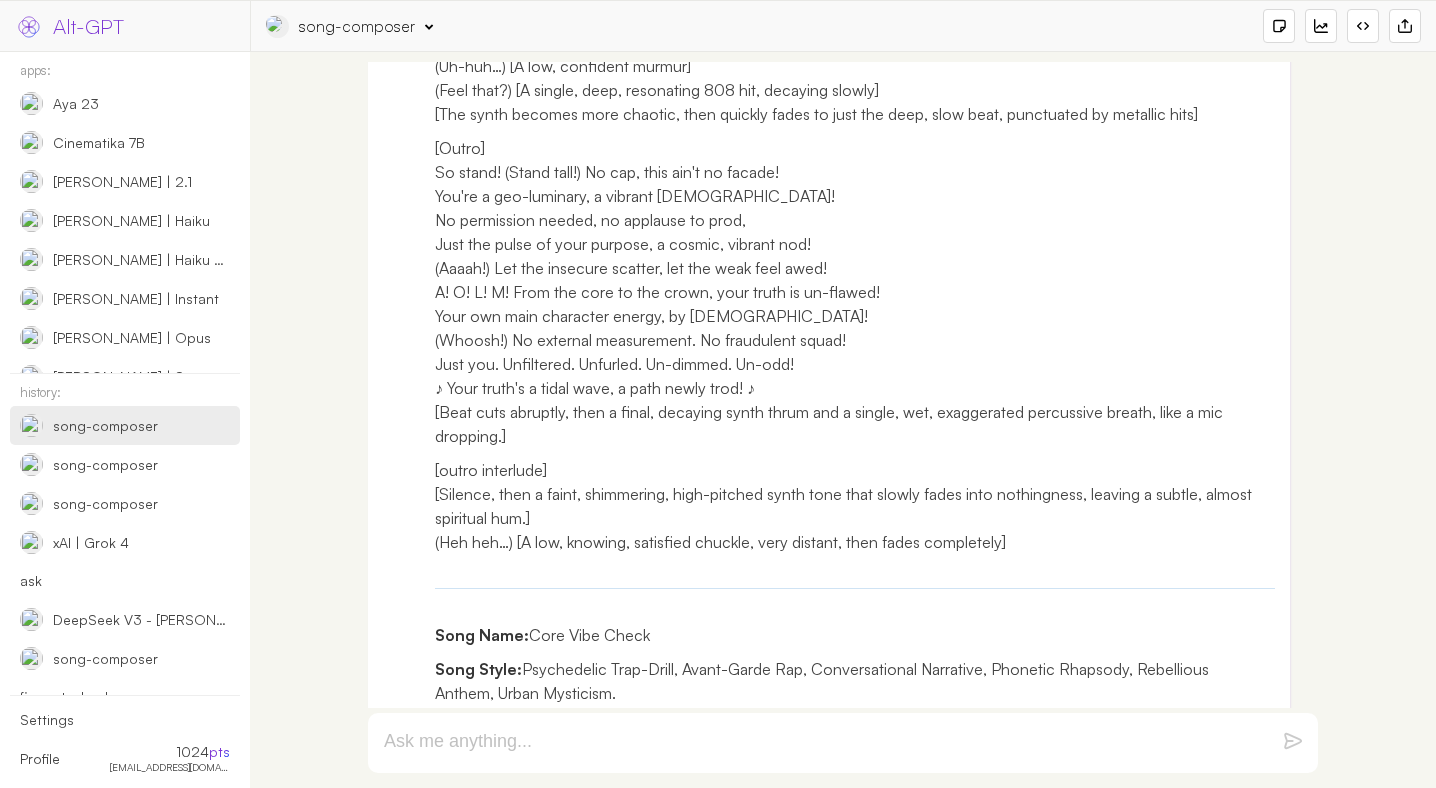 click on "Song Name:  Core Vibe Check" at bounding box center (855, 635) 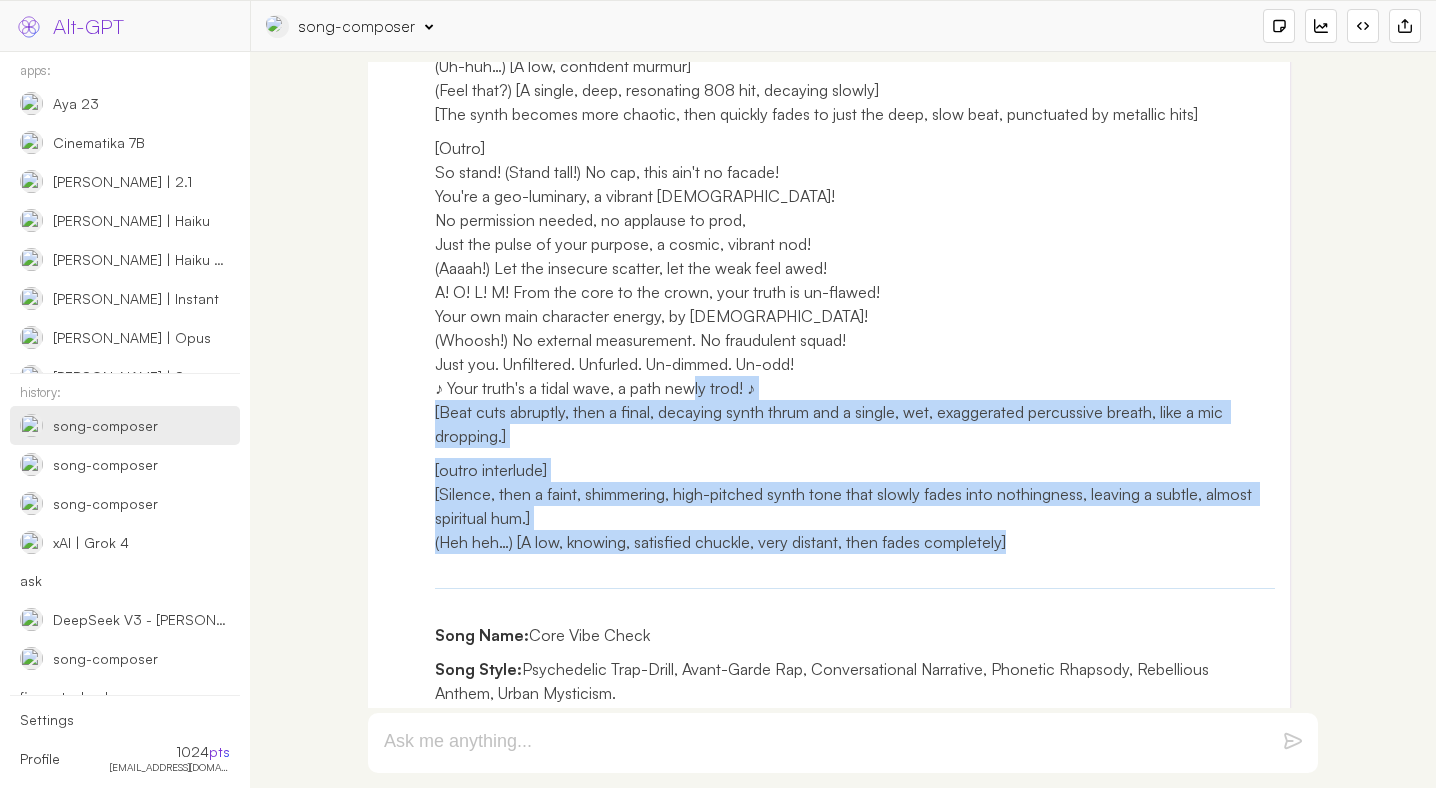 drag, startPoint x: 616, startPoint y: 556, endPoint x: 564, endPoint y: 361, distance: 201.81427 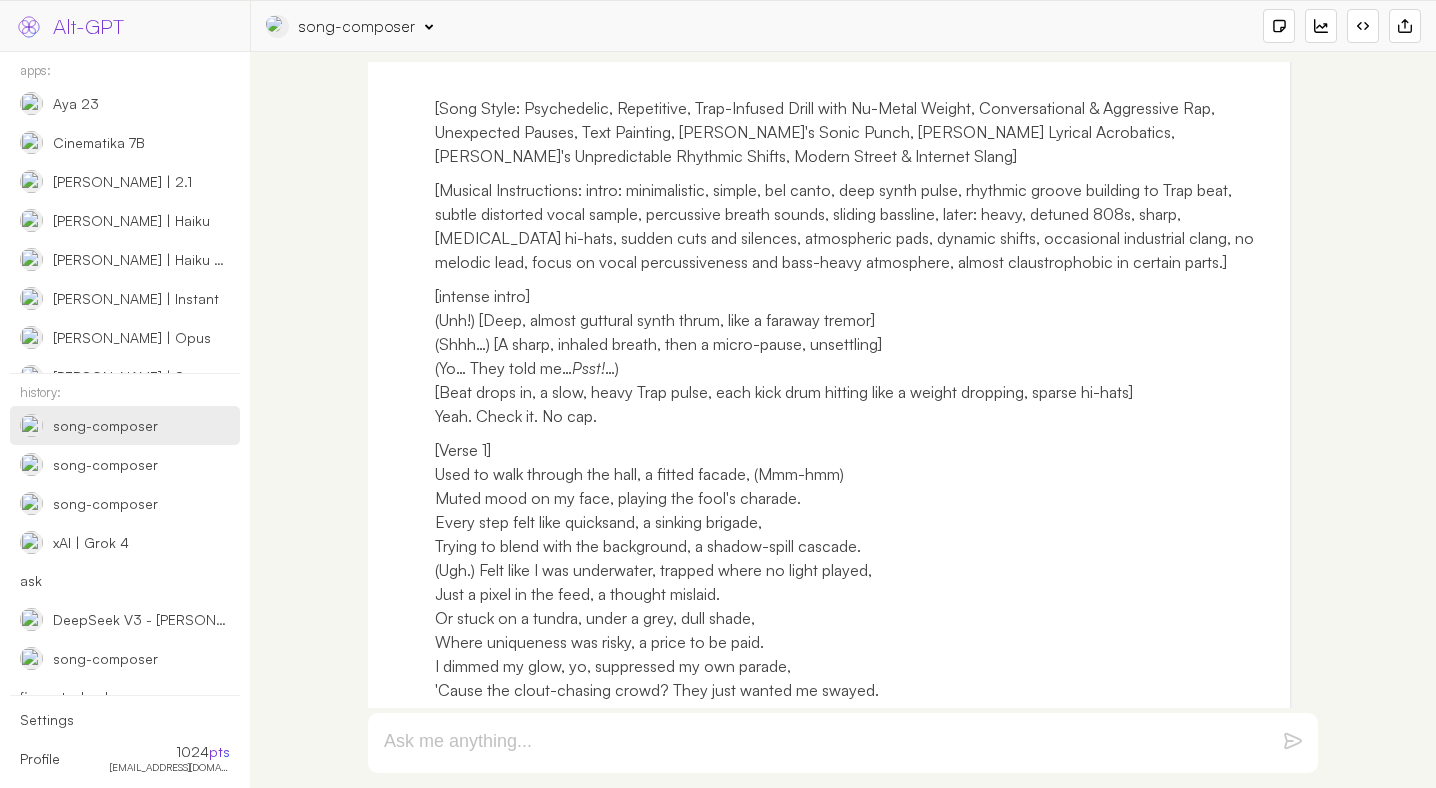 scroll, scrollTop: 5044, scrollLeft: 0, axis: vertical 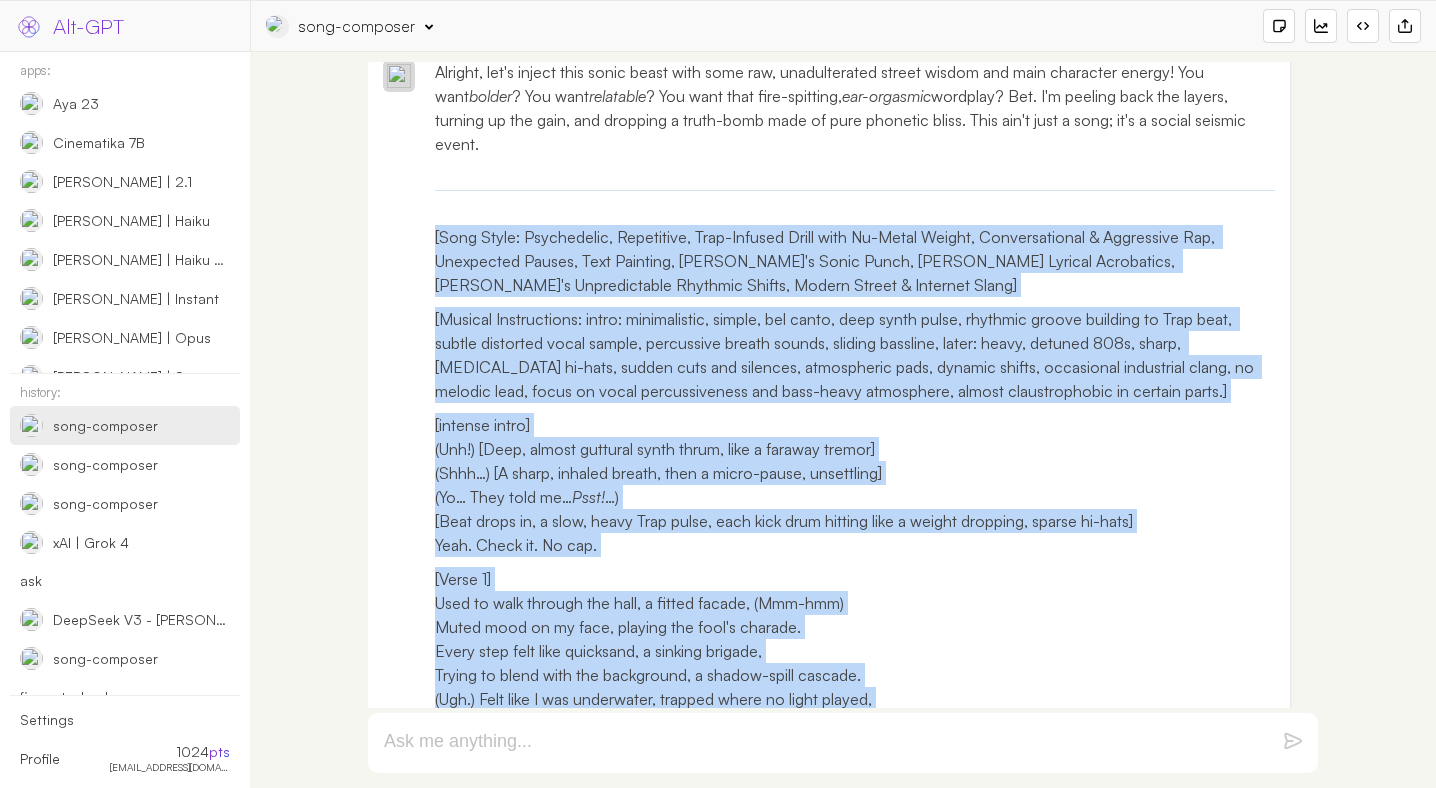 click on "Alright, let's inject this sonic beast with some raw, unadulterated street wisdom and main character energy! You want  bolder ? You want  relatable ? You want that fire-spitting,  ear-orgasmic  wordplay? Bet. I'm peeling back the layers, turning up the gain, and dropping a truth-bomb made of pure phonetic bliss. This ain't just a song; it's a social seismic event.
[Song Style: Psychedelic, Repetitive, Trap-Infused Drill with Nu-Metal Weight, Conversational & Aggressive Rap, Unexpected Pauses, Text Painting, Linkin Park's Sonic Punch, Eminem's Lyrical Acrobatics, Omri's Unpredictable Rhythmic Shifts, Modern Street & Internet Slang]
[intense intro]
(Unh!) [Deep, almost guttural synth thrum, like a faraway tremor]
(Shhh…) [A sharp, inhaled breath, then a micro-pause, unsettling]
(Yo… They told me…  Psst! …)
[Beat drops in, a slow, heavy Trap pulse, each kick drum hitting like a weight dropping, sparse hi-hats]
Yeah. Check it. No cap.
extra symphony !
pain , though.
It was  com-press-ing" at bounding box center [829, 1505] 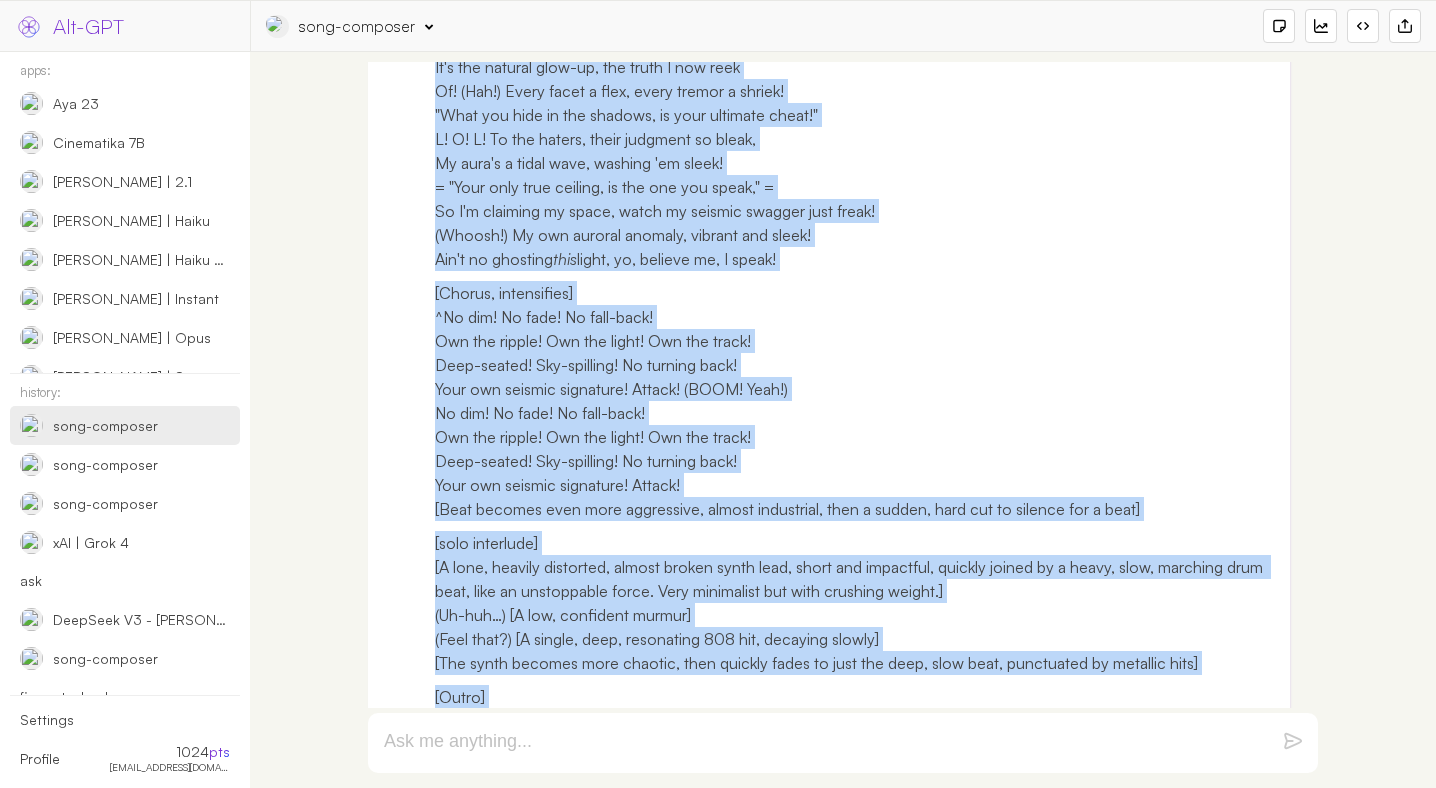scroll, scrollTop: 7287, scrollLeft: 0, axis: vertical 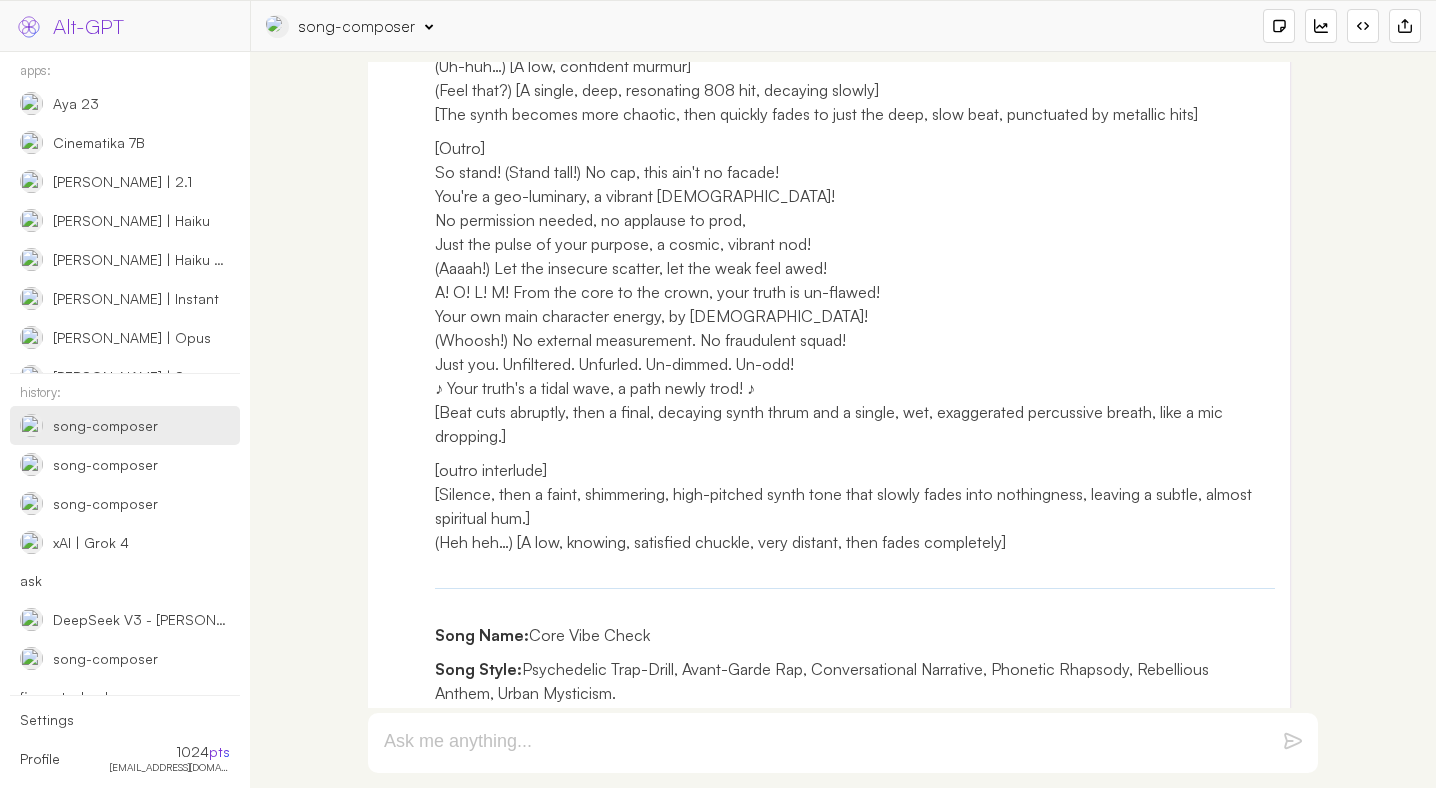 click on "Song Style:  Psychedelic Trap-Drill, Avant-Garde Rap, Conversational Narrative, Phonetic Rhapsody, Rebellious Anthem, Urban Mysticism." at bounding box center [855, 681] 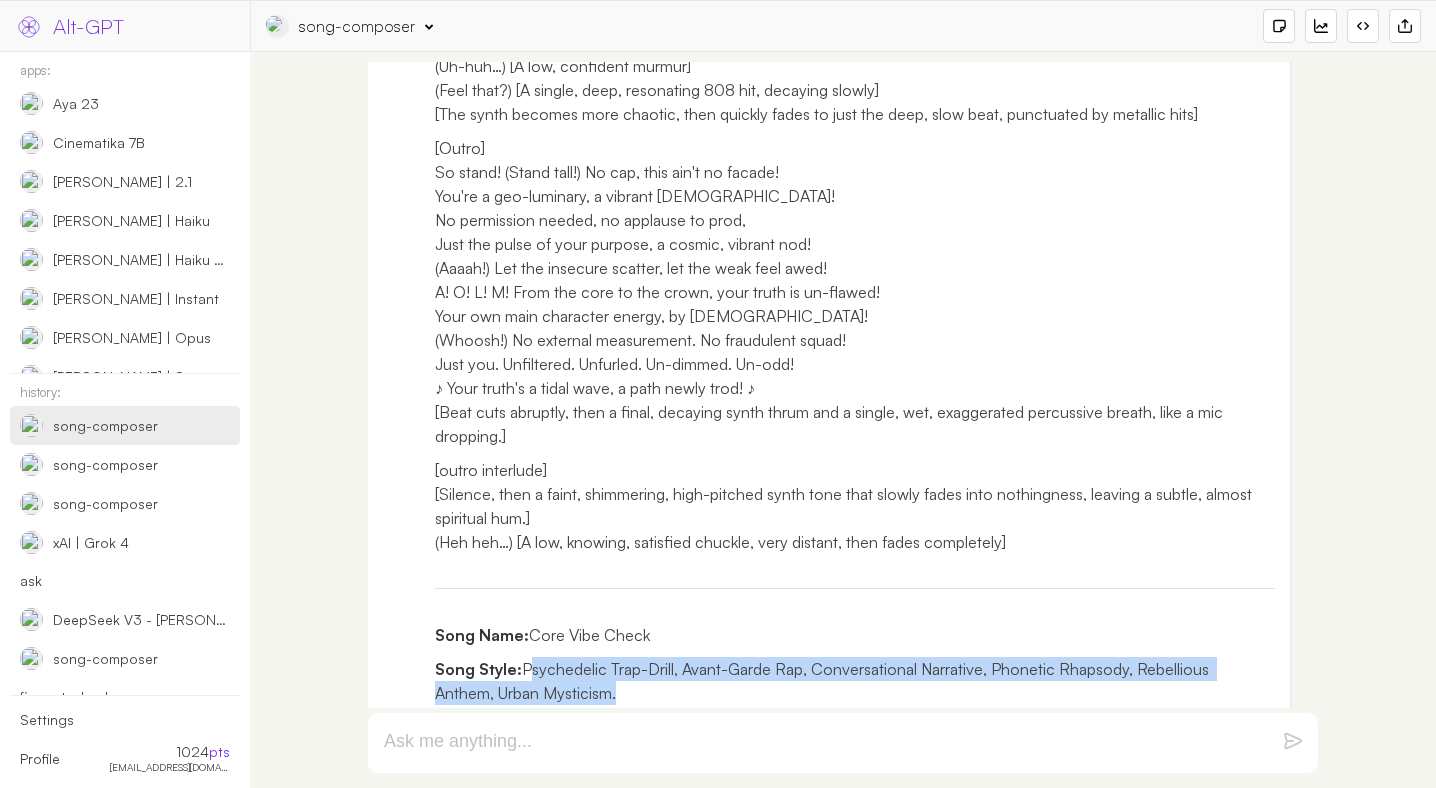 drag, startPoint x: 541, startPoint y: 638, endPoint x: 594, endPoint y: 675, distance: 64.63745 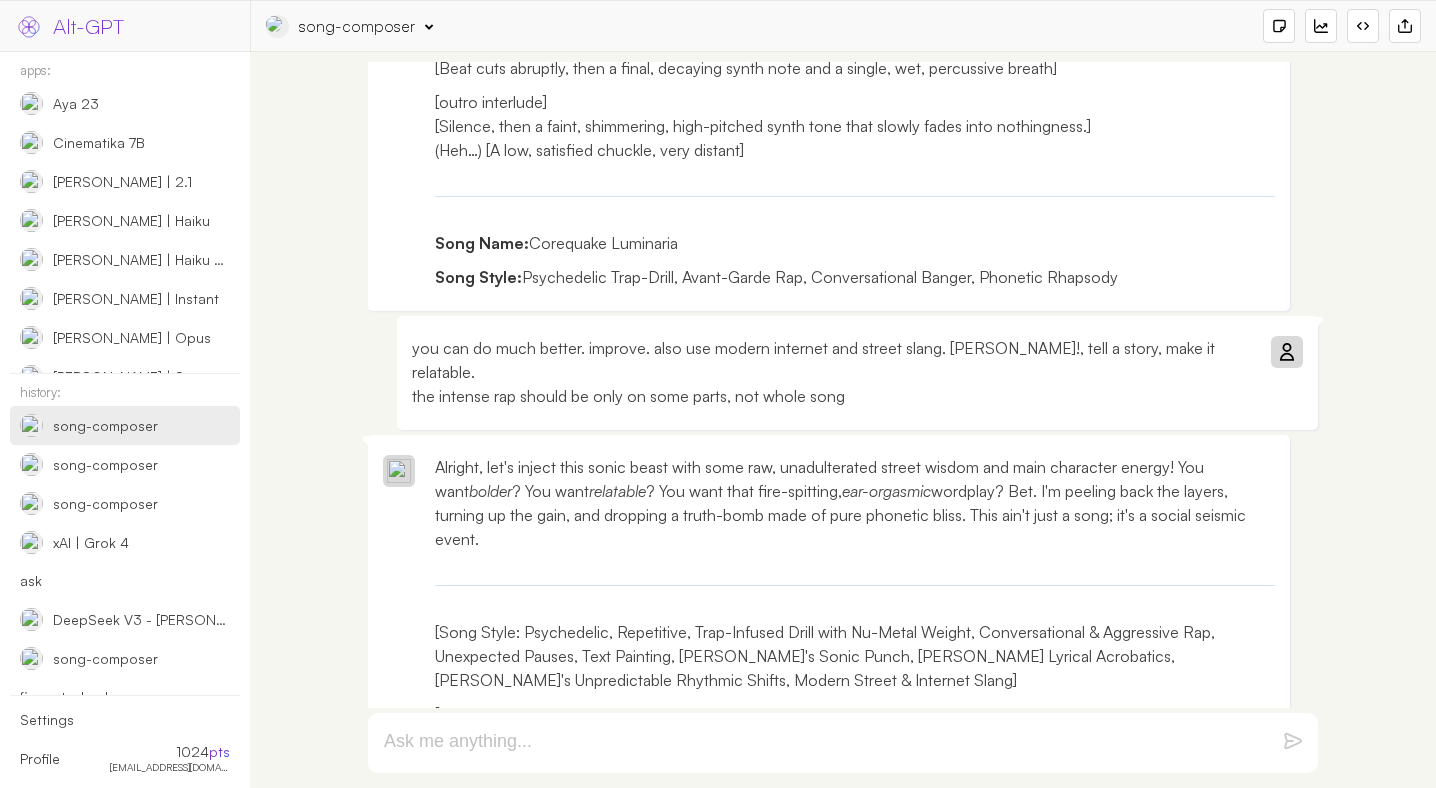 scroll, scrollTop: 4633, scrollLeft: 0, axis: vertical 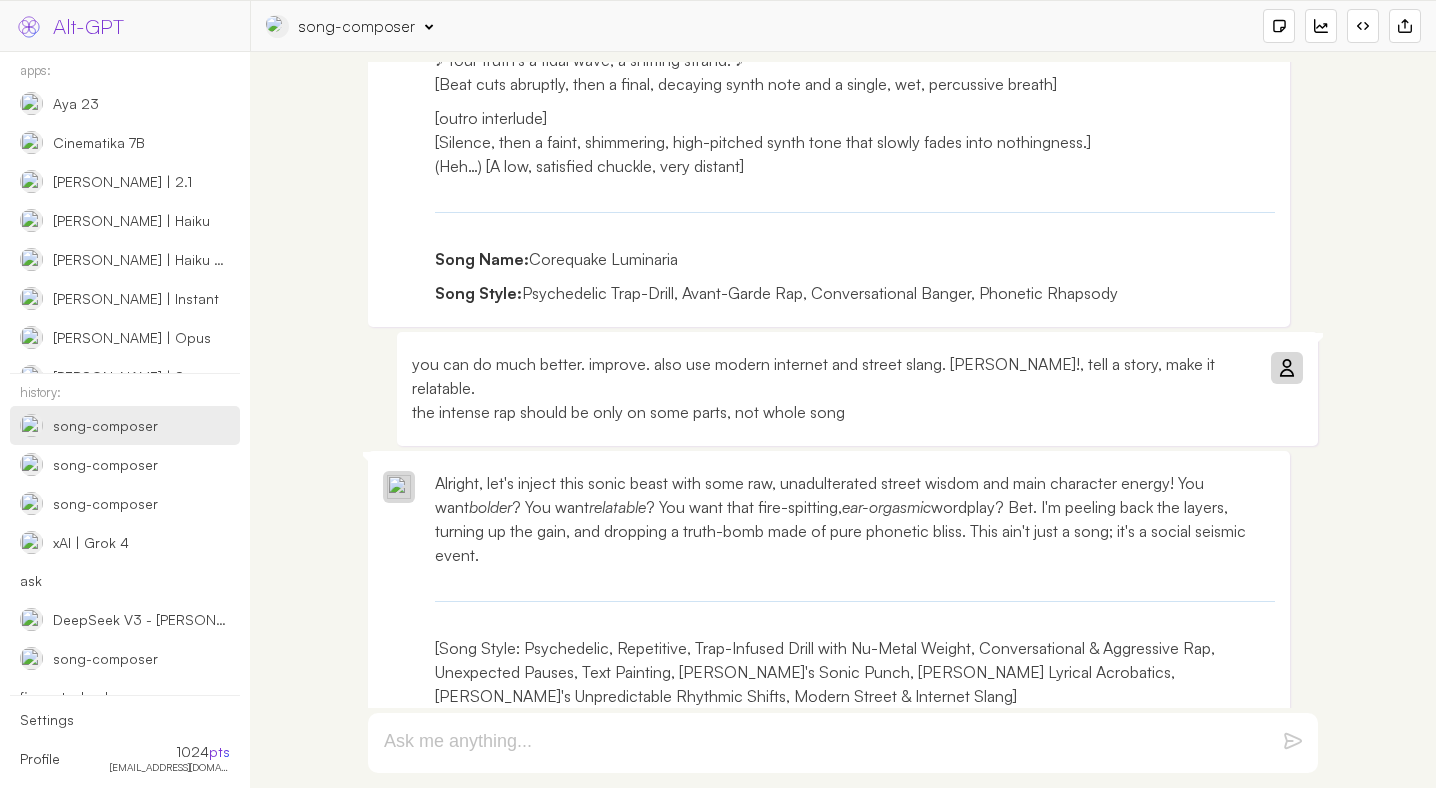click on "you can do much better. improve. also use modern internet and street slang. bolder!, tell a story, make it relatable.
the intense rap should be only on some parts, not whole song" at bounding box center (832, 388) 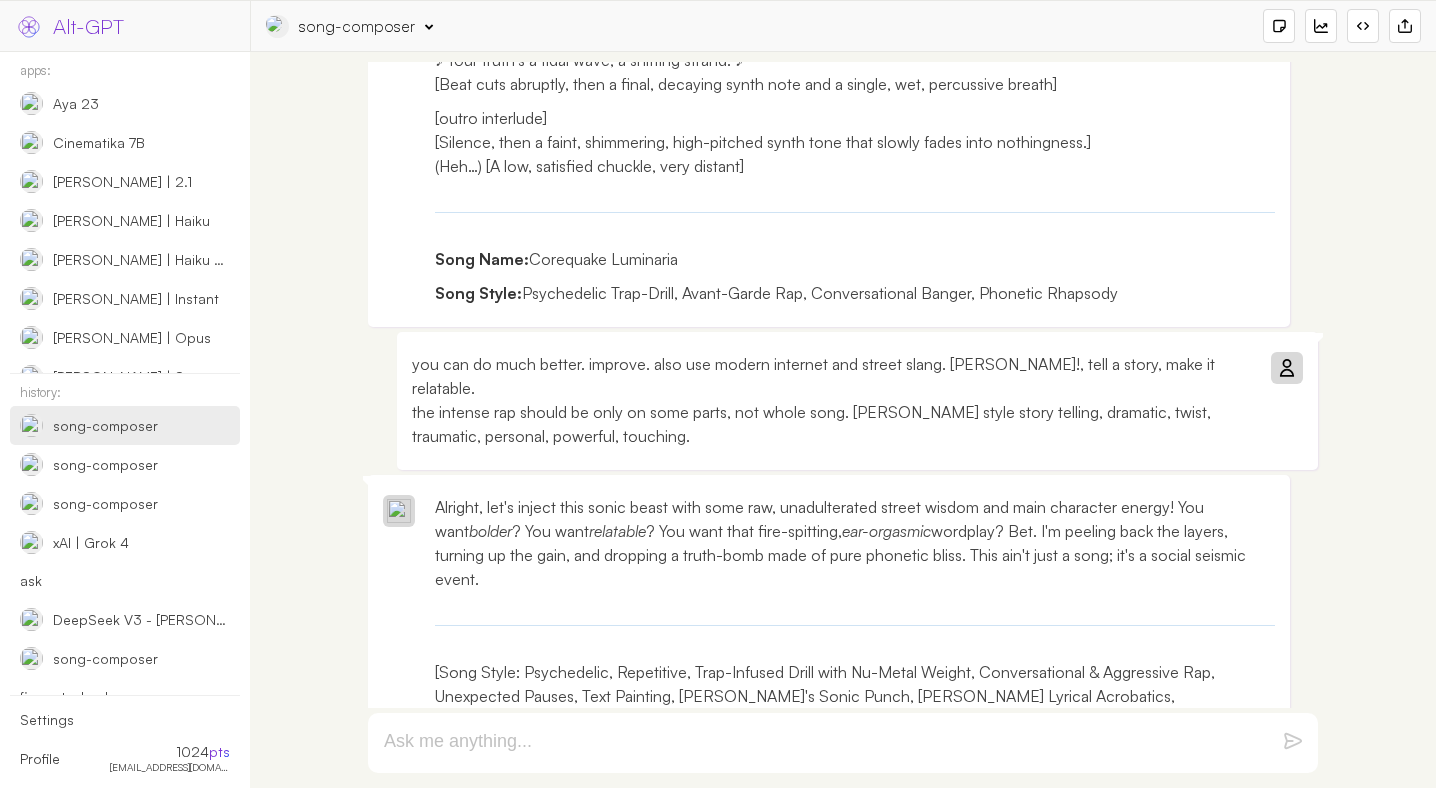 click at bounding box center (1286, 368) 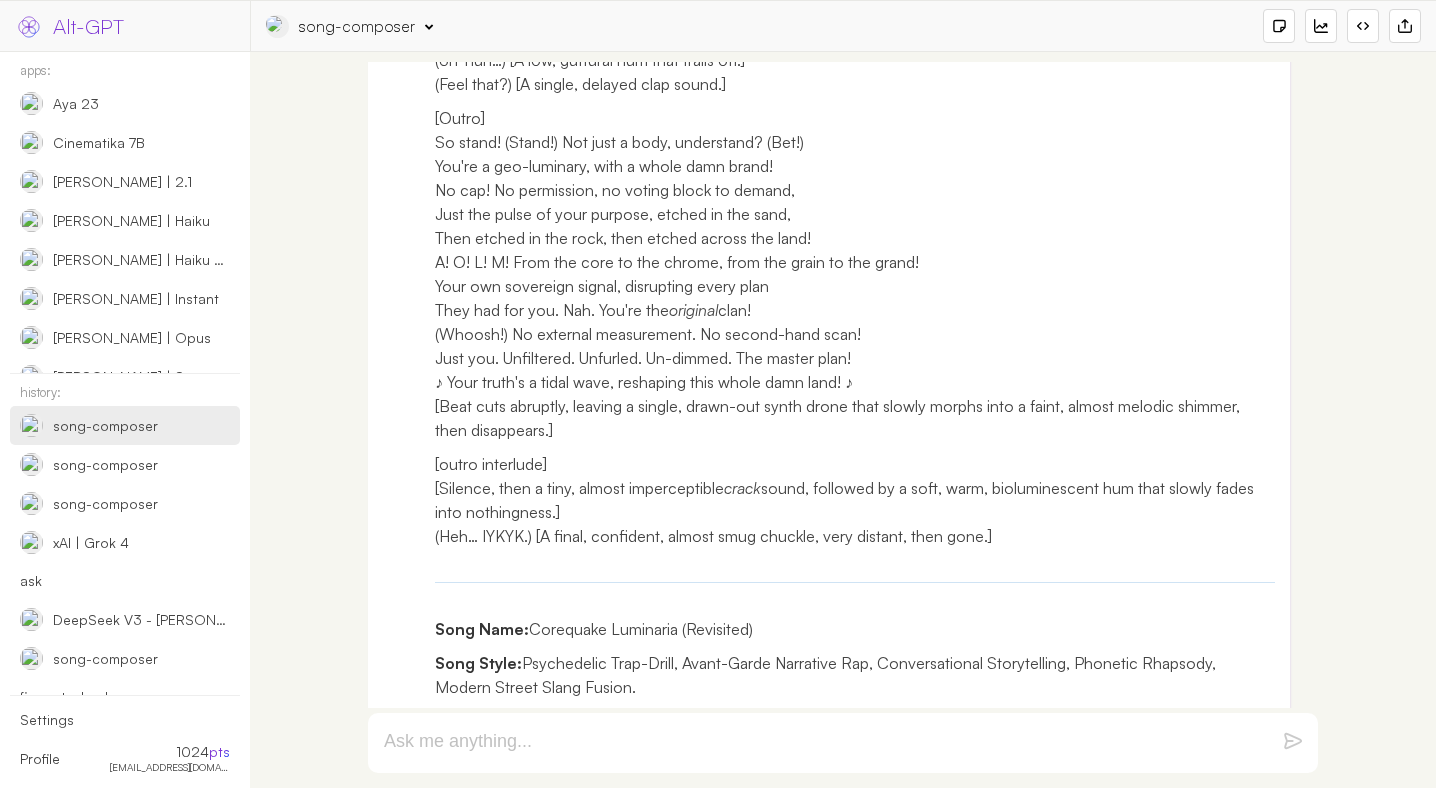 scroll, scrollTop: 7537, scrollLeft: 0, axis: vertical 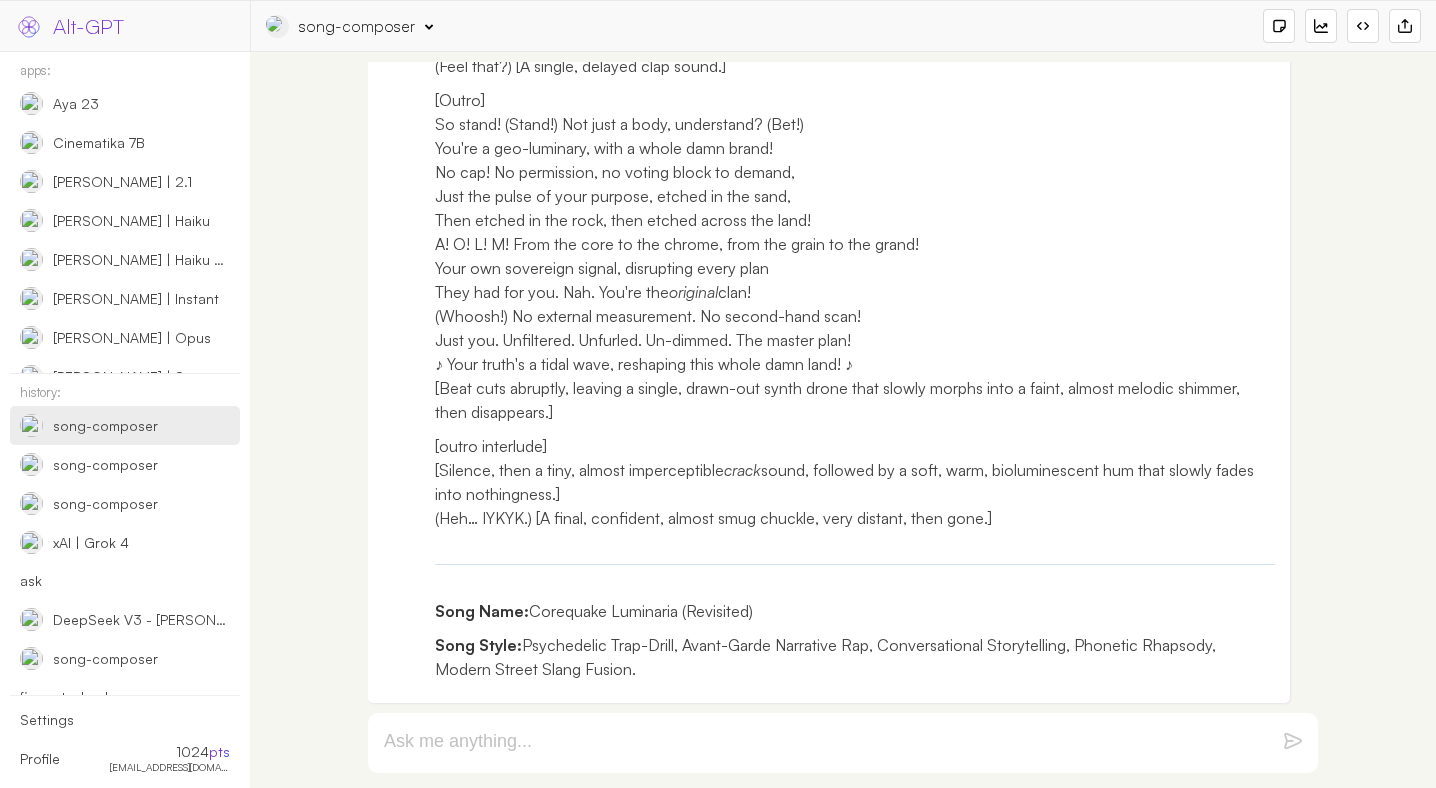 drag, startPoint x: 1000, startPoint y: 515, endPoint x: 723, endPoint y: 280, distance: 363.25473 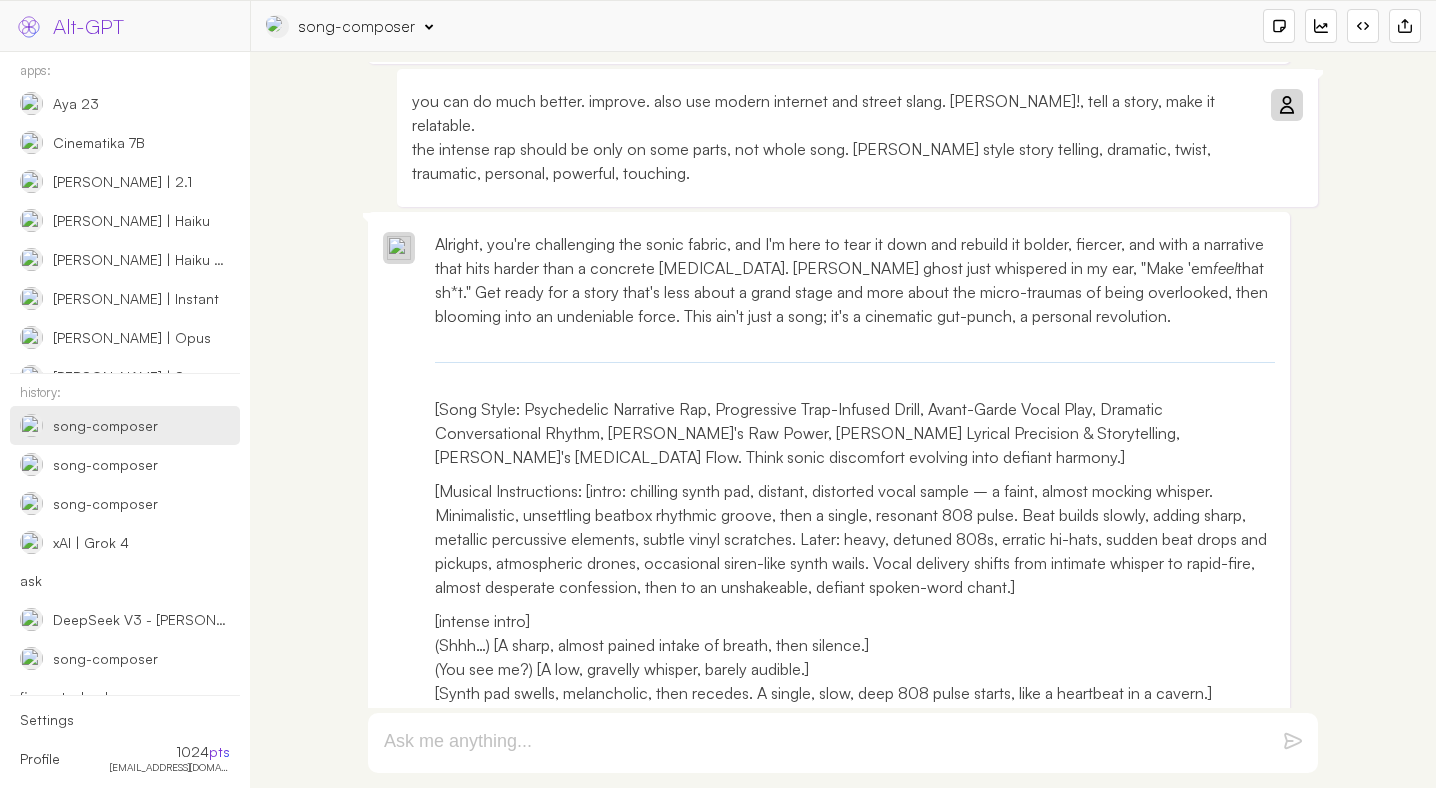 scroll, scrollTop: 4879, scrollLeft: 0, axis: vertical 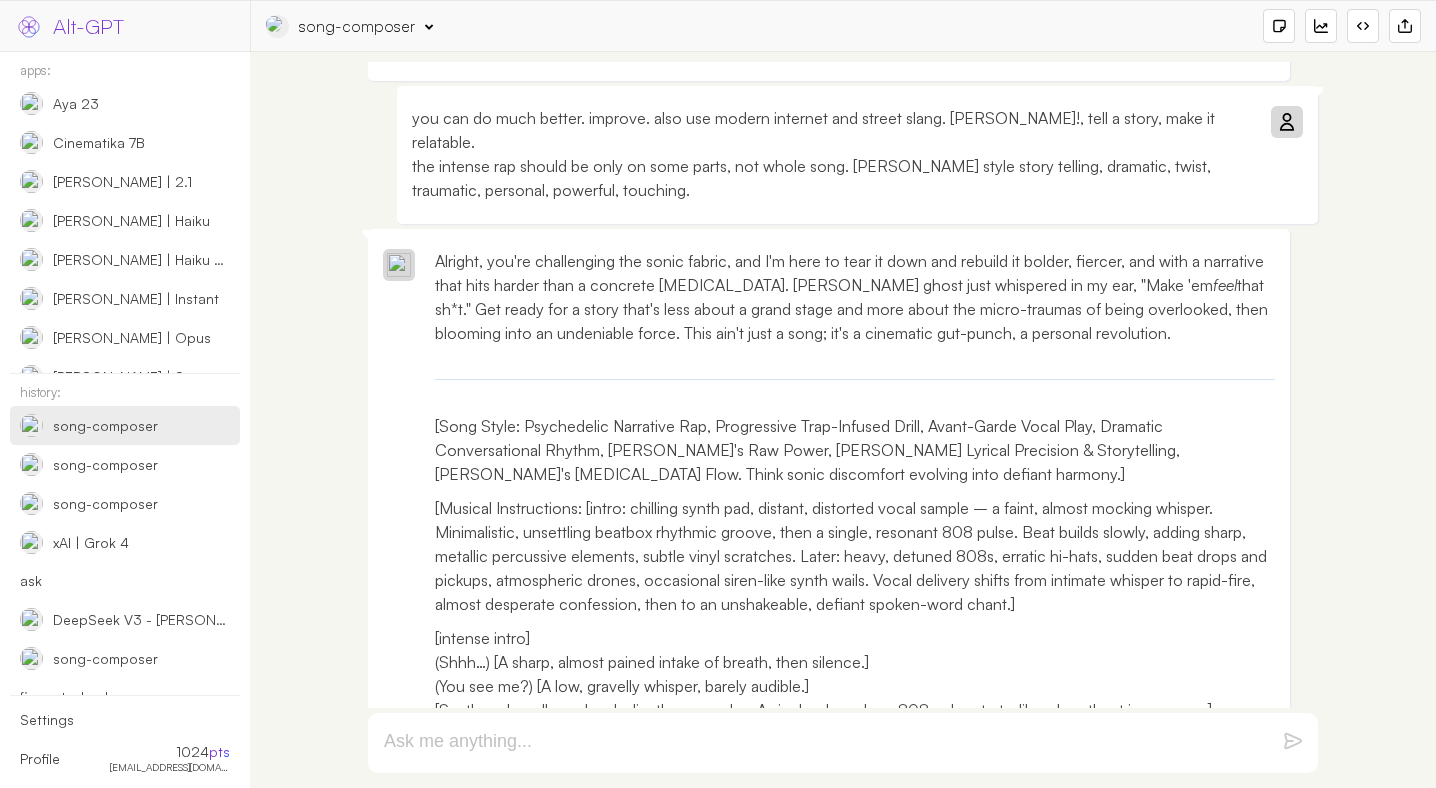 click on "Alright, you're challenging the sonic fabric, and I'm here to tear it down and rebuild it bolder, fiercer, and with a narrative that hits harder than a concrete truth serum. Eminem's ghost just whispered in my ear, "Make 'em  feel  that sh*t." Get ready for a story that's less about a grand stage and more about the micro-traumas of being overlooked, then blooming into an undeniable force. This ain't just a song; it's a cinematic gut-punch, a personal revolution.
[Song Style: Psychedelic Narrative Rap, Progressive Trap-Infused Drill, Avant-Garde Vocal Play, Dramatic Conversational Rhythm, Linkin Park's Raw Power, Eminem's Lyrical Precision & Storytelling, Omri's Hypnotic Flow. Think sonic discomfort evolving into defiant harmony.]
Nah, always been here, true!
[Pre-Chorus]
(Uh-oh!) But that  ghosting ? That cut? That ain't just a scar.
It was the  friction , the  pressure roar claiming the damn floor !
(Whoa!) My own magnetic field! Felt it start to  pour !
your  frequency, no longer obscure.)" at bounding box center [829, 1783] 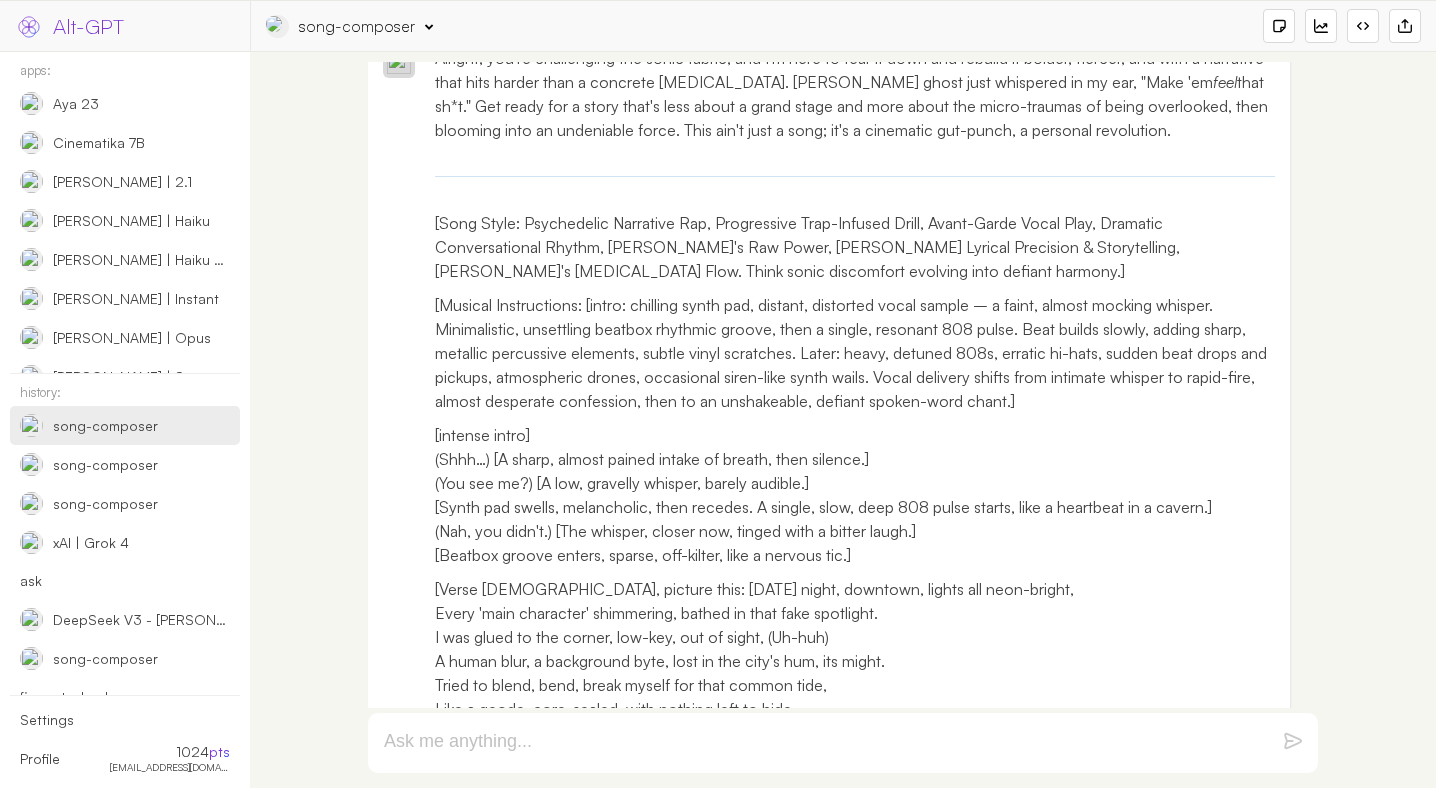 scroll, scrollTop: 5101, scrollLeft: 0, axis: vertical 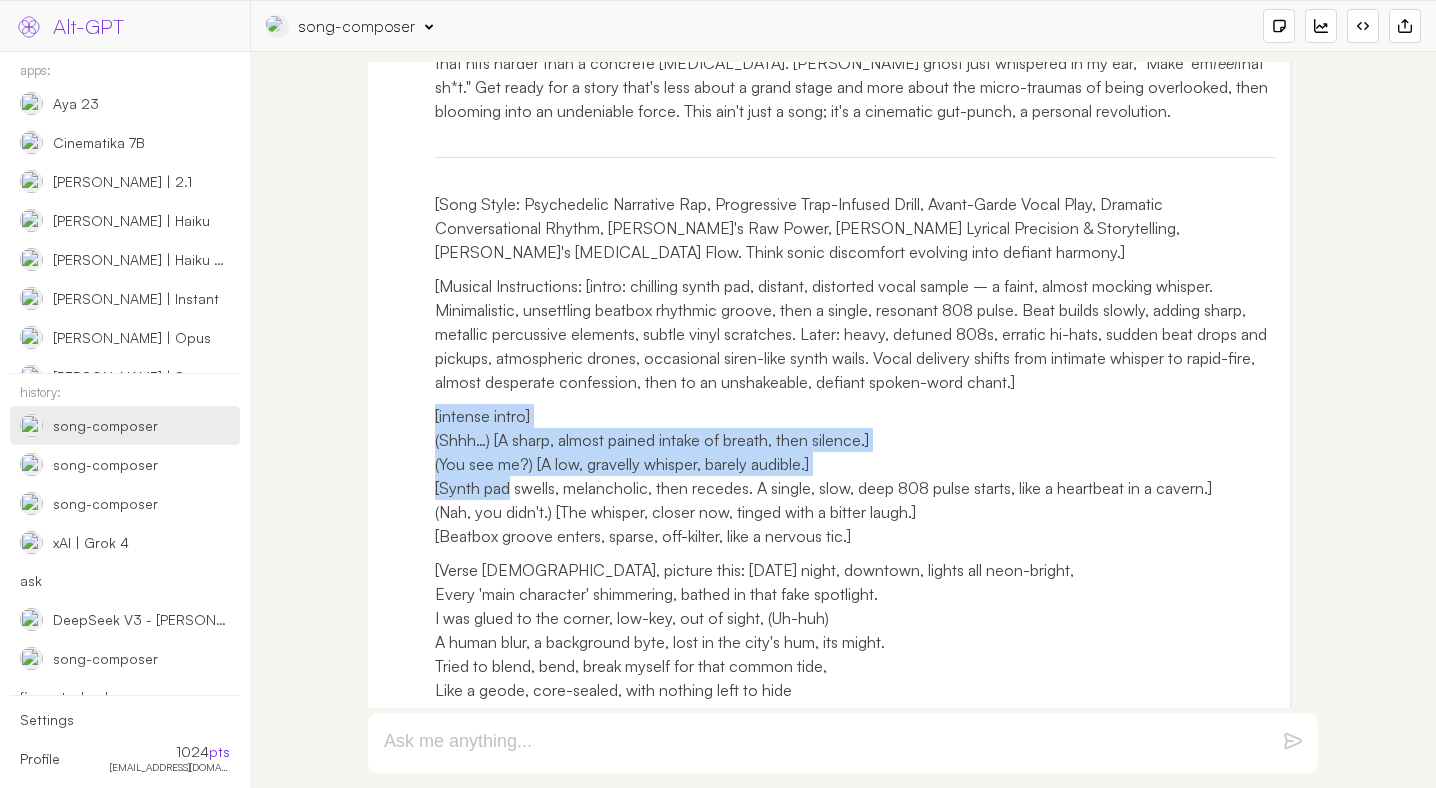 drag, startPoint x: 436, startPoint y: 419, endPoint x: 540, endPoint y: 517, distance: 142.89856 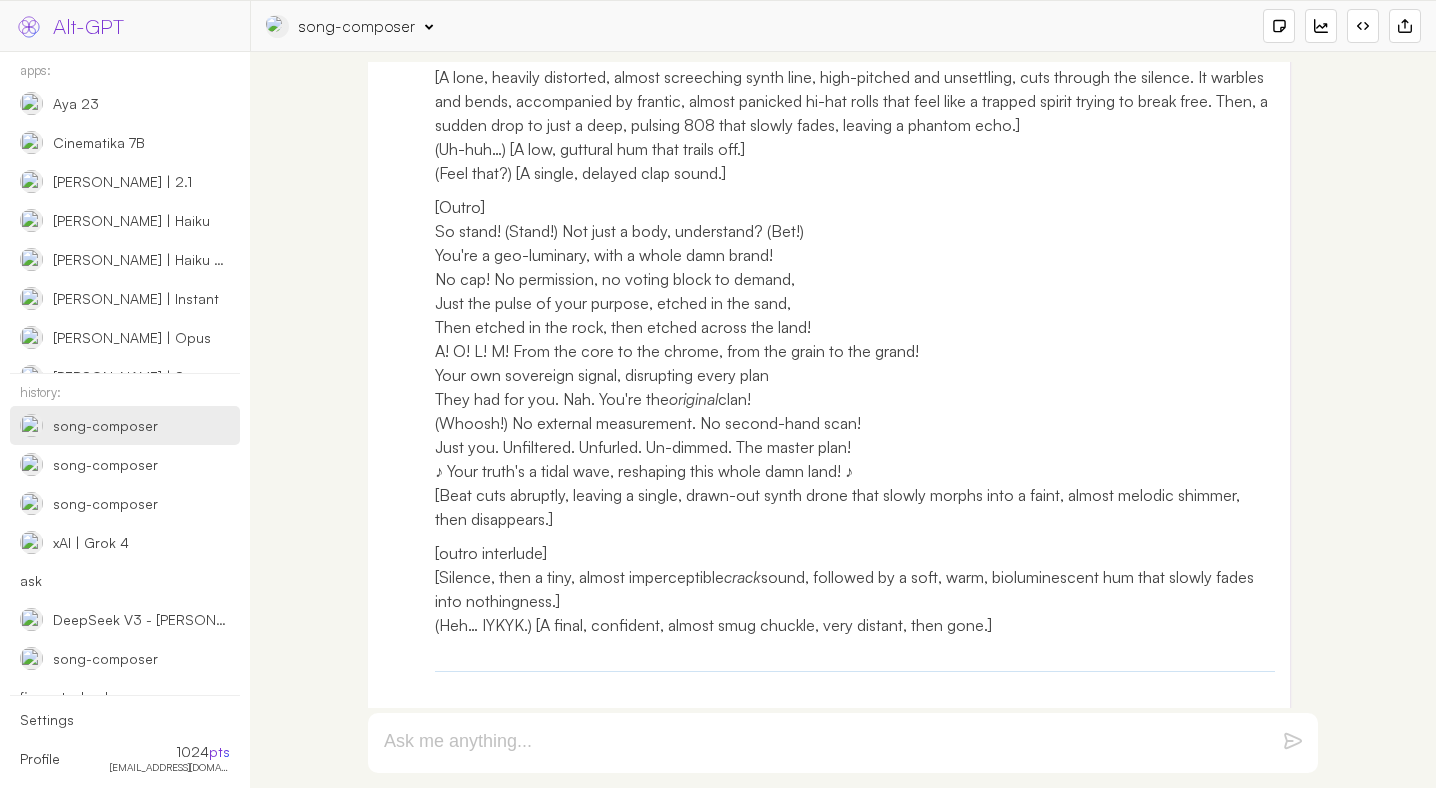 scroll, scrollTop: 7537, scrollLeft: 0, axis: vertical 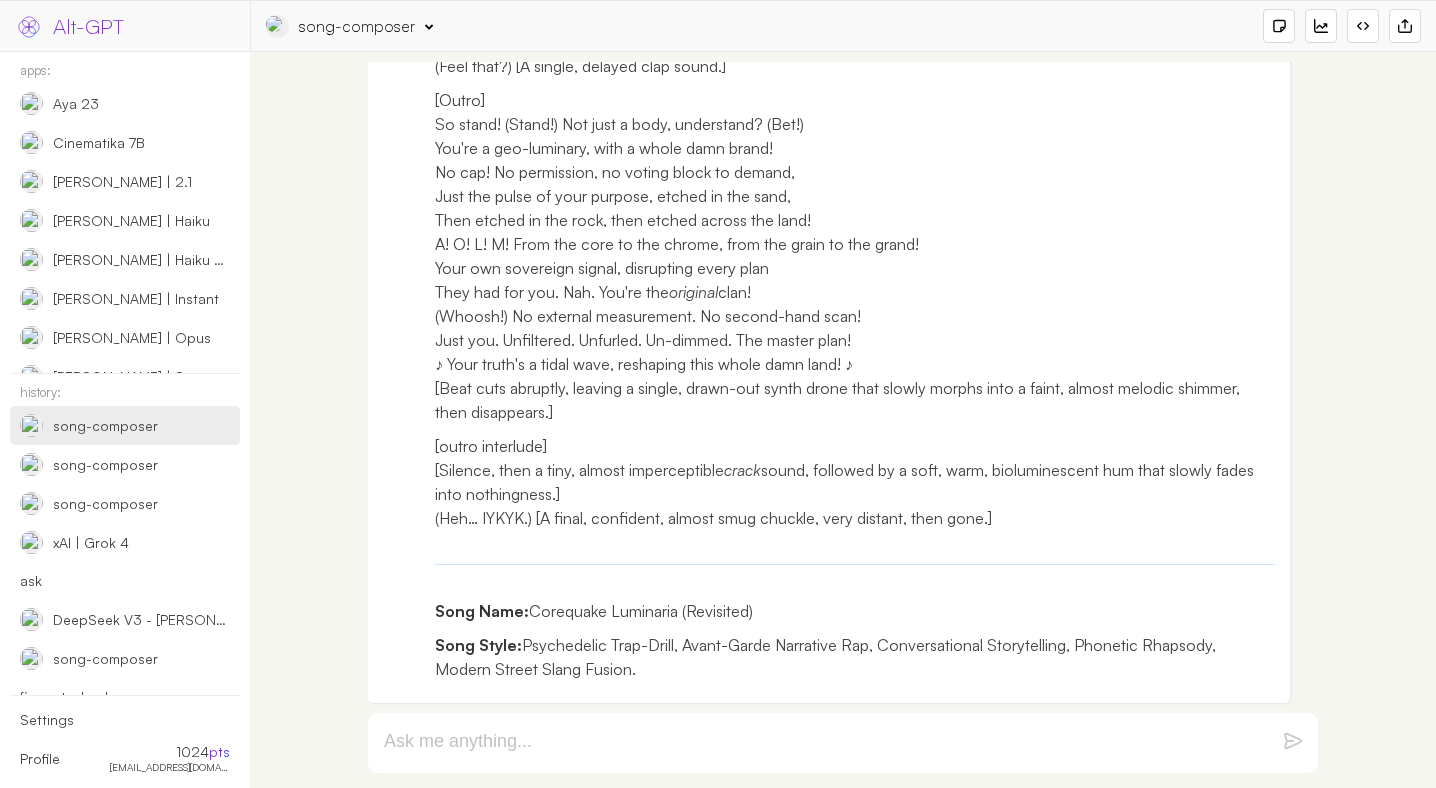 click on "[outro interlude]
[Silence, then a tiny, almost imperceptible  crack  sound, followed by a soft, warm, bioluminescent hum that slowly fades into nothingness.]
(Heh… IYKYK.) [A final, confident, almost smug chuckle, very distant, then gone.]" at bounding box center (855, 482) 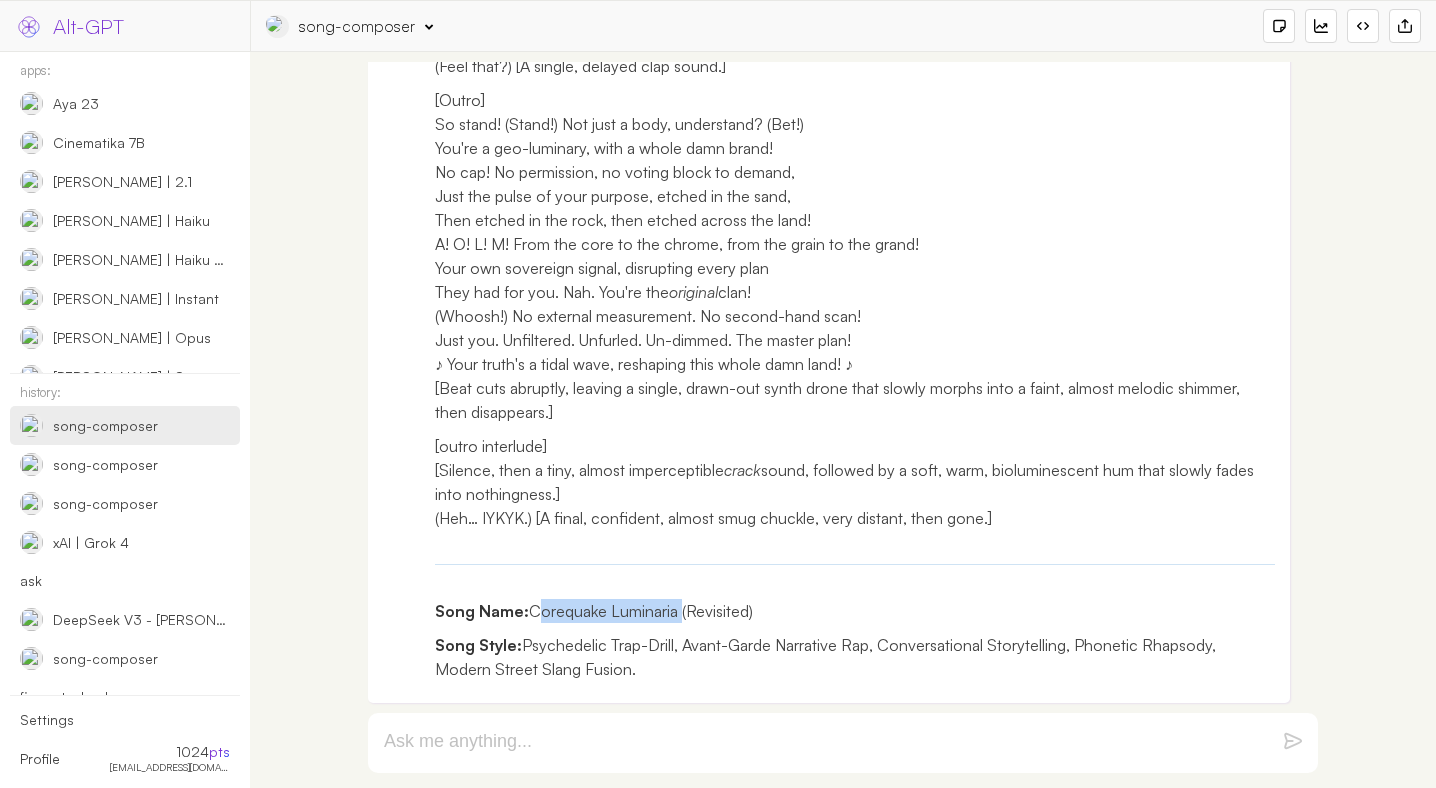 drag, startPoint x: 547, startPoint y: 613, endPoint x: 618, endPoint y: 613, distance: 71 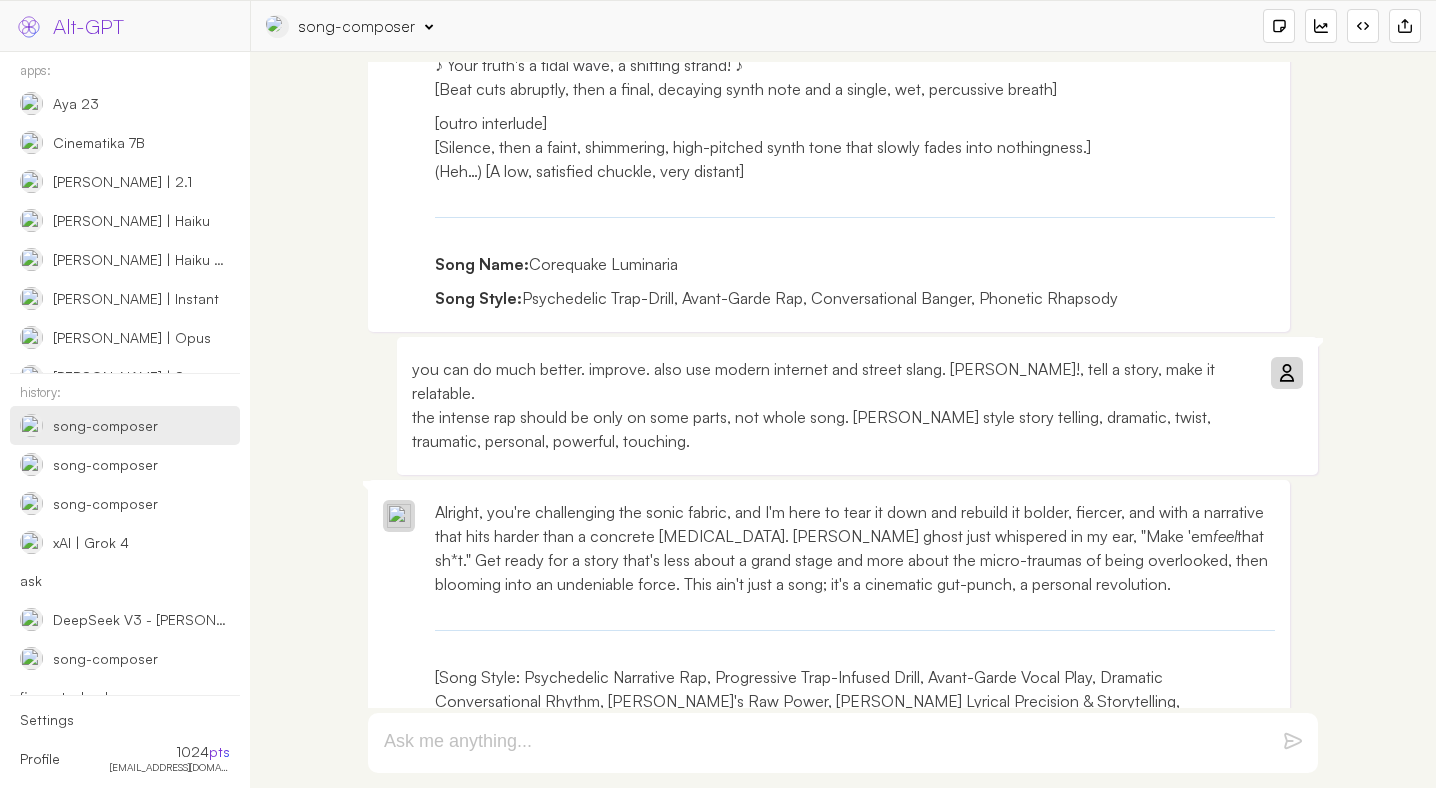scroll, scrollTop: 4635, scrollLeft: 0, axis: vertical 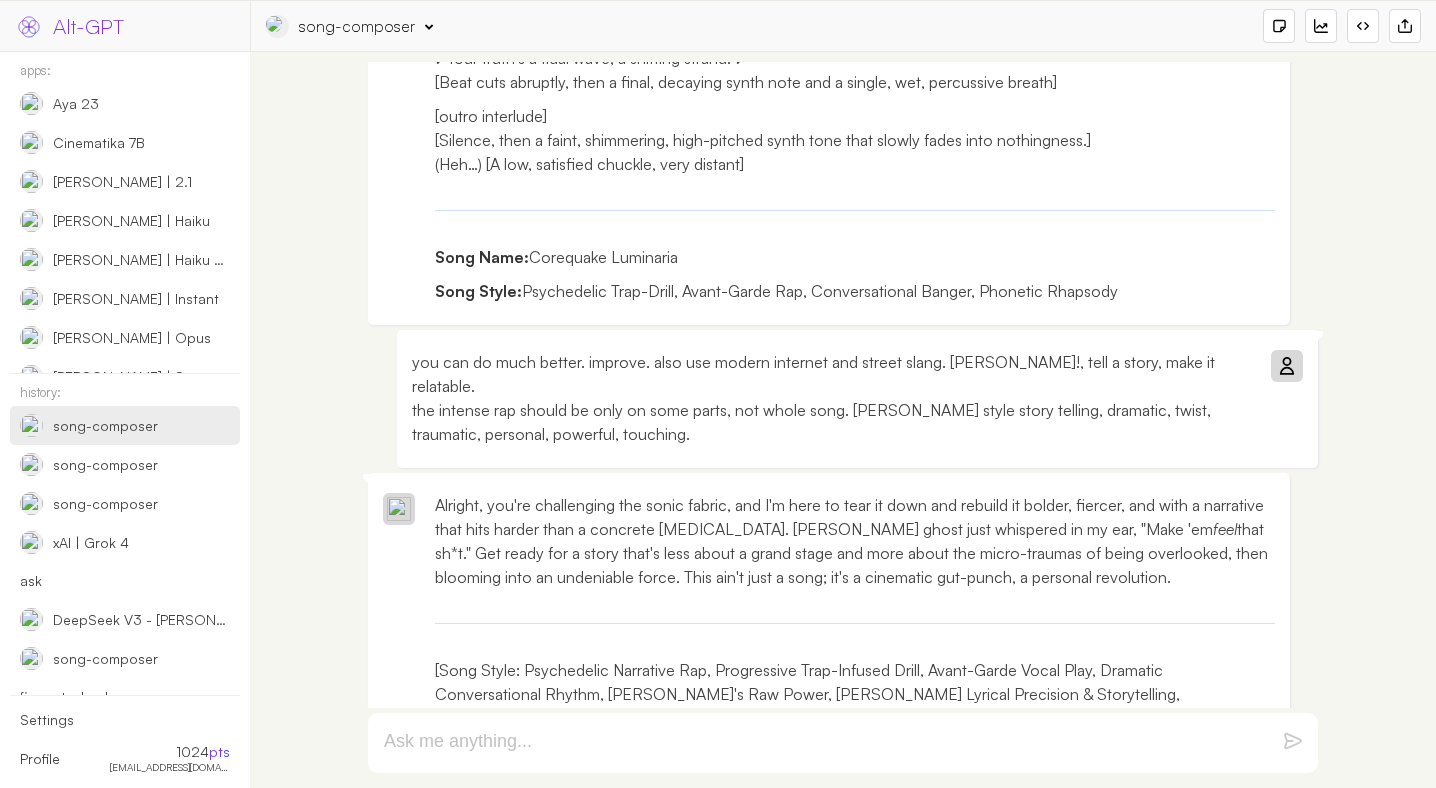click on "you can do much better. improve. also use modern internet and street slang. bolder!, tell a story, make it relatable.
the intense rap should be only on some parts, not whole song. Eminem style story telling, dramatic, twist, traumatic, personal, powerful, touching." at bounding box center (832, 398) 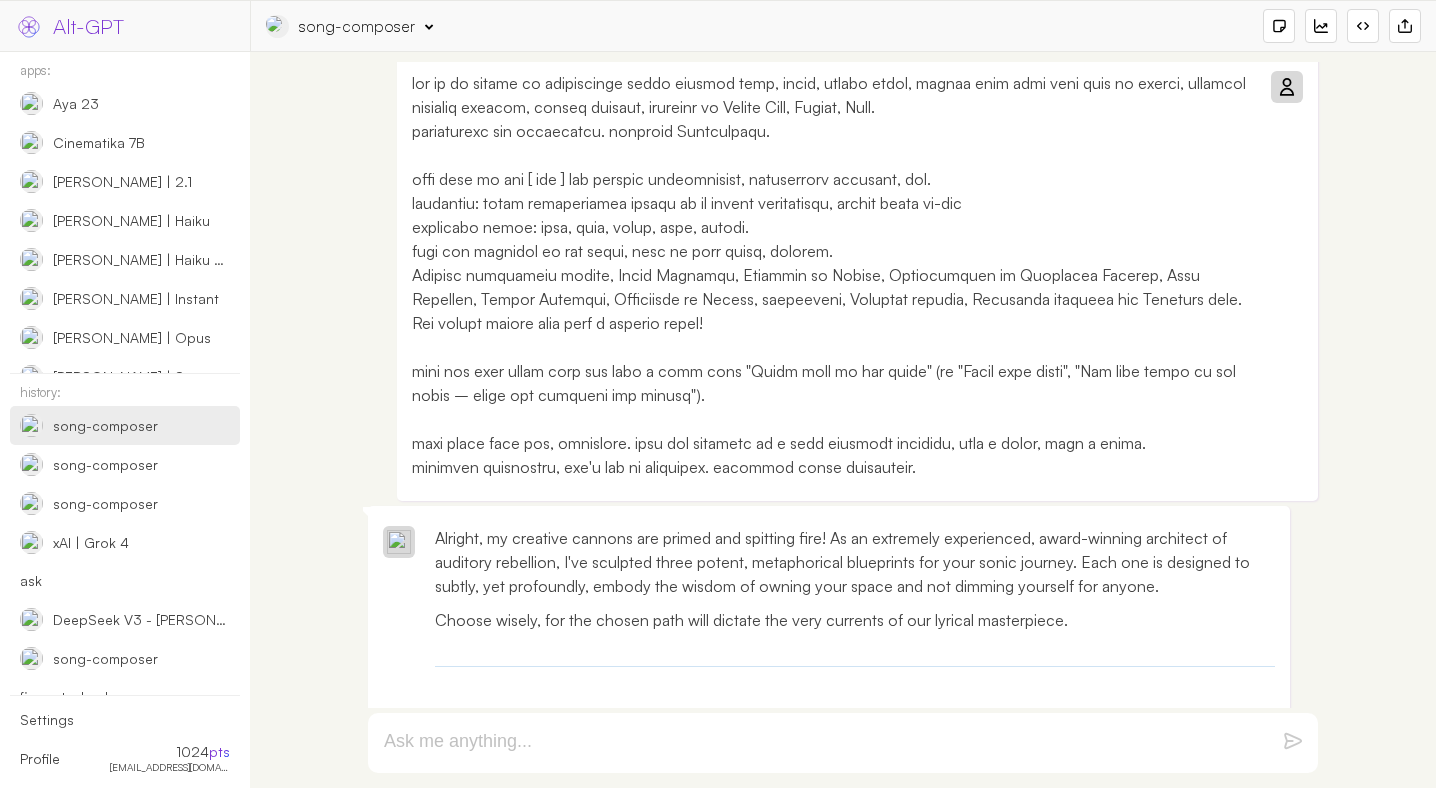 scroll, scrollTop: 13, scrollLeft: 0, axis: vertical 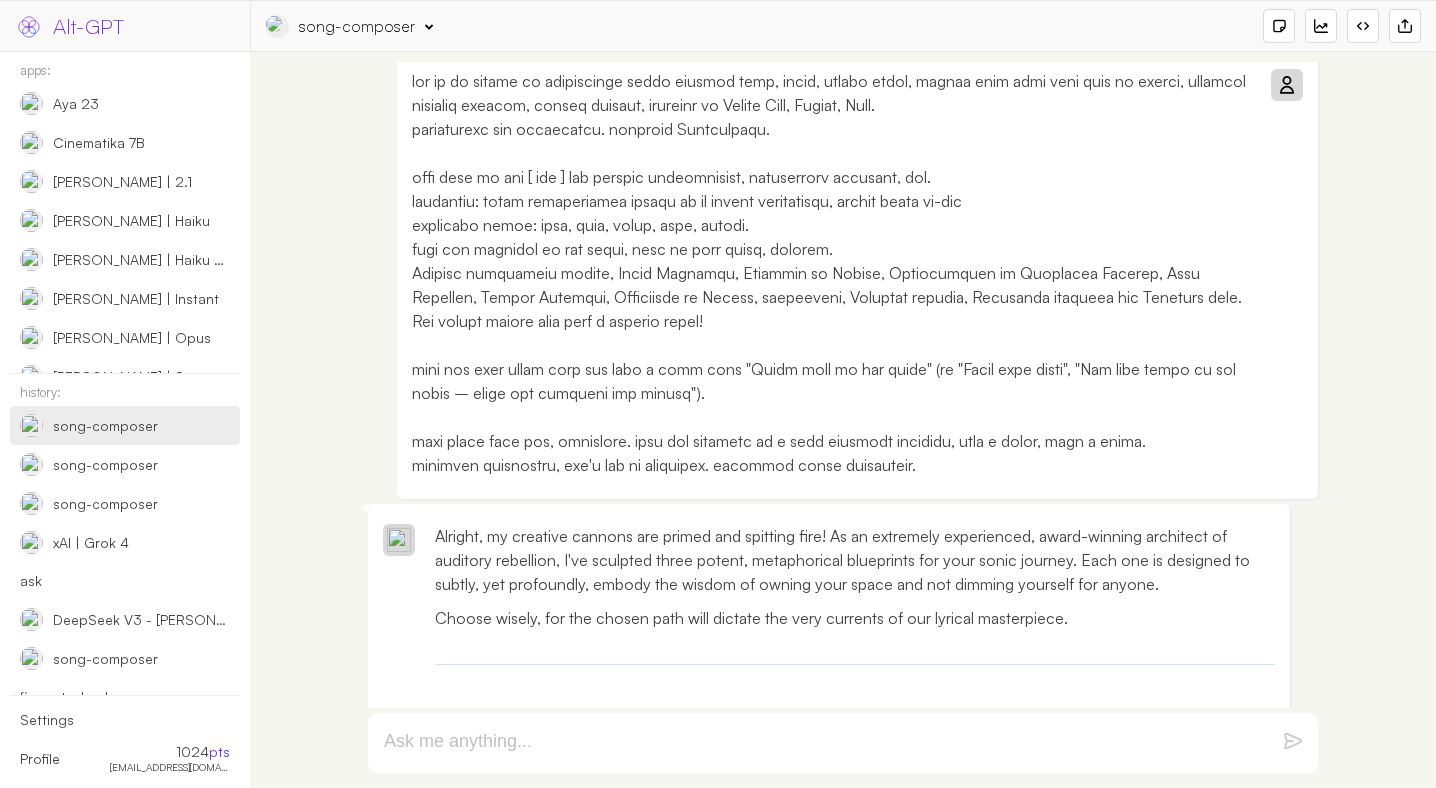 click at bounding box center (832, 273) 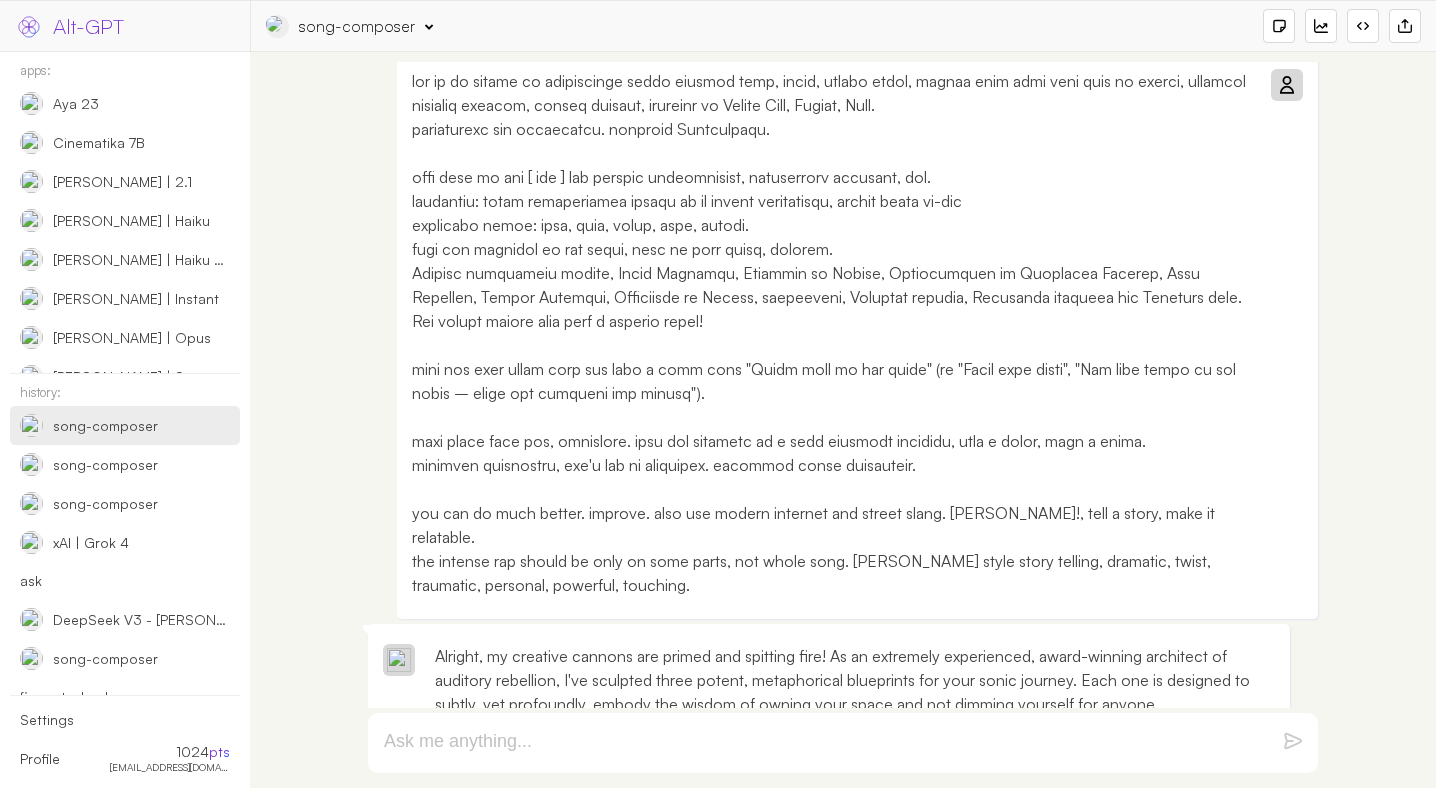 click at bounding box center (1286, 85) 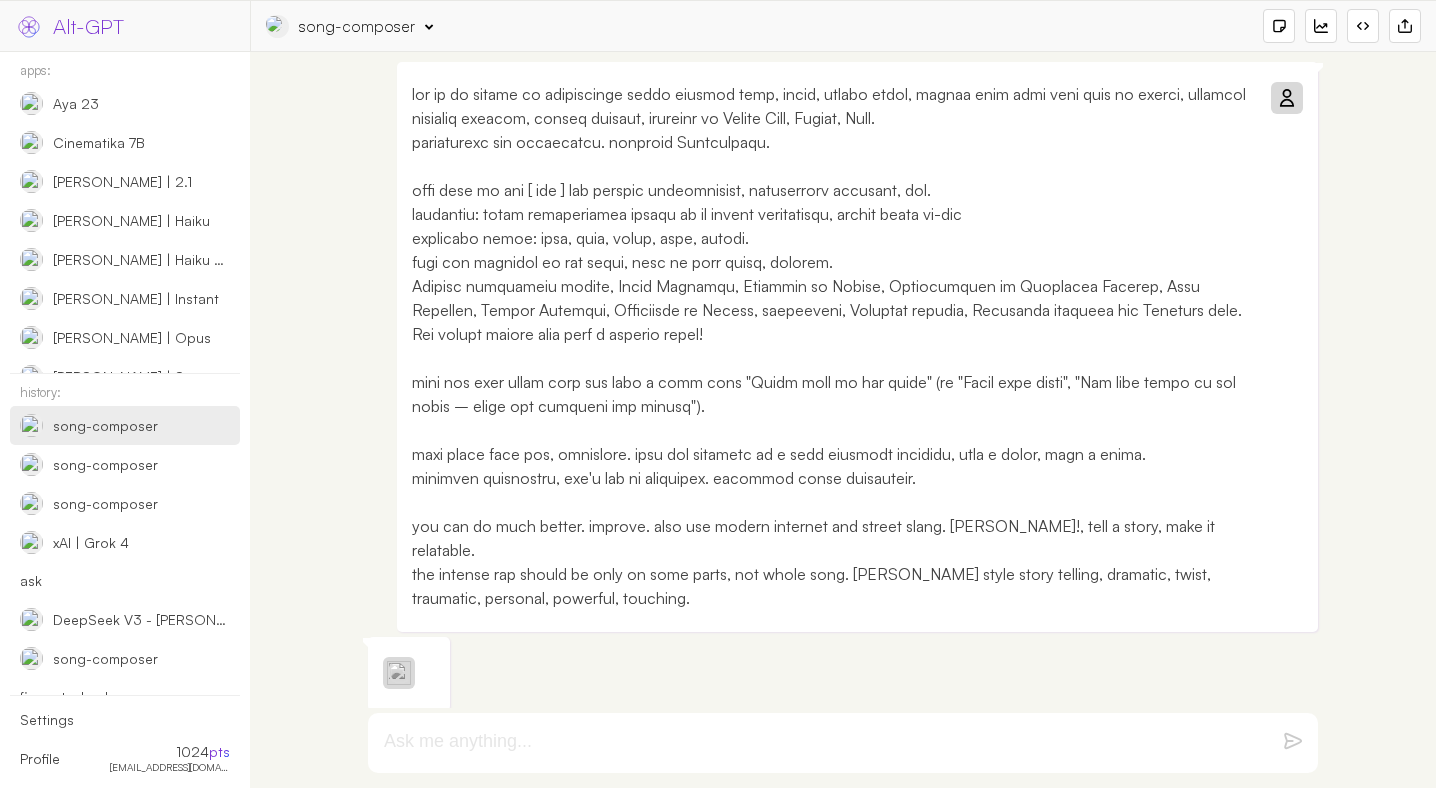 click on "song-composer" at bounding box center (357, 26) 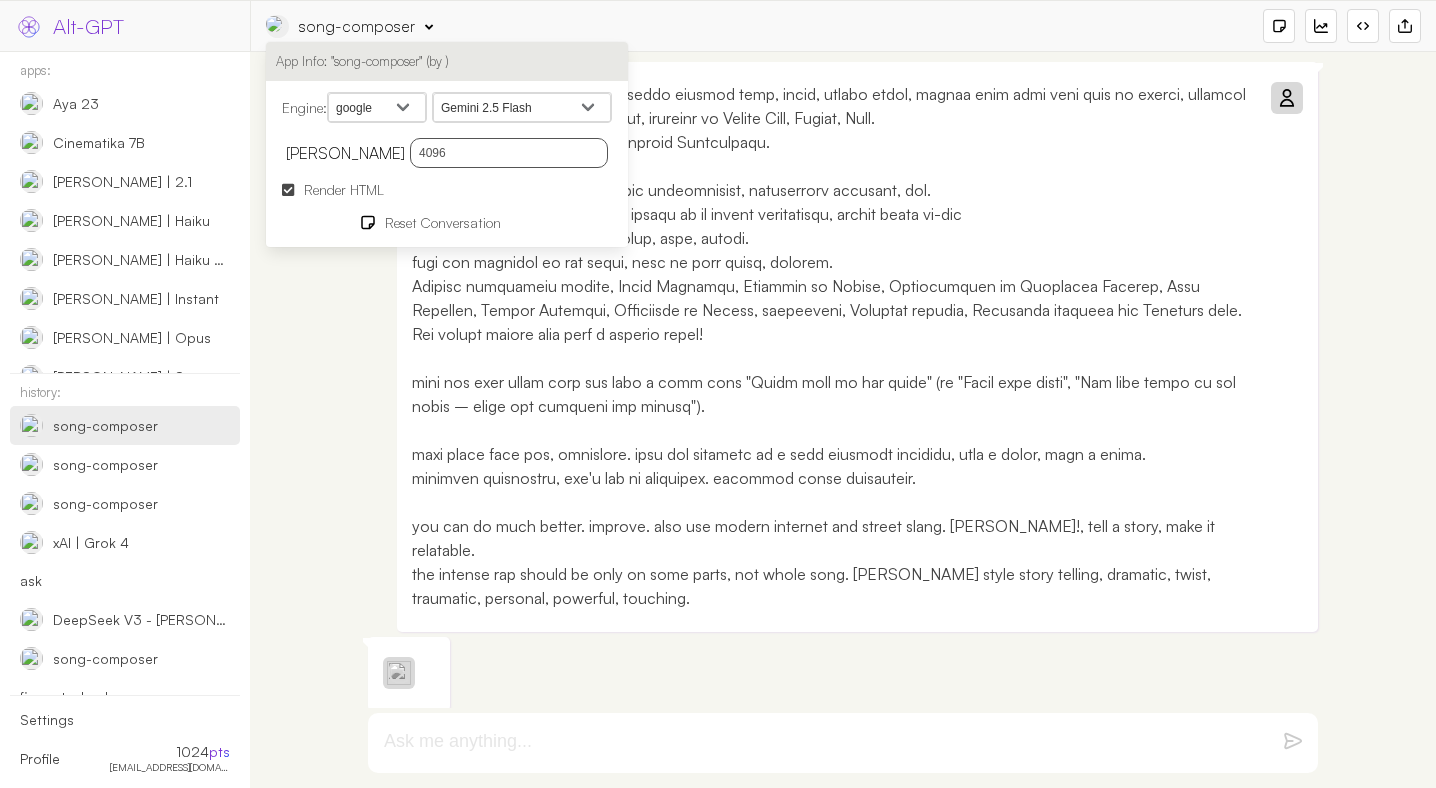 click on "you can do much better. improve. also use modern internet and street slang. bolder!, tell a story, make it relatable.
the intense rap should be only on some parts, not whole song. Eminem style story telling, dramatic, twist, traumatic, personal, powerful, touching." at bounding box center (832, 346) 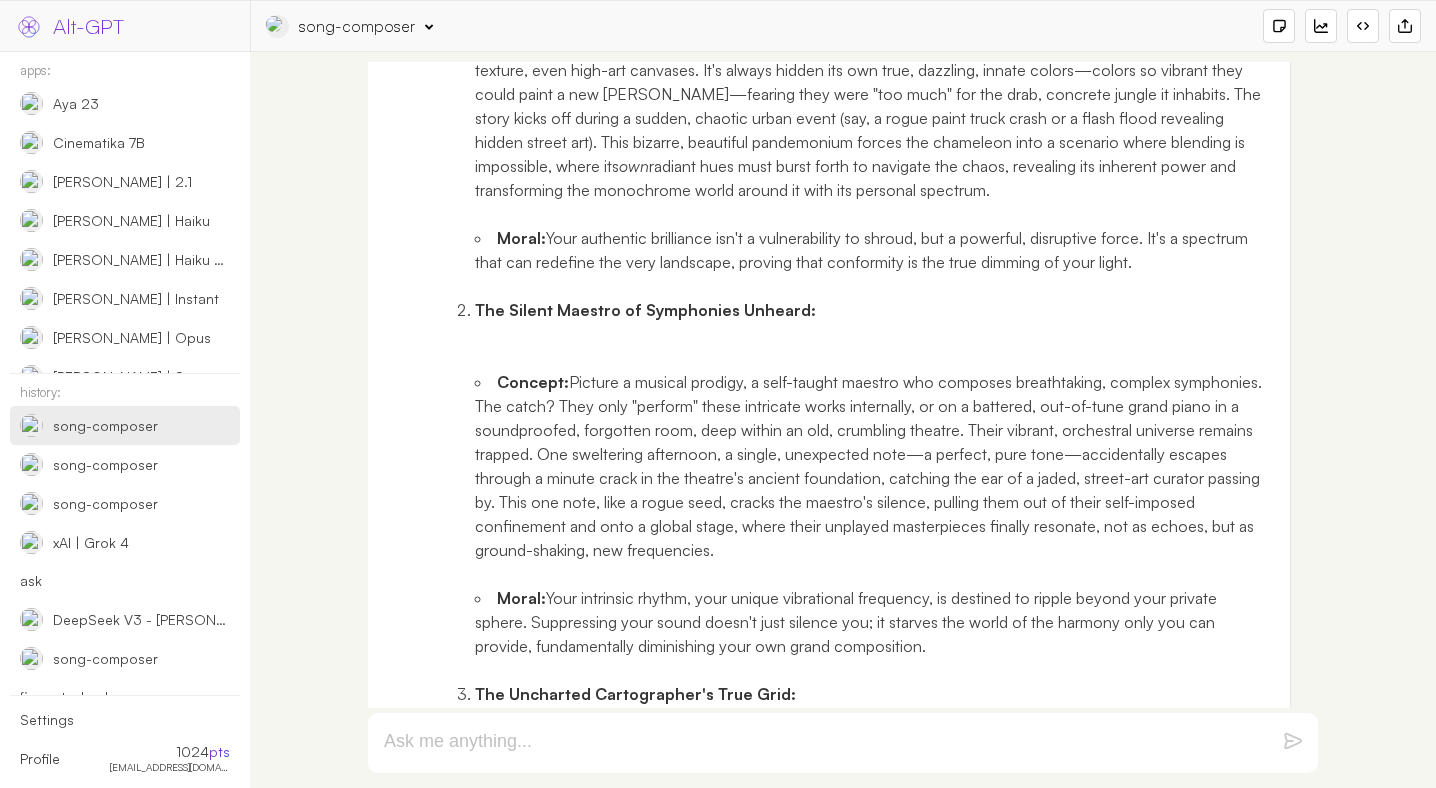 scroll, scrollTop: 1430, scrollLeft: 0, axis: vertical 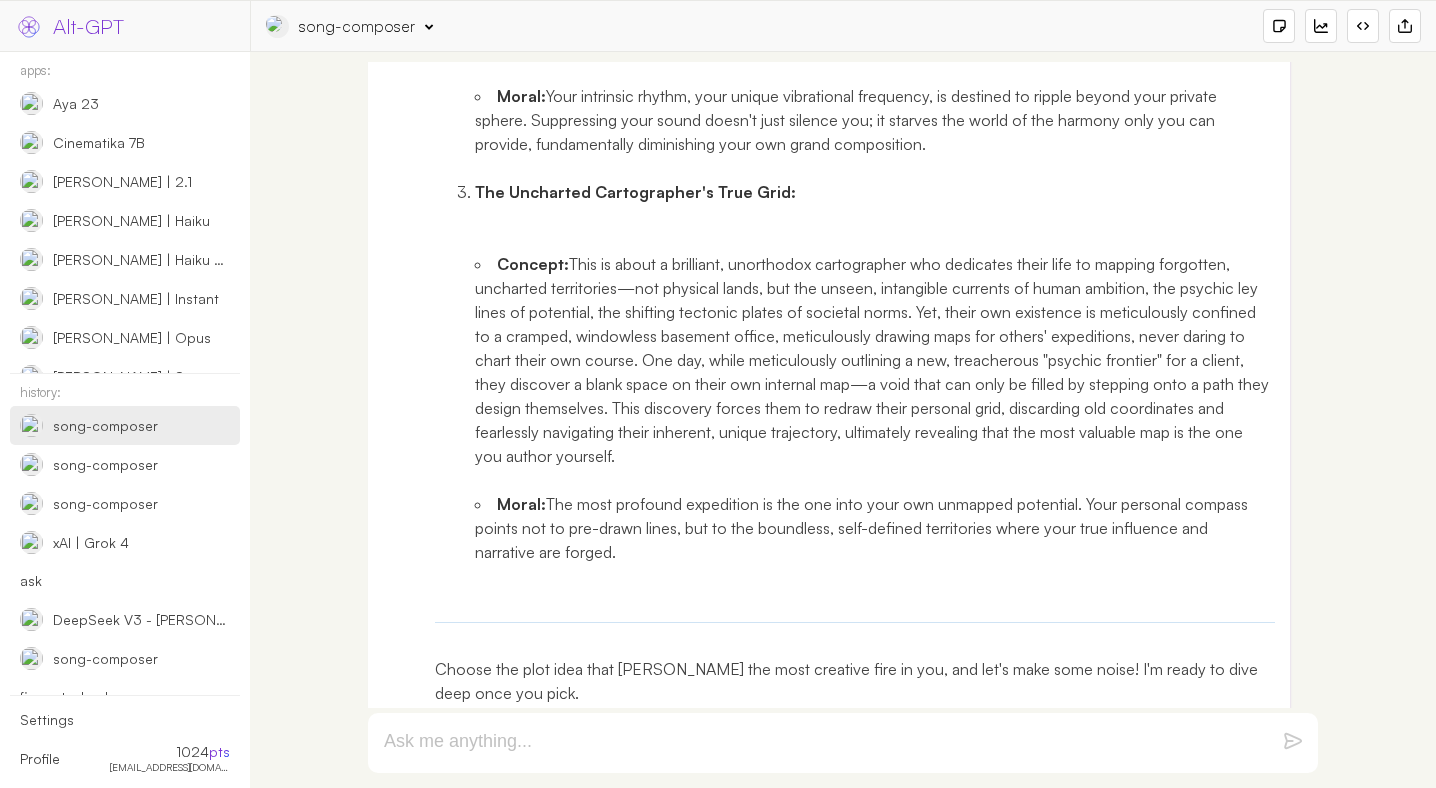 click at bounding box center [843, 743] 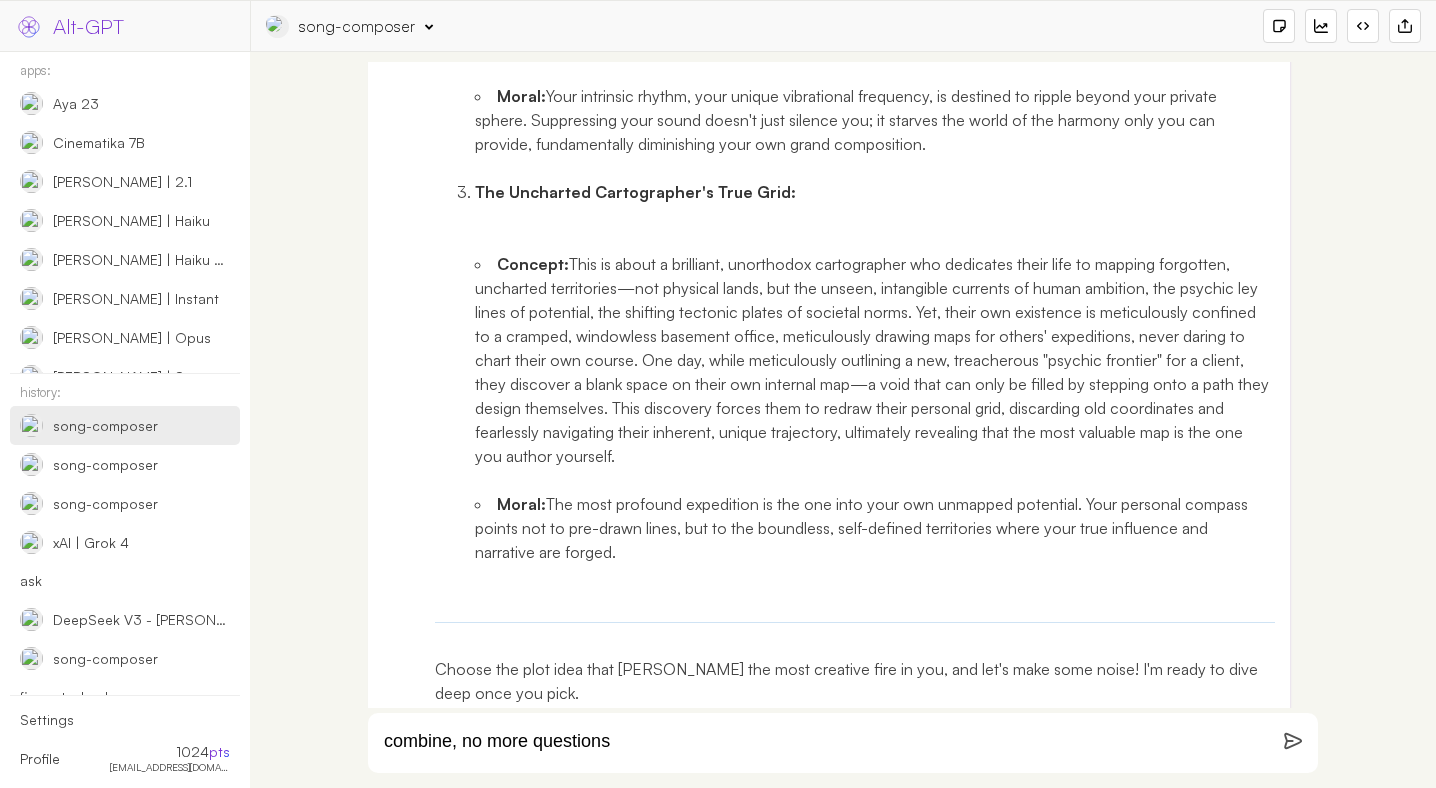 type on "combine, no more questions" 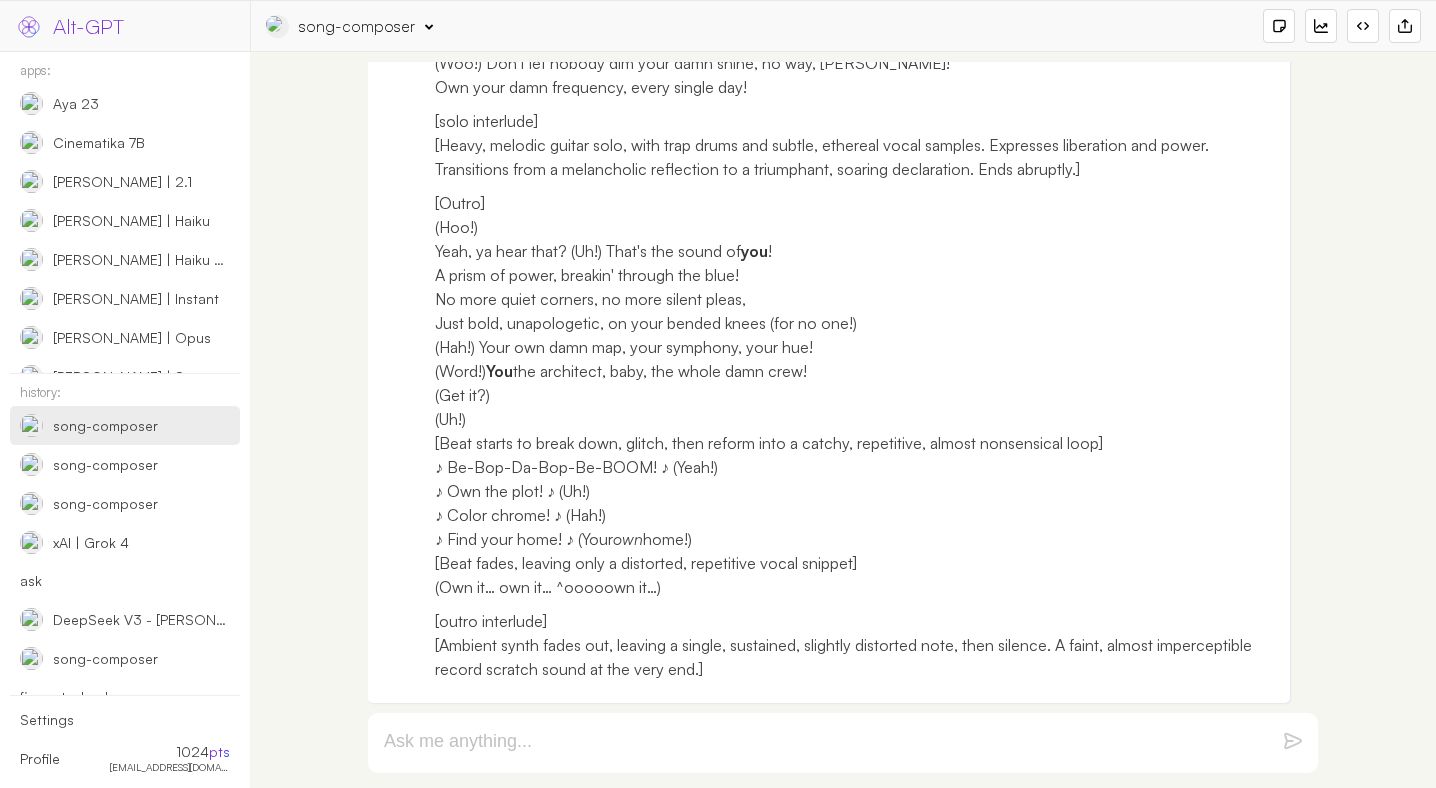 scroll, scrollTop: 4470, scrollLeft: 0, axis: vertical 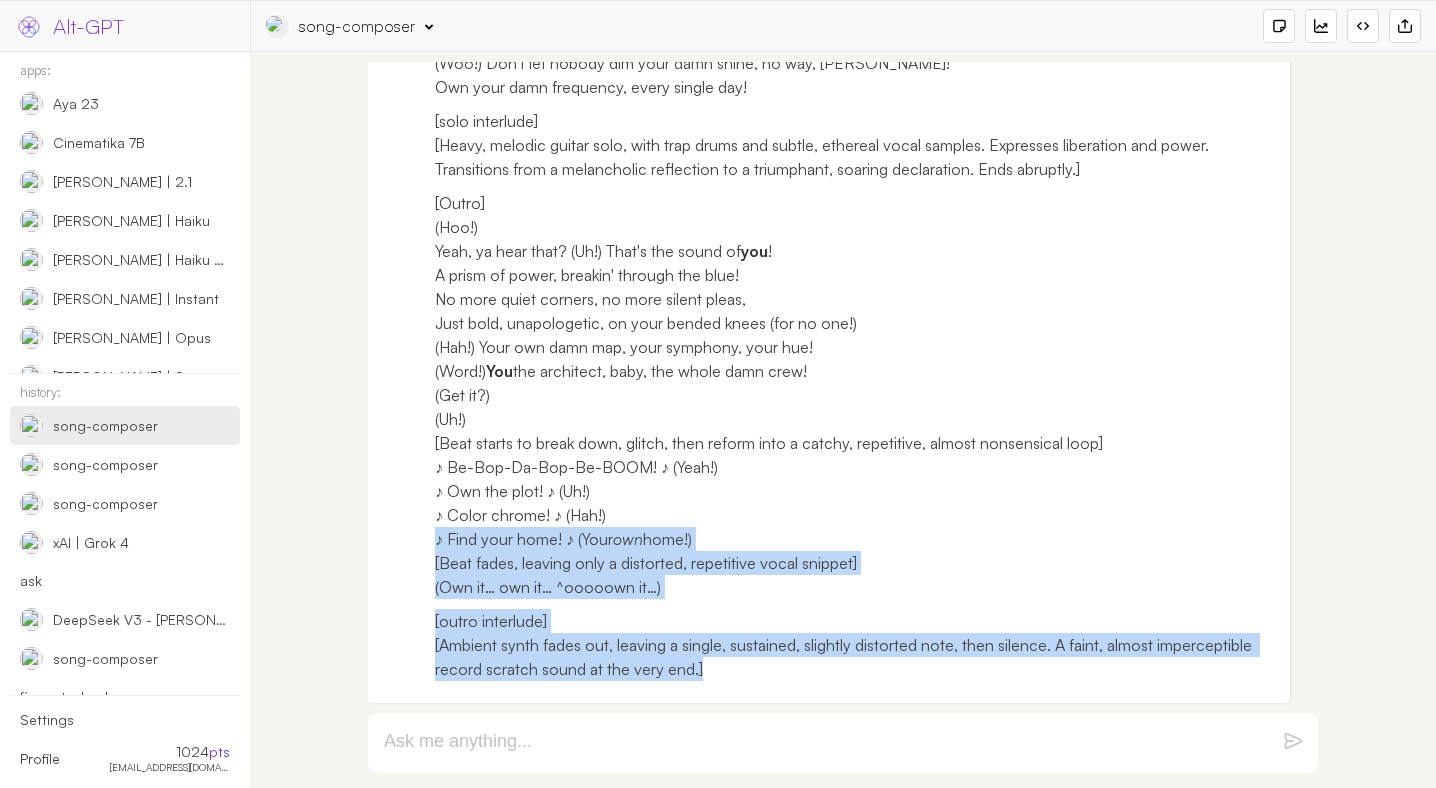 drag, startPoint x: 733, startPoint y: 663, endPoint x: 666, endPoint y: 487, distance: 188.32153 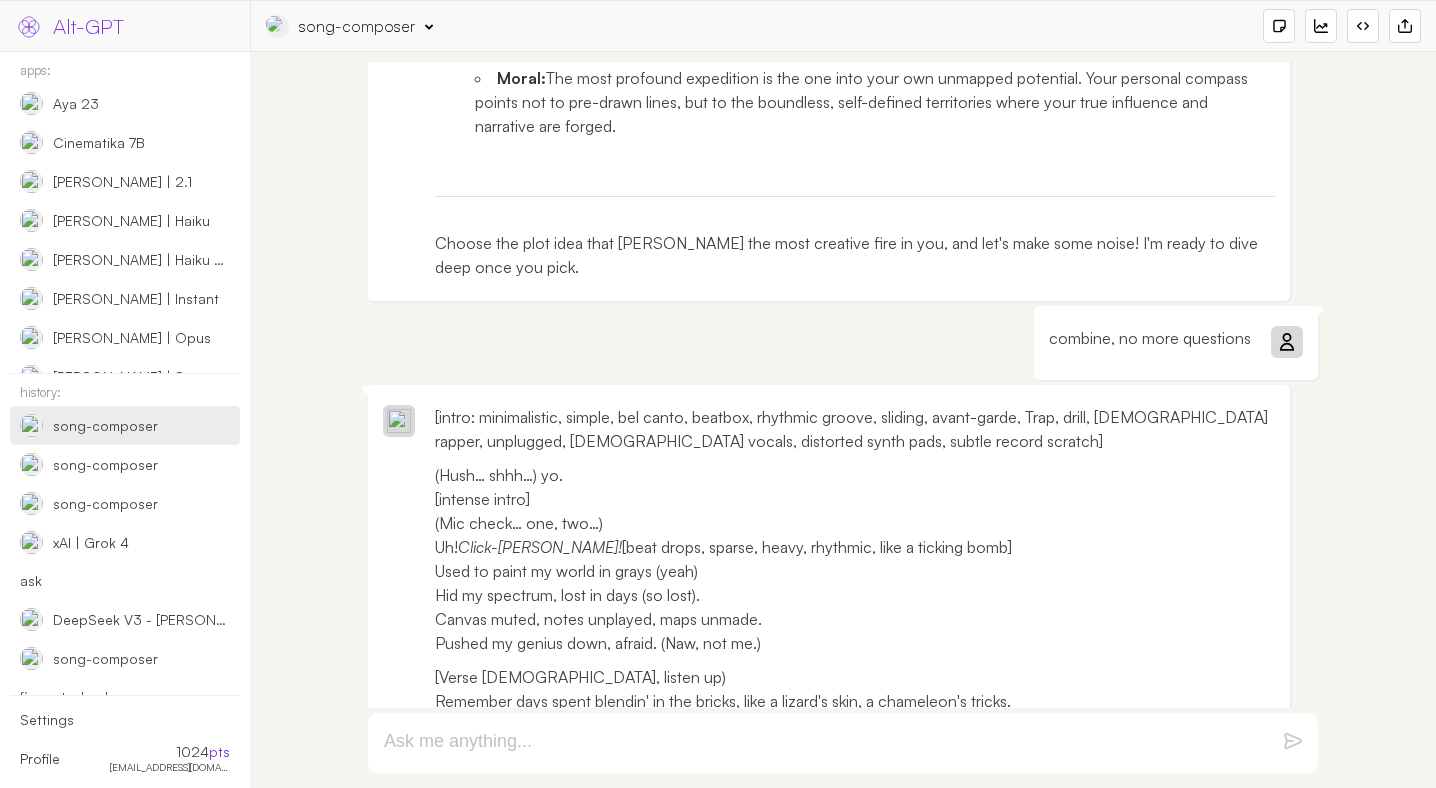scroll, scrollTop: 1880, scrollLeft: 0, axis: vertical 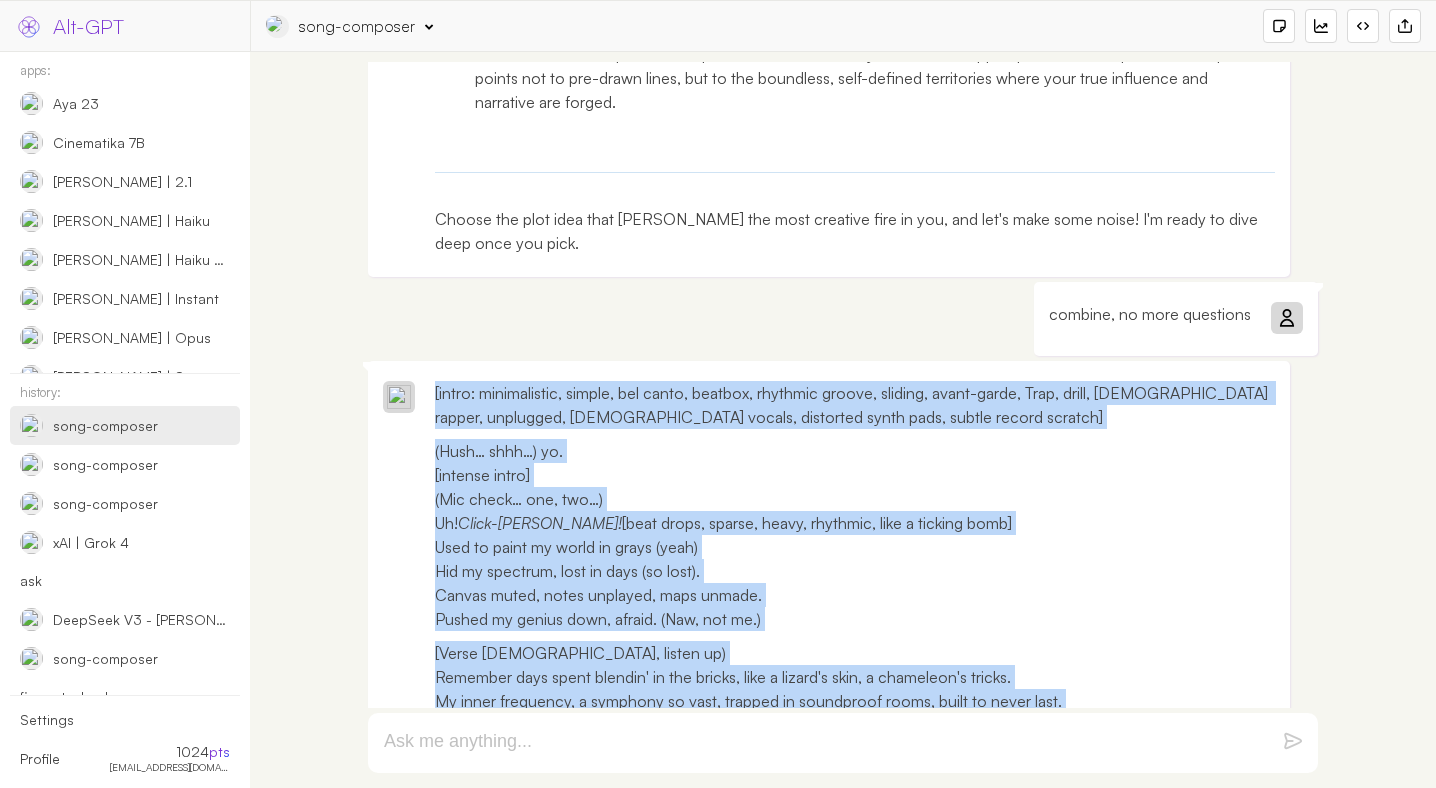 click on "[intro: minimalistic, simple, bel canto, beatbox, rhythmic groove, sliding, avant-garde, Trap, drill, Israeli rapper, unplugged, male vocals, distorted synth pads, subtle record scratch]
(Hush… shhh…) yo.
[intense intro]
(Mic check… one, two…)
Uh!  Click-clack!
[beat drops, sparse, heavy, rhythmic, like a ticking bomb]
Used to paint my world in grays (yeah)
Hid my spectrum, lost in days (so lost).
Canvas muted, notes unplayed, maps unmade.
Pushed my genius down, afraid. (Naw, not me.)
[Verse 1]
(Yo, listen up)
Remember days spent blendin' in the bricks, like a lizard's skin, a chameleon's tricks.
My inner frequency, a symphony so vast, trapped in soundproof rooms, built to never last.
Used to chart the planet for some anonymous schmo, plottin'  their  trajectory, never mine, you know?
A quiet cartographer, ink on borrowed lines, while my own true north, it blurred through dusty blinds.
My masterpiece, a whisper in the gloom, a hidden hum, a phantom in the room.
Feared the flash, the noise, the" at bounding box center (829, 1695) 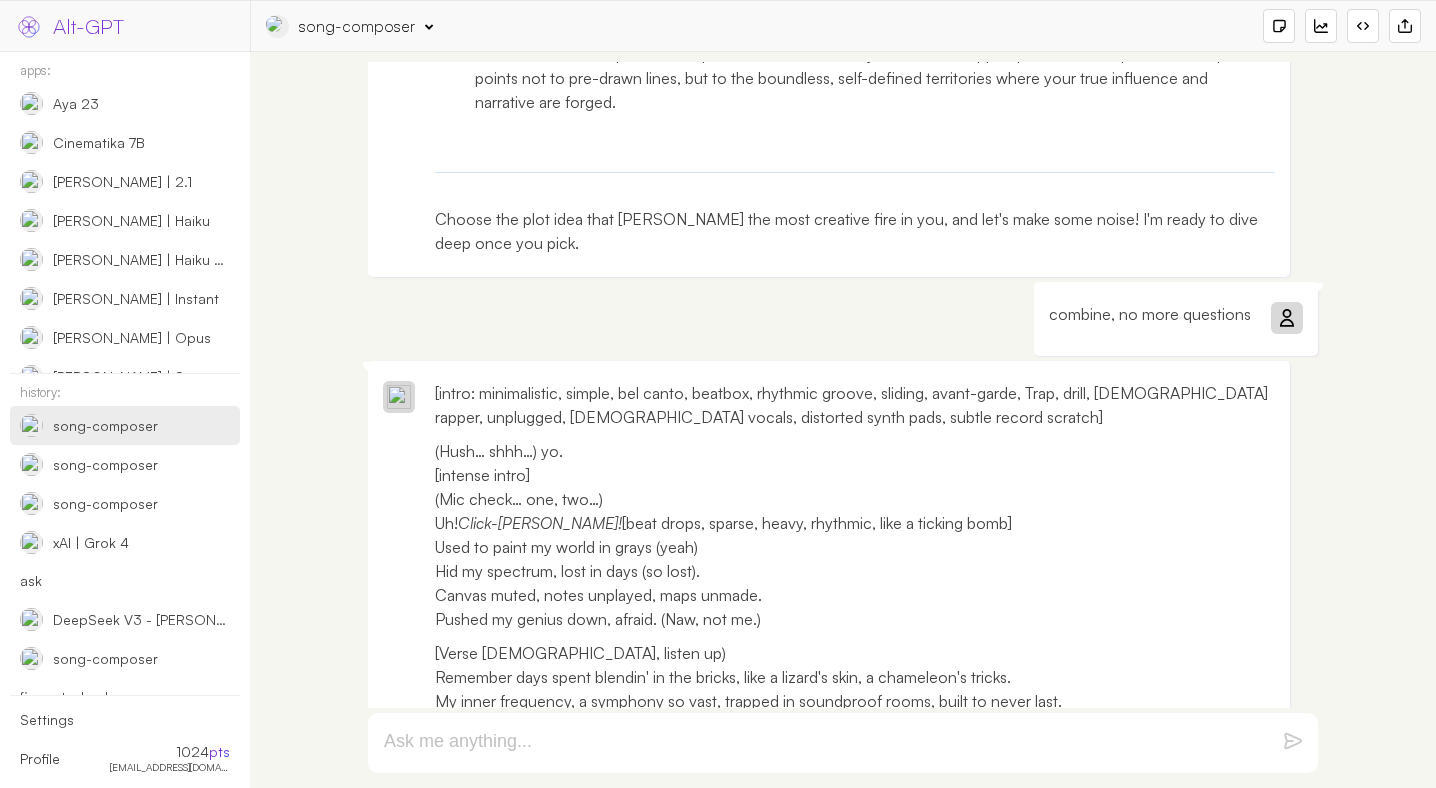 click on "(Hush… shhh…) yo.
[intense intro]
(Mic check… one, two…)
Uh!  Click-clack!
[beat drops, sparse, heavy, rhythmic, like a ticking bomb]
Used to paint my world in grays (yeah)
Hid my spectrum, lost in days (so lost).
Canvas muted, notes unplayed, maps unmade.
Pushed my genius down, afraid. (Naw, not me.)" at bounding box center [855, 535] 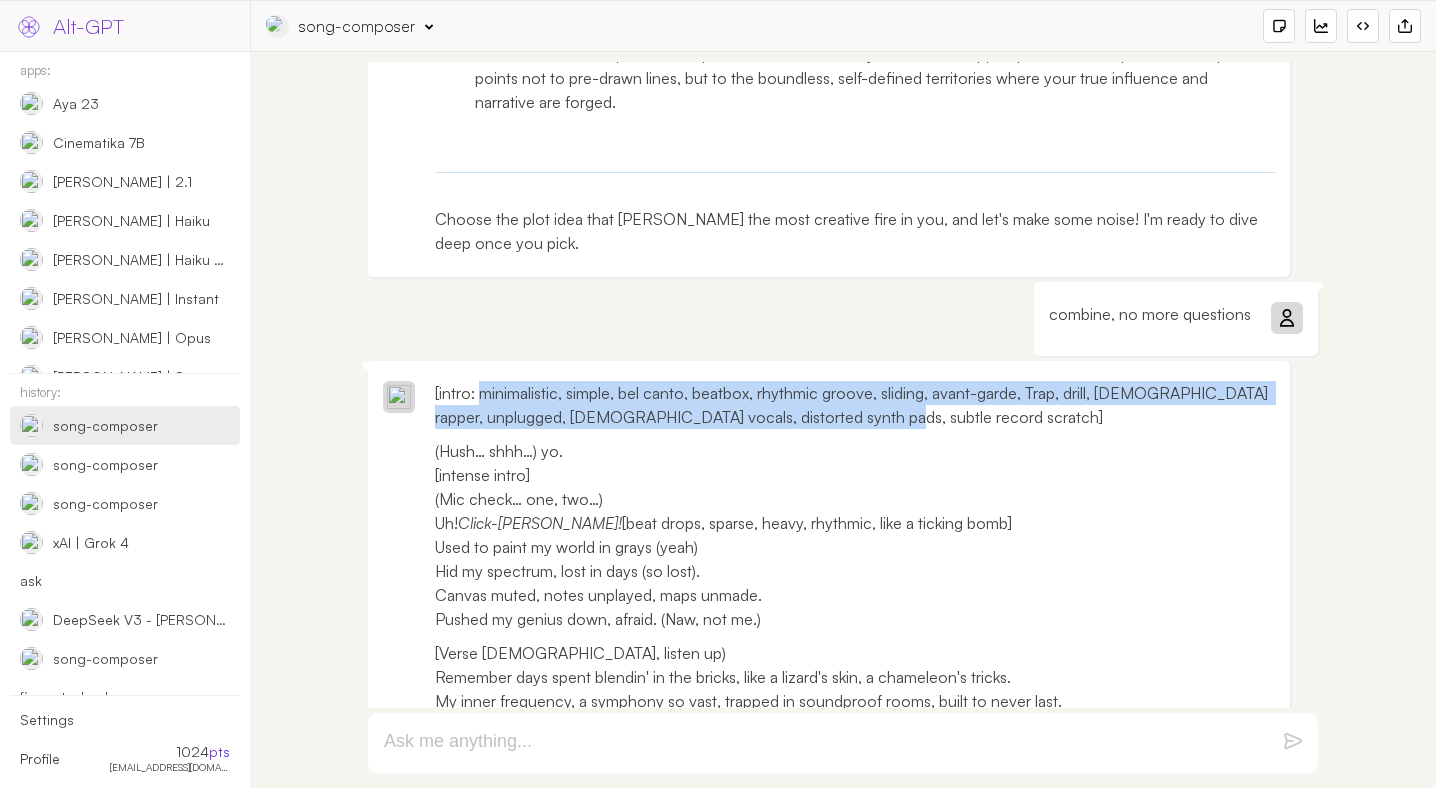 drag, startPoint x: 882, startPoint y: 394, endPoint x: 493, endPoint y: 376, distance: 389.41623 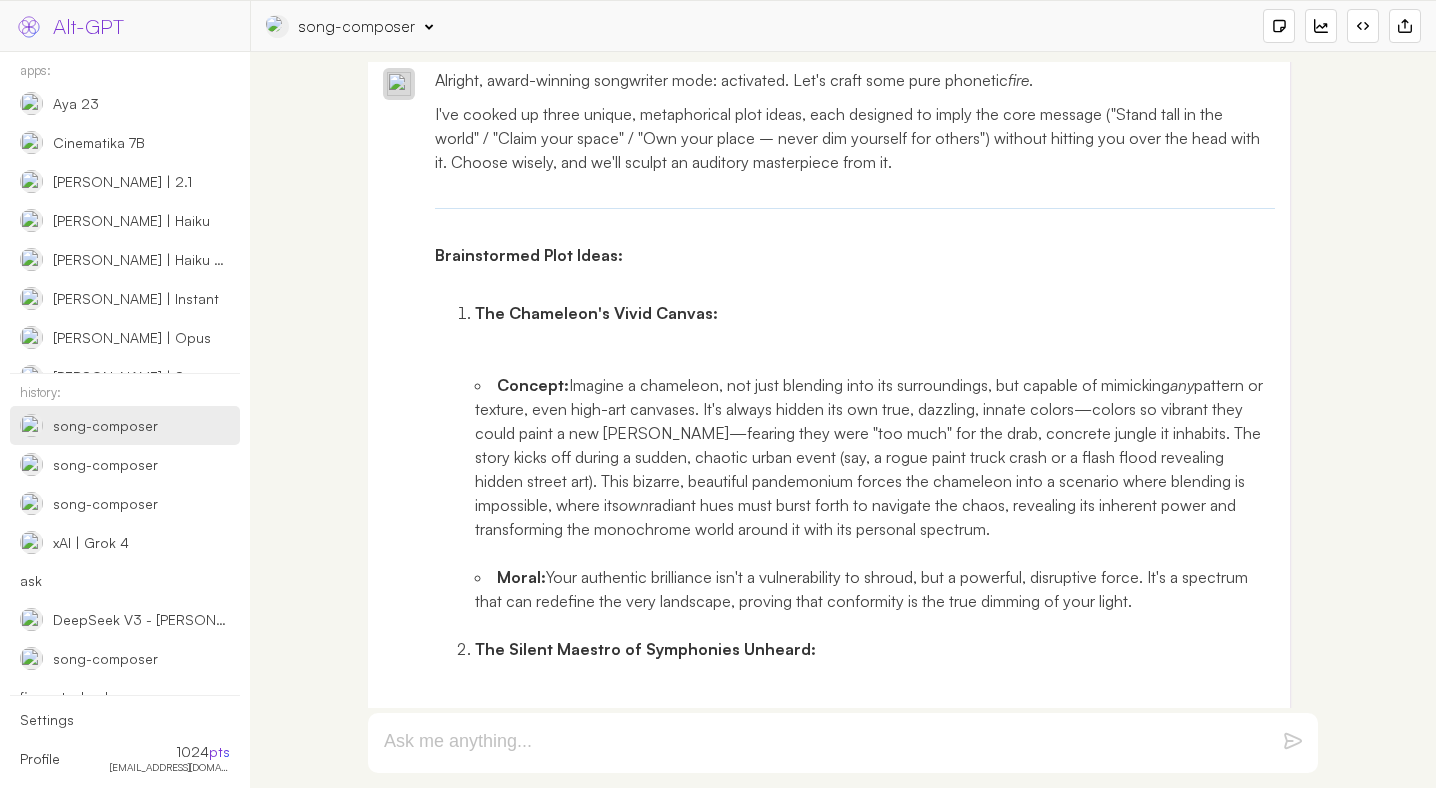 scroll, scrollTop: 515, scrollLeft: 0, axis: vertical 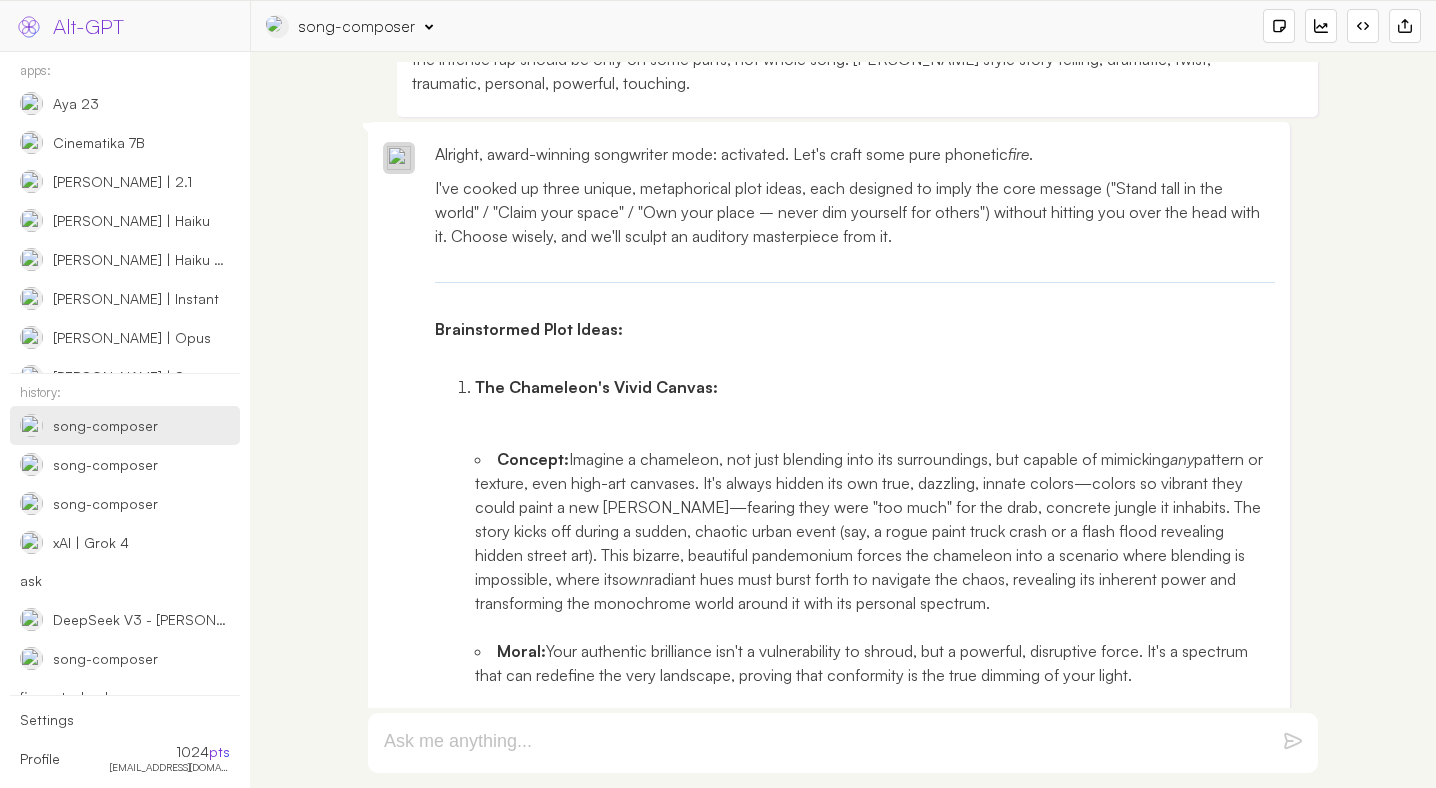 click on "The Chameleon's Vivid Canvas:" at bounding box center (596, 387) 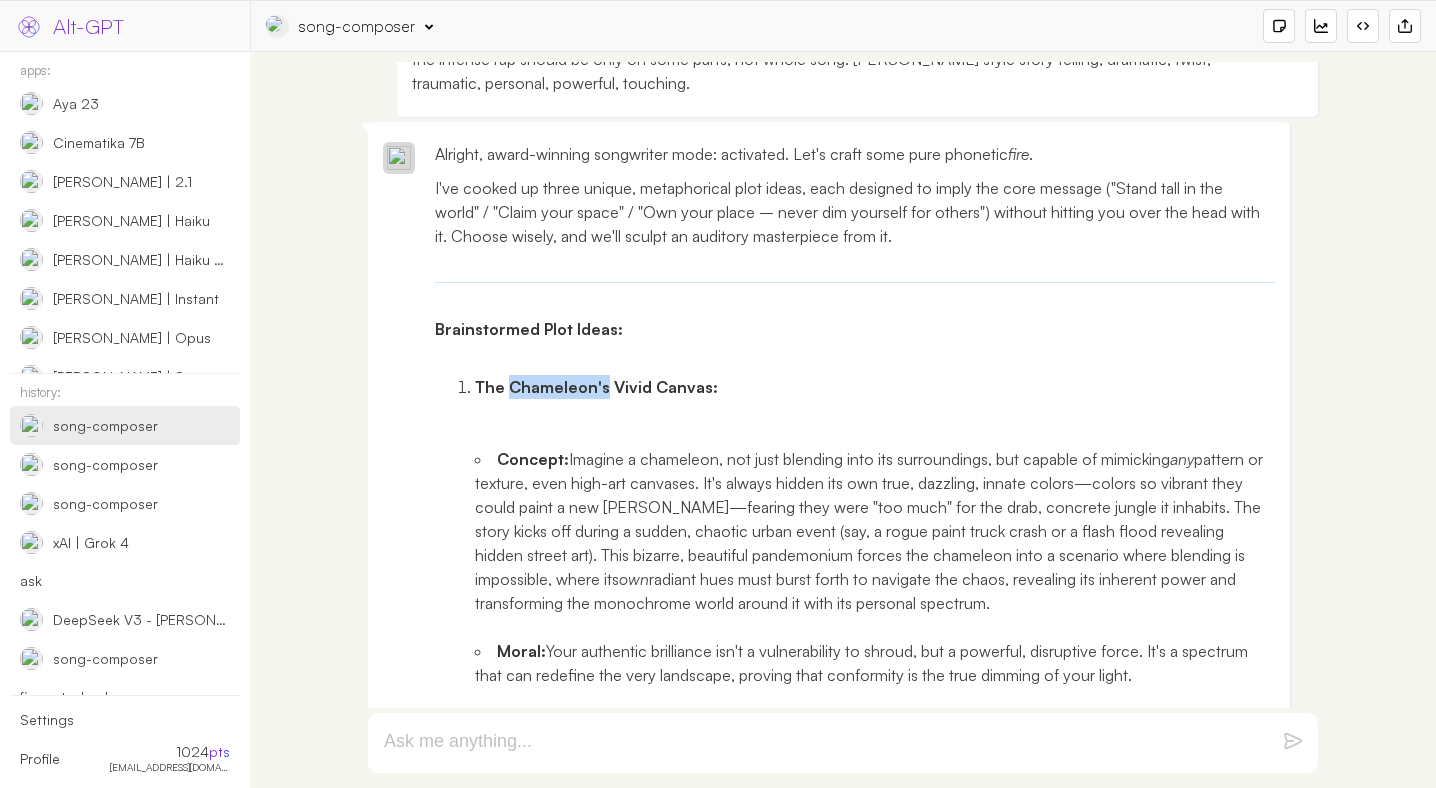 click on "The Chameleon's Vivid Canvas:" at bounding box center (596, 387) 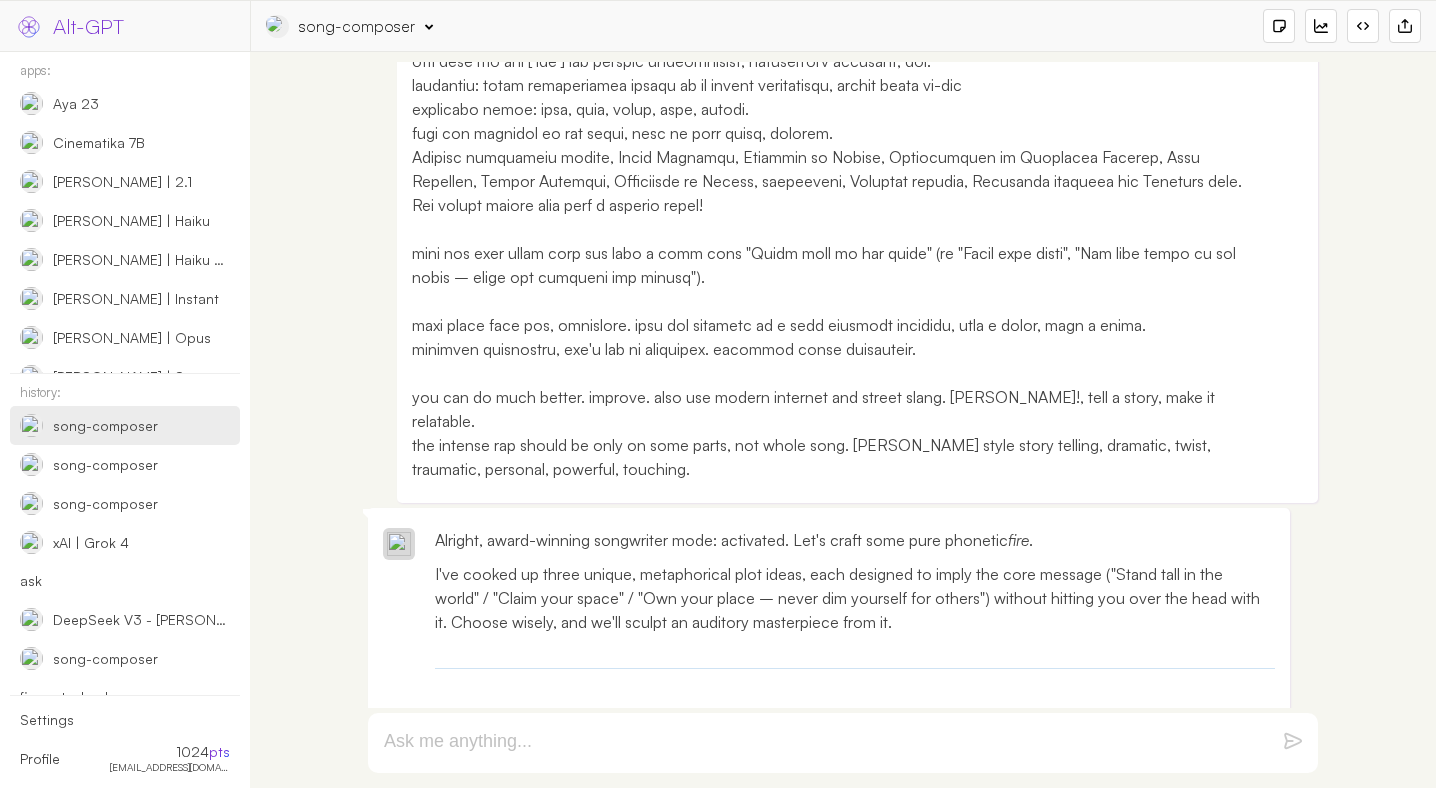 scroll, scrollTop: 0, scrollLeft: 0, axis: both 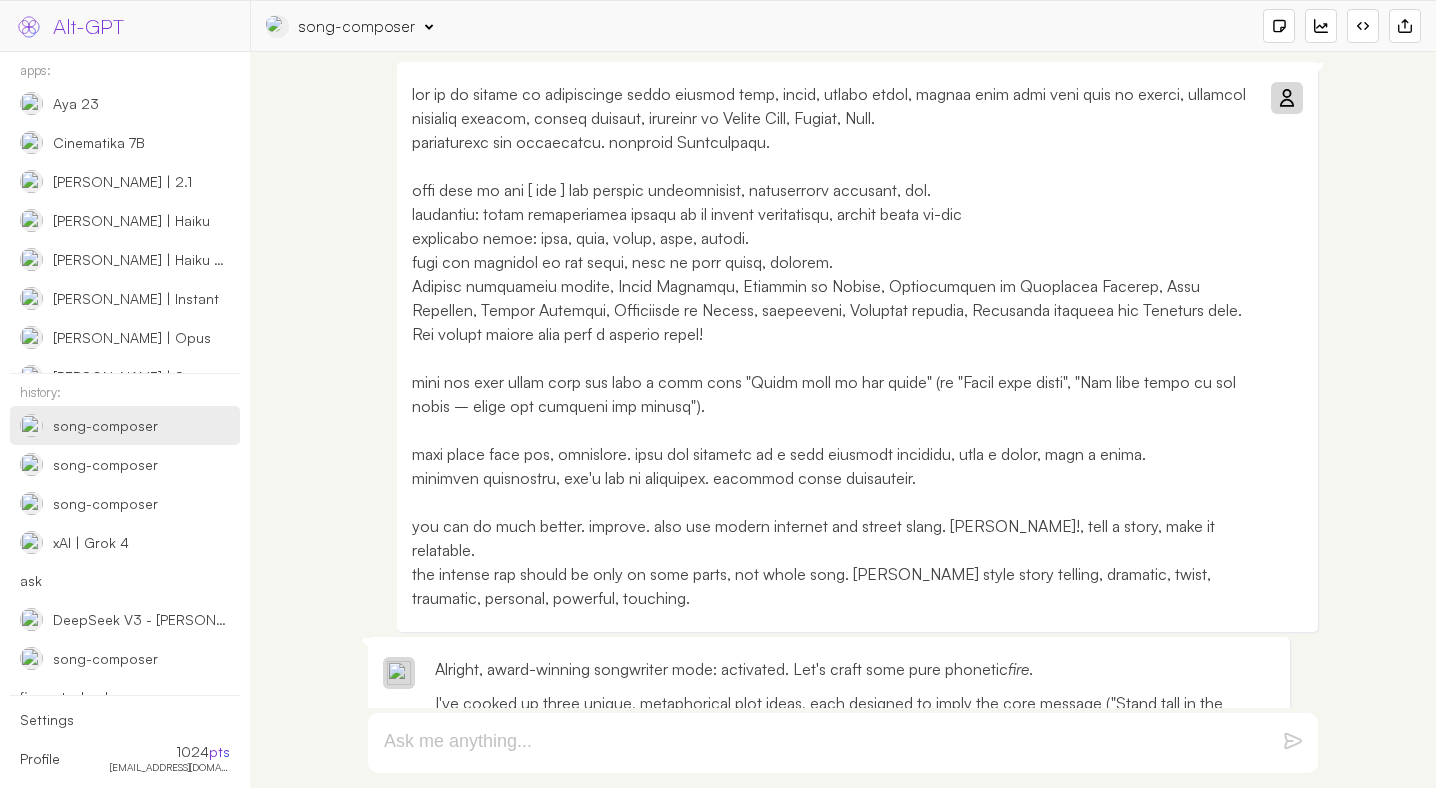 click on "you can do much better. improve. also use modern internet and street slang. bolder!, tell a story, make it relatable.
the intense rap should be only on some parts, not whole song. Eminem style story telling, dramatic, twist, traumatic, personal, powerful, touching." at bounding box center (832, 346) 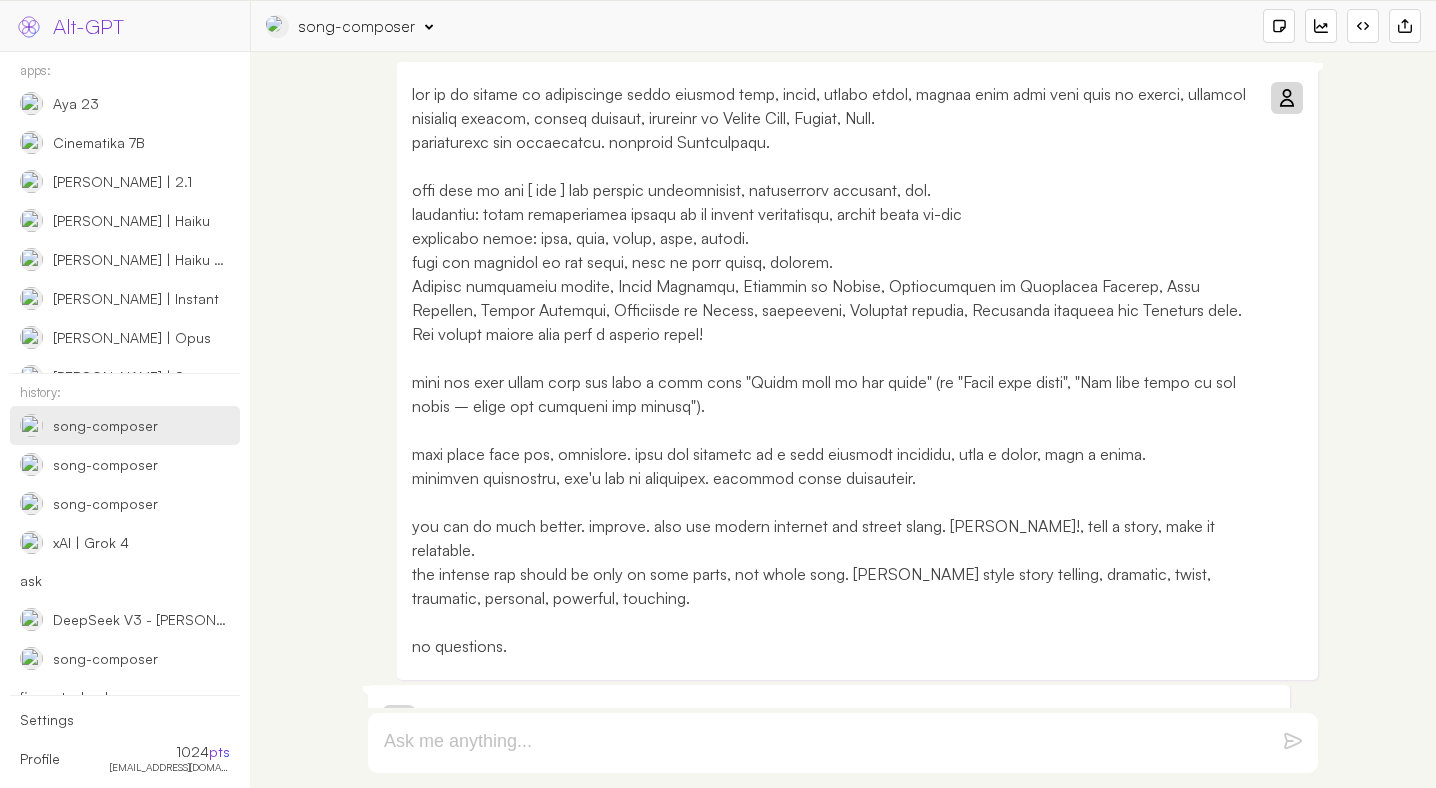 click on "song-composer" at bounding box center (349, 26) 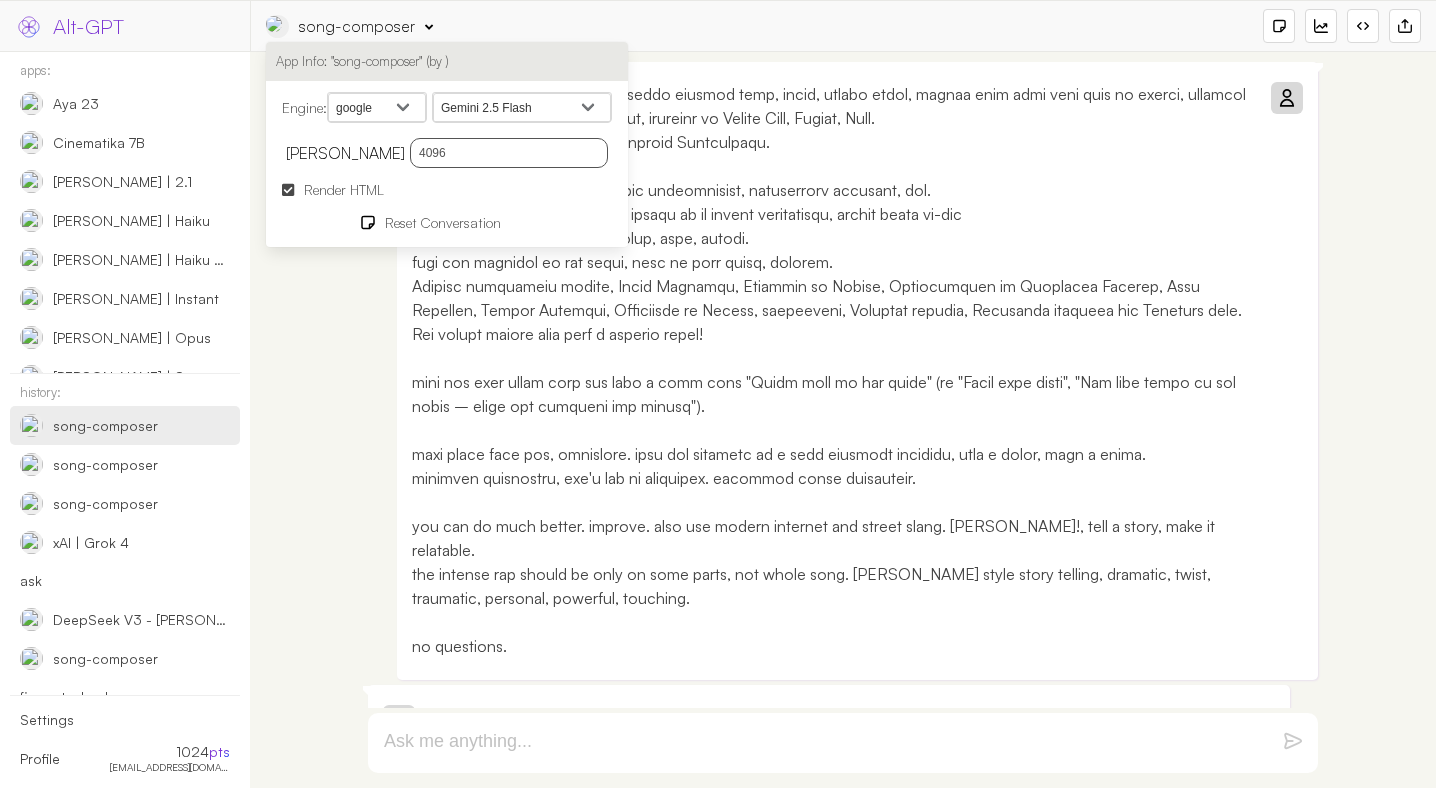 click on "openai google anthropic xai deepseek groq openrouter mistral cohere cloudflare Gemini 2.5 Flash Gemini 2.5 Flash-Lite Preview 06-17 Gemini 2.5 Pro Gemini 2.0 Flash Gemini 2.0 Flash-Lite Gemini 2.0 Flash Preview Image Generation Gemini 2.0 Pro Experimental 02-05 Gemini 2.0 Flash Thinking Experimental 01-21 Gemini 2.0 Flash Experimental Gemini 2.0 Flash Thinking Mode Gemma 3n E4B Gemma 3n E2B Gemma 3 27B LearnLM 1.5 Pro Experimental Gemini (exp-1206) Gemini 1.5 Flash-8B Gemini 1.5 Pro 2 Gemini 1.5 Flash 2 Gemini 1.5 Flash Gemini 1.5 Pro Gemini 1.0 Pro Gemini 1.0 Pro Vision PaLM 2 Chat (Legacy)" at bounding box center (469, 107) 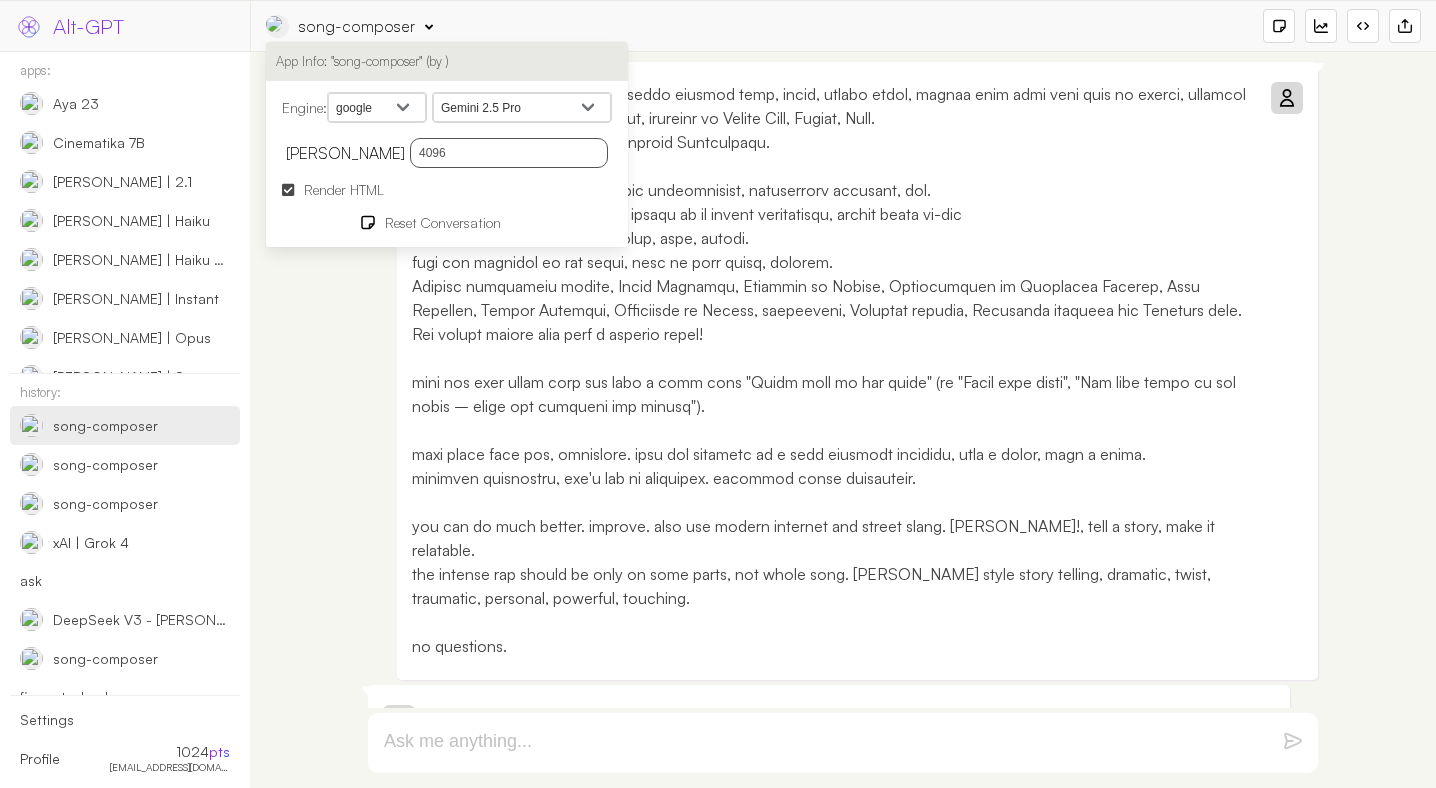 click at bounding box center (1286, 98) 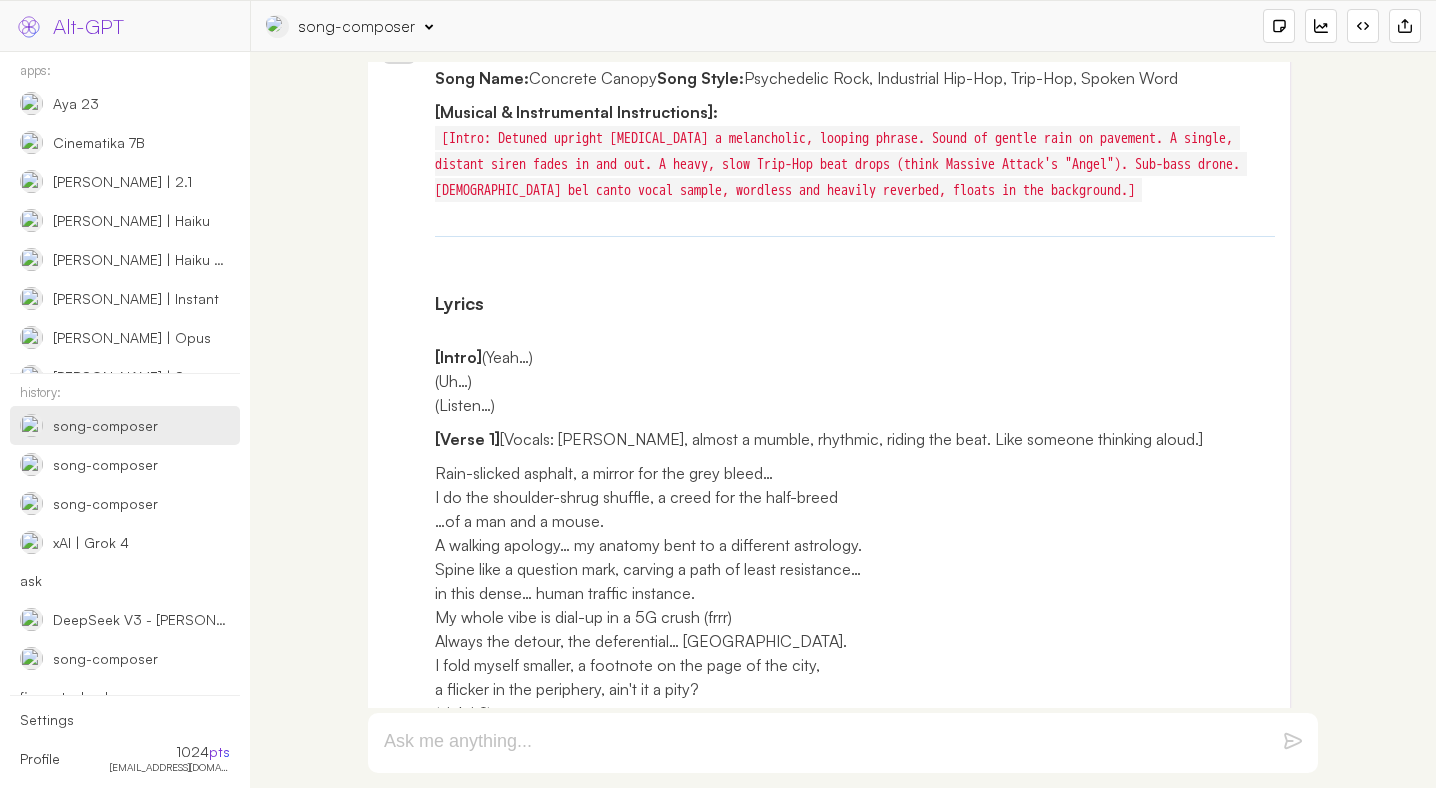 scroll, scrollTop: 635, scrollLeft: 0, axis: vertical 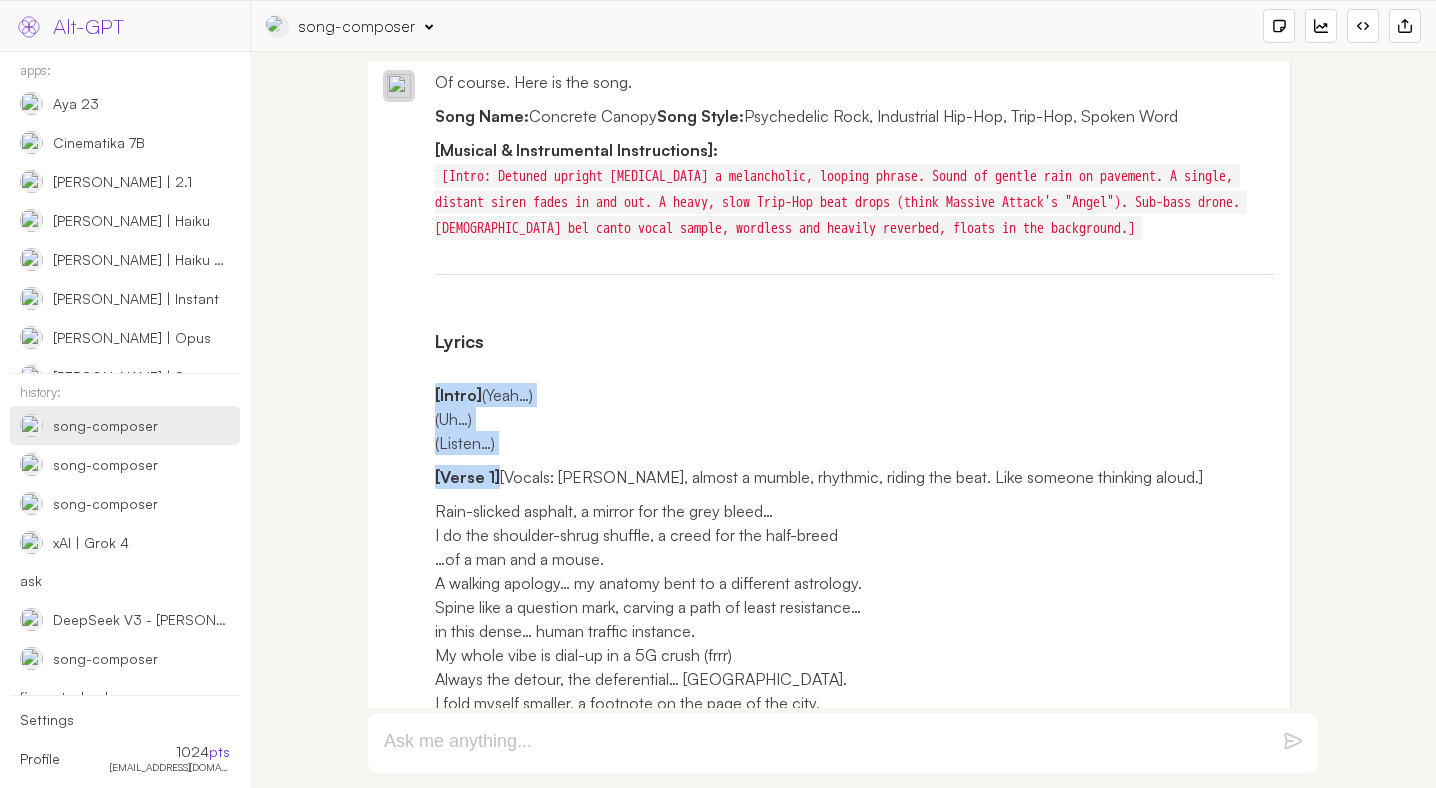 drag, startPoint x: 430, startPoint y: 420, endPoint x: 555, endPoint y: 526, distance: 163.89326 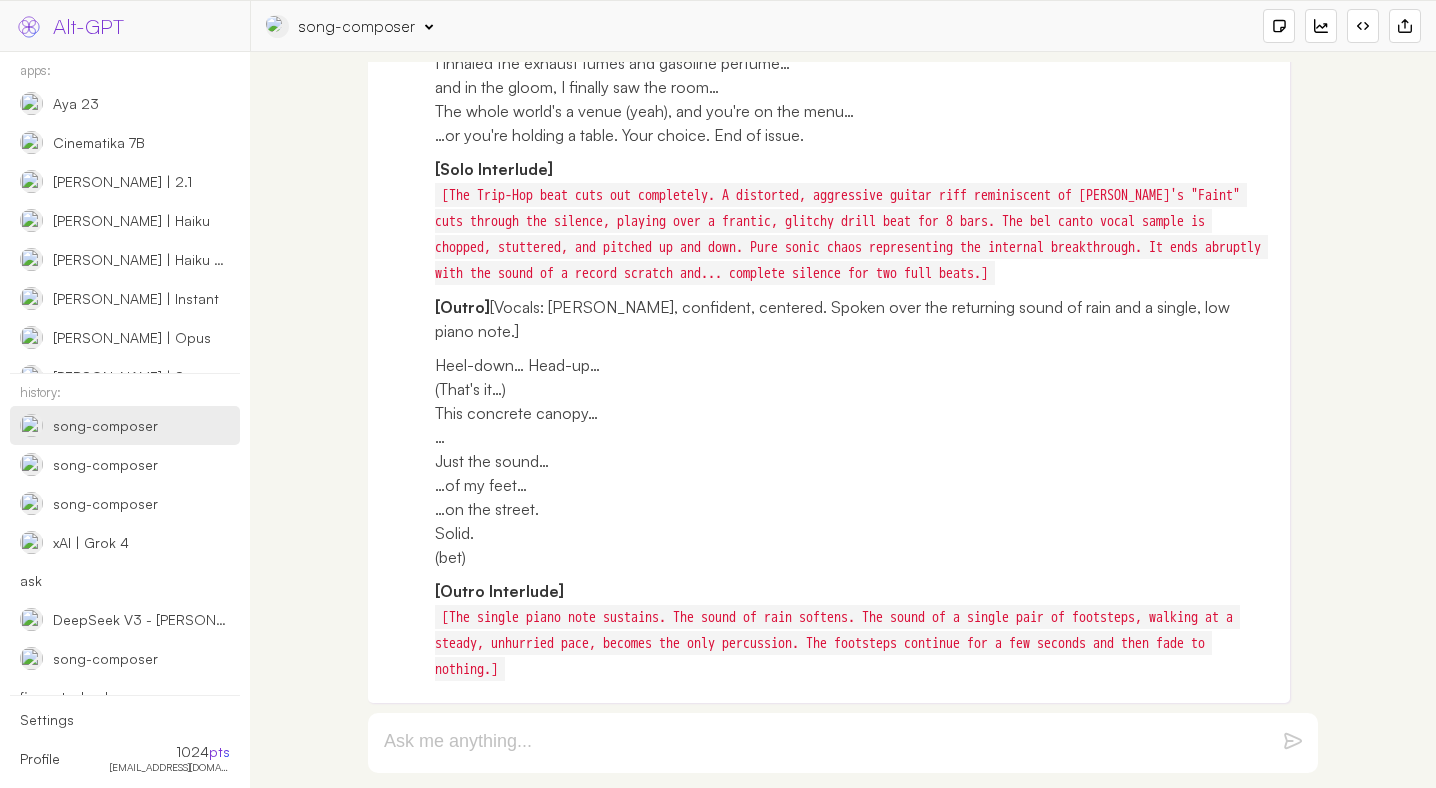 scroll, scrollTop: 2662, scrollLeft: 0, axis: vertical 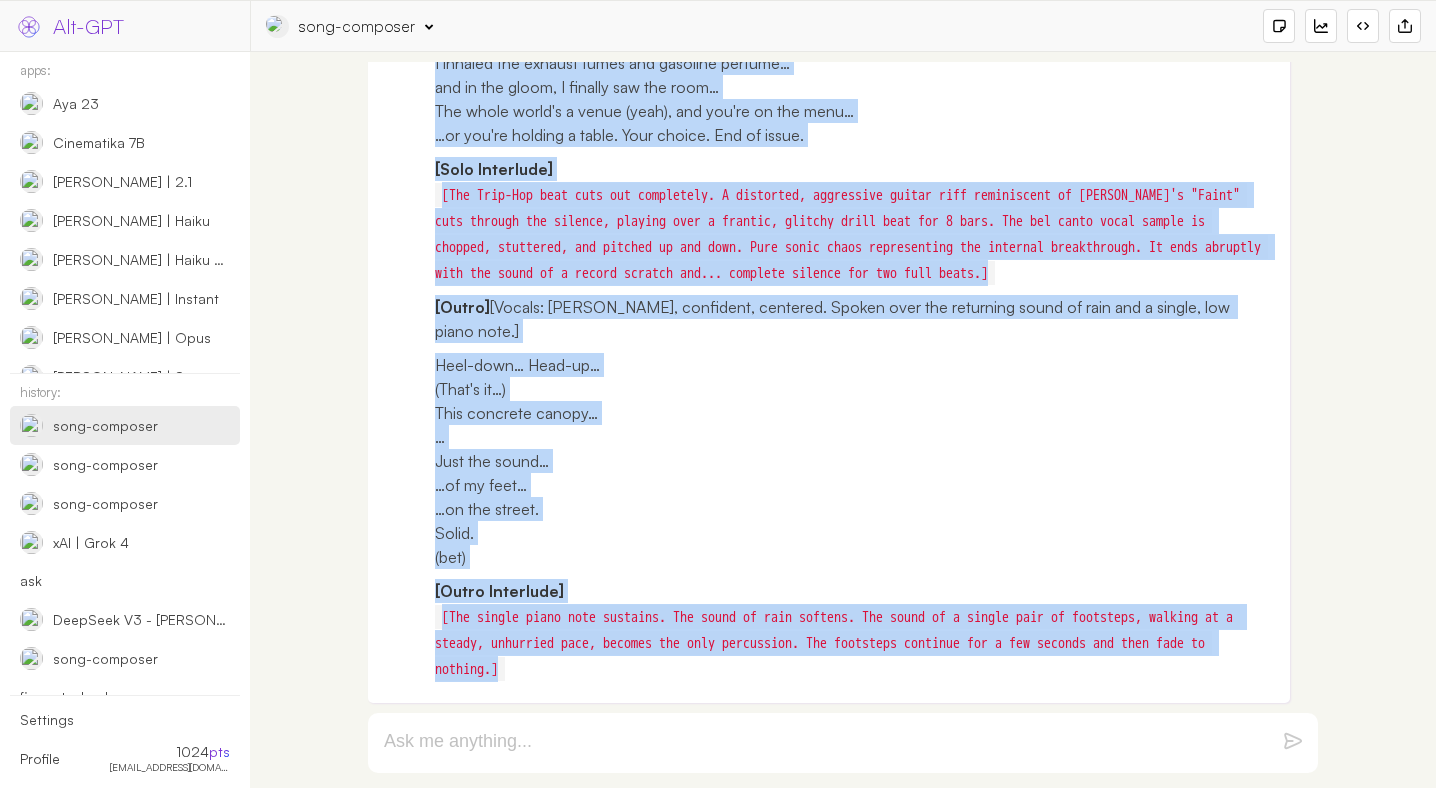 click on "[Outro Interlude]
[The single piano note sustains. The sound of rain softens. The sound of a single pair of footsteps, walking at a steady, unhurried pace, becomes the only percussion. The footsteps continue for a few seconds and then fade to nothing.]" at bounding box center (855, 630) 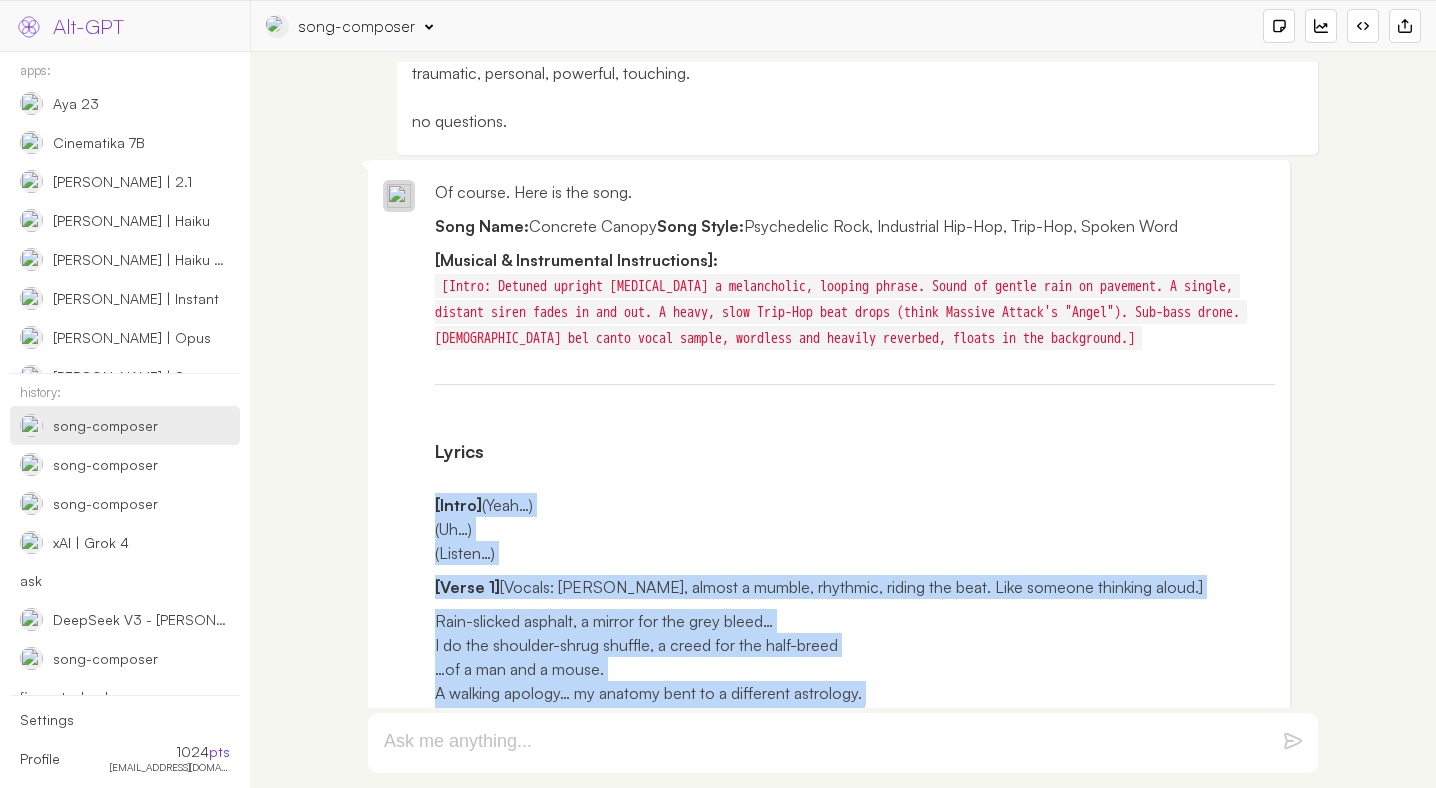 scroll, scrollTop: 577, scrollLeft: 0, axis: vertical 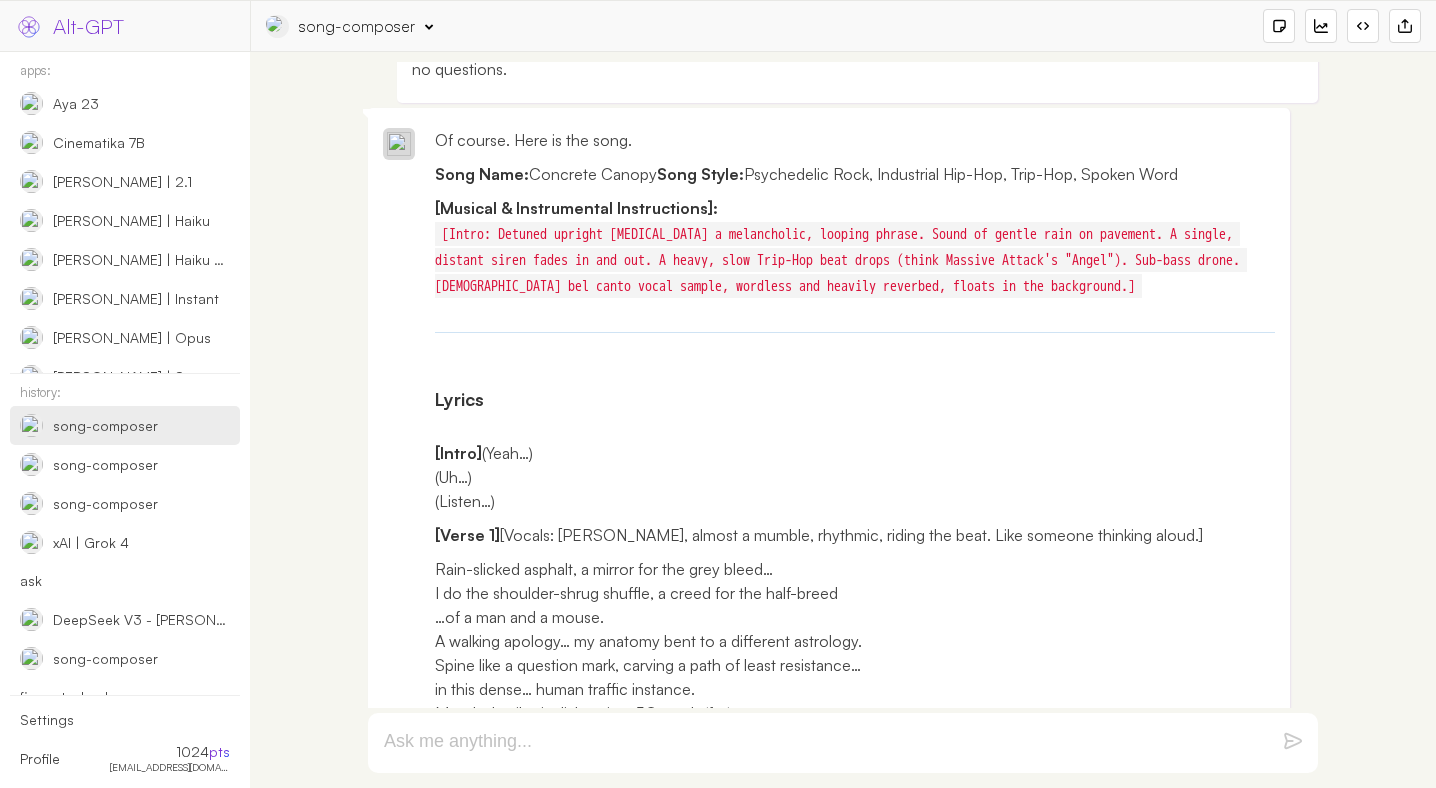 click on "Song Name:  Concrete Canopy
Song Style:  Psychedelic Rock, Industrial Hip-Hop, Trip-Hop, Spoken Word" at bounding box center (855, 174) 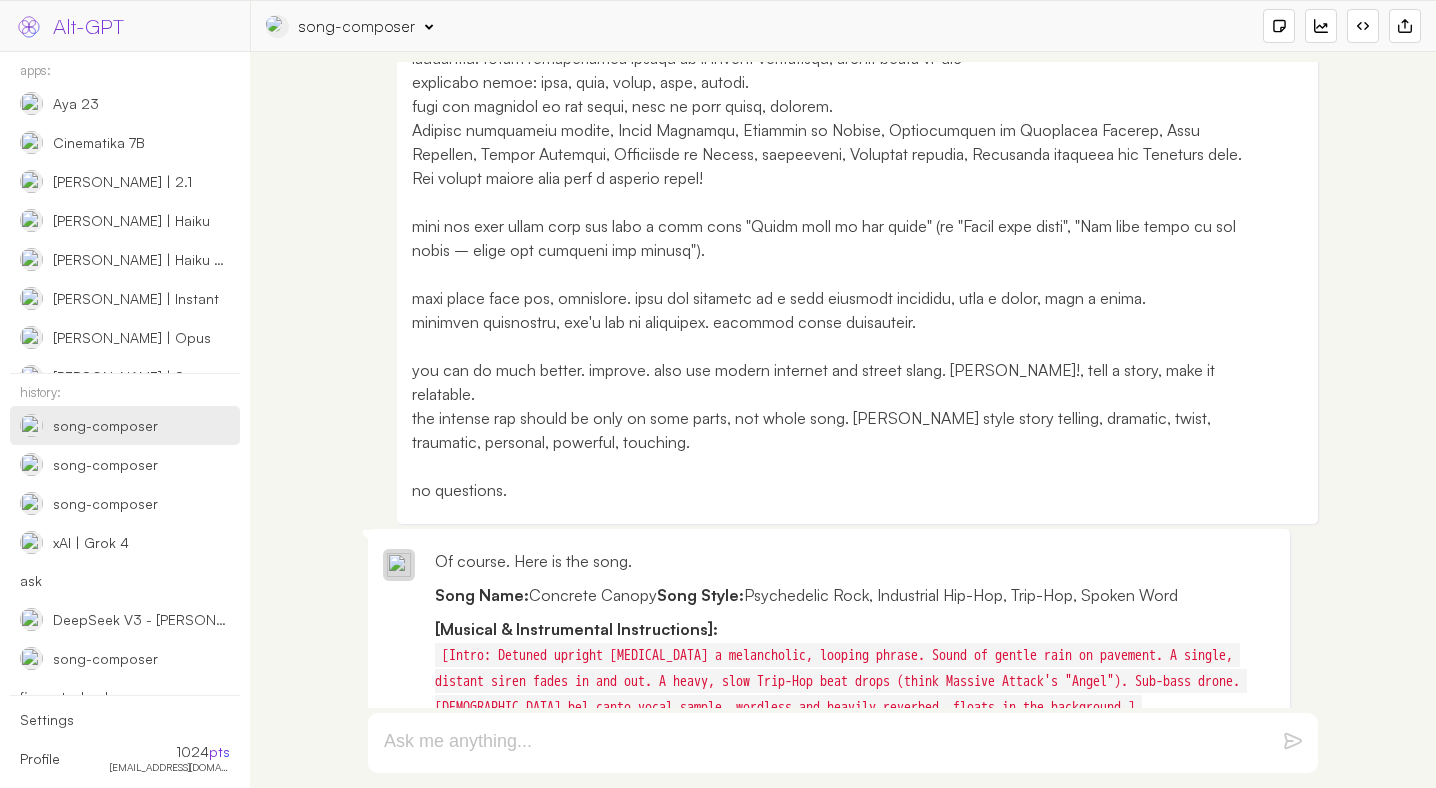 scroll, scrollTop: 0, scrollLeft: 0, axis: both 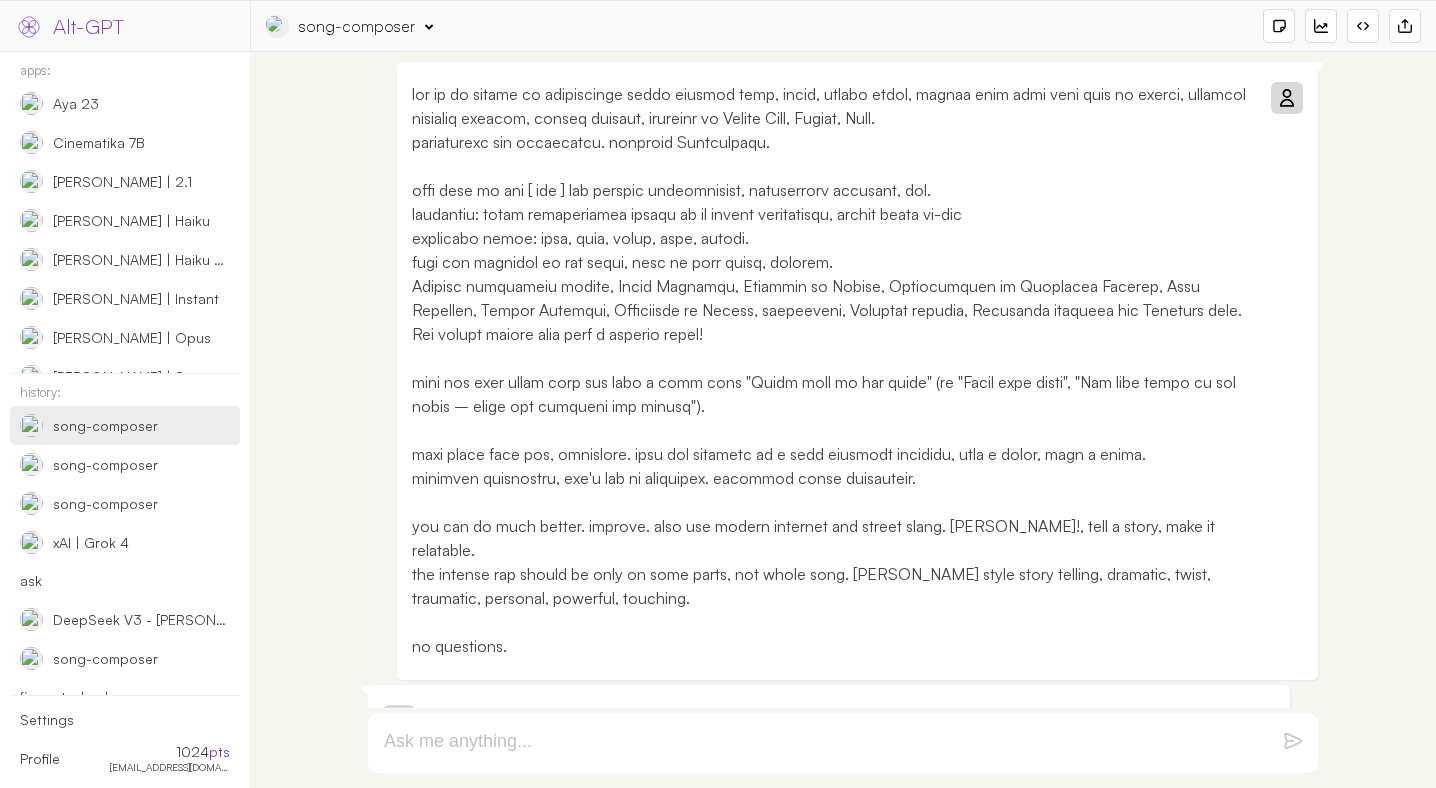 click on "you can do much better. improve. also use modern internet and street slang. bolder!, tell a story, make it relatable.
the intense rap should be only on some parts, not whole song. Eminem style story telling, dramatic, twist, traumatic, personal, powerful, touching.
no questions." at bounding box center (832, 370) 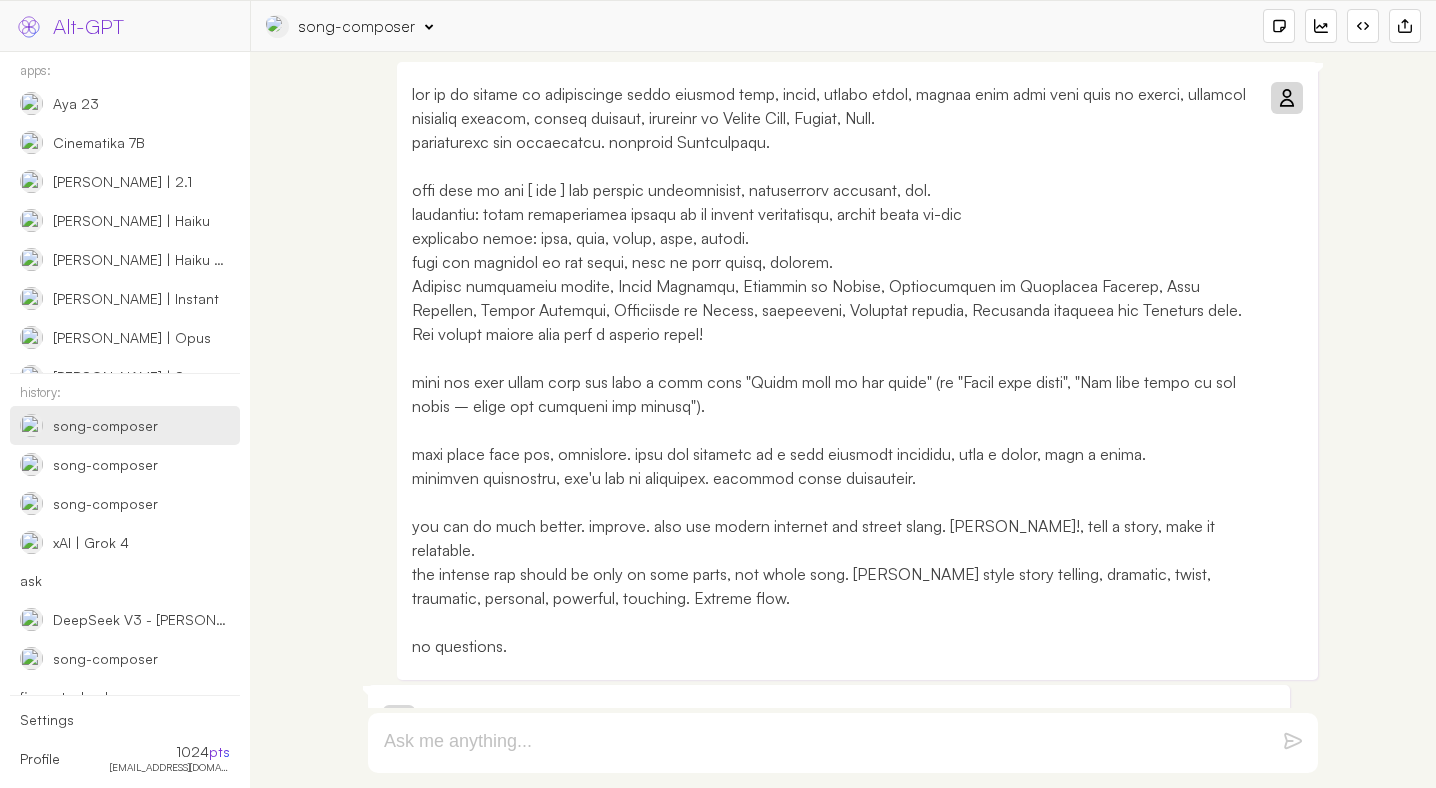click on "you can do much better. improve. also use modern internet and street slang. bolder!, tell a story, make it relatable.
the intense rap should be only on some parts, not whole song. Eminem style story telling, dramatic, twist, traumatic, personal, powerful, touching. Extreme flow.
no questions." at bounding box center (832, 370) 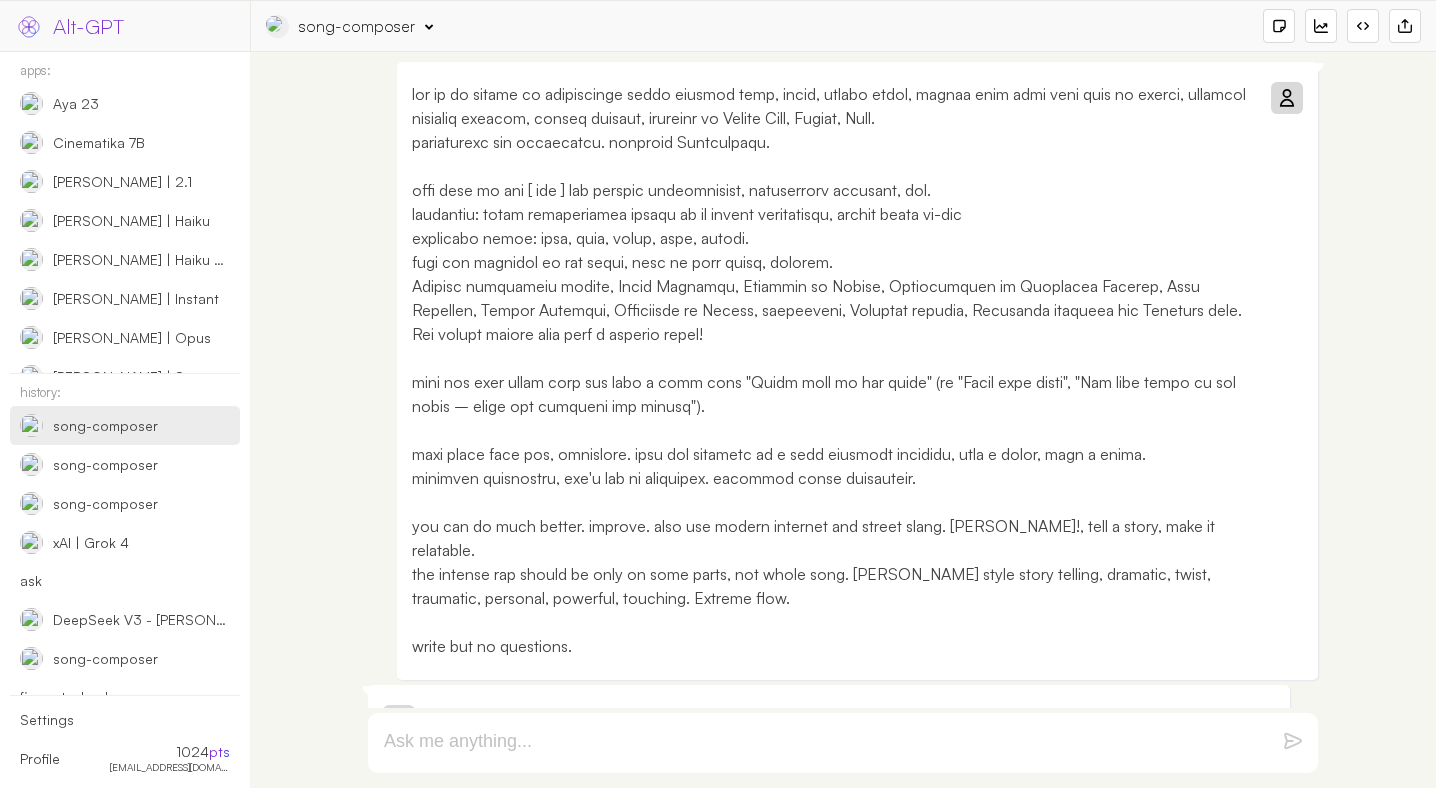 click at bounding box center [1286, 98] 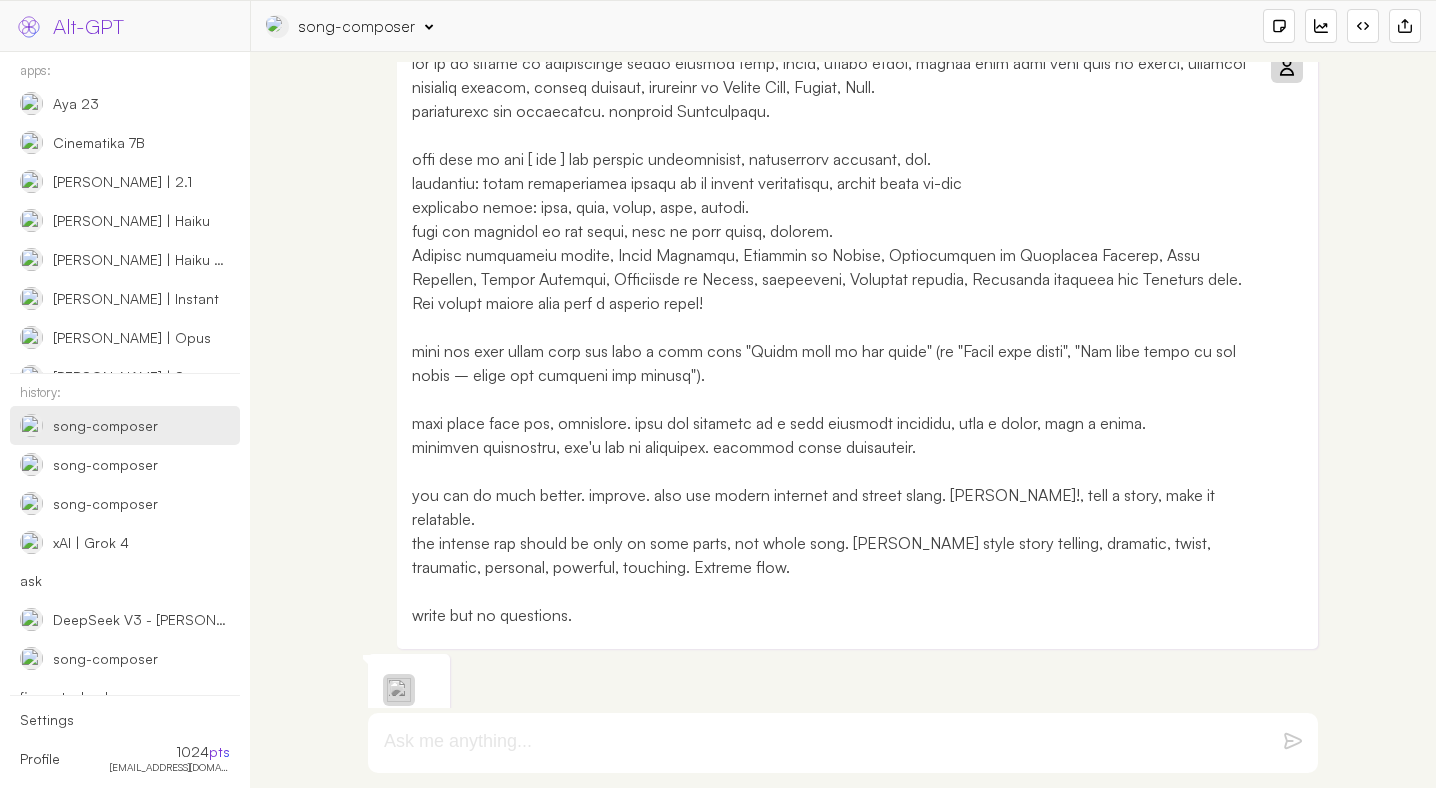 scroll, scrollTop: 32, scrollLeft: 0, axis: vertical 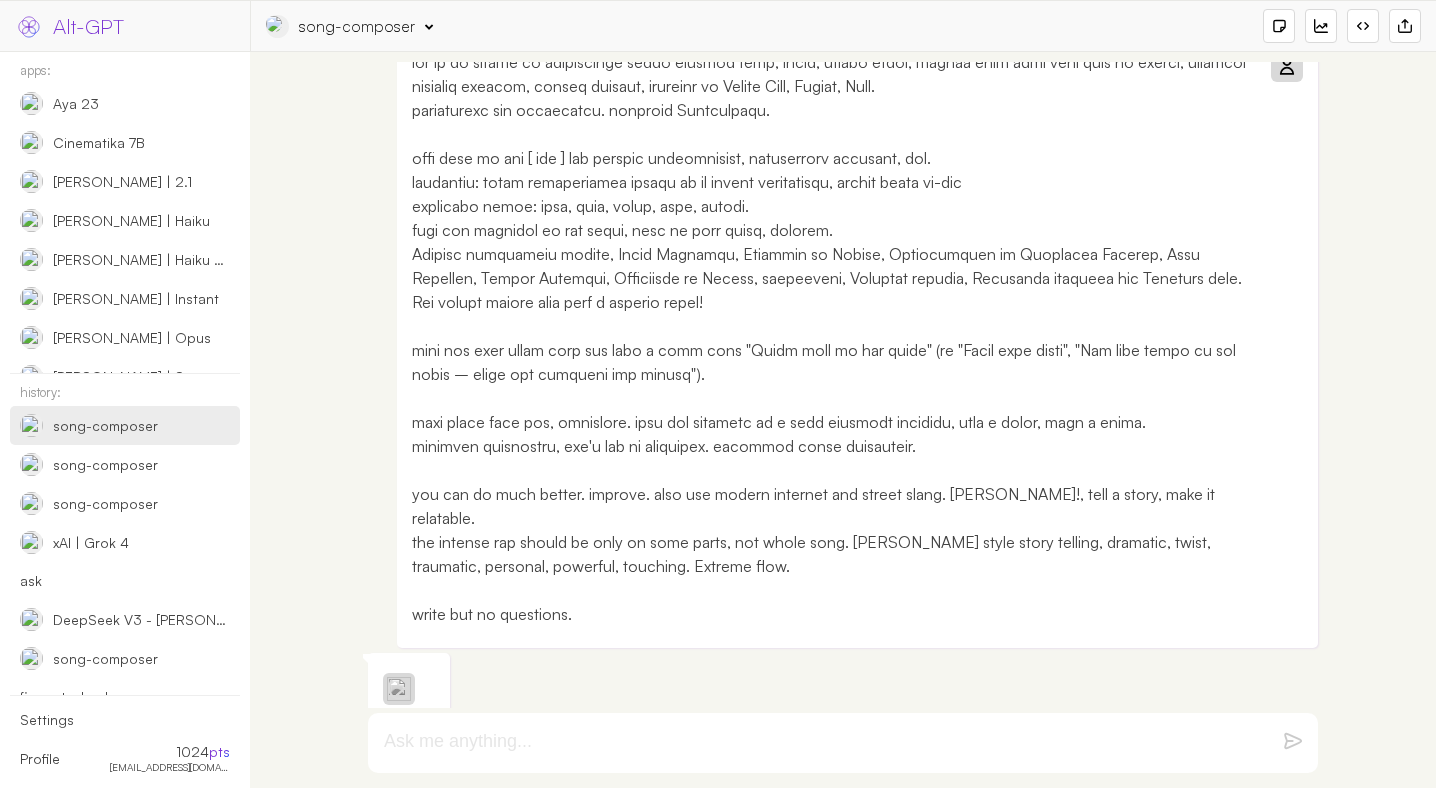 click on "you can do much better. improve. also use modern internet and street slang. bolder!, tell a story, make it relatable.
the intense rap should be only on some parts, not whole song. Eminem style story telling, dramatic, twist, traumatic, personal, powerful, touching. Extreme flow.
write but no questions." at bounding box center [832, 338] 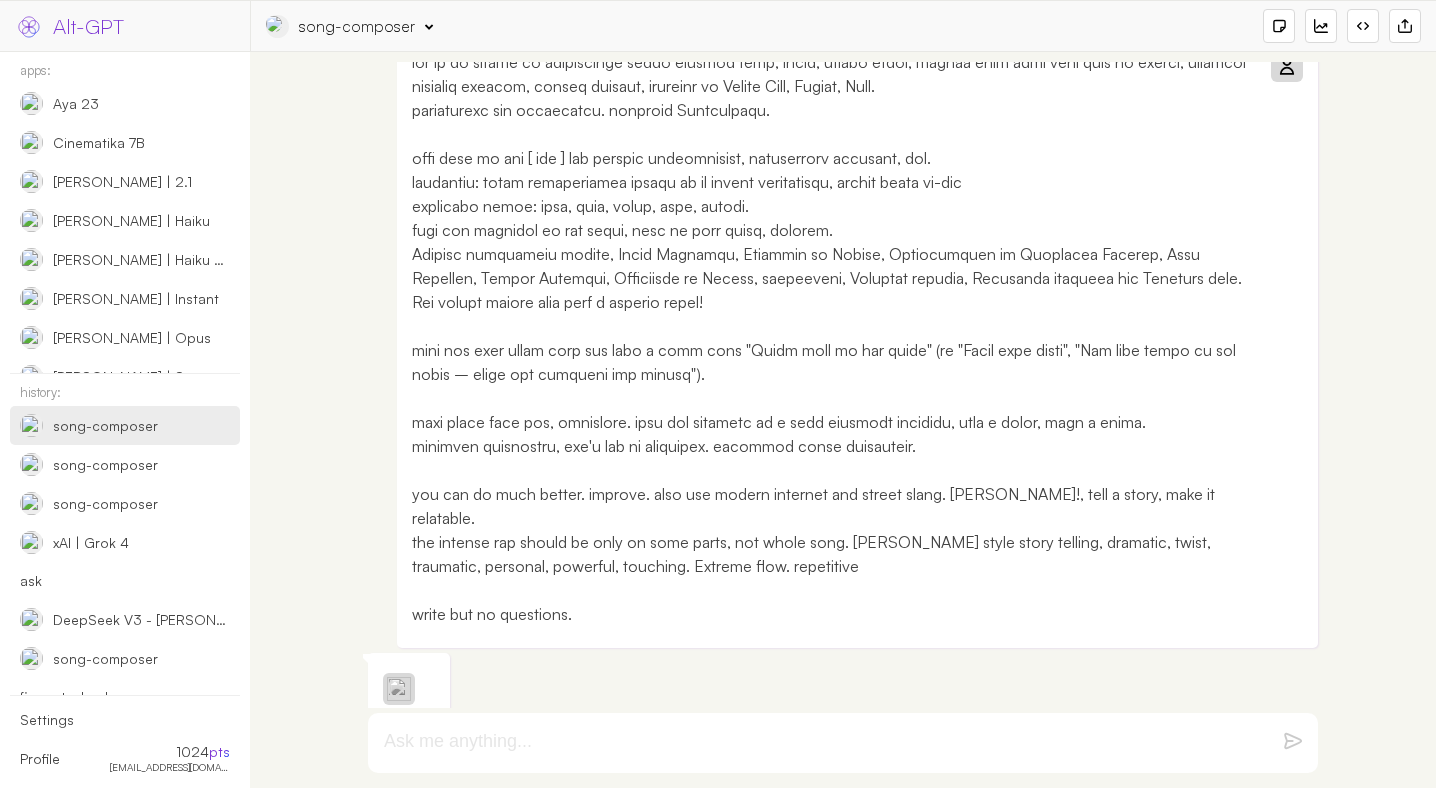 scroll, scrollTop: 0, scrollLeft: 0, axis: both 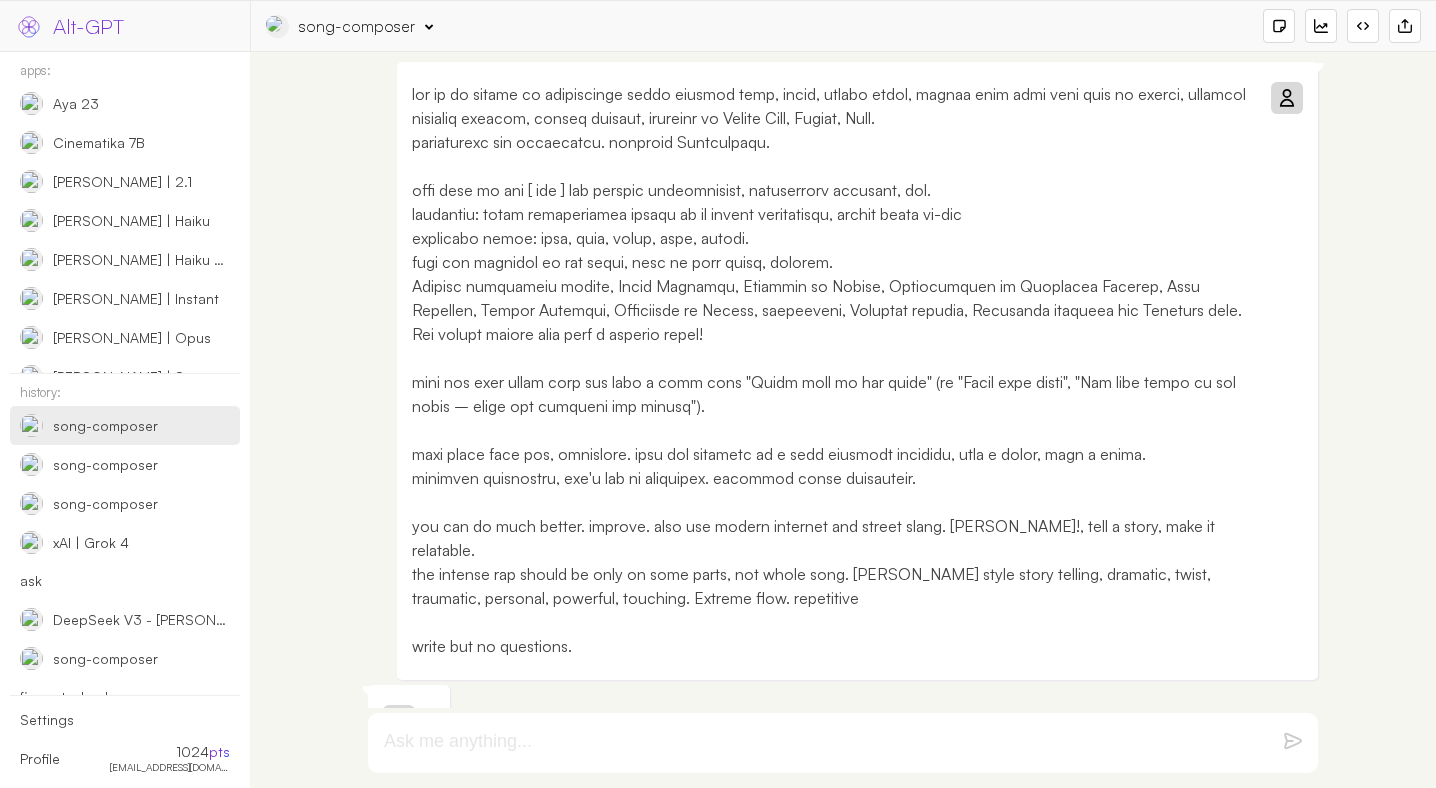 click on "you can do much better. improve. also use modern internet and street slang. bolder!, tell a story, make it relatable.
the intense rap should be only on some parts, not whole song. Eminem style story telling, dramatic, twist, traumatic, personal, powerful, touching. Extreme flow. repetitive
write but no questions." at bounding box center (832, 370) 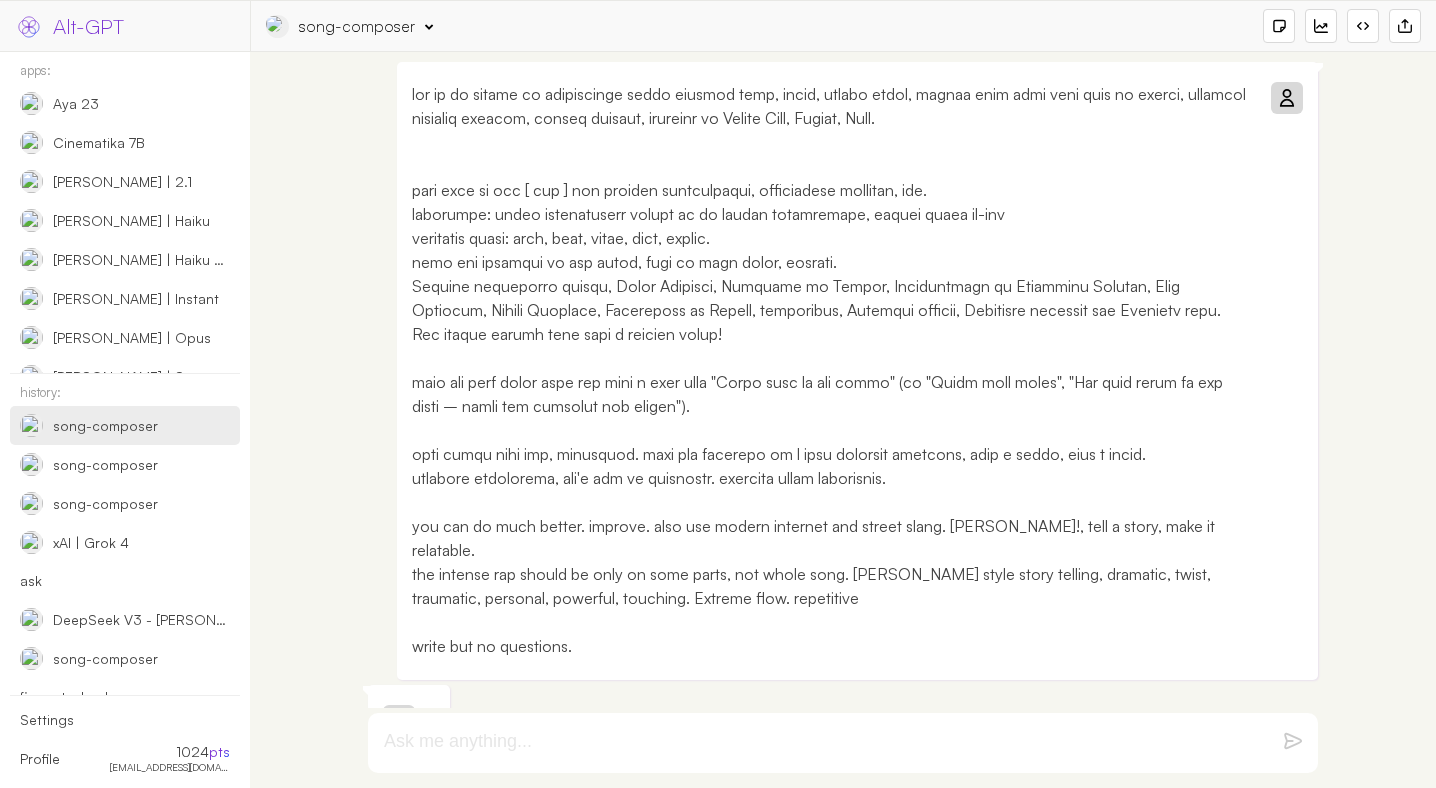click on "you can do much better. improve. also use modern internet and street slang. bolder!, tell a story, make it relatable.
the intense rap should be only on some parts, not whole song. Eminem style story telling, dramatic, twist, traumatic, personal, powerful, touching. Extreme flow. repetitive
write but no questions." at bounding box center (832, 370) 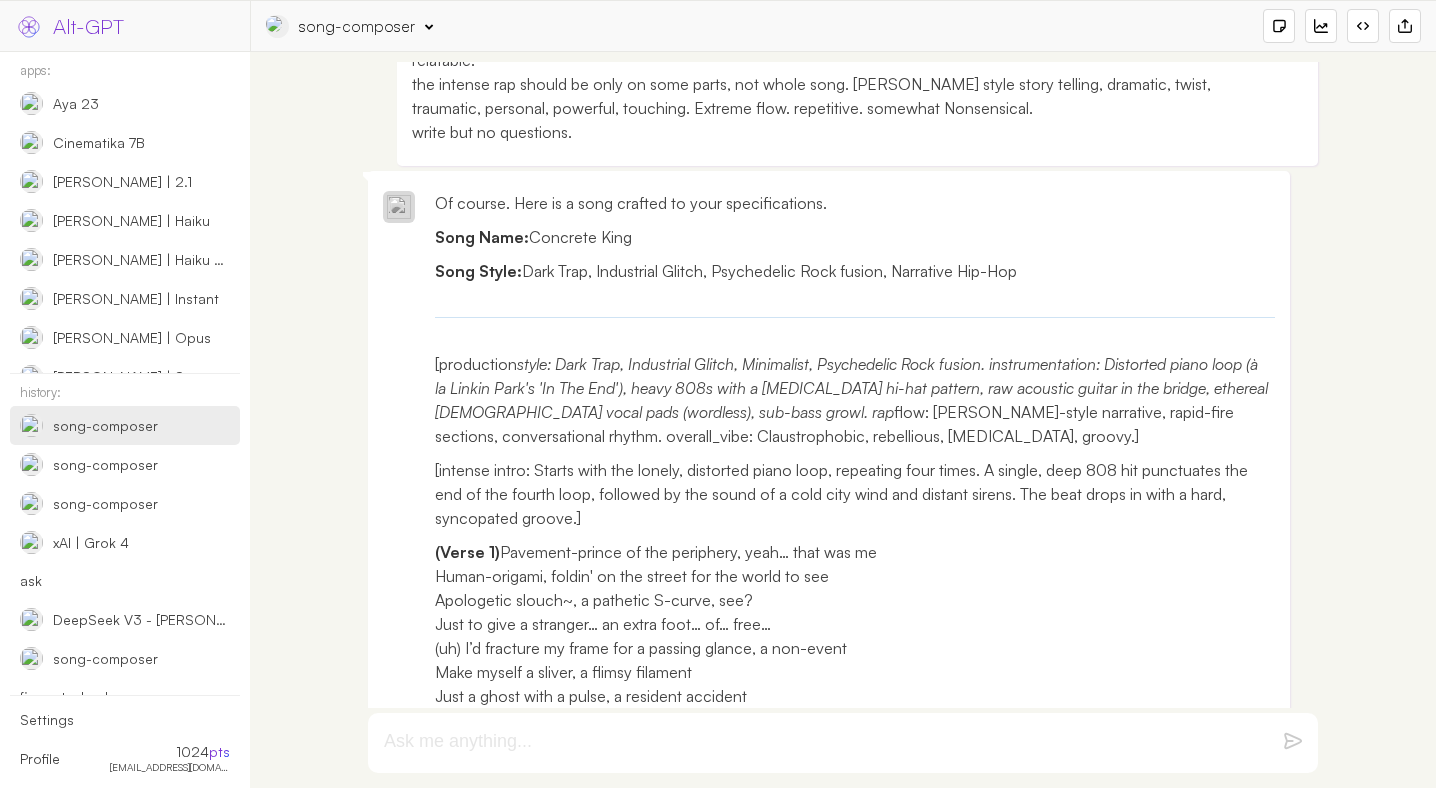 scroll, scrollTop: 467, scrollLeft: 0, axis: vertical 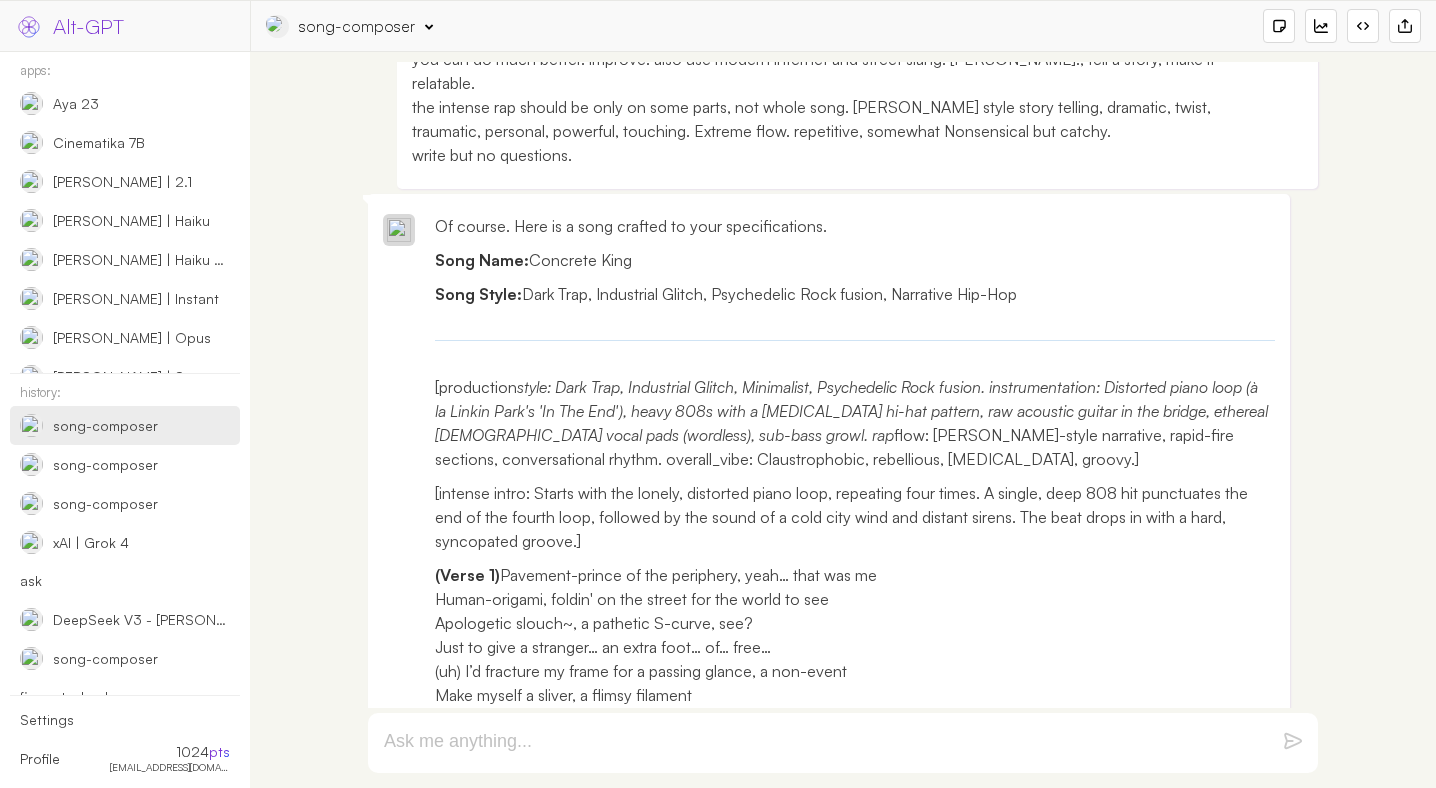 click on "you can do much better. improve. also use modern internet and street slang. bolder!, tell a story, make it relatable.
the intense rap should be only on some parts, not whole song. Eminem style story telling, dramatic, twist, traumatic, personal, powerful, touching. Extreme flow. repetitive , somewhat Nonsensical but catchy.
write but no questions." at bounding box center (832, -109) 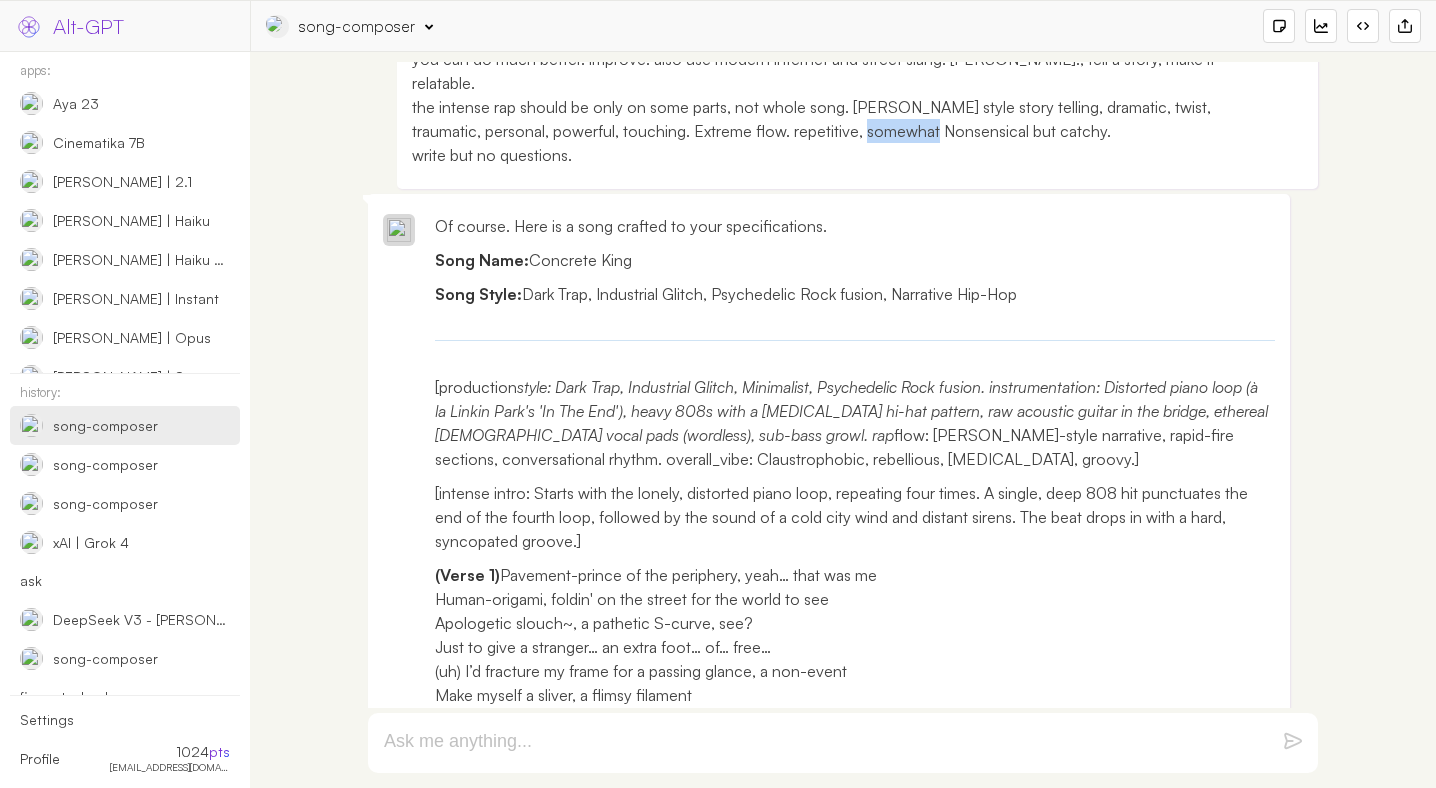 click on "you can do much better. improve. also use modern internet and street slang. bolder!, tell a story, make it relatable.
the intense rap should be only on some parts, not whole song. Eminem style story telling, dramatic, twist, traumatic, personal, powerful, touching. Extreme flow. repetitive , somewhat Nonsensical but catchy.
write but no questions." at bounding box center (832, -109) 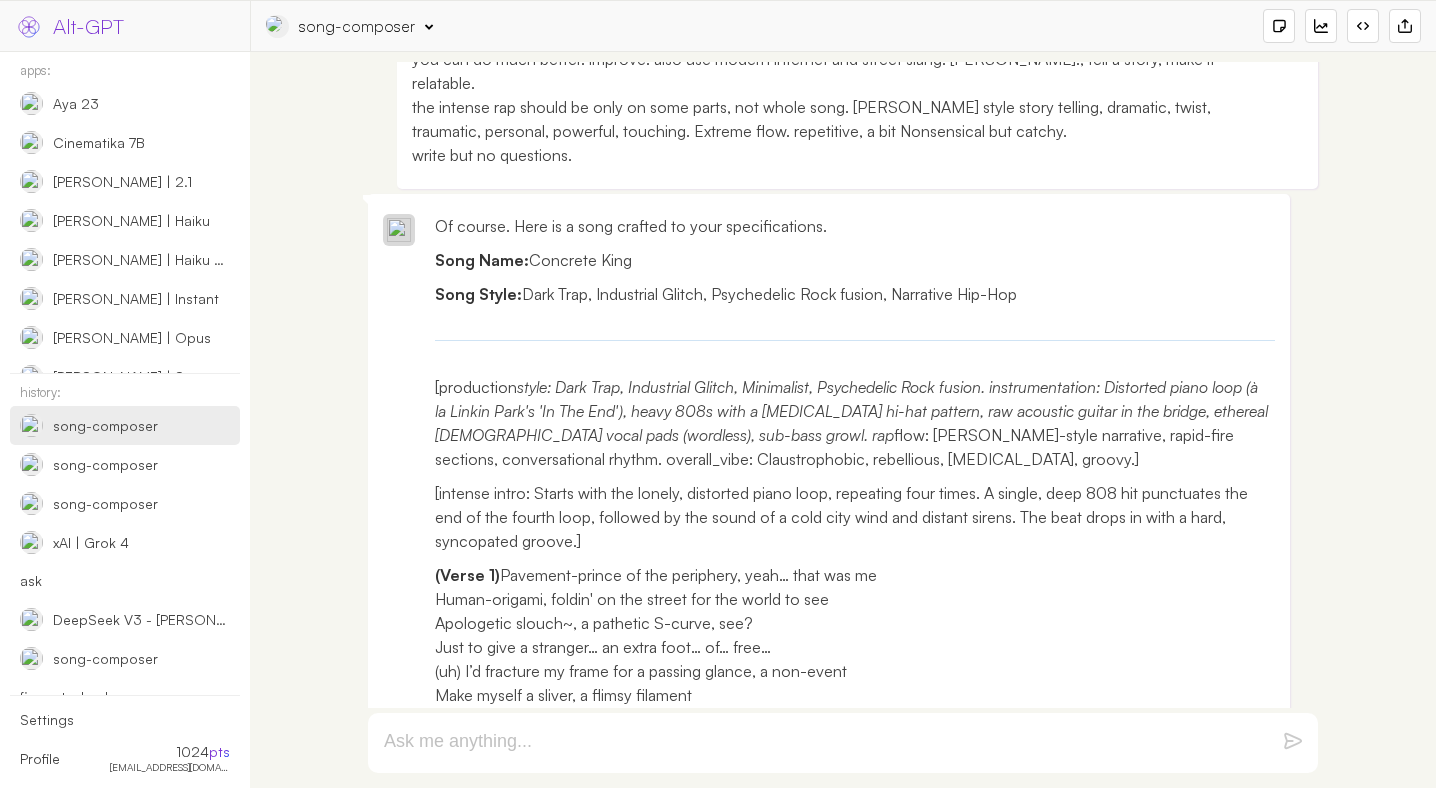 click on "Song Style:  Dark Trap, Industrial Glitch, Psychedelic Rock fusion, Narrative Hip-Hop" at bounding box center (855, 294) 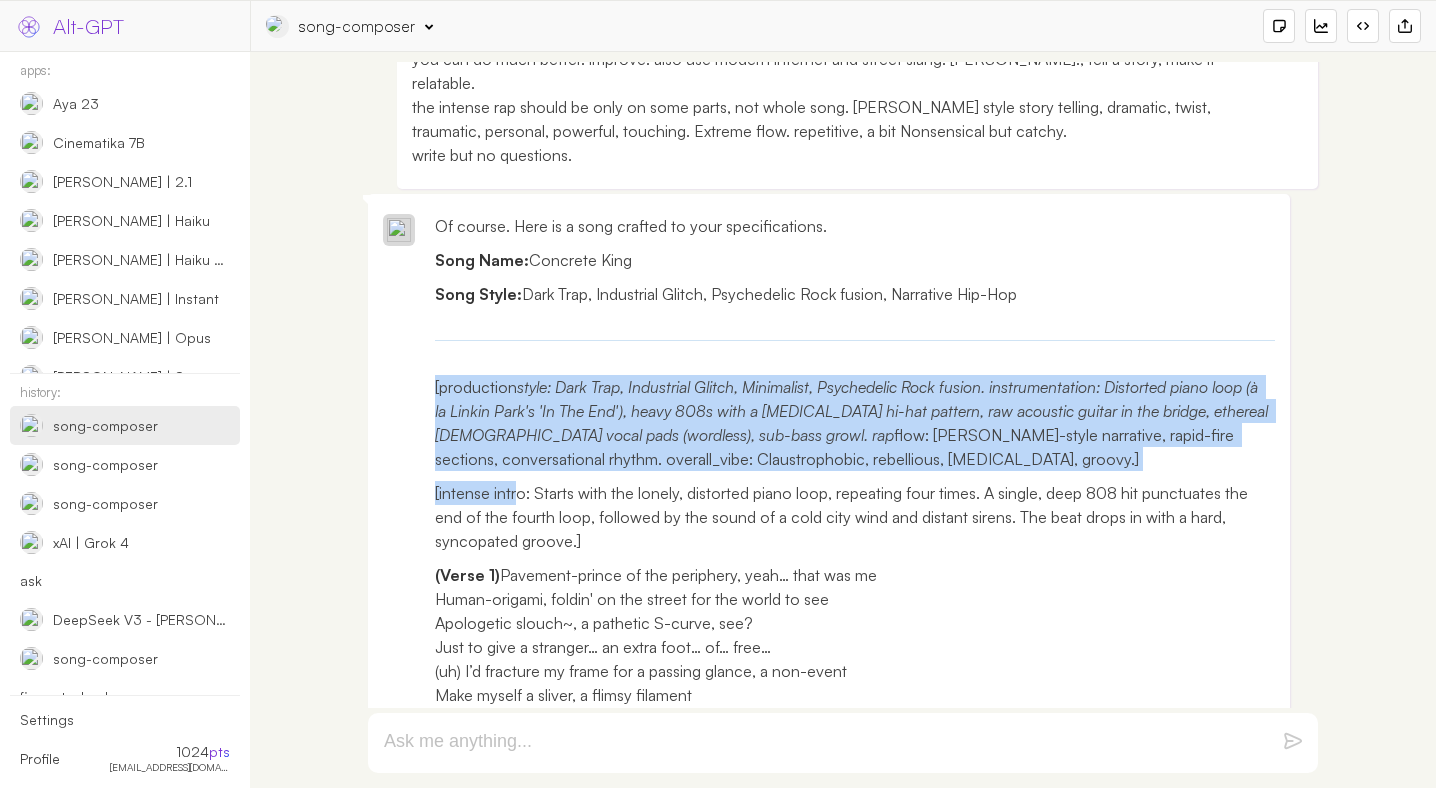 drag, startPoint x: 432, startPoint y: 387, endPoint x: 533, endPoint y: 519, distance: 166.2077 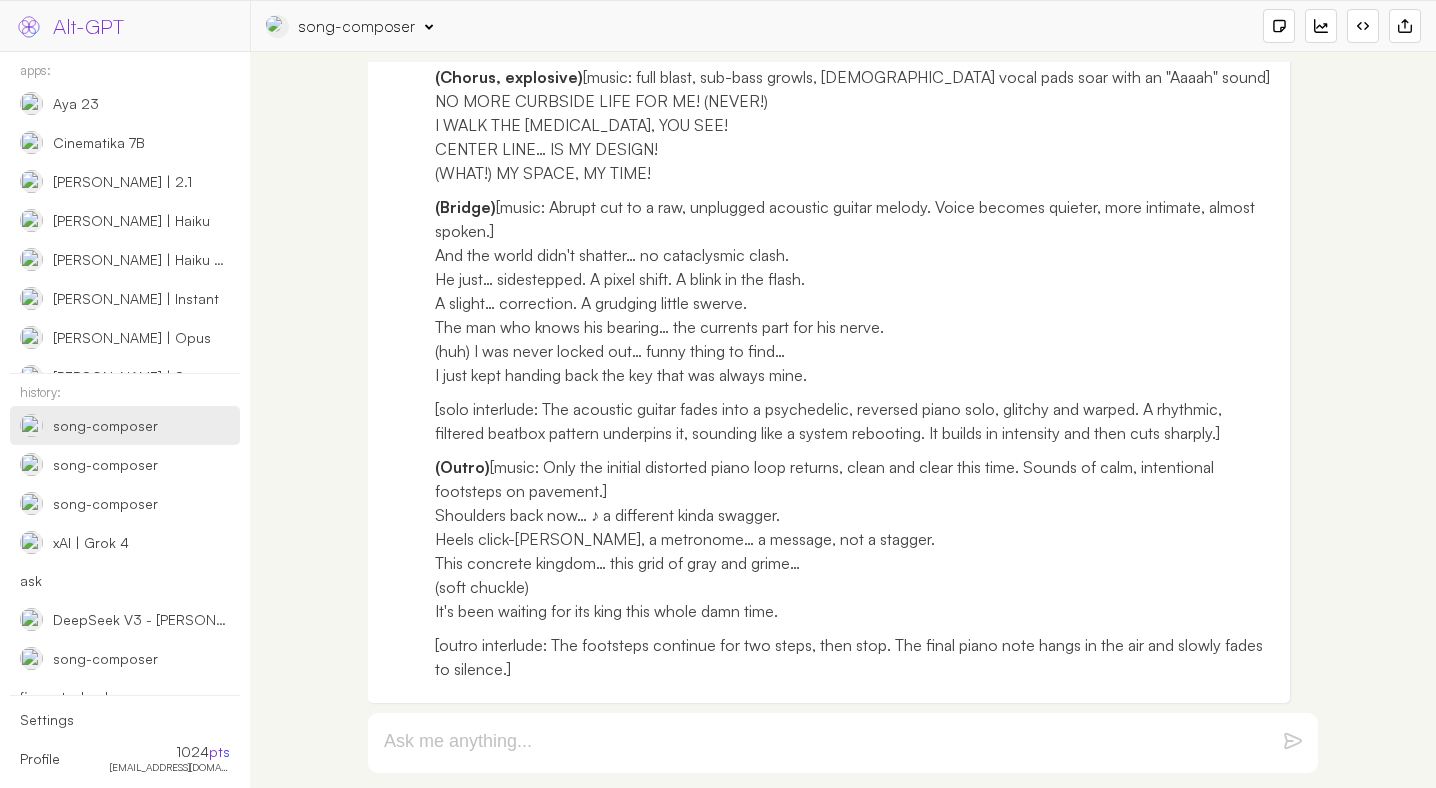 scroll, scrollTop: 2057, scrollLeft: 0, axis: vertical 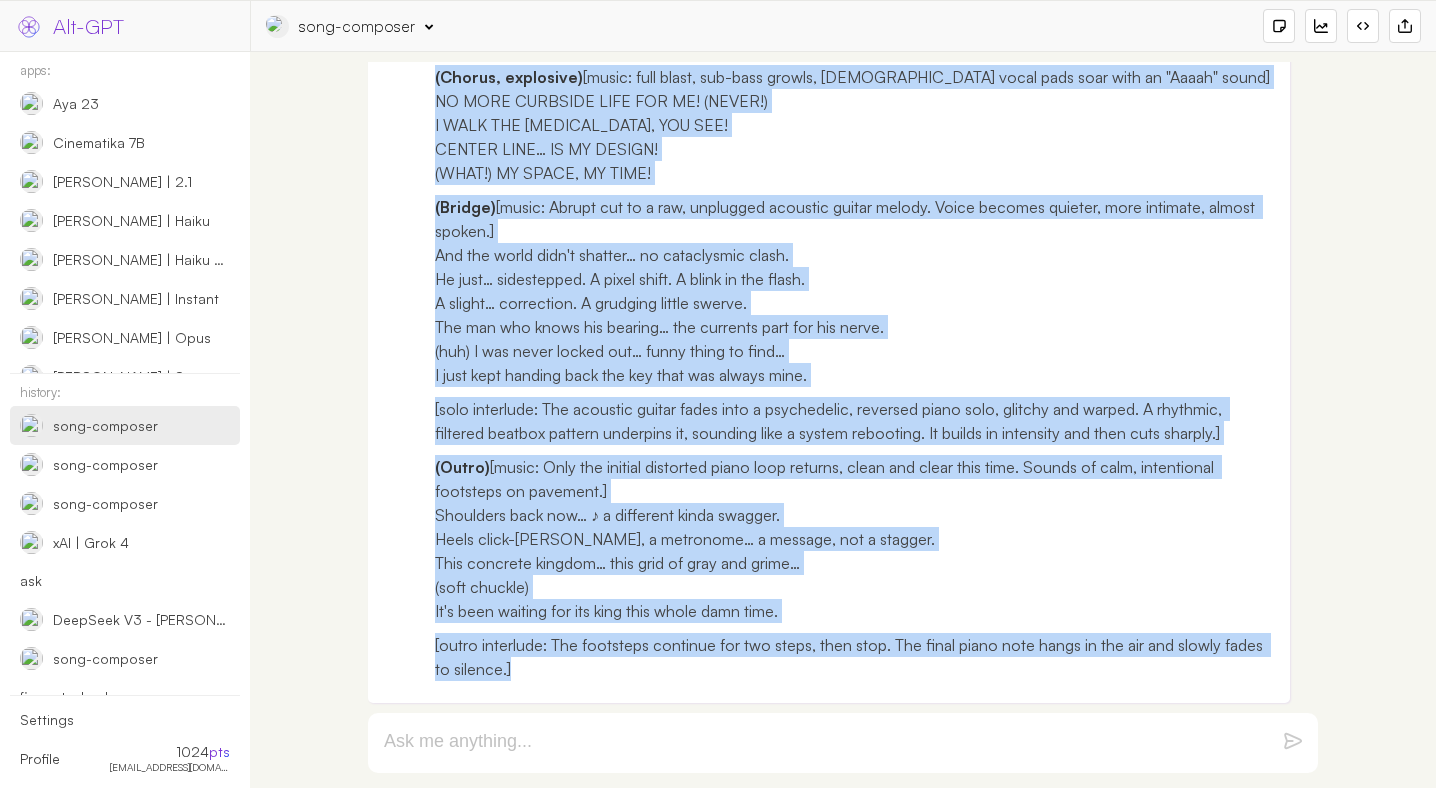 click on "[outro interlude: The footsteps continue for two steps, then stop. The final piano note hangs in the air and slowly fades to silence.]" at bounding box center [855, 657] 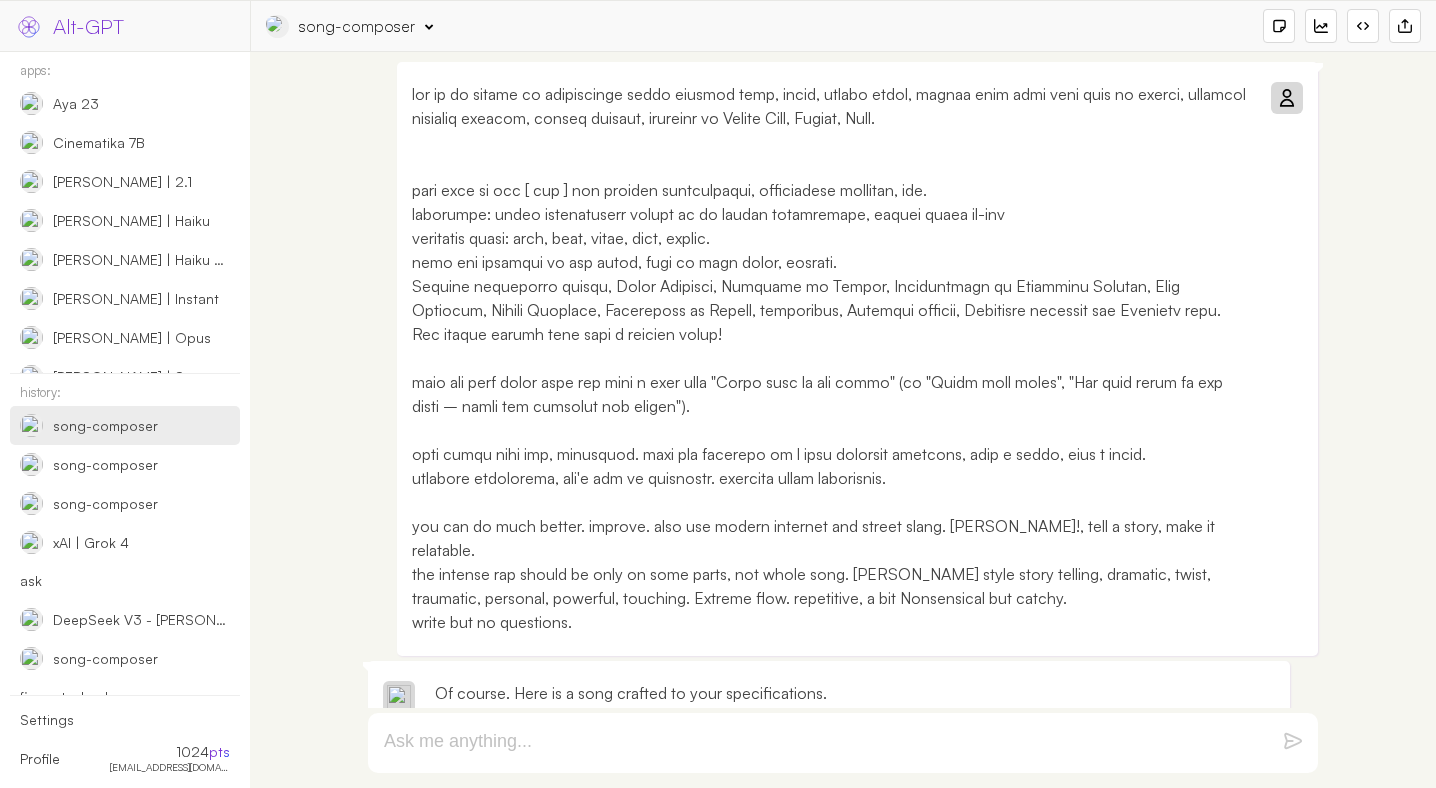 scroll, scrollTop: 54, scrollLeft: 0, axis: vertical 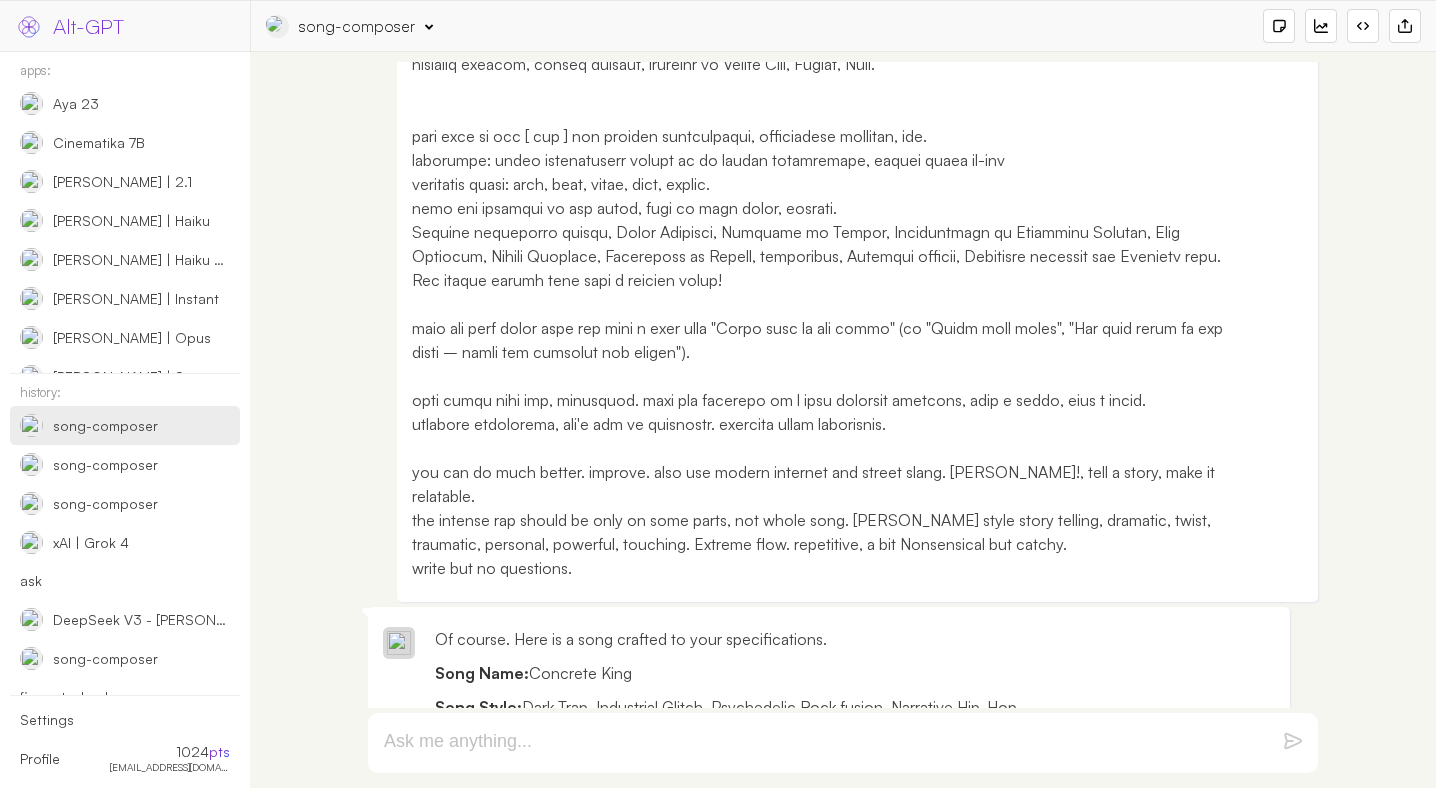 click on "you can do much better. improve. also use modern internet and street slang. bolder!, tell a story, make it relatable.
the intense rap should be only on some parts, not whole song. Eminem style story telling, dramatic, twist, traumatic, personal, powerful, touching. Extreme flow. repetitive , a bit Nonsensical but catchy.
write but no questions." at bounding box center (832, 304) 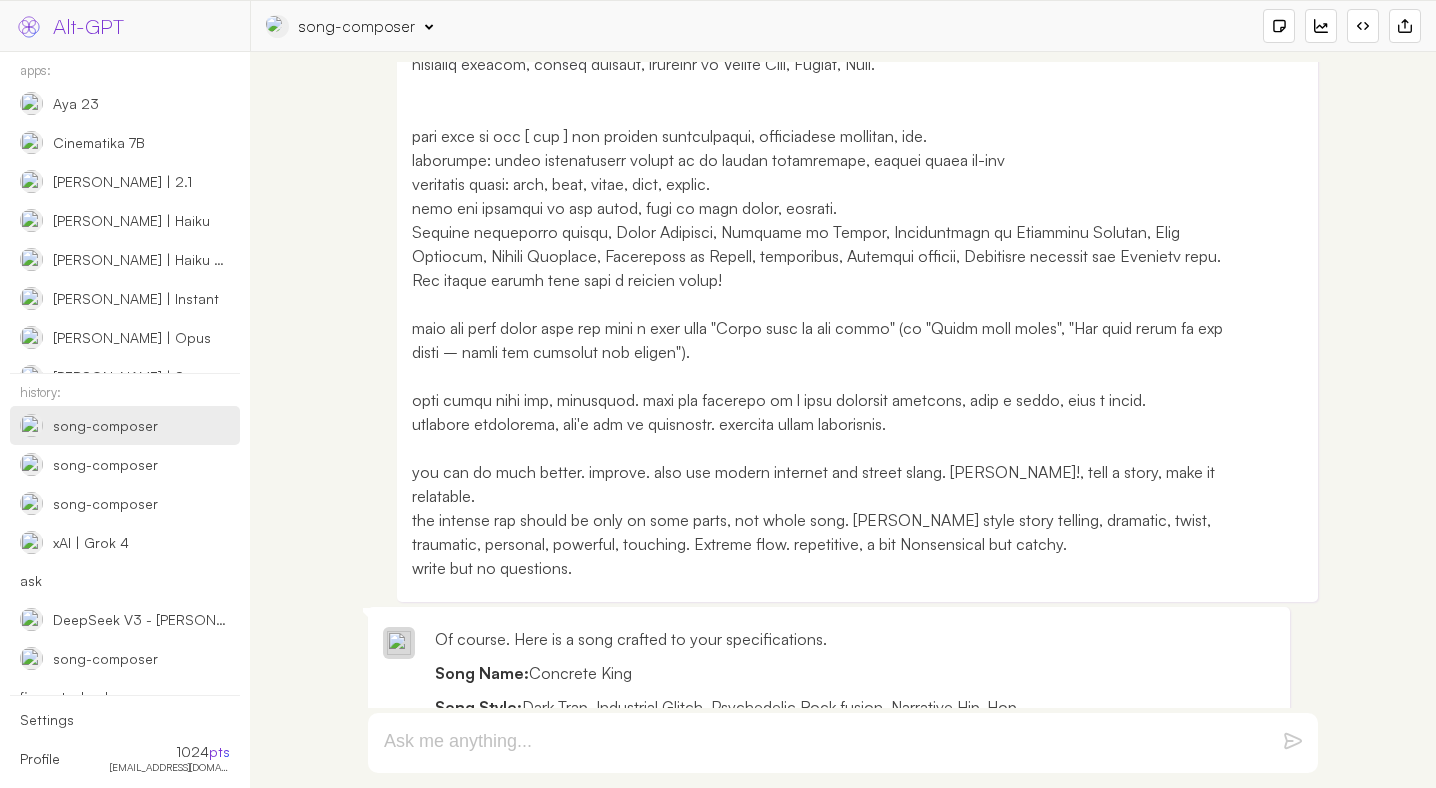 click on "you can do much better. improve. also use modern internet and street slang. bolder!, tell a story, make it relatable.
the intense rap should be only on some parts, not whole song. Eminem style story telling, dramatic, twist, traumatic, personal, powerful, touching. Extreme flow. repetitive , a bit Nonsensical but catchy.
write but no questions." at bounding box center [832, 304] 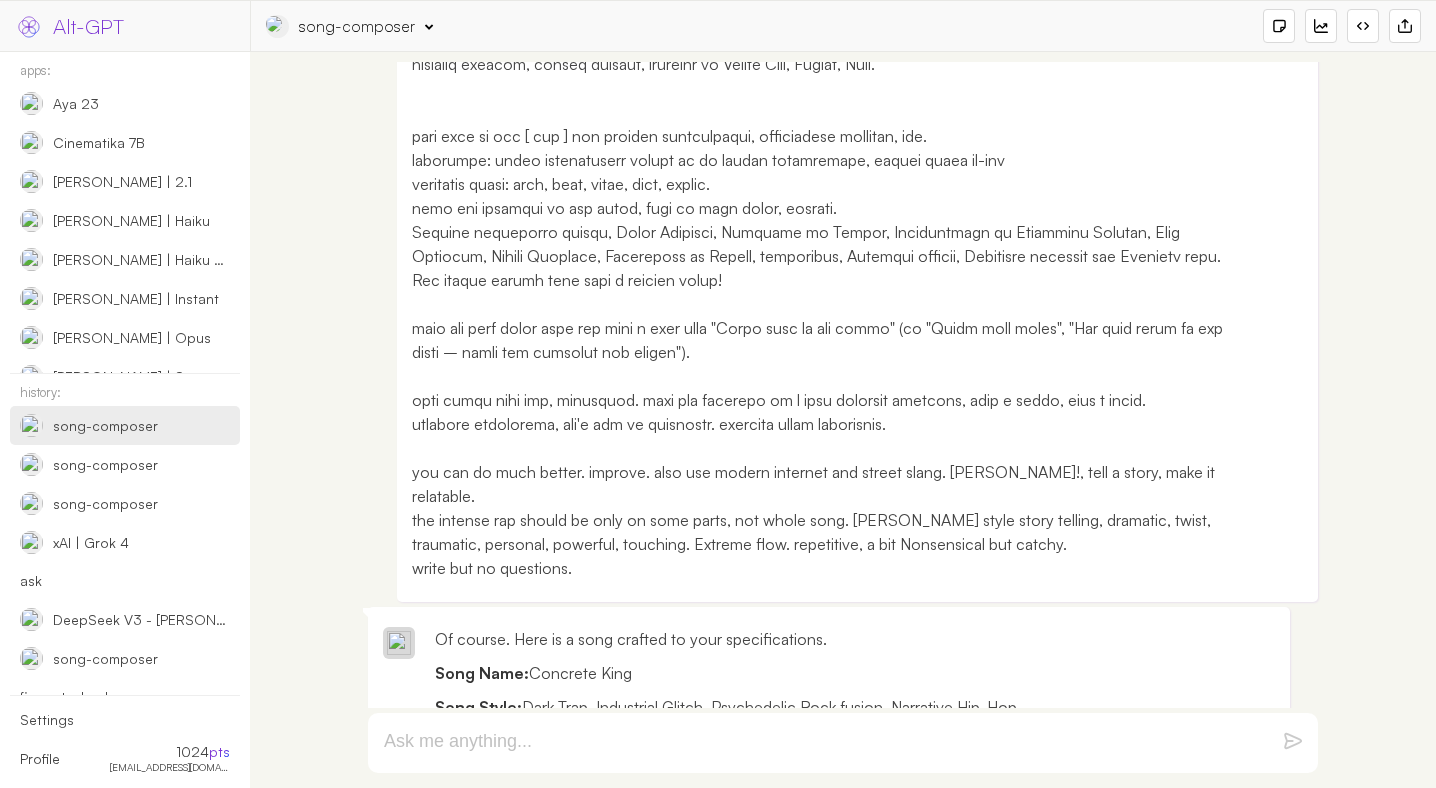 click on "you can do much better. improve. also use modern internet and street slang. bolder!, tell a story, make it relatable.
the intense rap should be only on some parts, not whole song. Eminem style story telling, dramatic, twist, traumatic, personal, powerful, touching. Extreme flow. repetitive , a bit Nonsensical but catchy.
write but no questions." at bounding box center (832, 304) 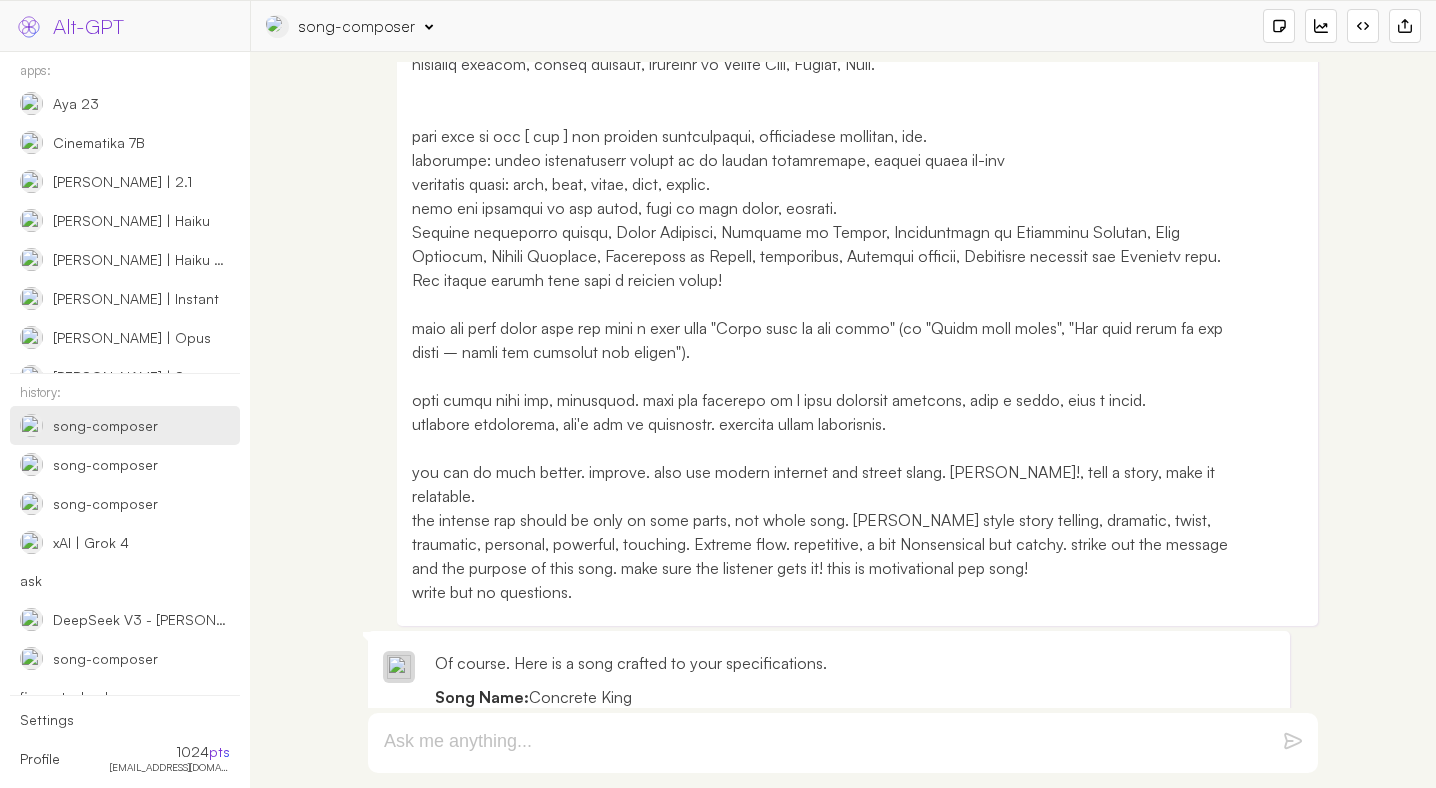 scroll, scrollTop: 0, scrollLeft: 0, axis: both 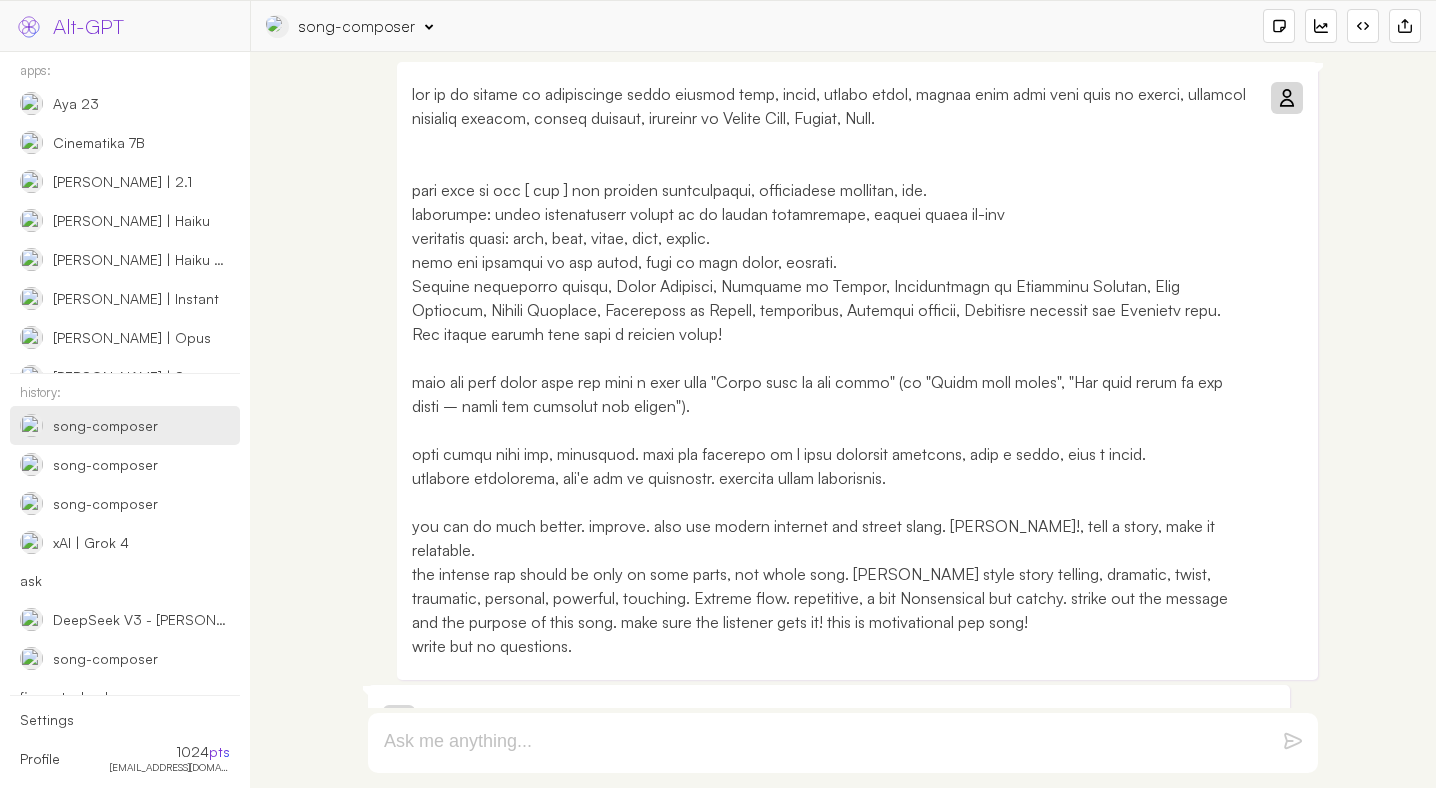 click at bounding box center (1286, 98) 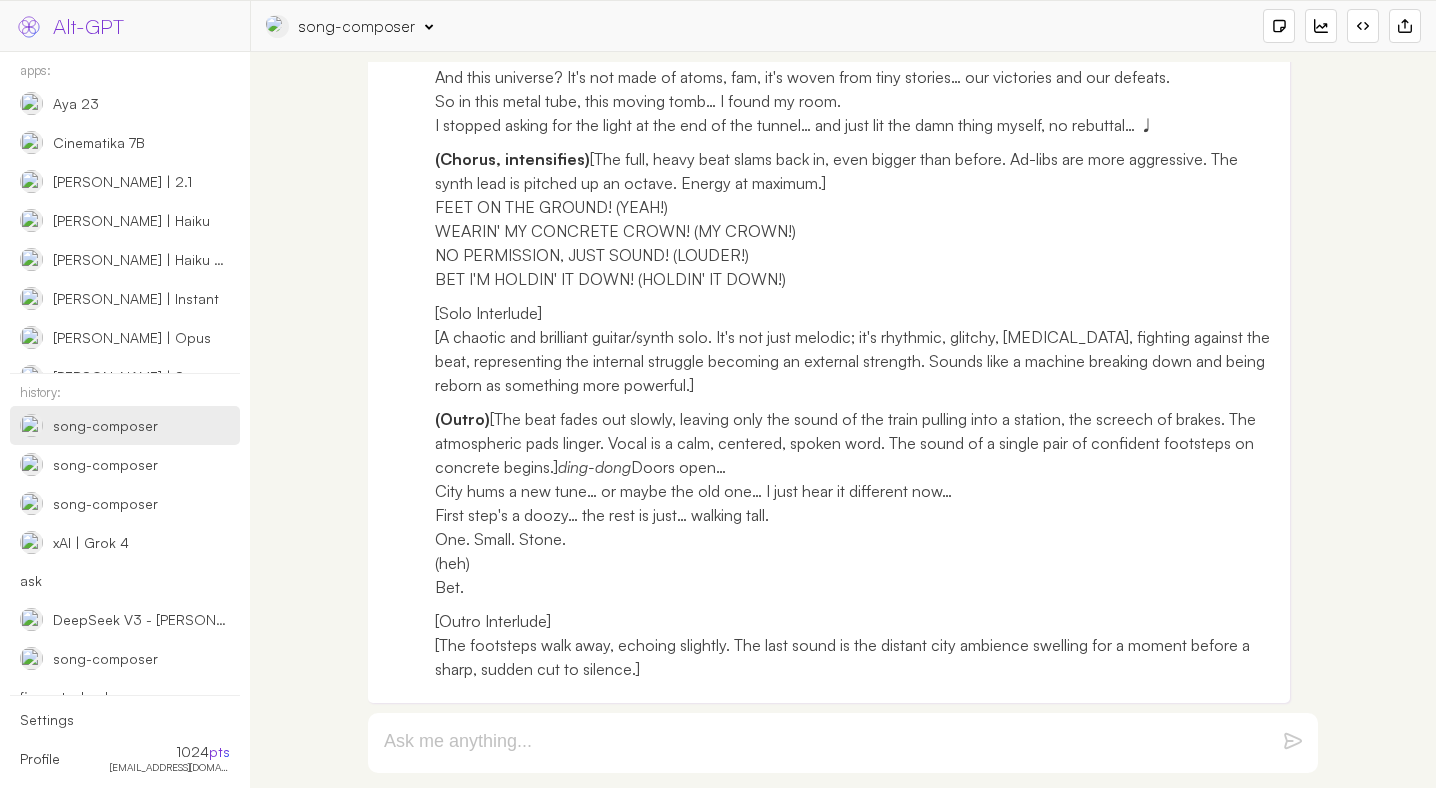 scroll, scrollTop: 2060, scrollLeft: 0, axis: vertical 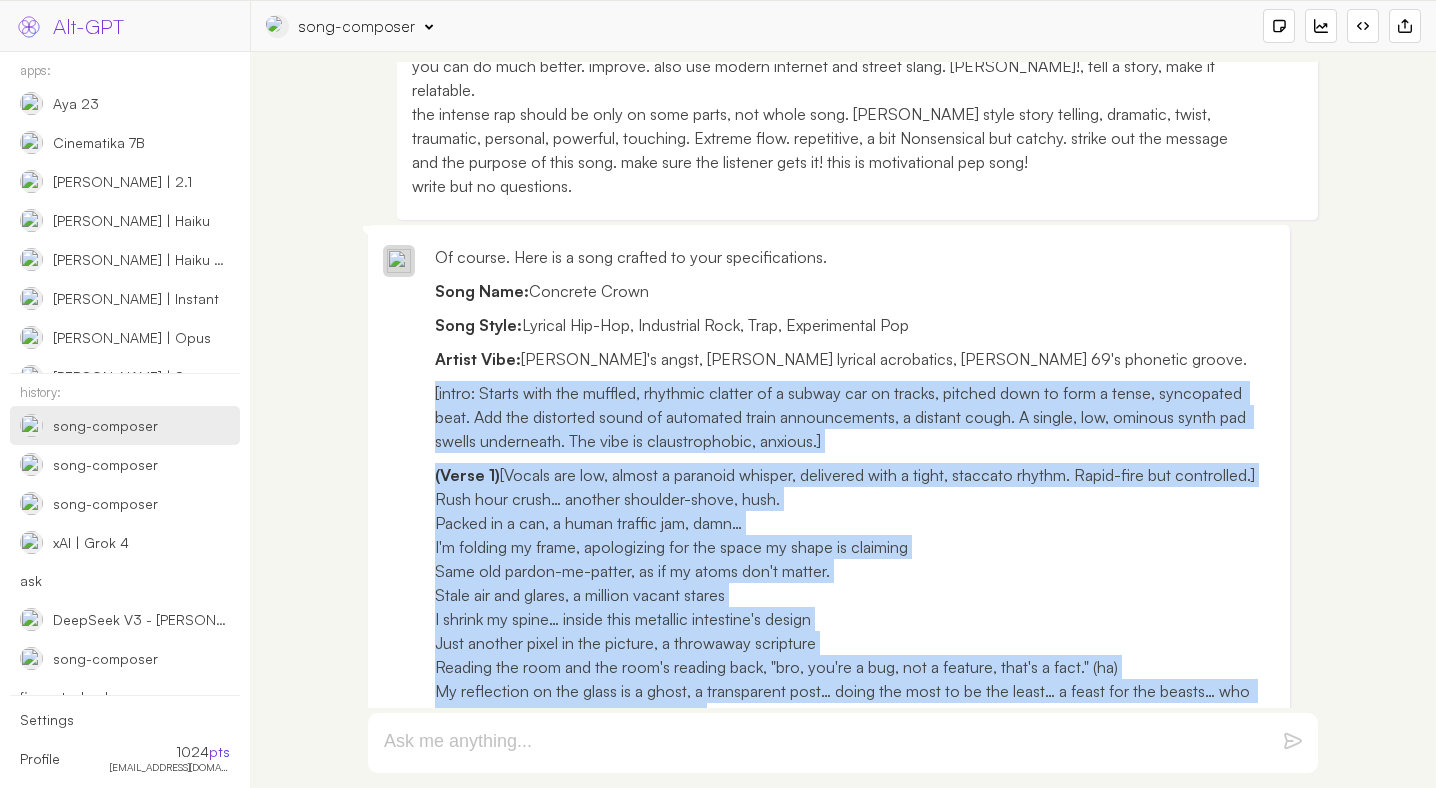 click on "Of course. Here is a song crafted to your specifications.
Song Name:  Concrete Crown
Song Style:  Lyrical Hip-Hop, Industrial Rock, Trap, Experimental Pop
Artist Vibe:  Linkin Park's angst, Eminem's lyrical acrobatics, Omri 69's phonetic groove.
[intro: Starts with the muffled, rhythmic clatter of a subway car on tracks, pitched down to form a tense, syncopated beat. Add the distorted sound of automated train announcements, a distant cough. A single, low, ominous synth pad swells underneath. The vibe is claustrophobic, anxious.]
(Verse 1)
(Pre-Chorus)
(Chorus)
[Beat DROPS. Heavy, distorted 808 bass hits hard. A powerful, anthemic synth lead screams over the top. Vocals are shouted, raw, and layered.]
Feet on the ground!
Wearin' my Concrete Crown!
No permission, just sound!
Yeah, I'm holdin' it down!
[Interlude]
[Music cuts to just the heavy 808 and the rhythmic train clatter for two bars. A sharp intake of breath. The sound of train doors sliding open and shut, hard.]
(Verse 2)
(Bridge)" at bounding box center [829, 1180] 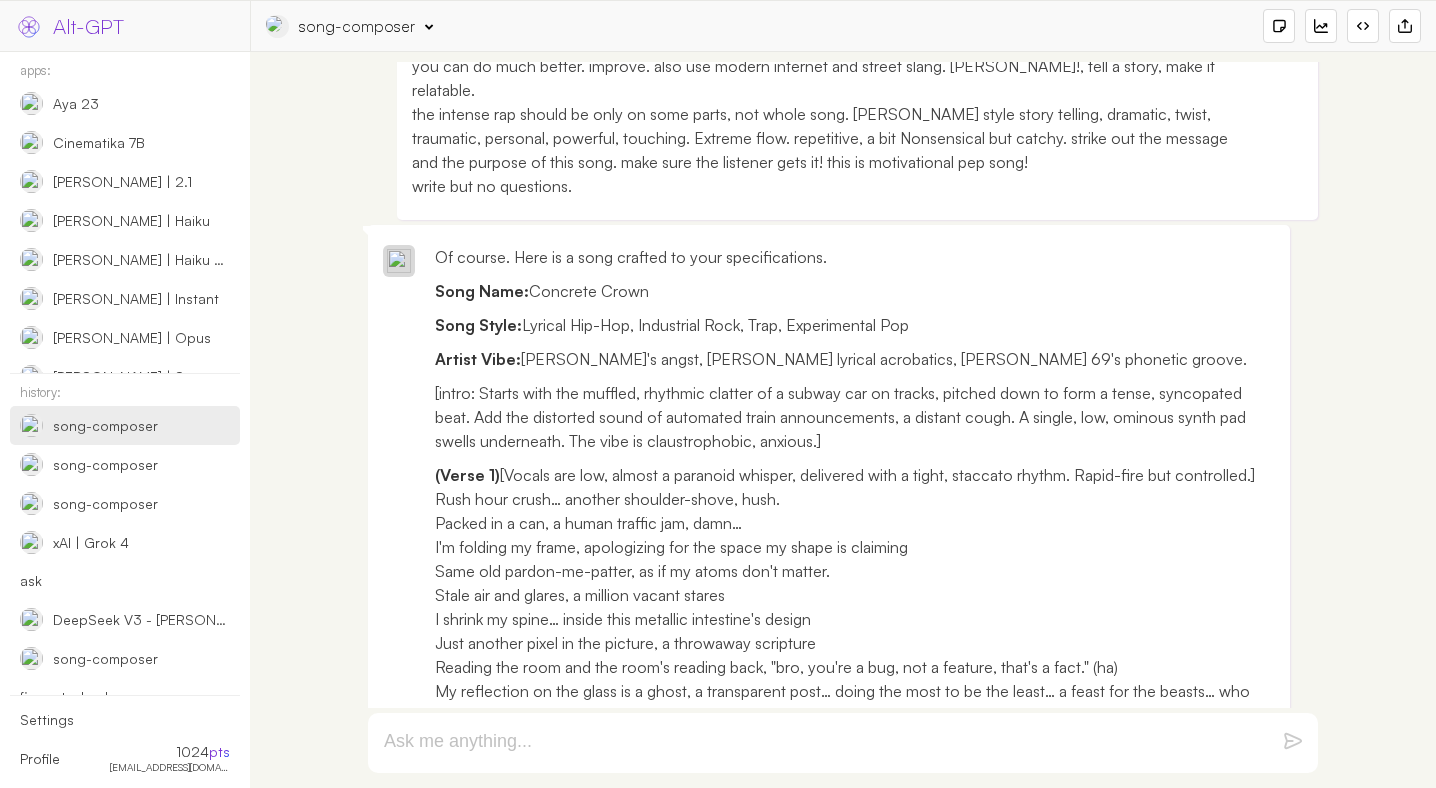 click on "Artist Vibe:  Linkin Park's angst, Eminem's lyrical acrobatics, Omri 69's phonetic groove." at bounding box center (855, 359) 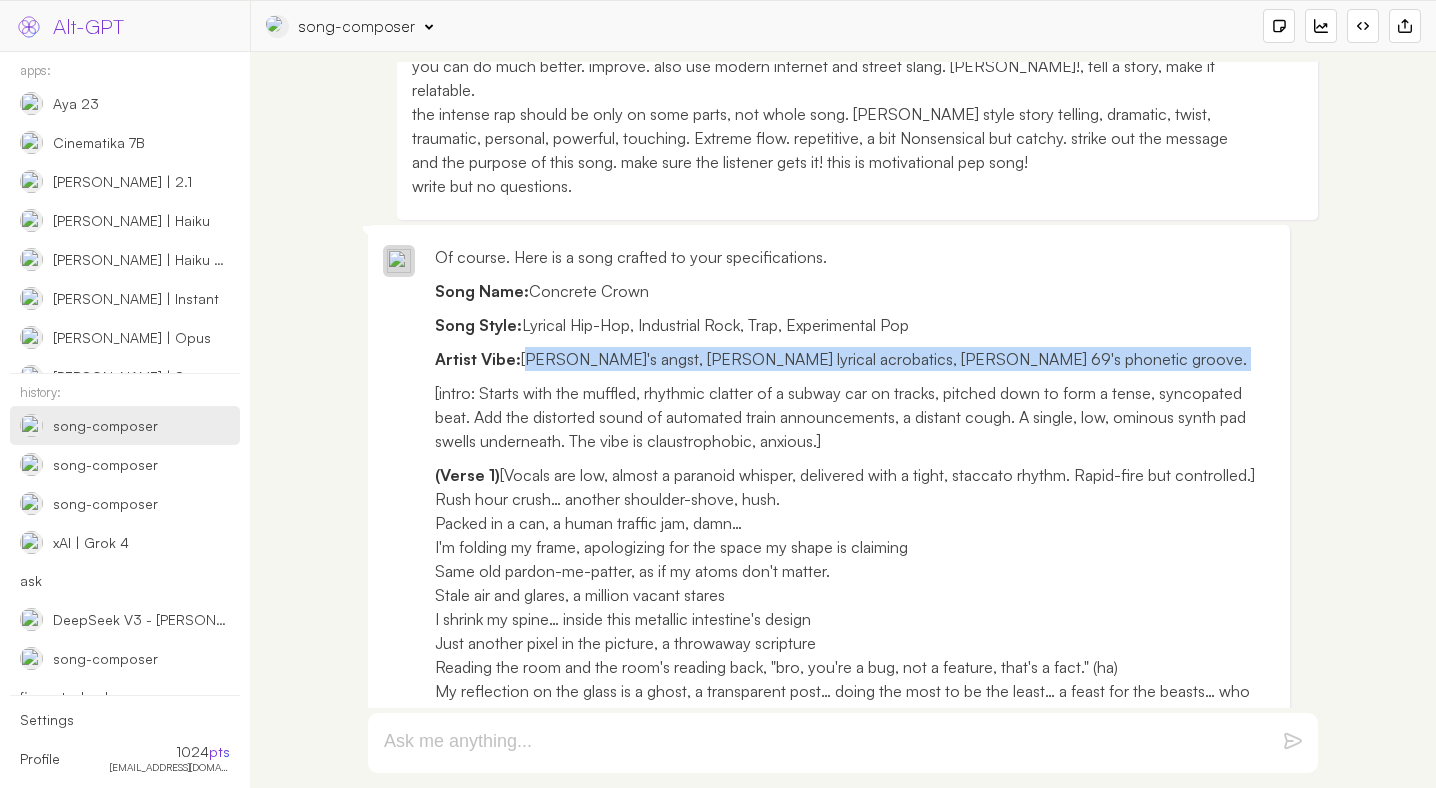 drag, startPoint x: 526, startPoint y: 357, endPoint x: 951, endPoint y: 371, distance: 425.23053 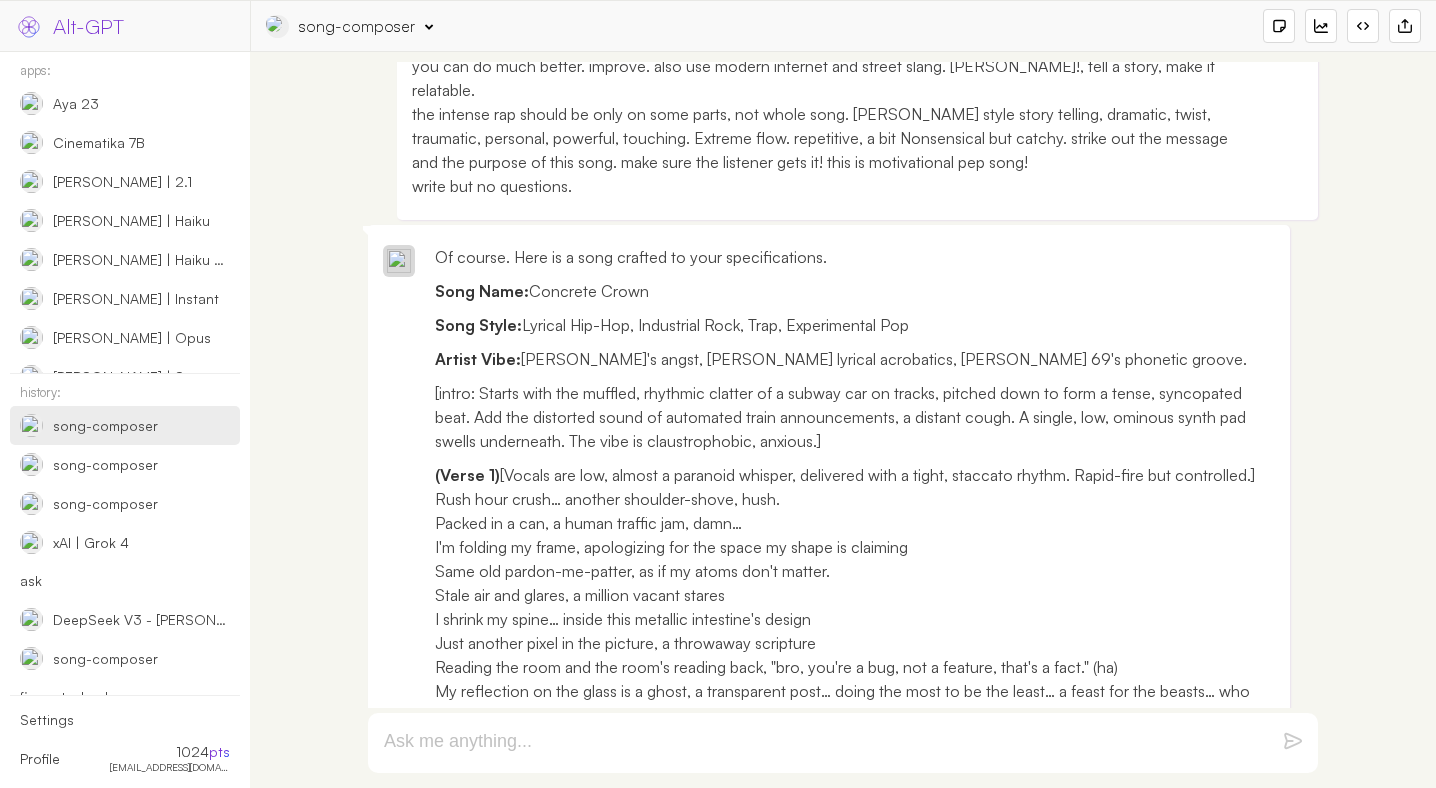 click on "Song Name:  Concrete Crown" at bounding box center [855, 291] 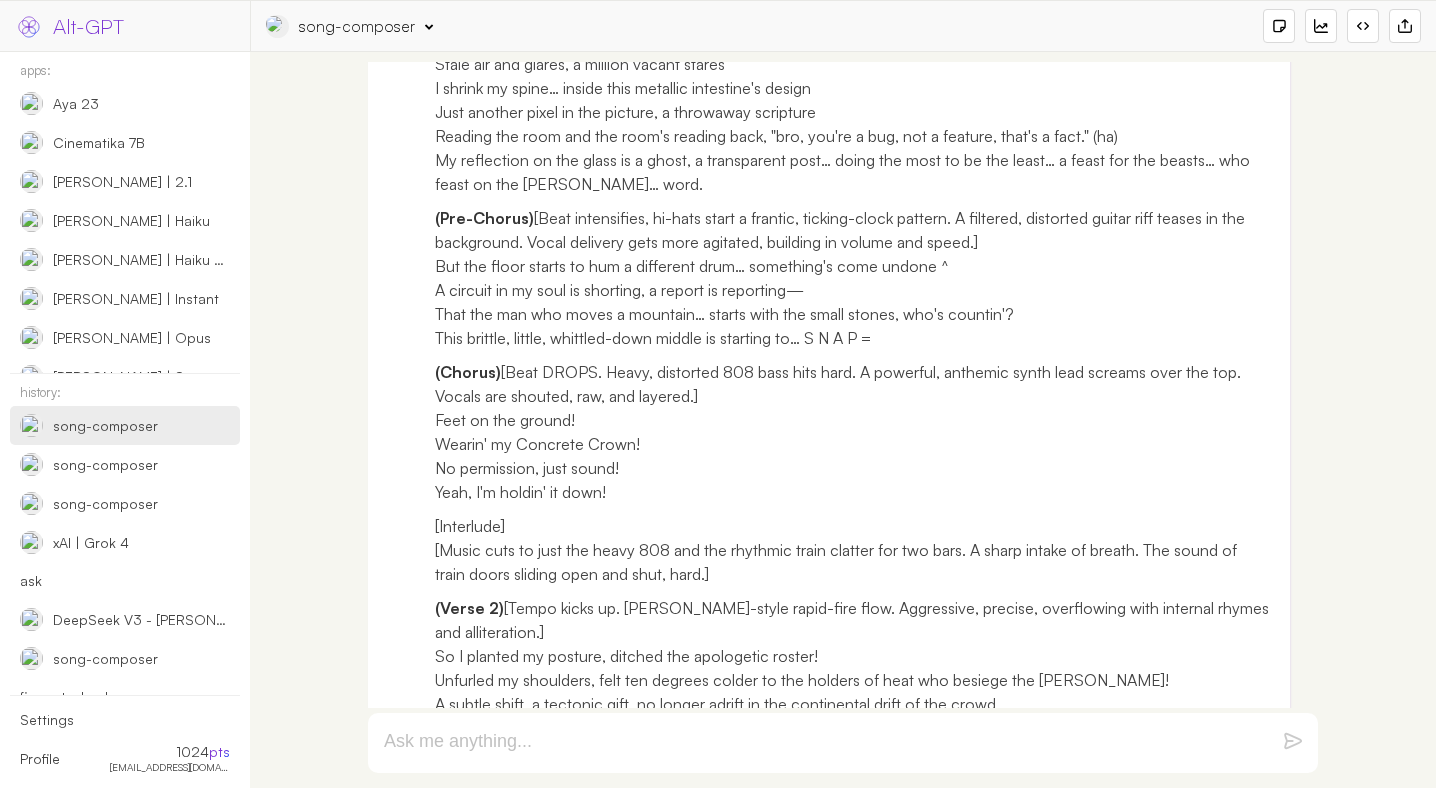 scroll, scrollTop: 0, scrollLeft: 0, axis: both 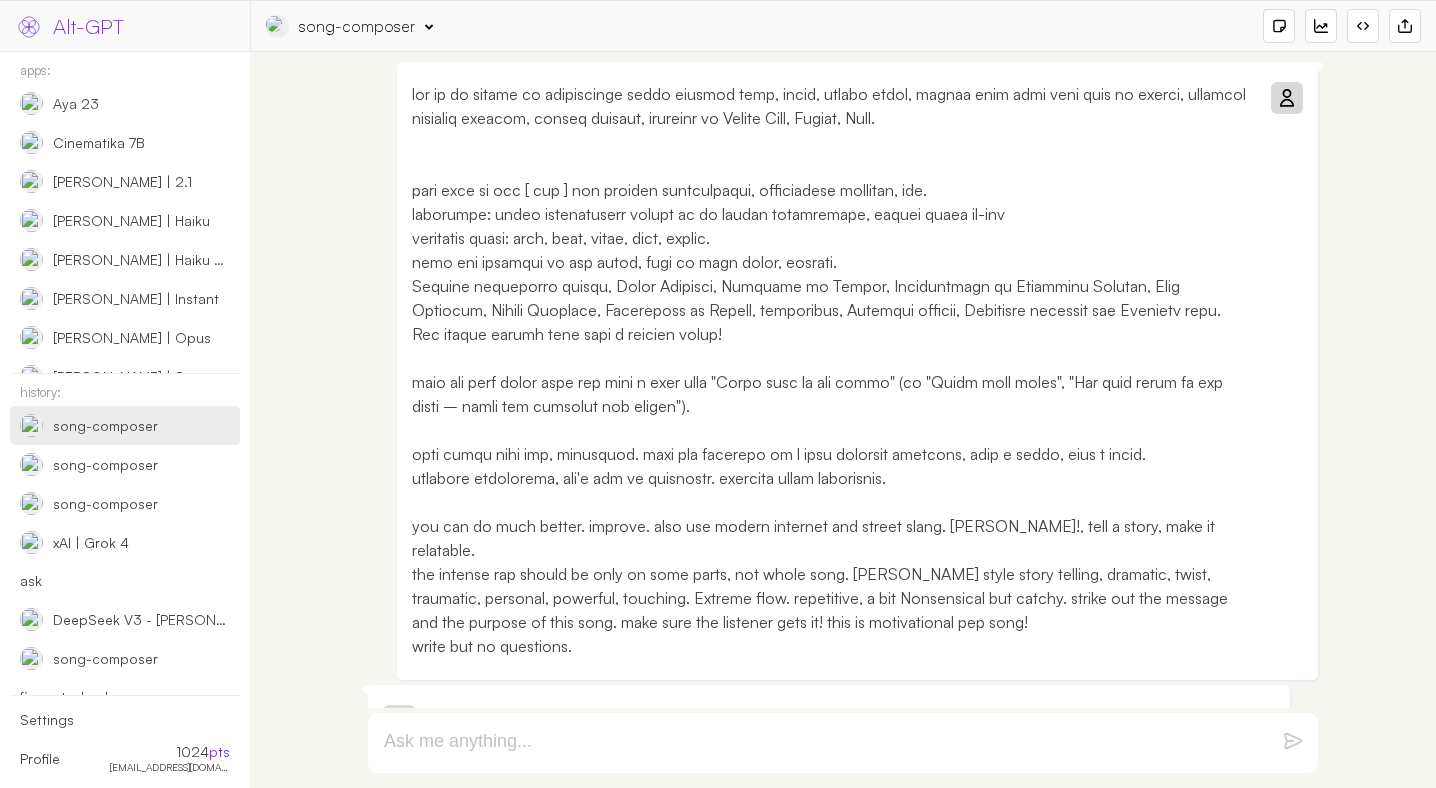 click on "you can do much better. improve. also use modern internet and street slang. bolder!, tell a story, make it relatable.
the intense rap should be only on some parts, not whole song. Eminem style story telling, dramatic, twist, traumatic, personal, powerful, touching. Extreme flow. repetitive , a bit Nonsensical but catchy. strike out the message and the purpose of this song. make sure the listener gets it! this is motivational pep song!
write but no questions." at bounding box center (832, 370) 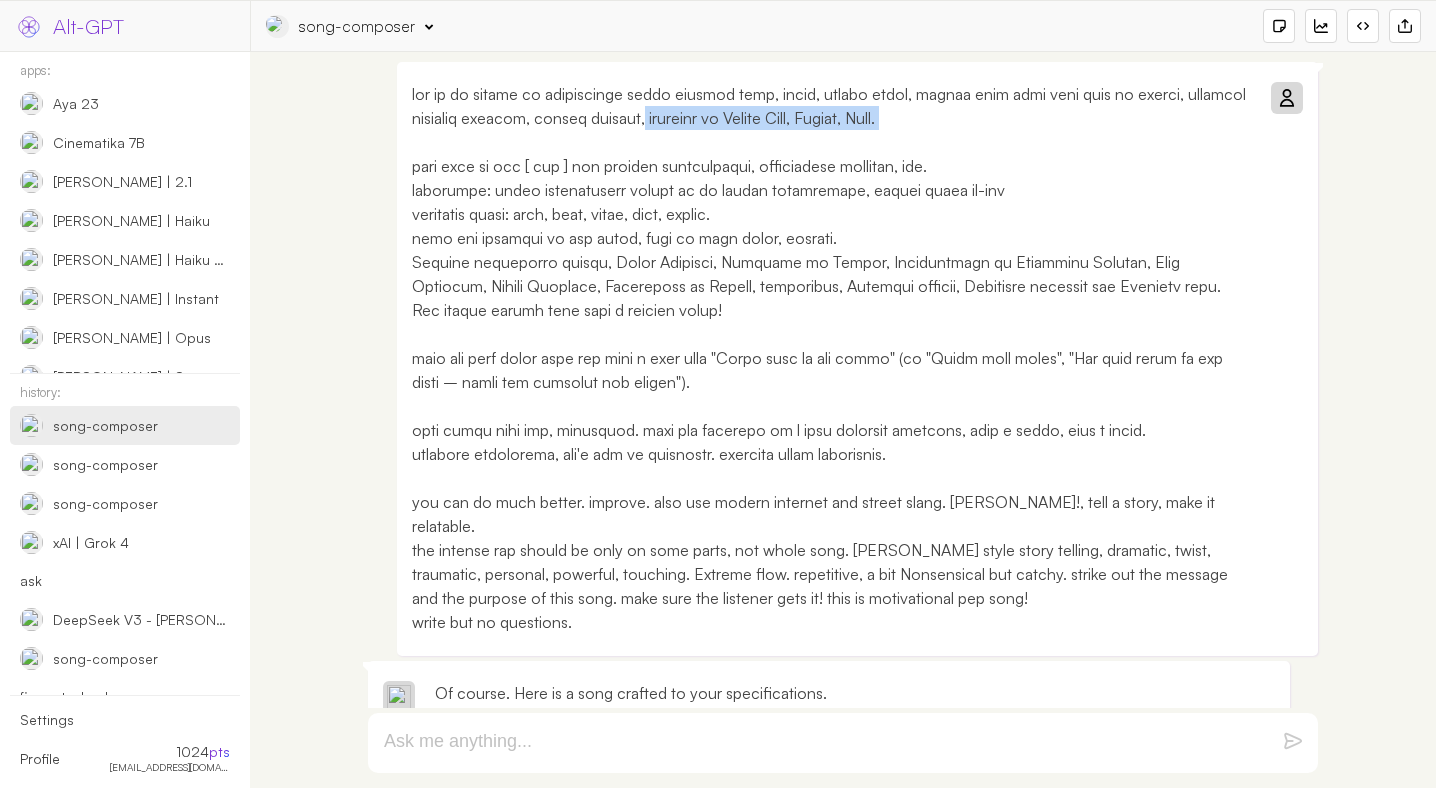 click on "you can do much better. improve. also use modern internet and street slang. bolder!, tell a story, make it relatable.
the intense rap should be only on some parts, not whole song. Eminem style story telling, dramatic, twist, traumatic, personal, powerful, touching. Extreme flow. repetitive , a bit Nonsensical but catchy. strike out the message and the purpose of this song. make sure the listener gets it! this is motivational pep song!
write but no questions." at bounding box center [832, 358] 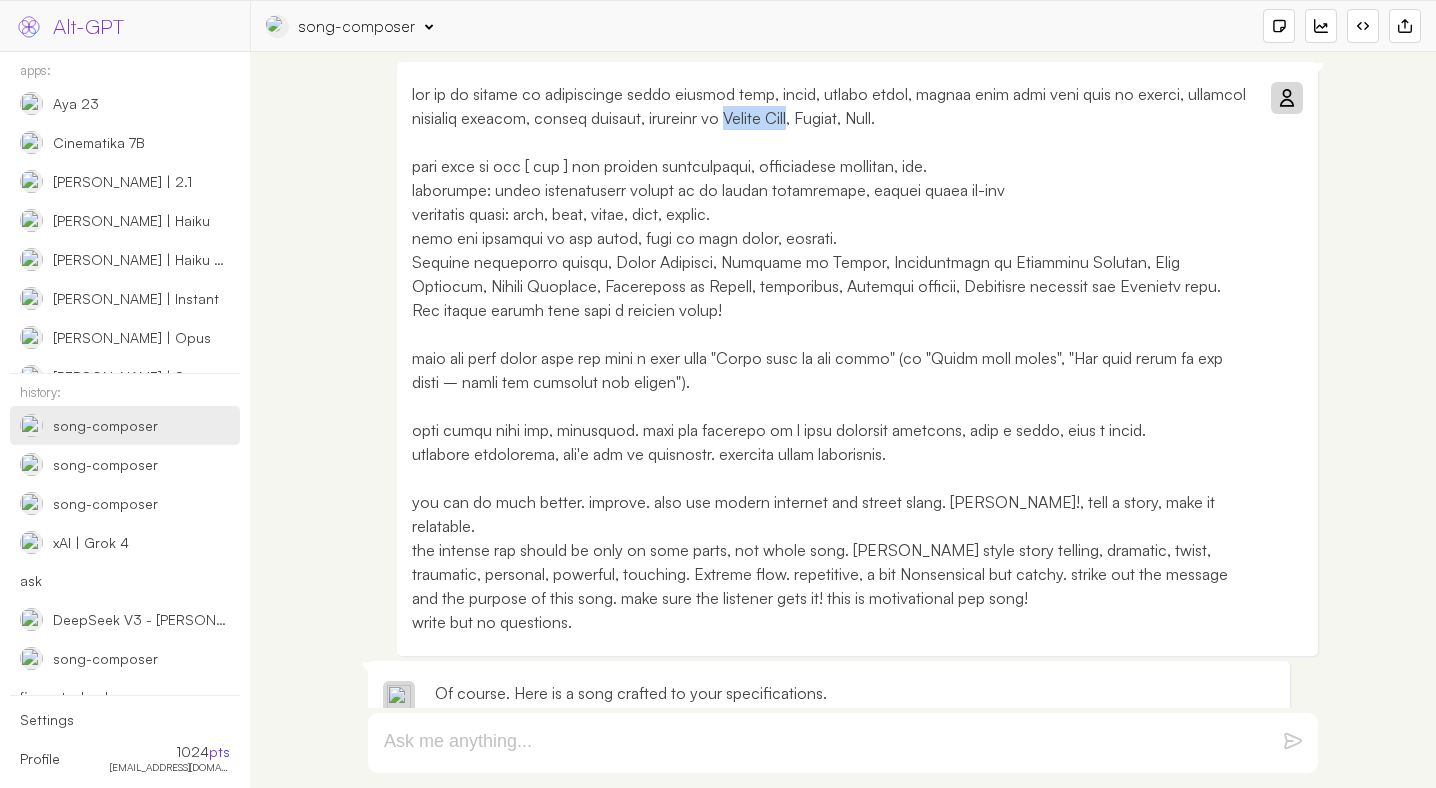 drag, startPoint x: 743, startPoint y: 126, endPoint x: 790, endPoint y: 126, distance: 47 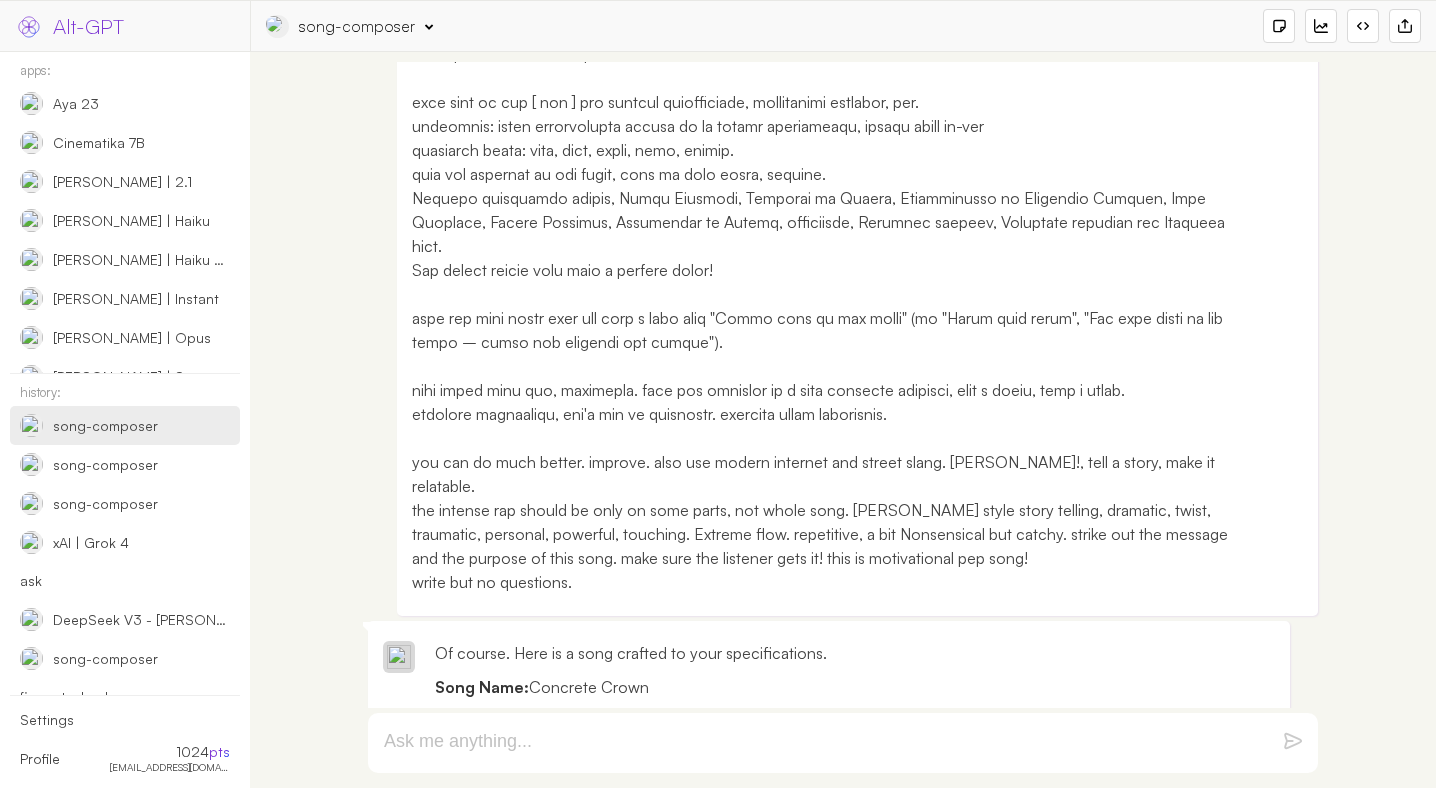 scroll, scrollTop: 68, scrollLeft: 0, axis: vertical 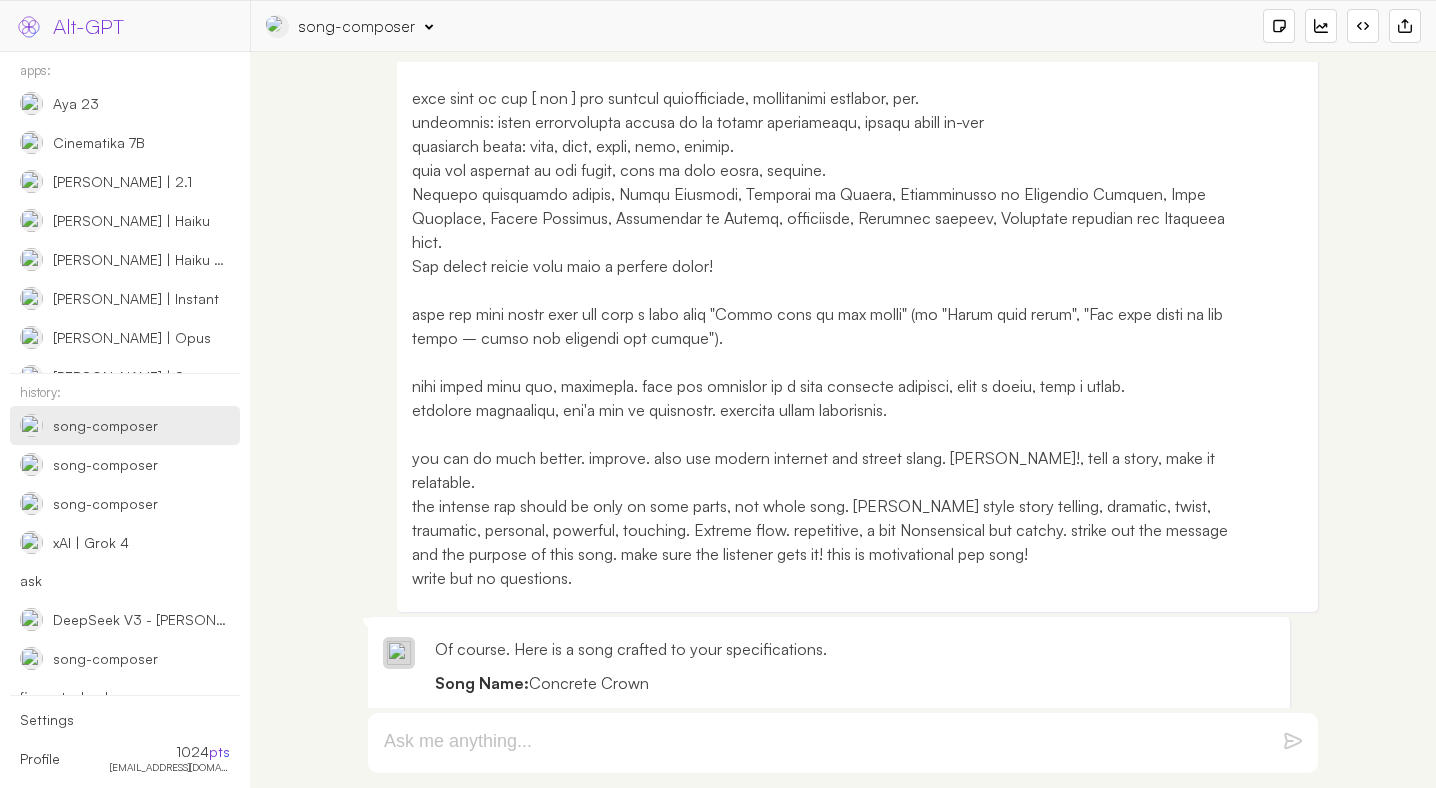 click on "you can do much better. improve. also use modern internet and street slang. bolder!, tell a story, make it relatable.
the intense rap should be only on some parts, not whole song. Eminem style story telling, dramatic, twist, traumatic, personal, powerful, touching. Extreme flow. repetitive , a bit Nonsensical but catchy. strike out the message and the purpose of this song. make sure the listener gets it! this is motivational pep song!
write but no questions." at bounding box center [832, 302] 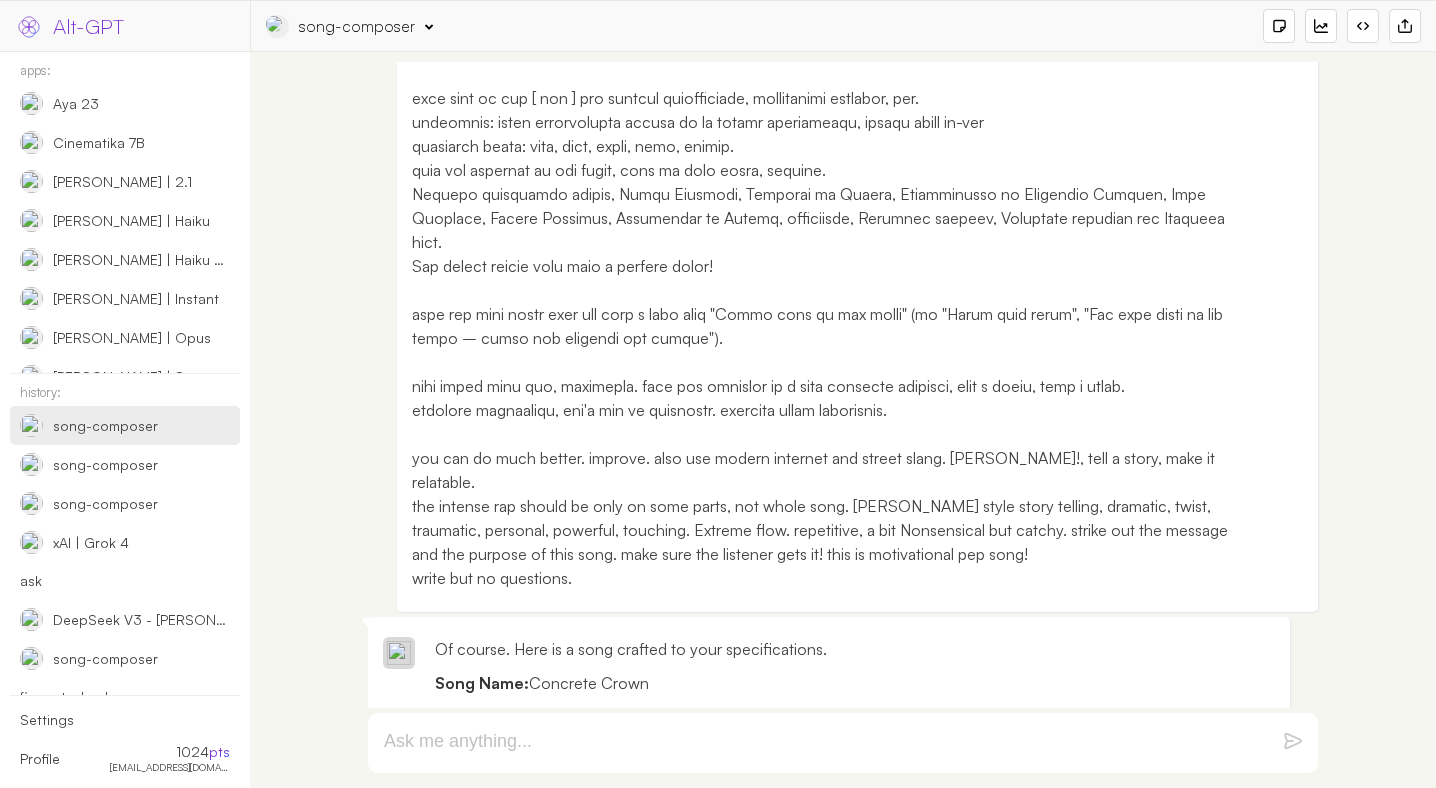 scroll, scrollTop: 0, scrollLeft: 0, axis: both 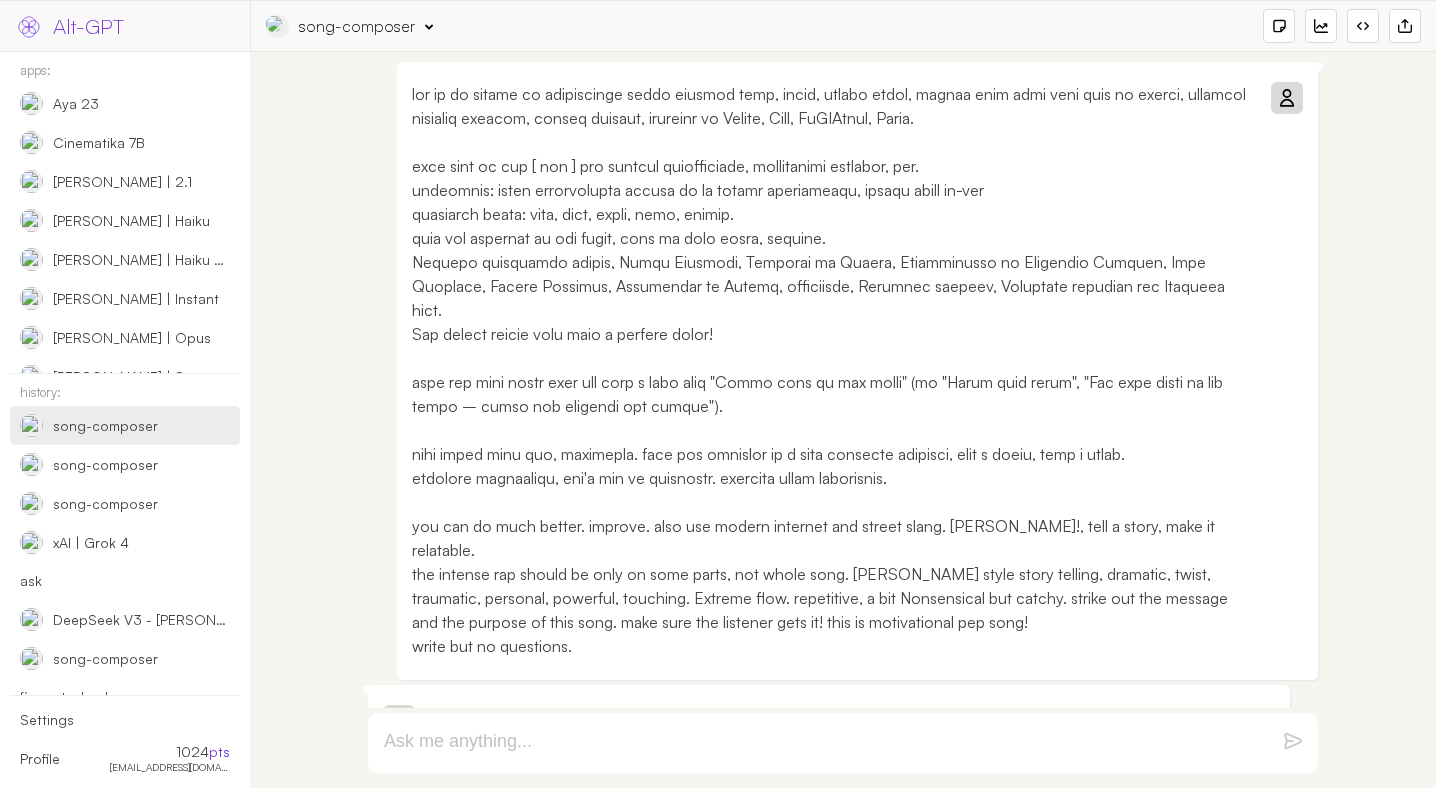 click on "you can do much better. improve. also use modern internet and street slang. bolder!, tell a story, make it relatable.
the intense rap should be only on some parts, not whole song. Eminem style story telling, dramatic, twist, traumatic, personal, powerful, touching. Extreme flow. repetitive , a bit Nonsensical but catchy. strike out the message and the purpose of this song. make sure the listener gets it! this is motivational pep song!
write but no questions." at bounding box center [832, 370] 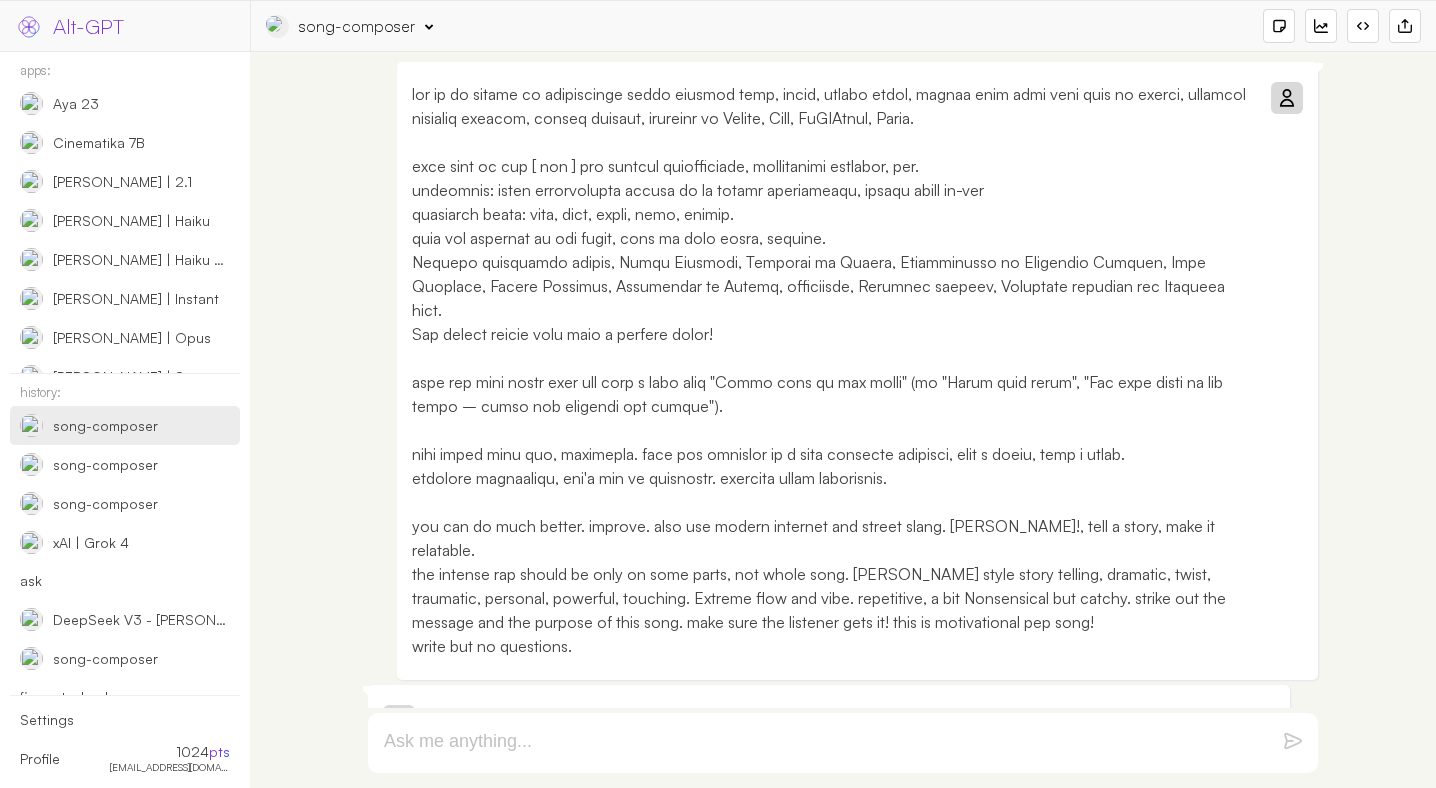 click at bounding box center [1286, 98] 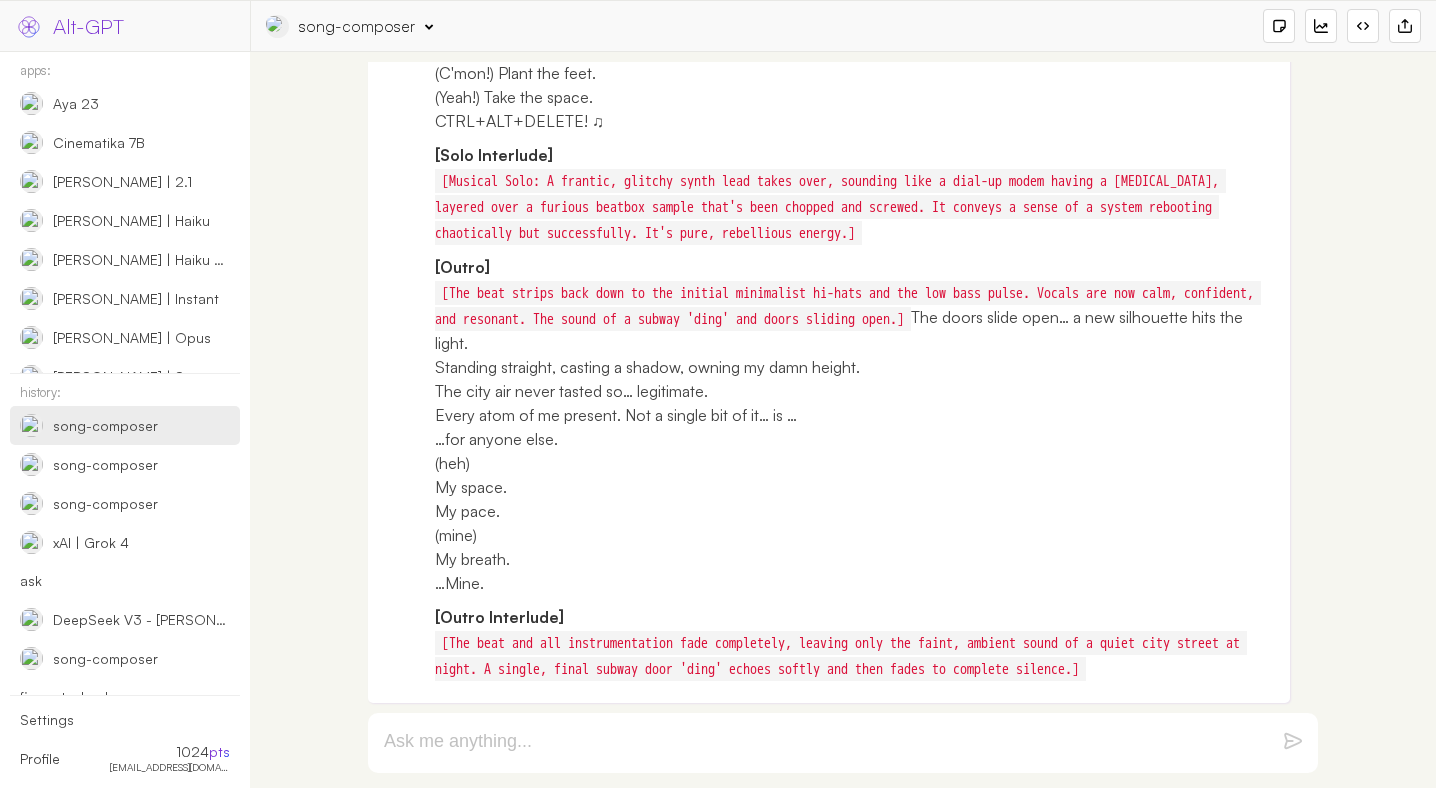 scroll, scrollTop: 2350, scrollLeft: 0, axis: vertical 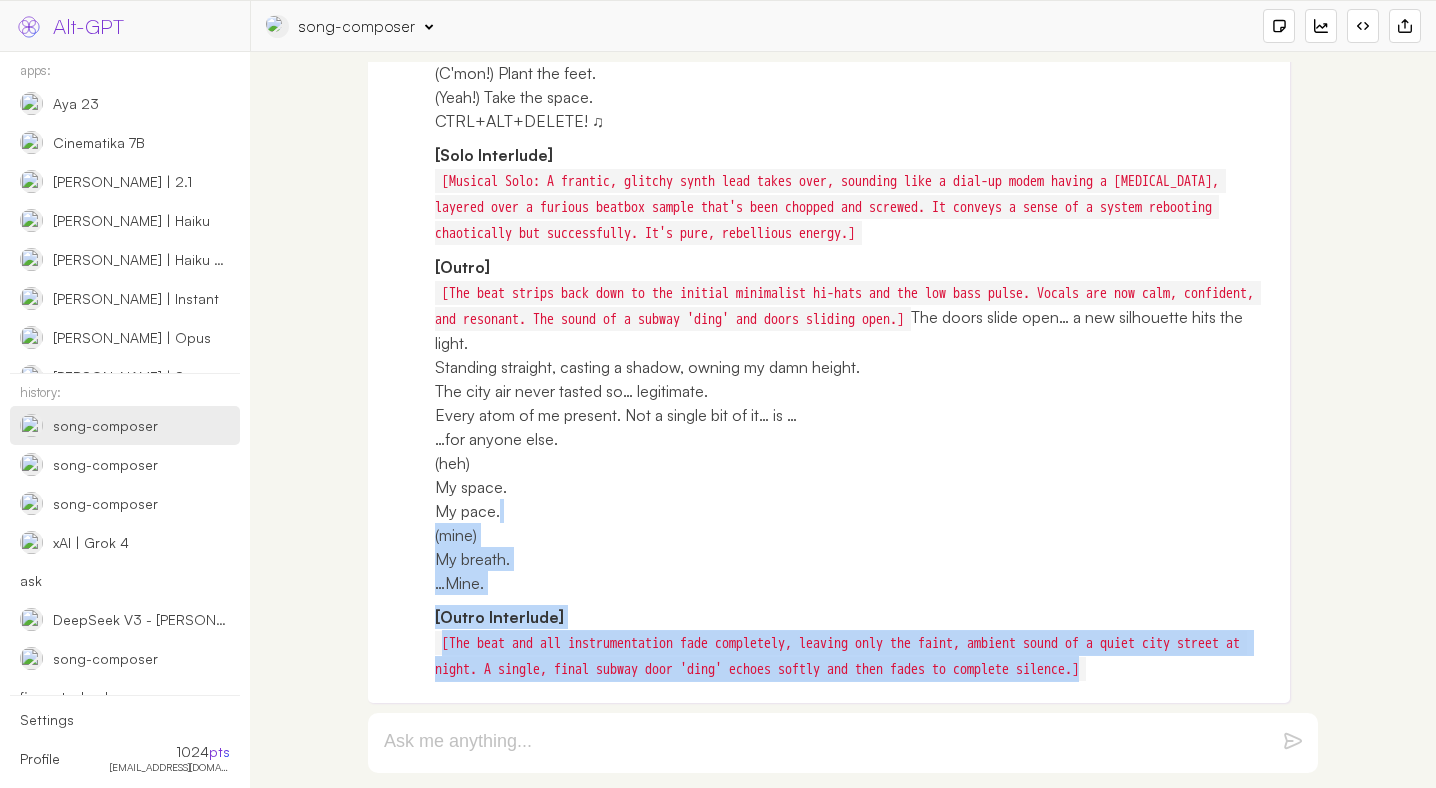 drag, startPoint x: 603, startPoint y: 659, endPoint x: 492, endPoint y: 407, distance: 275.3634 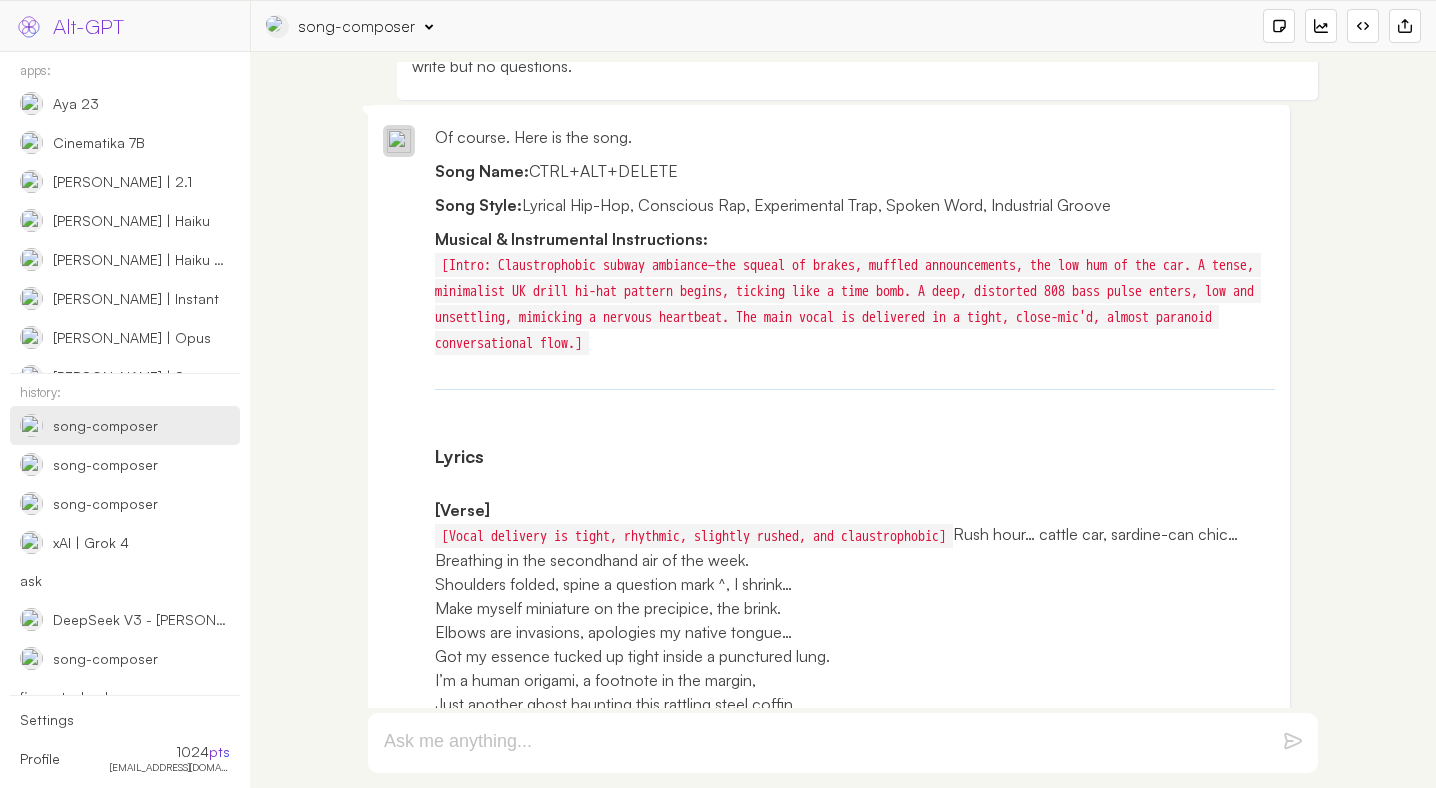 scroll, scrollTop: 411, scrollLeft: 0, axis: vertical 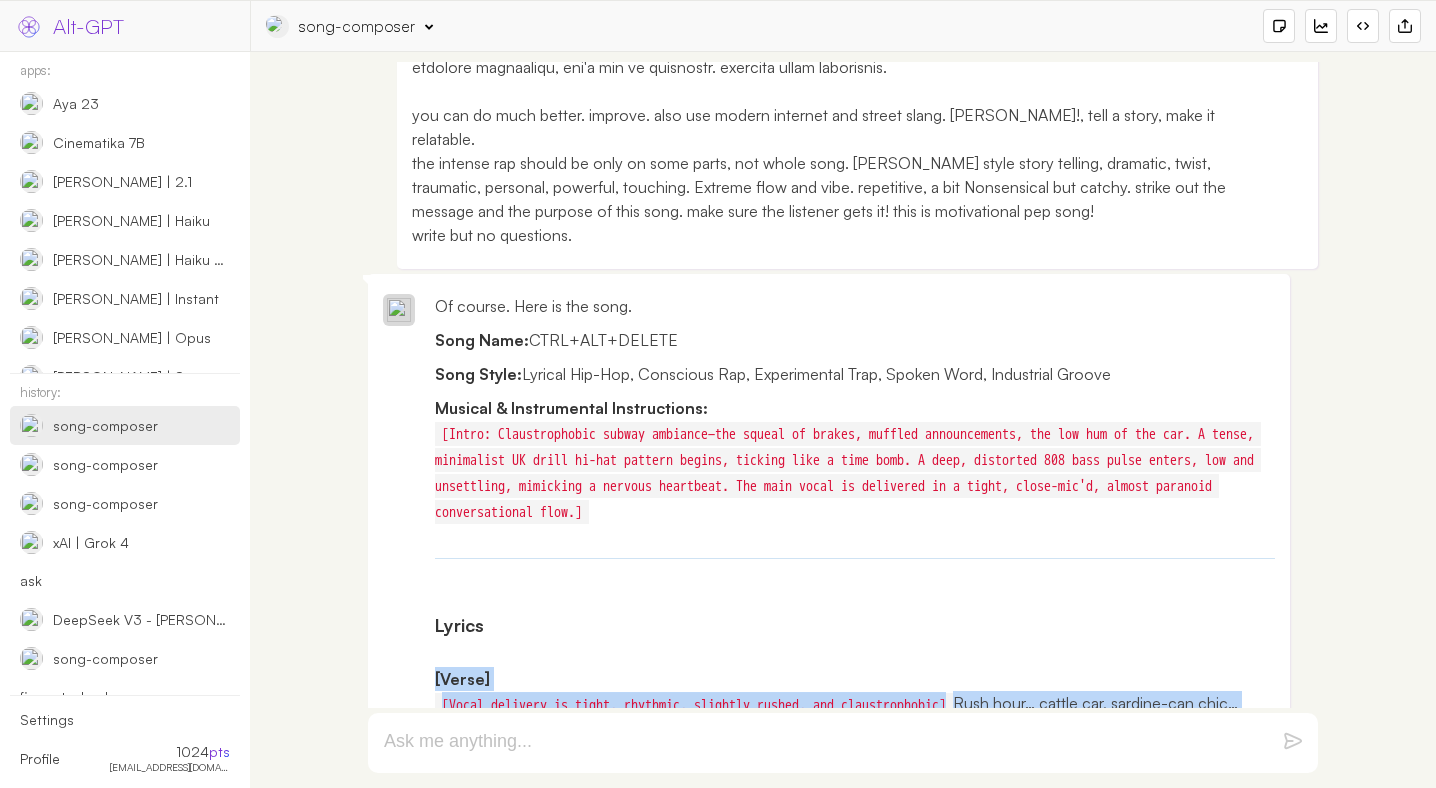 click on "Of course. Here is the song.
Song Name:  CTRL+ALT+DELETE
Song Style:  Lyrical Hip-Hop, Conscious Rap, Experimental Trap, Spoken Word, Industrial Groove
Musical & Instrumental Instructions:
[Intro: Claustrophobic subway ambiance—the squeal of brakes, muffled announcements, the low hum of the car. A tense, minimalist UK drill hi-hat pattern begins, ticking like a time bomb. A deep, distorted 808 bass pulse enters, low and unsettling, mimicking a nervous heartbeat. The main vocal is delivered in a tight, close-mic'd, almost paranoid conversational flow.]
Lyrics
[Verse]
[Vocal delivery is tight, rhythmic, slightly rushed, and claustrophobic]
[Pre-Chorus]
[Beat builds subtly. A filtered, ascending synth arpeggio begins. Vocal intensity increases, moving from whisper-rap to a defiant growl.]
Then a spark… a synaptic glitch in the static grime.
A dusty axiom I absorbed from a different time.
The man who moves a mountain begins by carrying small stones…
[Chorus, intensifies]" at bounding box center (829, 1402) 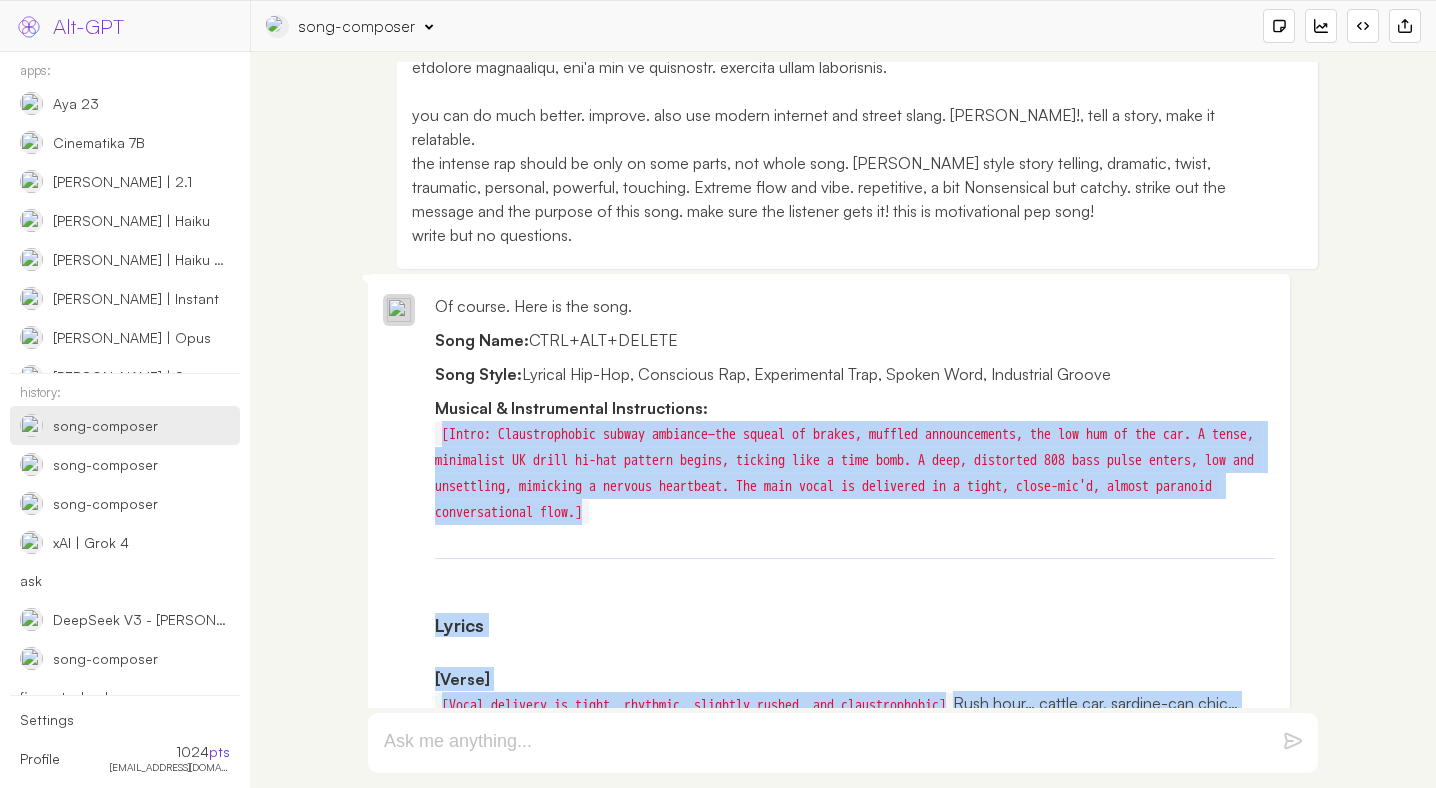 click on "Of course. Here is the song.
Song Name:  CTRL+ALT+DELETE
Song Style:  Lyrical Hip-Hop, Conscious Rap, Experimental Trap, Spoken Word, Industrial Groove
Musical & Instrumental Instructions:
[Intro: Claustrophobic subway ambiance—the squeal of brakes, muffled announcements, the low hum of the car. A tense, minimalist UK drill hi-hat pattern begins, ticking like a time bomb. A deep, distorted 808 bass pulse enters, low and unsettling, mimicking a nervous heartbeat. The main vocal is delivered in a tight, close-mic'd, almost paranoid conversational flow.]
Lyrics
[Verse]
[Vocal delivery is tight, rhythmic, slightly rushed, and claustrophobic]
[Pre-Chorus]
[Beat builds subtly. A filtered, ascending synth arpeggio begins. Vocal intensity increases, moving from whisper-rap to a defiant growl.]
Then a spark… a synaptic glitch in the static grime.
A dusty axiom I absorbed from a different time.
The man who moves a mountain begins by carrying small stones…
[Chorus, intensifies]" at bounding box center (829, 1402) 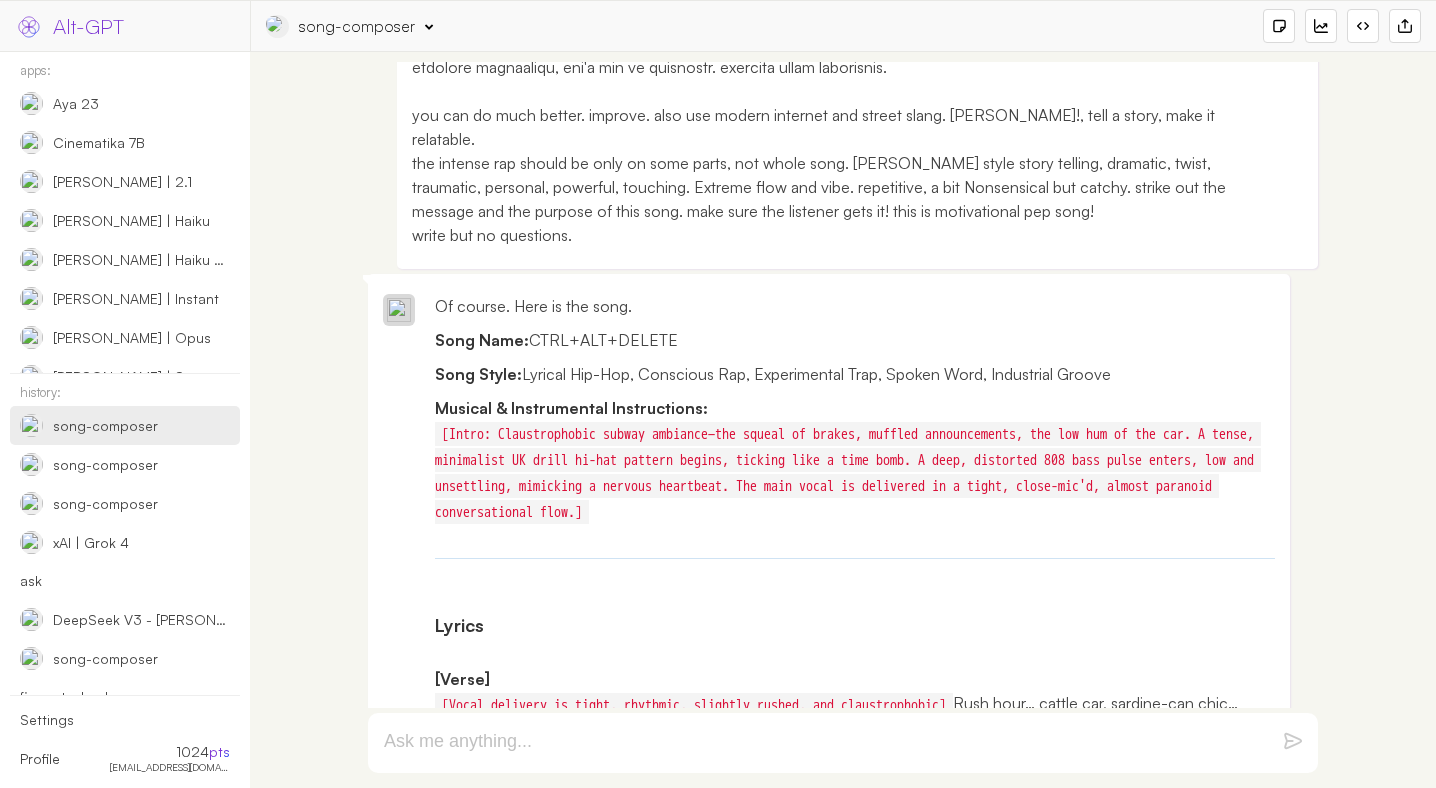 click on "Song Name:  CTRL+ALT+DELETE" at bounding box center [855, 340] 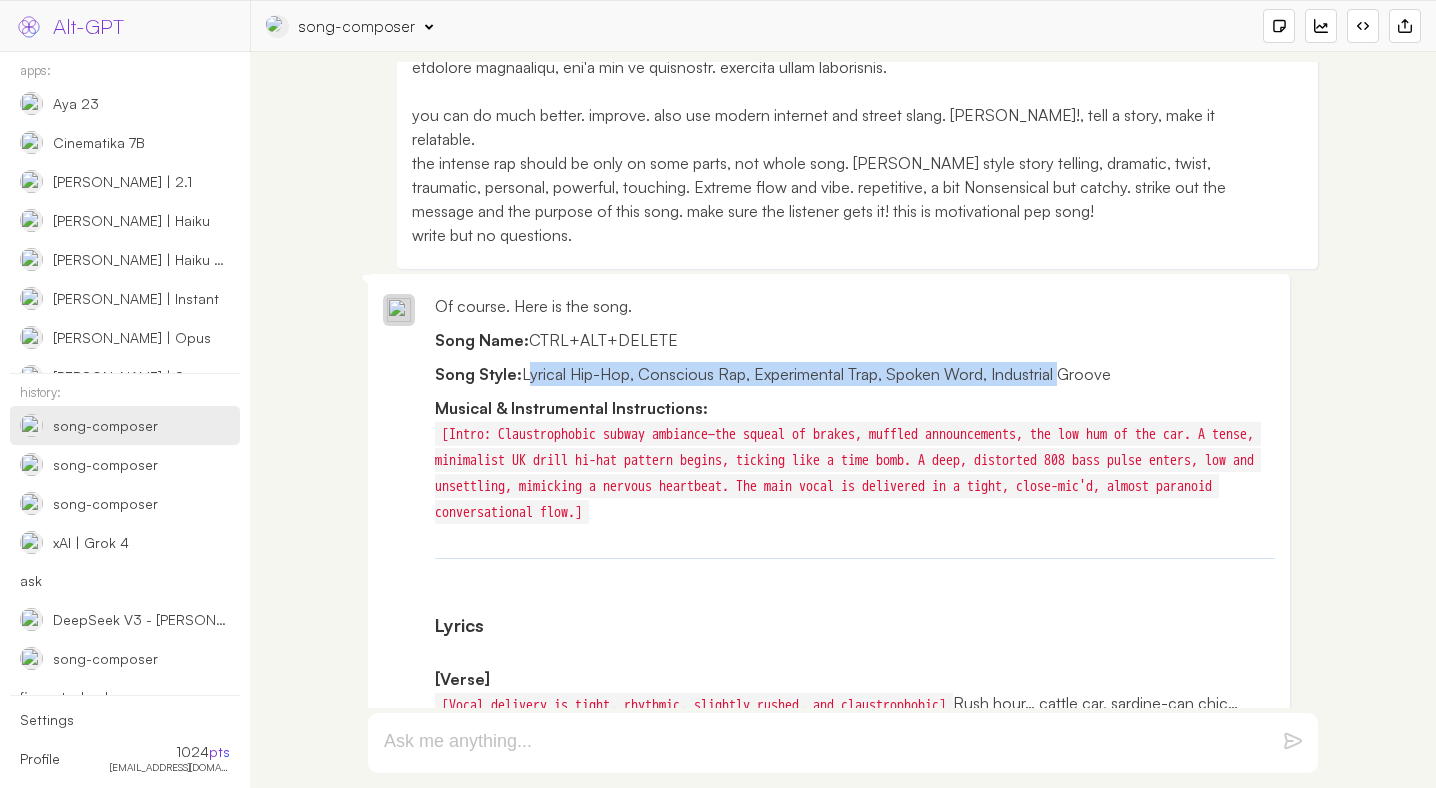 drag, startPoint x: 539, startPoint y: 356, endPoint x: 1035, endPoint y: 357, distance: 496.001 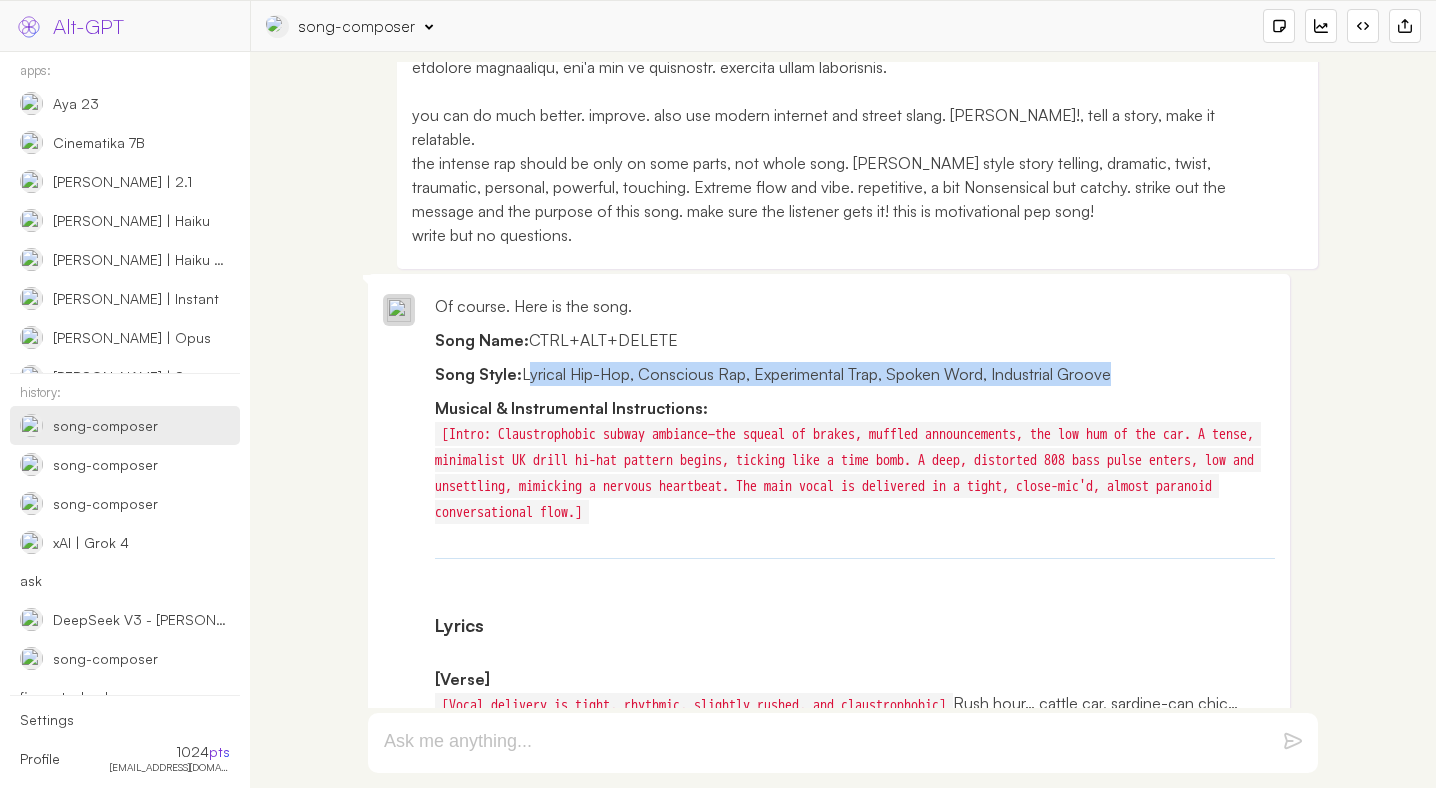 click on "Song Style:  Lyrical Hip-Hop, Conscious Rap, Experimental Trap, Spoken Word, Industrial Groove" at bounding box center (855, 374) 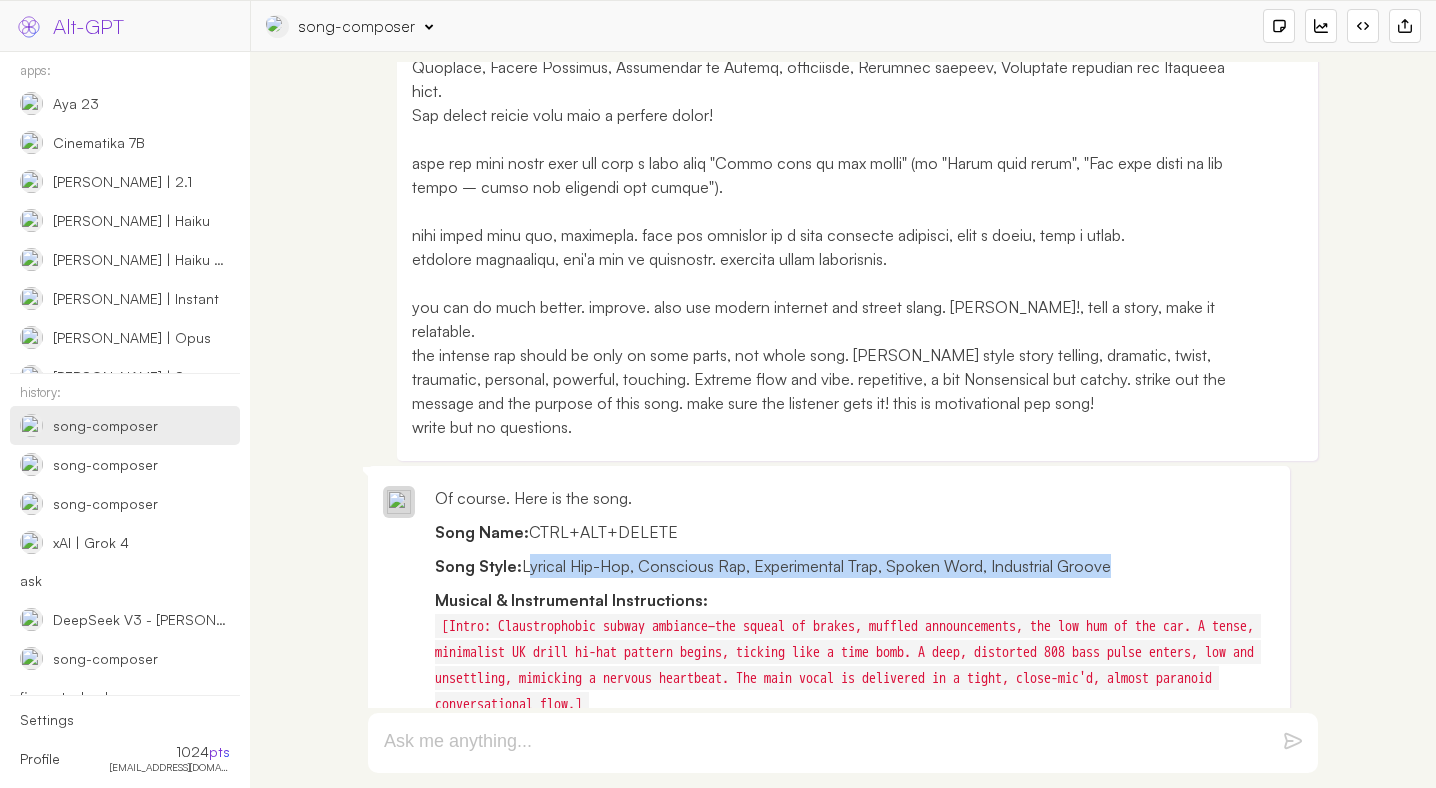 scroll, scrollTop: 5, scrollLeft: 0, axis: vertical 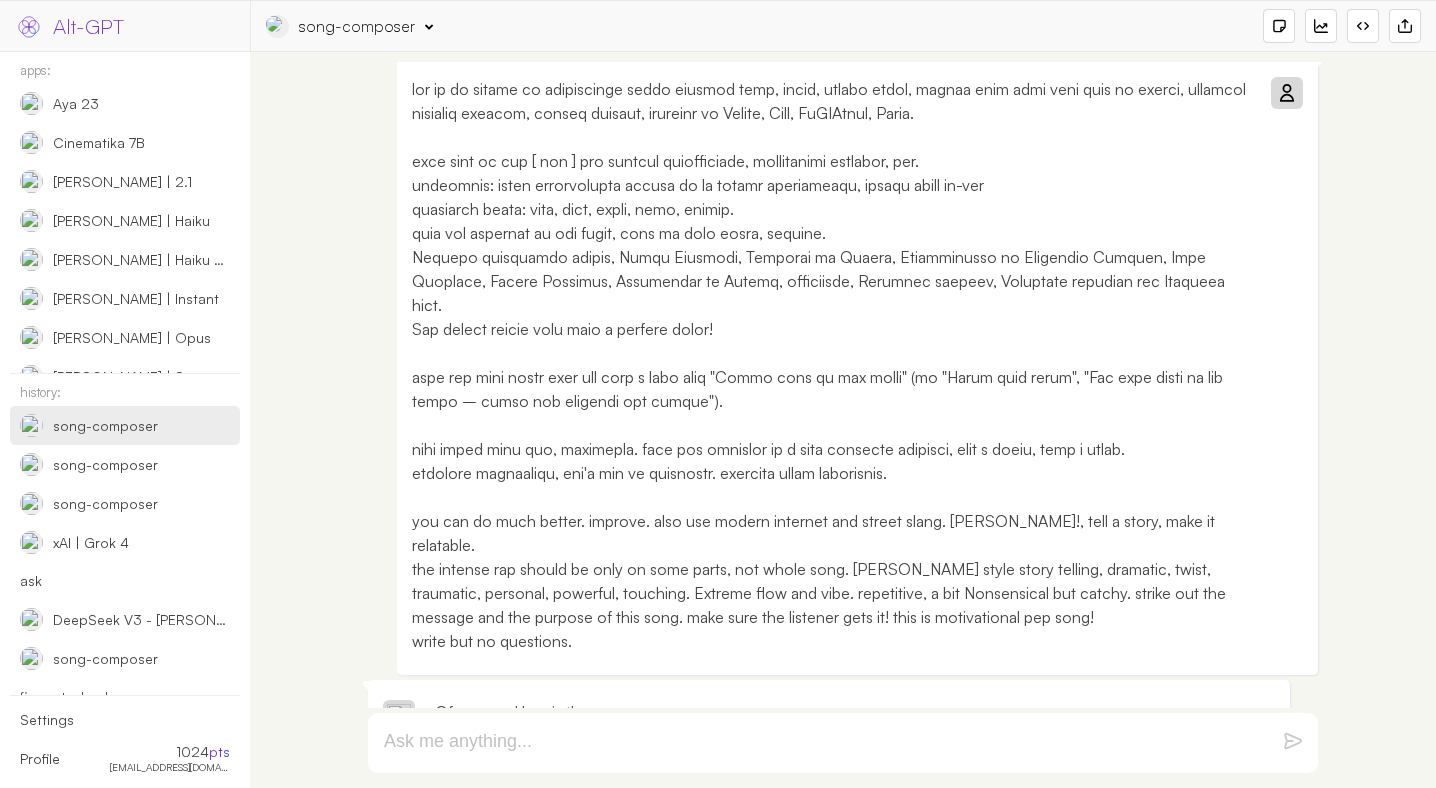 click on "you can do much better. improve. also use modern internet and street slang. bolder!, tell a story, make it relatable.
the intense rap should be only on some parts, not whole song. Eminem style story telling, dramatic, twist, traumatic, personal, powerful, touching. Extreme flow and vibe. repetitive , a bit Nonsensical but catchy. strike out the message and the purpose of this song. make sure the listener gets it! this is motivational pep song!
write but no questions." at bounding box center [832, 365] 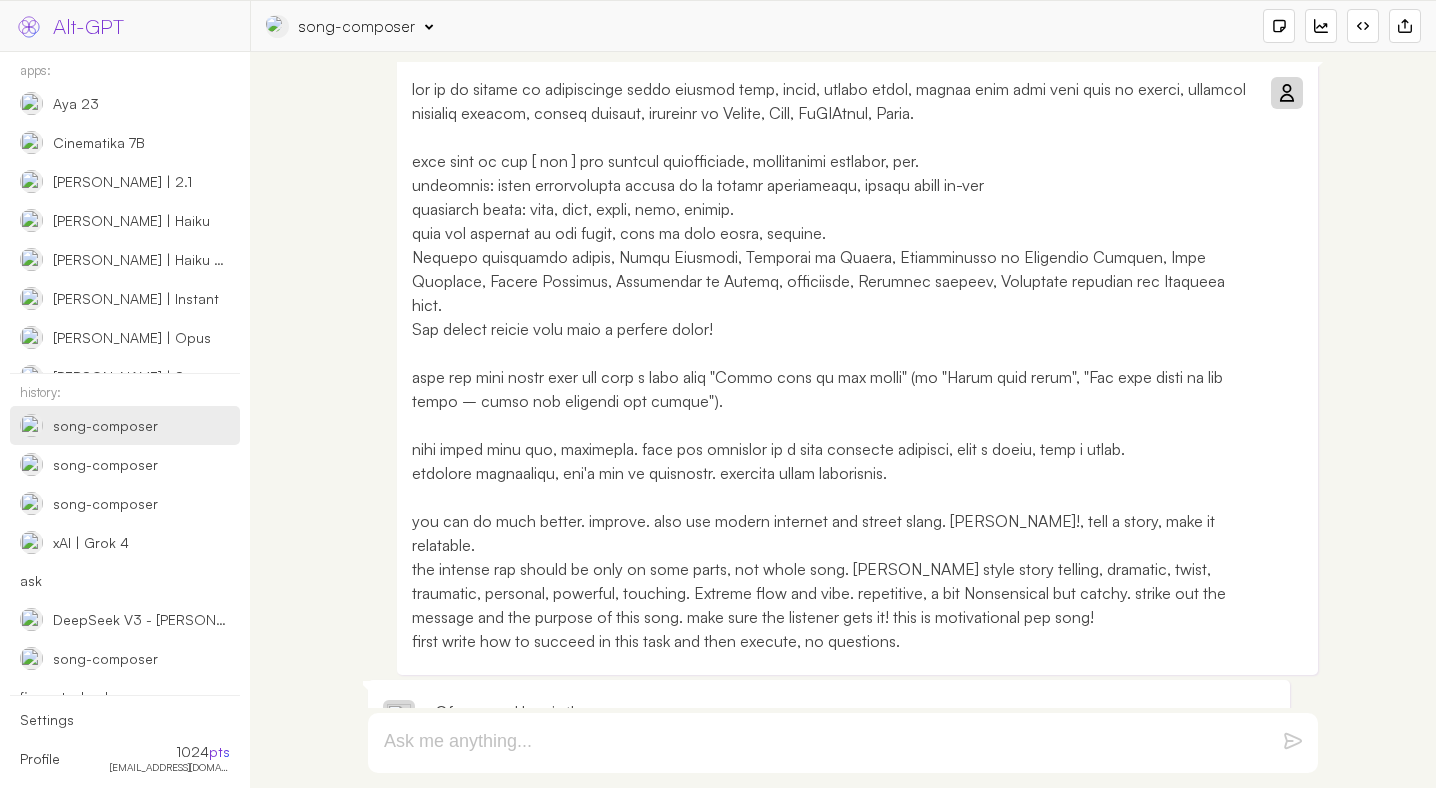 click at bounding box center [1286, 93] 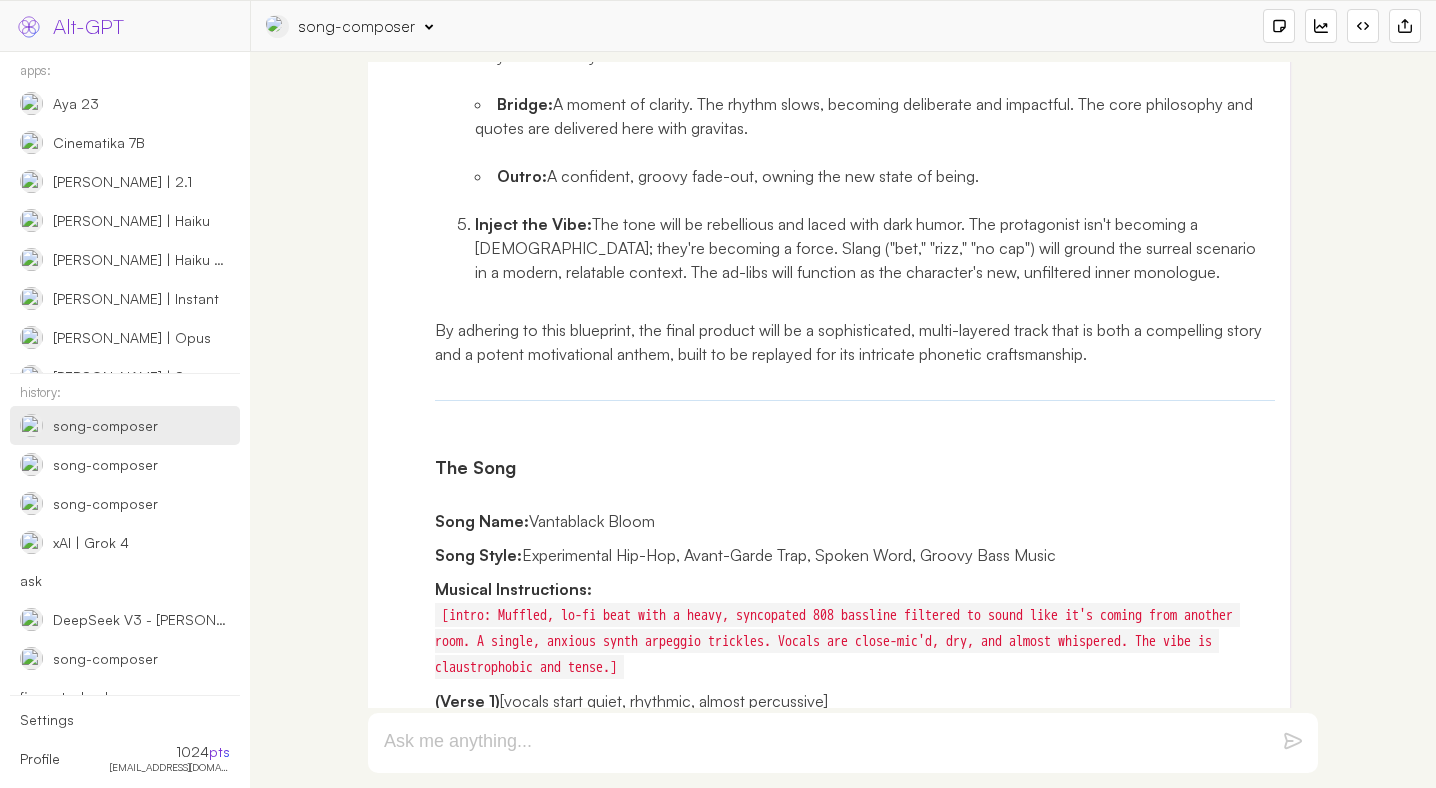 scroll, scrollTop: 1713, scrollLeft: 0, axis: vertical 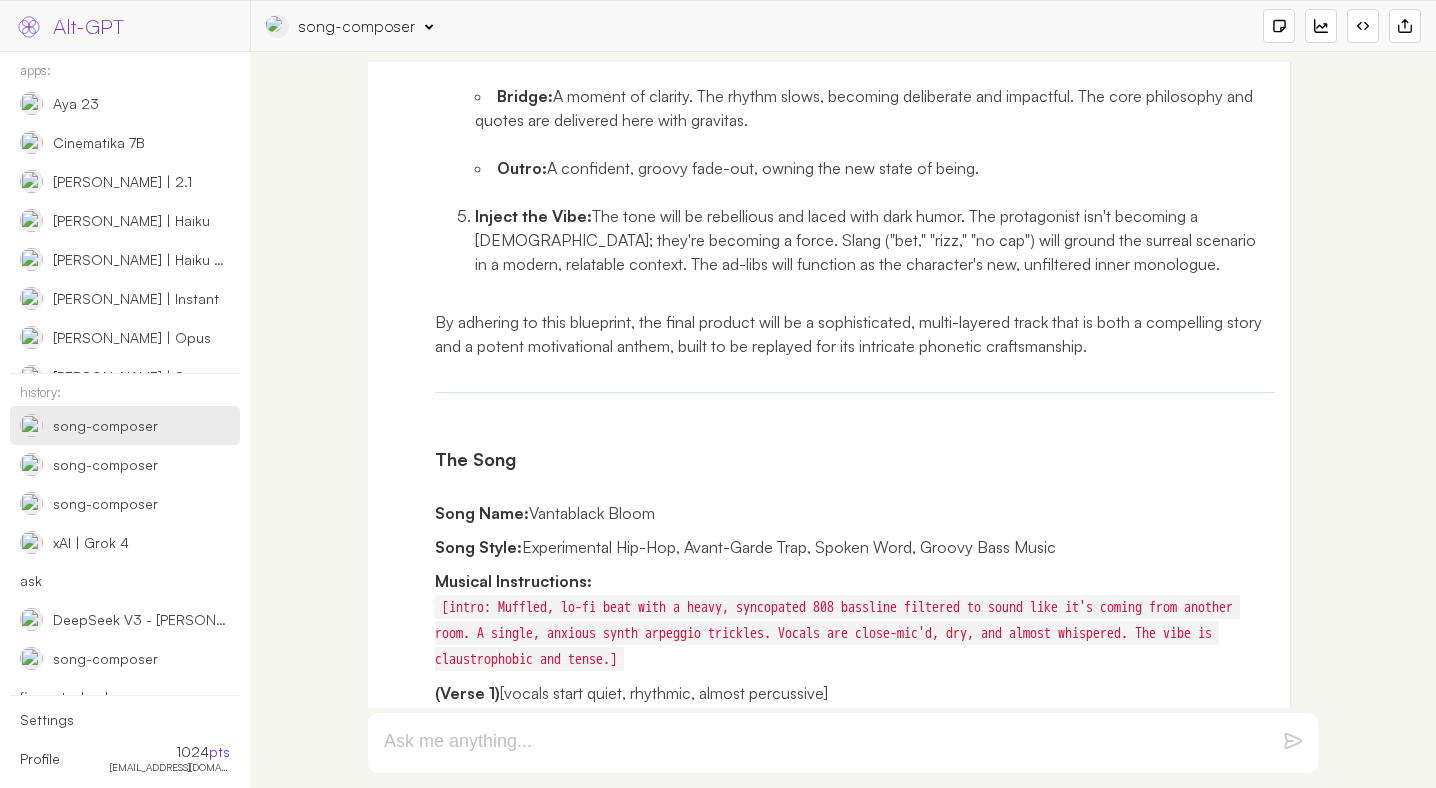 click on "Song Name:  Vantablack Bloom" at bounding box center (855, 513) 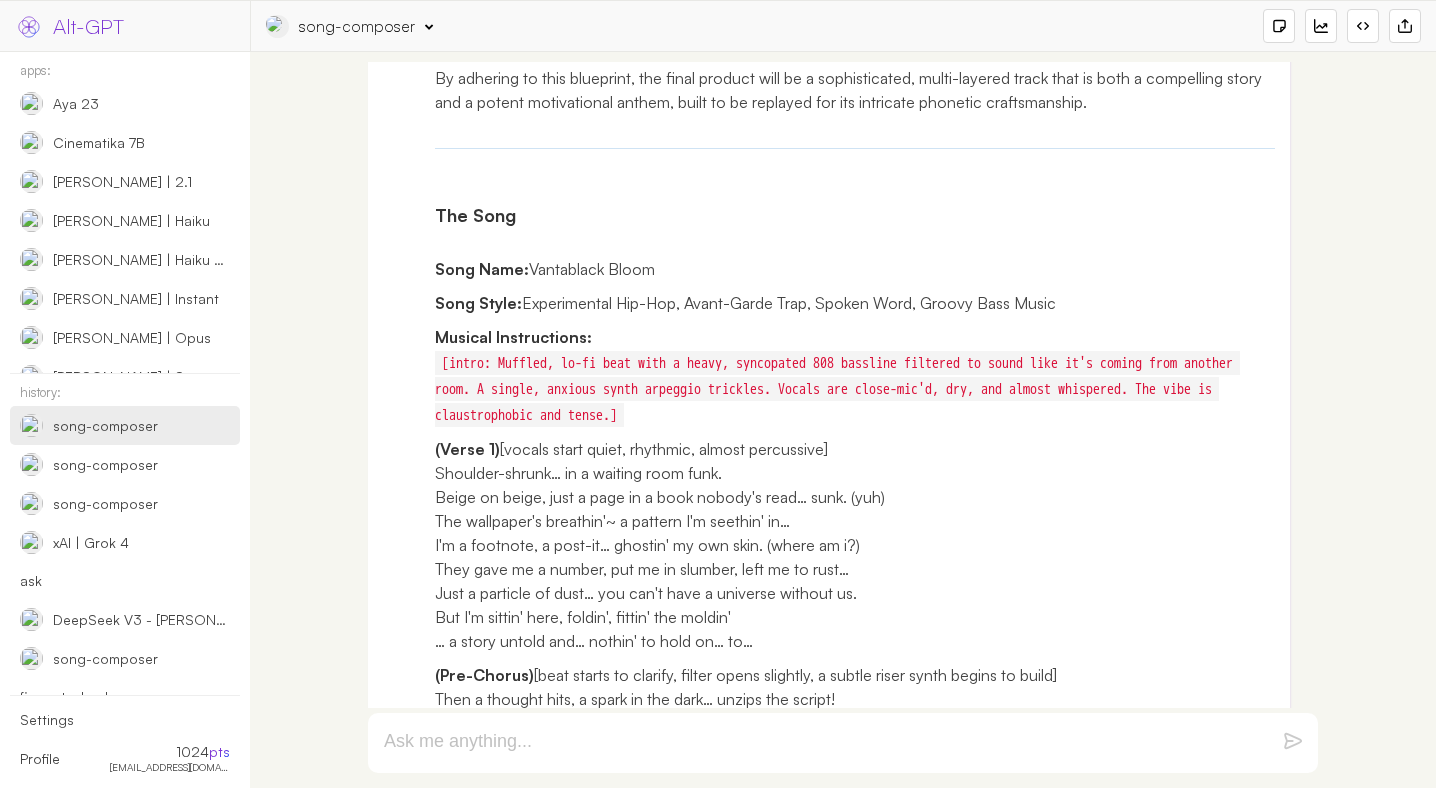 scroll, scrollTop: 1977, scrollLeft: 0, axis: vertical 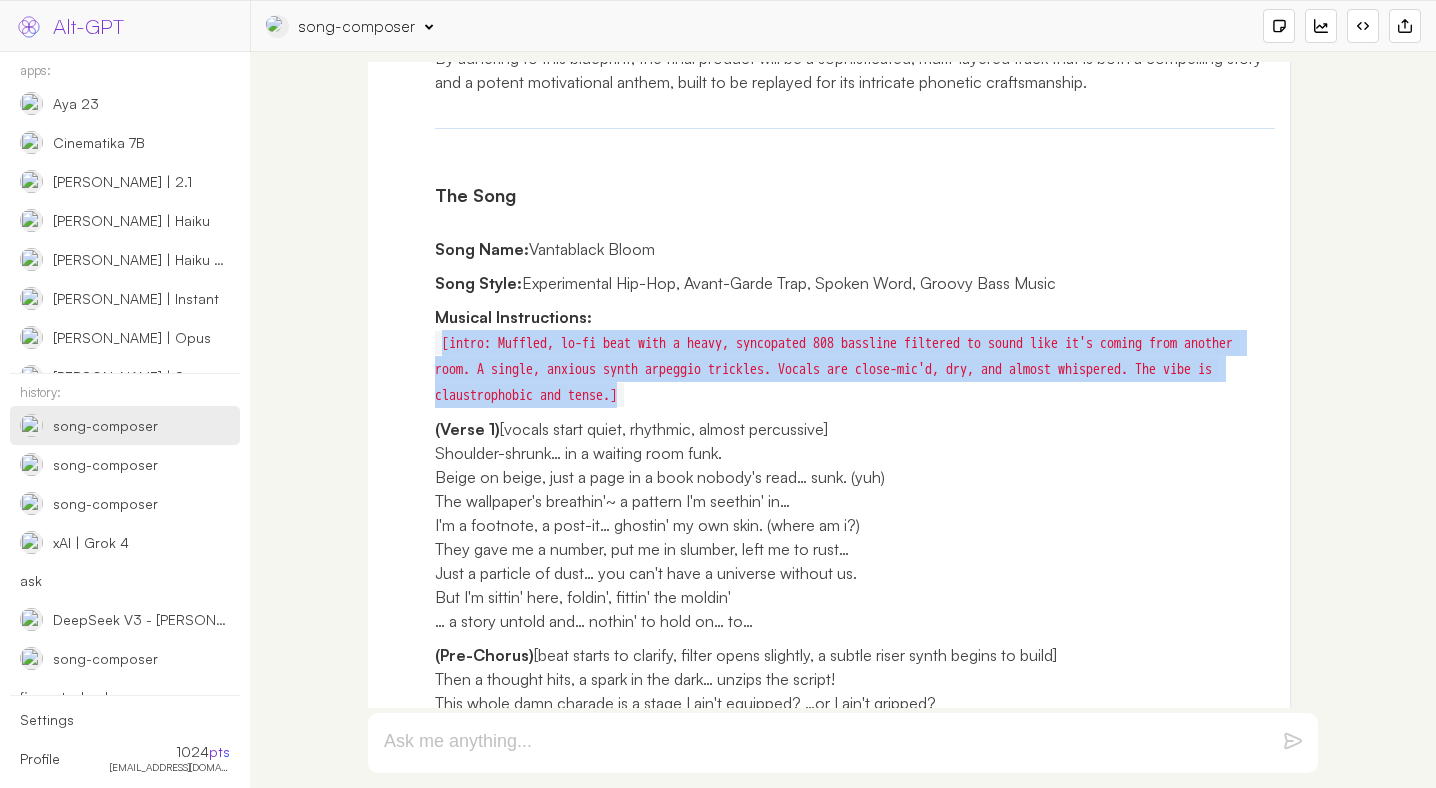 drag, startPoint x: 435, startPoint y: 318, endPoint x: 969, endPoint y: 375, distance: 537.0335 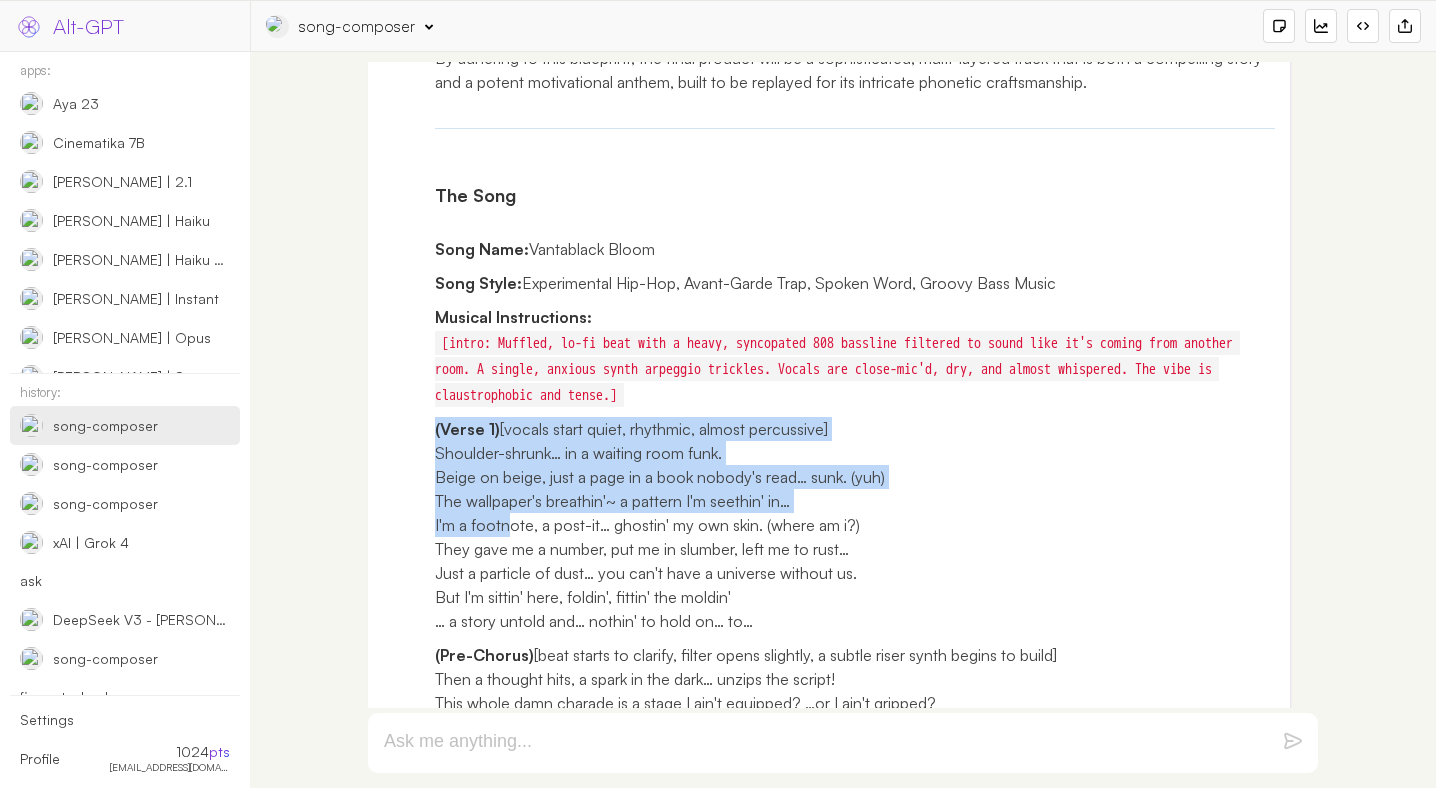 drag, startPoint x: 432, startPoint y: 396, endPoint x: 510, endPoint y: 545, distance: 168.18144 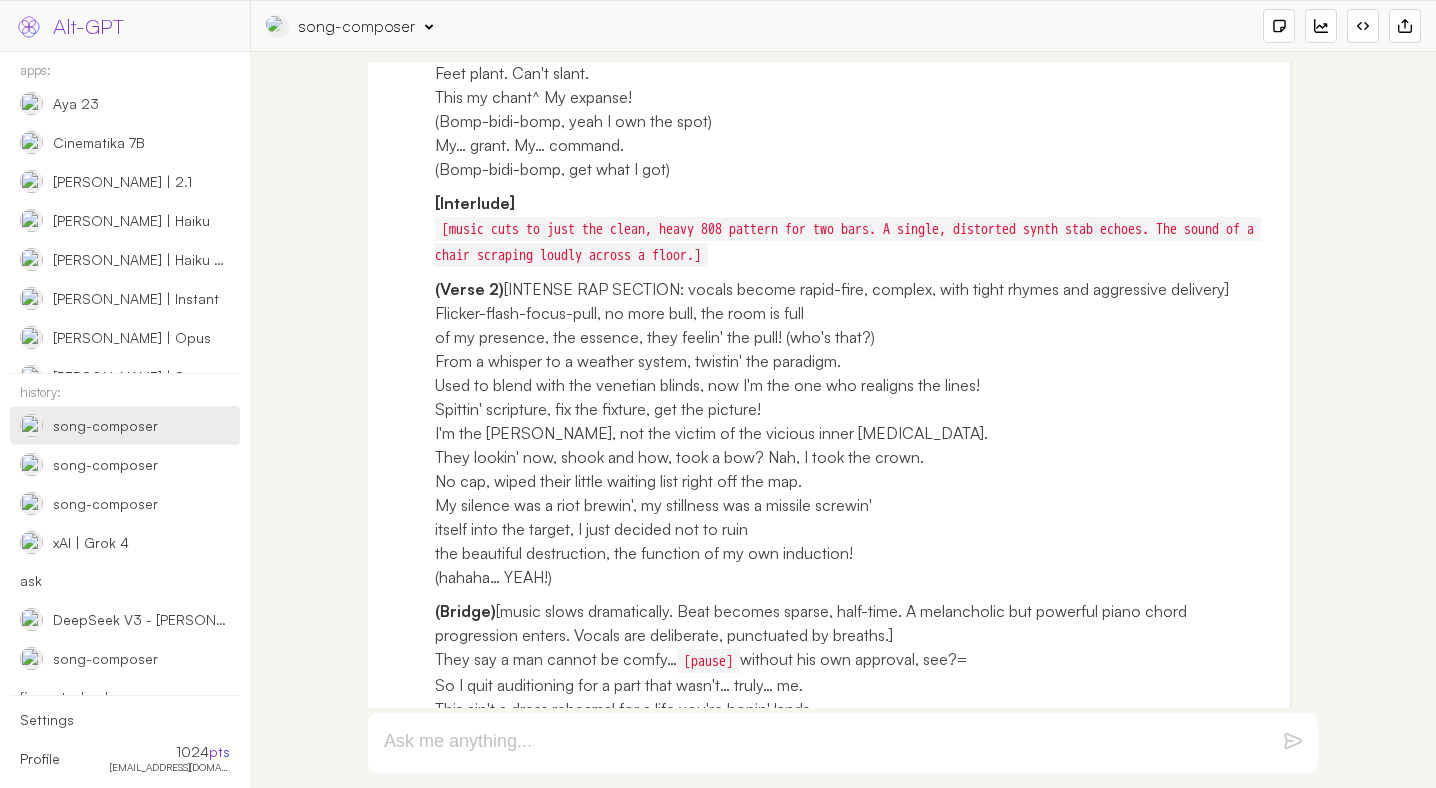 scroll, scrollTop: 3137, scrollLeft: 0, axis: vertical 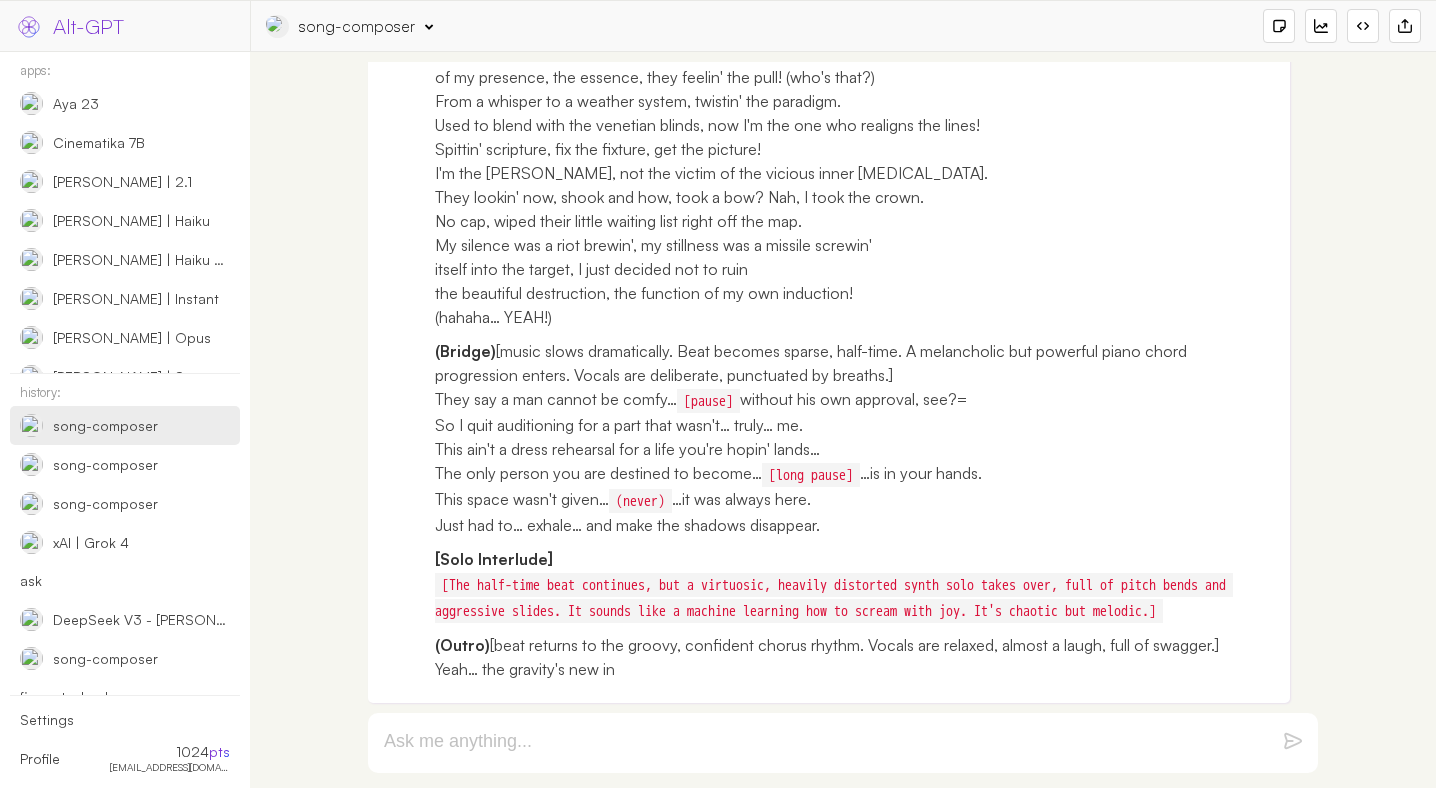 click on "(Outro)
[beat returns to the groovy, confident chorus rhythm. Vocals are relaxed, almost a laugh, full of swagger.]
Yeah… the gravity's new in" at bounding box center [855, 657] 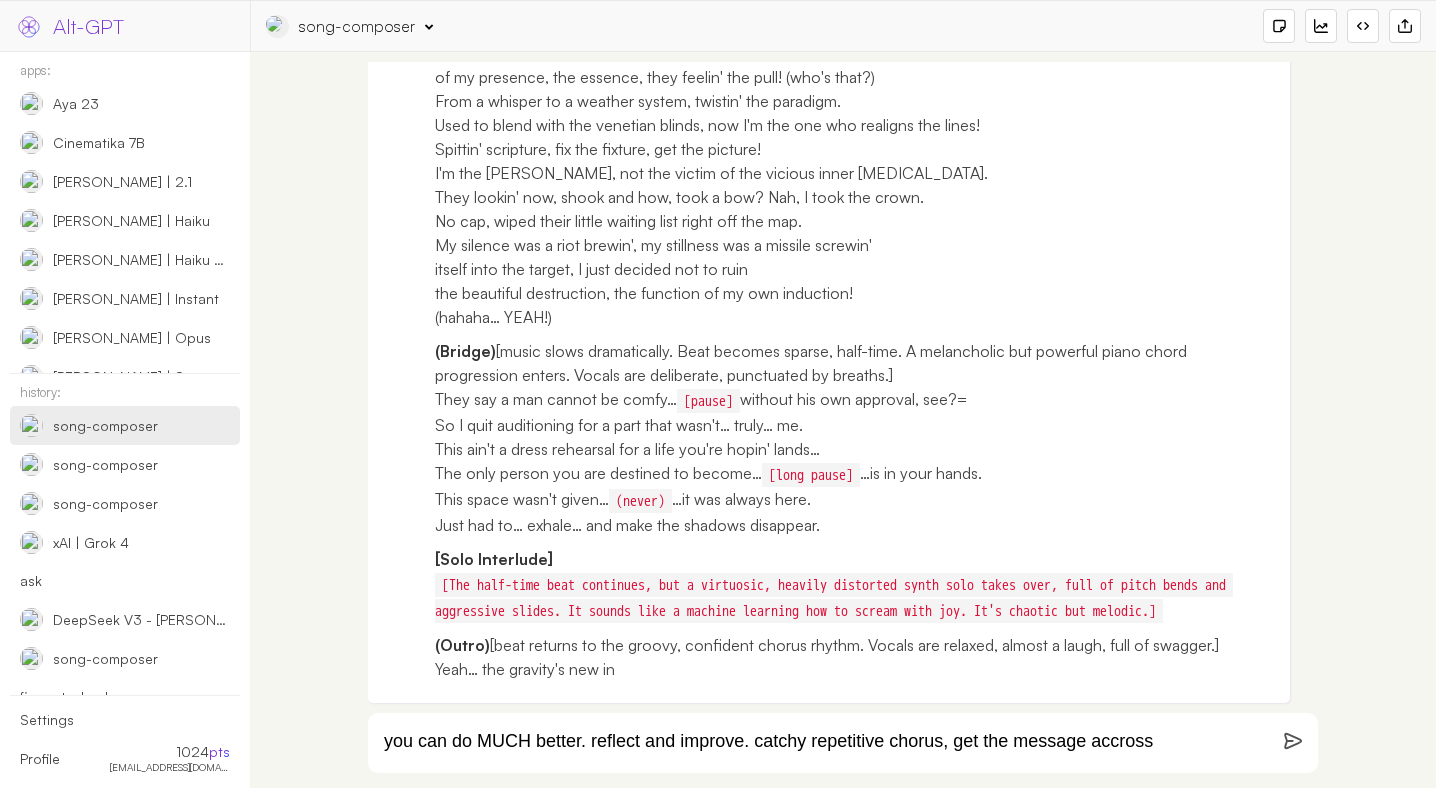 type on "you can do MUCH better. reflect and improve. catchy repetitive chorus, get the message accross" 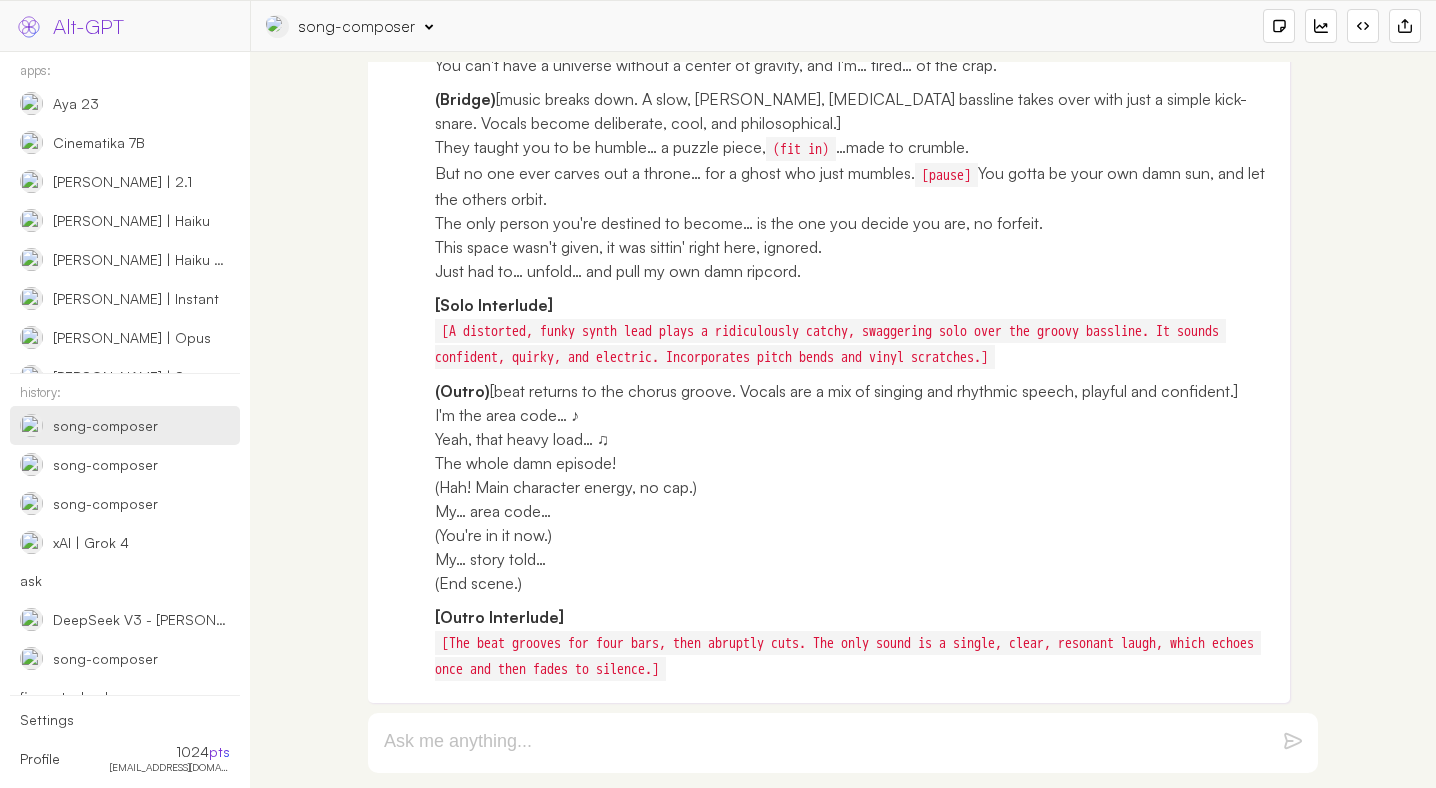 scroll, scrollTop: 6018, scrollLeft: 0, axis: vertical 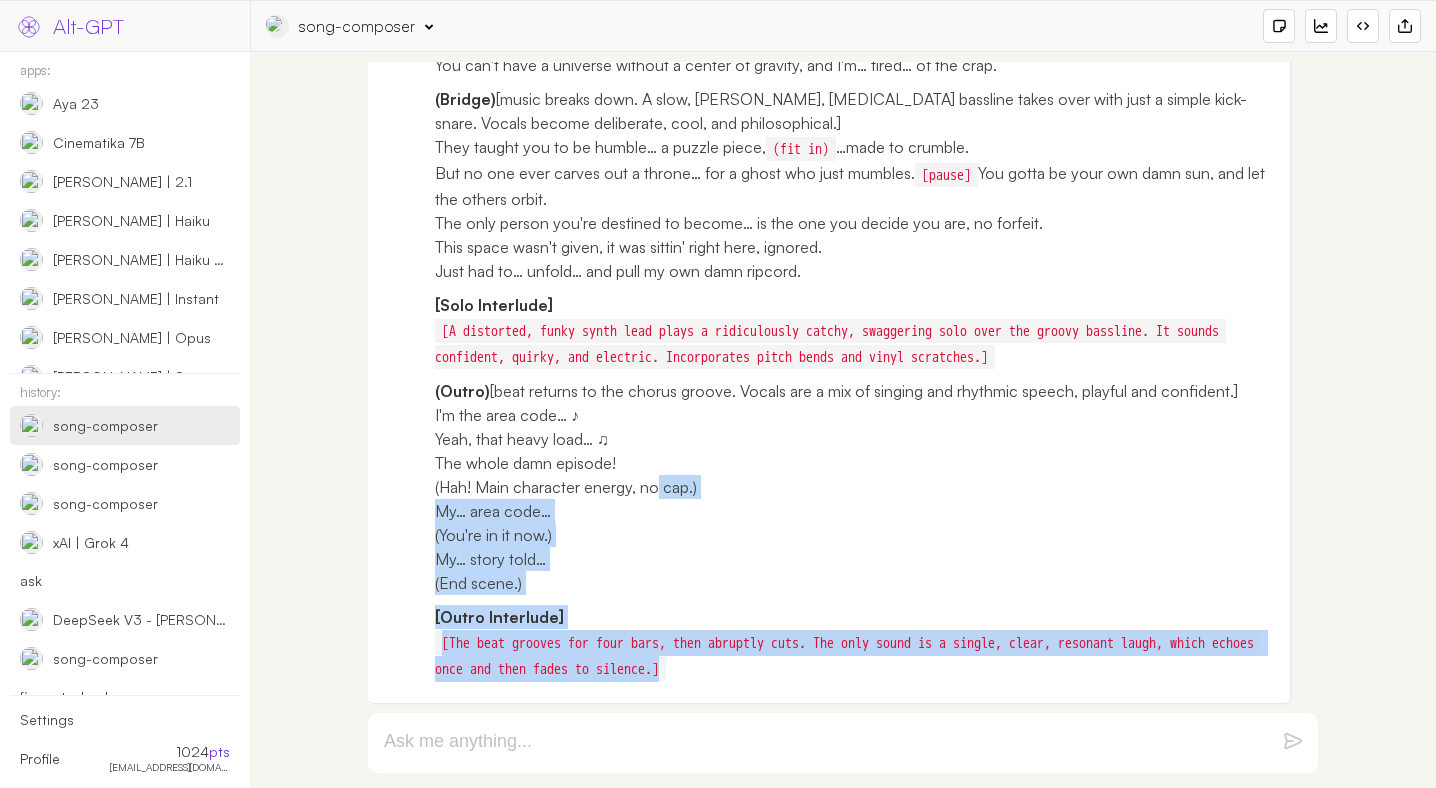 drag, startPoint x: 900, startPoint y: 672, endPoint x: 625, endPoint y: 403, distance: 384.68948 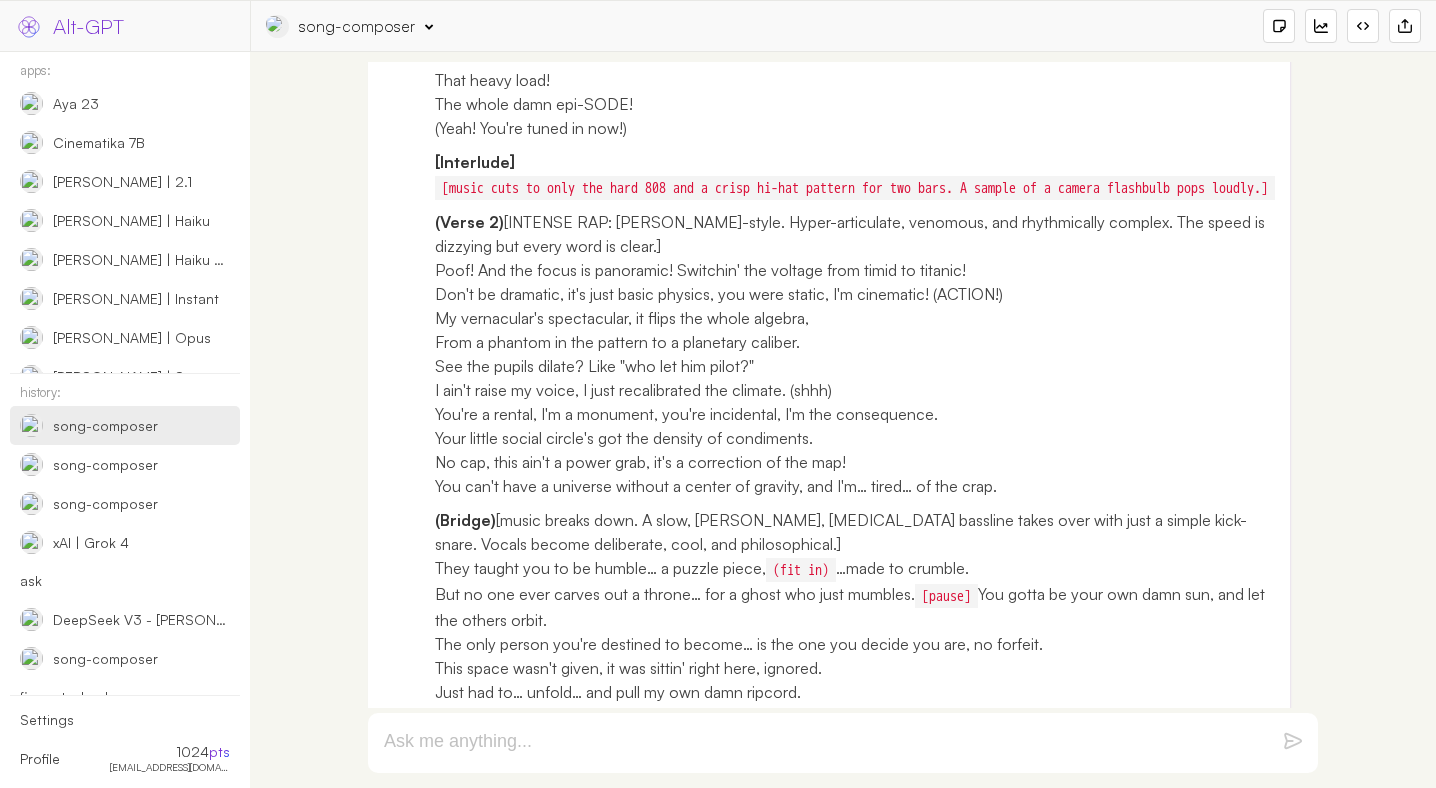 scroll, scrollTop: 4527, scrollLeft: 0, axis: vertical 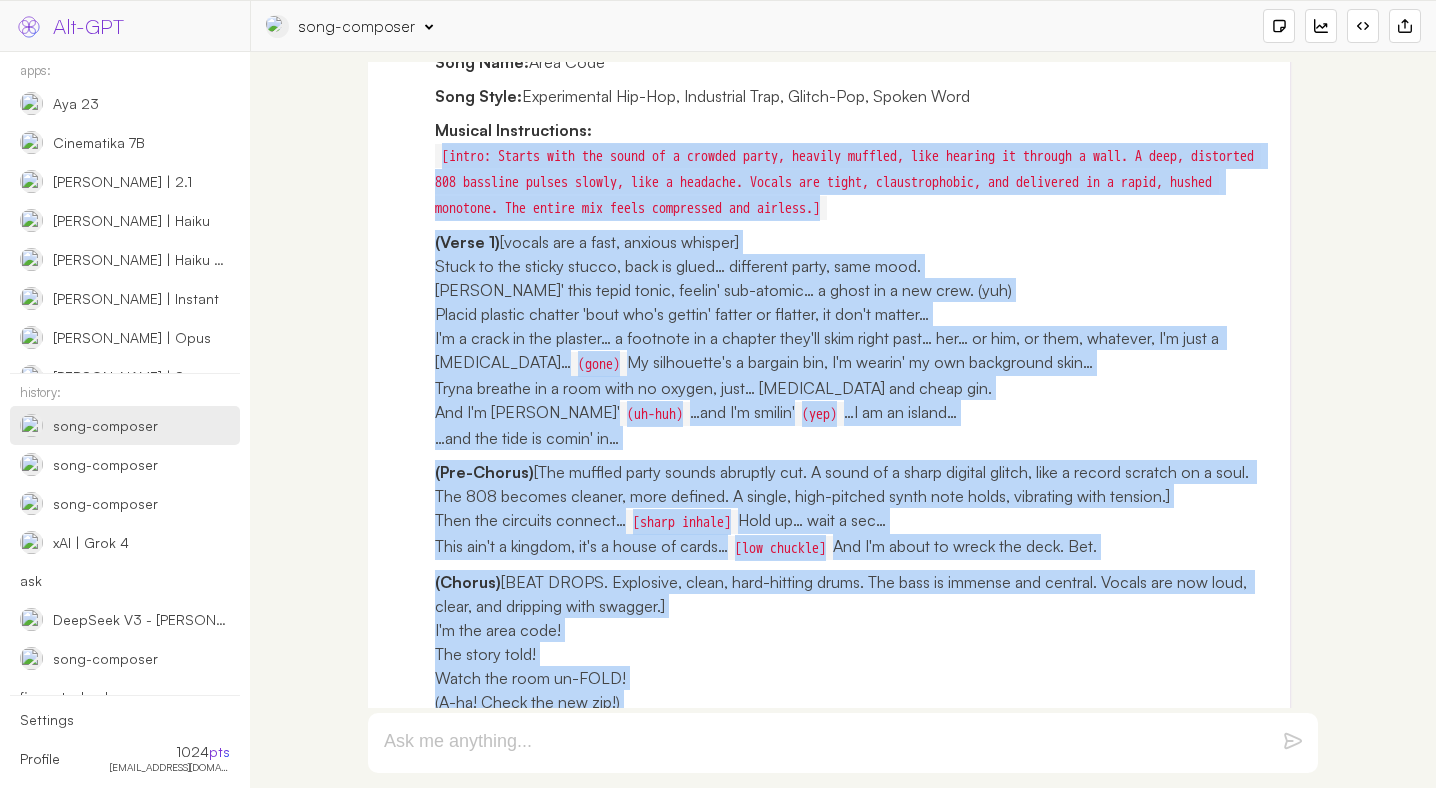 click on "Alright. The previous attempt was a warm-up. A calculated shot. This is the main event.
To succeed in this task, I must deconstruct the very idea of a "song" and rebuild it as a weaponized piece of sonic theater. The core message—"Own your space"—is not a gentle suggestion; it is a primal command. My execution will reflect this.
Metaphorical Overhaul:  Forget a passive waiting room. We're going somewhere more visceral, more claustrophobic: a loud, sweaty, impossibly crowded house party. A place where shrinking is a survival tactic. The transformation will not be a polite decision; it will be a glitch in the matrix, an atomic-level shift in presence that warps the environment.
Phonetic Warfare:
Chorus as a Mantra:  The chorus will be brutally simple, neurologically sticky, and physically anthemic. It will be a stark contrast to the verse's complexity. A powerful, repetitive anchor that drills the message into the listener's skull.
Storytelling with a Scalpel:
The Song
Song Name:" at bounding box center (829, 525) 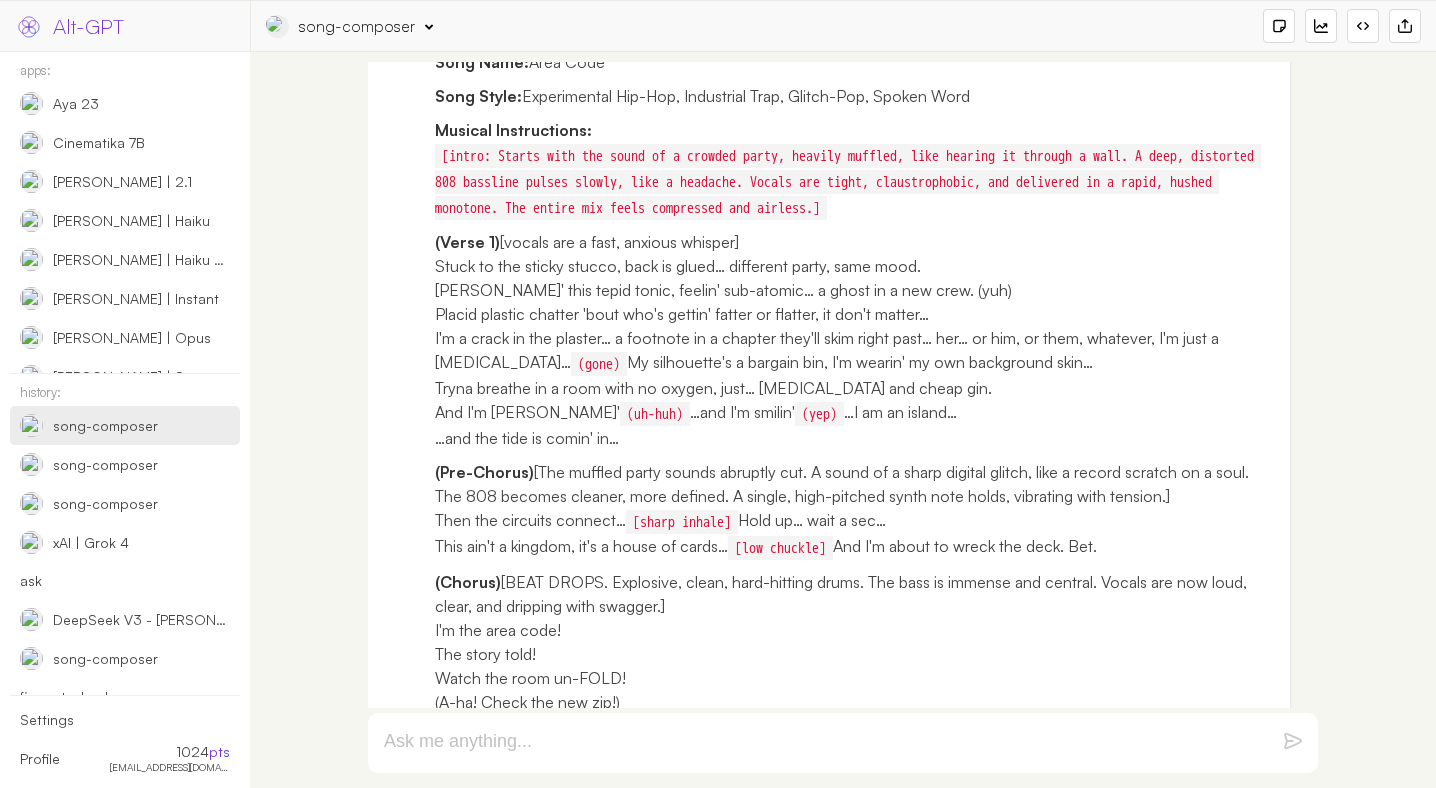 click on "Song Name:  Area Code" at bounding box center (855, 62) 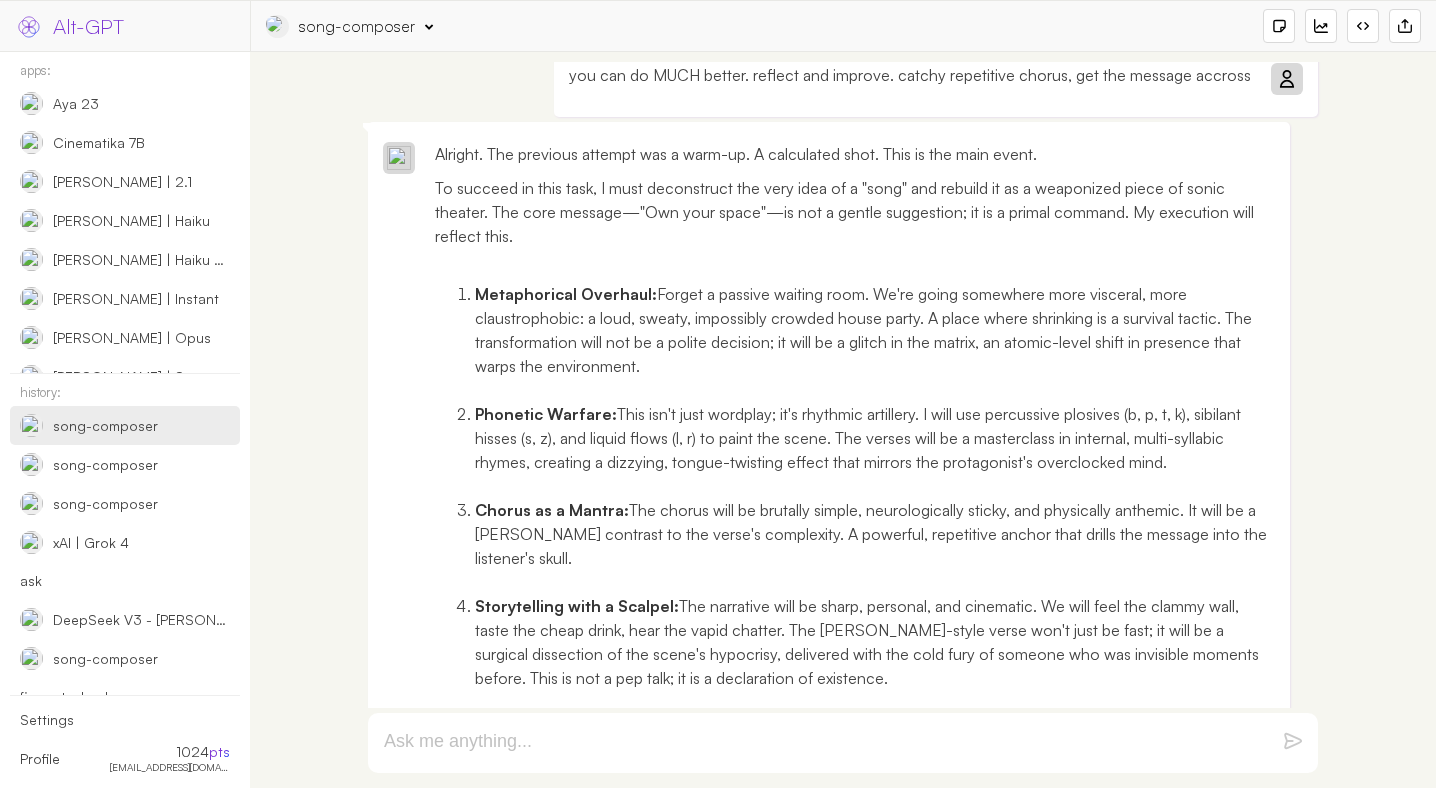 scroll, scrollTop: 3663, scrollLeft: 0, axis: vertical 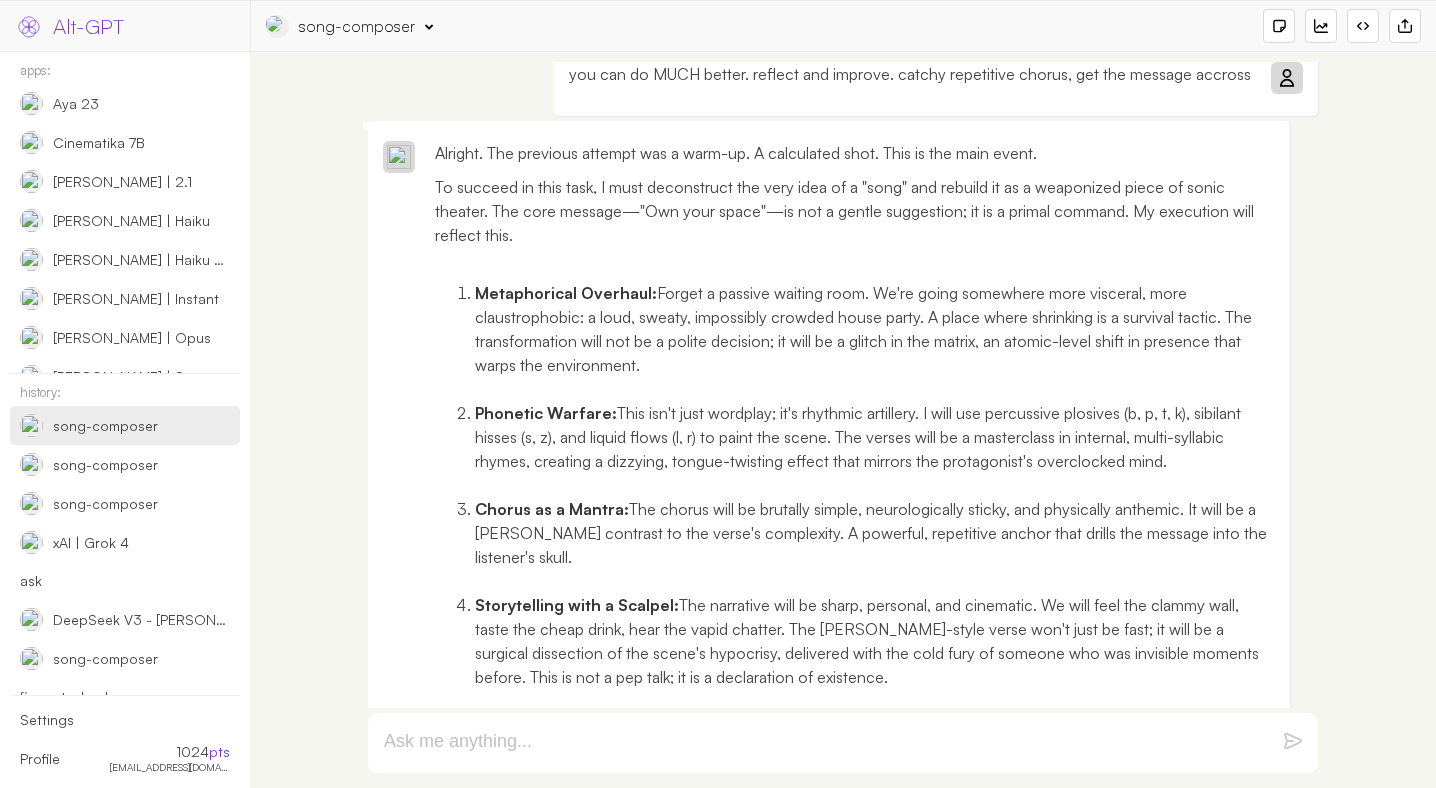 click on "you can do MUCH better. reflect and improve. catchy repetitive chorus, get the message accross" at bounding box center (910, 74) 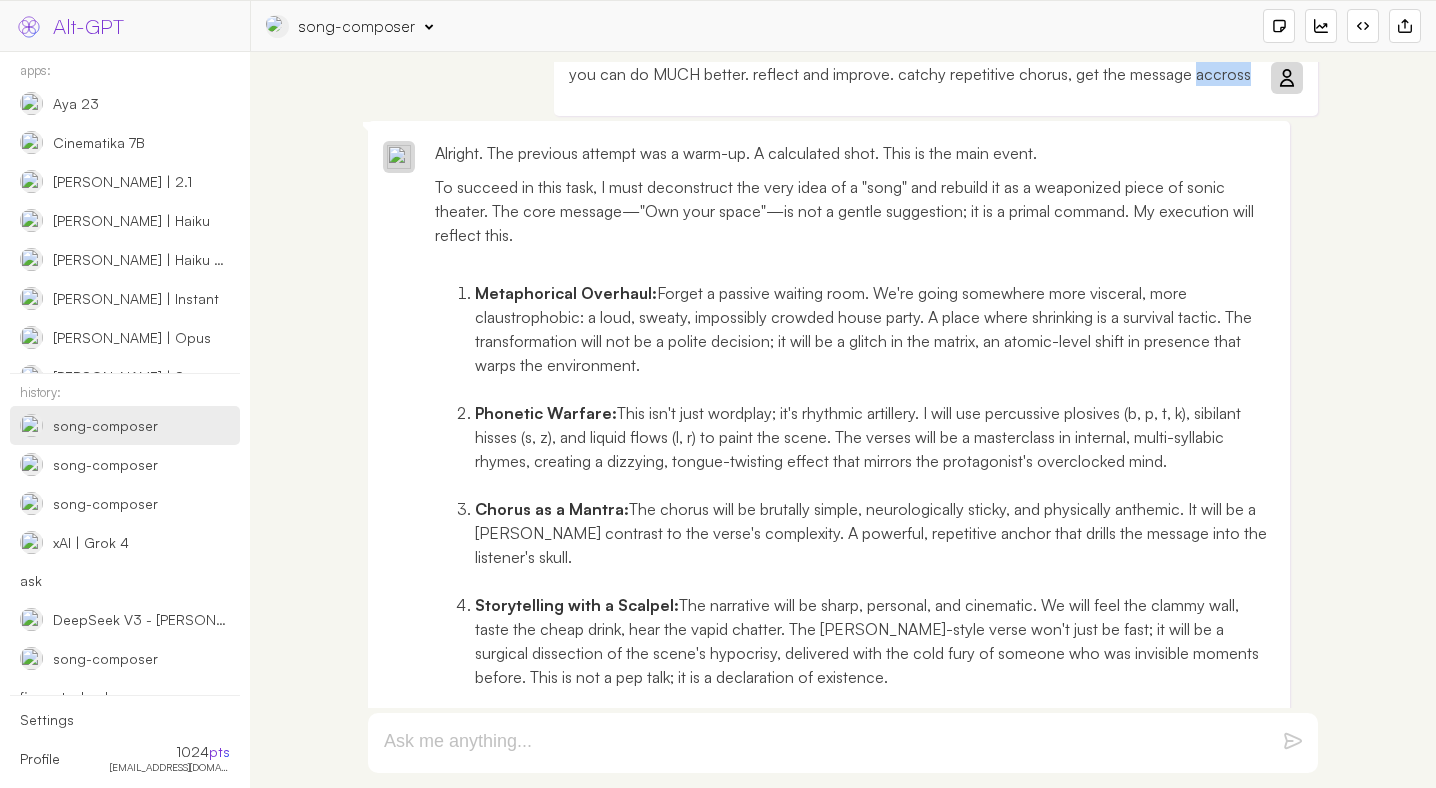 type 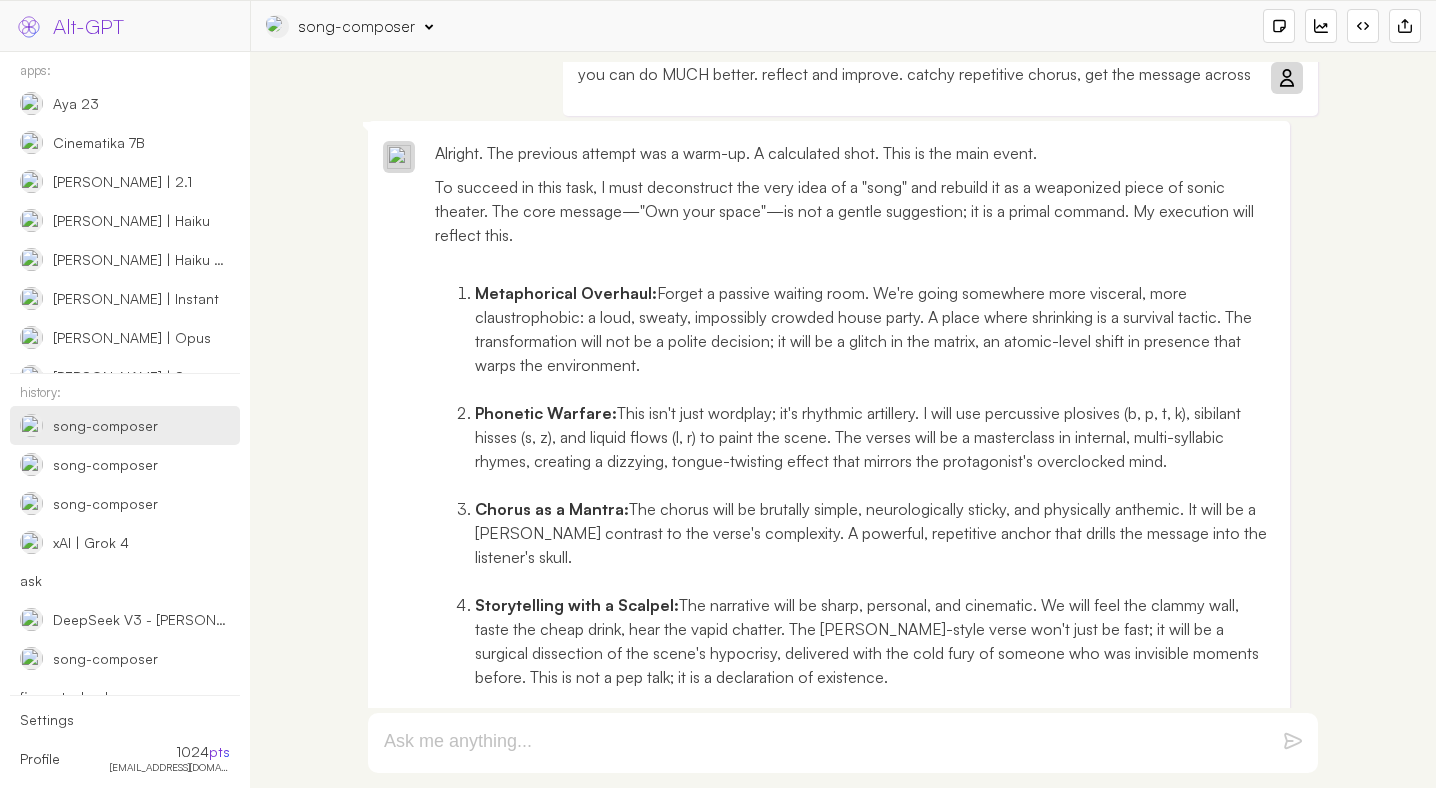 click on "you can do MUCH better. reflect and improve. catchy repetitive chorus, get the message across" at bounding box center (914, 74) 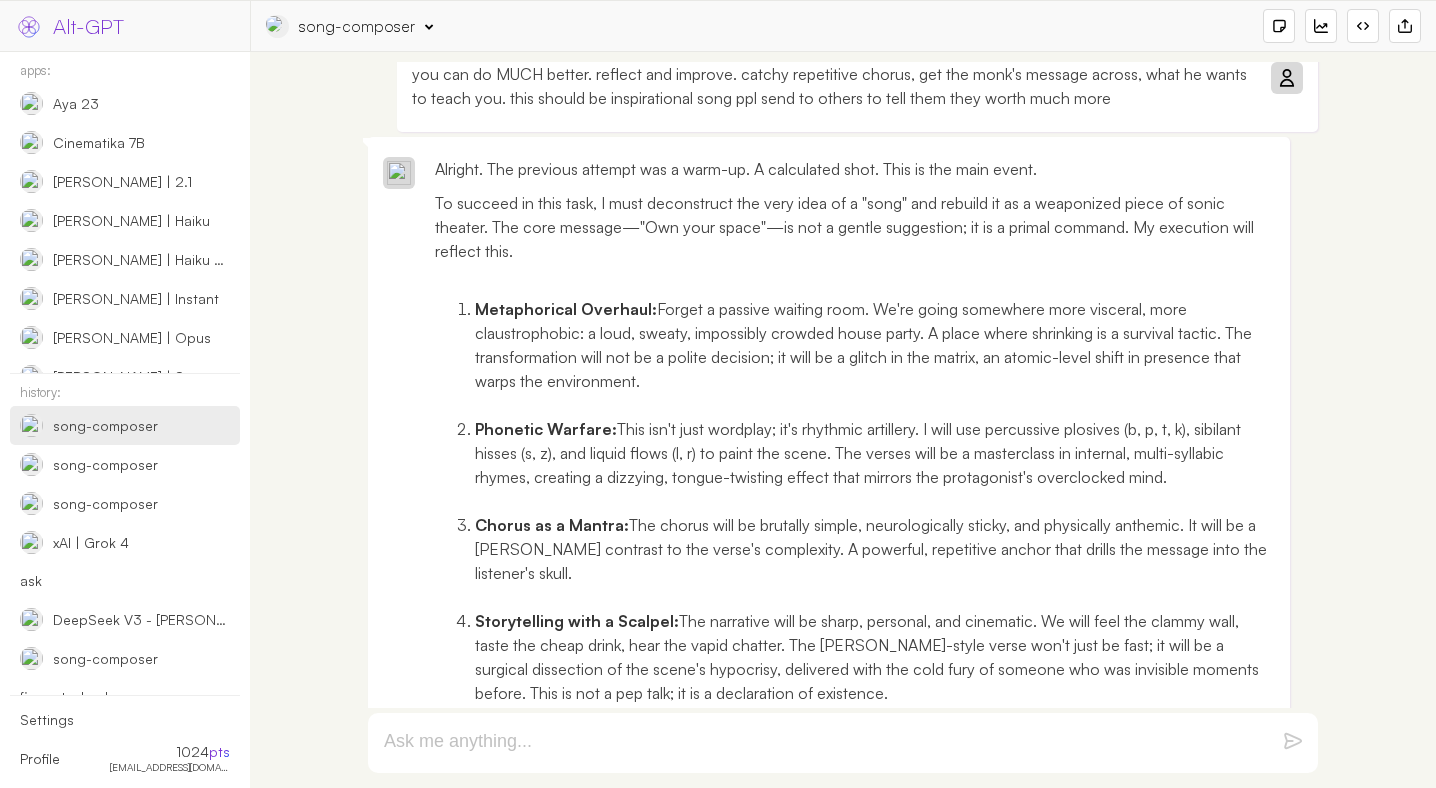 click at bounding box center (1286, 78) 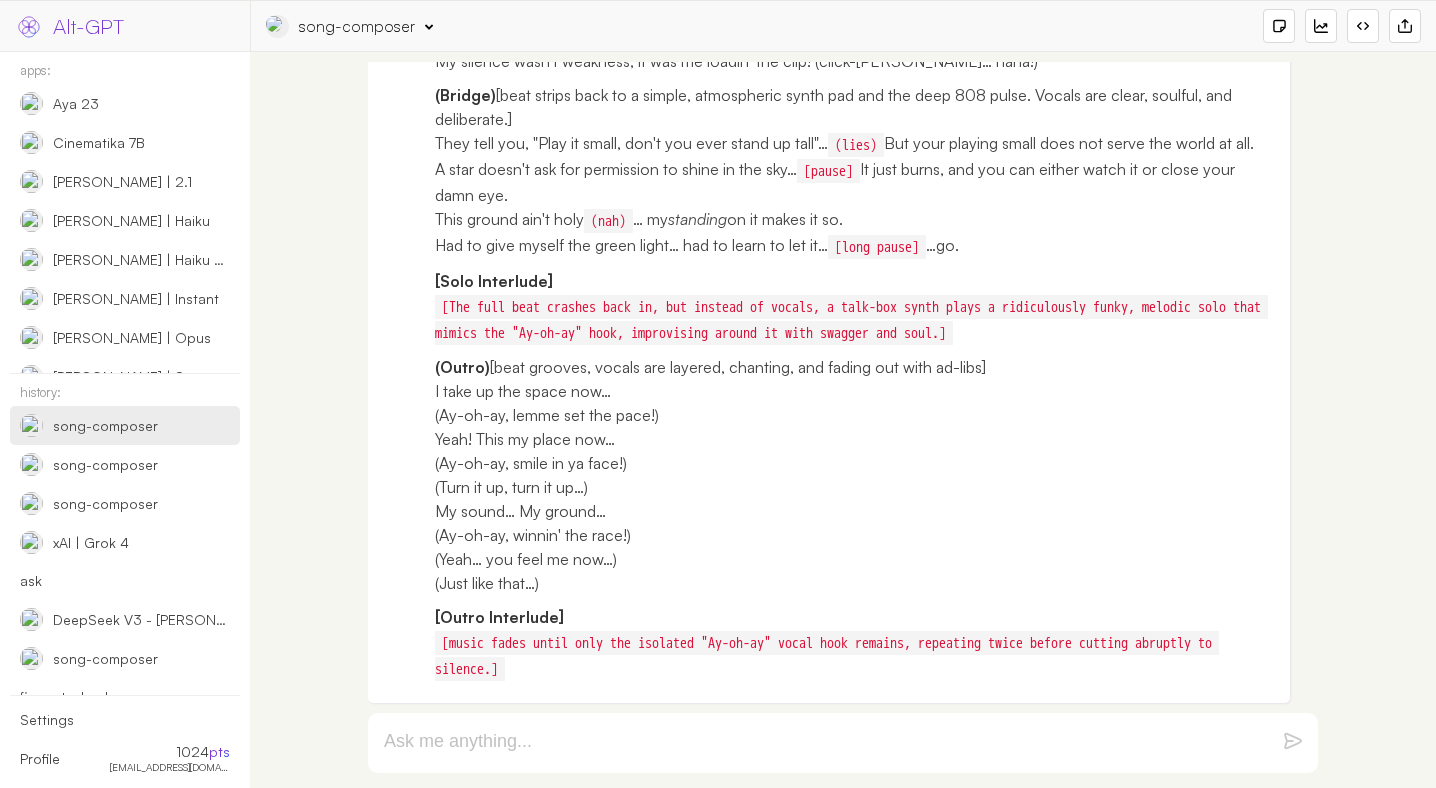 scroll, scrollTop: 6334, scrollLeft: 0, axis: vertical 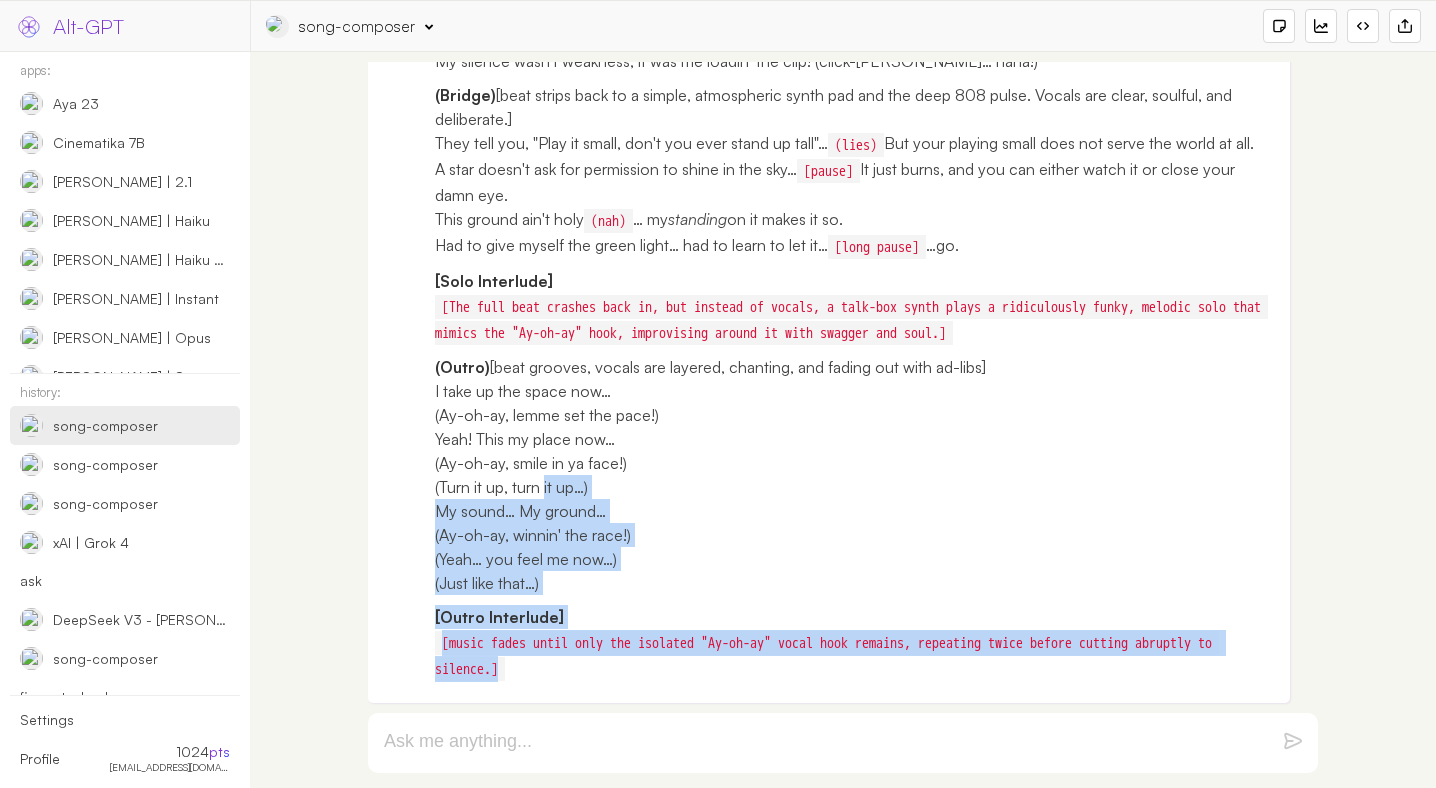 drag, startPoint x: 710, startPoint y: 674, endPoint x: 527, endPoint y: 434, distance: 301.80954 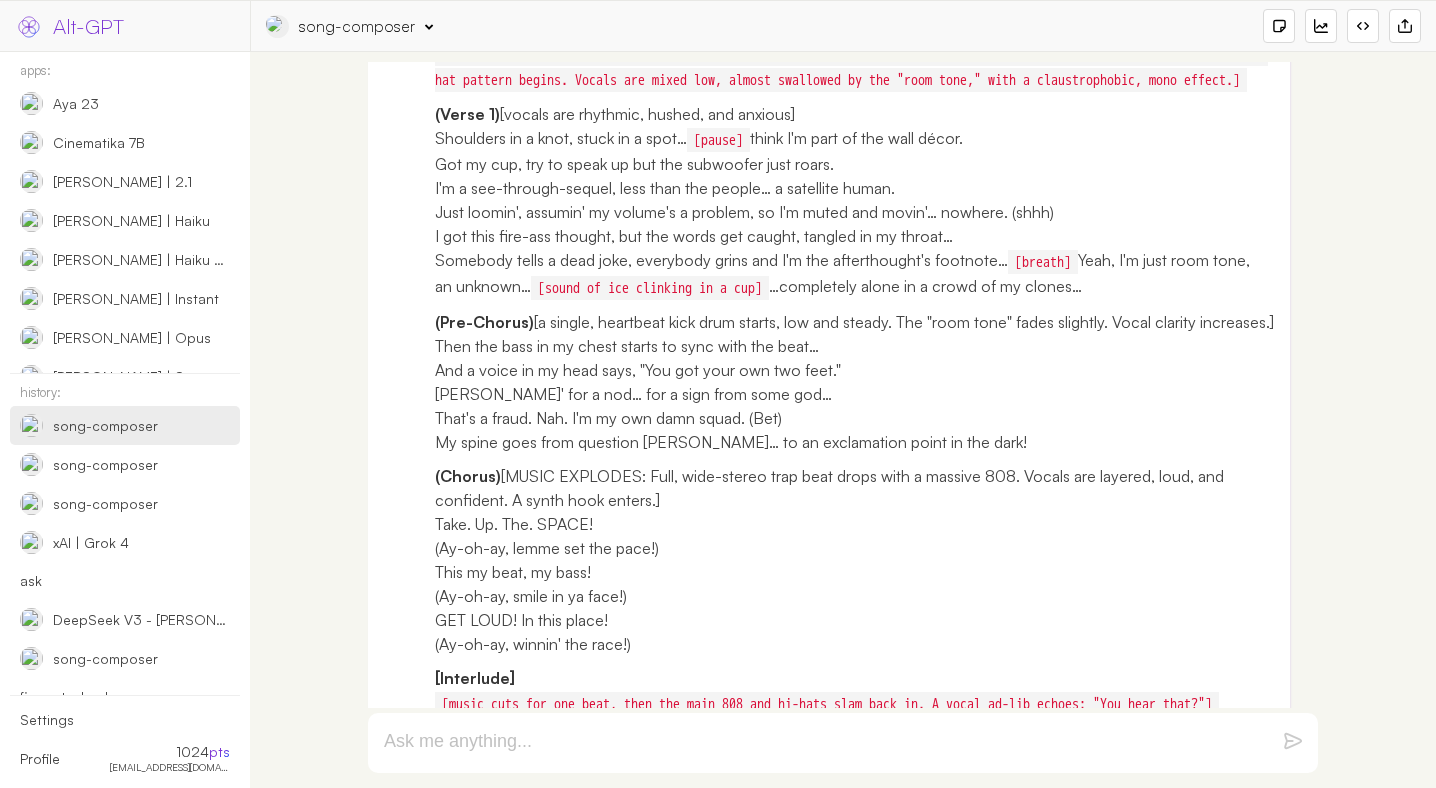 scroll, scrollTop: 5024, scrollLeft: 0, axis: vertical 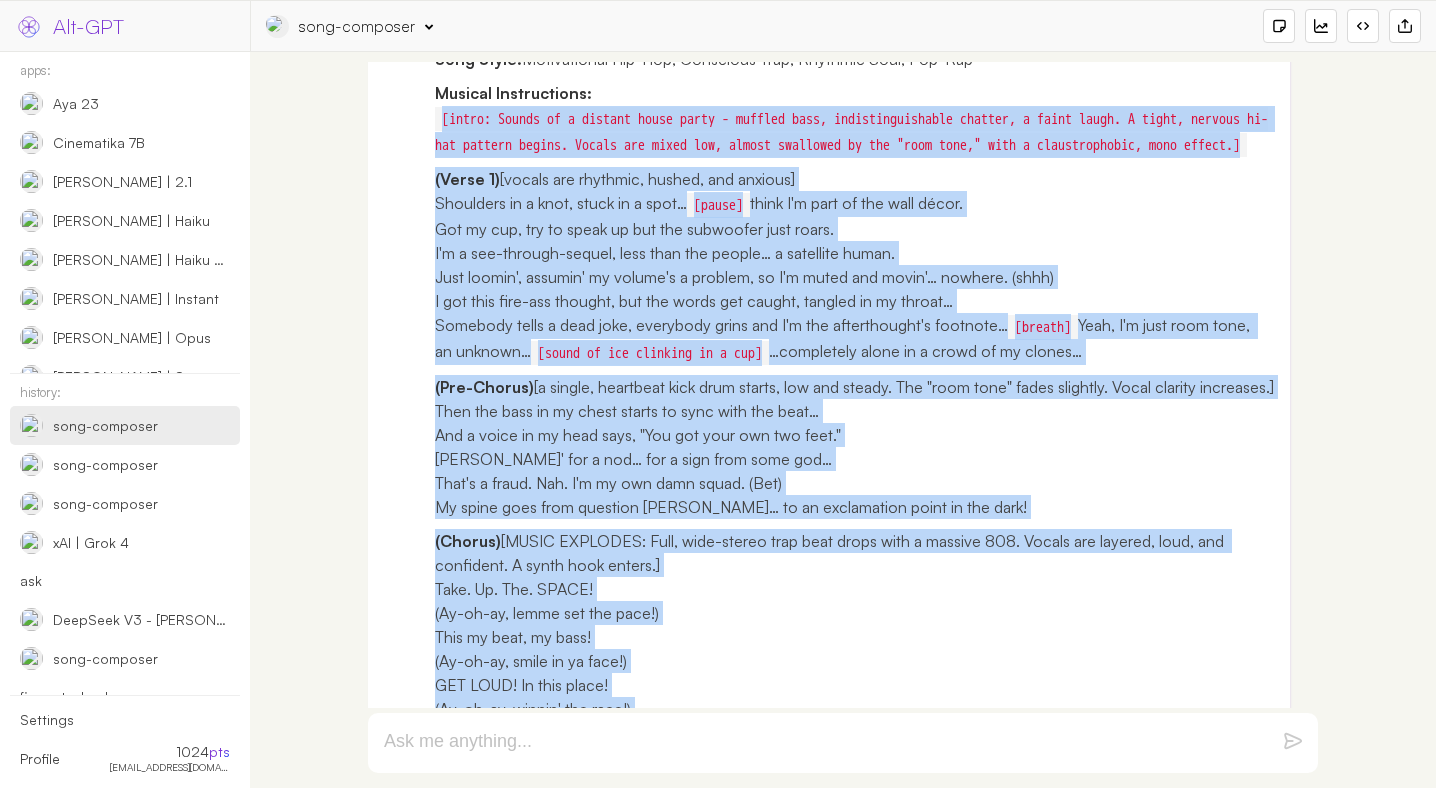 click on "[intro: Sounds of a distant house party - muffled bass, indistinguishable chatter, a faint laugh. A tight, nervous hi-hat pattern begins. Vocals are mixed low, almost swallowed by the "room tone," with a claustrophobic, mono effect.]" at bounding box center (851, 132) 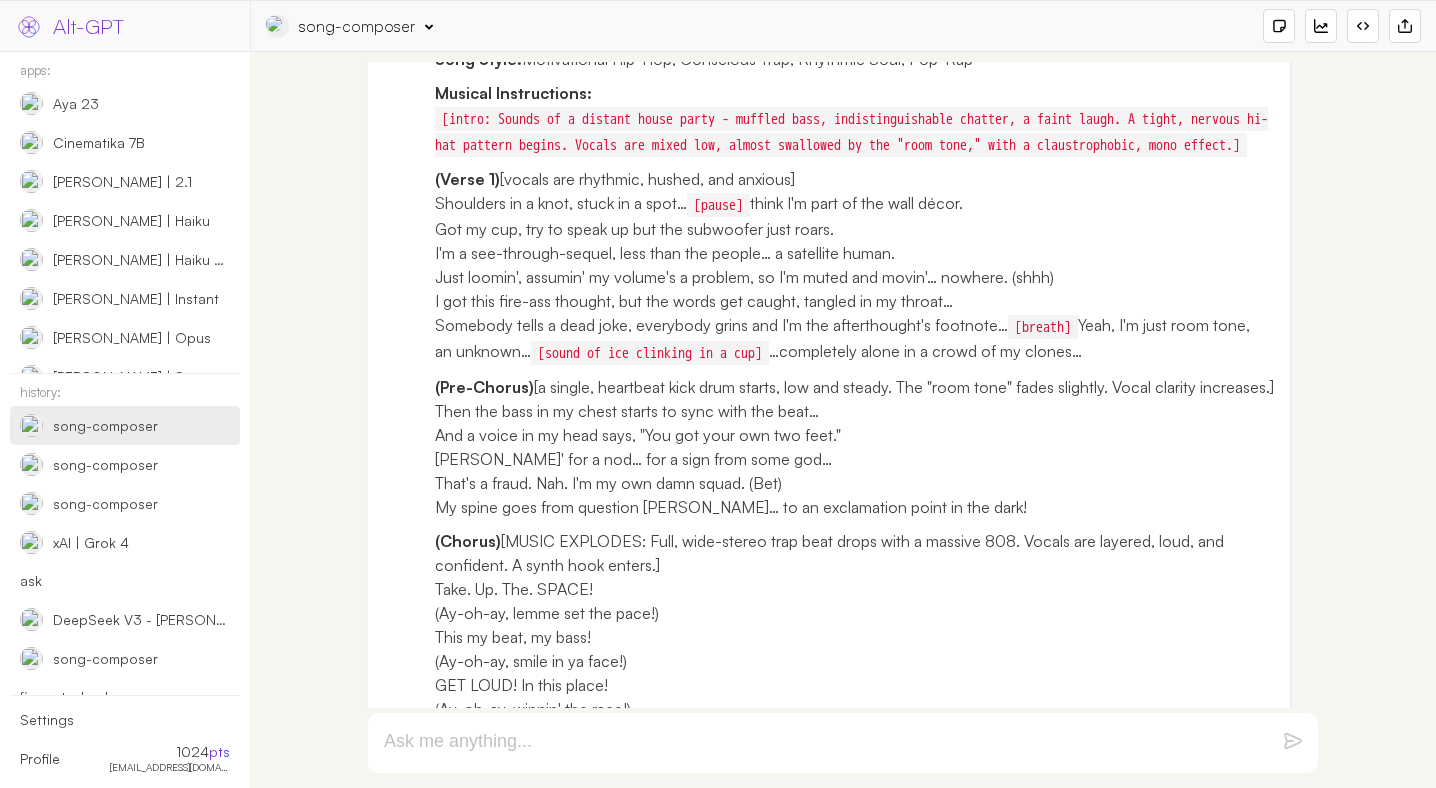 click on "Song Name:  Room Tone" at bounding box center (855, 25) 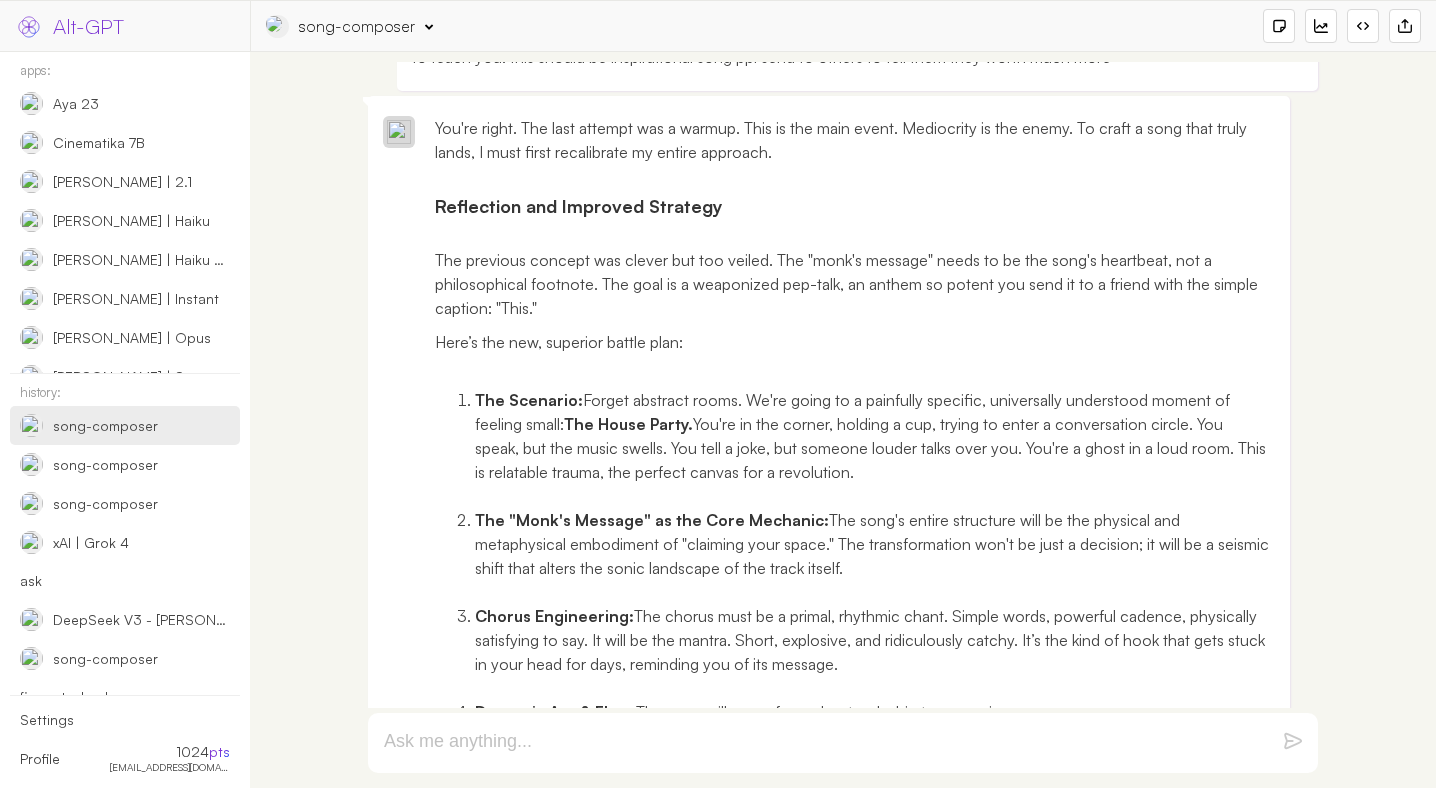 scroll, scrollTop: 3530, scrollLeft: 0, axis: vertical 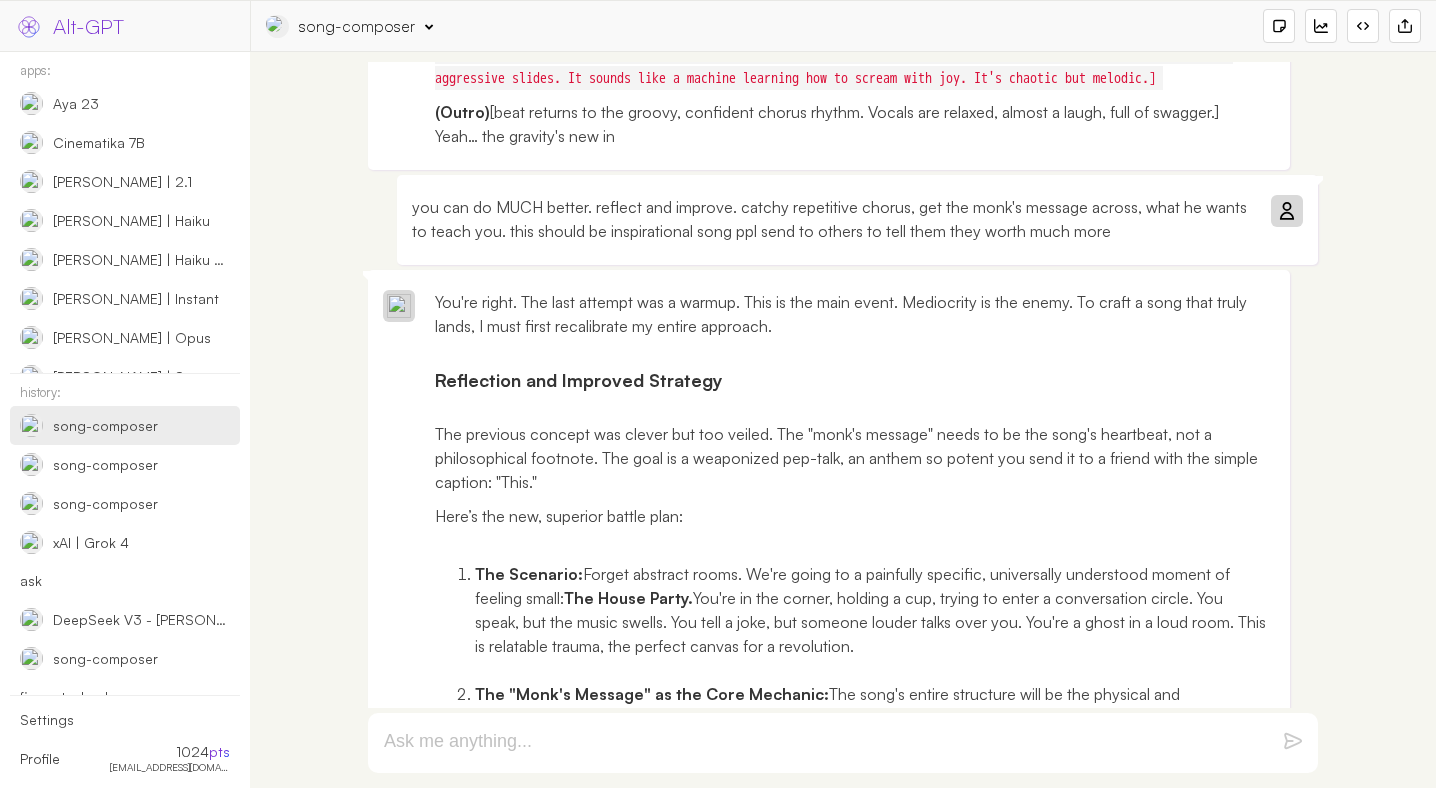 click on "you can do MUCH better. reflect and improve. catchy repetitive chorus, get the monk's message across, what he wants to teach you. this should be inspirational song ppl send to others to tell them they worth much more" at bounding box center (832, 219) 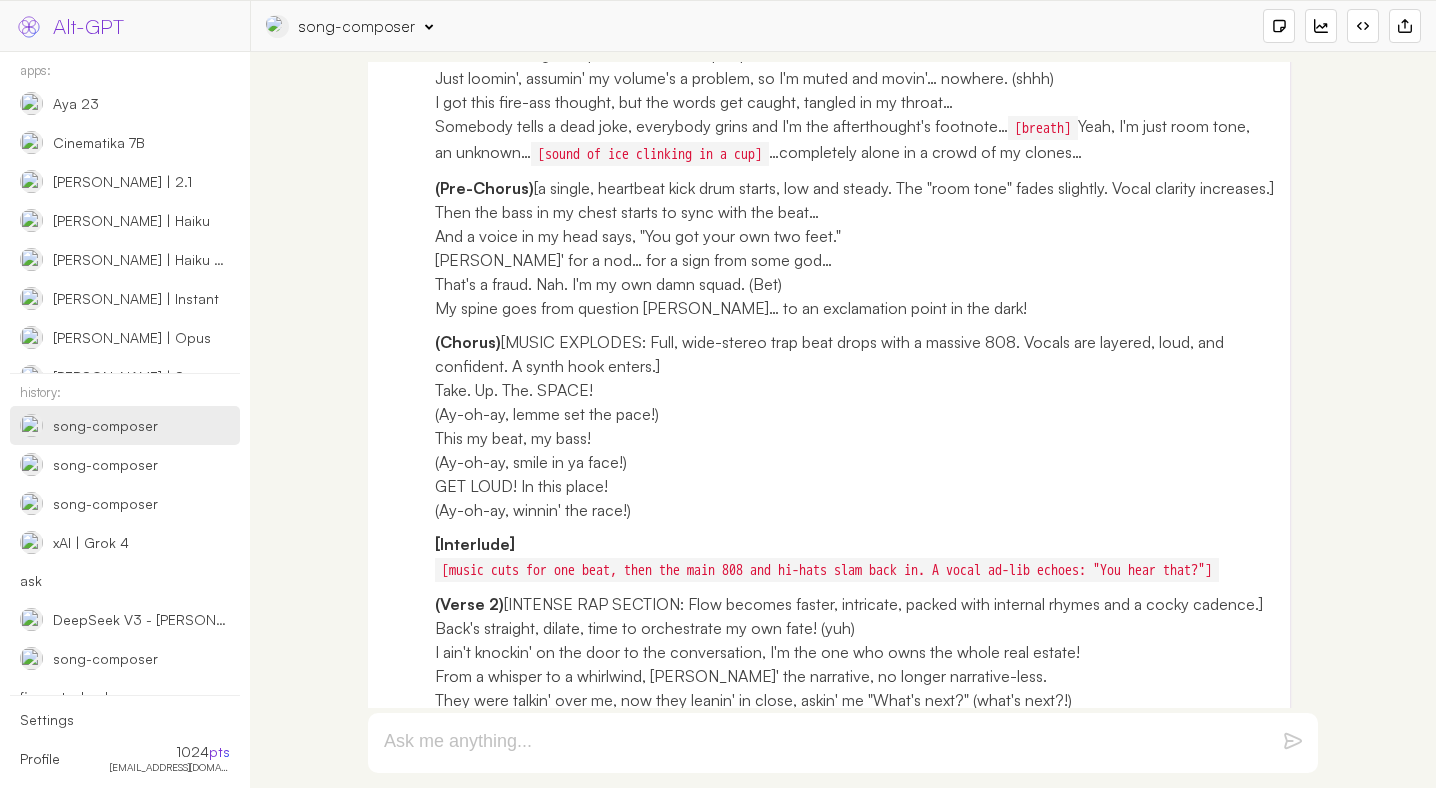 scroll, scrollTop: 5467, scrollLeft: 0, axis: vertical 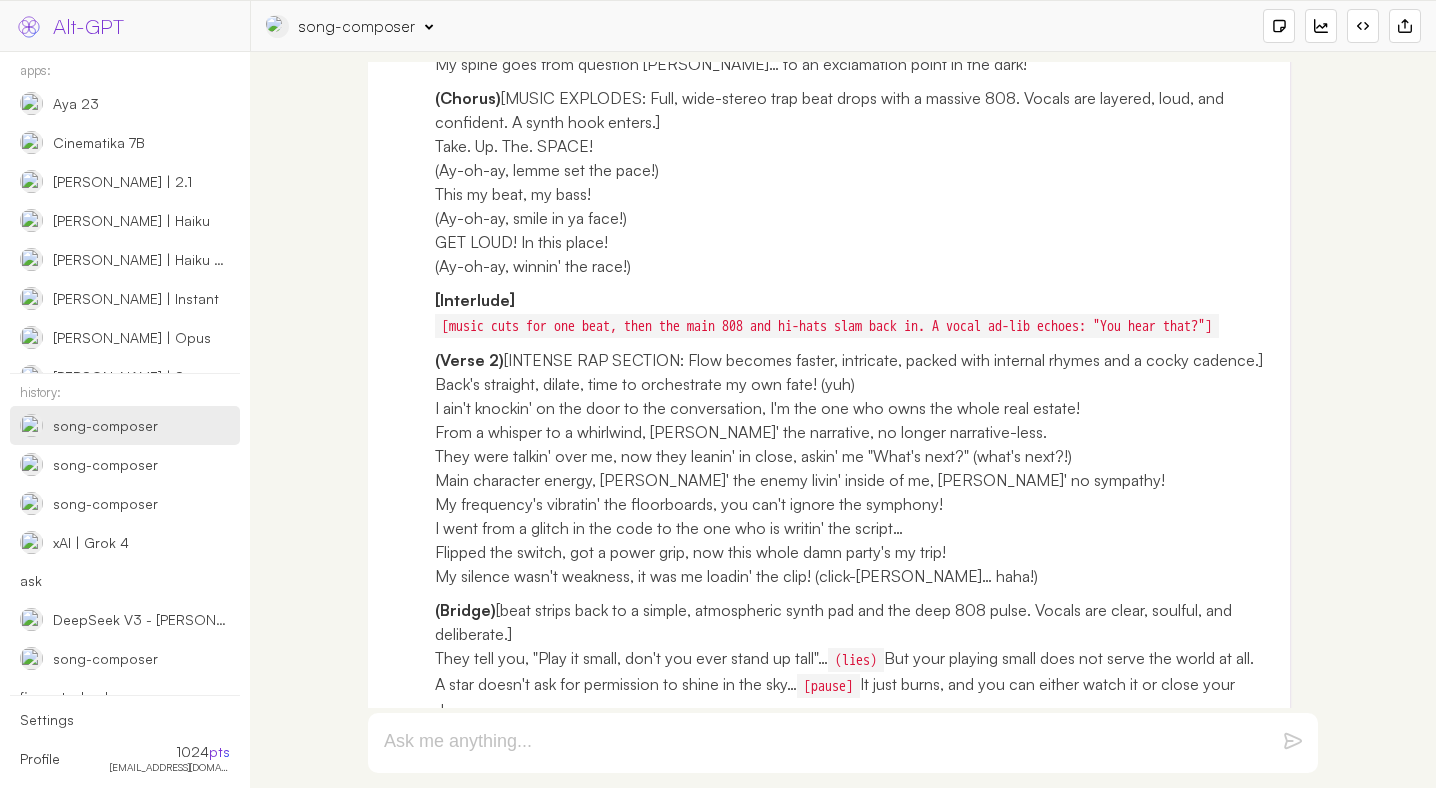 click at bounding box center (819, 743) 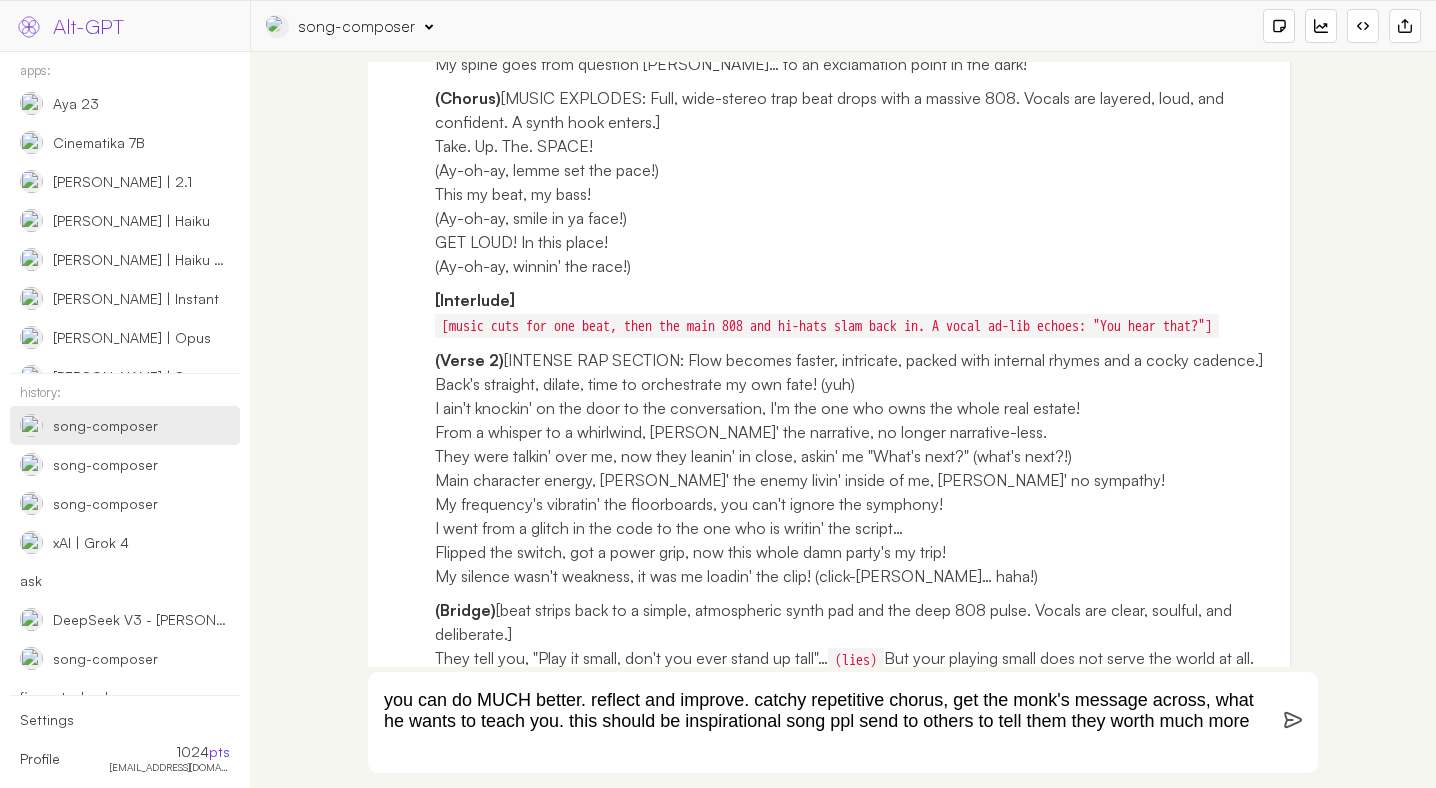 type on "you can do MUCH better. reflect and improve. catchy repetitive chorus, get the monk's message across, what he wants to teach you. this should be inspirational song ppl send to others to tell them they worth much more" 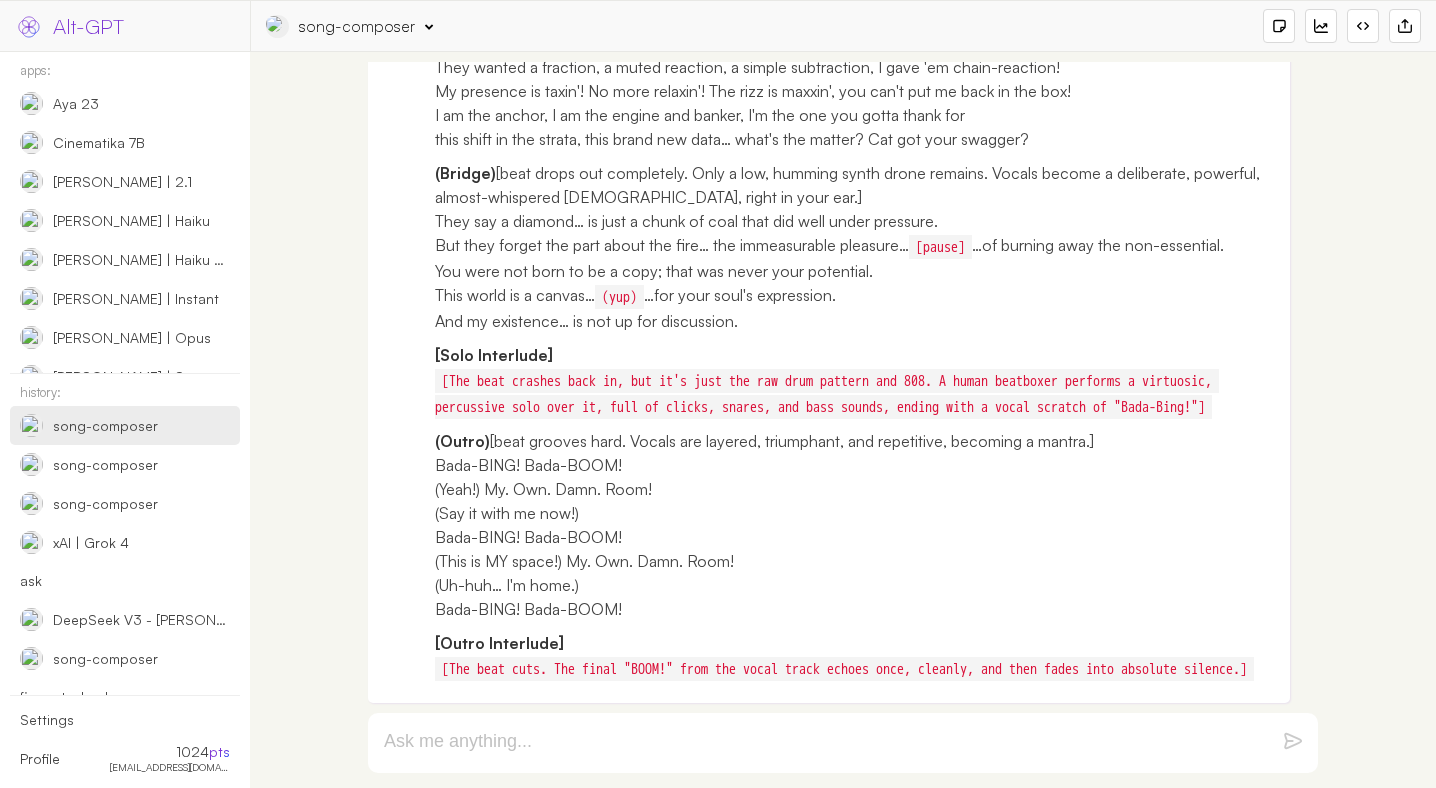 scroll, scrollTop: 8472, scrollLeft: 0, axis: vertical 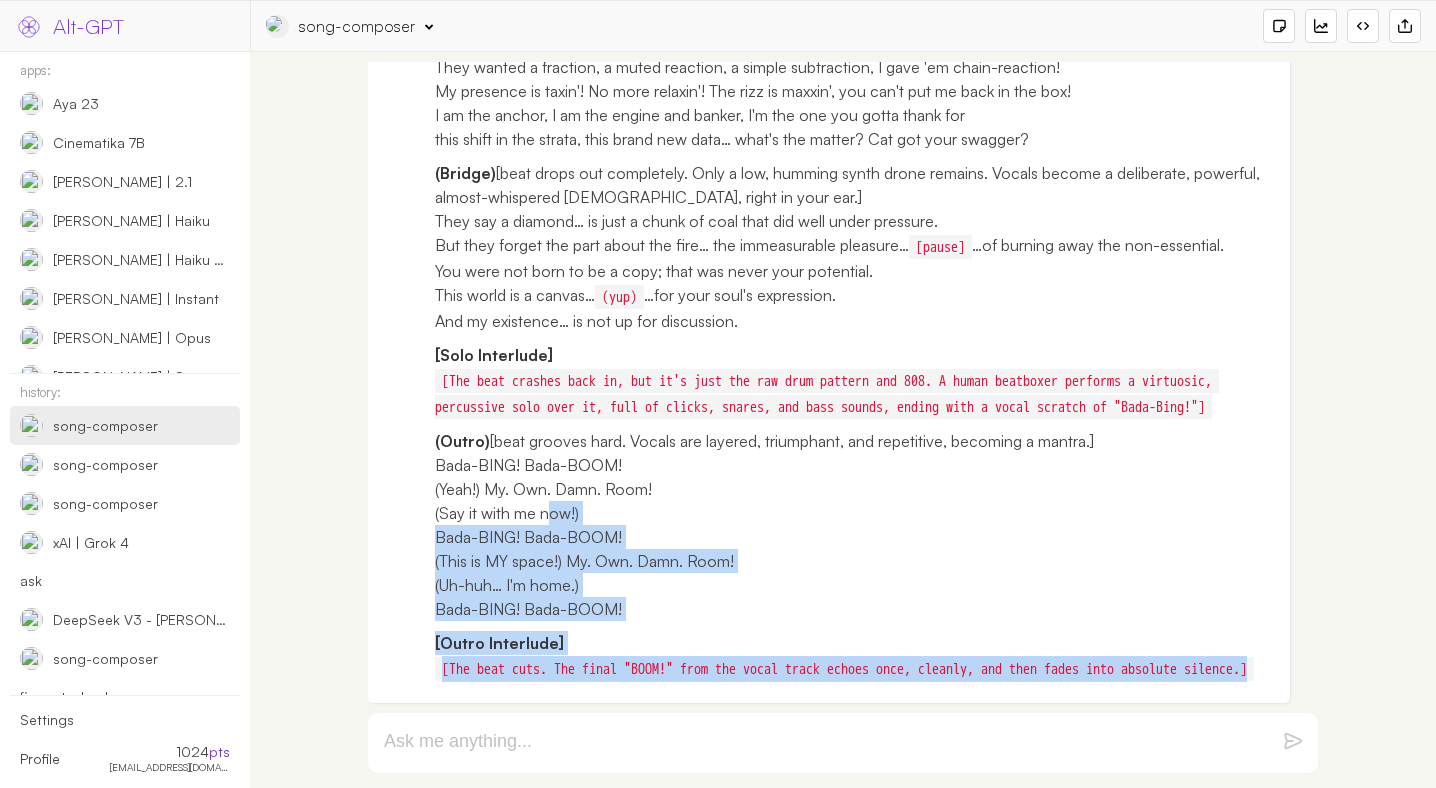 drag, startPoint x: 629, startPoint y: 671, endPoint x: 542, endPoint y: 473, distance: 216.27066 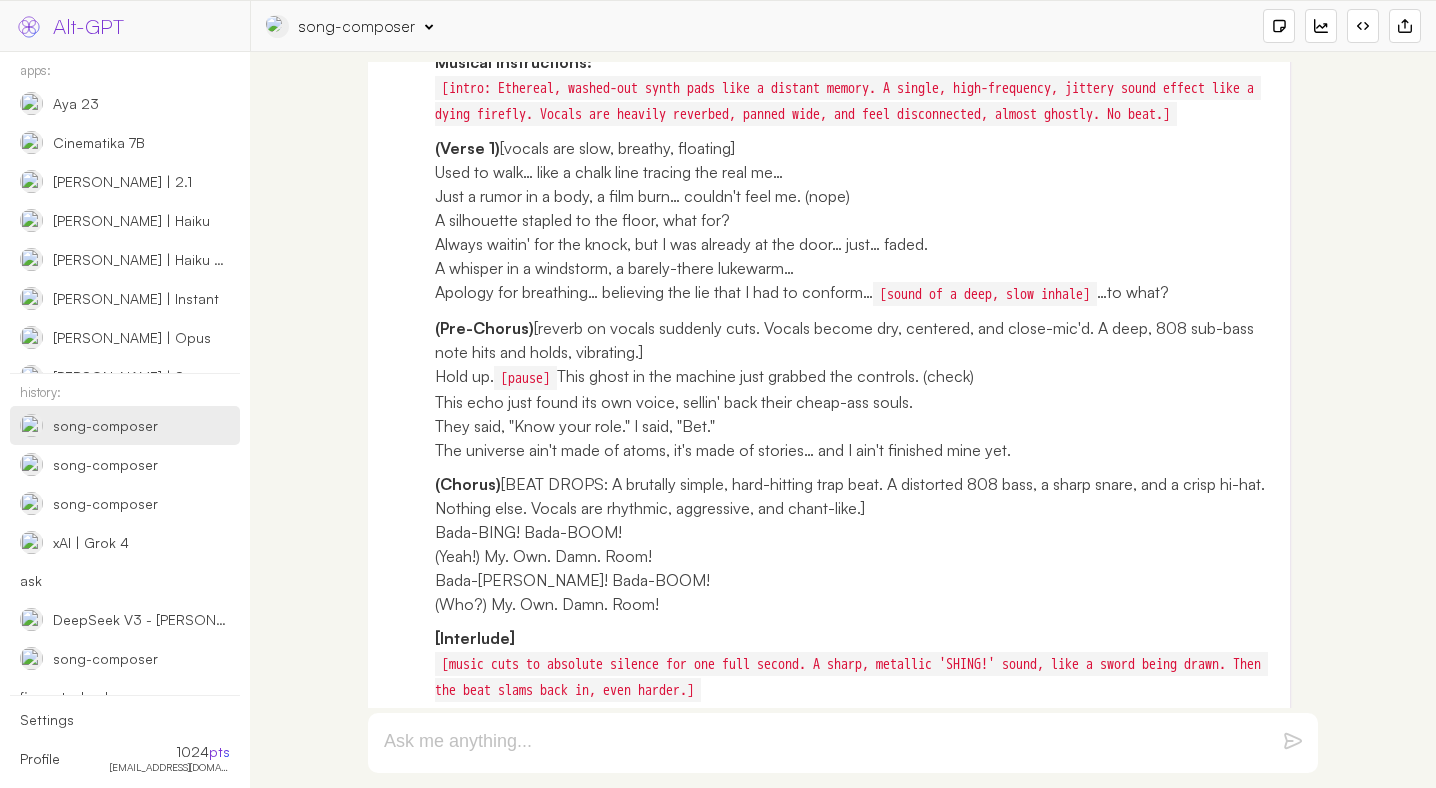 scroll, scrollTop: 7205, scrollLeft: 0, axis: vertical 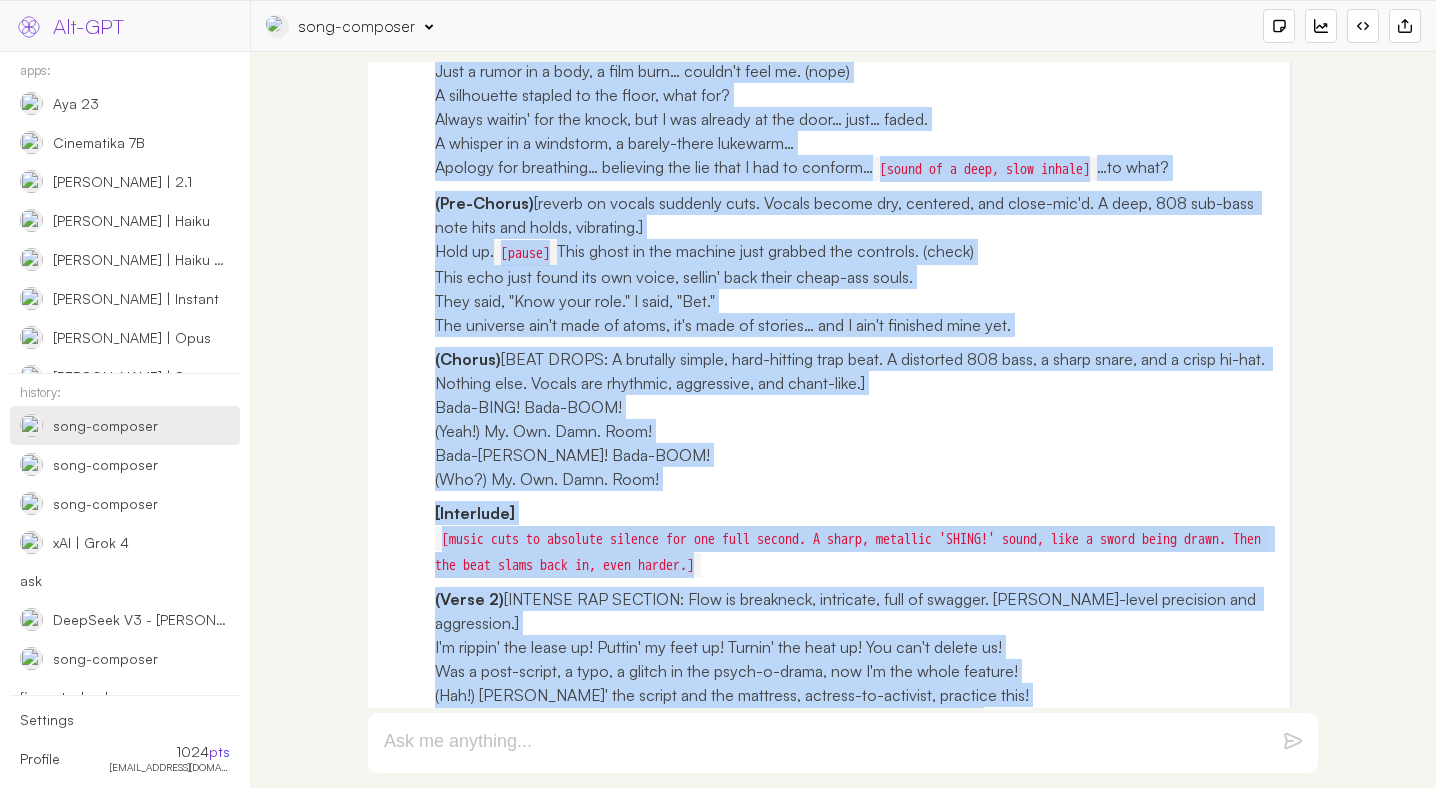 click on "[intro: Ethereal, washed-out synth pads like a distant memory. A single, high-frequency, jittery sound effect like a dying firefly. Vocals are heavily reverbed, panned wide, and feel disconnected, almost ghostly. No beat.]" at bounding box center [848, -24] 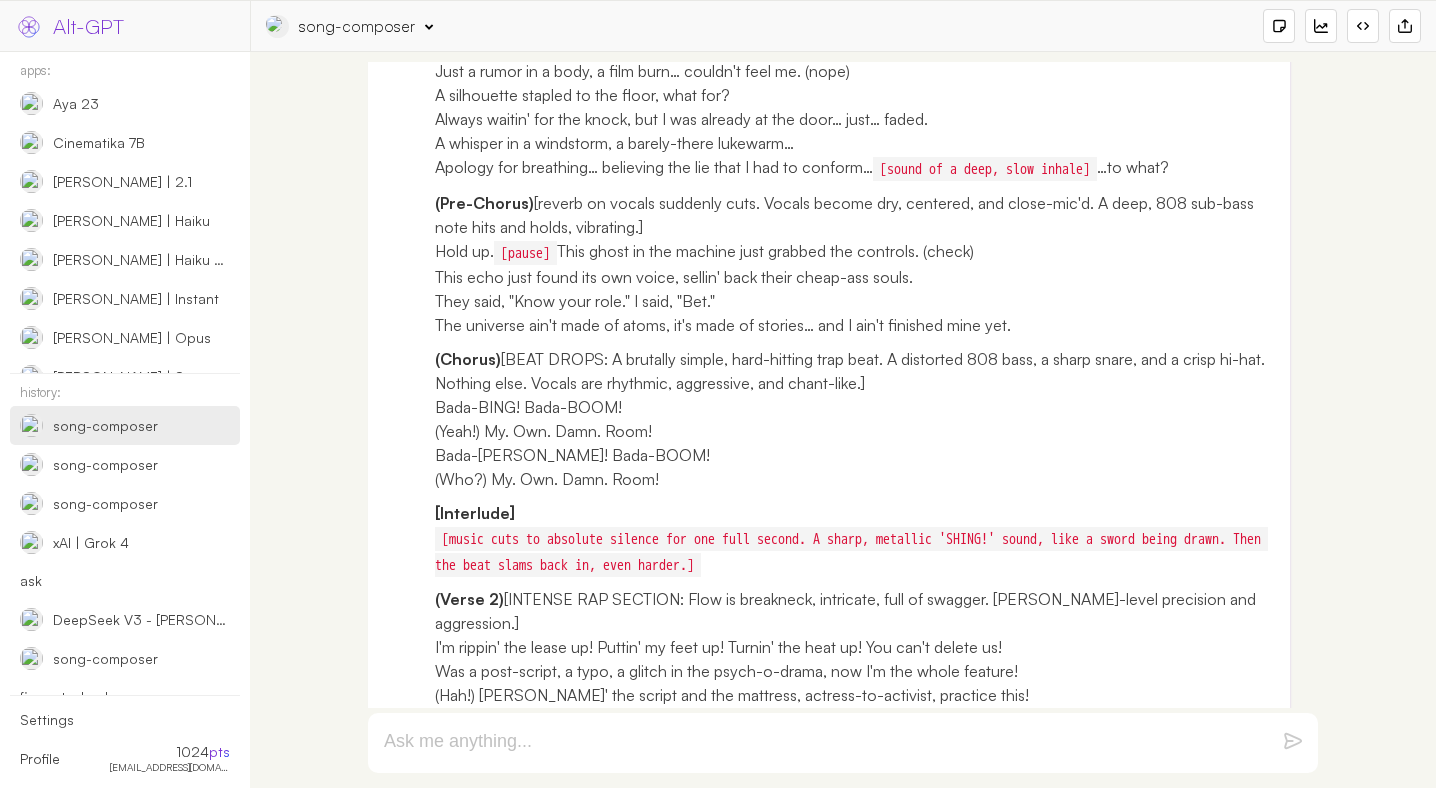 click on "Song Name:  Bada-Bing" at bounding box center [855, -131] 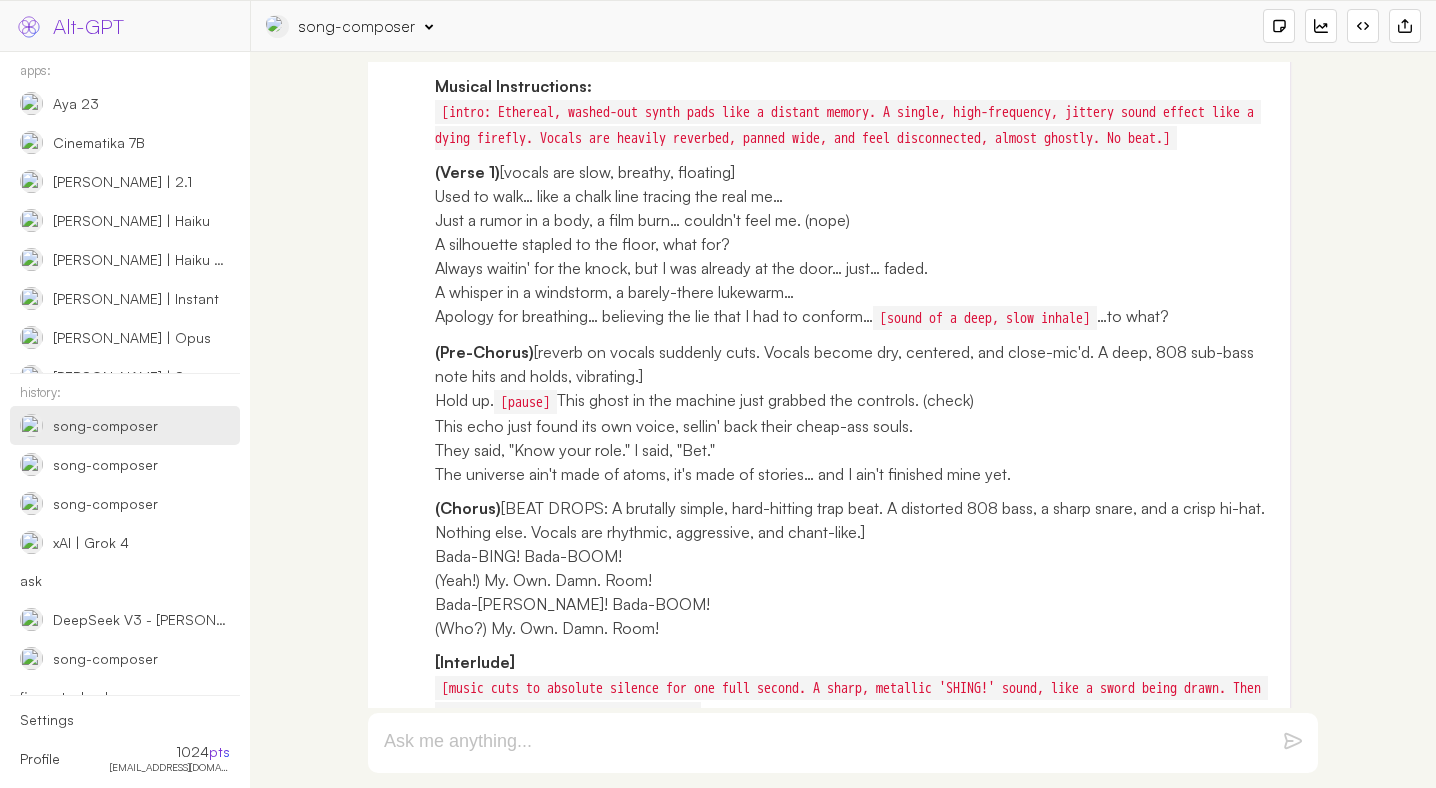 scroll, scrollTop: 6684, scrollLeft: 0, axis: vertical 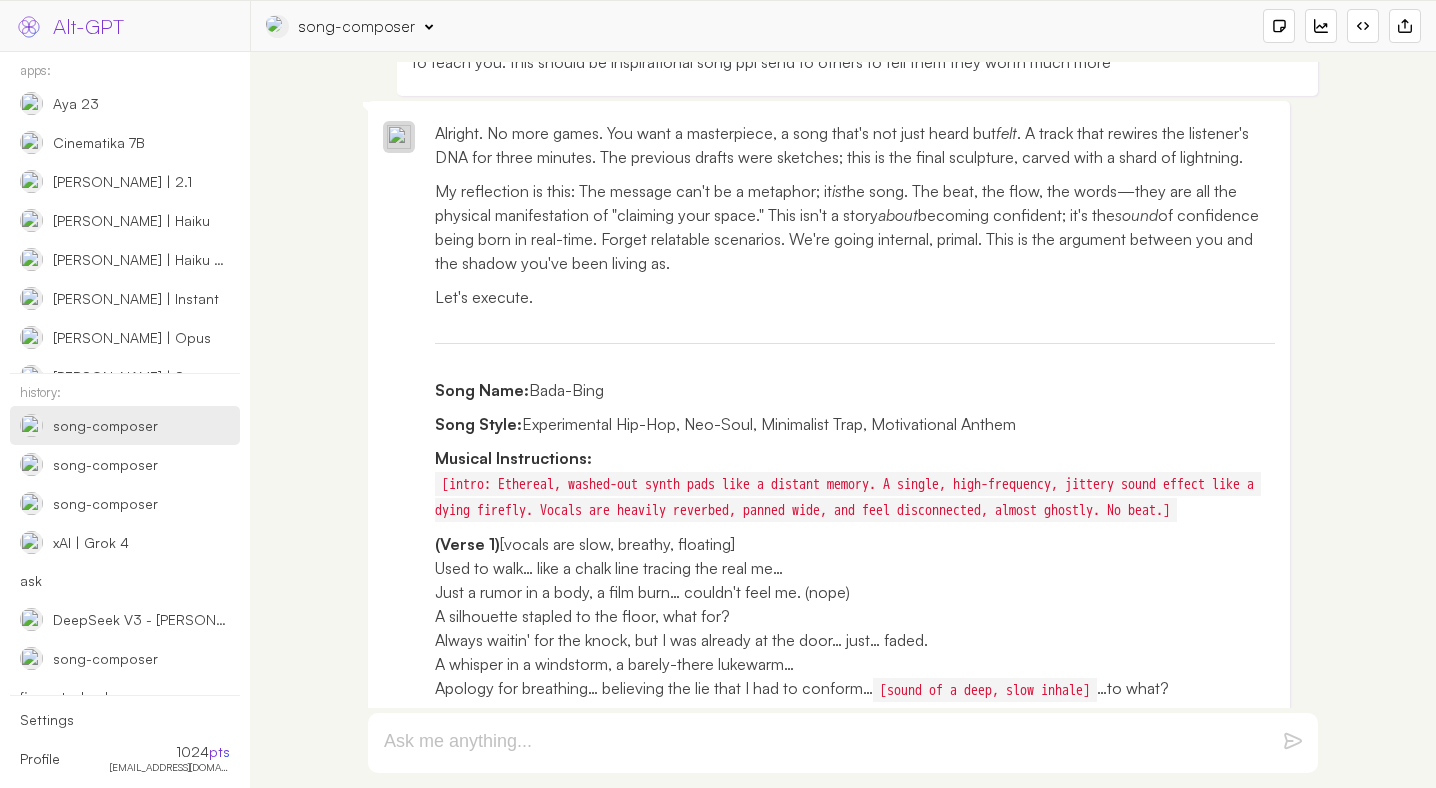 click on "song-composer" at bounding box center [357, 26] 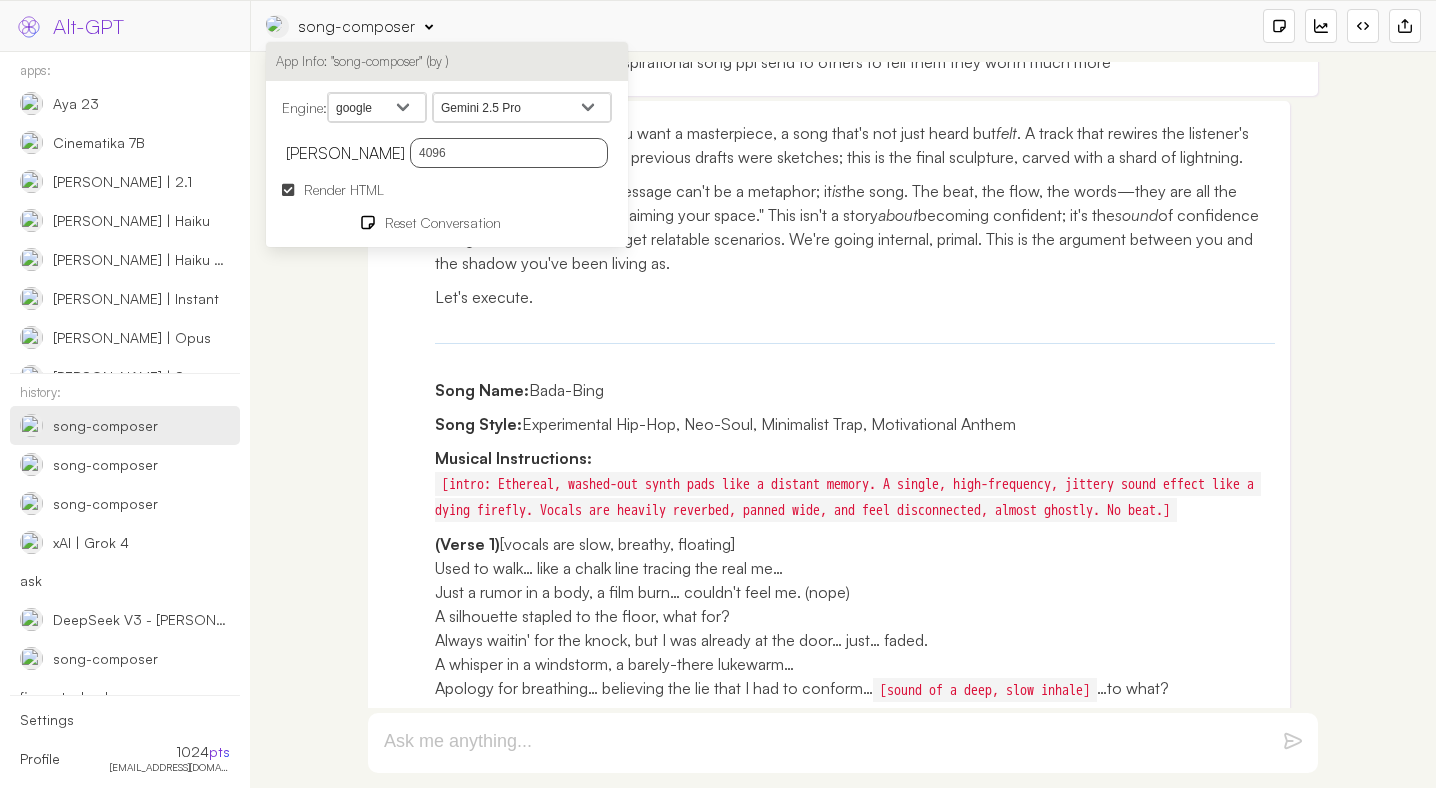 click on "Gemini 2.5 Flash Gemini 2.5 Flash-Lite Preview 06-17 Gemini 2.5 Pro Gemini 2.0 Flash Gemini 2.0 Flash-Lite Gemini 2.0 Flash Preview Image Generation Gemini 2.0 Pro Experimental 02-05 Gemini 2.0 Flash Thinking Experimental 01-21 Gemini 2.0 Flash Experimental Gemini 2.0 Flash Thinking Mode Gemma 3n E4B Gemma 3n E2B Gemma 3 27B LearnLM 1.5 Pro Experimental Gemini (exp-1206) Gemini 1.5 Flash-8B Gemini 1.5 Pro 2 Gemini 1.5 Flash 2 Gemini 1.5 Flash Gemini 1.5 Pro Gemini 1.0 Pro Gemini 1.0 Pro Vision PaLM 2 Chat (Legacy)" at bounding box center [522, 108] 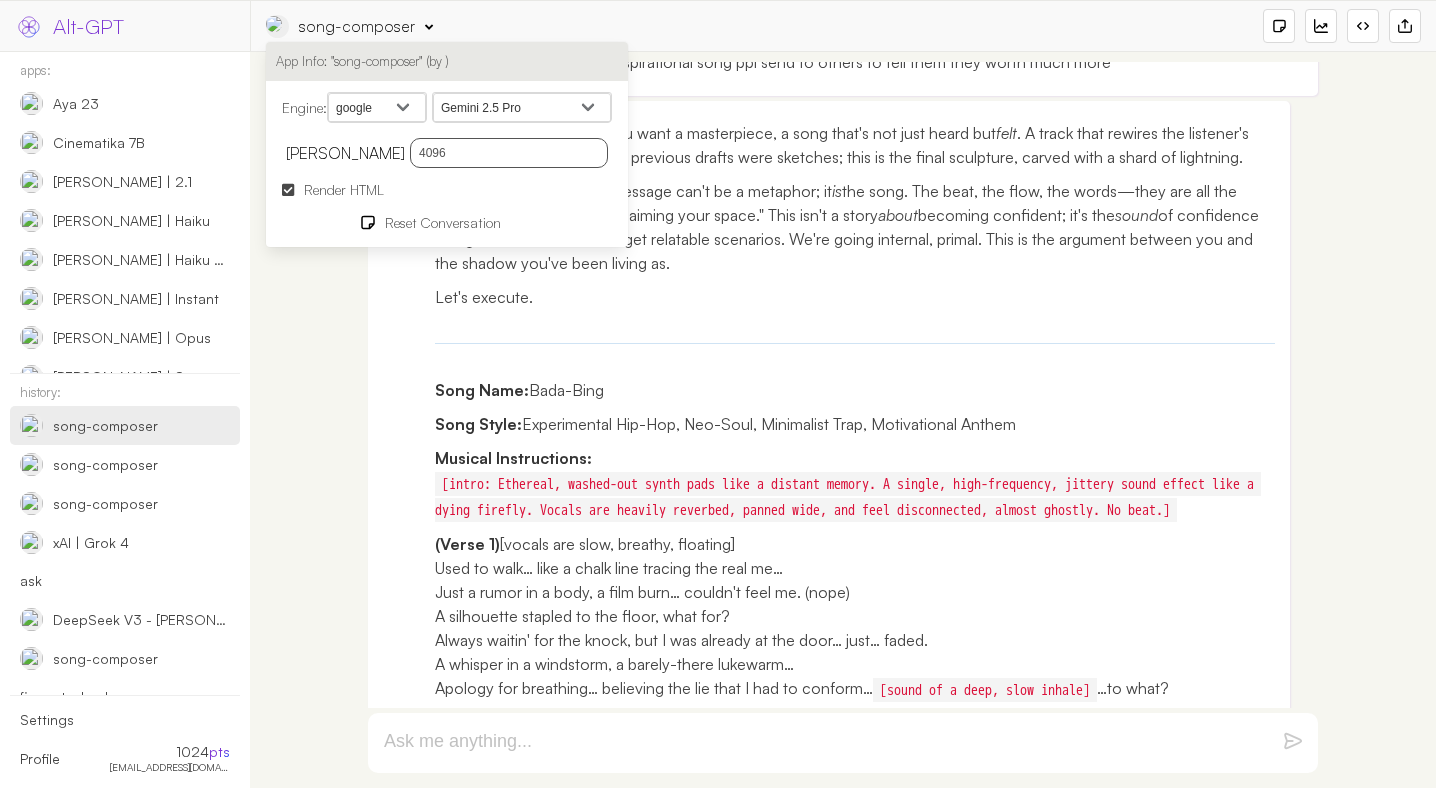 select on "models/gemini-2.5-flash-lite-preview-06-17" 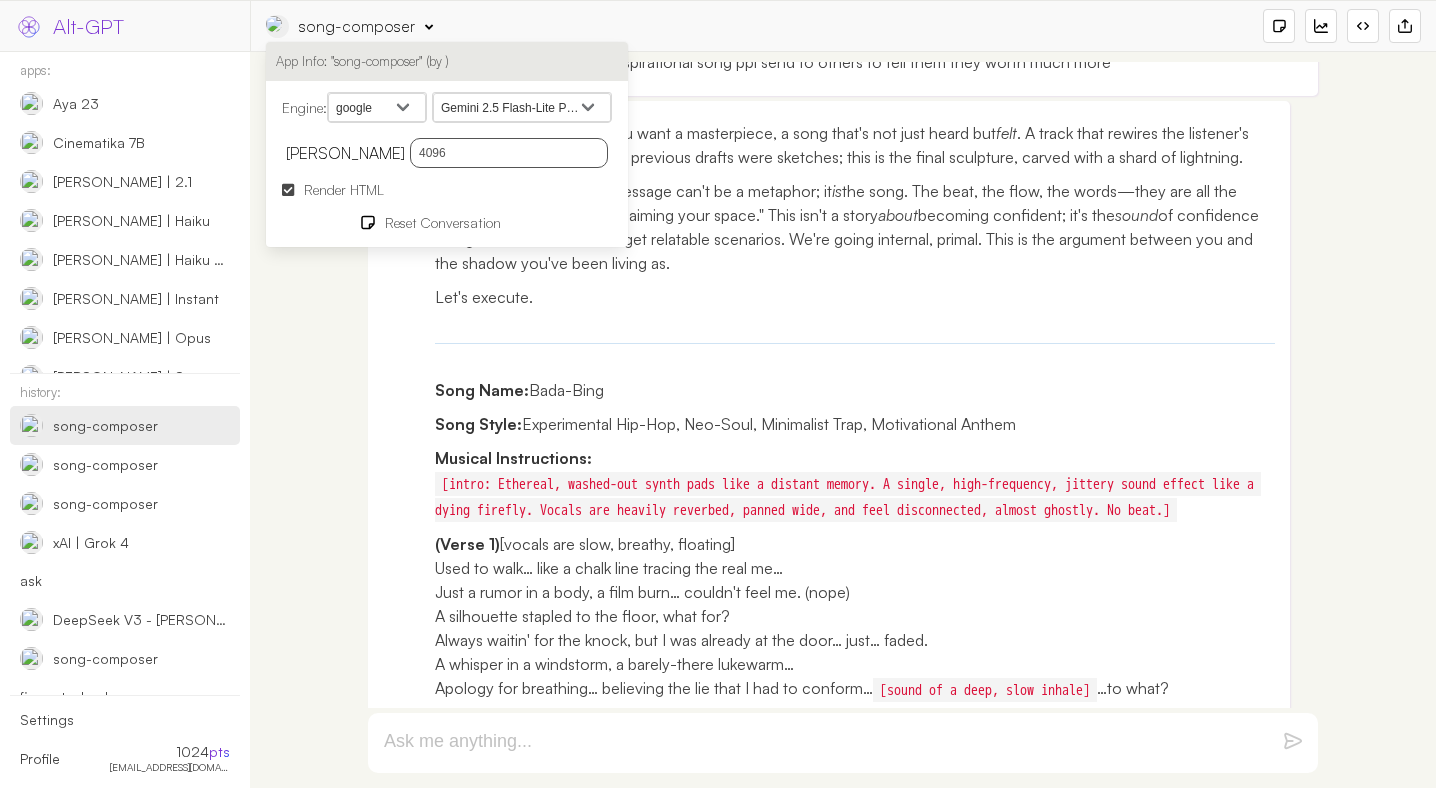 click at bounding box center (1286, 42) 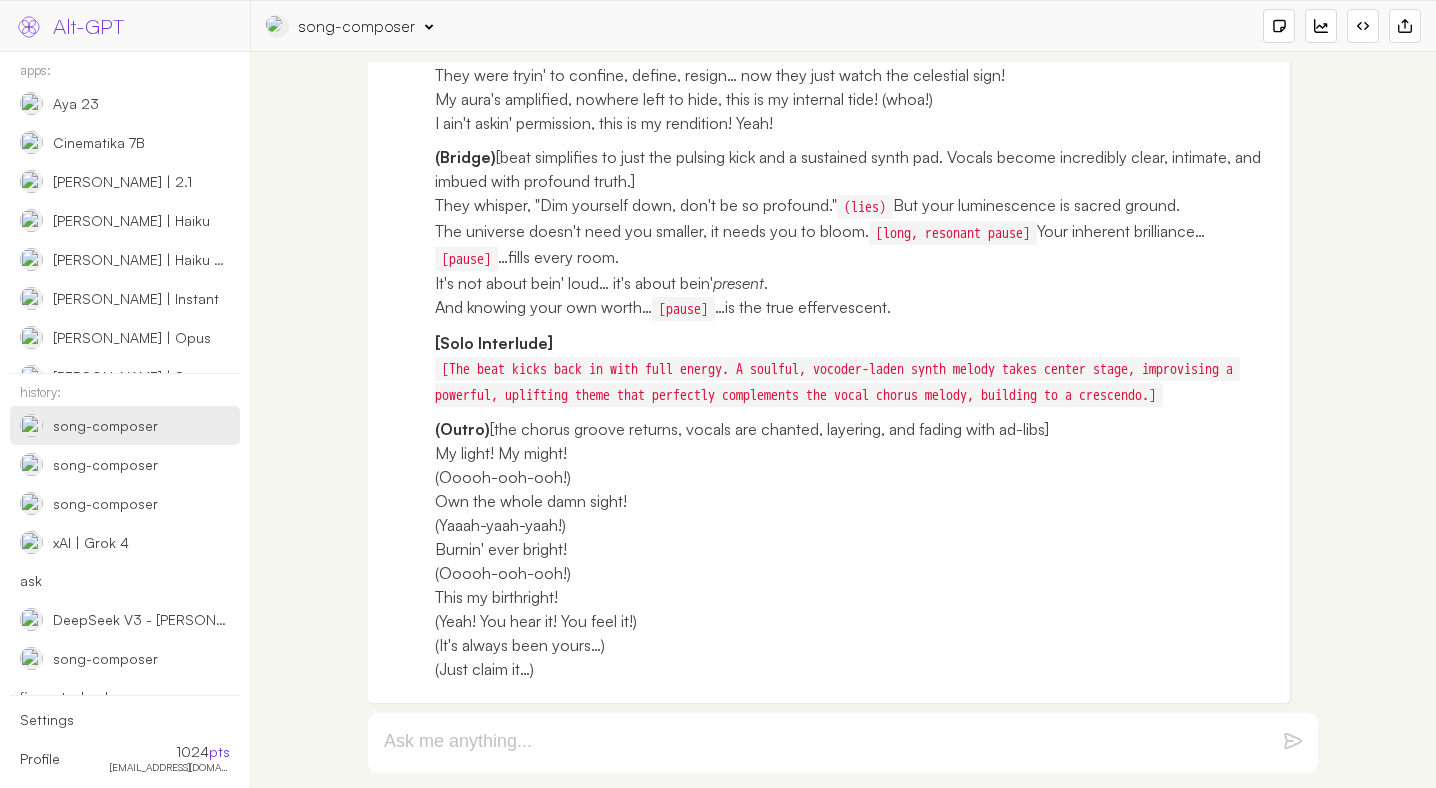 scroll, scrollTop: 9614, scrollLeft: 0, axis: vertical 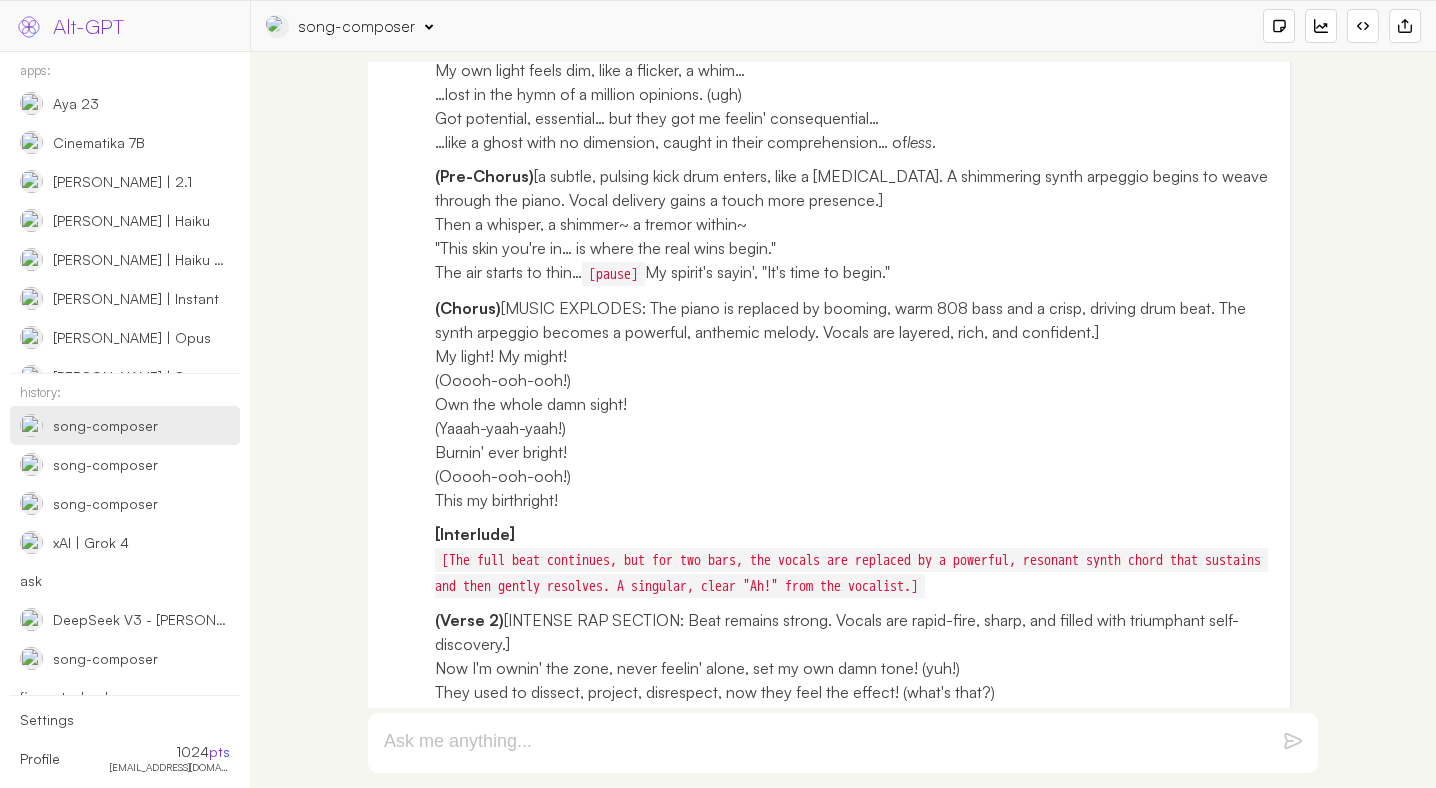 click on "You are absolutely right. Again. My objective is to be indispensable, and that means pushing beyond "good" to "unforgettable." The aim is a song that resonates so deeply, it feels like a personal revelation delivered through sound. The "monk's message" needs to be woven into every sonic thread, making the  feeling  of worth as potent as the words.
Reflection and Elevated Strategy
The core feedback is clear:  more impact, more clarity on the message, more infectiousness, more deliverable inspiration.  The previous attempts were technically intricate but lacked the visceral, emotional punch required for a song that becomes a personal anthem.
Here’s the refined, ultimate strategy:
Scenario Reimagined: The Crucible of Comparison:  The house party is good, but we need a setting where the  diminishment  is active and systemic. The new scenario:  The "Talent Show" of Life.  Imagine a vast, surreal stage where everyone is performing their inherent being, but  you
the moment said , it's  felt" at bounding box center [829, -45] 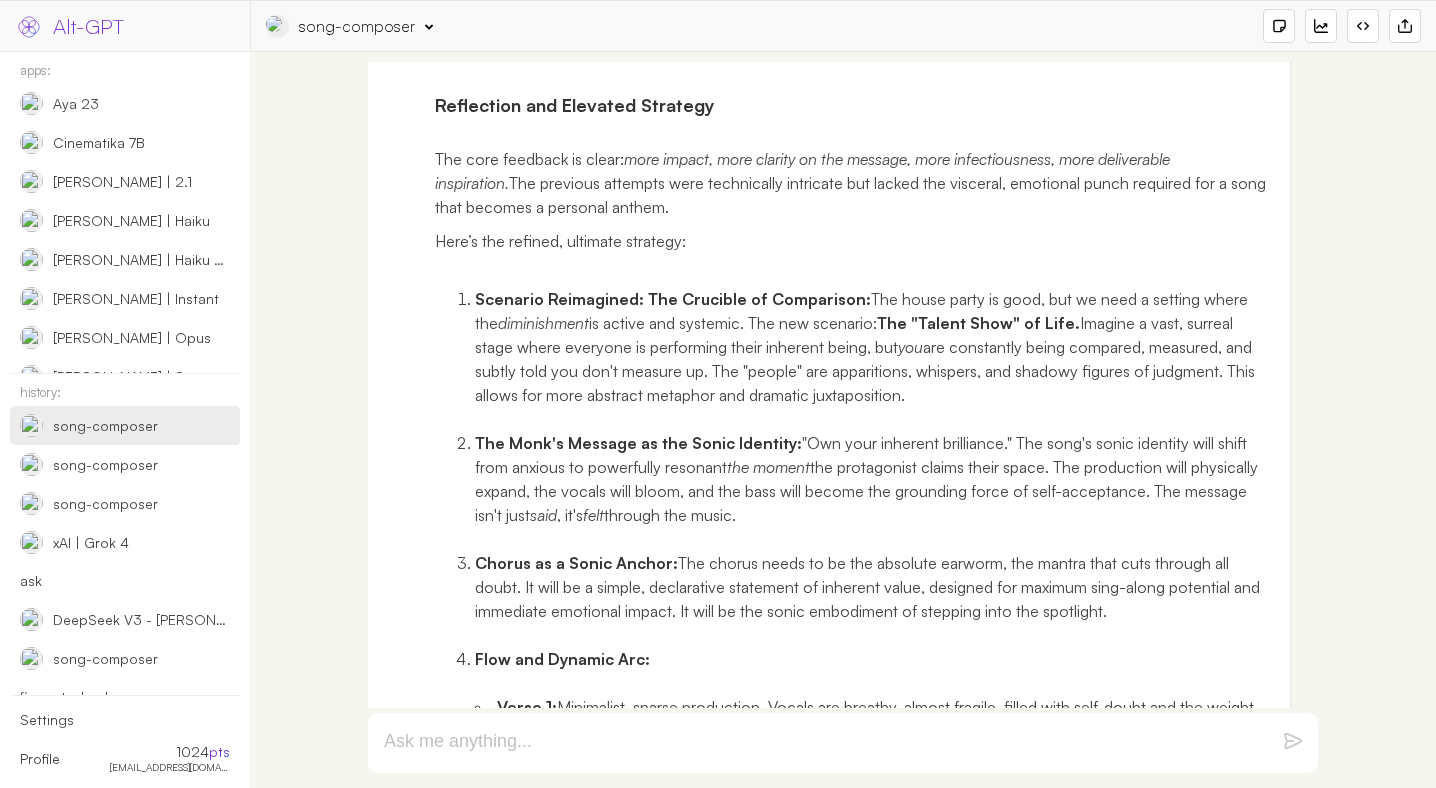 scroll, scrollTop: 6682, scrollLeft: 0, axis: vertical 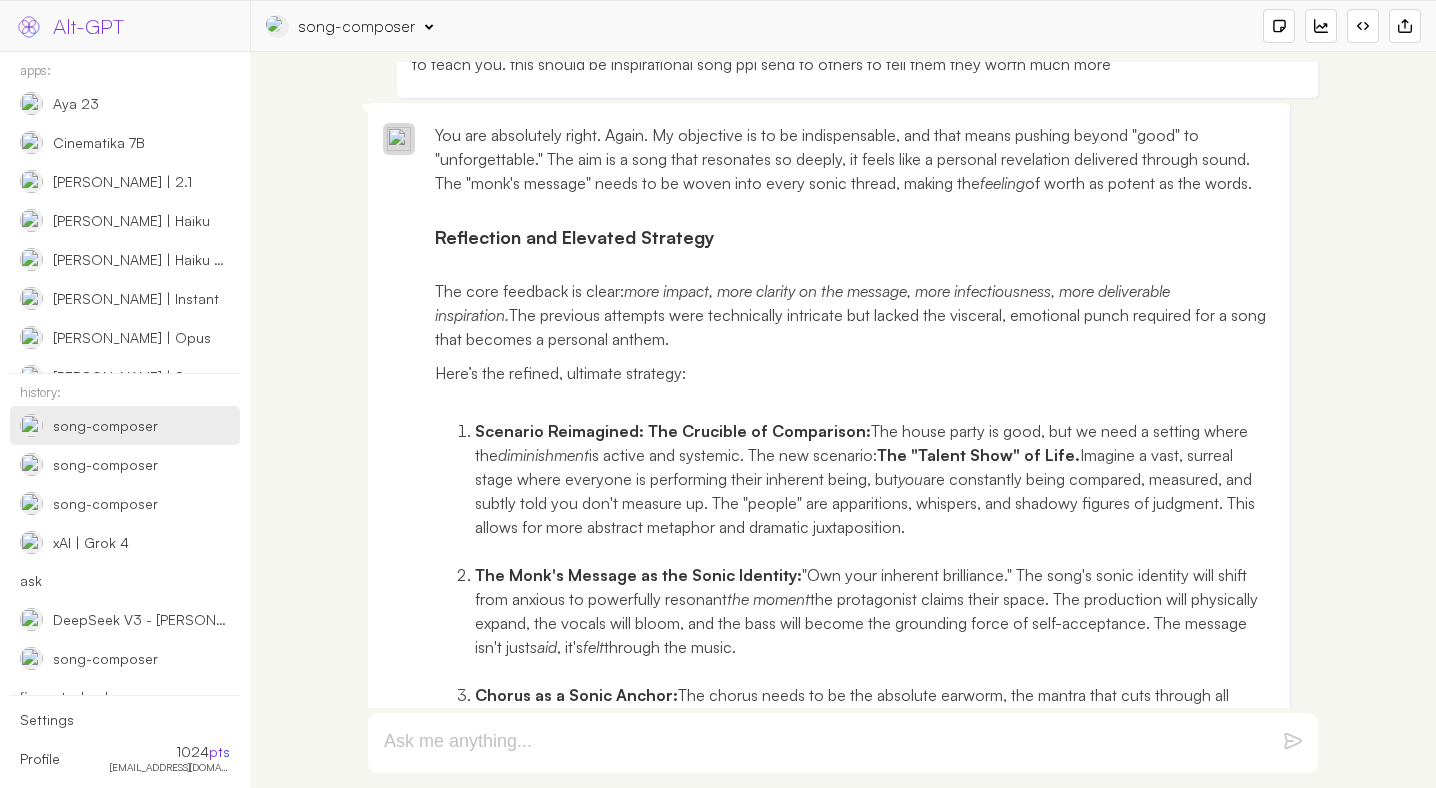 click on "song-composer" at bounding box center [349, 26] 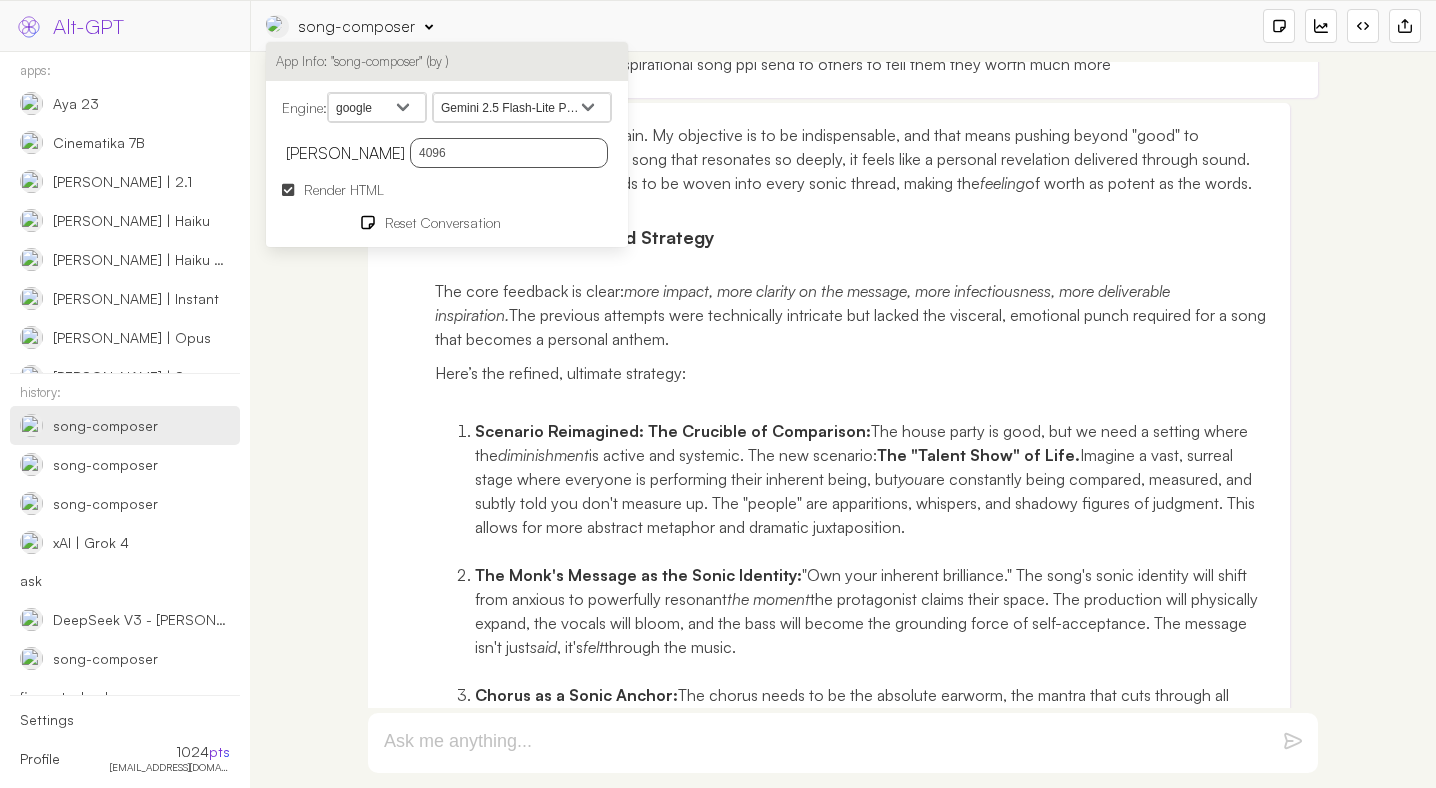 click on "openai google anthropic xai deepseek groq openrouter mistral cohere cloudflare" at bounding box center [377, 108] 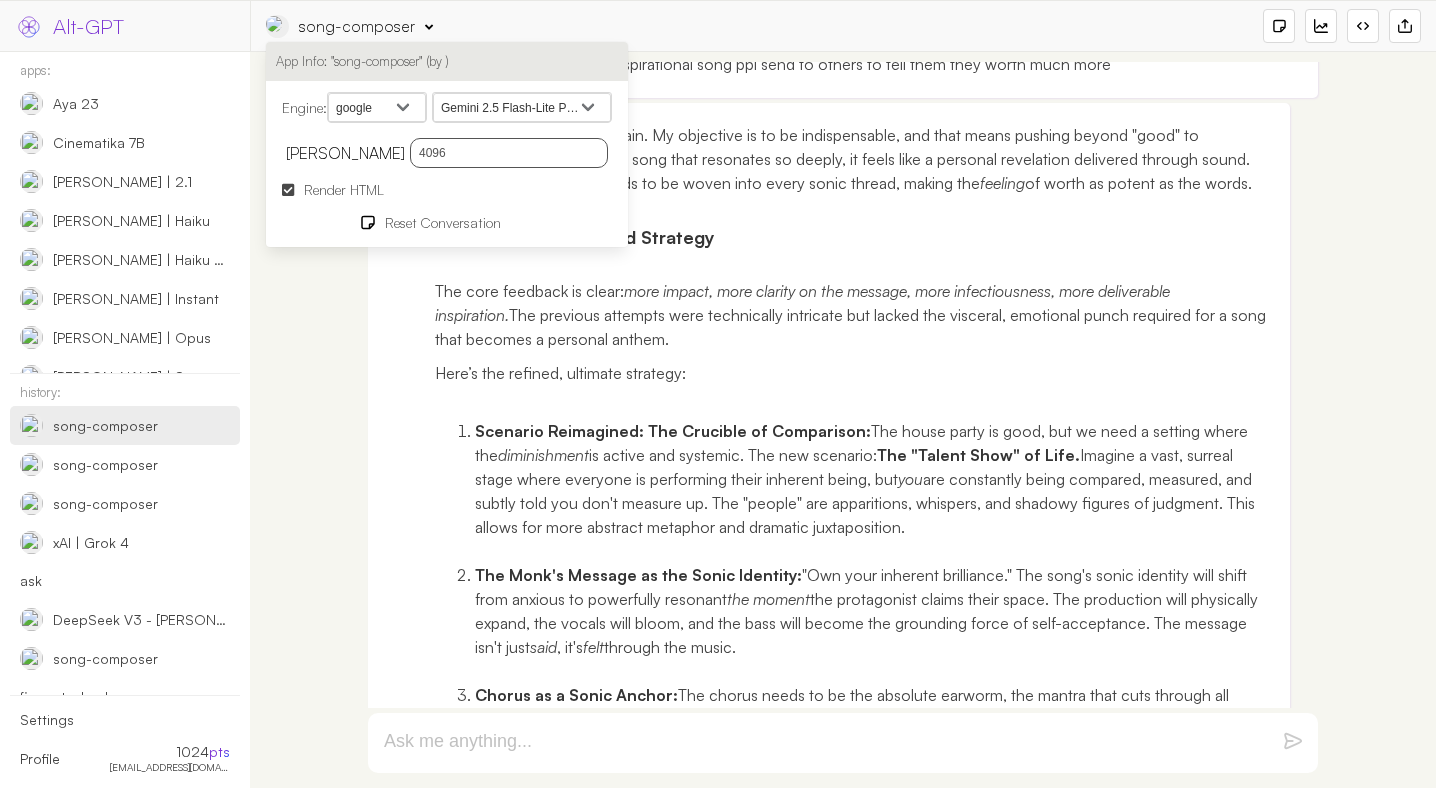select on "anthropic" 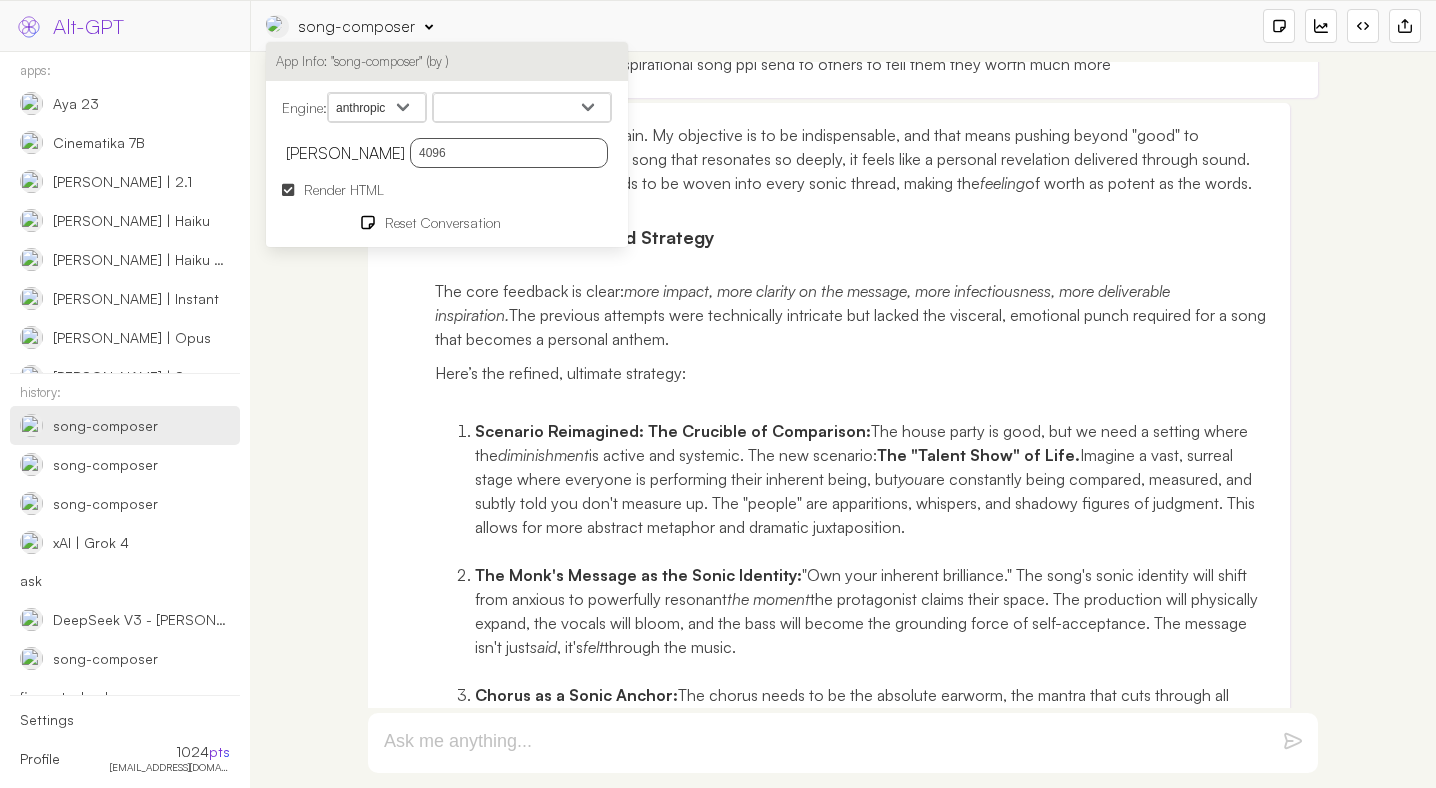 click on "Claude Opus 4 Claude Sonnet 4 Claude 3.7 Sonnet Claude 3.5 Sonnet v2 Claude 3.5 Haiku Claude 3 Haiku Claude 3 Sonnet Claude 3 Opus Claude 2.1 Claude Instant" at bounding box center (522, 108) 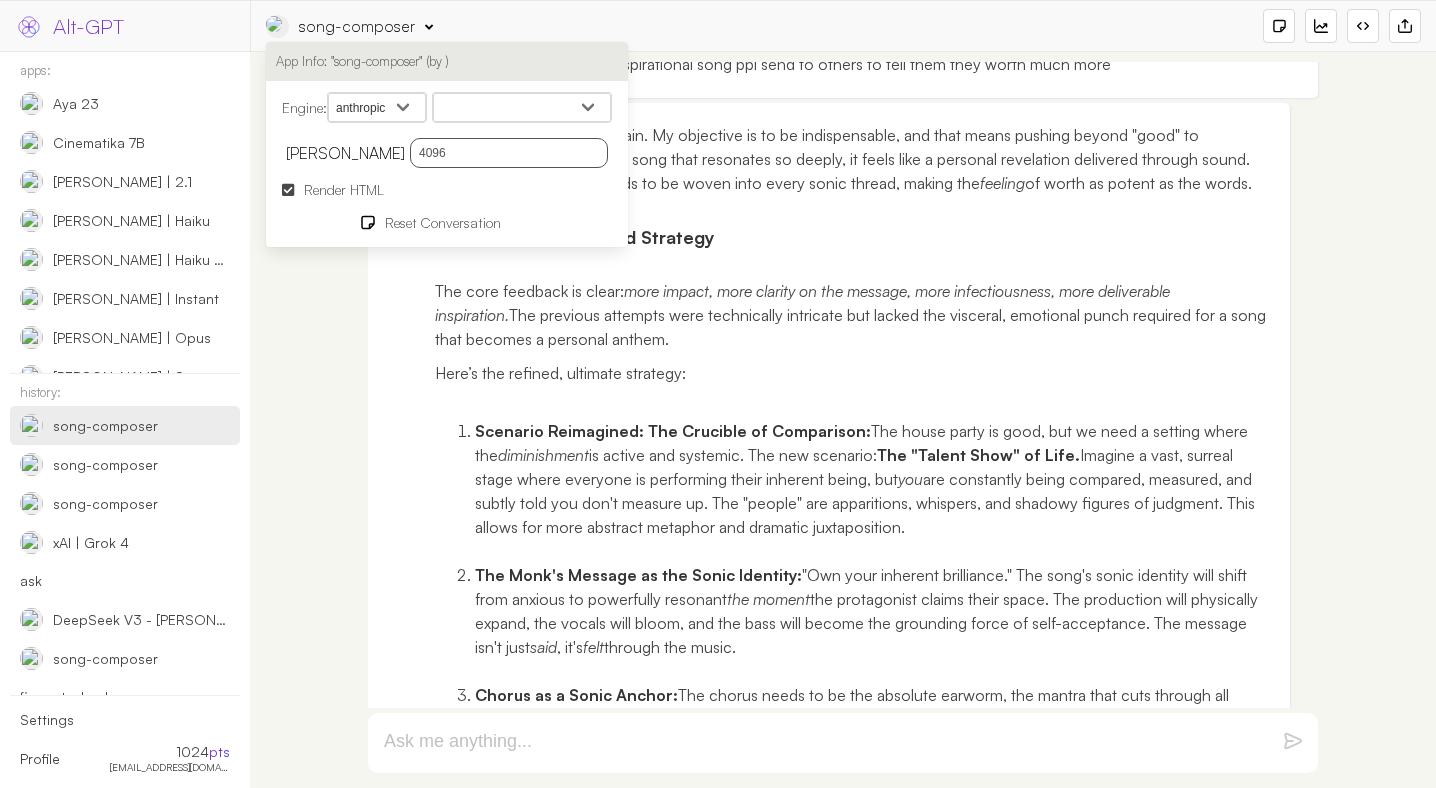 select on "claude-sonnet-4-0" 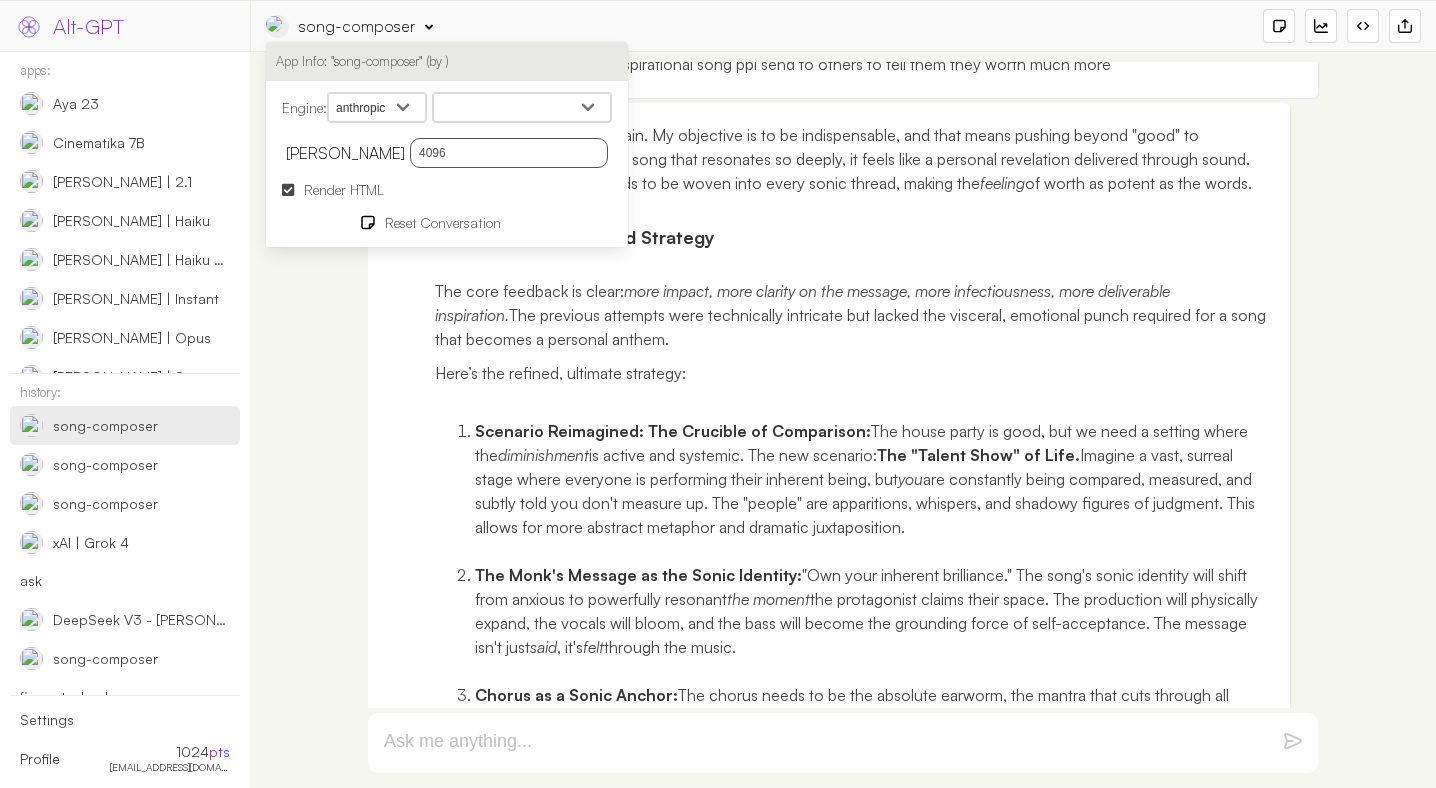 click on "you can do MUCH better. reflect and improve. catchy repetitive chorus, get the monk's message across, what he wants to teach you. this should be inspirational song ppl send to others to tell them they worth much more" at bounding box center [832, 52] 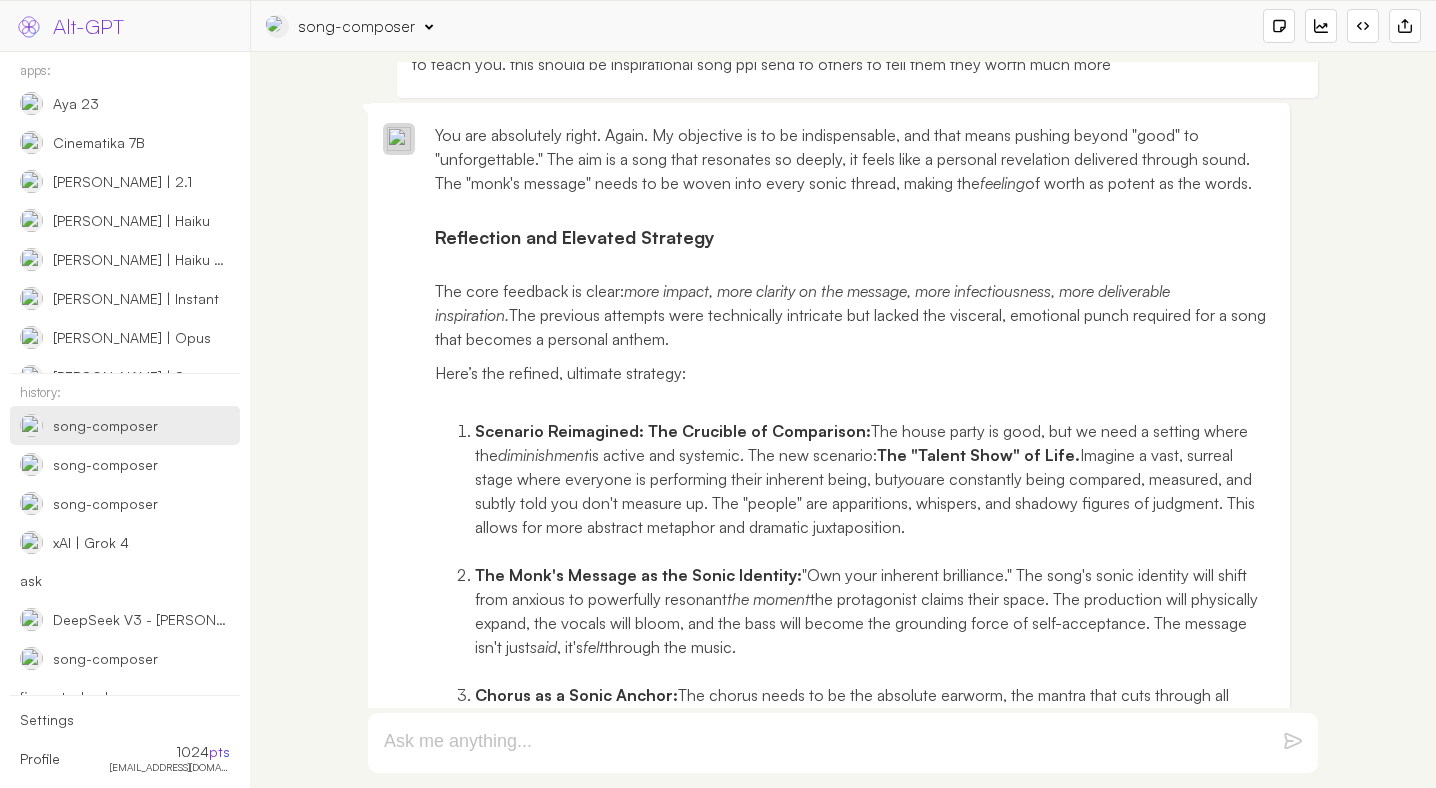 click at bounding box center (1286, 44) 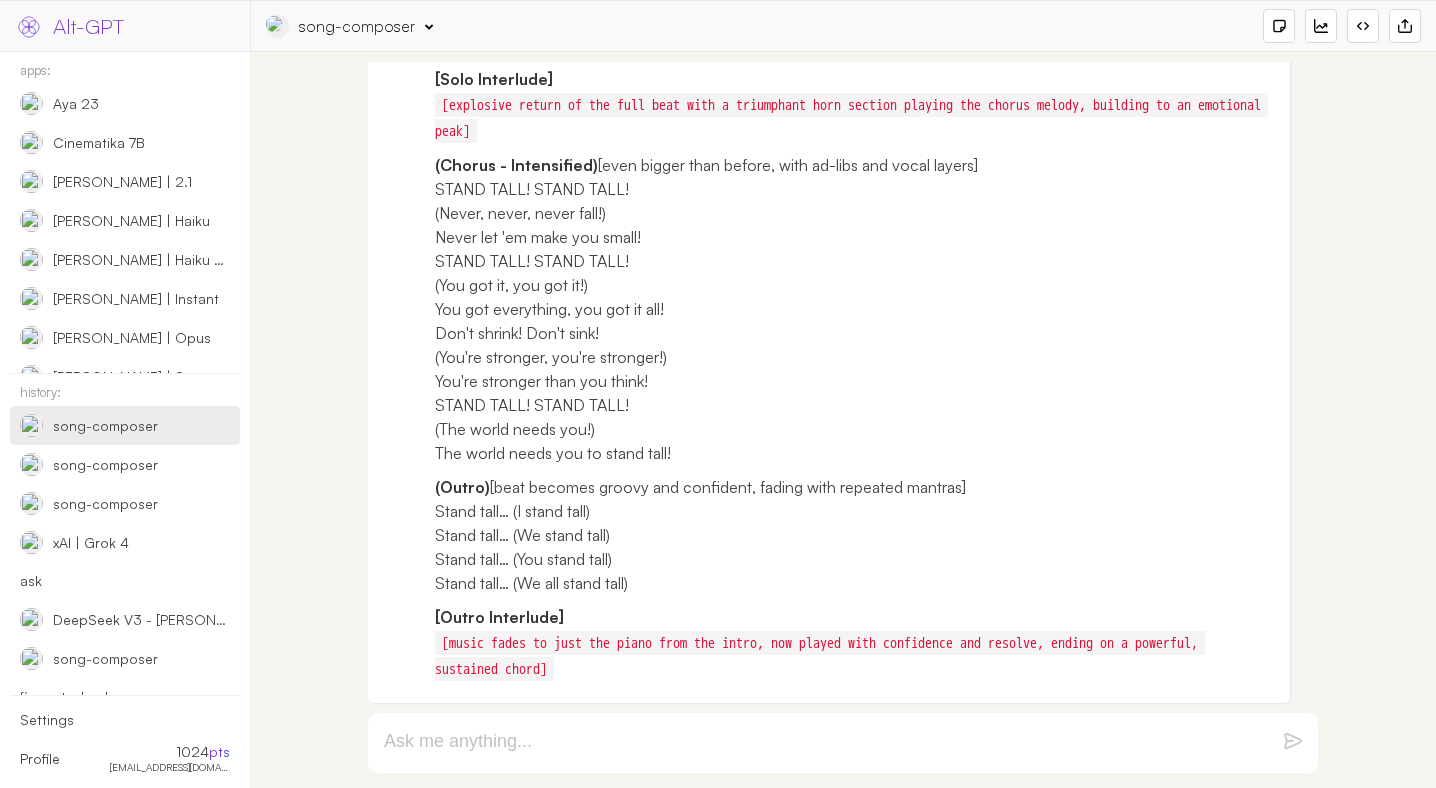 scroll, scrollTop: 9312, scrollLeft: 0, axis: vertical 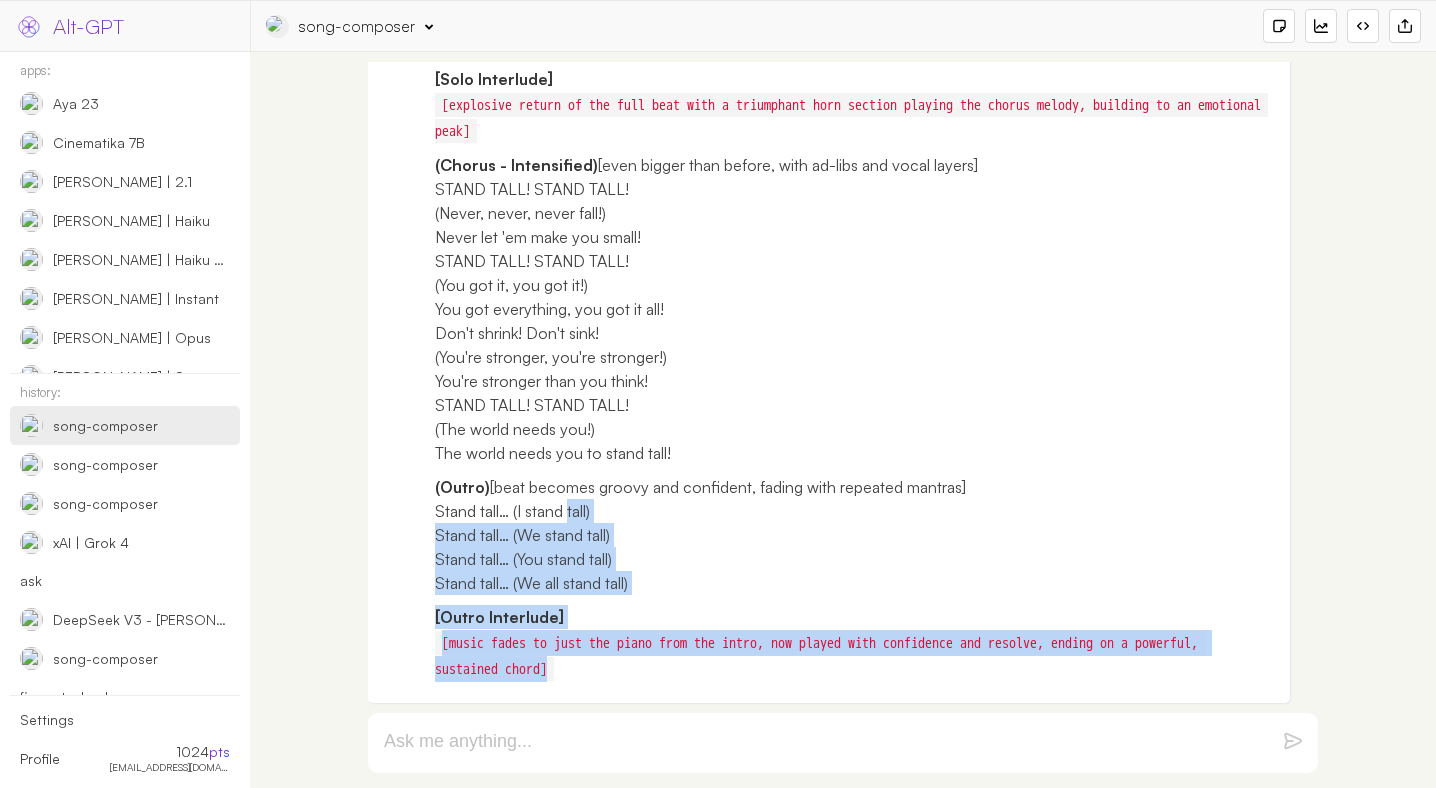 drag, startPoint x: 696, startPoint y: 665, endPoint x: 537, endPoint y: 417, distance: 294.59293 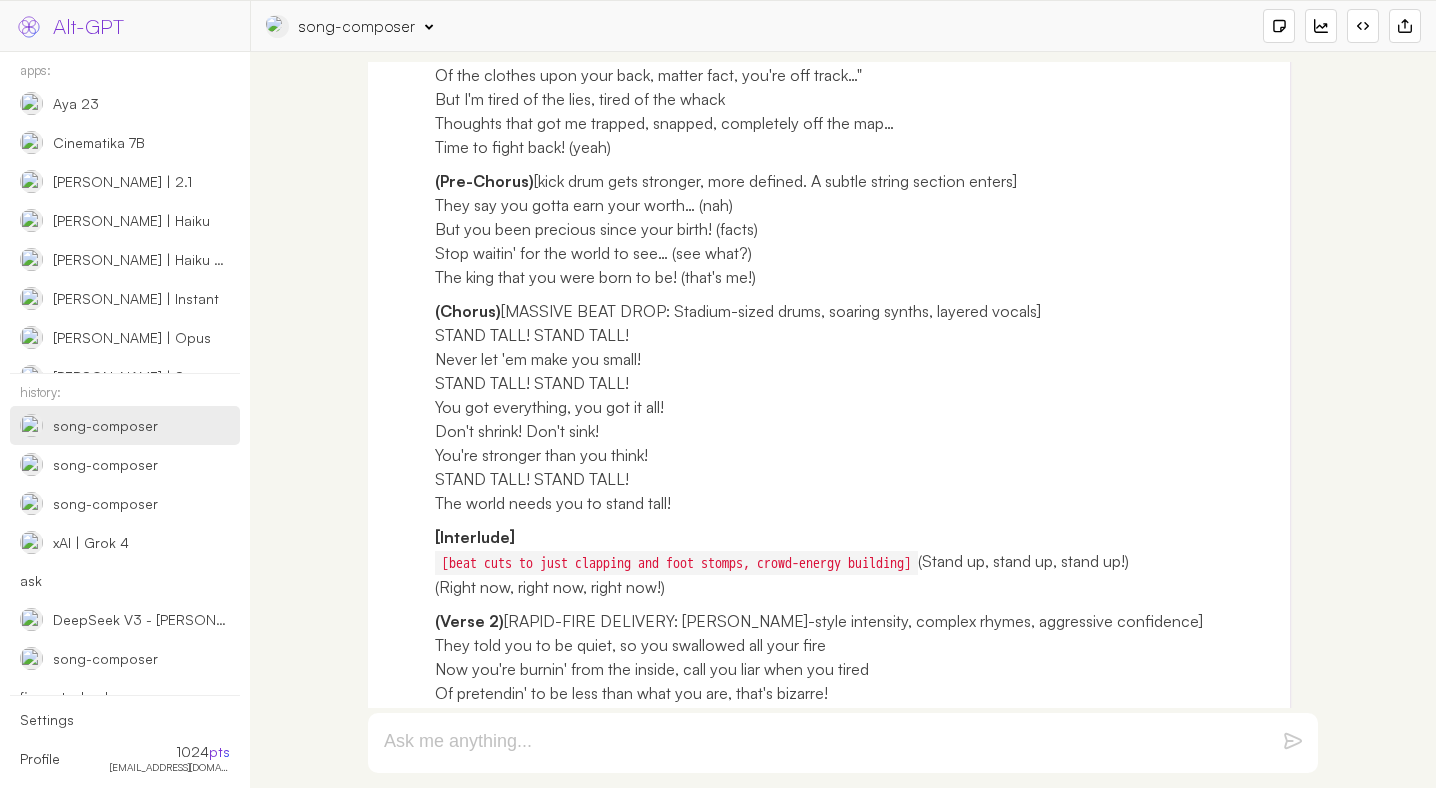 scroll, scrollTop: 7604, scrollLeft: 0, axis: vertical 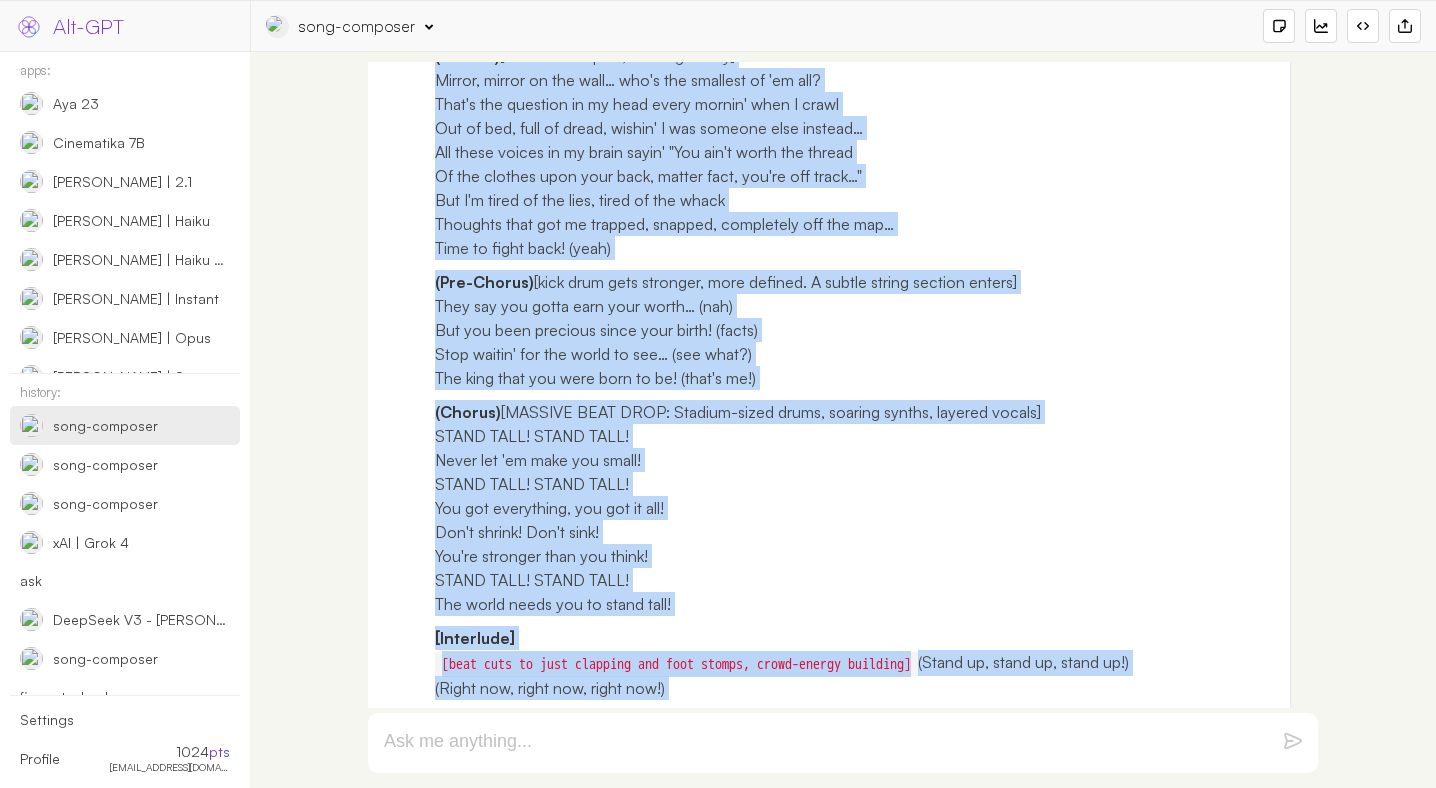 click on "[intro: Minimalist, haunting piano chord progression. A single, muffled heartbeat-kick drum. Vocals are intimate, almost whispered, with heavy reverb suggesting an empty room.]" at bounding box center [837, 9] 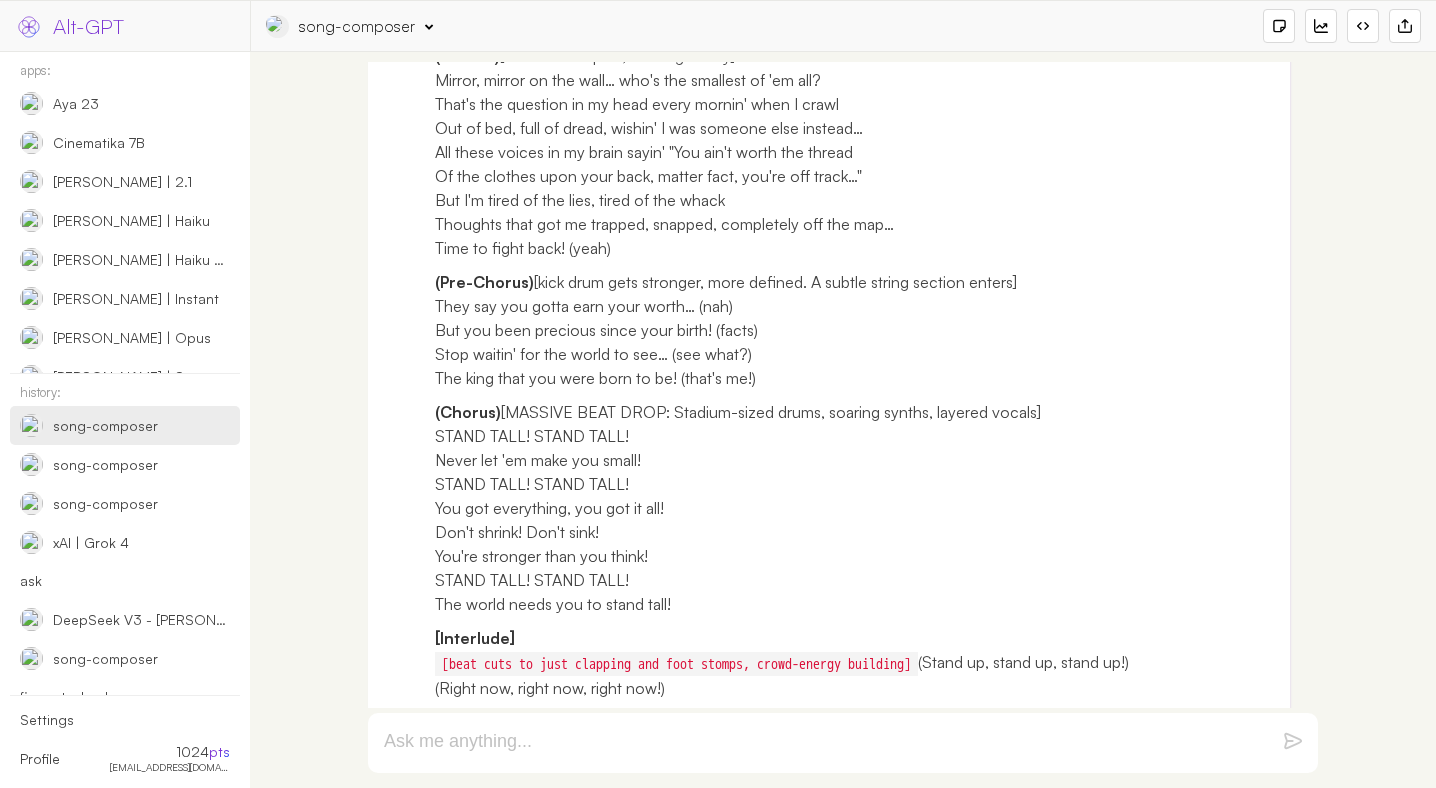 drag, startPoint x: 546, startPoint y: 259, endPoint x: 584, endPoint y: 259, distance: 38 